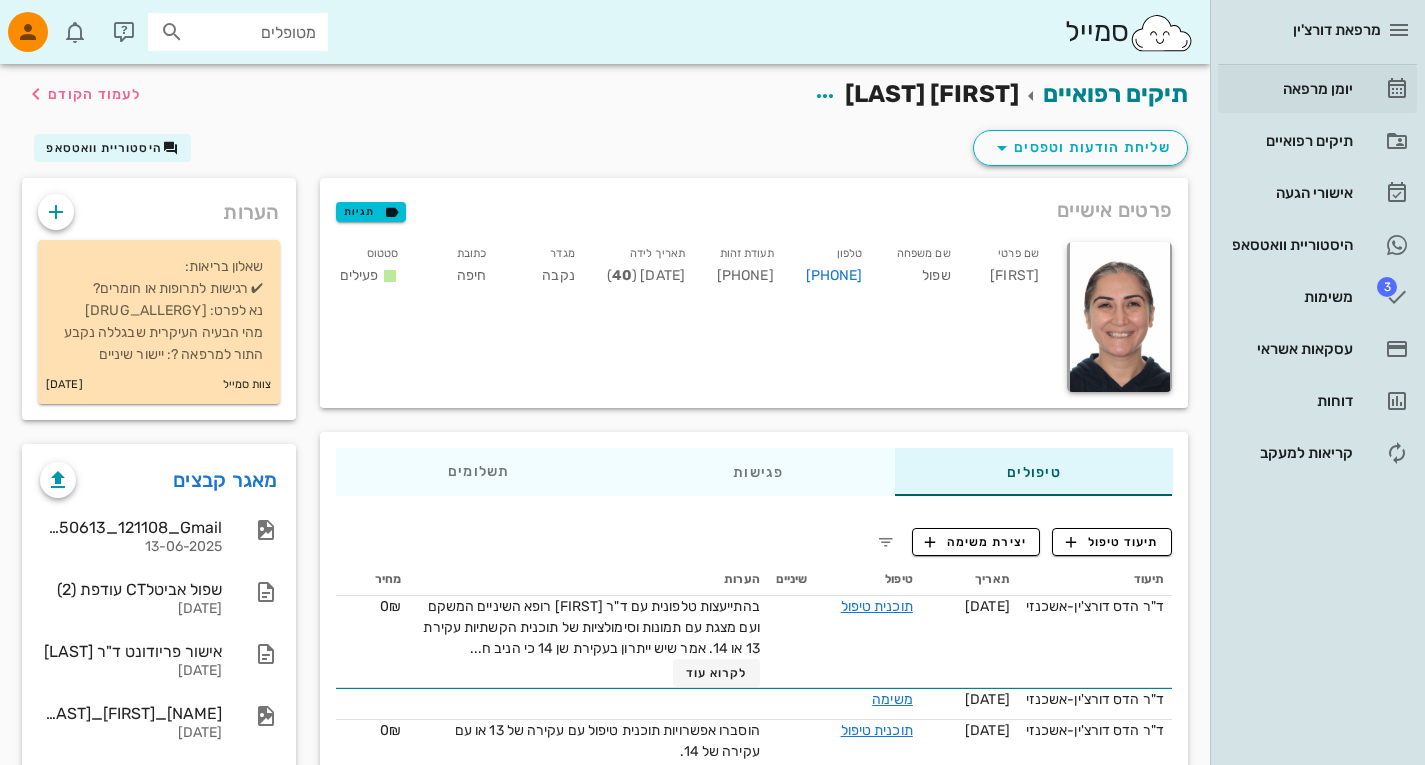 scroll, scrollTop: 0, scrollLeft: 0, axis: both 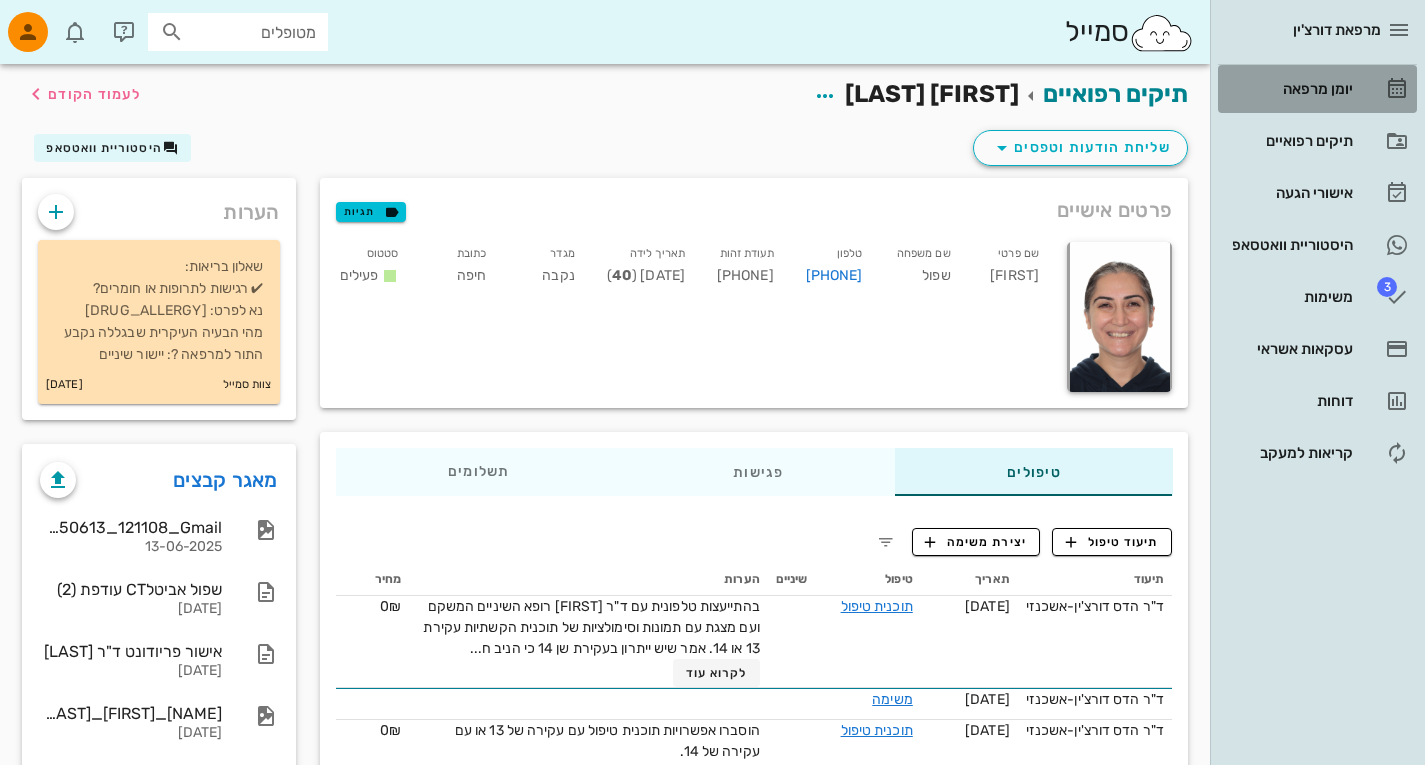 click on "יומן מרפאה" at bounding box center [1289, 89] 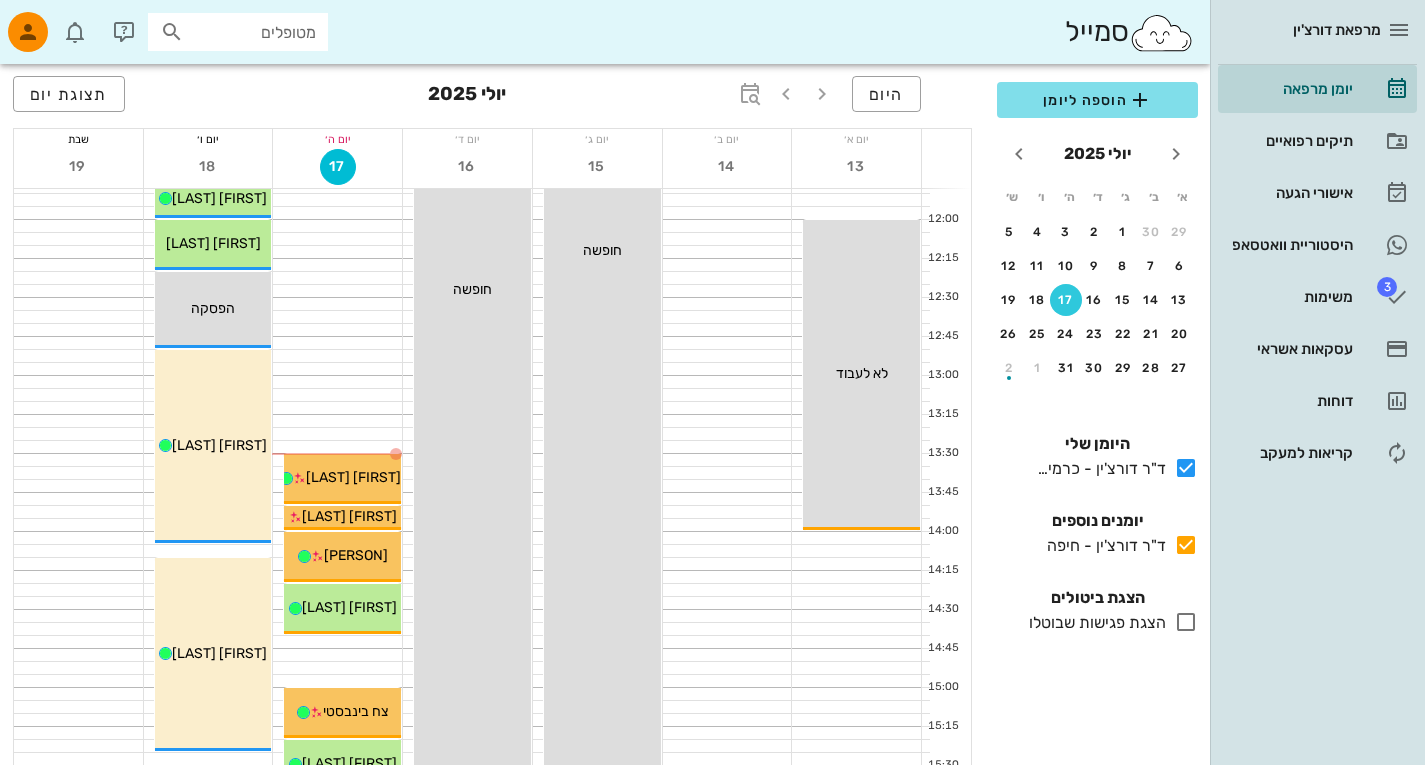 scroll, scrollTop: 745, scrollLeft: 0, axis: vertical 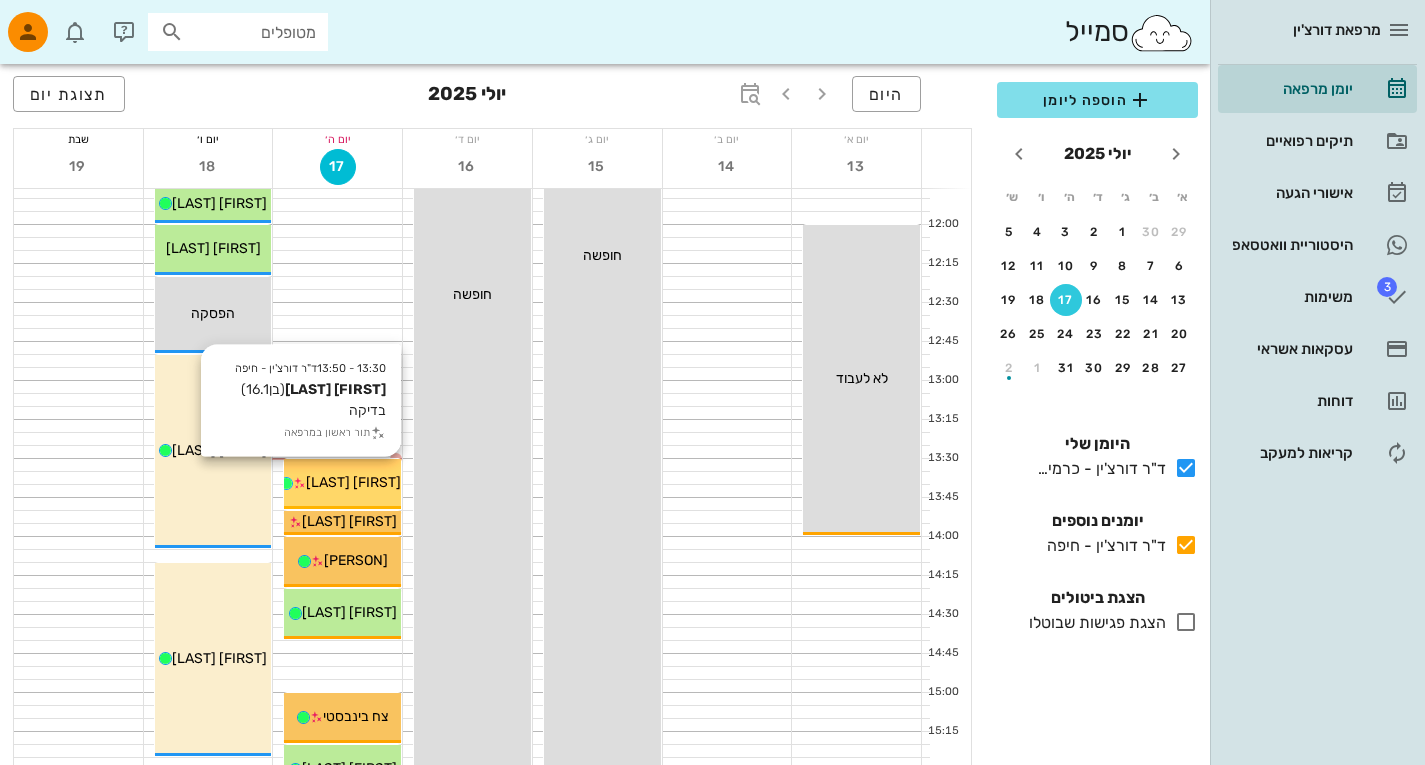 click on "[FIRST] [LAST]" at bounding box center (353, 482) 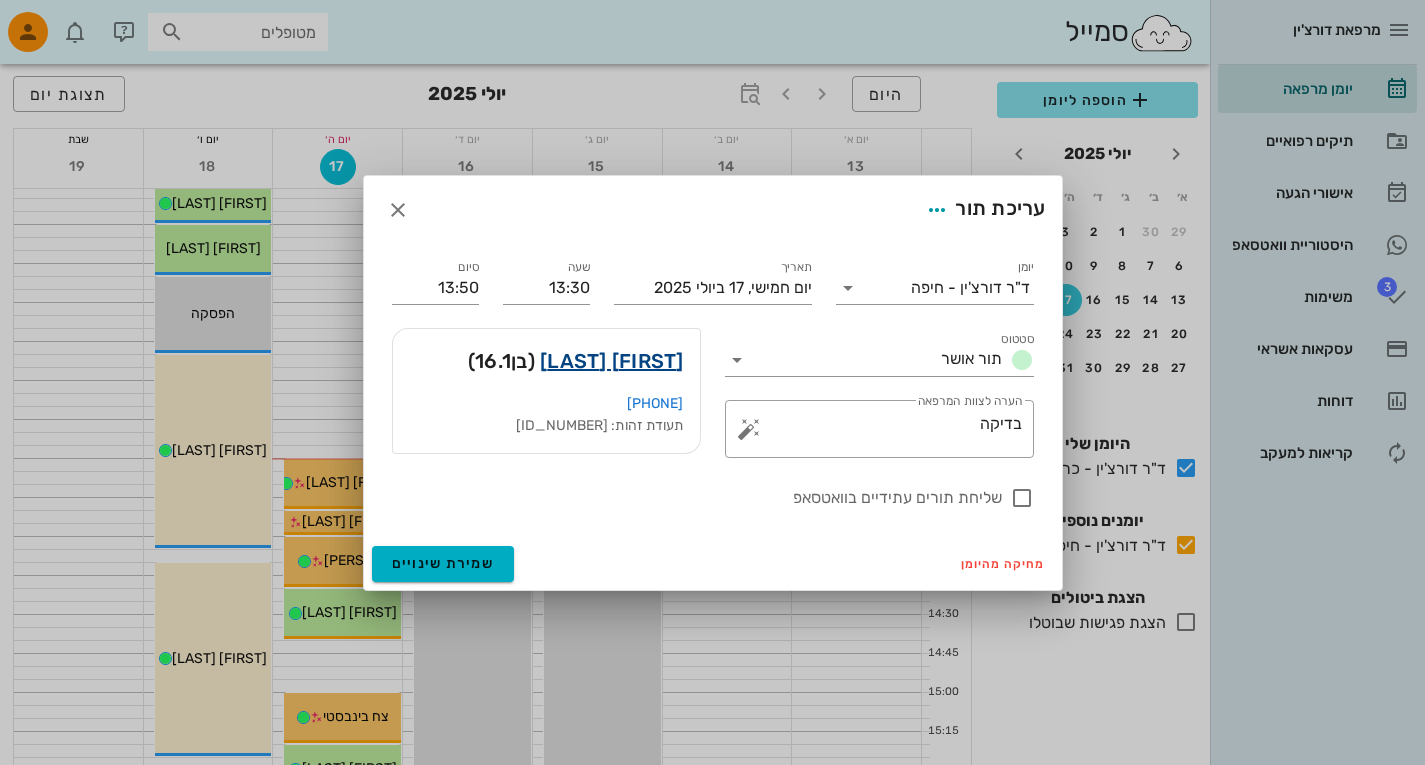 click on "[FIRST]
[LAST]" at bounding box center [612, 361] 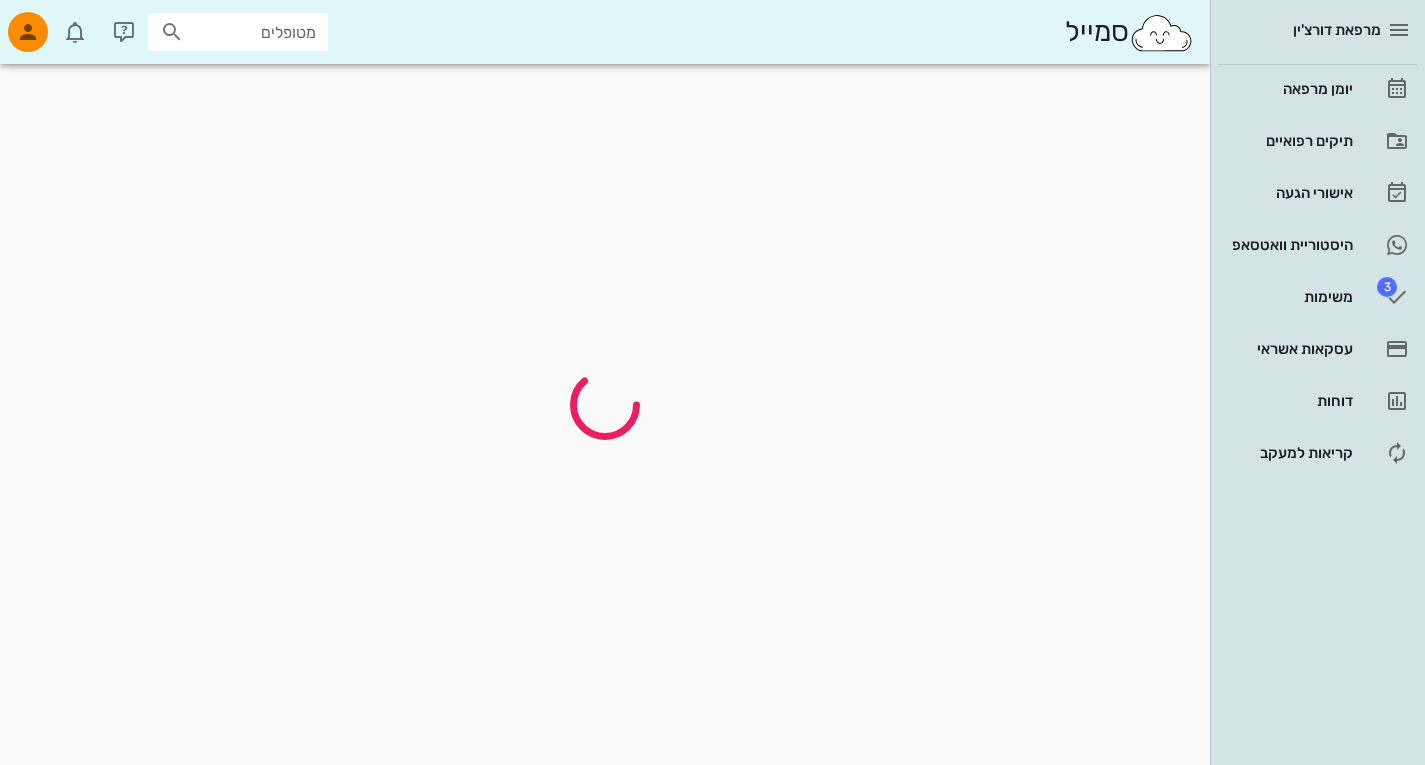 scroll, scrollTop: 0, scrollLeft: 0, axis: both 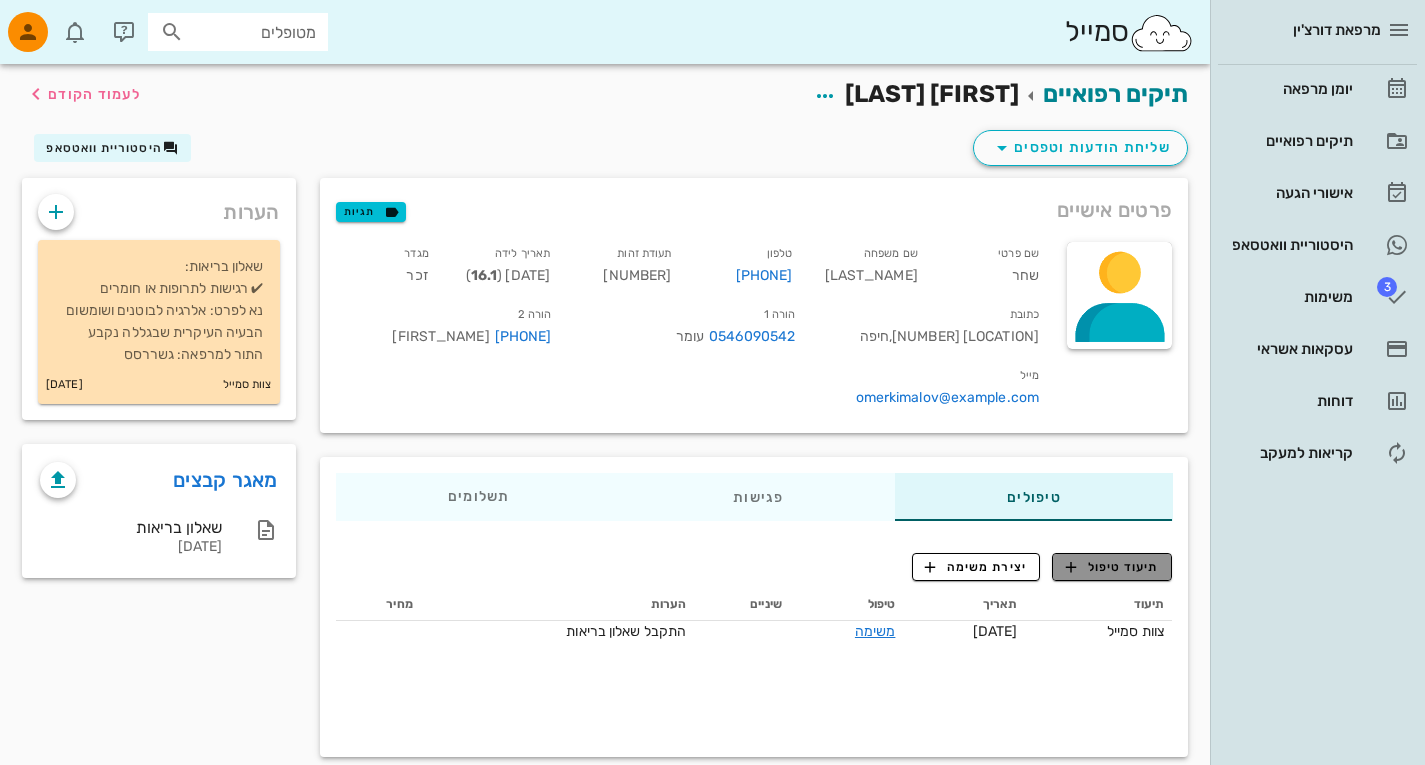 click on "תיעוד טיפול" at bounding box center (1112, 567) 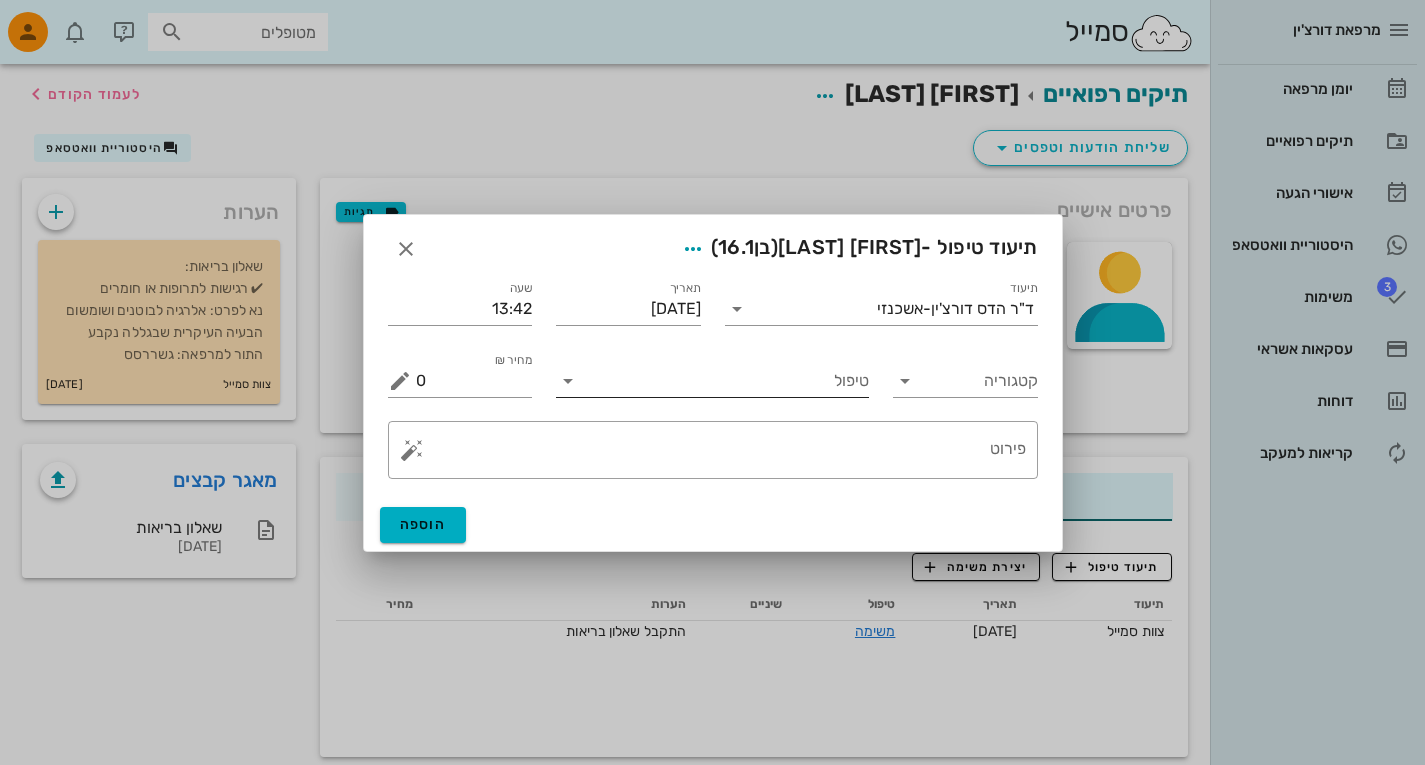 drag, startPoint x: 854, startPoint y: 399, endPoint x: 845, endPoint y: 379, distance: 21.931713 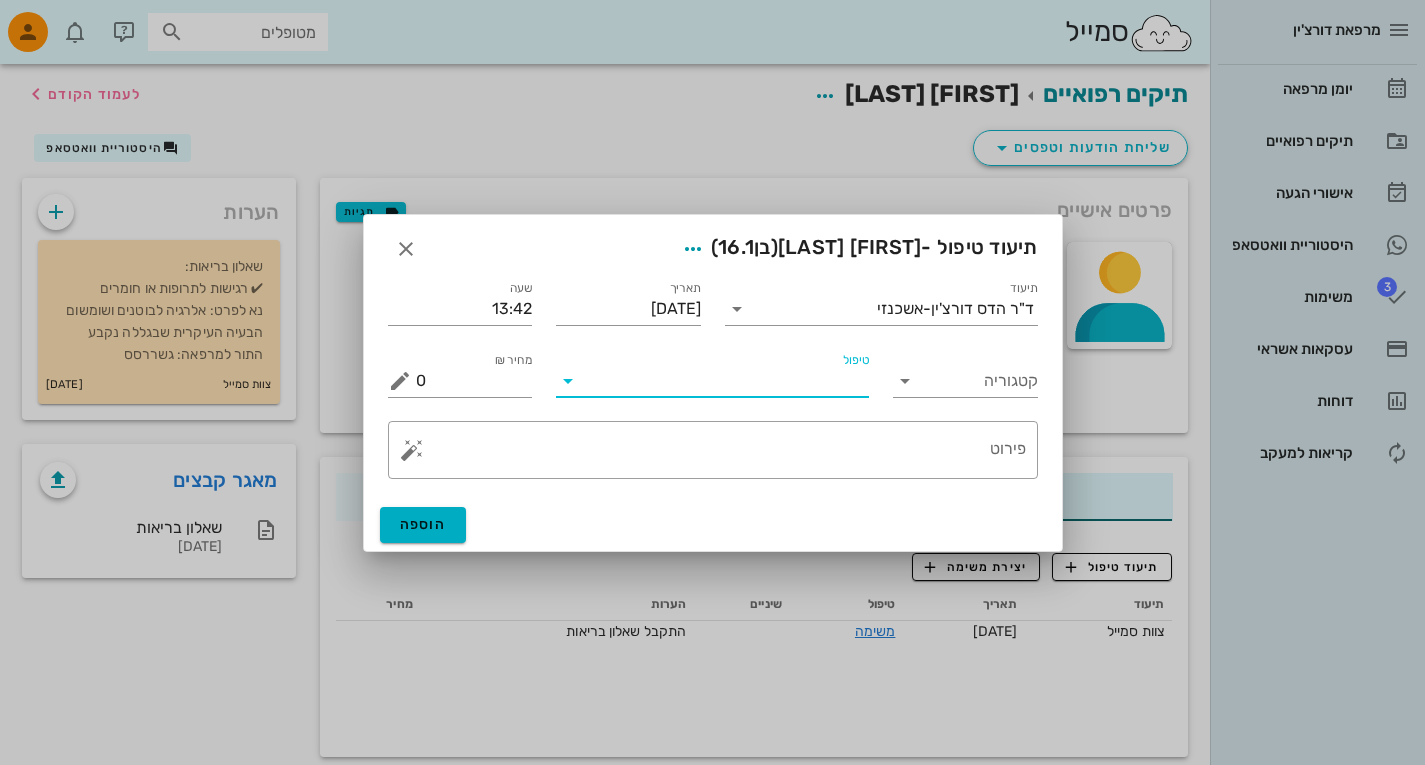 click on "טיפול" at bounding box center (726, 381) 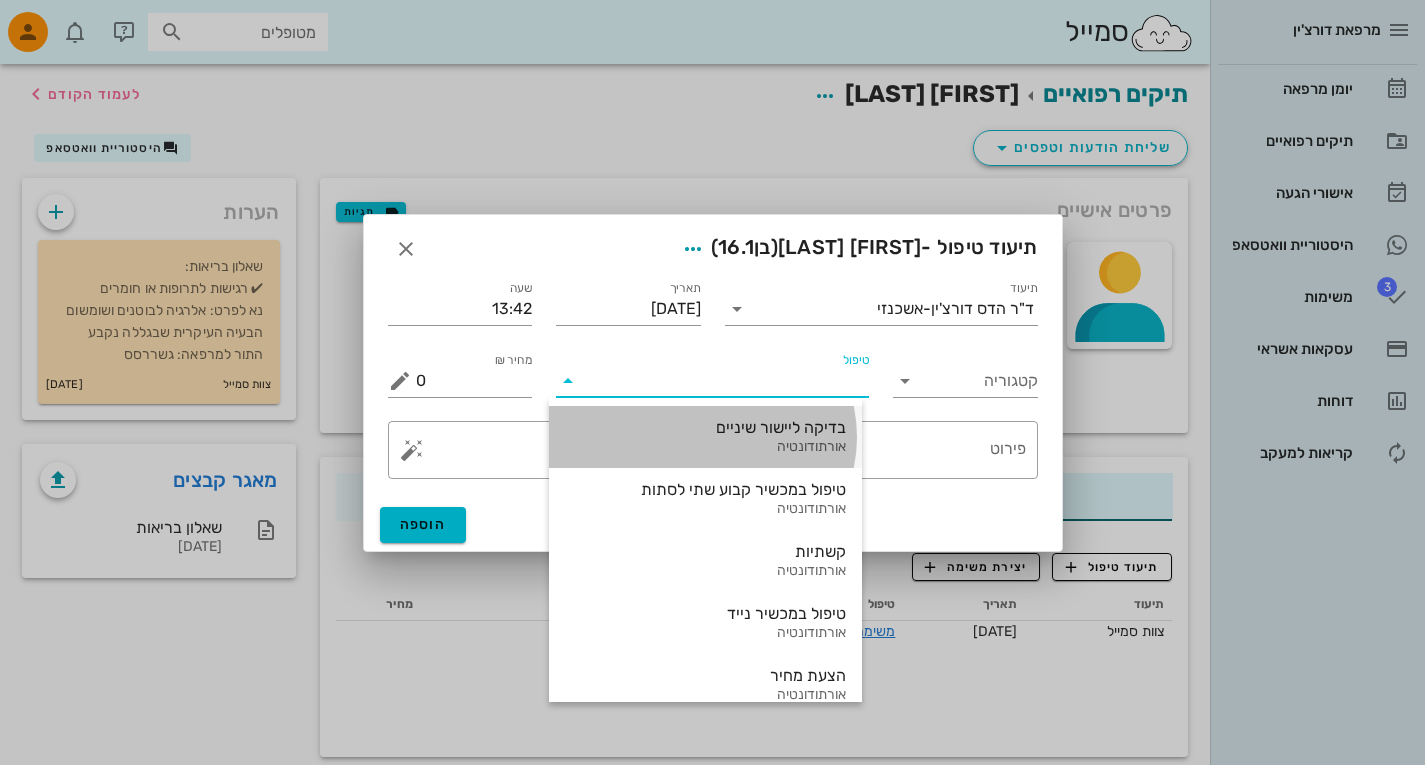 click on "בדיקה ליישור שיניים" at bounding box center [705, 427] 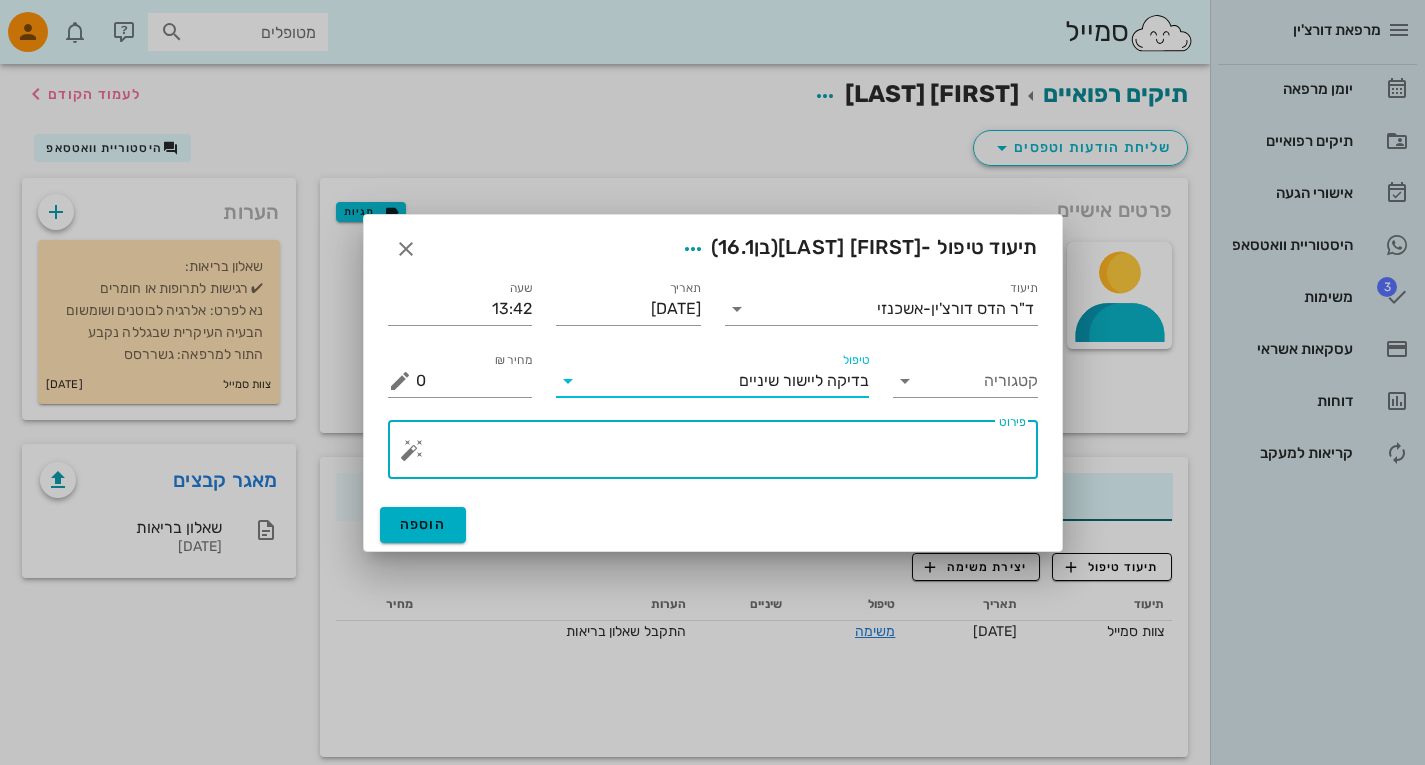 click on "פירוט" at bounding box center [721, 455] 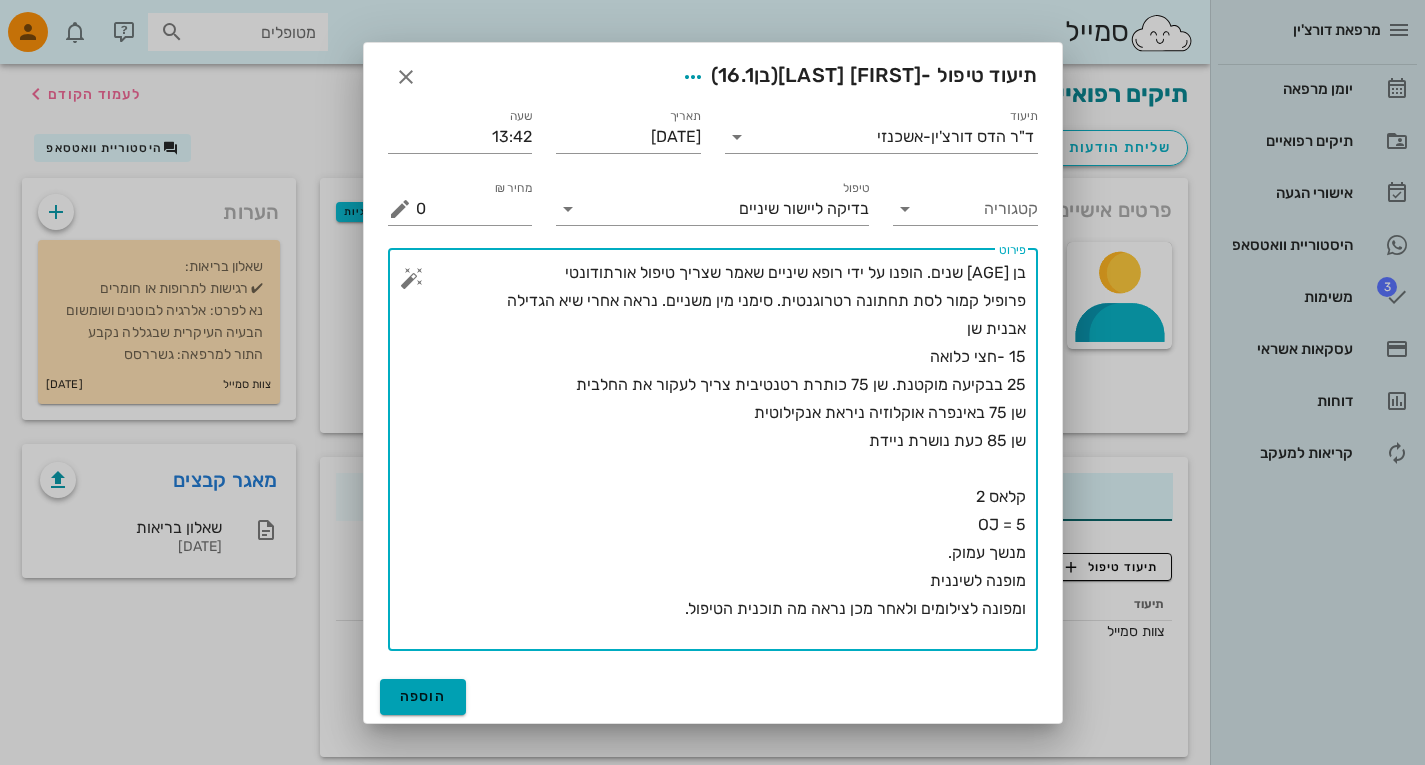 type on "בן [AGE] שנים. הופנו על ידי רופא שיניים שאמר שצריך טיפול אורתודונטי
פרופיל קמור לסת תחתונה רטרוגנטית. סימני מין משניים. נראה אחרי שיא הגדילה
אבנית שן
15 -חצי כלואה
25 בבקיעה מוקטנת. שן 75 כותרת רטנטיבית צריך לעקור את החלבית
שן 75 באינפרה אוקלוזיה ניראת אנקילוטית
שן 85 כעת נושרת ניידת
קלאס 2
OJ = 5
מנשך עמוק.
מופנה לשיננית
ומפונה לצילומים ולאחר מכן נראה מה תוכנית הטיפול." 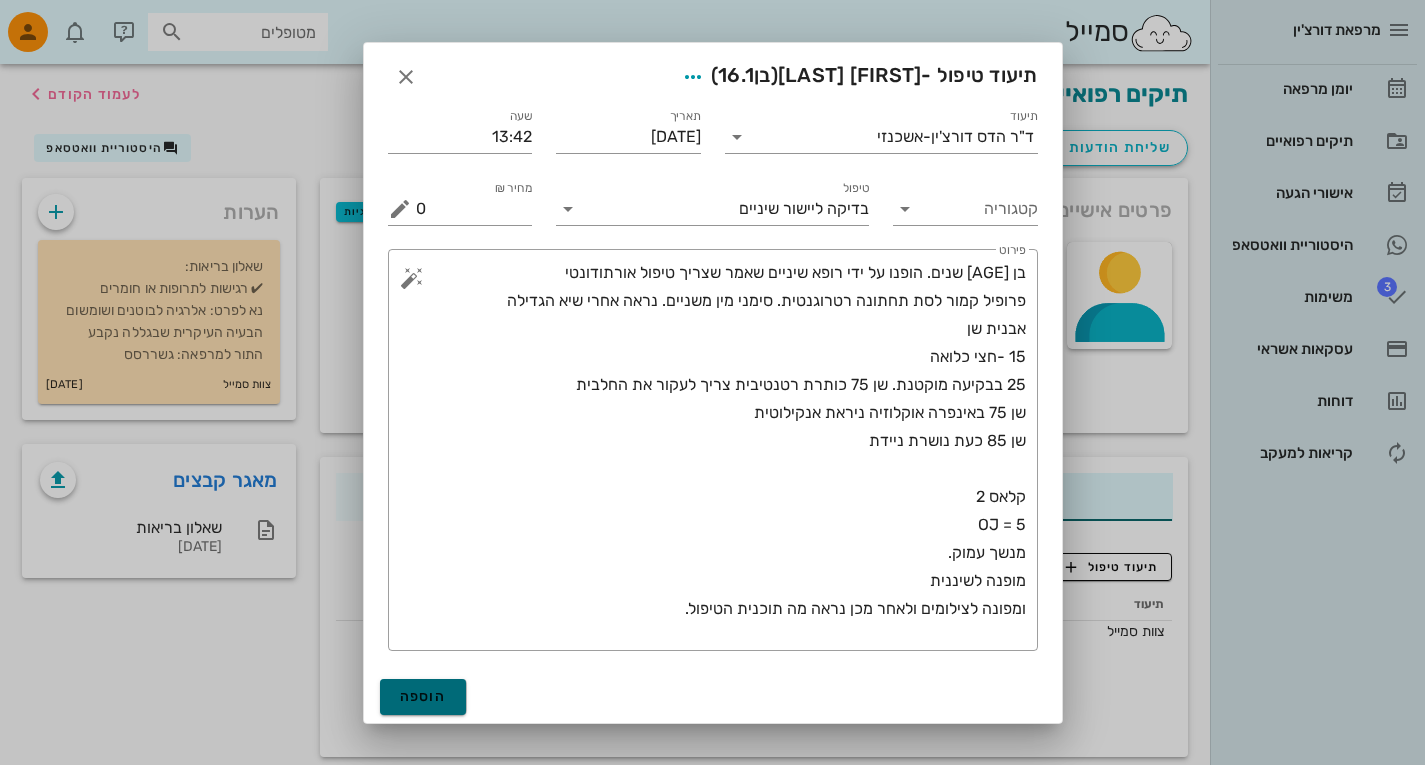 click on "הוספה" at bounding box center (423, 696) 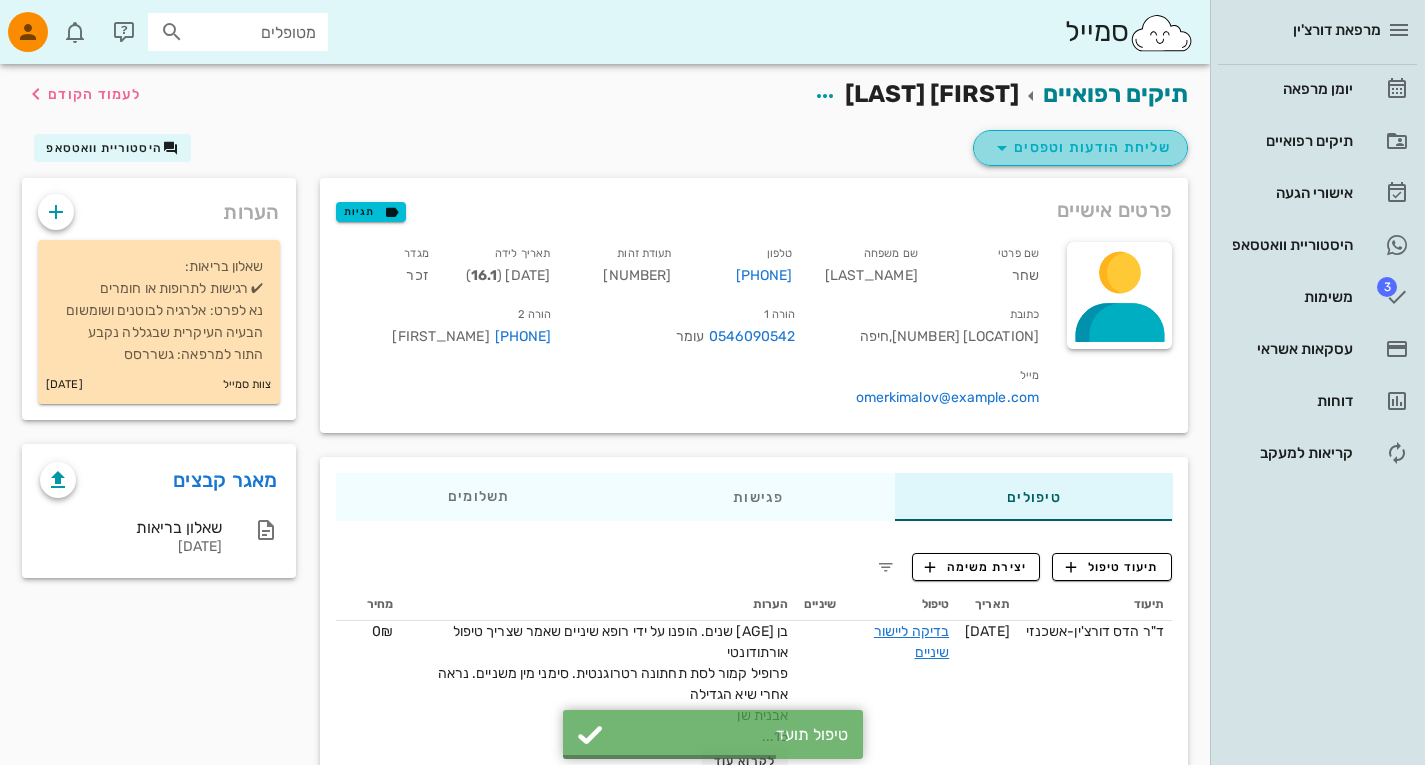 click on "שליחת הודעות וטפסים" at bounding box center (1080, 148) 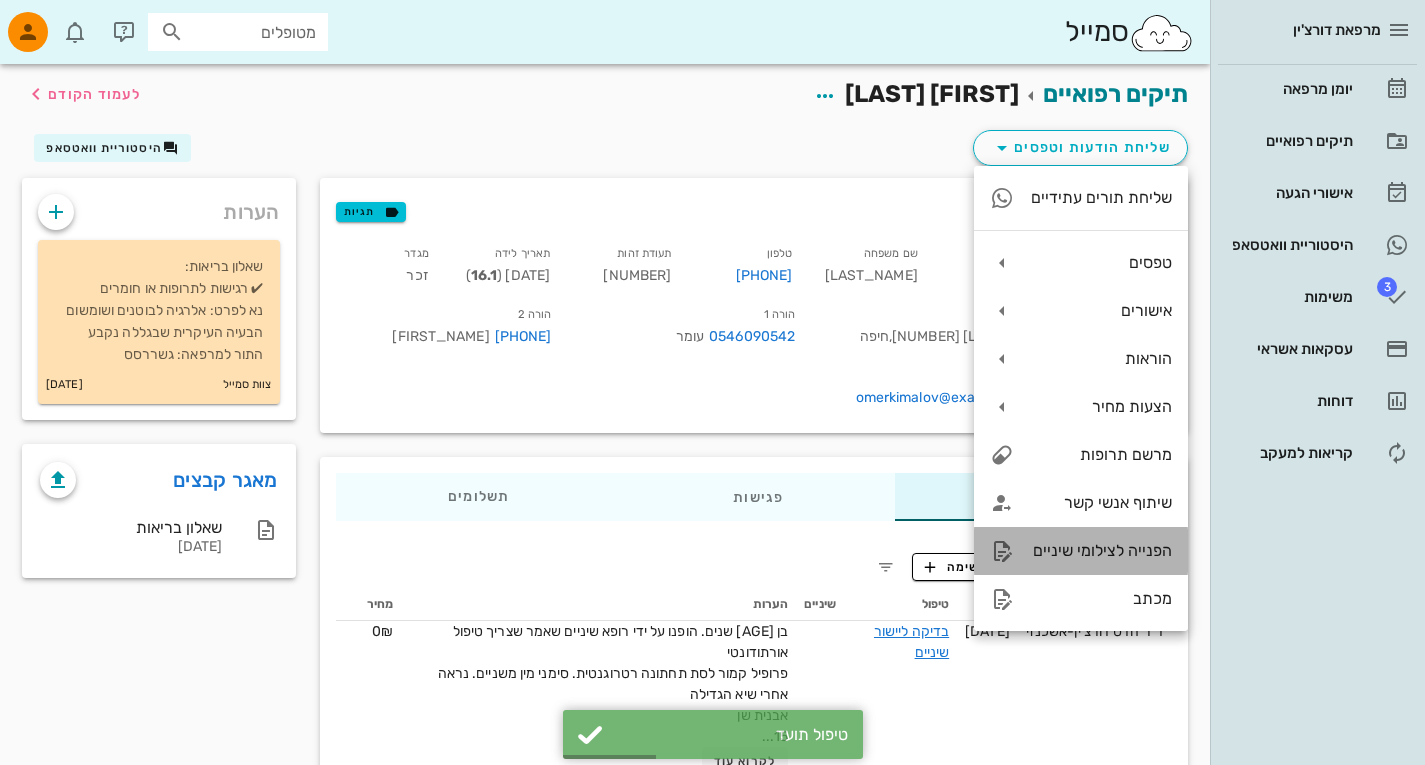 click on "הפנייה לצילומי שיניים" at bounding box center (1101, 550) 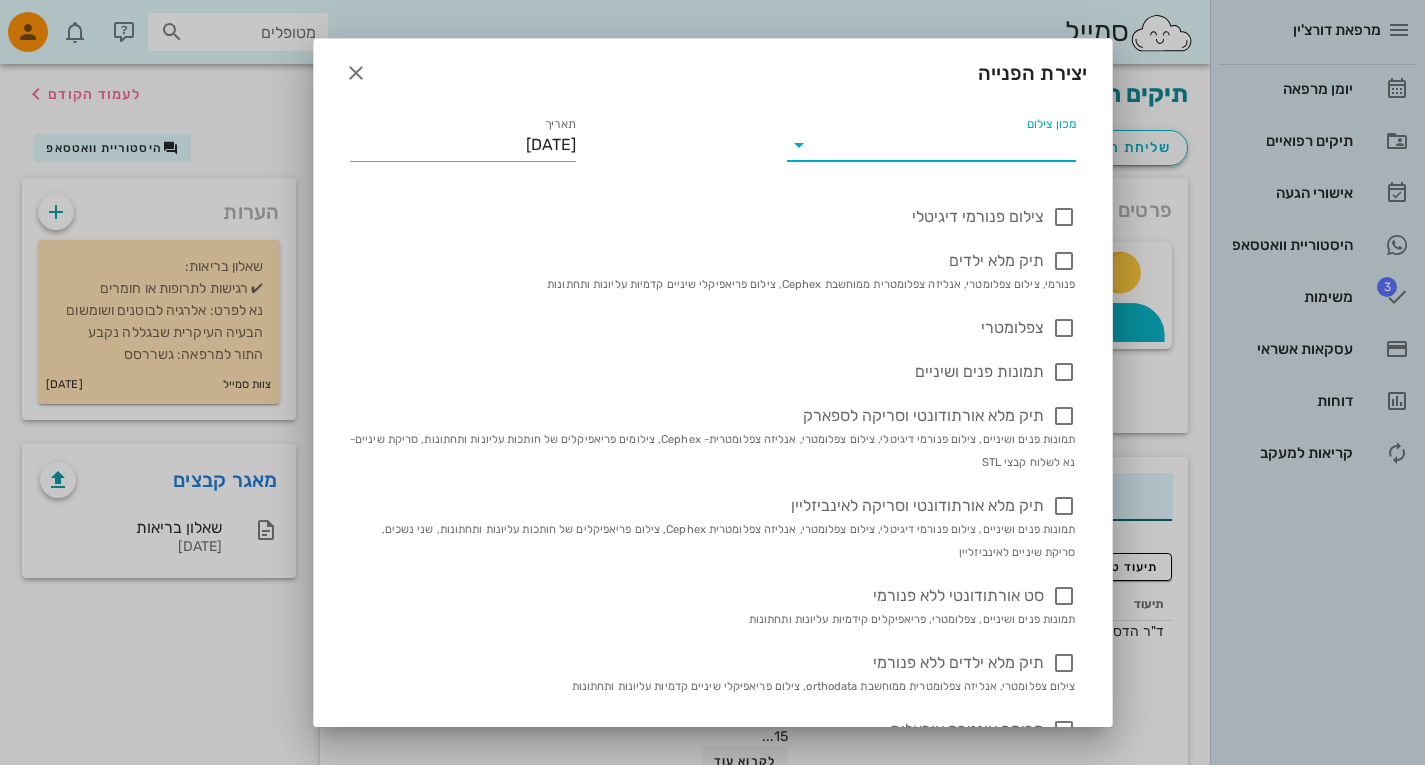 click on "מכון צילום" at bounding box center (947, 145) 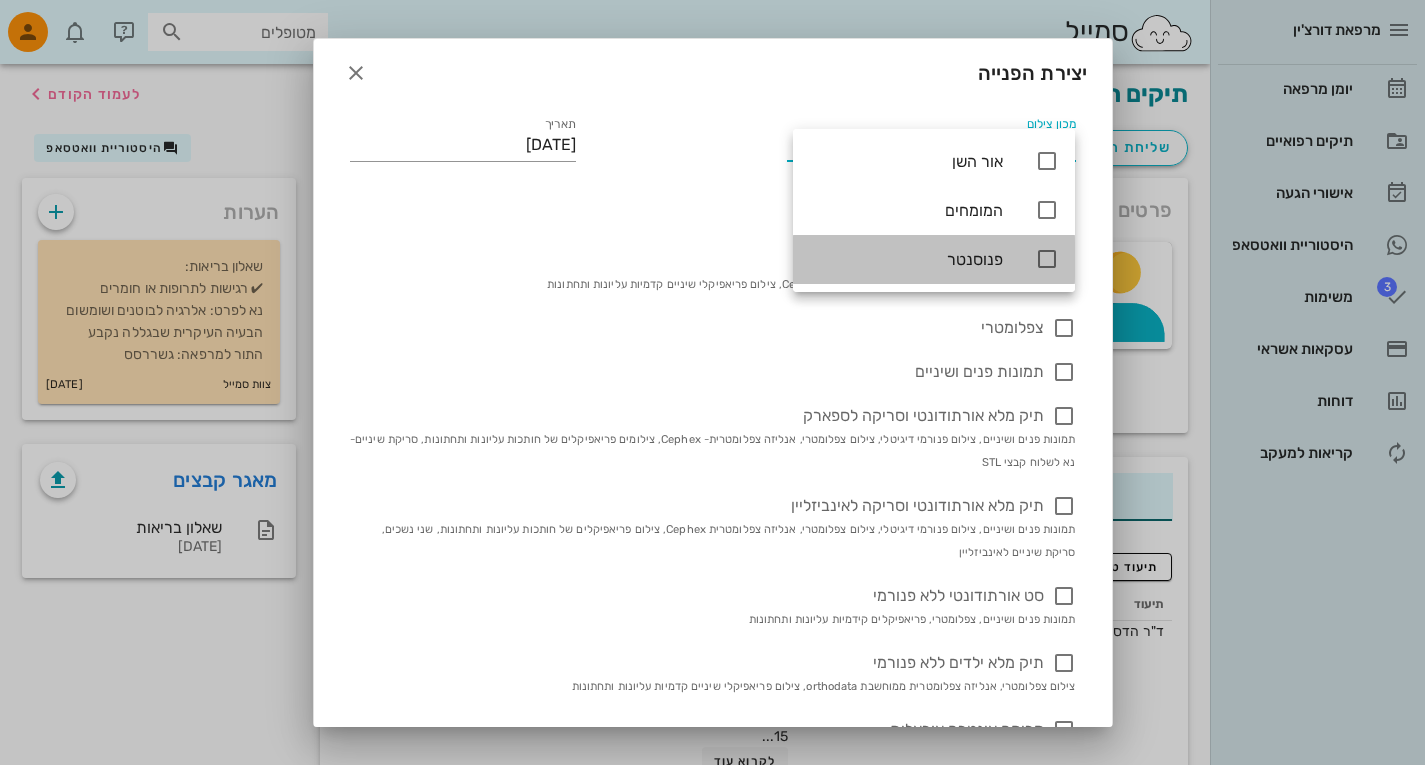 click at bounding box center (1047, 259) 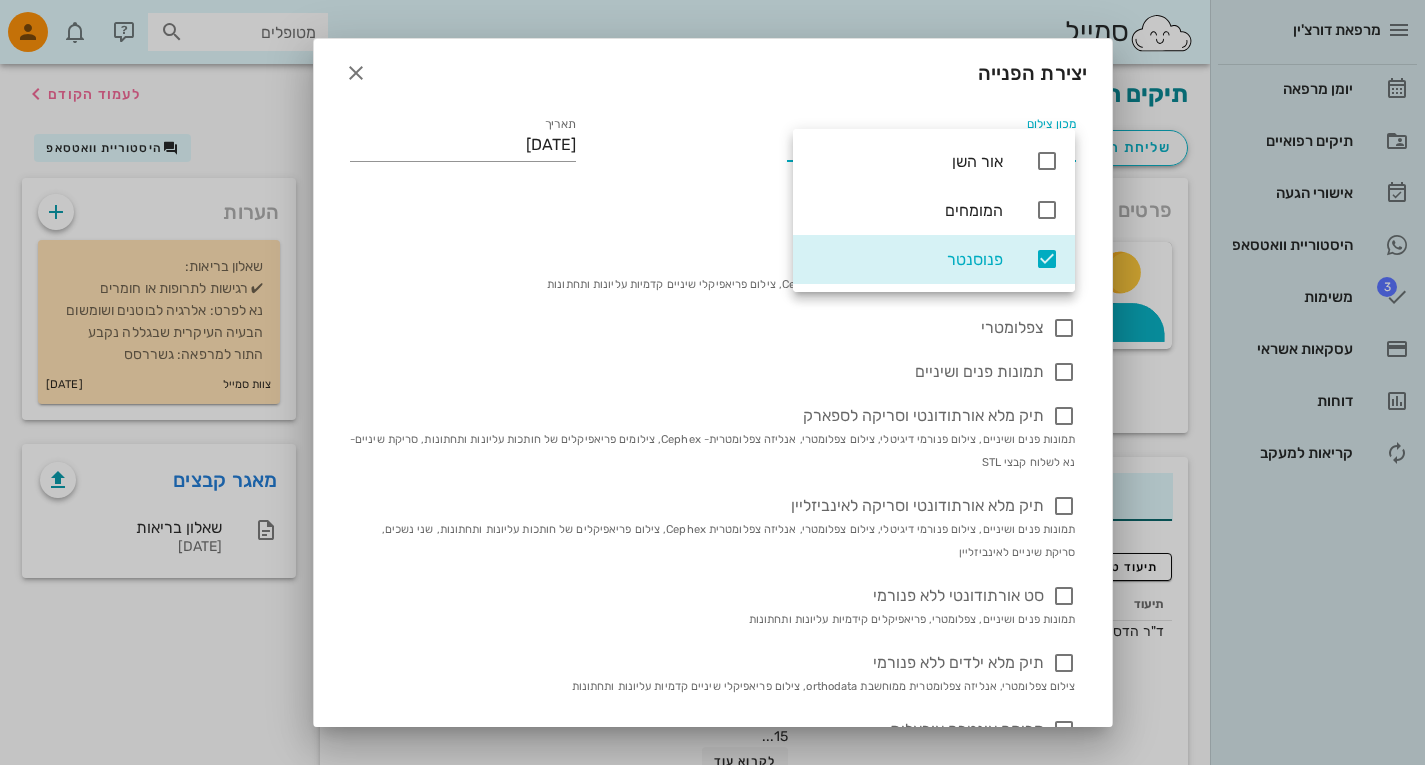 click on "צילום פנורמי דיגיטלי" at bounding box center [713, 207] 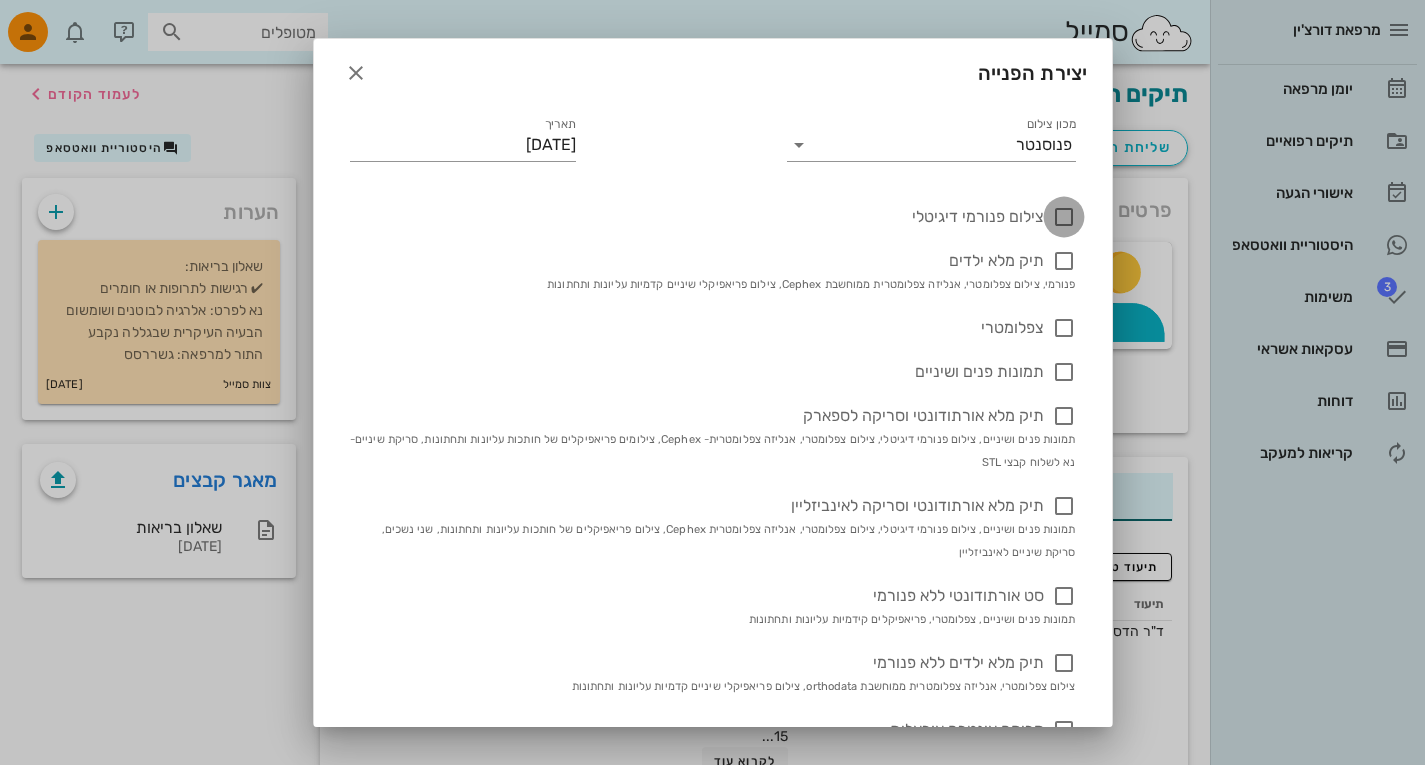 click at bounding box center [1064, 217] 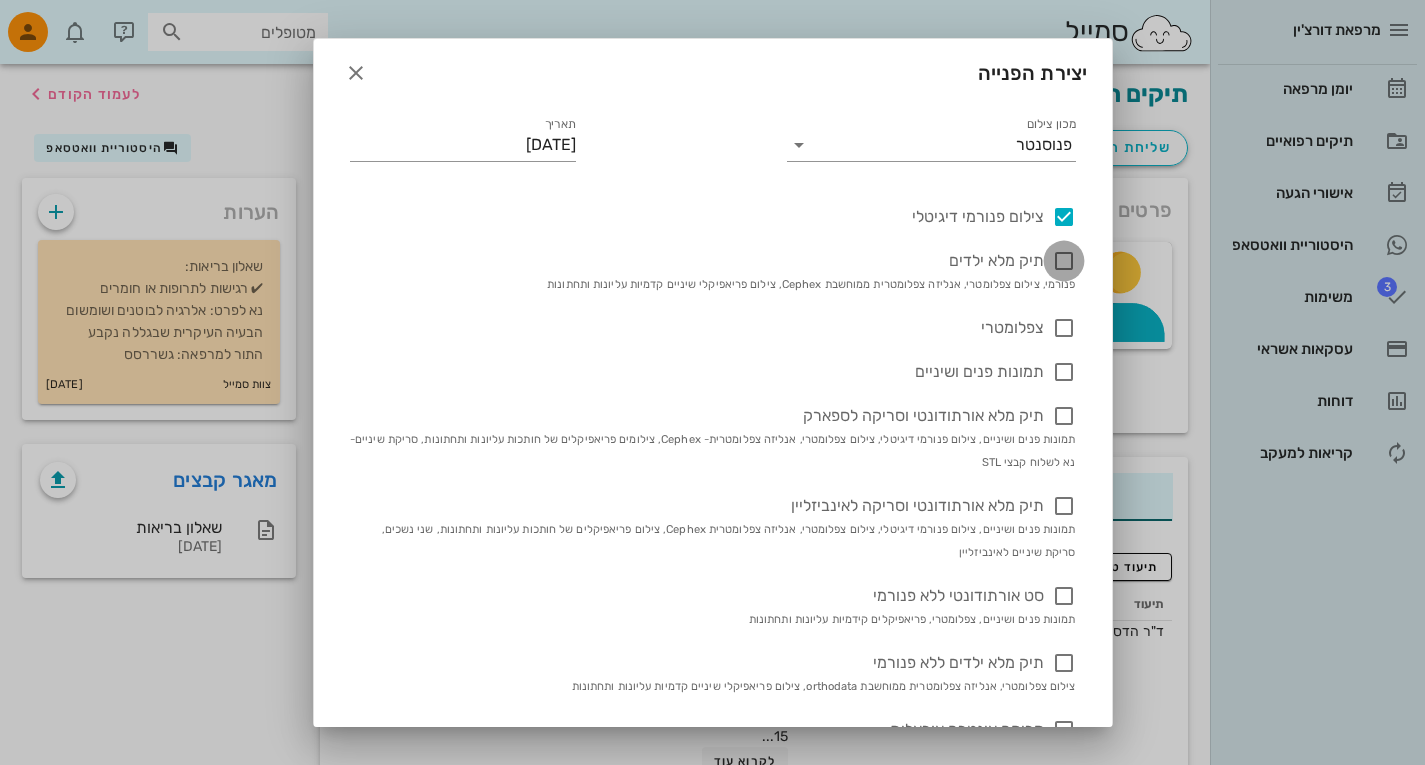 click at bounding box center [1064, 261] 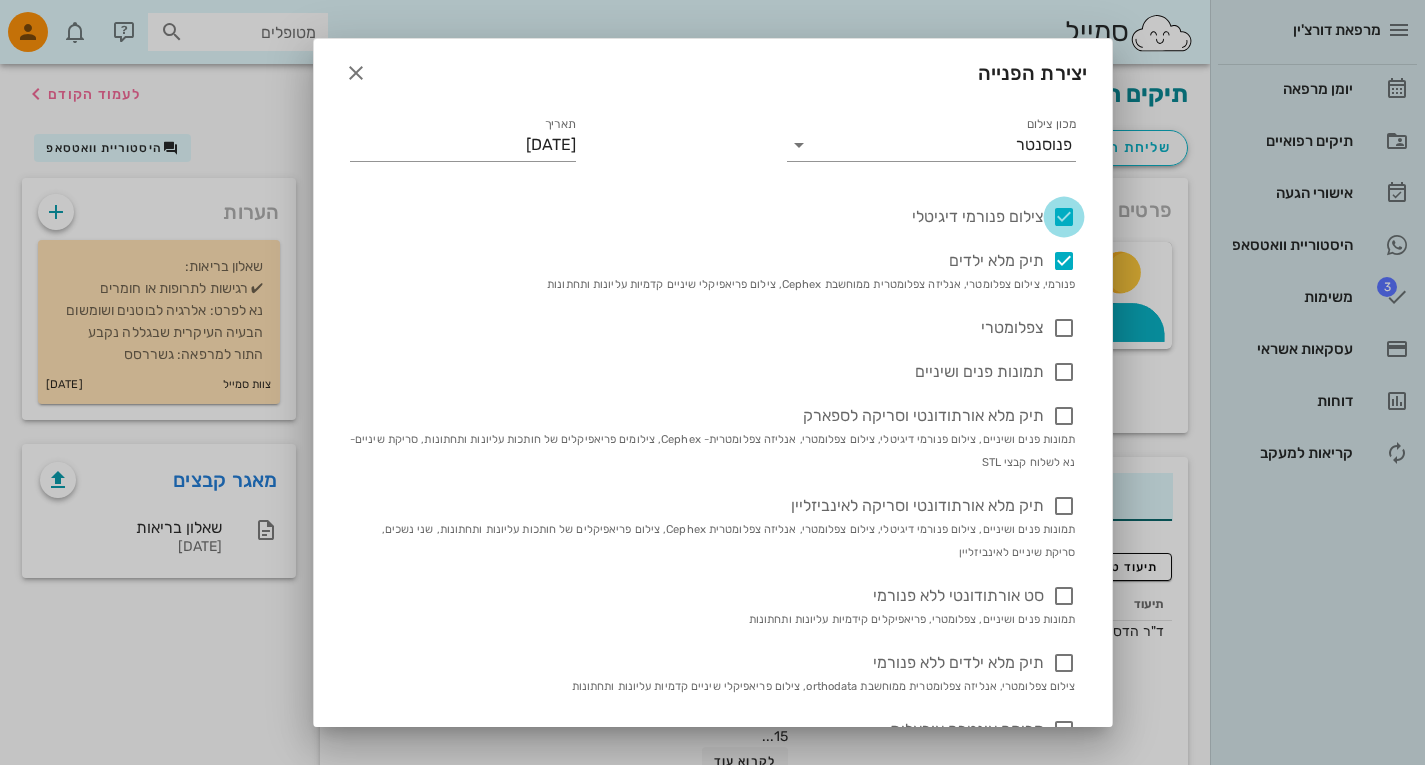 click at bounding box center (1064, 217) 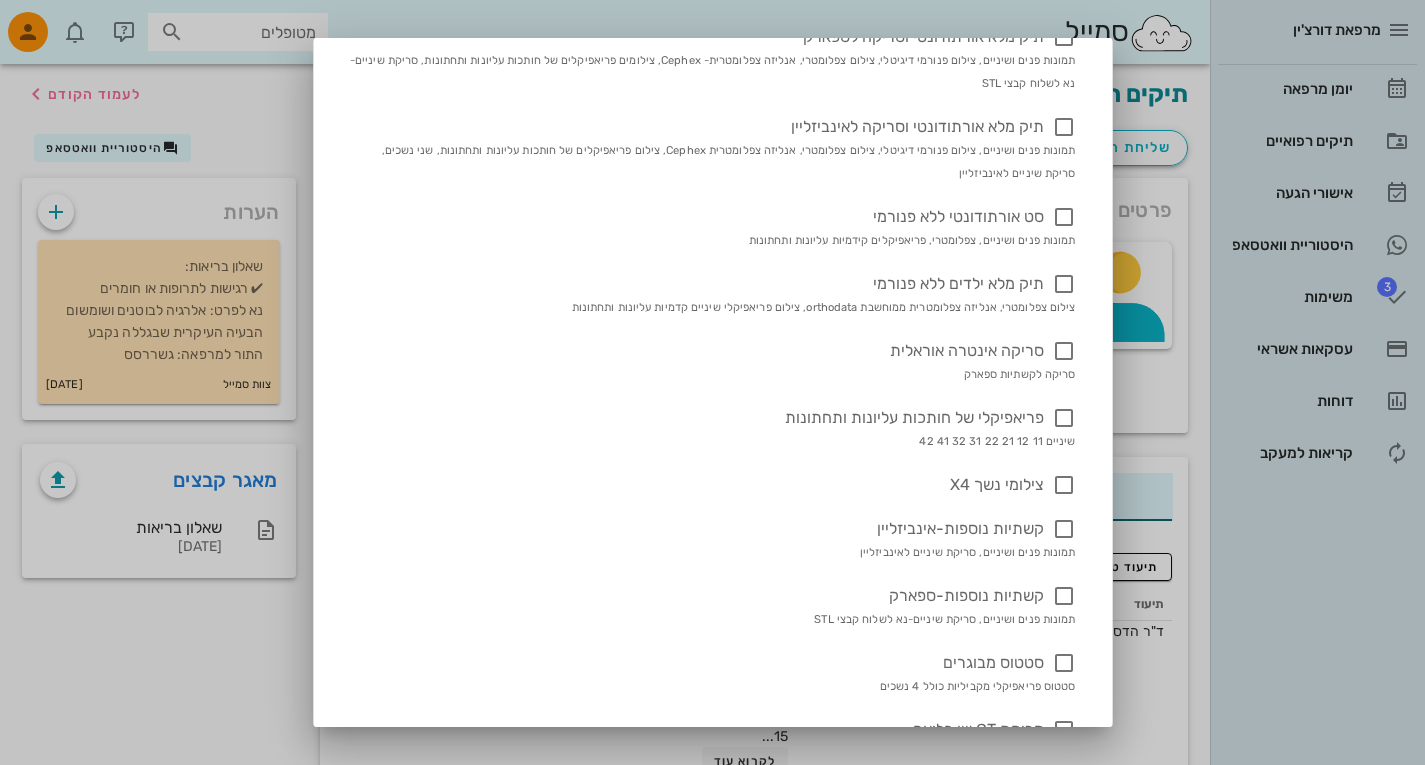 scroll, scrollTop: 381, scrollLeft: 0, axis: vertical 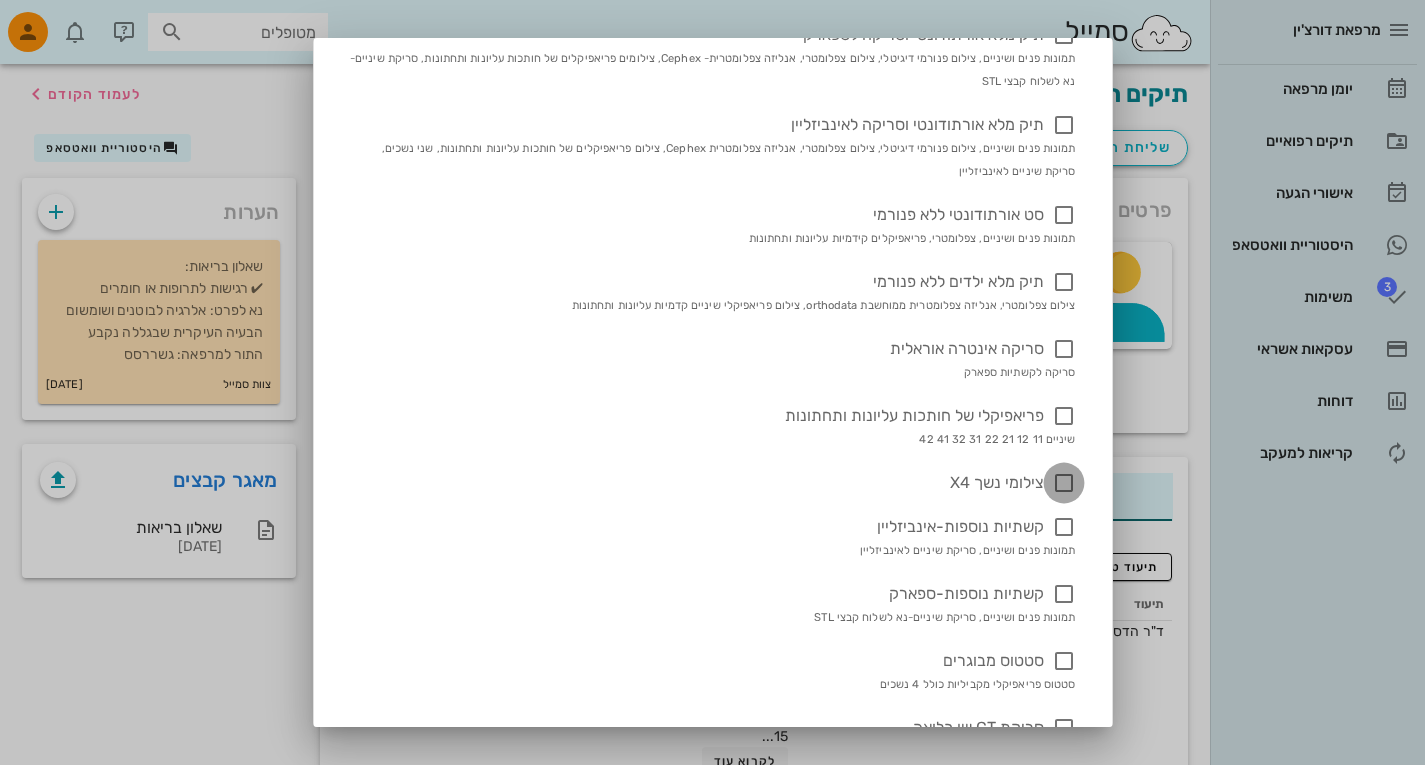 click at bounding box center [1064, 483] 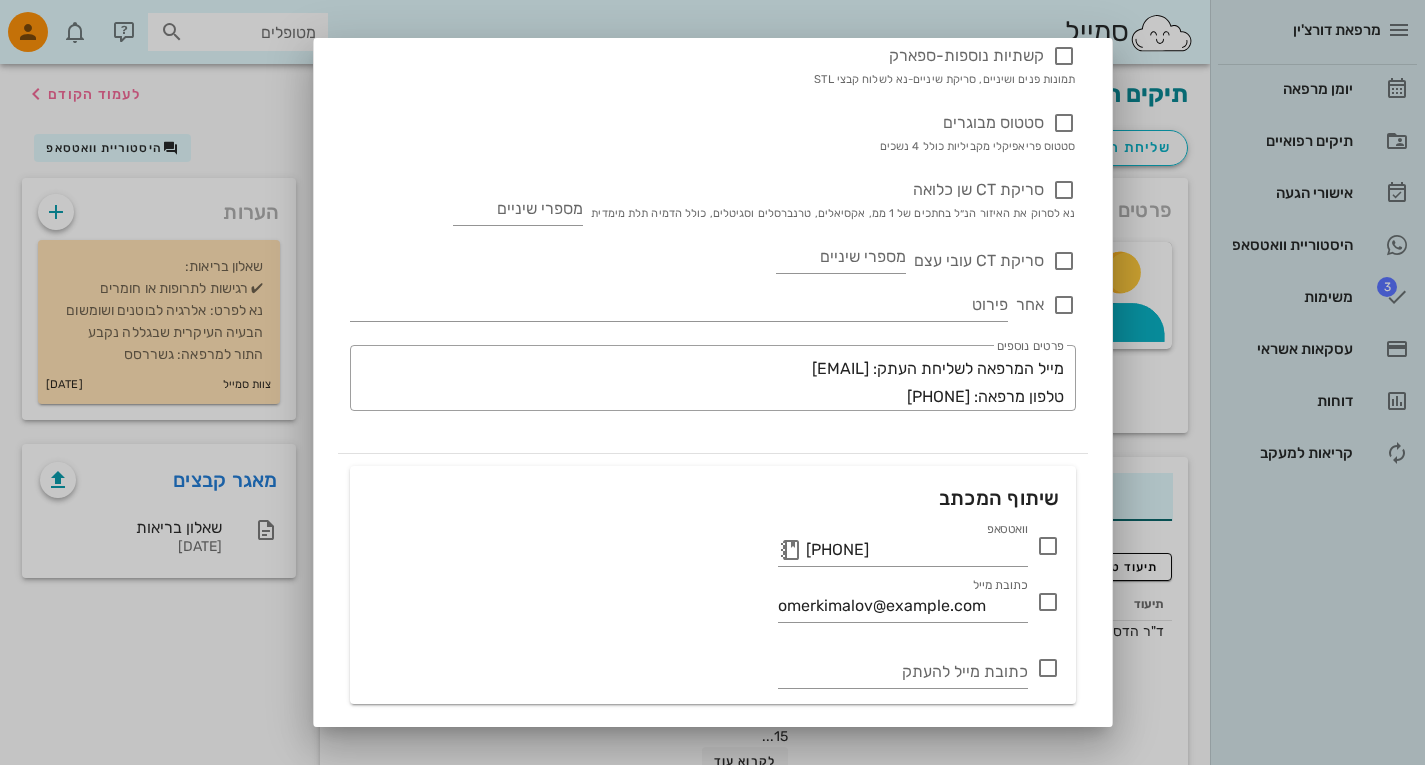scroll, scrollTop: 981, scrollLeft: 0, axis: vertical 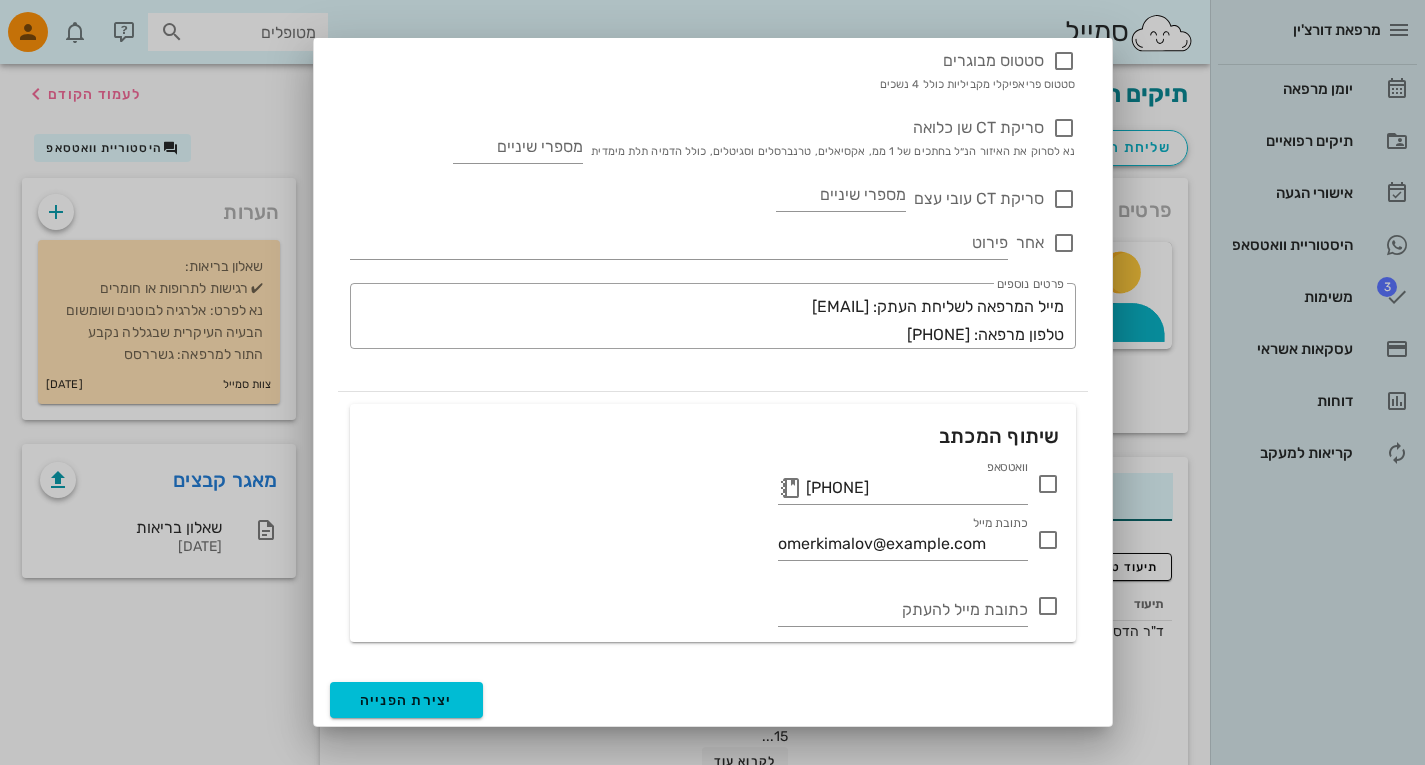 click at bounding box center (1048, 484) 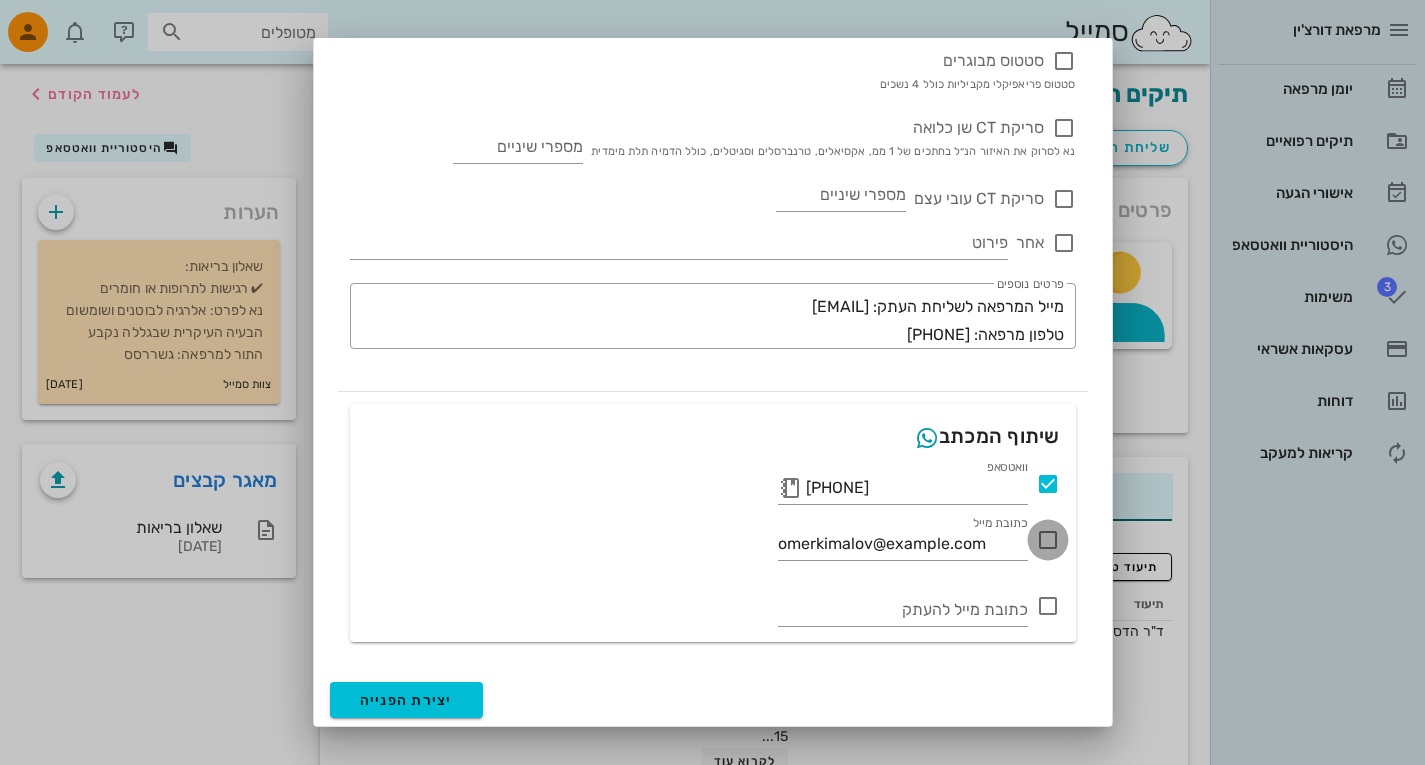 click at bounding box center (1048, 540) 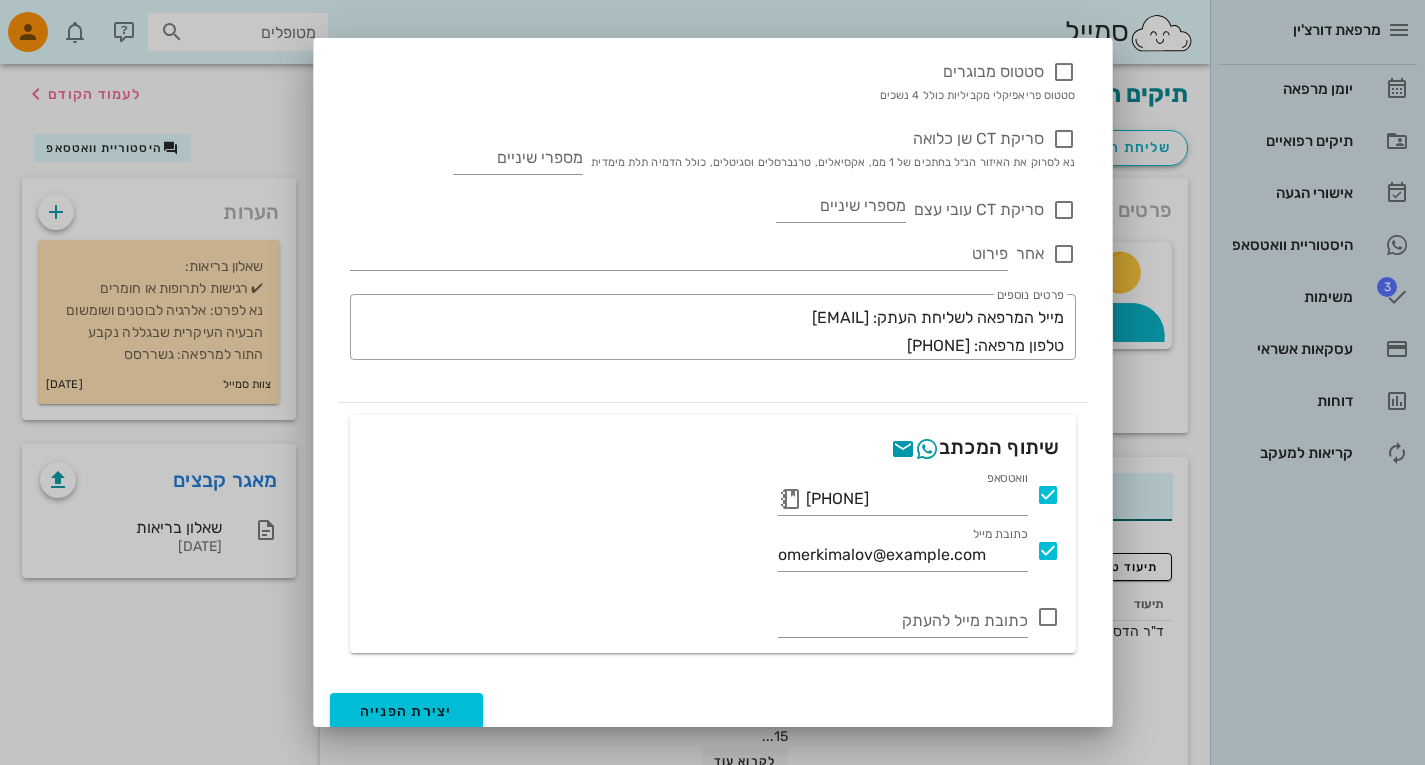 scroll, scrollTop: 981, scrollLeft: 0, axis: vertical 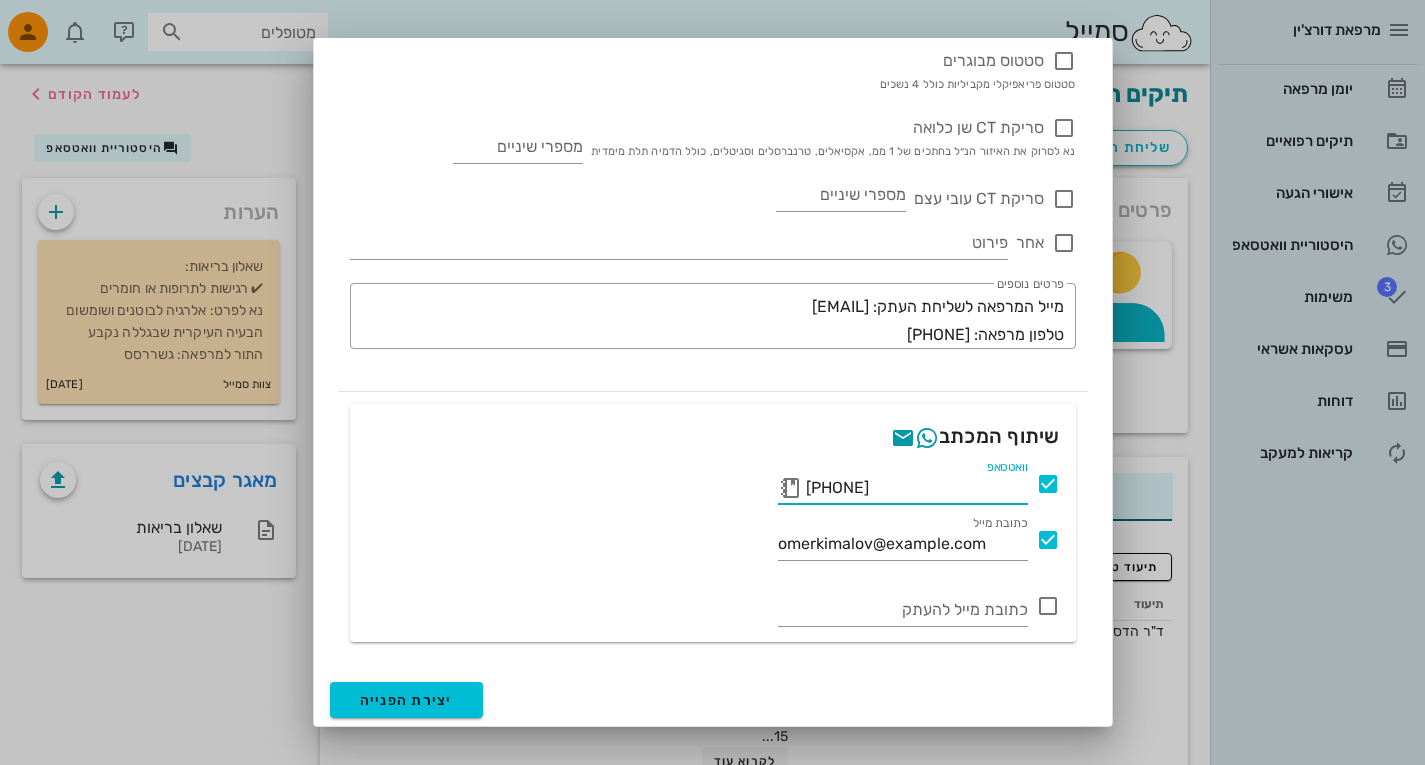 drag, startPoint x: 910, startPoint y: 487, endPoint x: 207, endPoint y: 534, distance: 704.5694 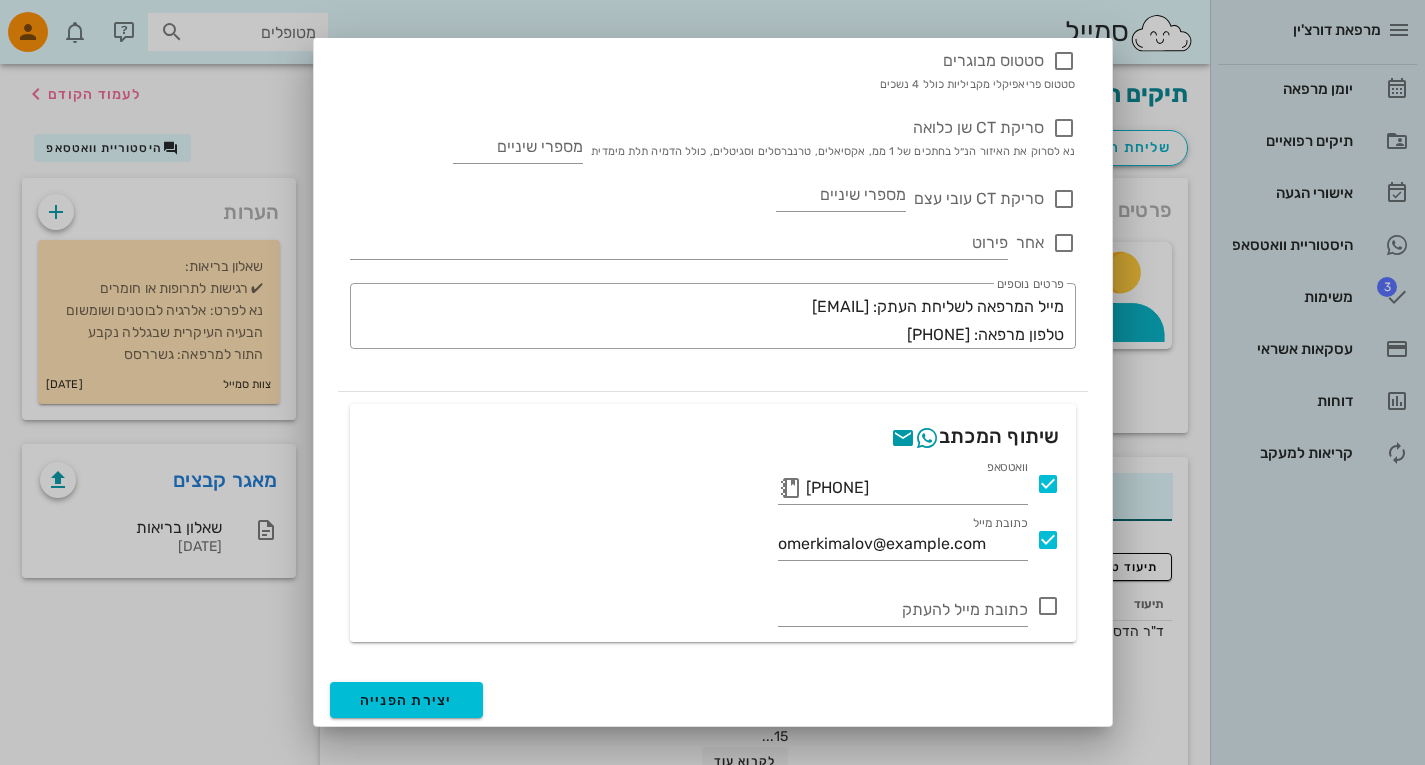 click on "וואטסאפ 0586911866 כתובת מייל omerkimalov@gmail.com כתובת מייל להעתק" at bounding box center [713, 549] 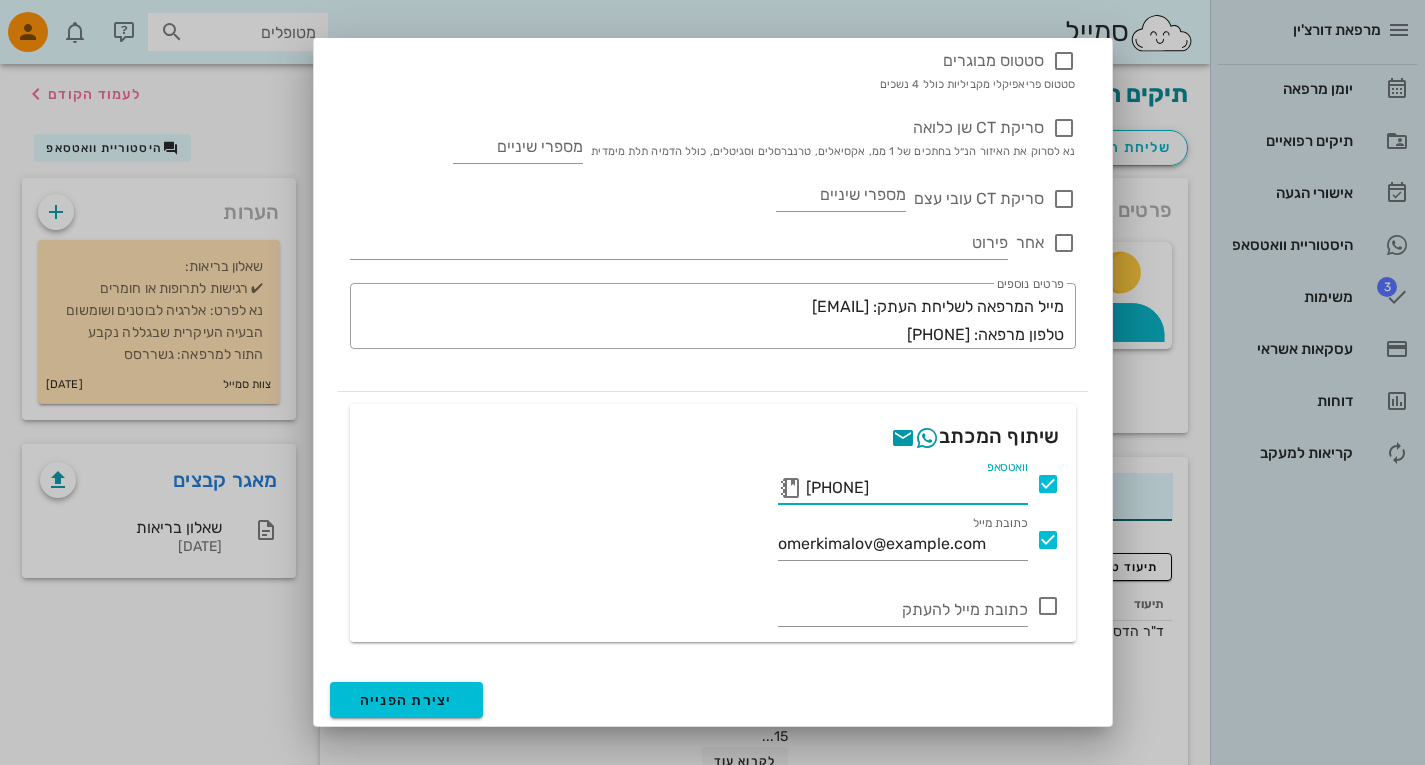 drag, startPoint x: 932, startPoint y: 493, endPoint x: 184, endPoint y: 637, distance: 761.73486 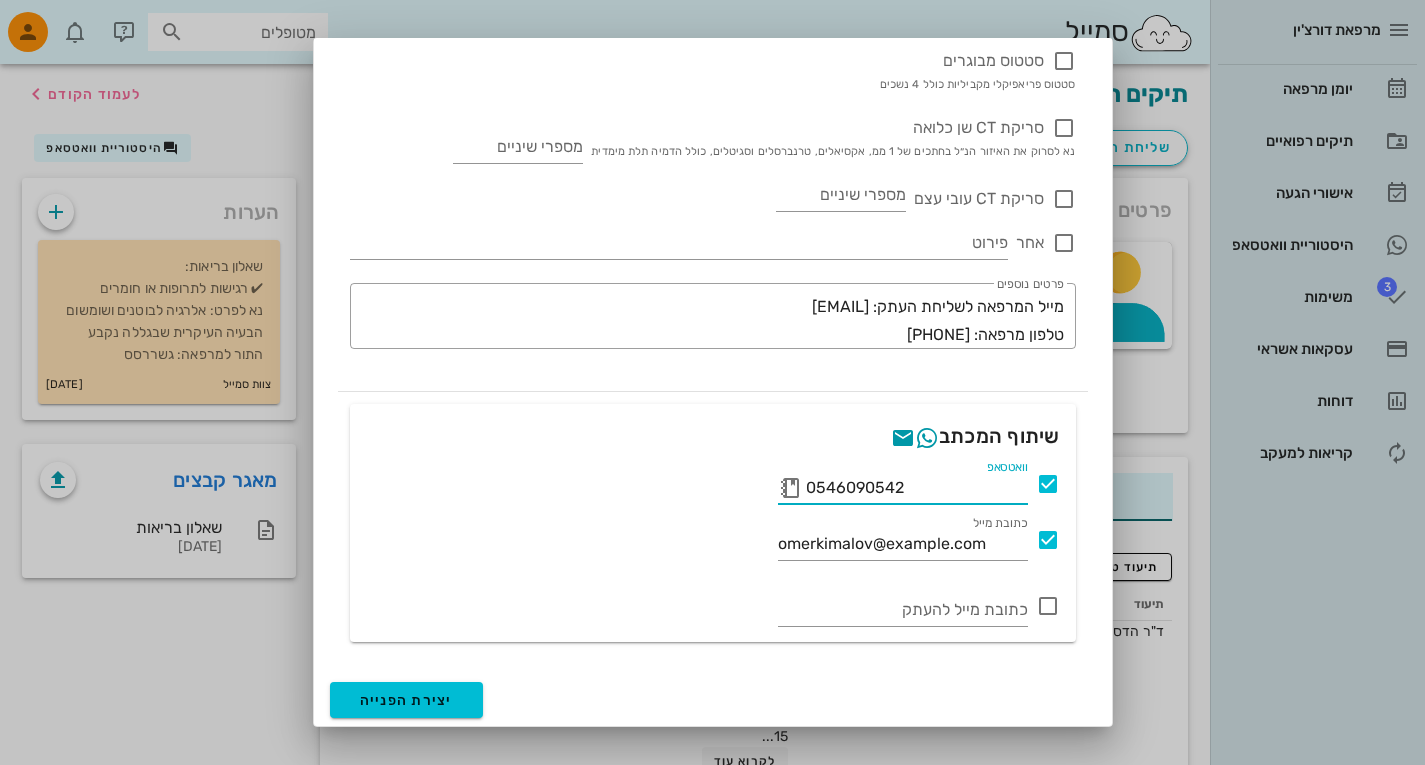 drag, startPoint x: 920, startPoint y: 493, endPoint x: 799, endPoint y: 491, distance: 121.016525 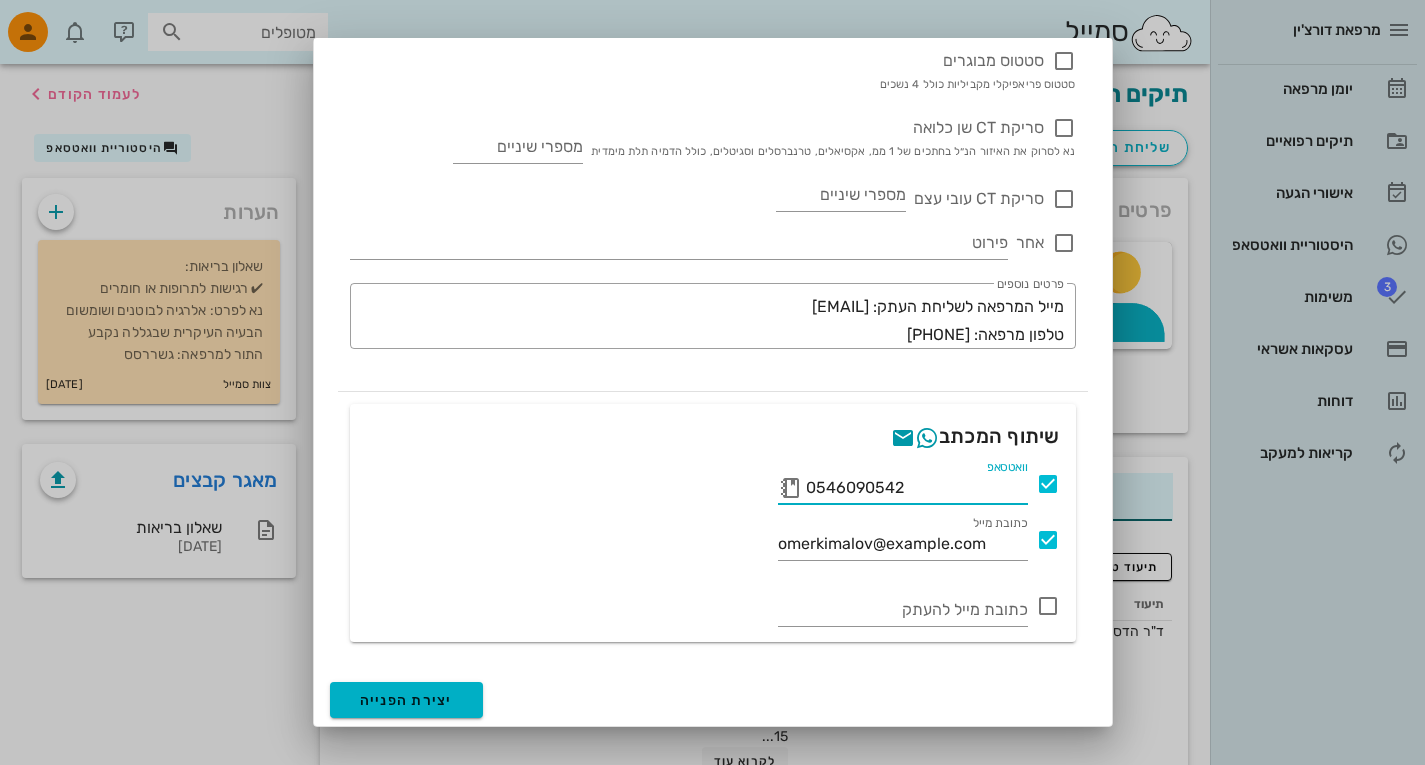 type on "0546090542" 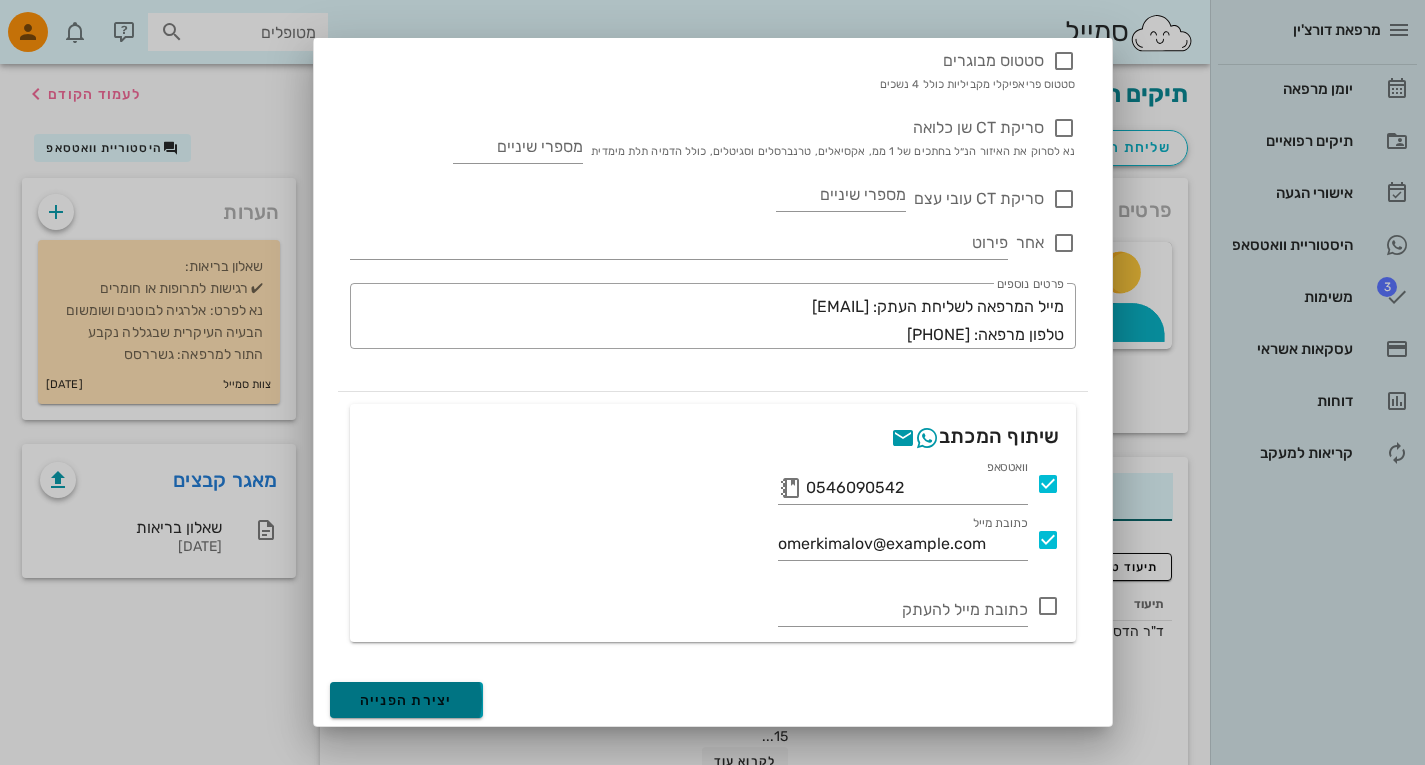 click on "יצירת הפנייה" at bounding box center (406, 700) 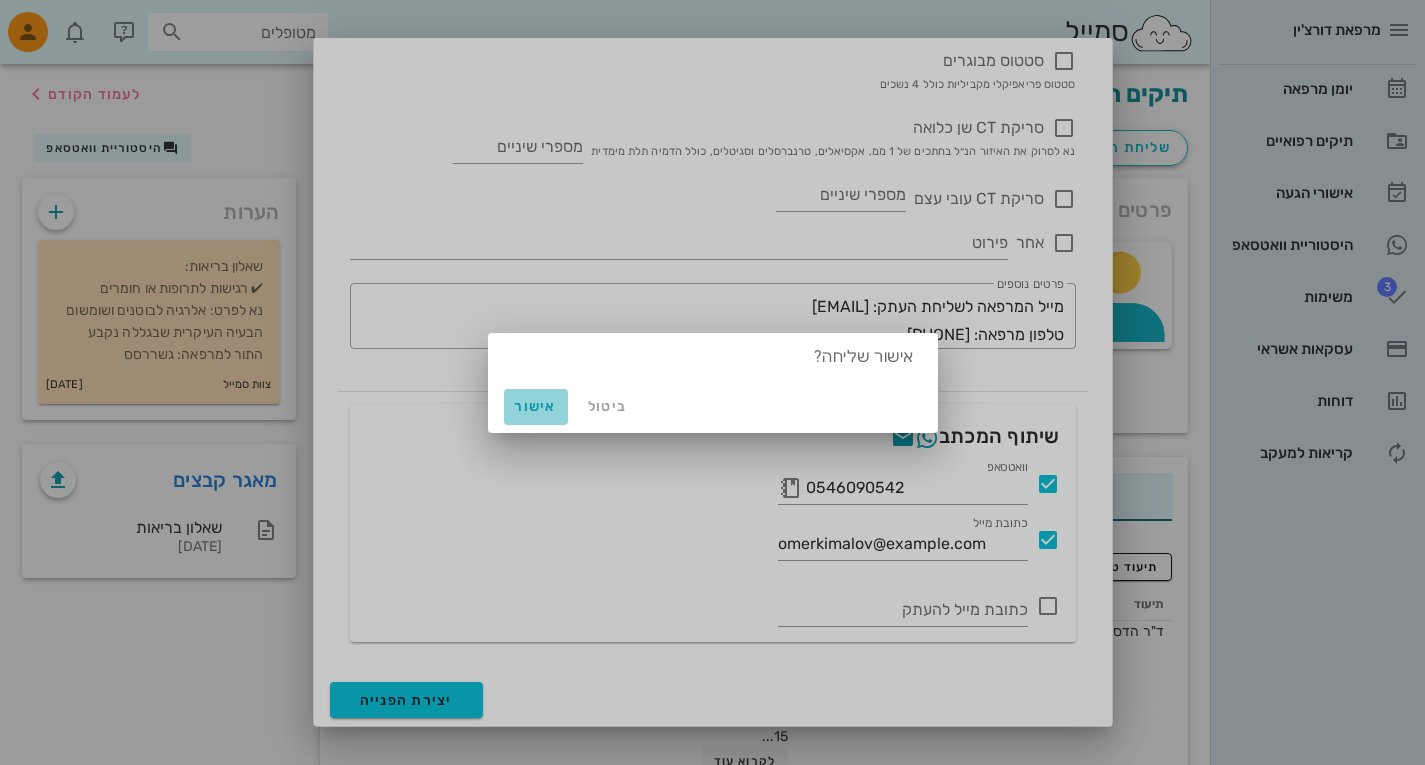 click on "אישור" at bounding box center [536, 406] 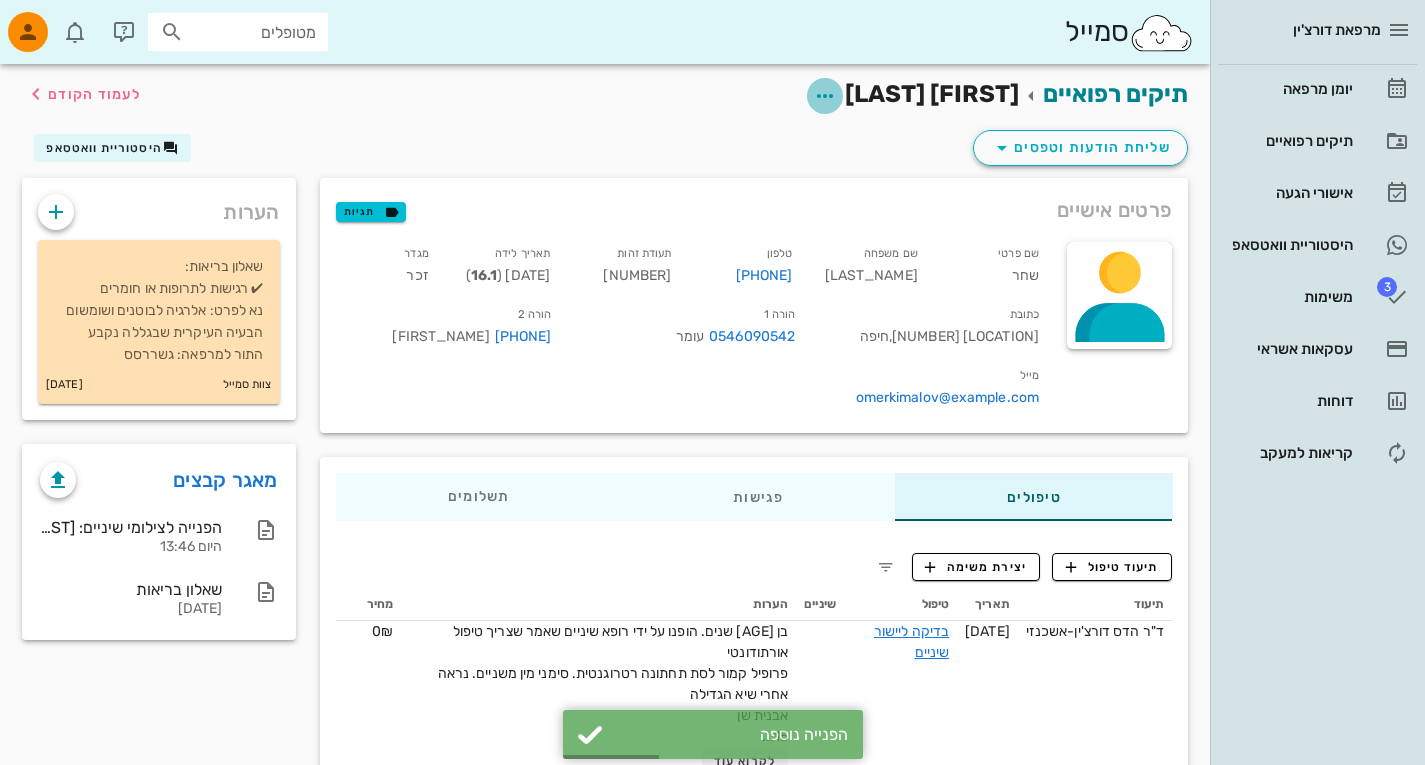 click at bounding box center [825, 96] 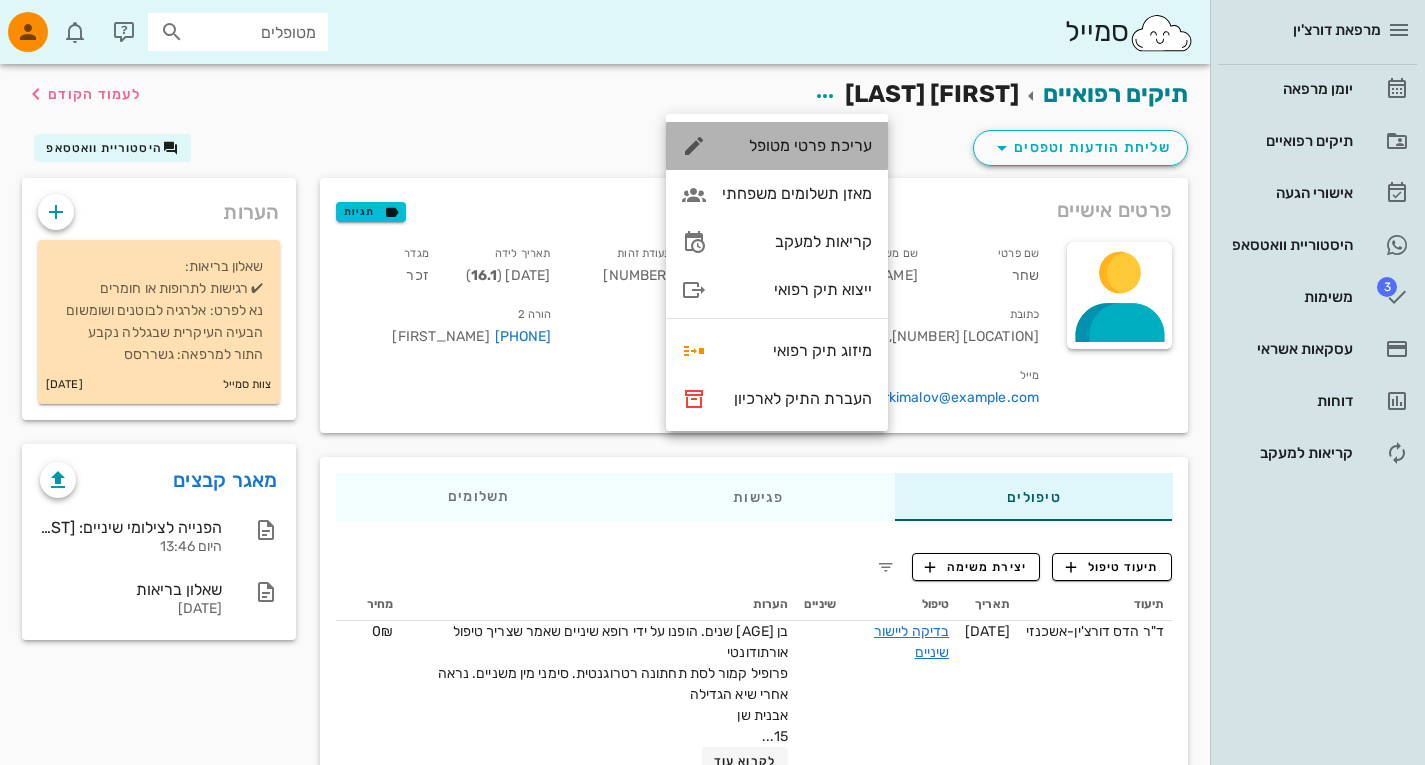 click on "עריכת פרטי מטופל" at bounding box center (797, 145) 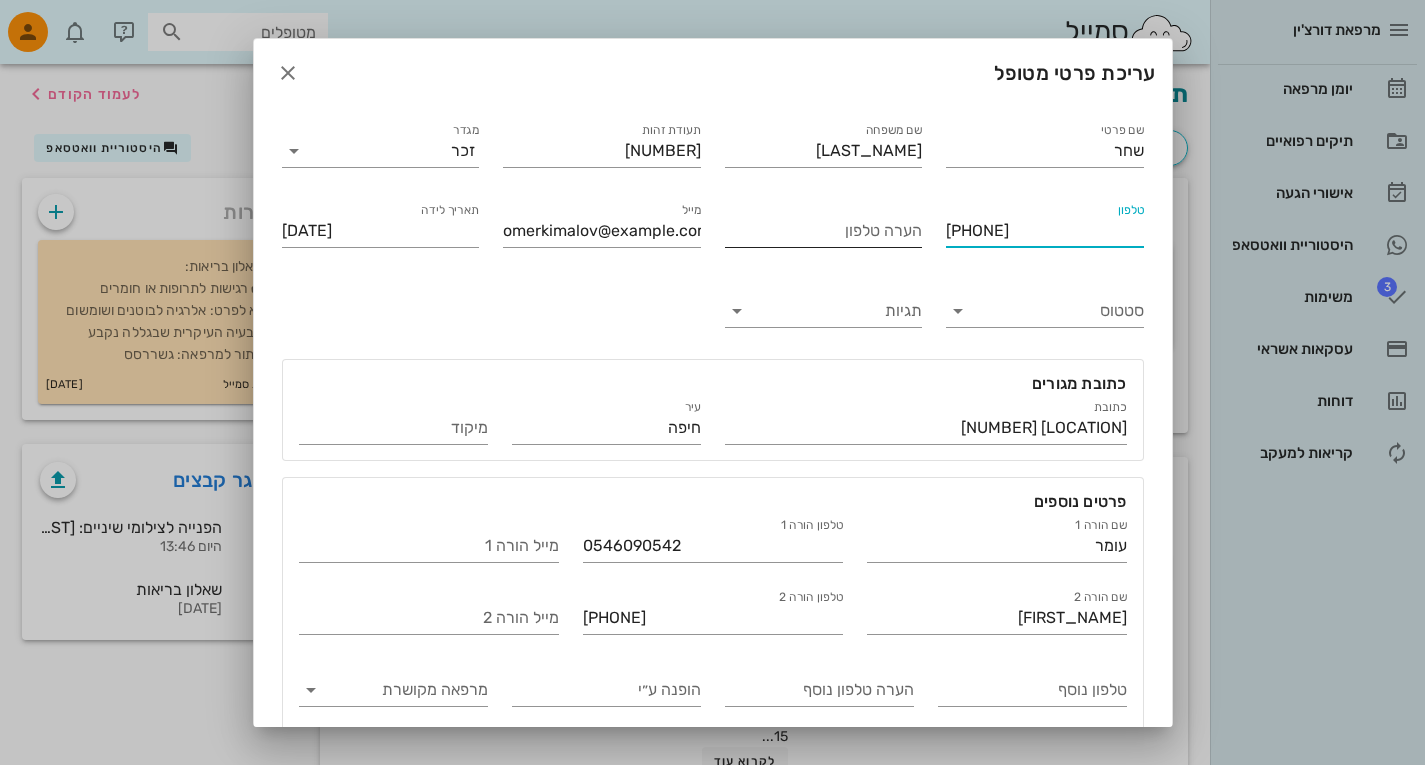 drag, startPoint x: 1064, startPoint y: 234, endPoint x: 909, endPoint y: 237, distance: 155.02902 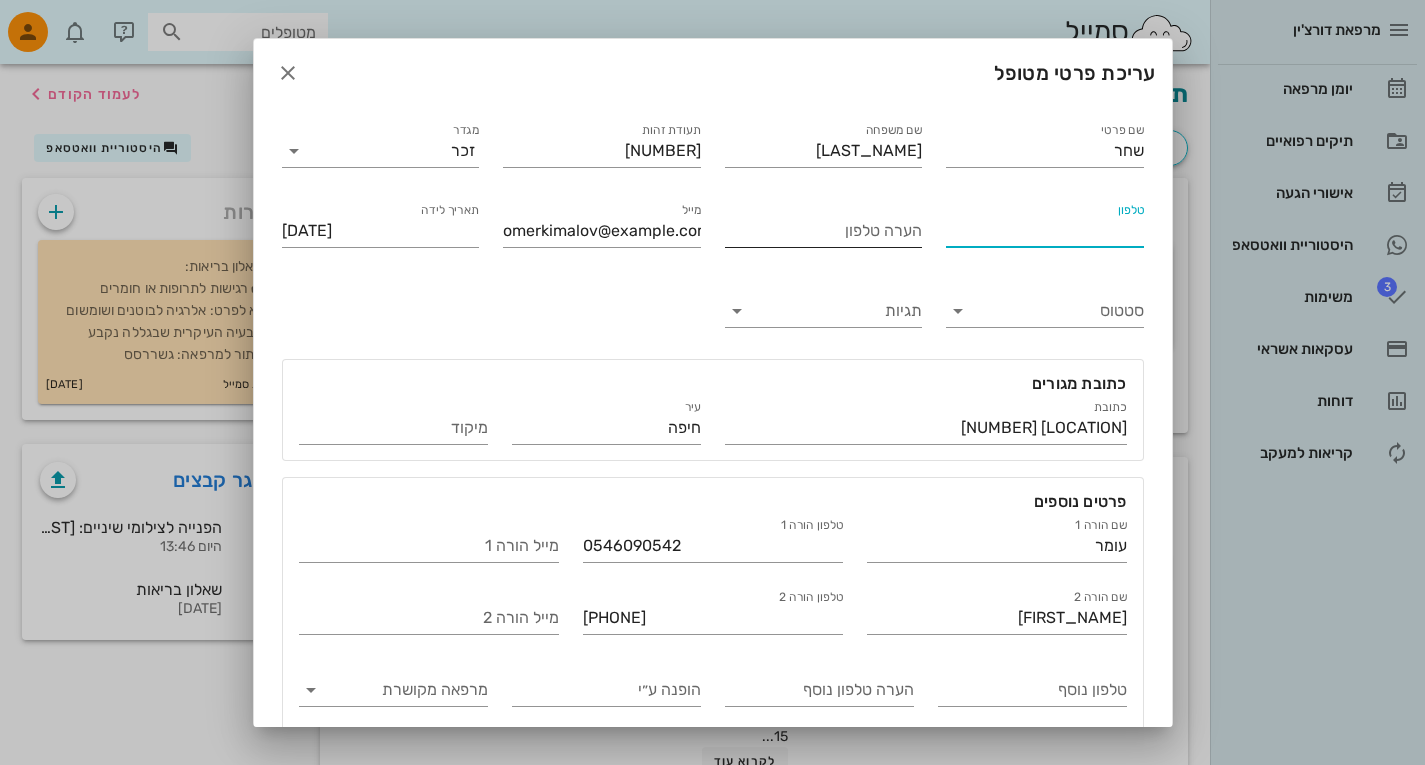 scroll, scrollTop: 85, scrollLeft: 0, axis: vertical 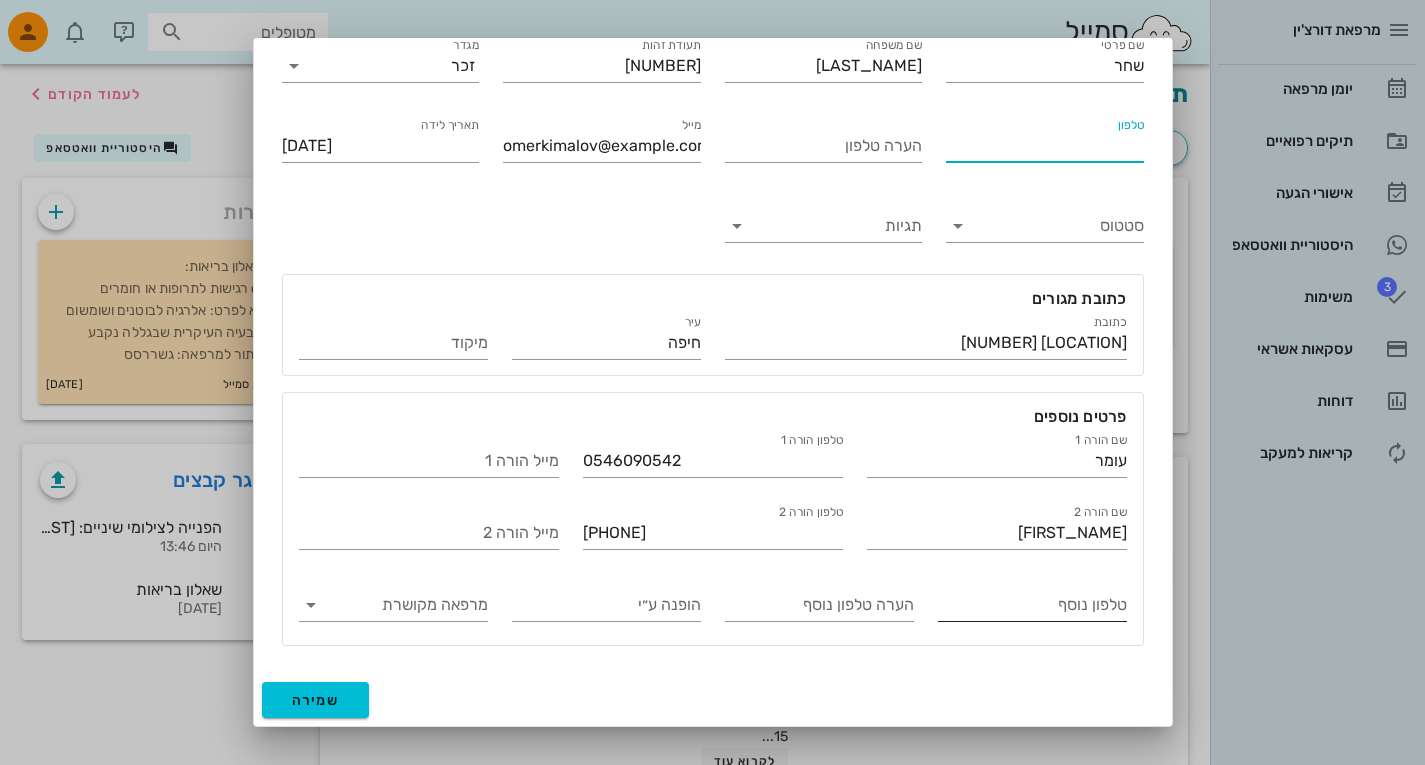 type 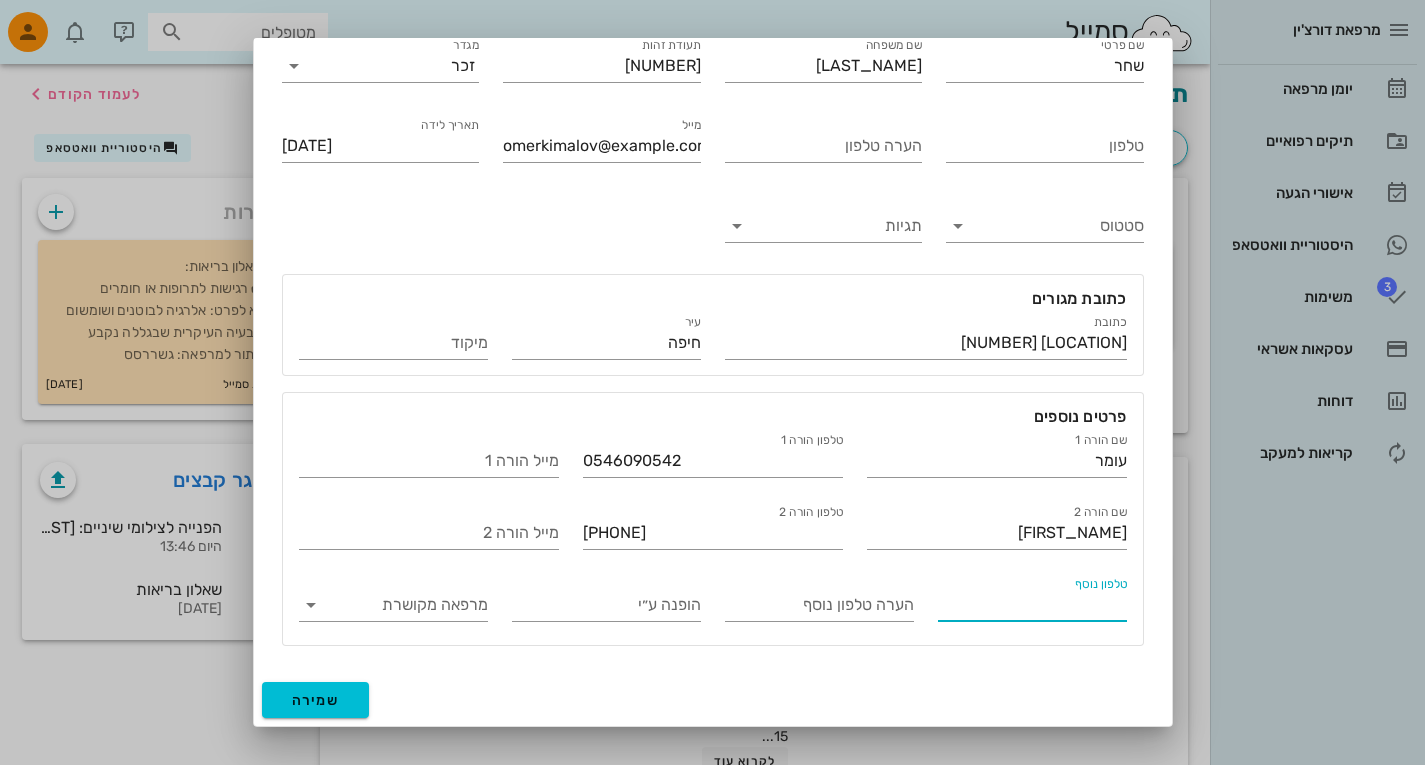 click on "טלפון נוסף" at bounding box center (1032, 605) 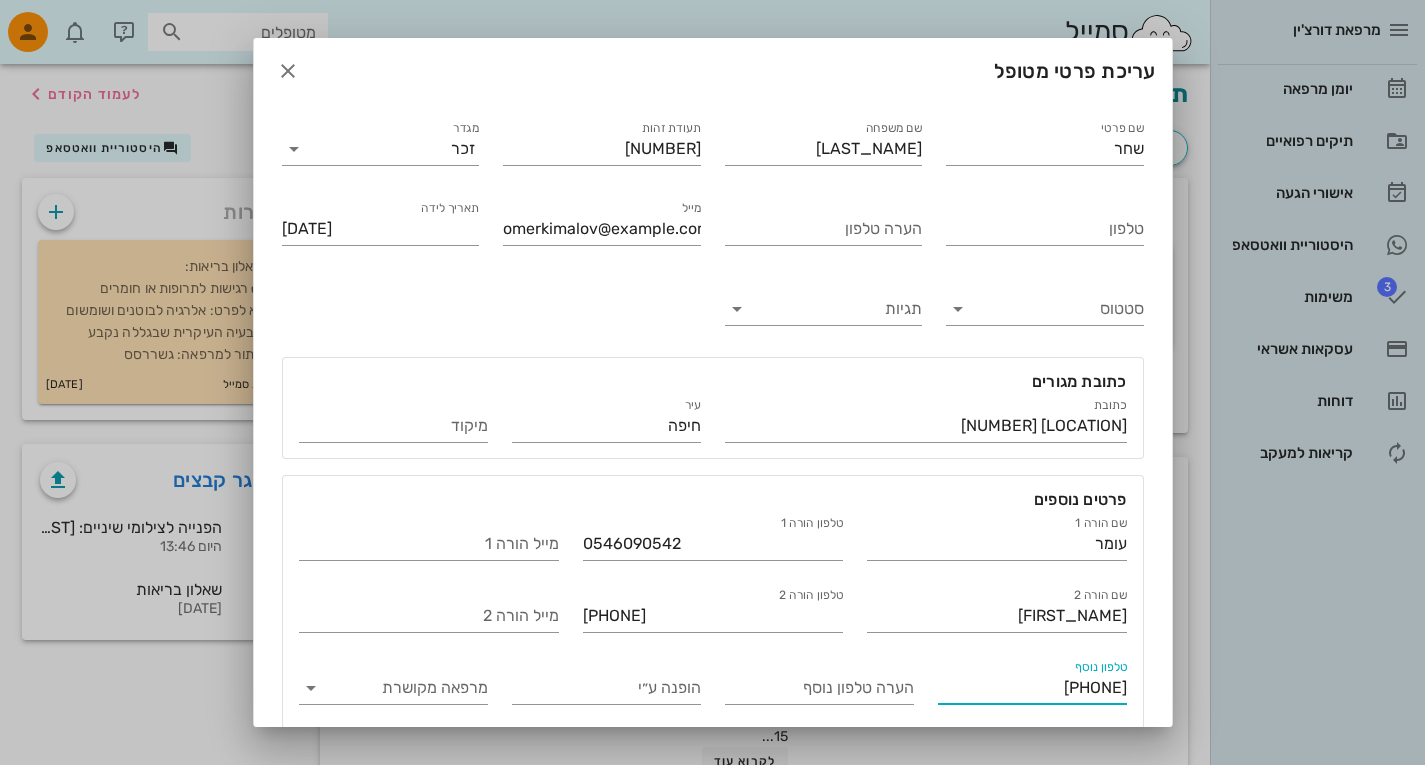 scroll, scrollTop: 0, scrollLeft: 0, axis: both 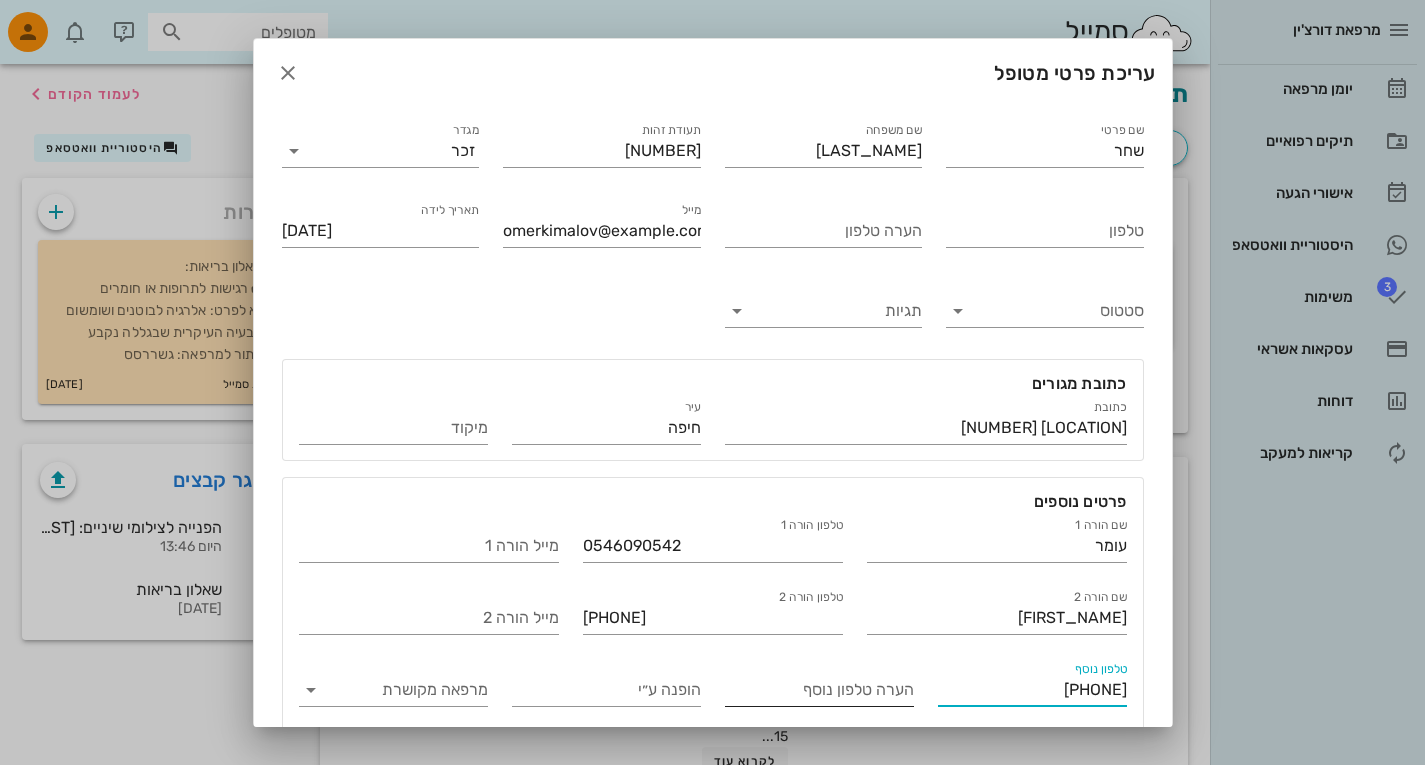 type on "[PHONE]" 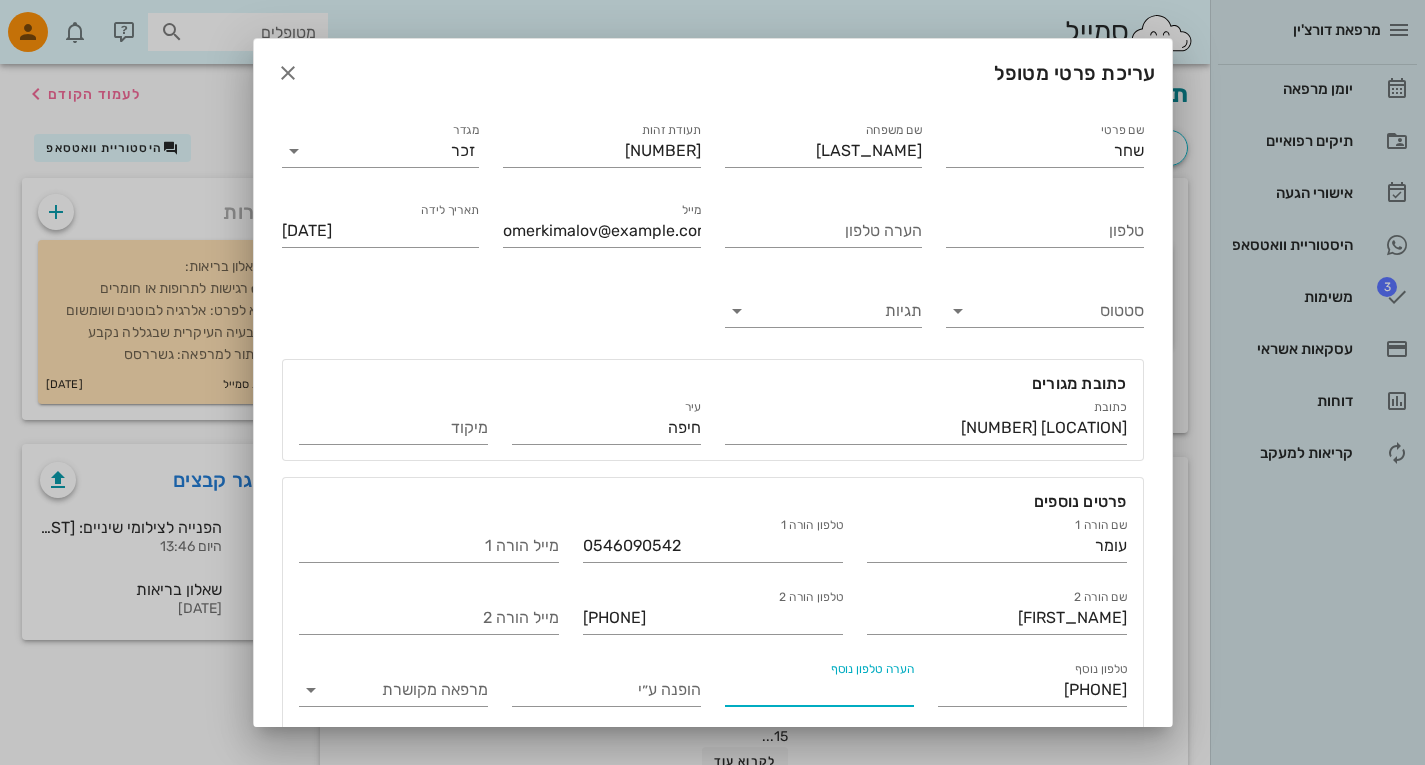 click on "הערה טלפון נוסף" at bounding box center [819, 690] 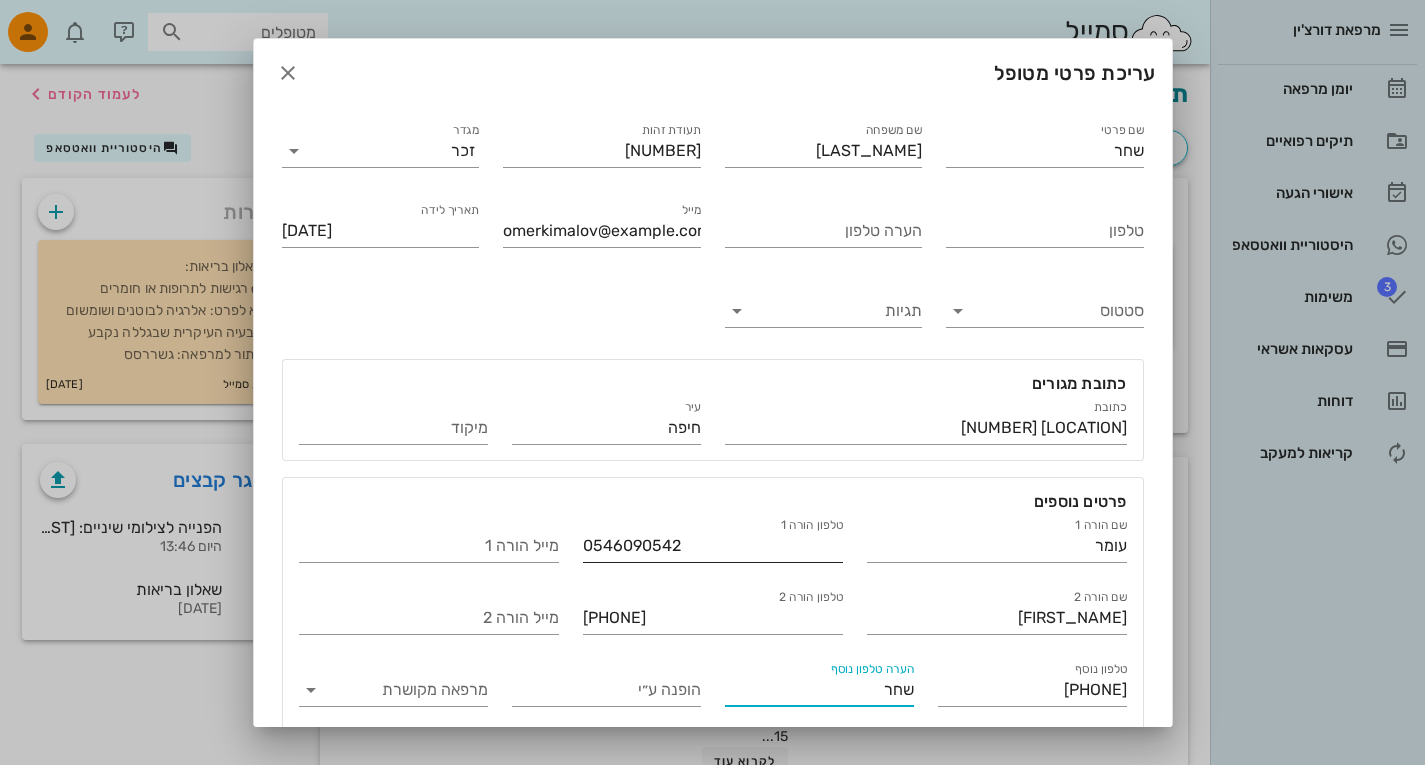 type on "שחר" 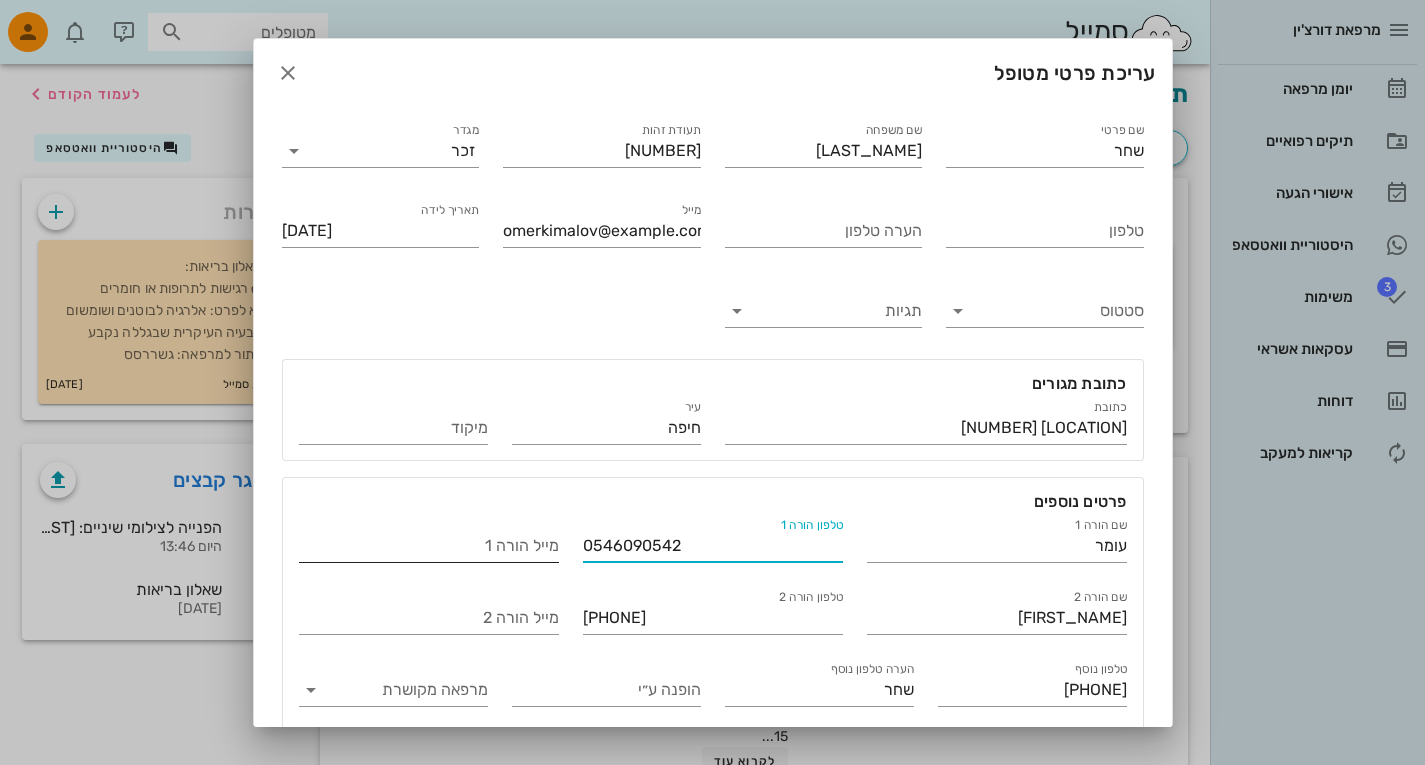 drag, startPoint x: 773, startPoint y: 548, endPoint x: 545, endPoint y: 546, distance: 228.00877 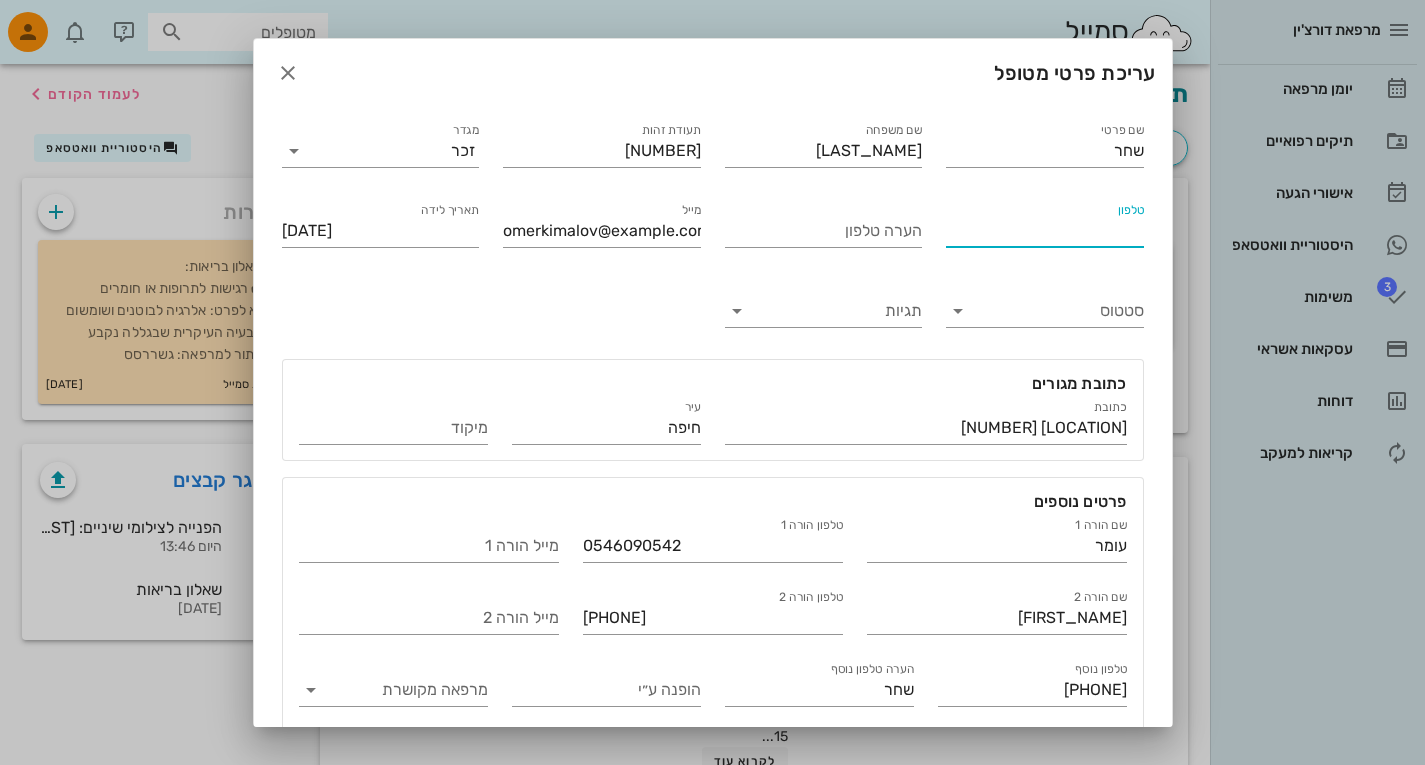 click on "טלפון" at bounding box center [1045, 231] 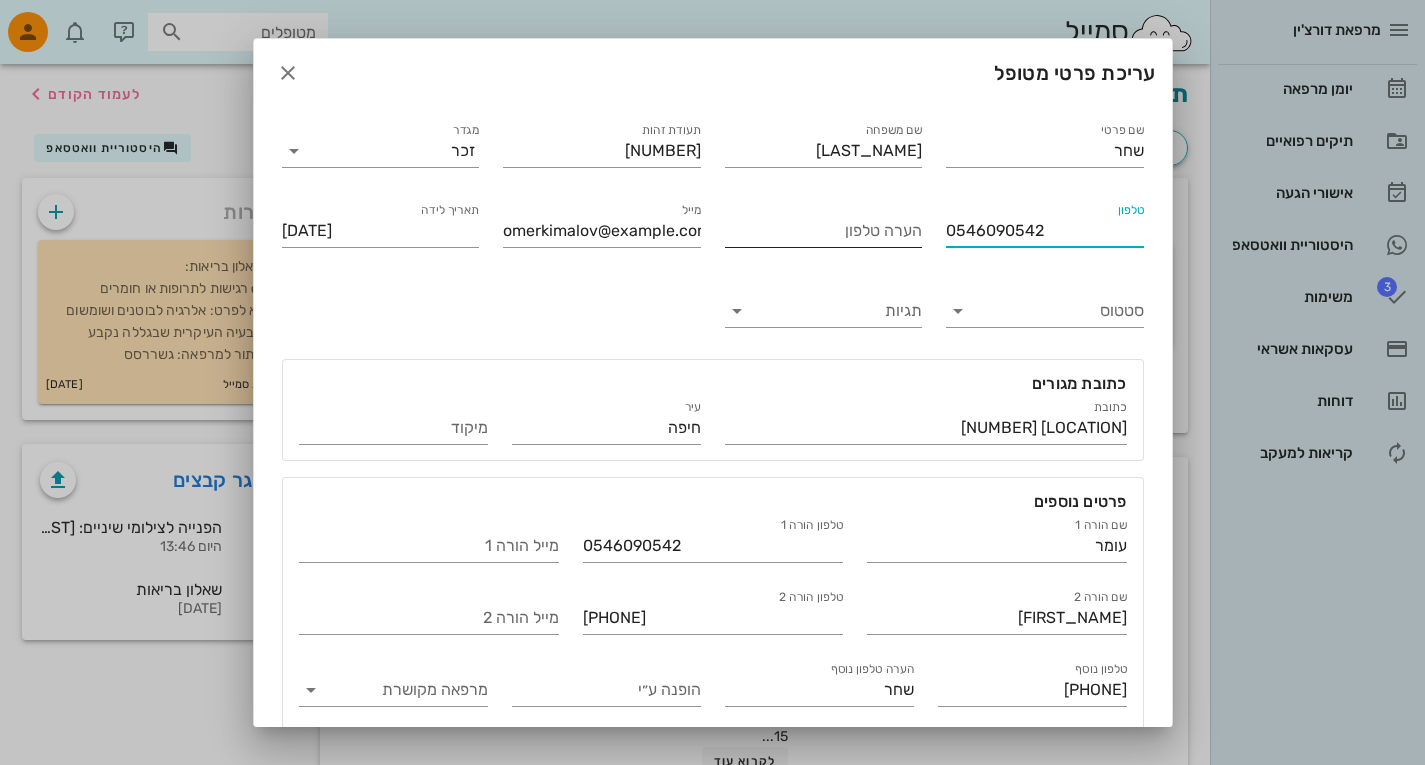 type on "0546090542" 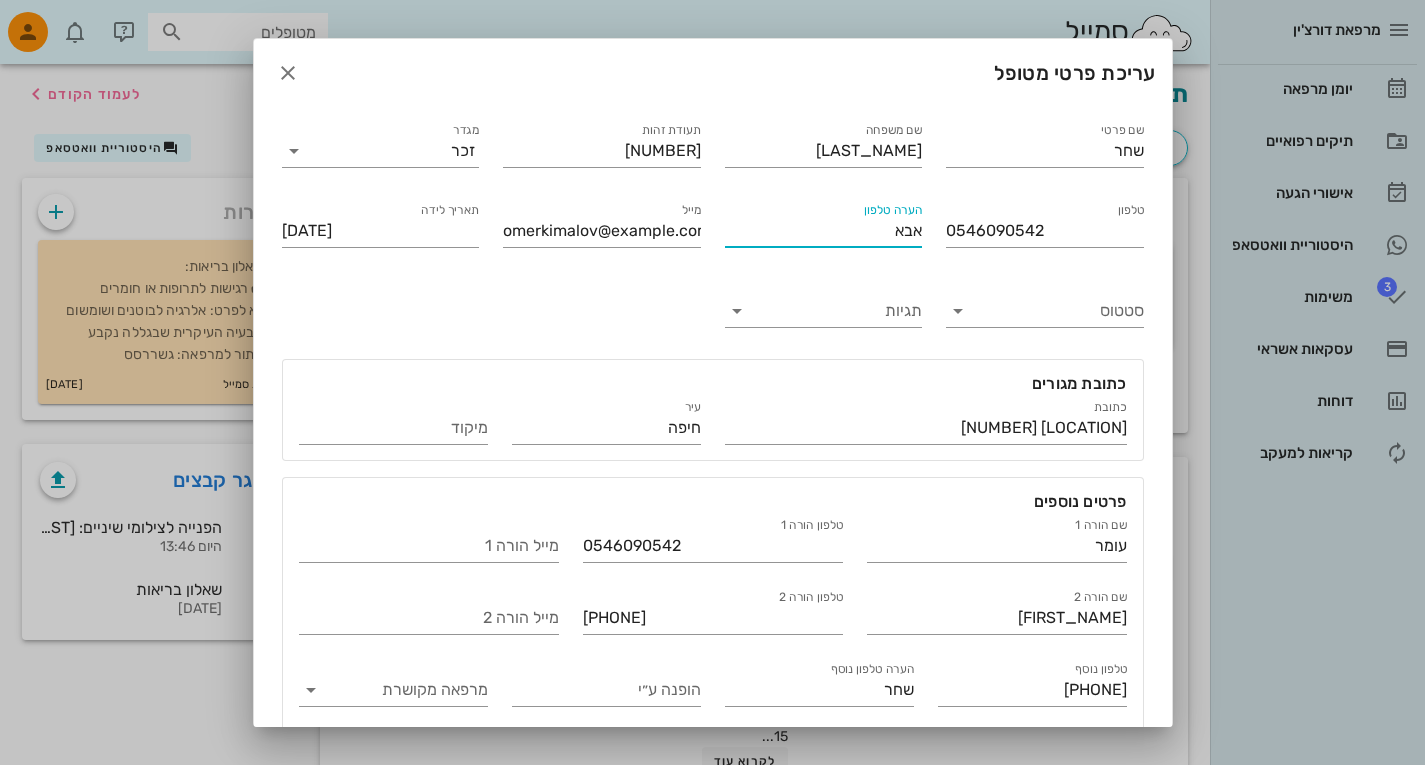 scroll, scrollTop: 85, scrollLeft: 0, axis: vertical 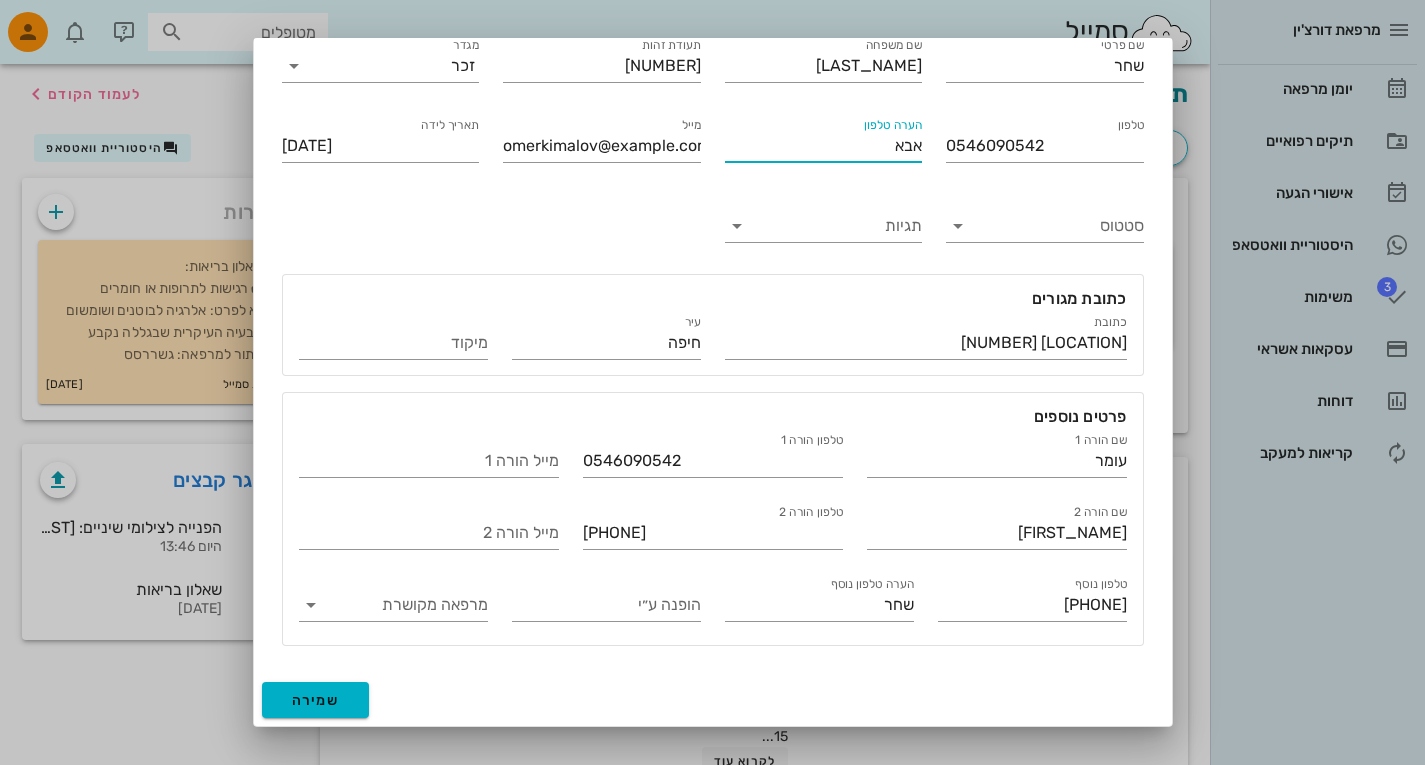 type on "אבא" 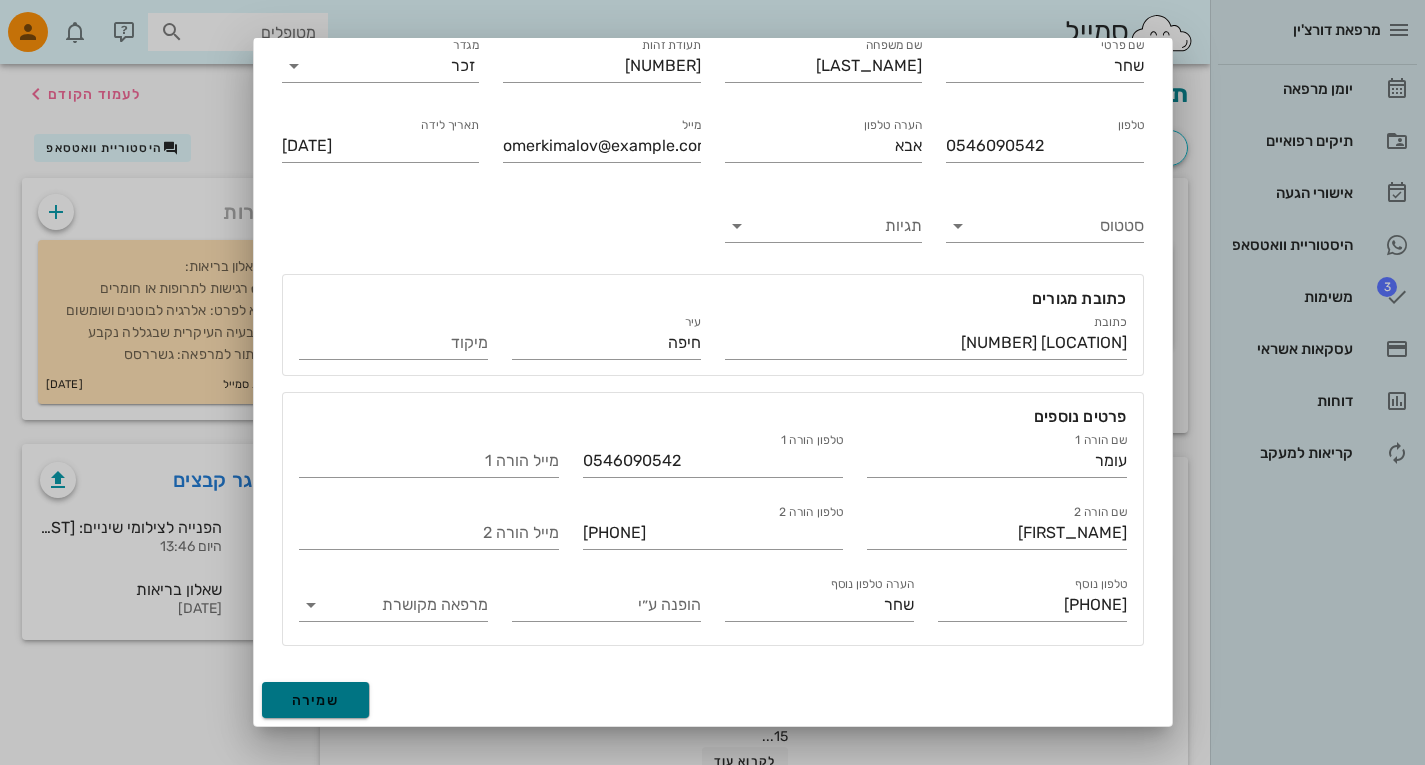 click on "שמירה" at bounding box center [316, 700] 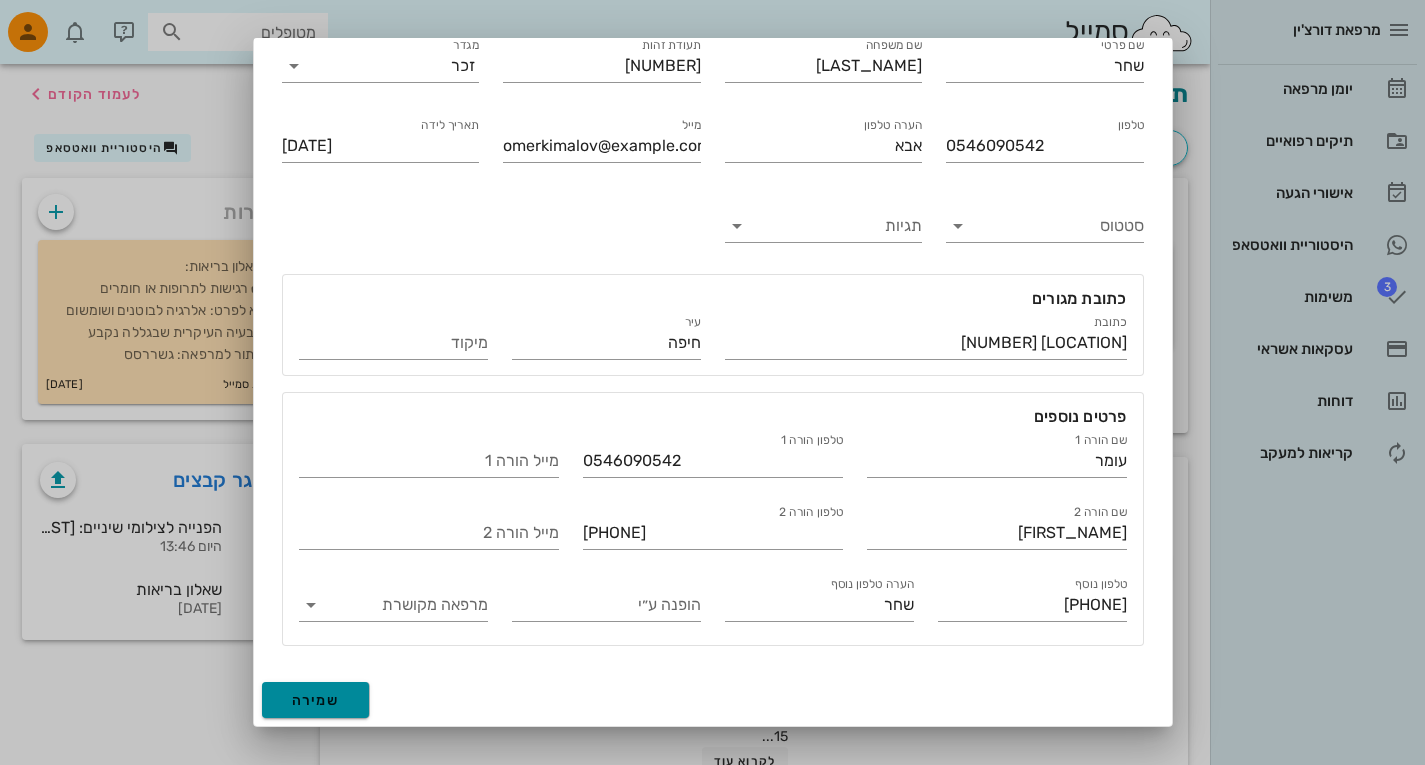 type on "2009-06-03" 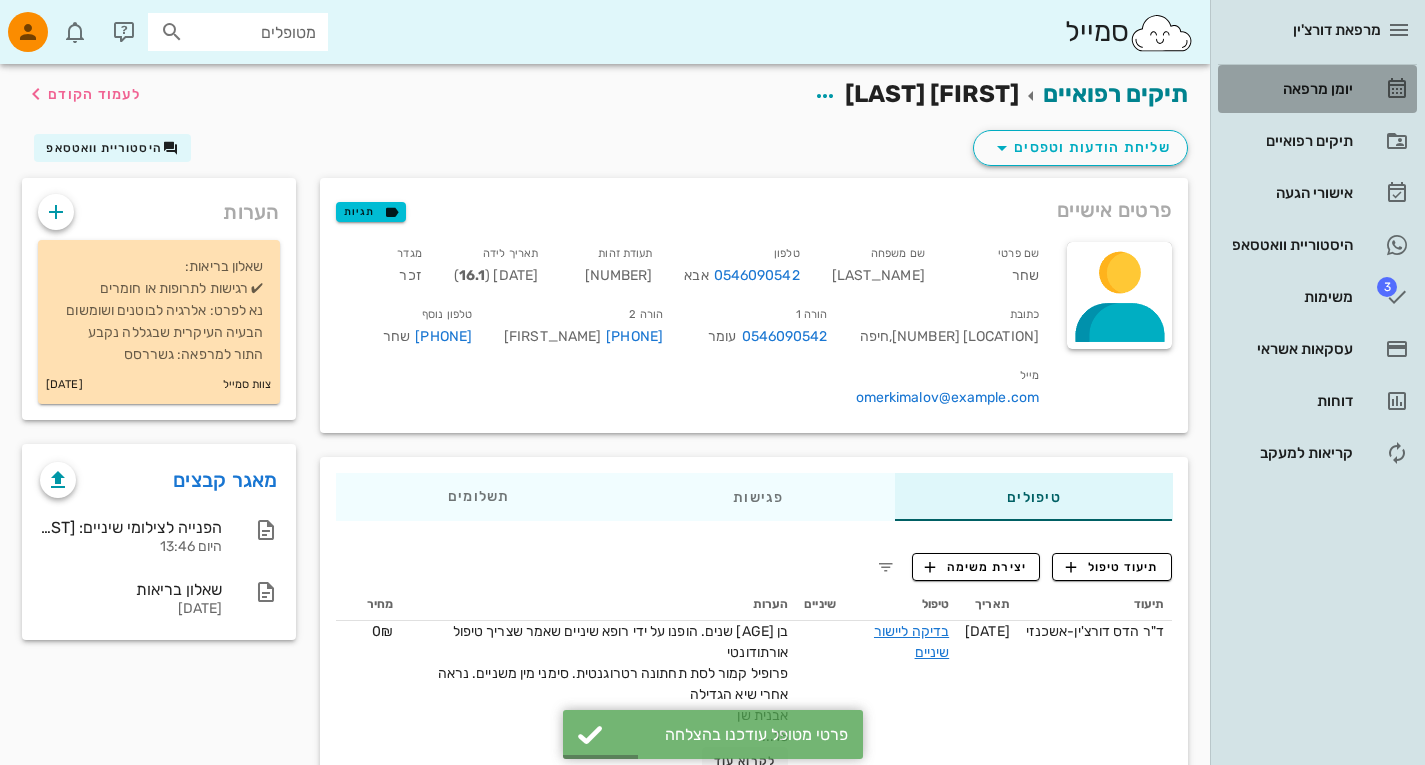 click on "יומן מרפאה" at bounding box center (1289, 89) 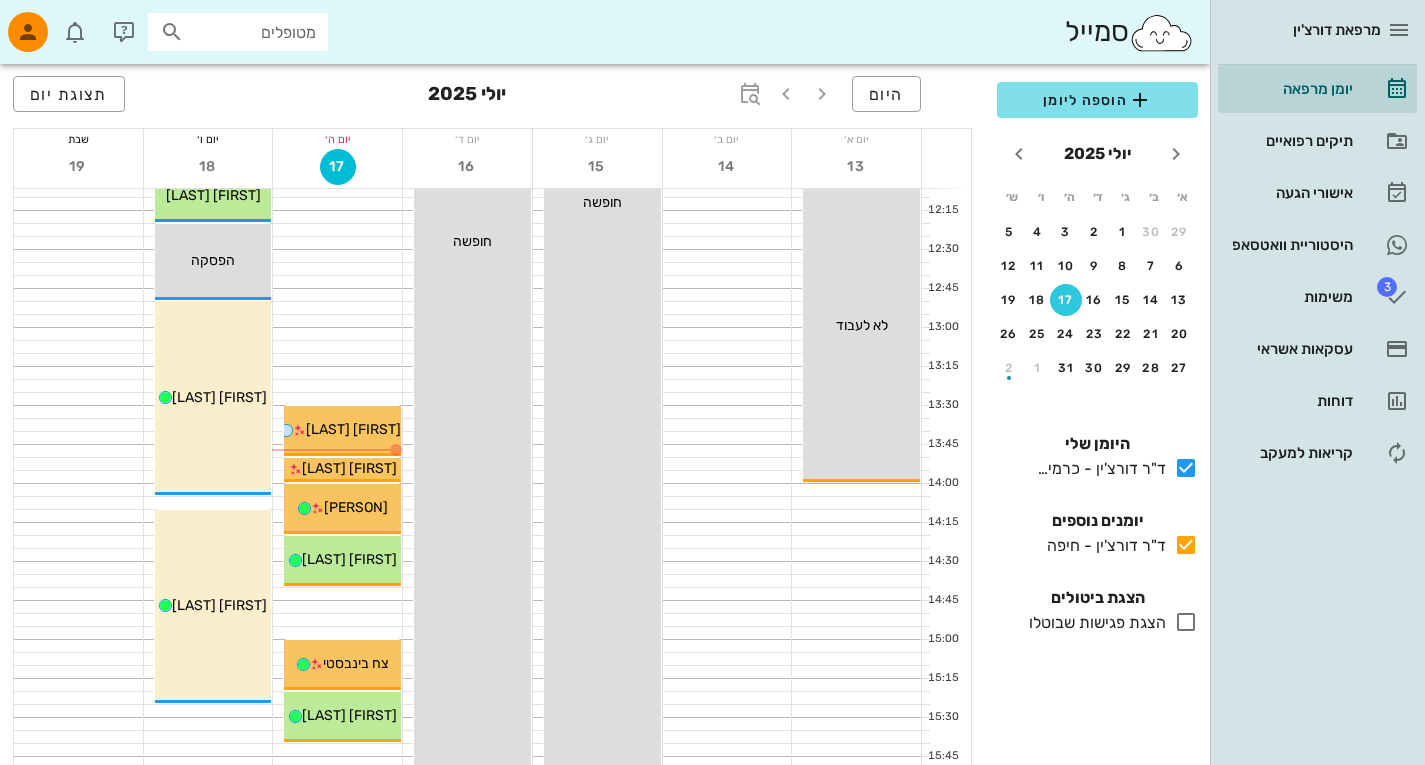 scroll, scrollTop: 808, scrollLeft: 0, axis: vertical 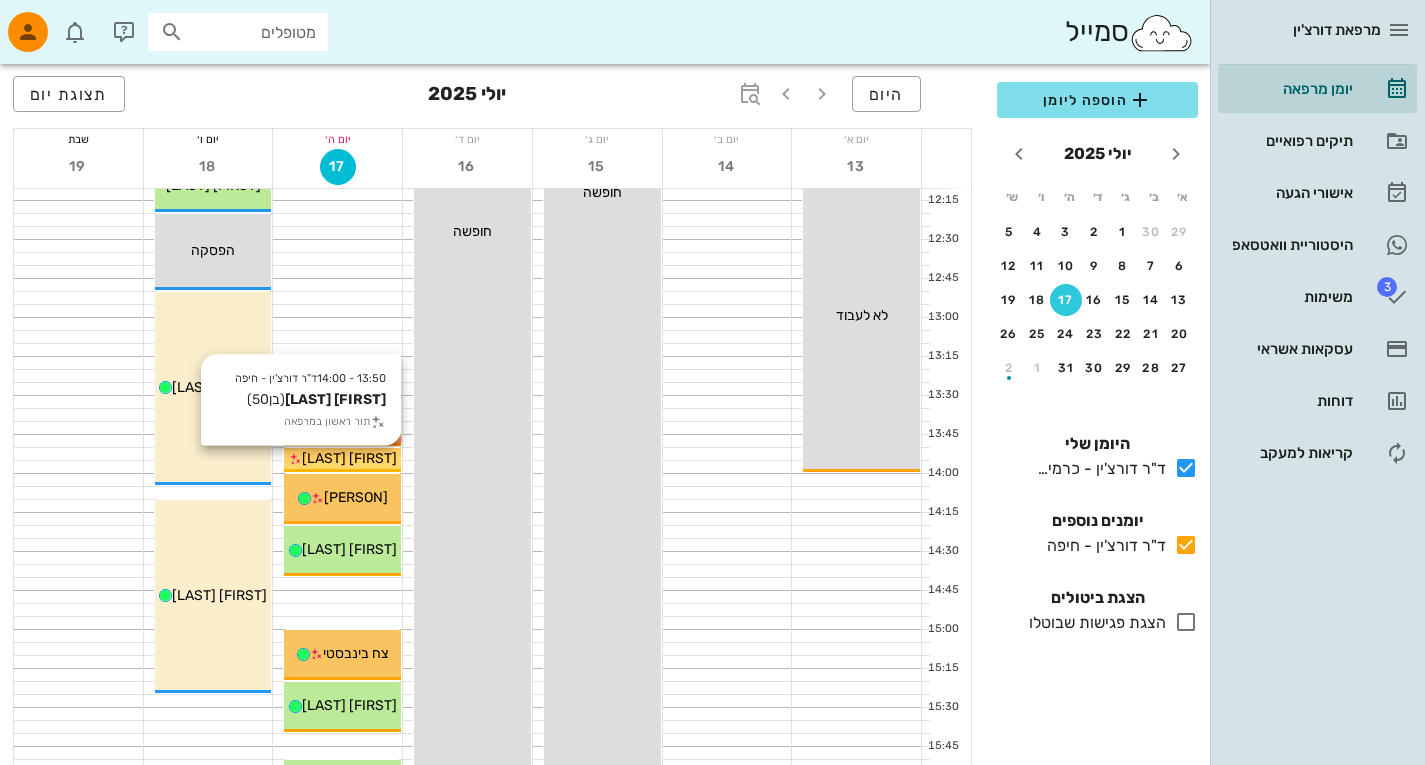 click on "[FIRST] [LAST]" at bounding box center [349, 458] 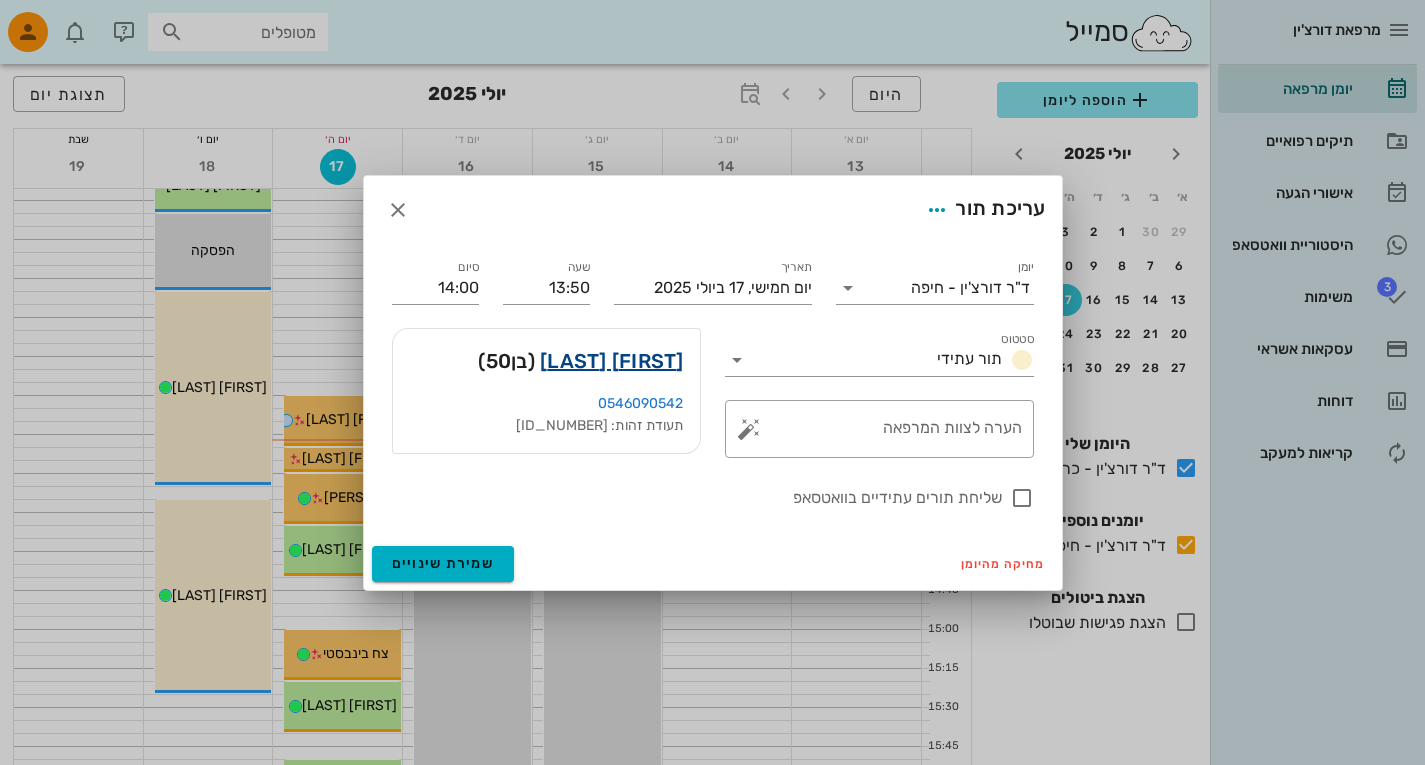 click on "[FIRST]
[LAST]" at bounding box center [612, 361] 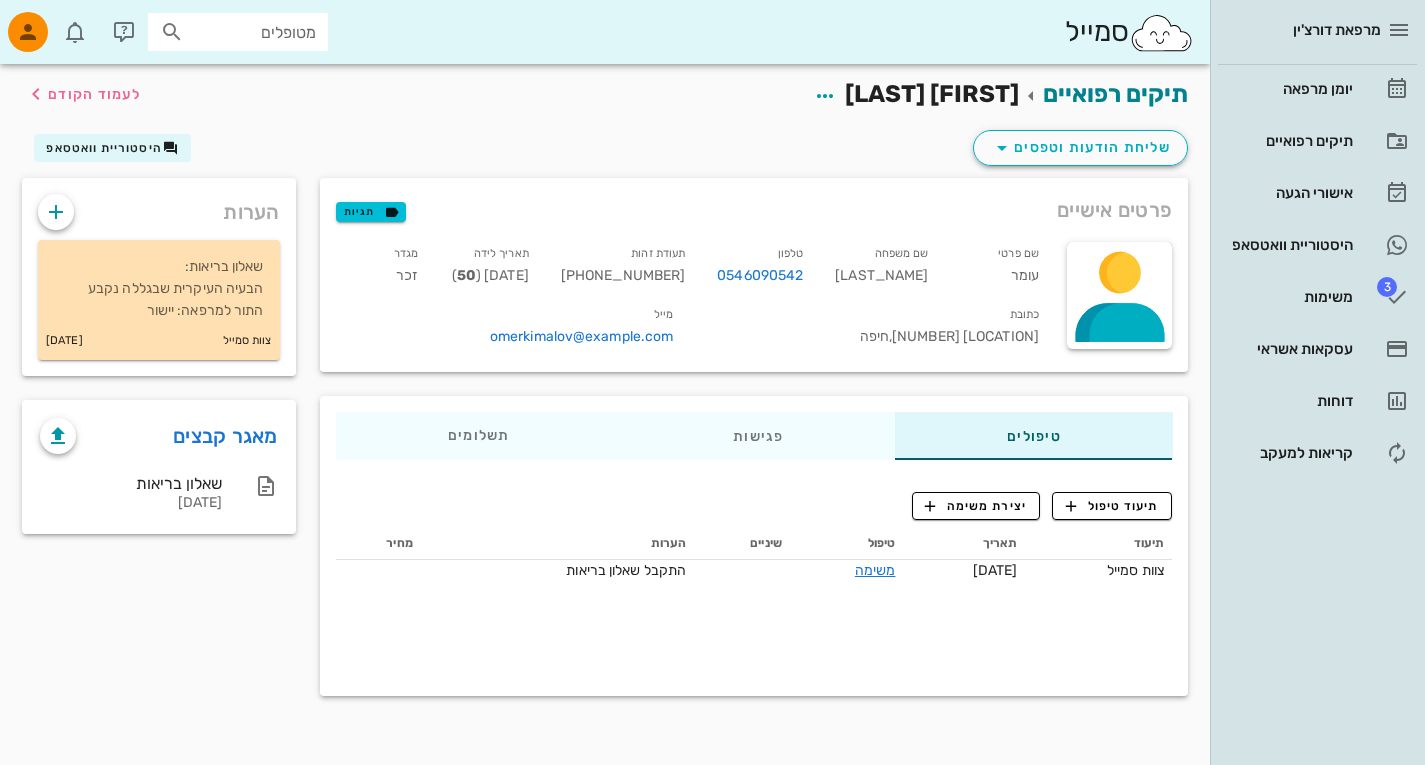 click on "שם פרטי  עומר  שם משפחה  קימלוב  טלפון 0546090542
תעודת זהות 031755978 תאריך לידה 29-07-1974
( 50 )
מגדר  זכר
כתובת יערות 11 ,
חיפה מייל omerkimalov@gmail.com" at bounding box center [754, 301] 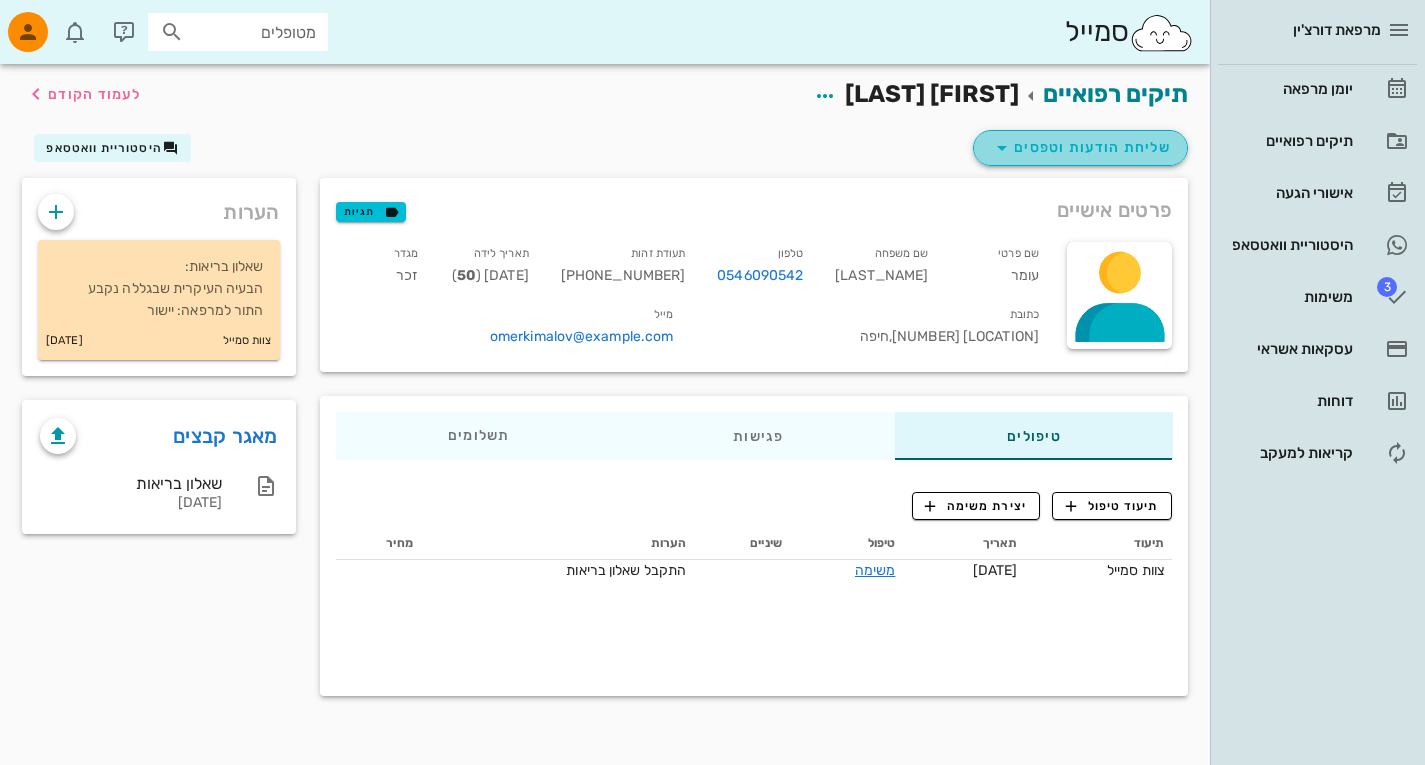 click at bounding box center (1002, 148) 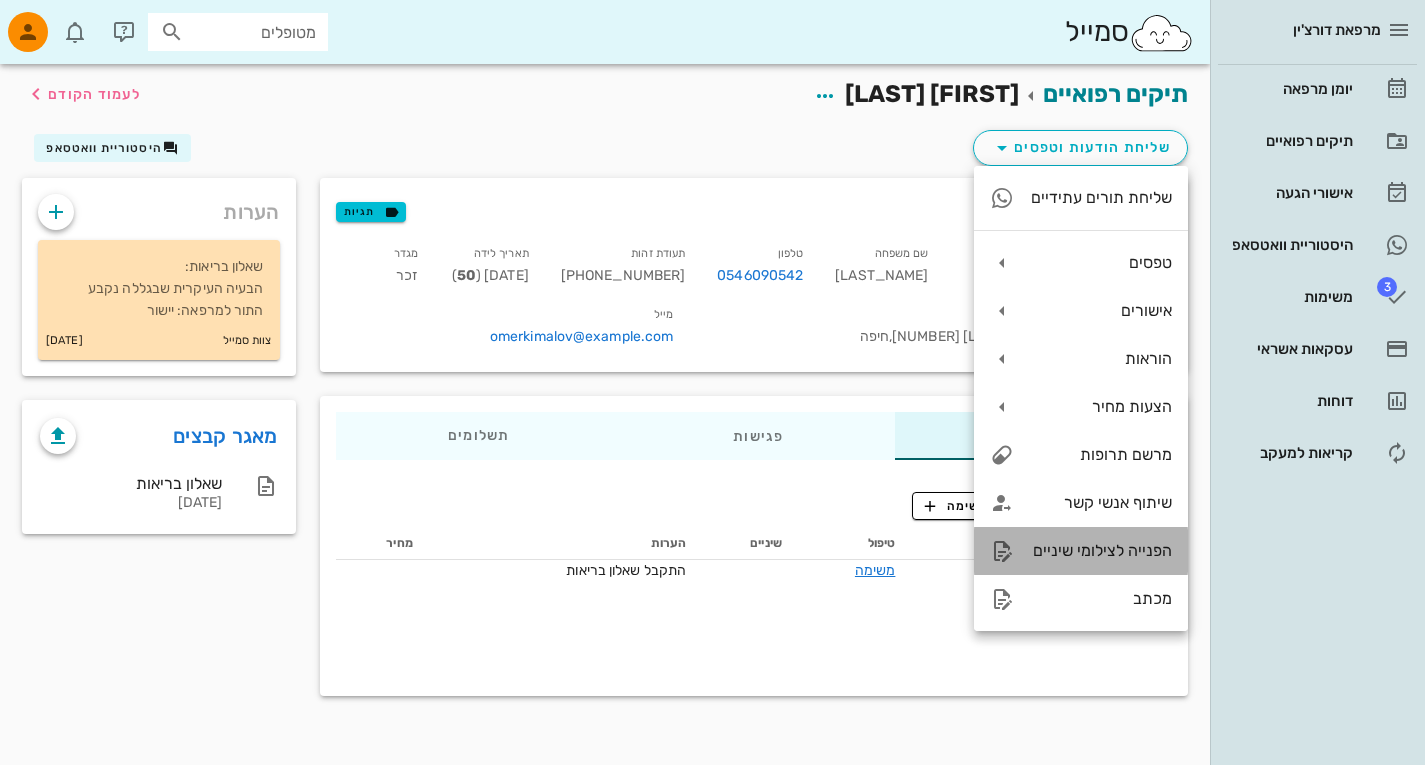 click on "הפנייה לצילומי שיניים" at bounding box center (1101, 550) 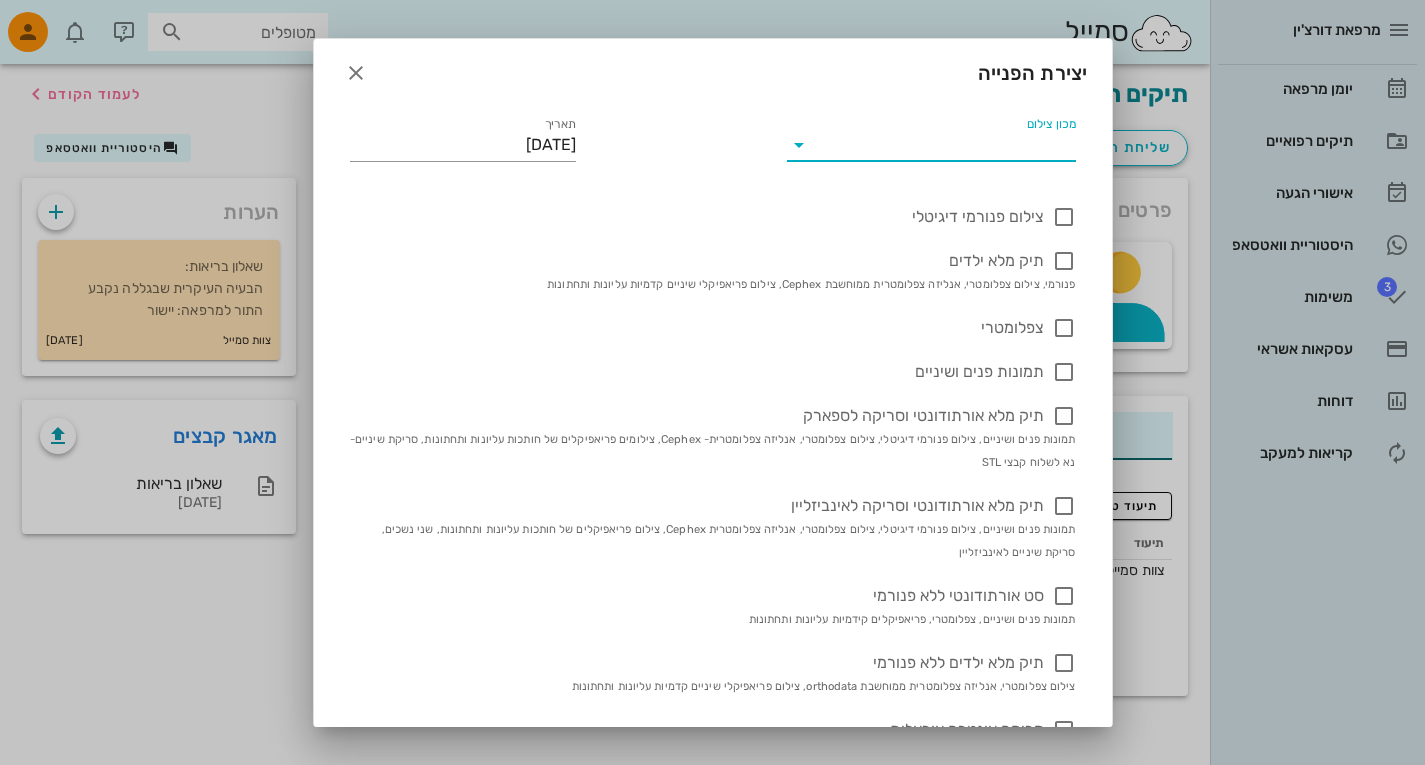 click on "מכון צילום" at bounding box center (947, 145) 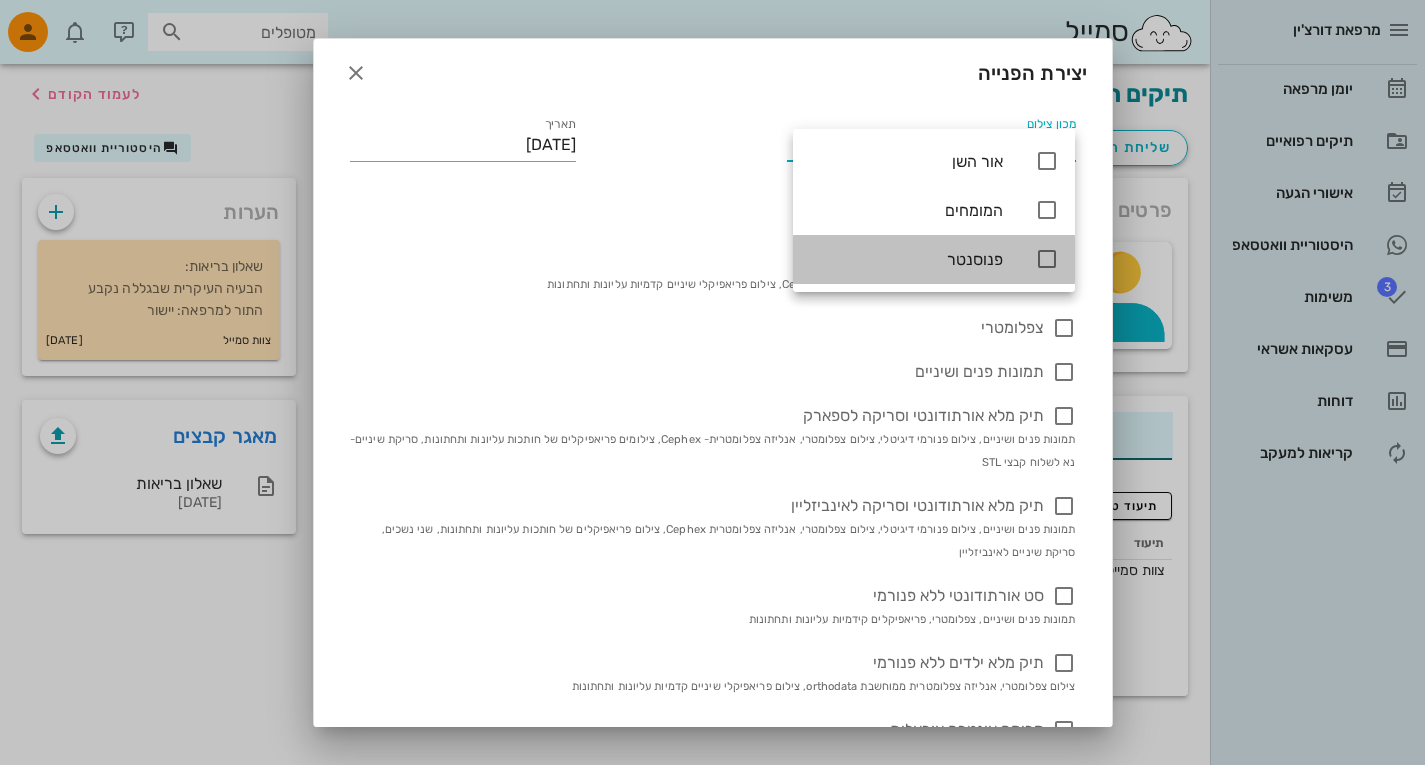 click at bounding box center [1047, 259] 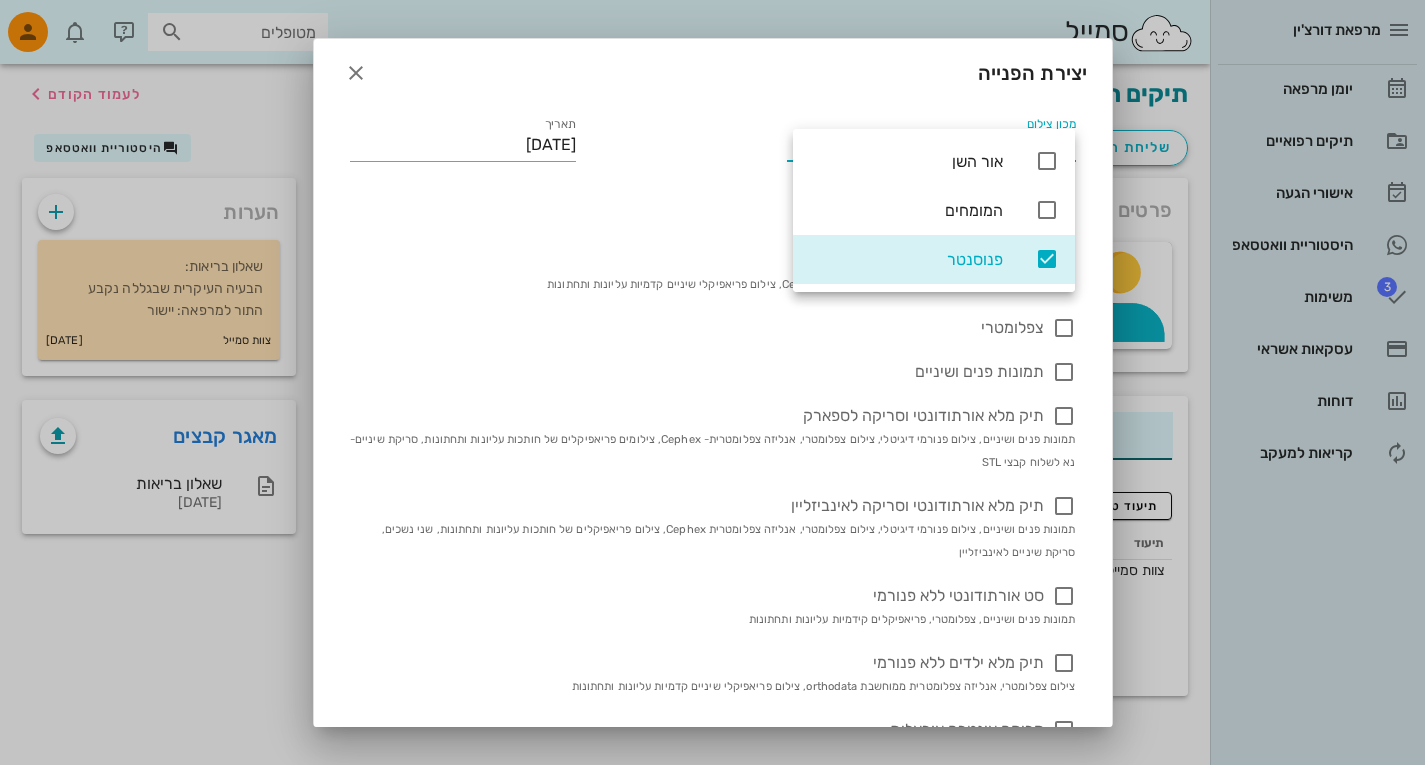 click on "צילום פנורמי דיגיטלי" at bounding box center (713, 207) 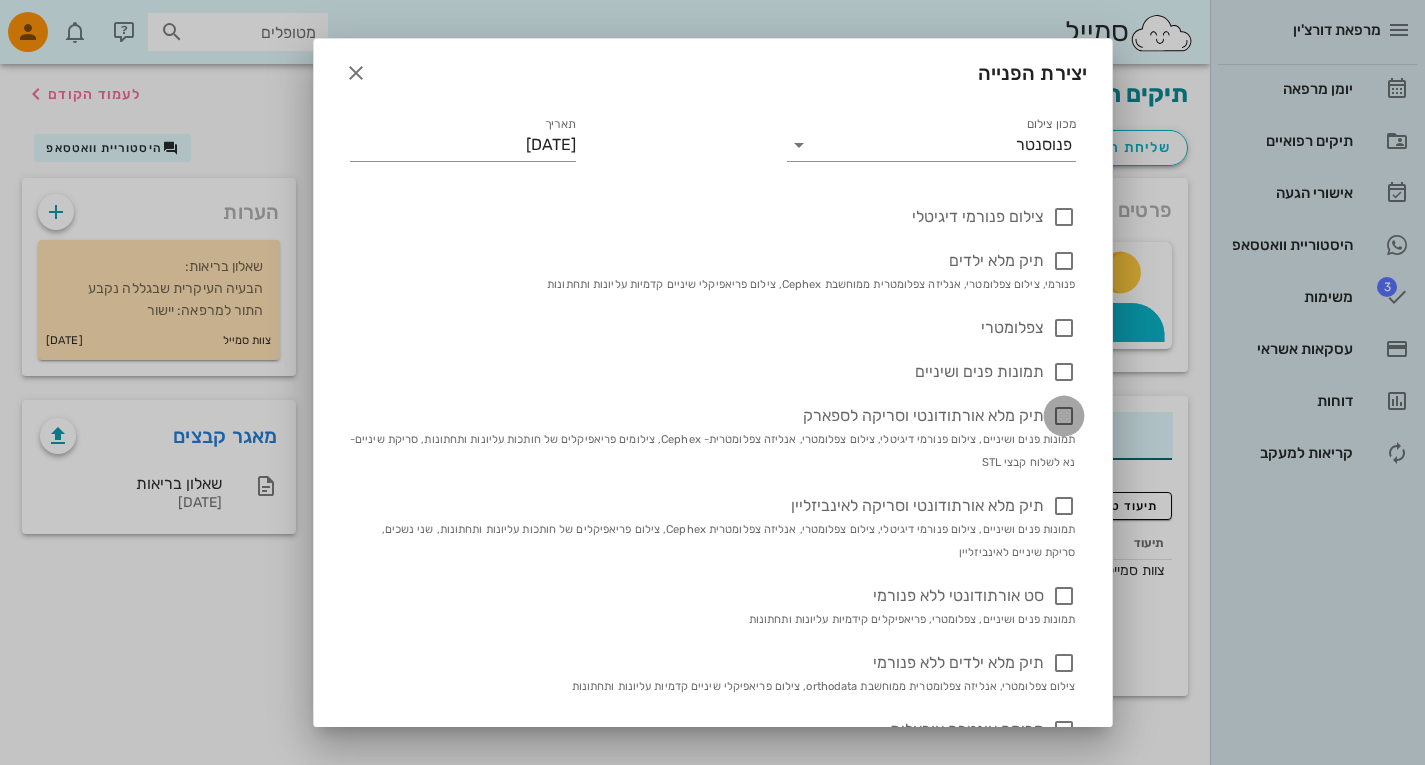 click at bounding box center [1064, 416] 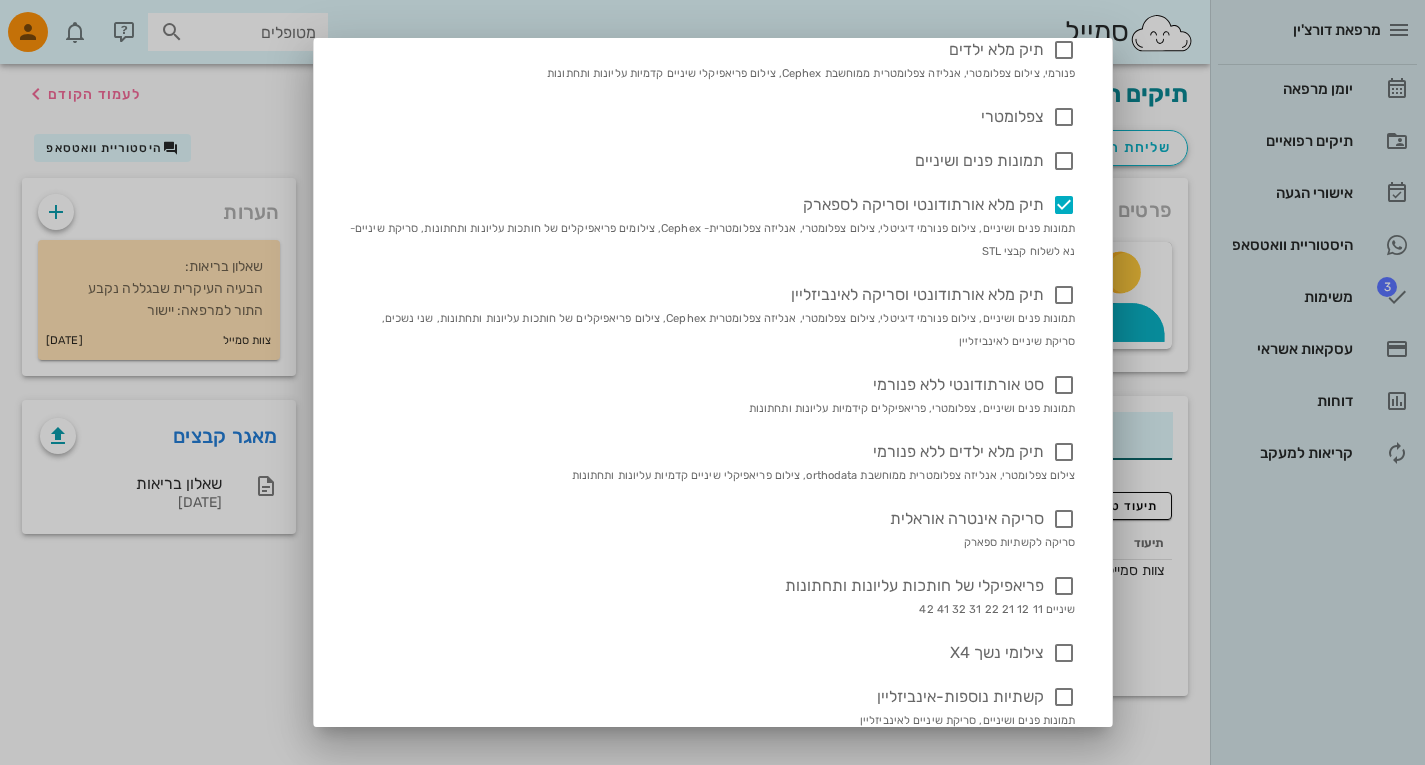 scroll, scrollTop: 212, scrollLeft: 0, axis: vertical 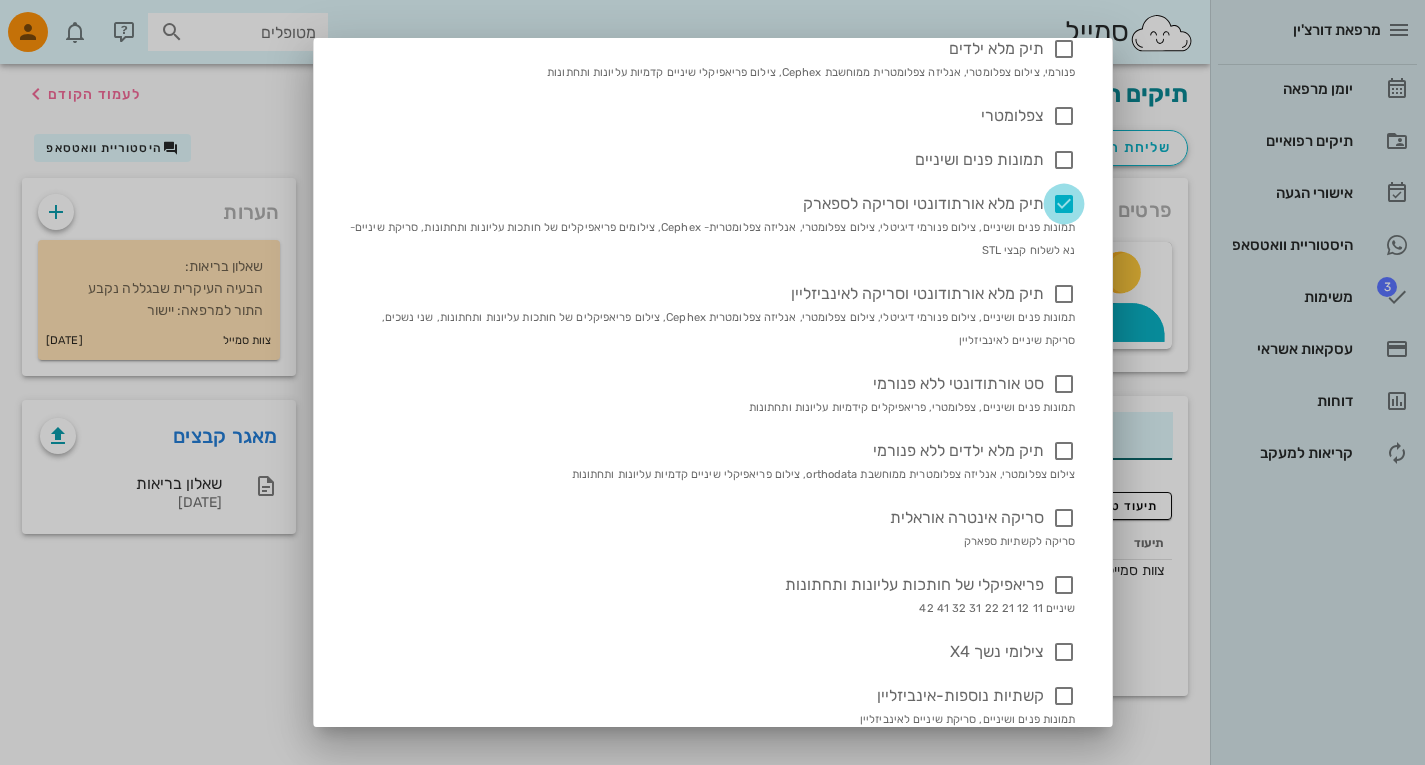 click at bounding box center [1064, 204] 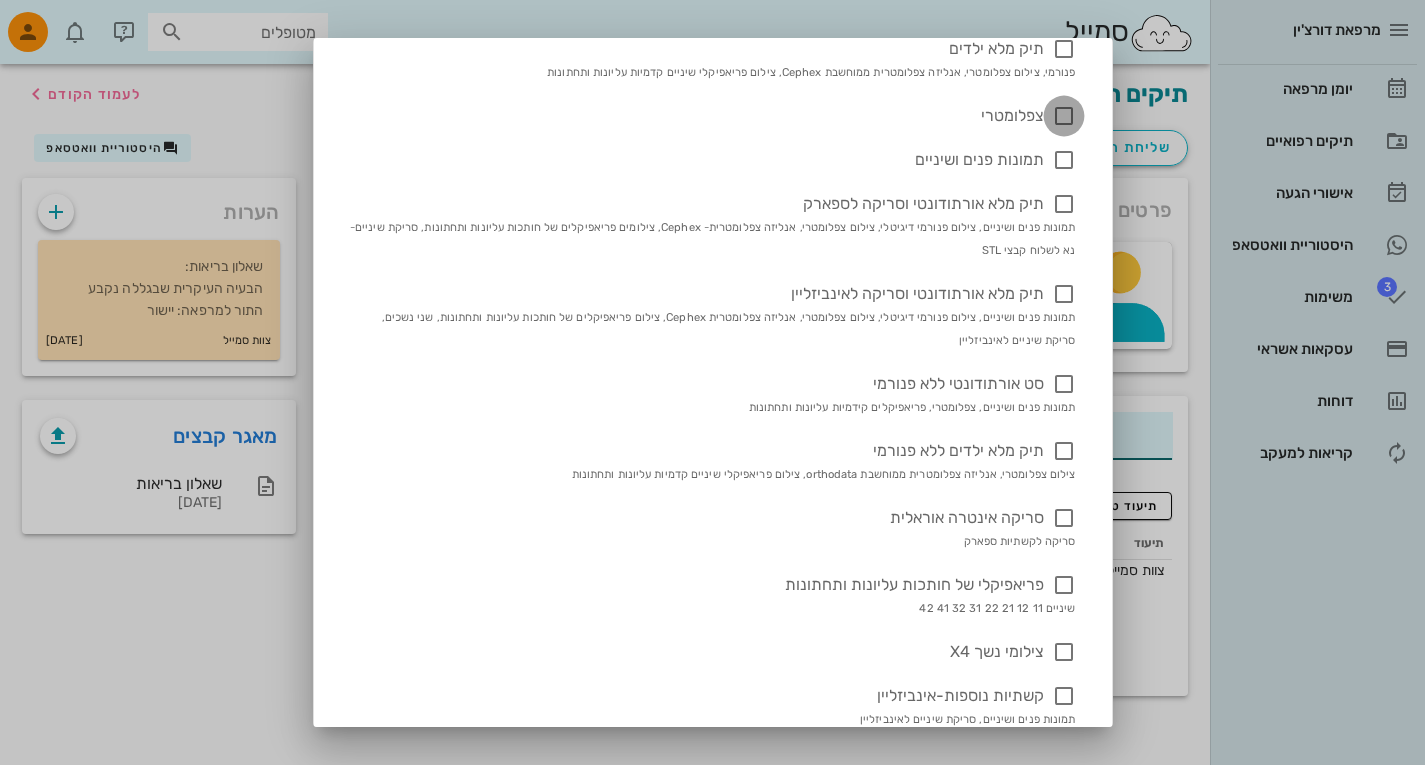 click at bounding box center [1064, 116] 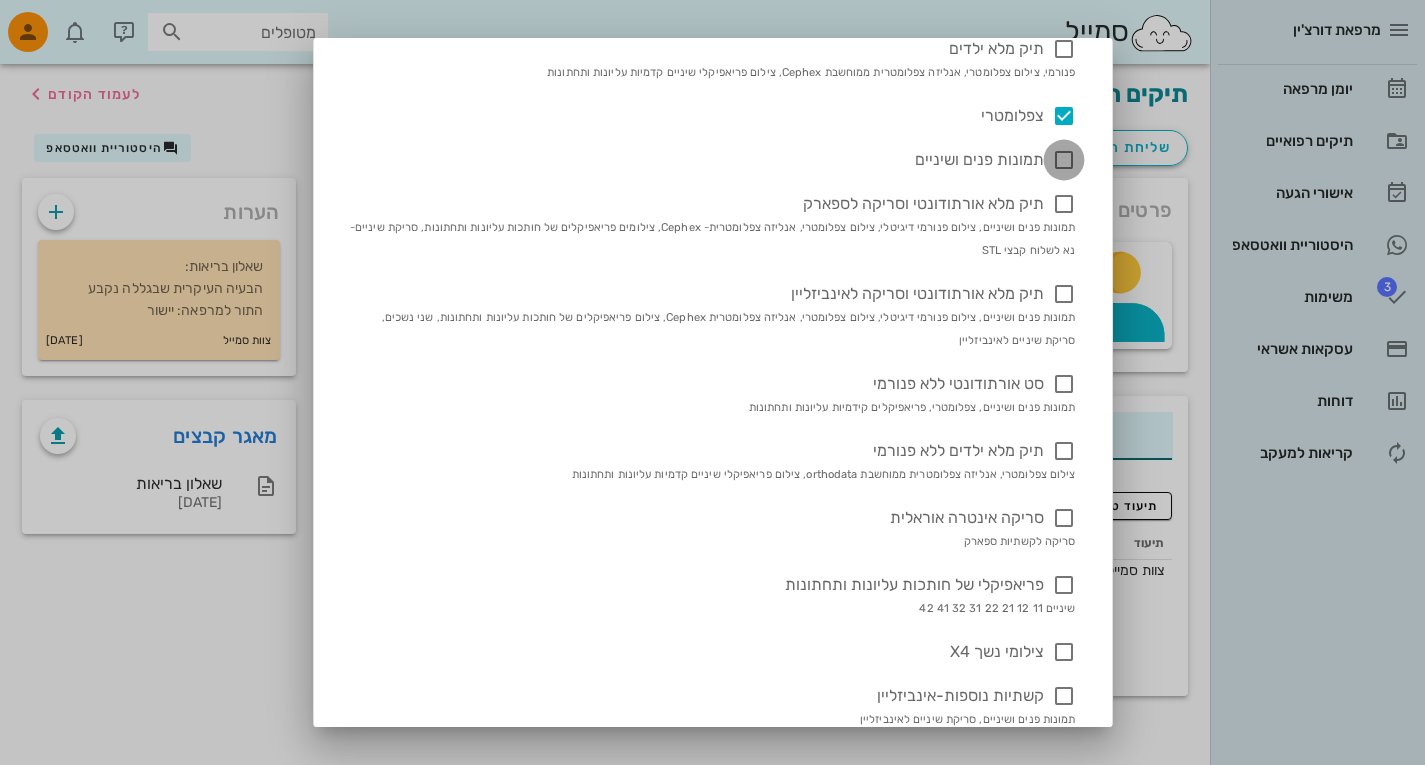 click at bounding box center [1064, 160] 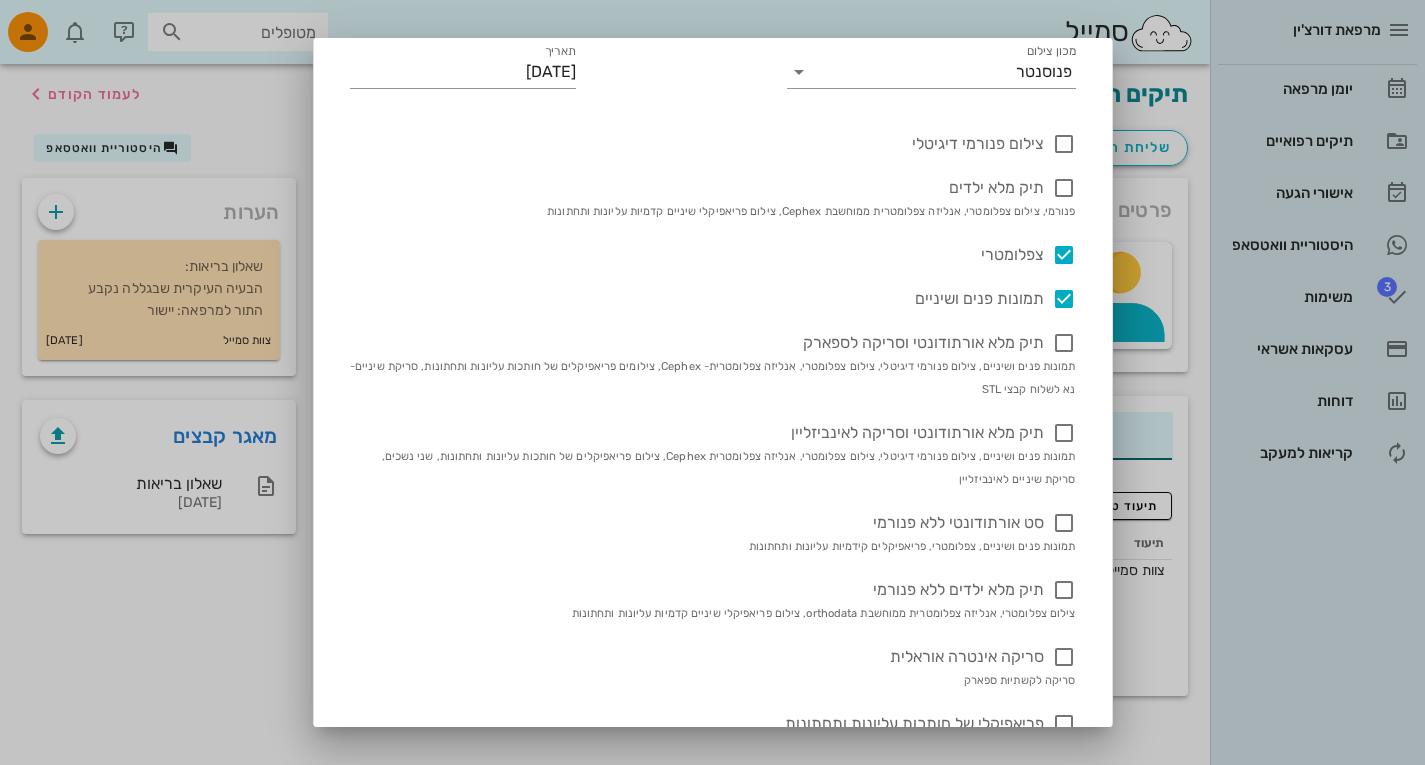 scroll, scrollTop: 72, scrollLeft: 0, axis: vertical 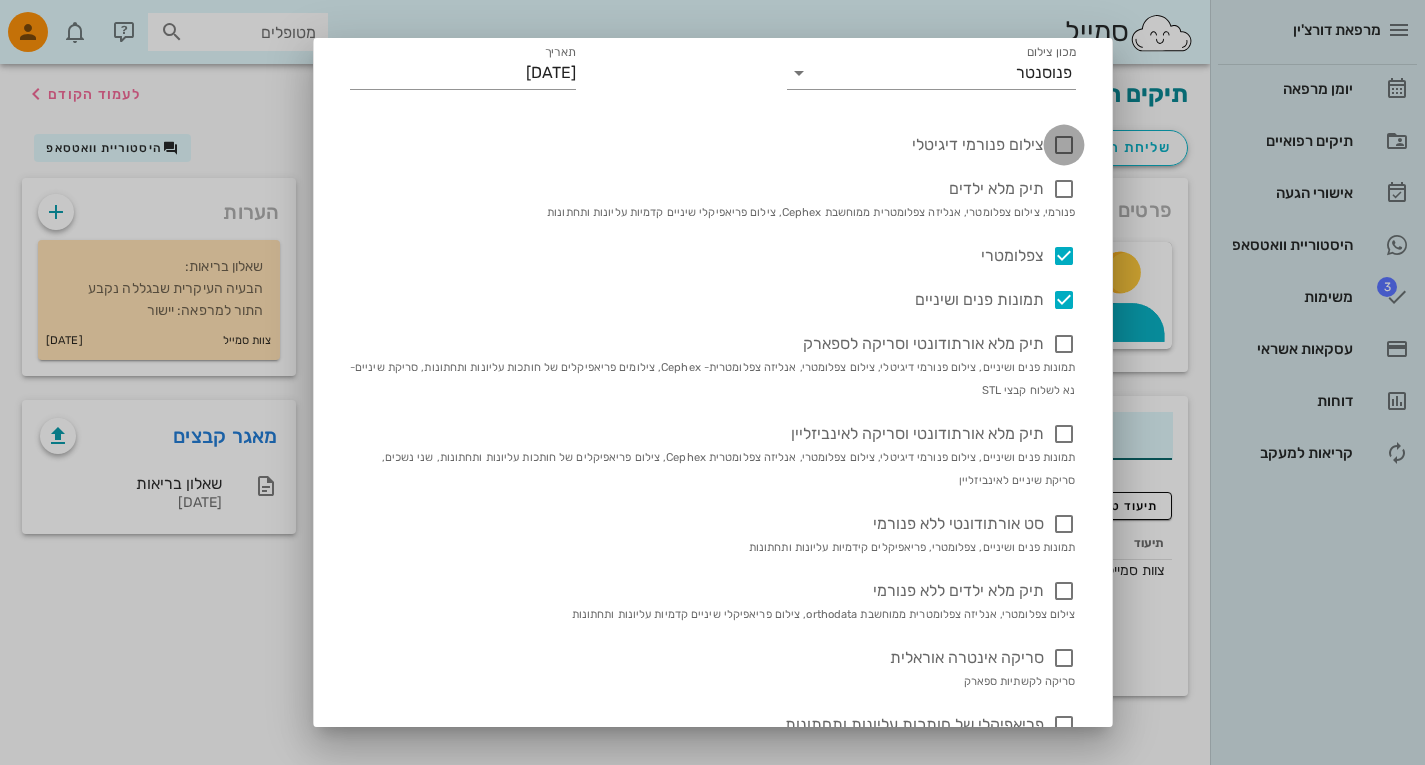 click at bounding box center (1064, 145) 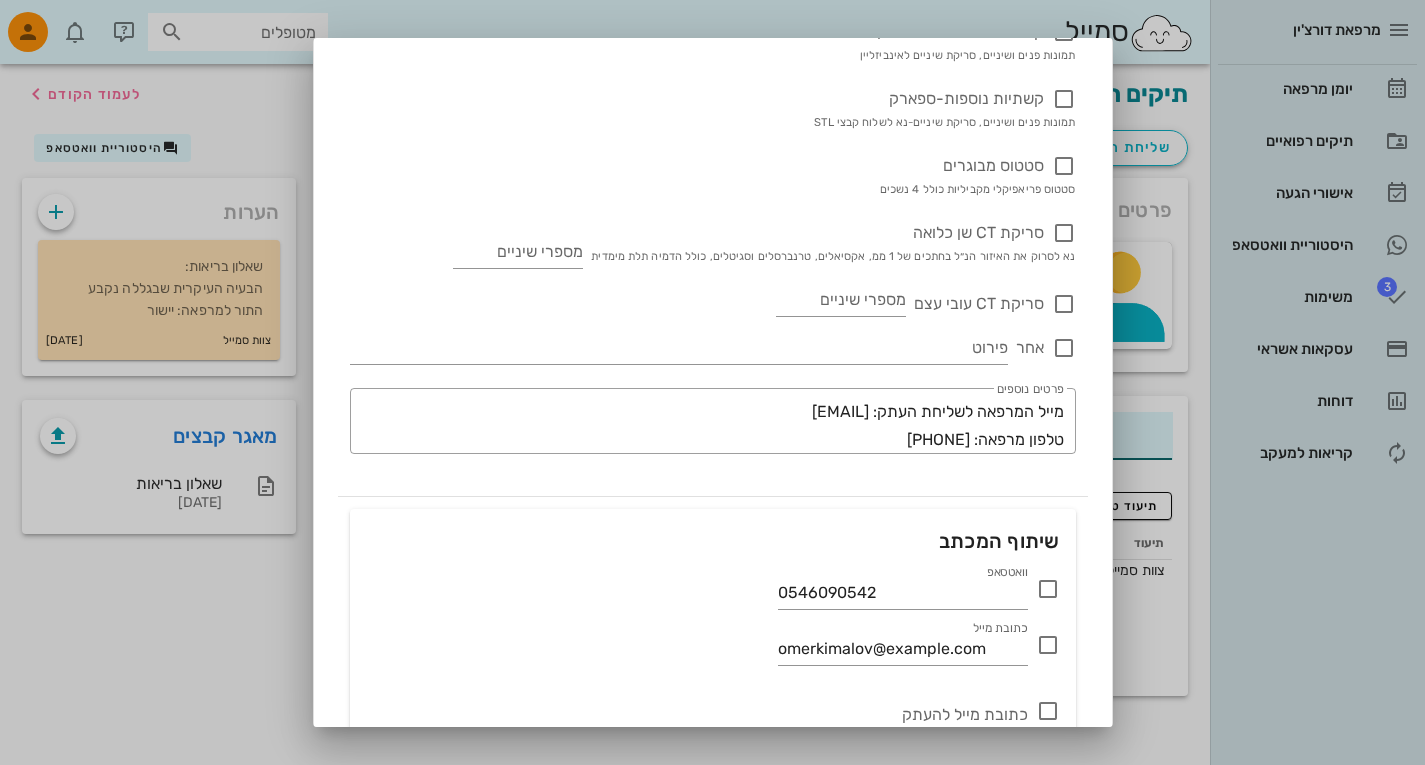 scroll, scrollTop: 883, scrollLeft: 0, axis: vertical 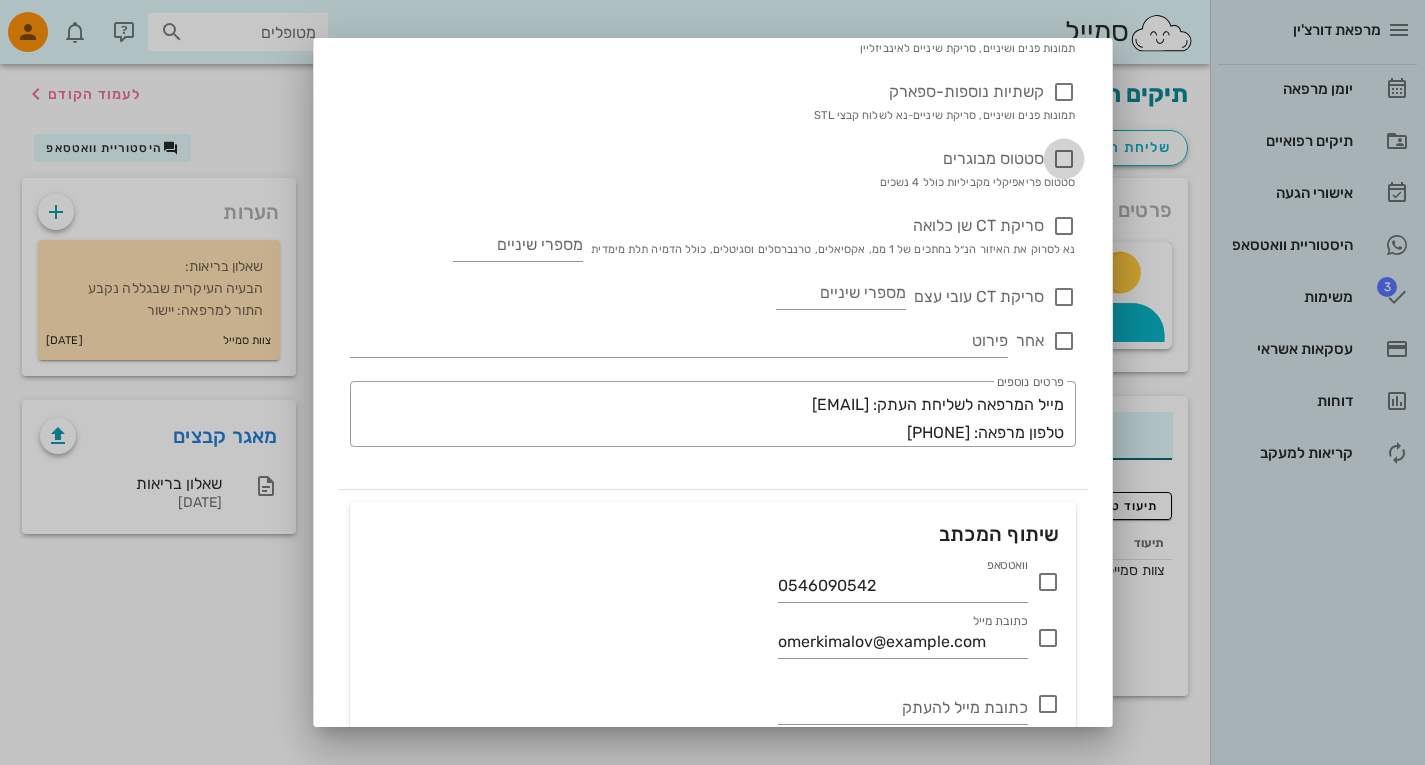 click at bounding box center [1064, 159] 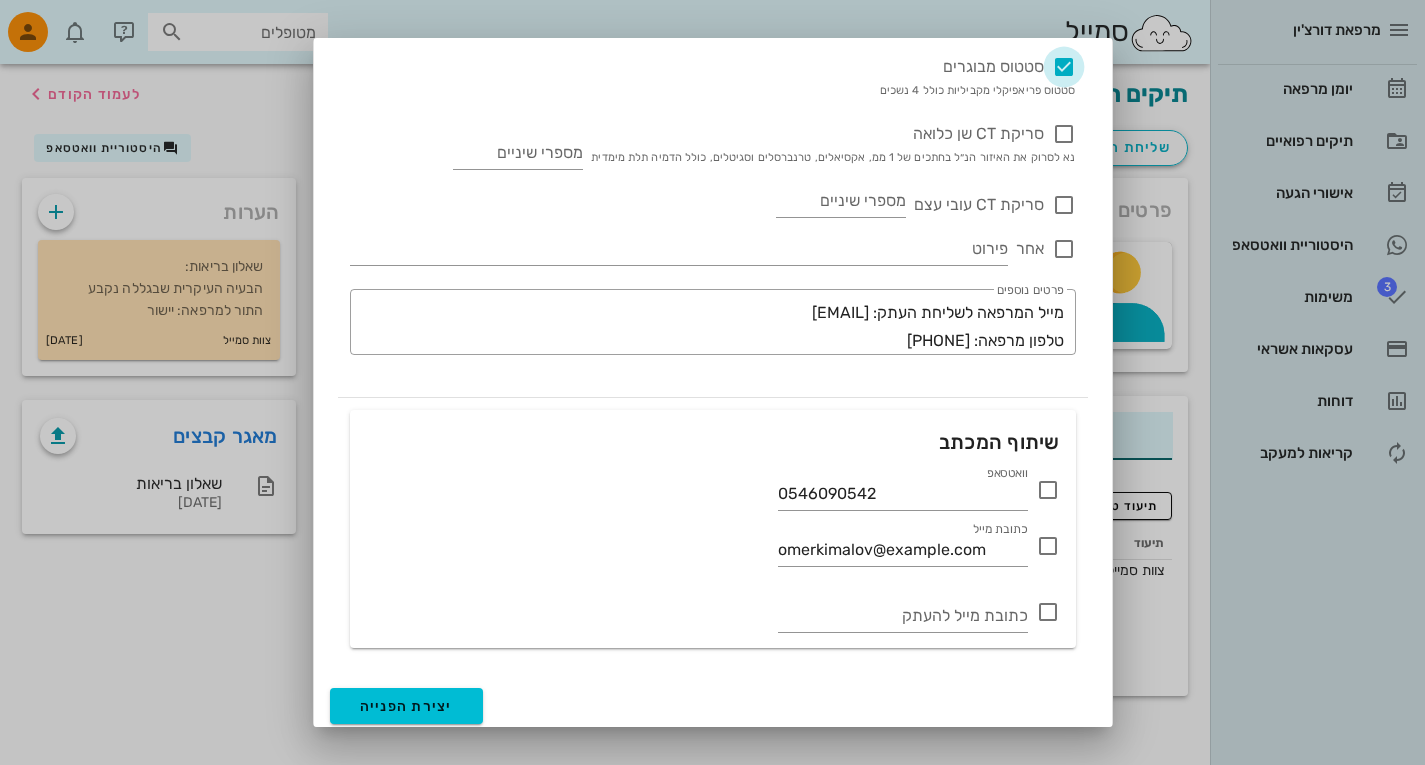 scroll, scrollTop: 981, scrollLeft: 0, axis: vertical 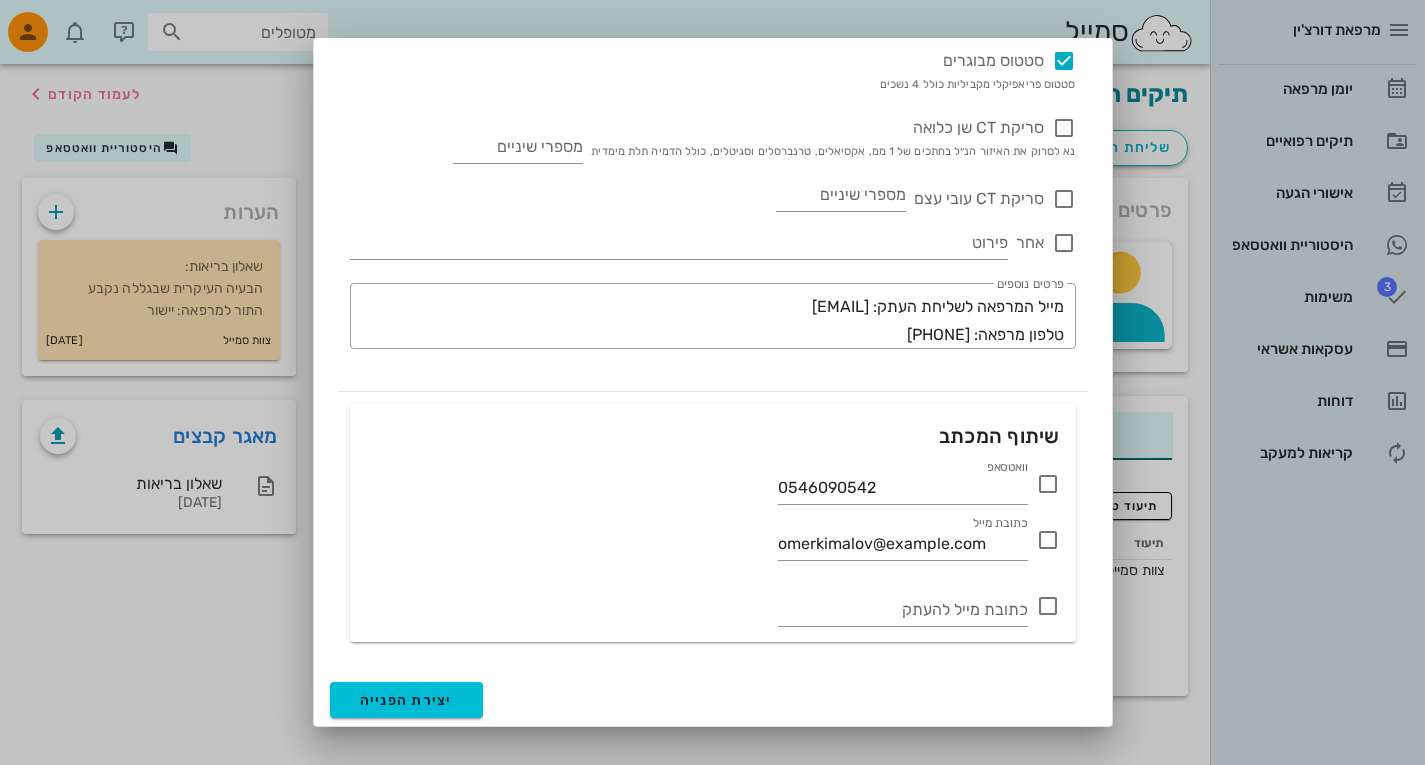 click at bounding box center (1048, 484) 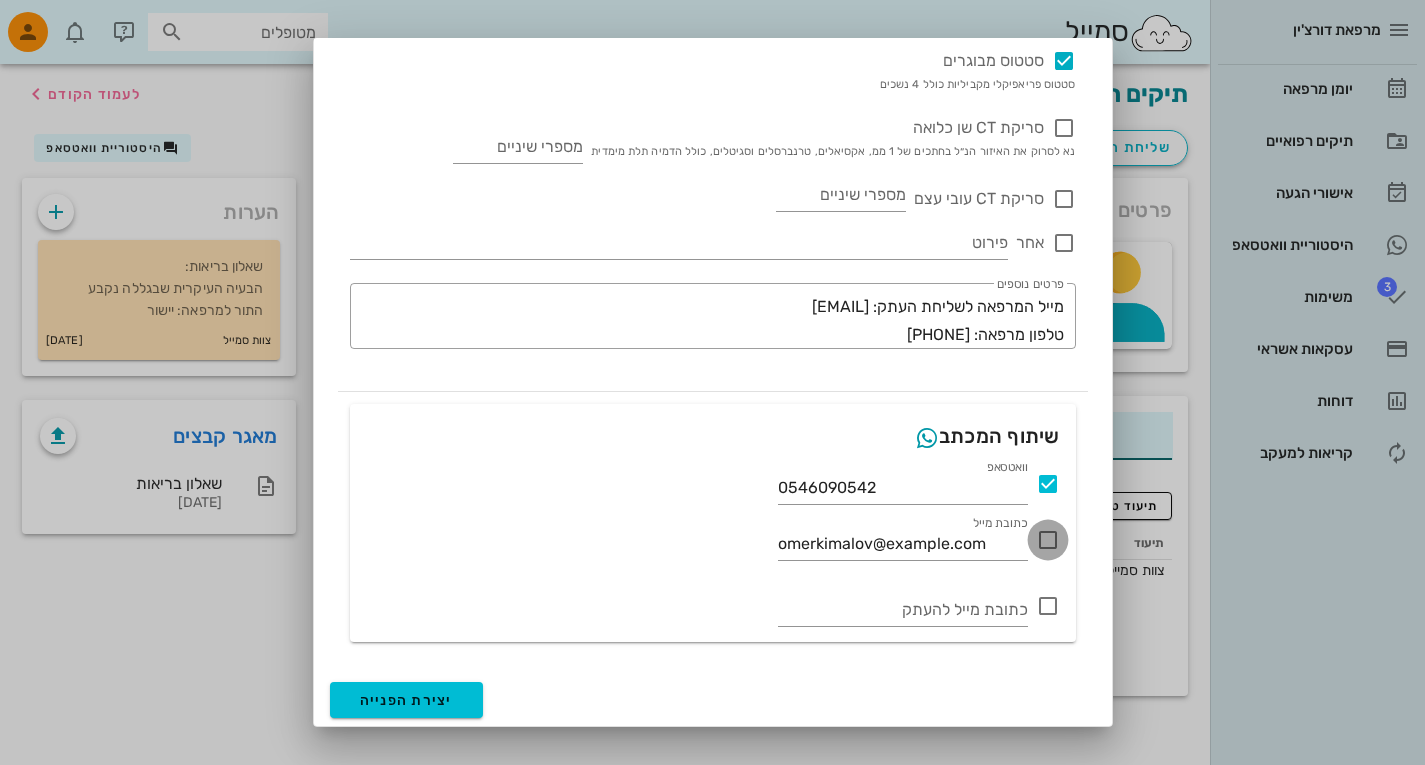 click at bounding box center (1048, 540) 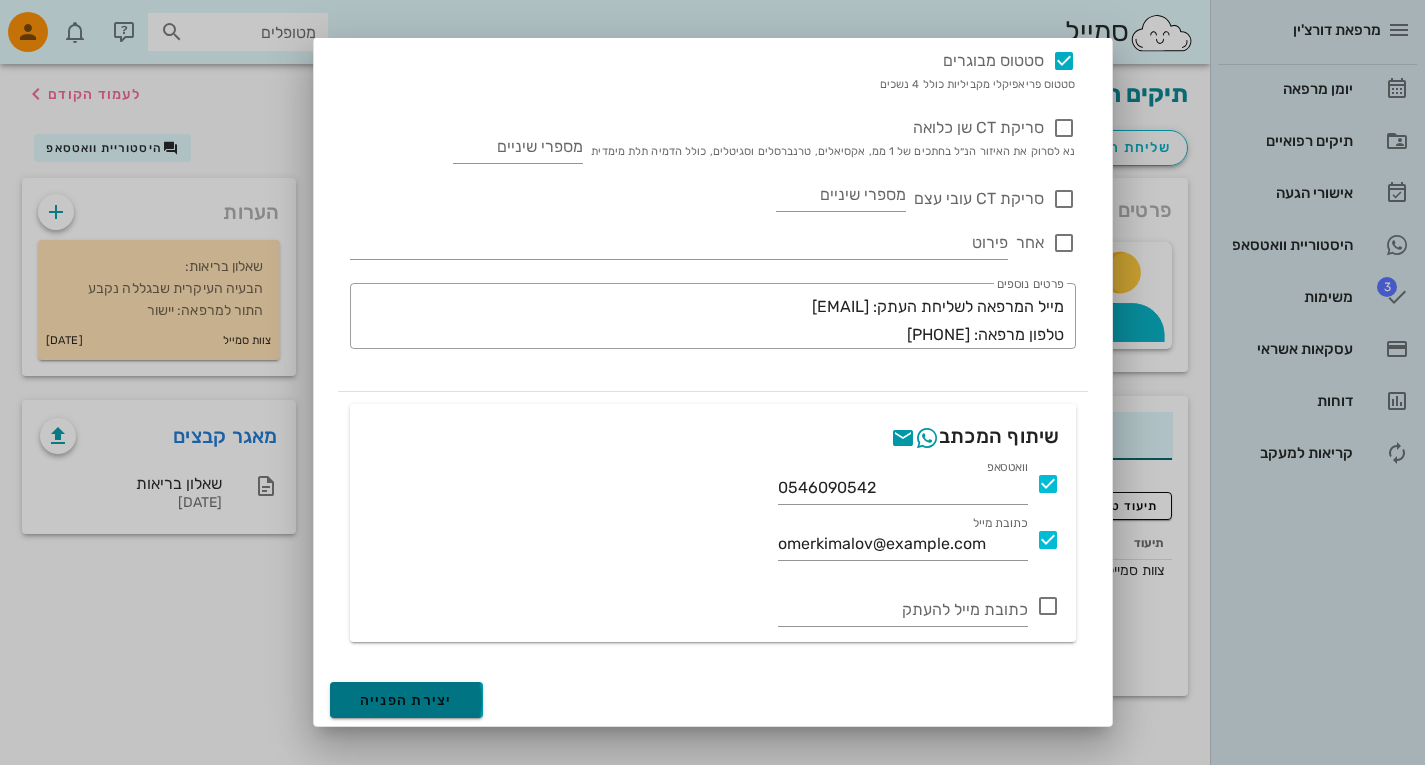 click on "יצירת הפנייה" at bounding box center [406, 700] 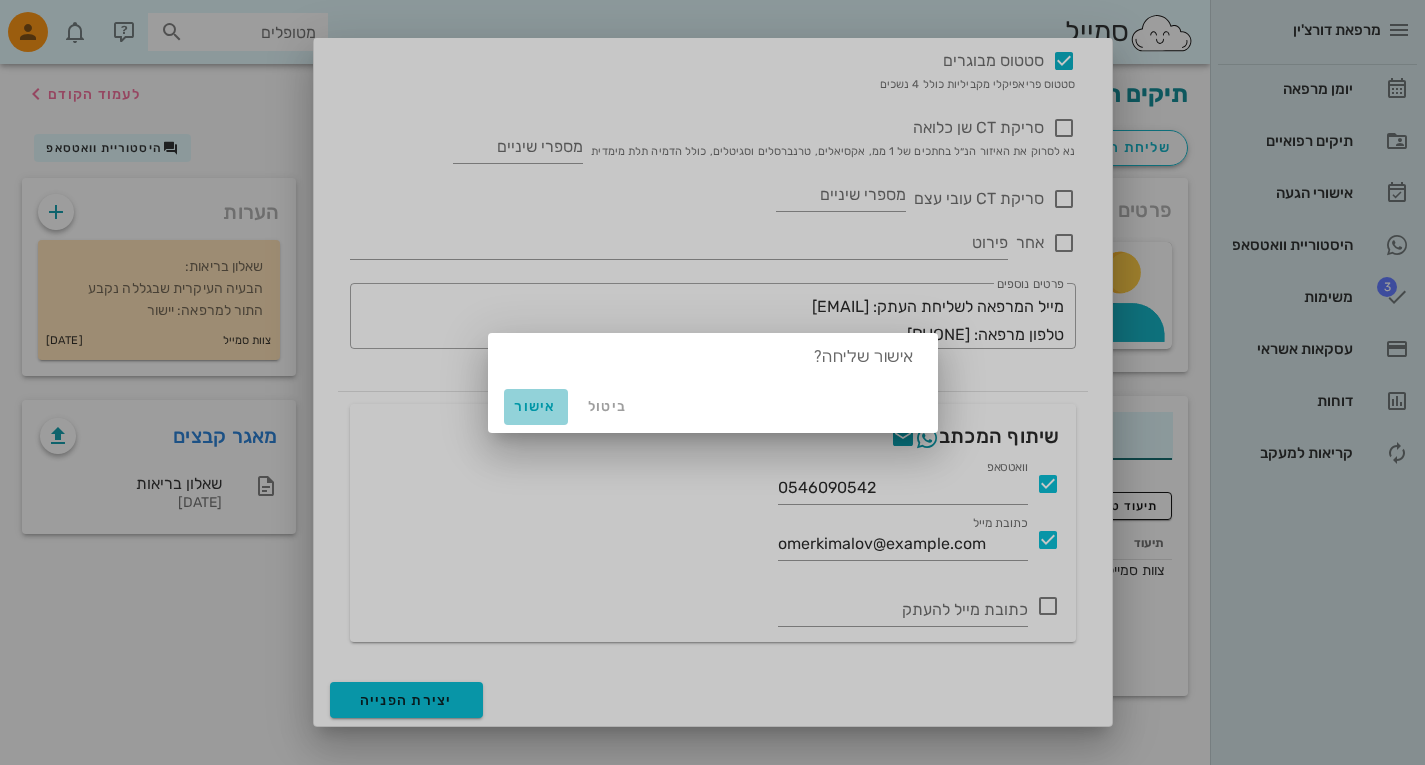 click on "אישור" at bounding box center [536, 407] 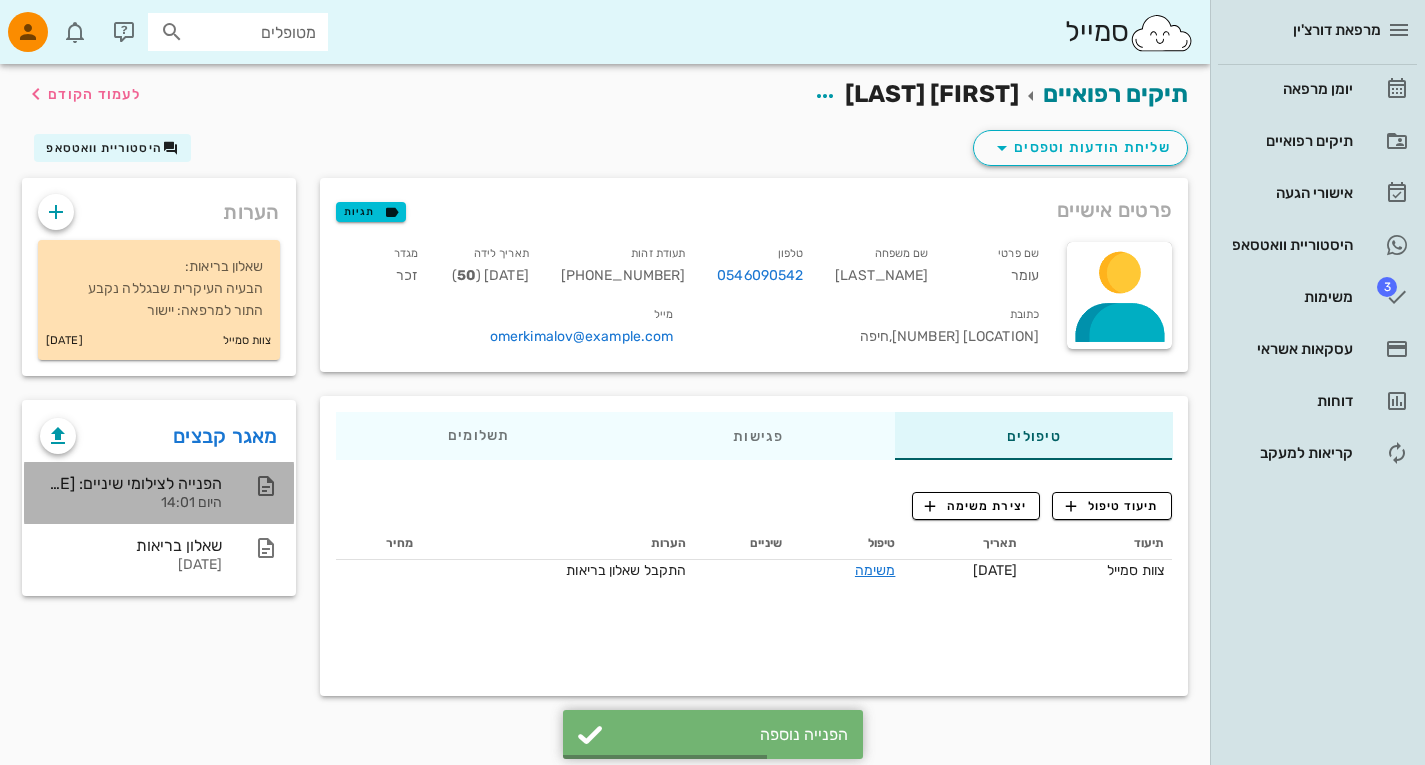 click on "היום 14:01" at bounding box center [131, 503] 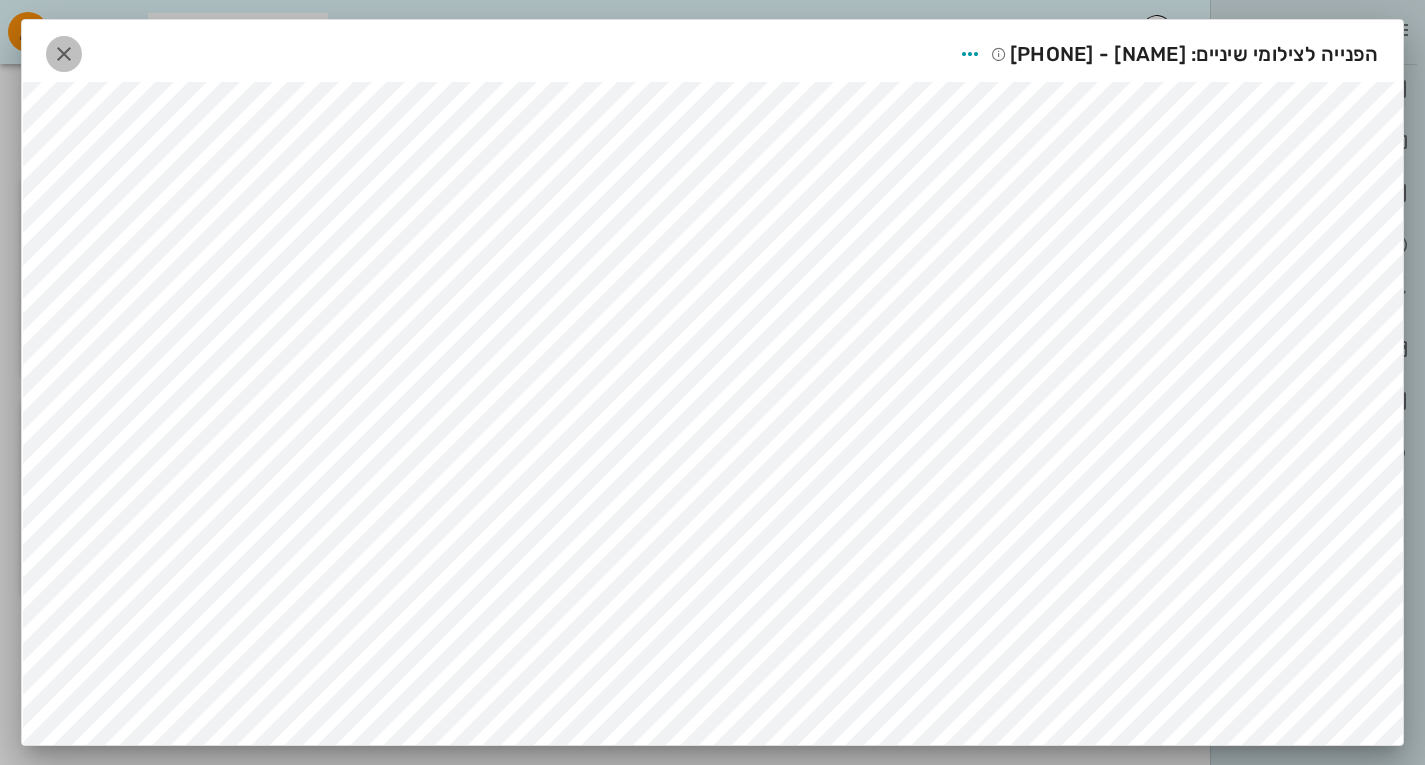 click at bounding box center [64, 54] 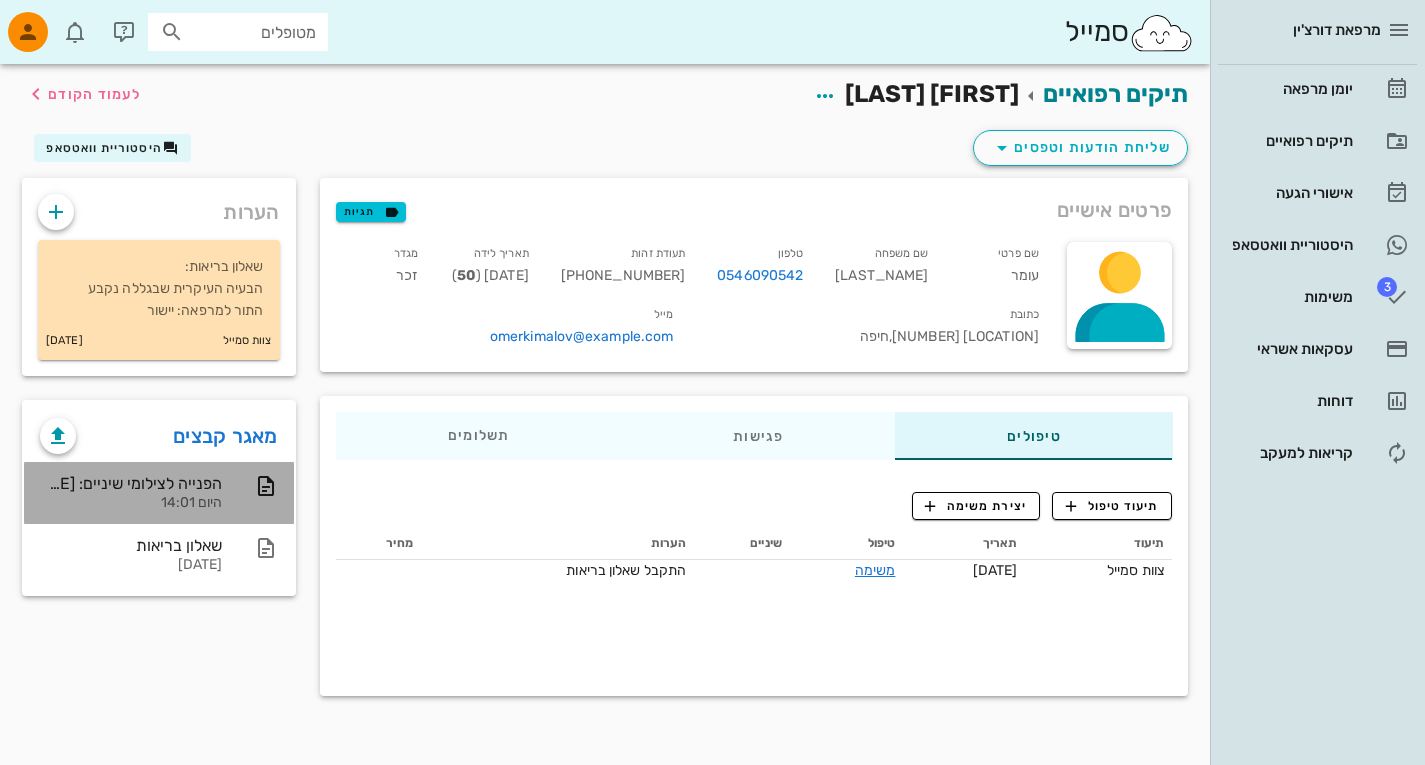 click on "הפנייה לצילומי שיניים: [FIRST] [LAST] - [PHONE]" at bounding box center [131, 483] 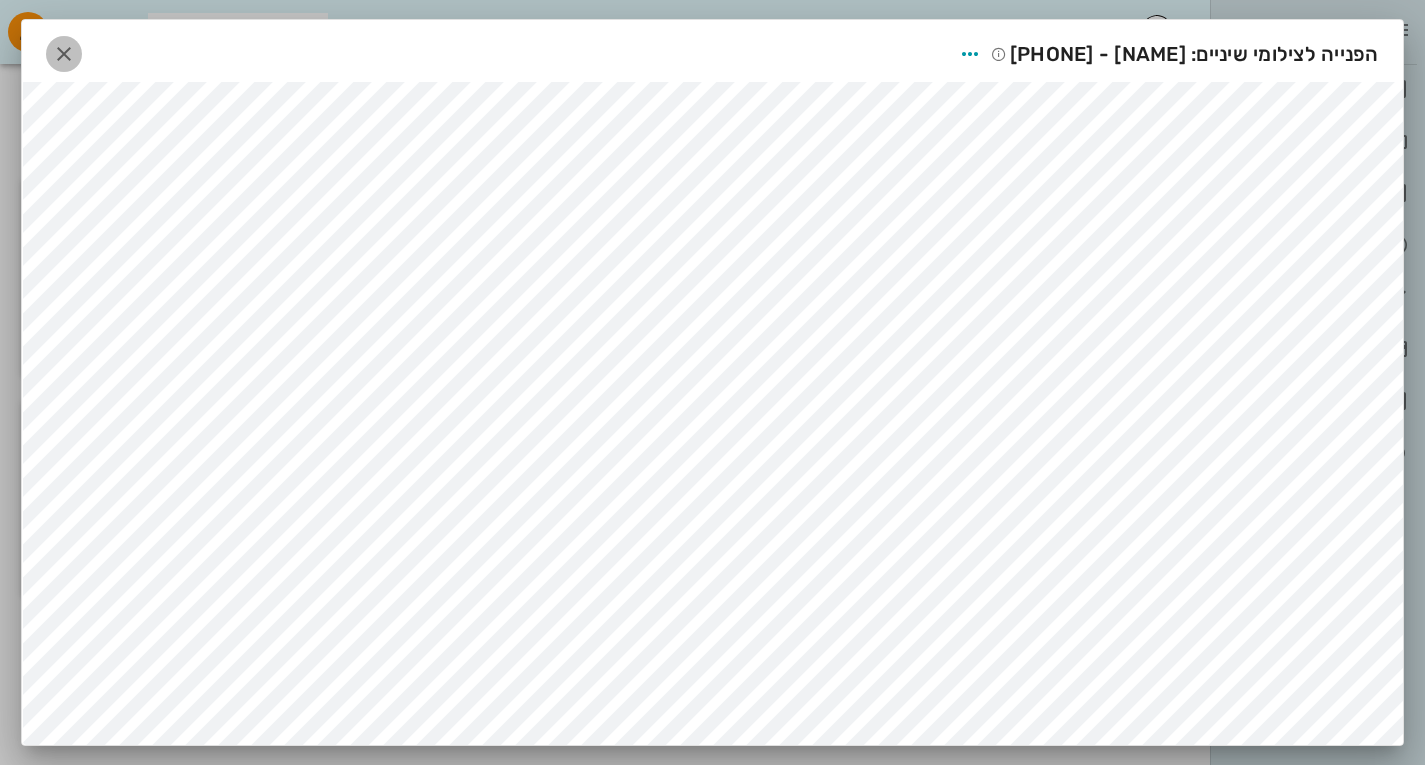 click at bounding box center (64, 54) 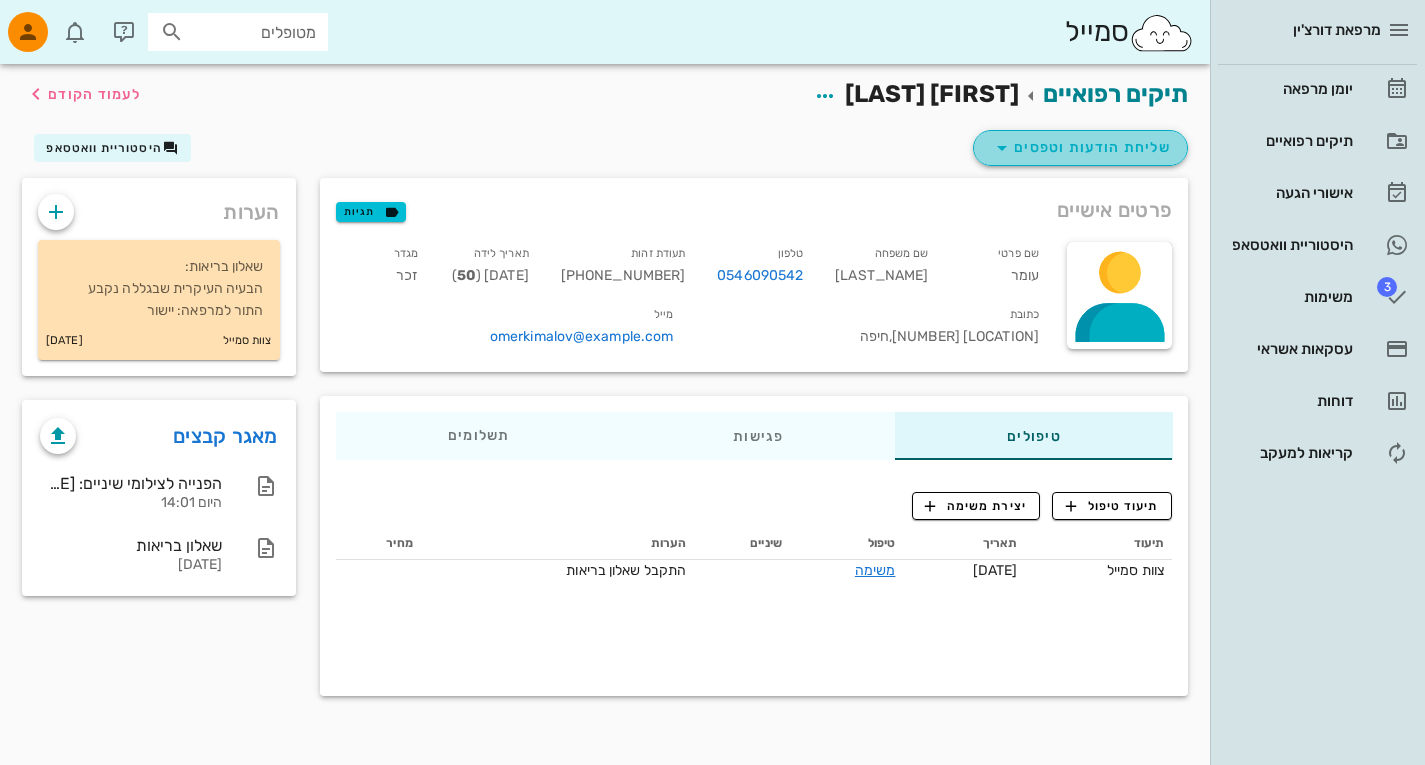 click at bounding box center (1002, 148) 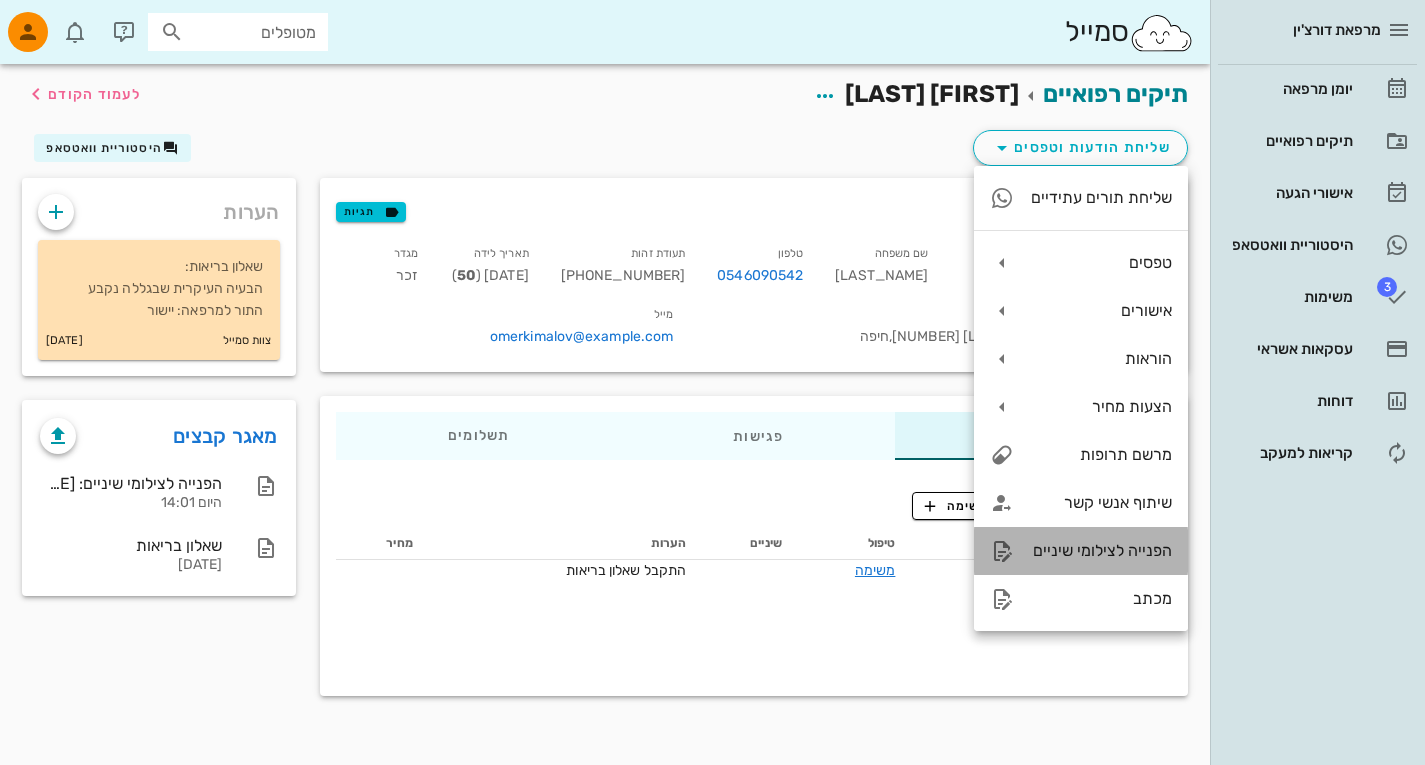 click on "הפנייה לצילומי שיניים" at bounding box center (1101, 550) 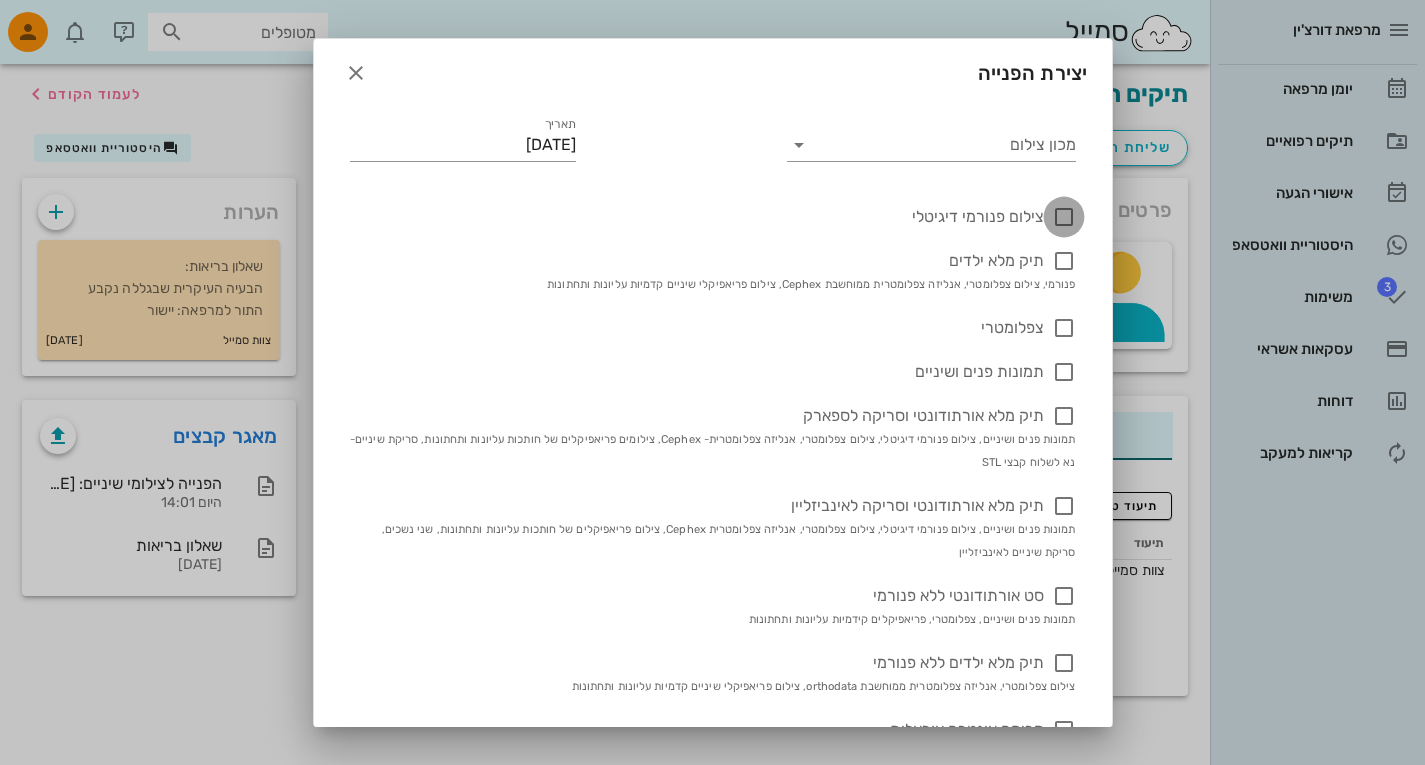 click at bounding box center (1064, 217) 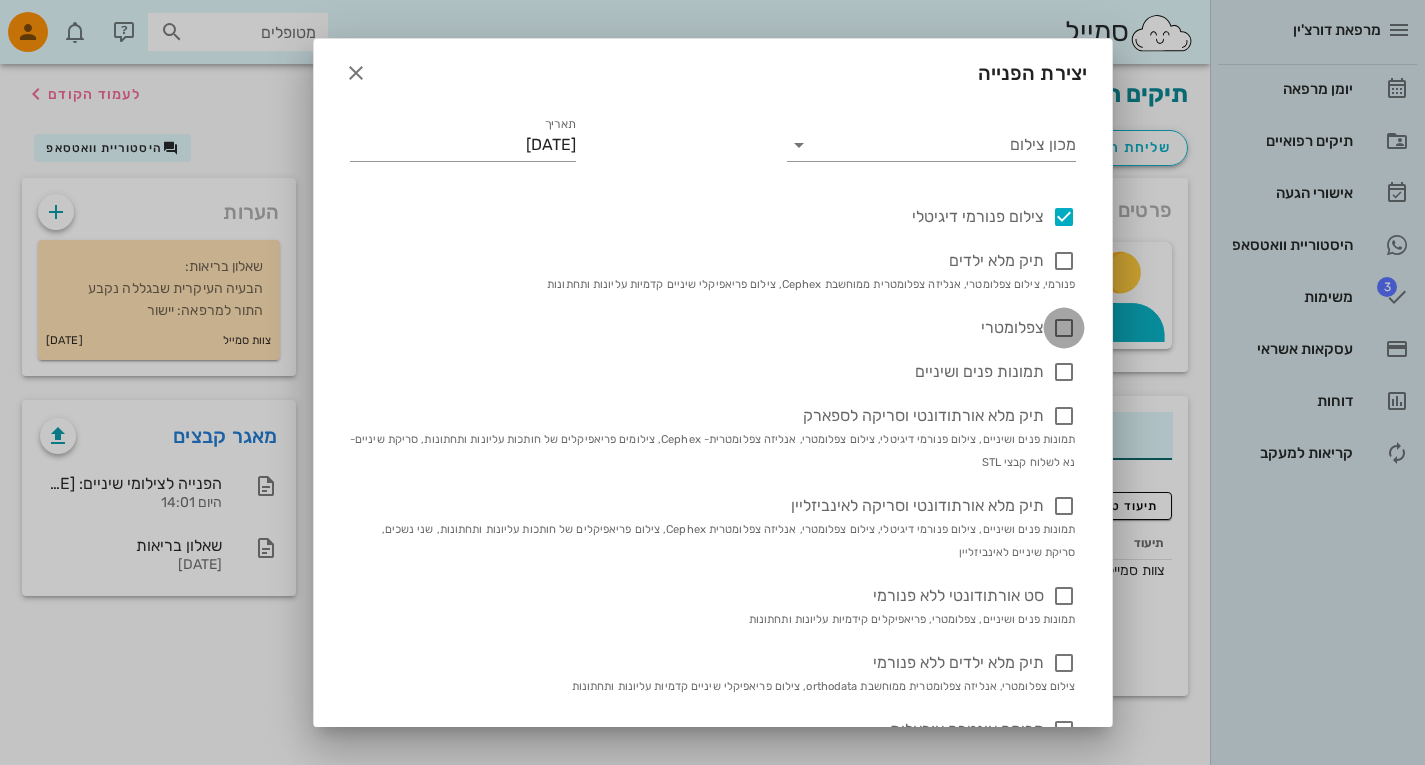 click at bounding box center [1064, 328] 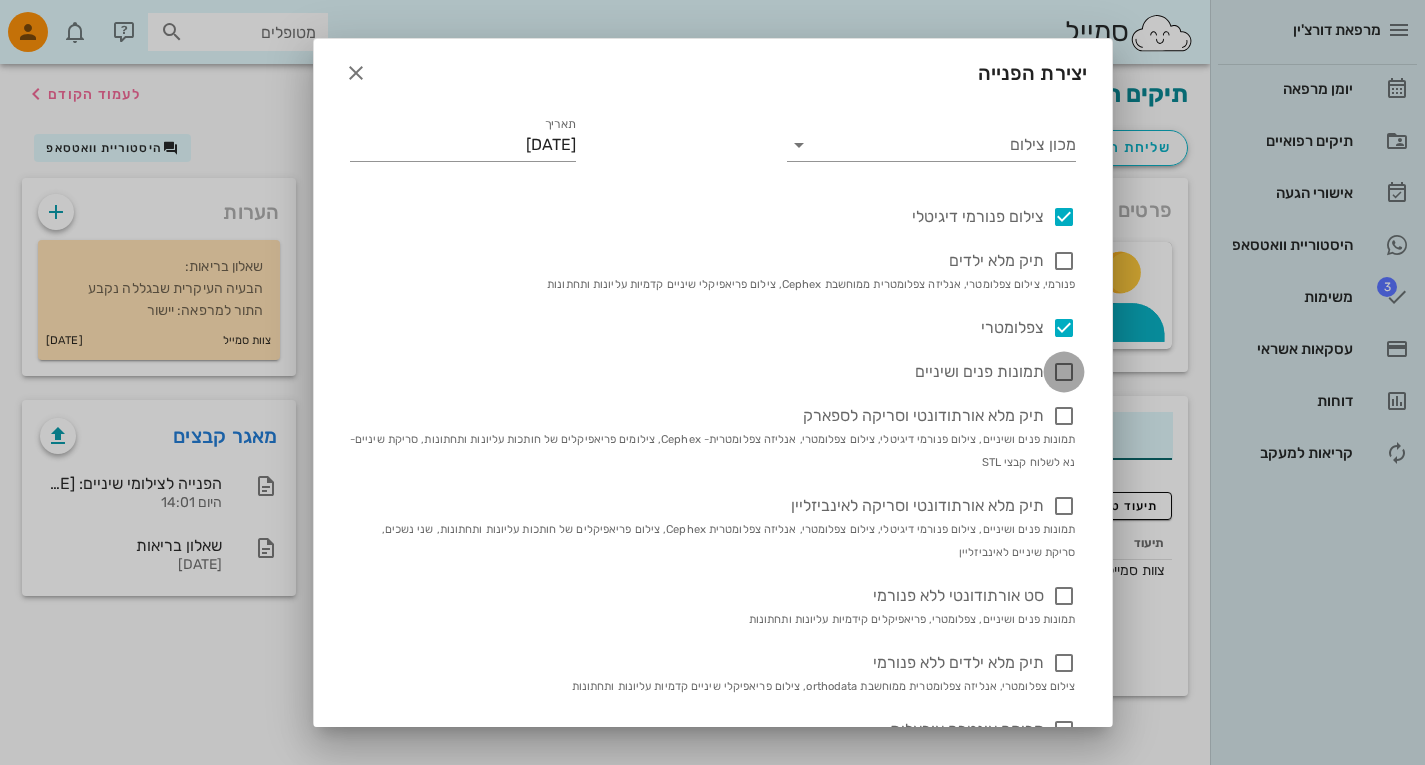click at bounding box center (1064, 372) 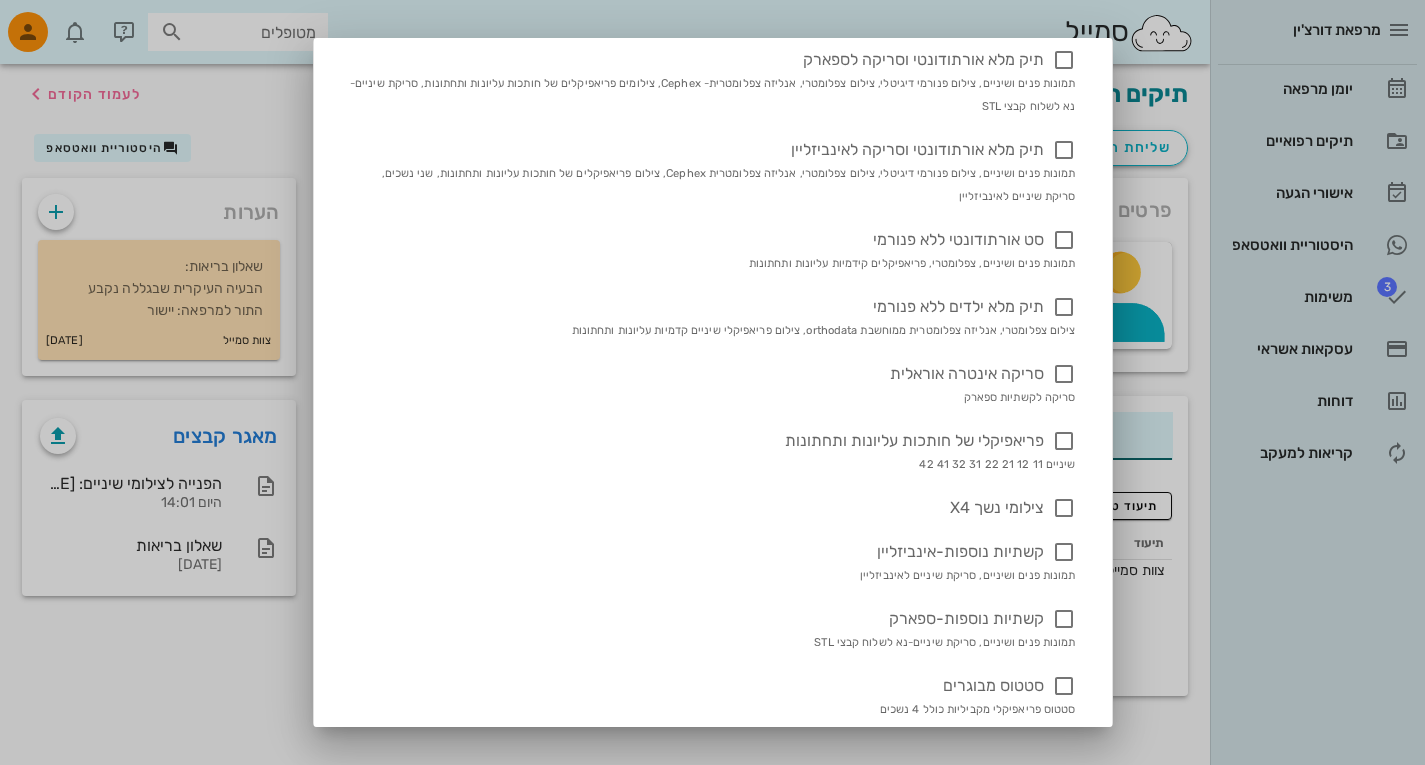 scroll, scrollTop: 358, scrollLeft: 0, axis: vertical 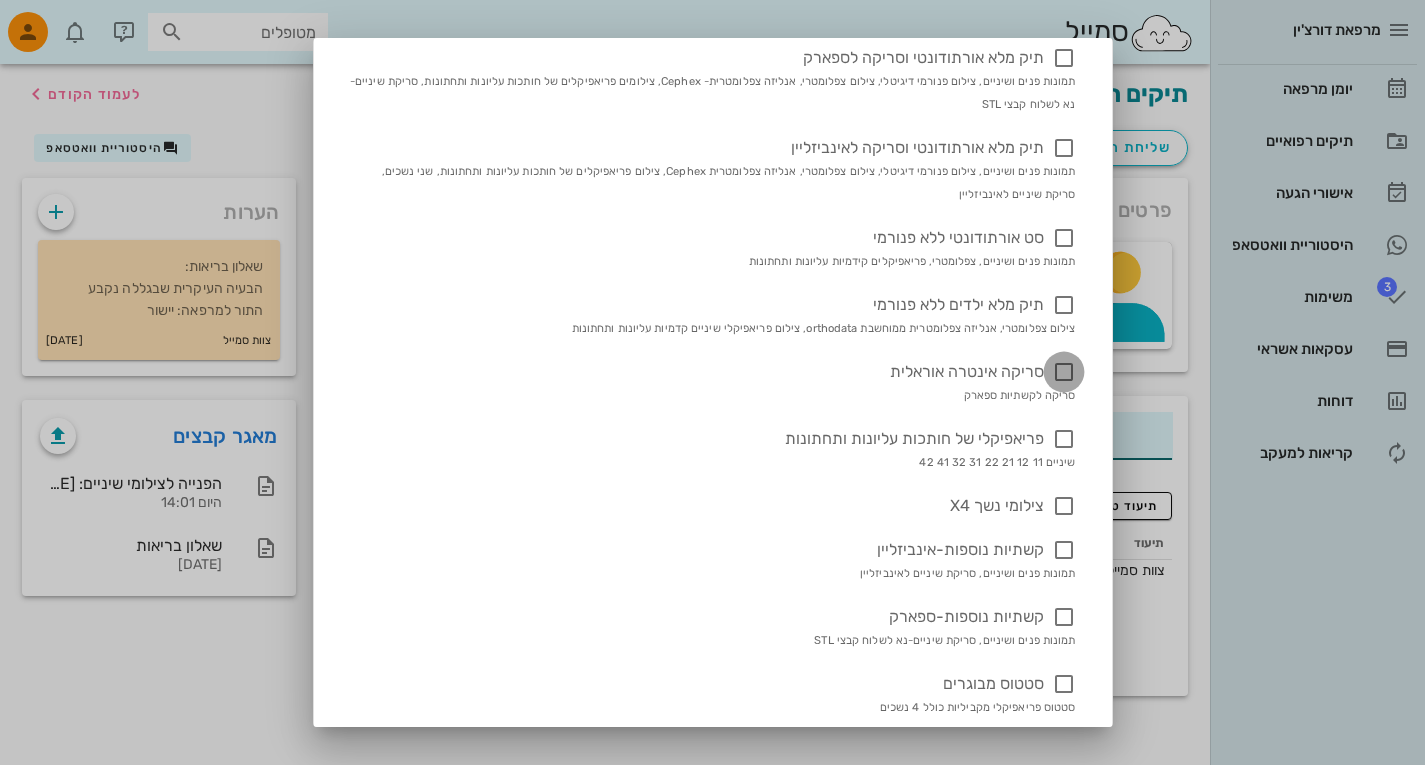 click at bounding box center (1064, 372) 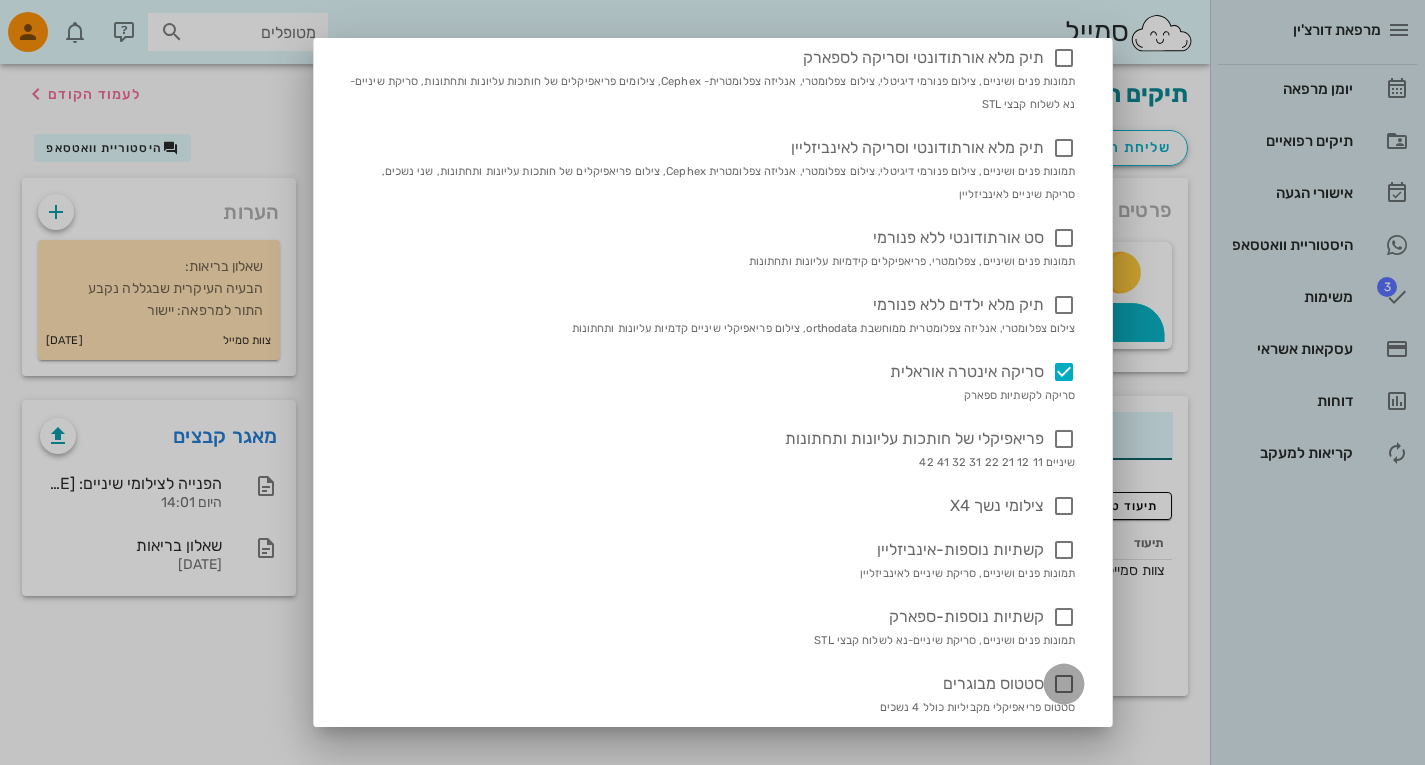 click at bounding box center (1064, 684) 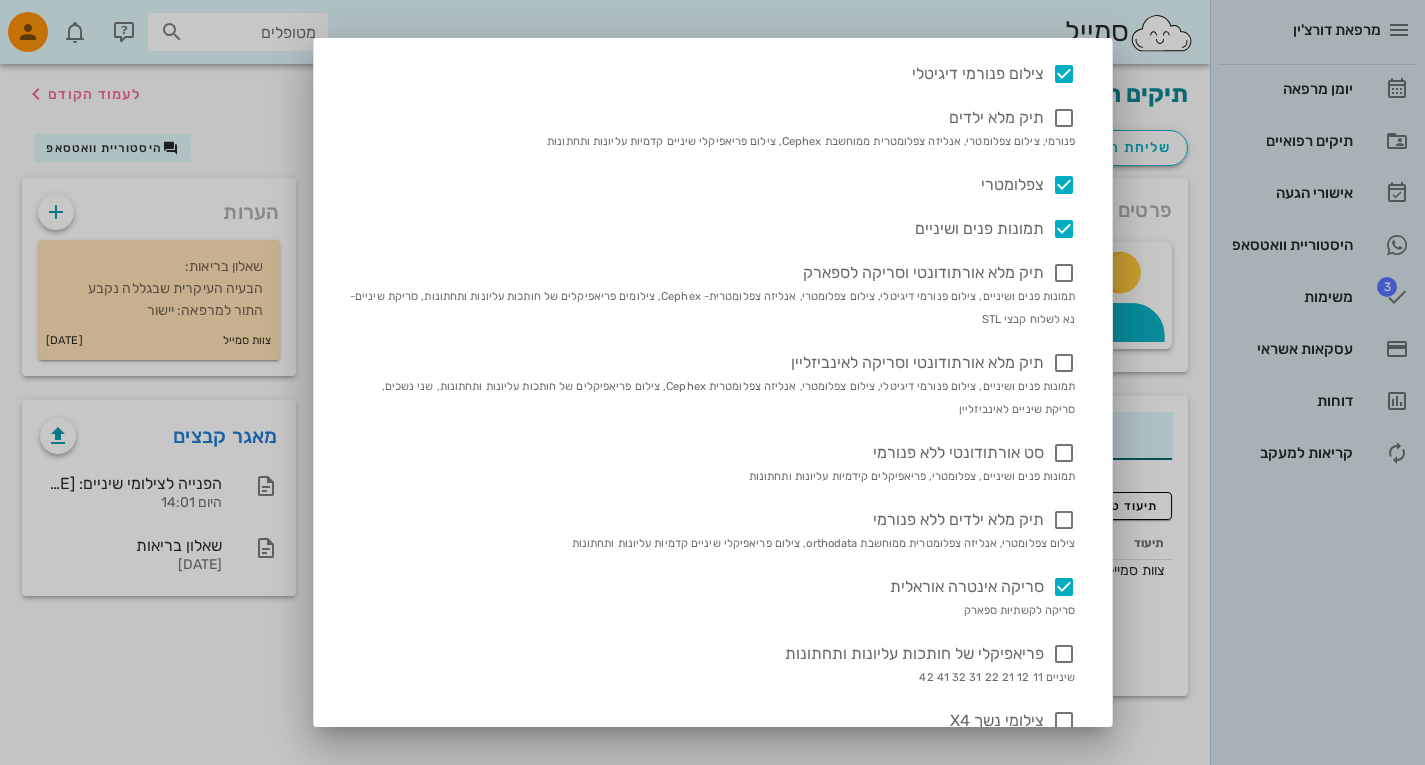 scroll, scrollTop: 0, scrollLeft: 0, axis: both 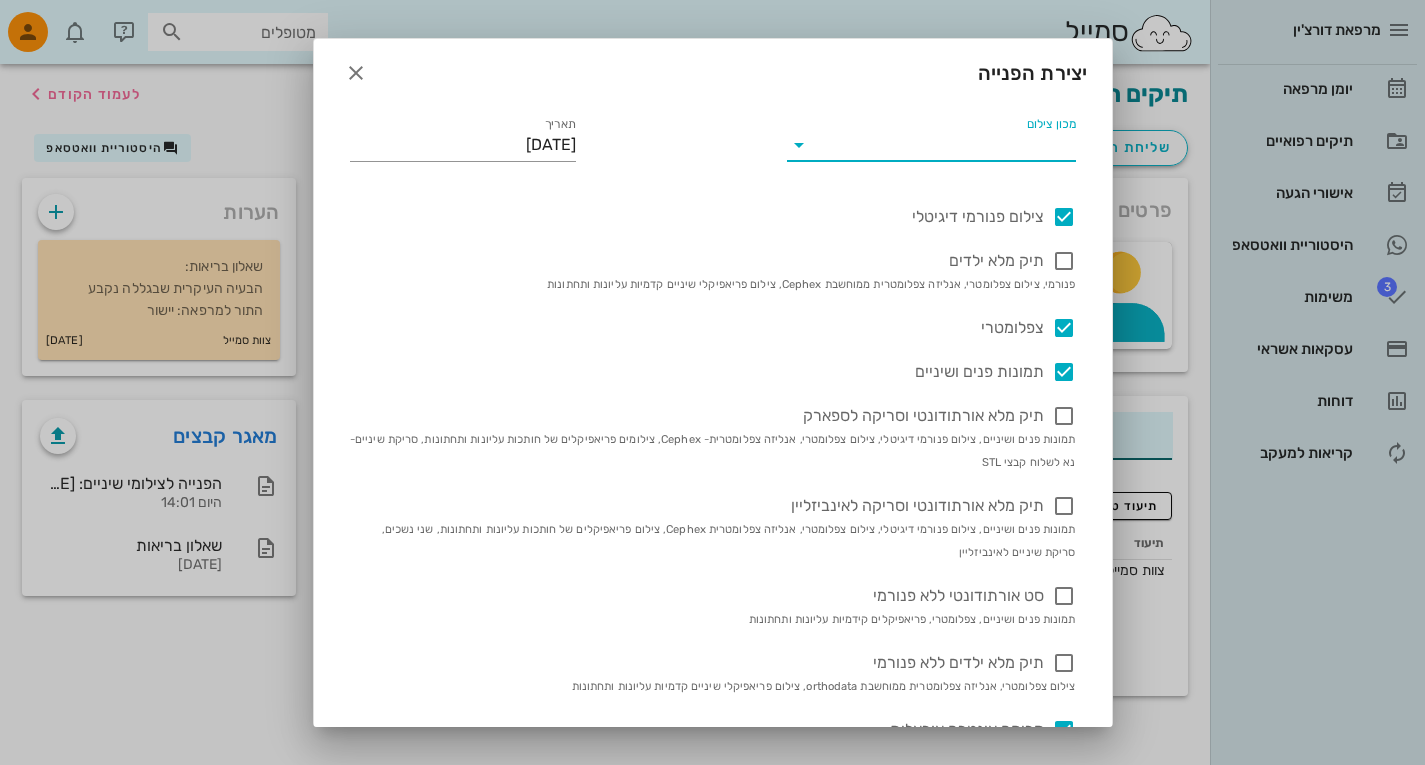 click on "מכון צילום" at bounding box center [947, 145] 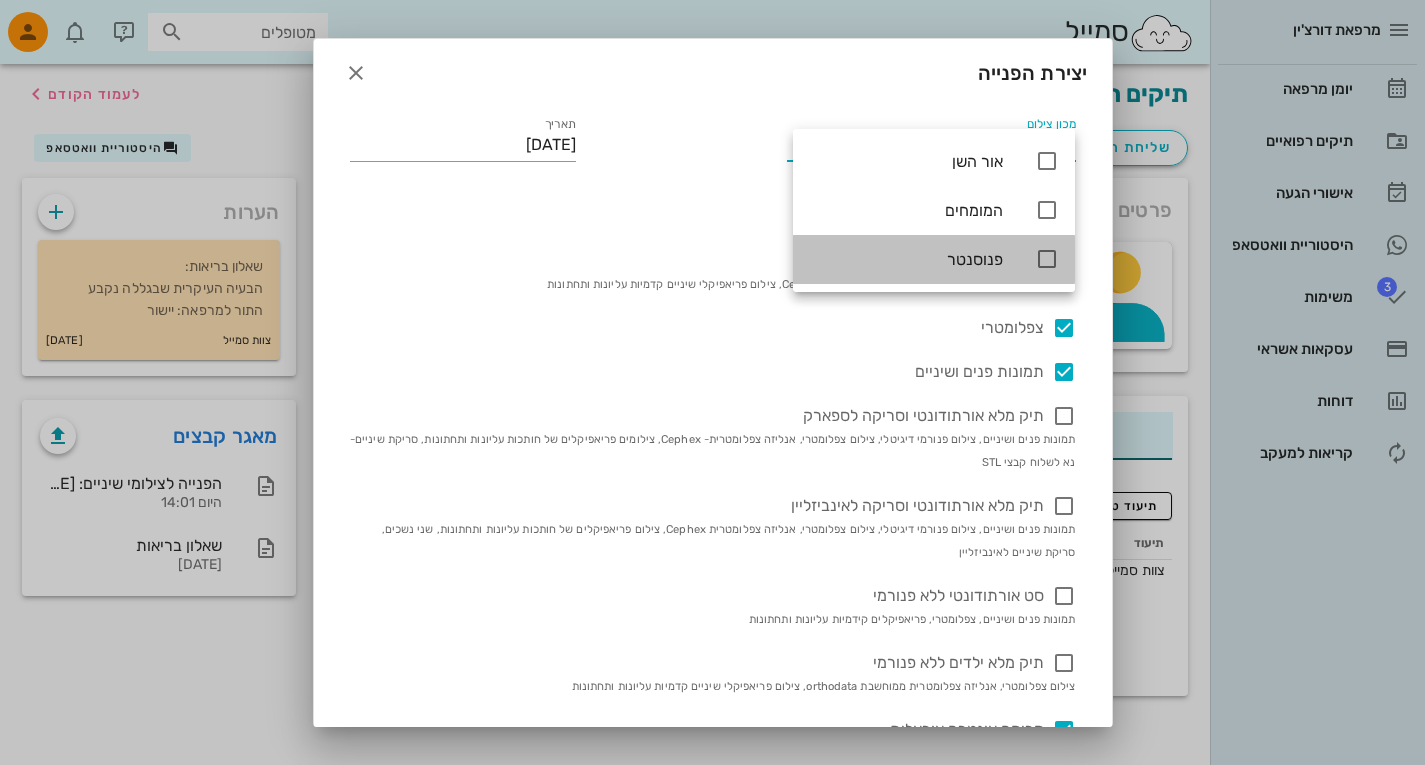 click at bounding box center (1047, 259) 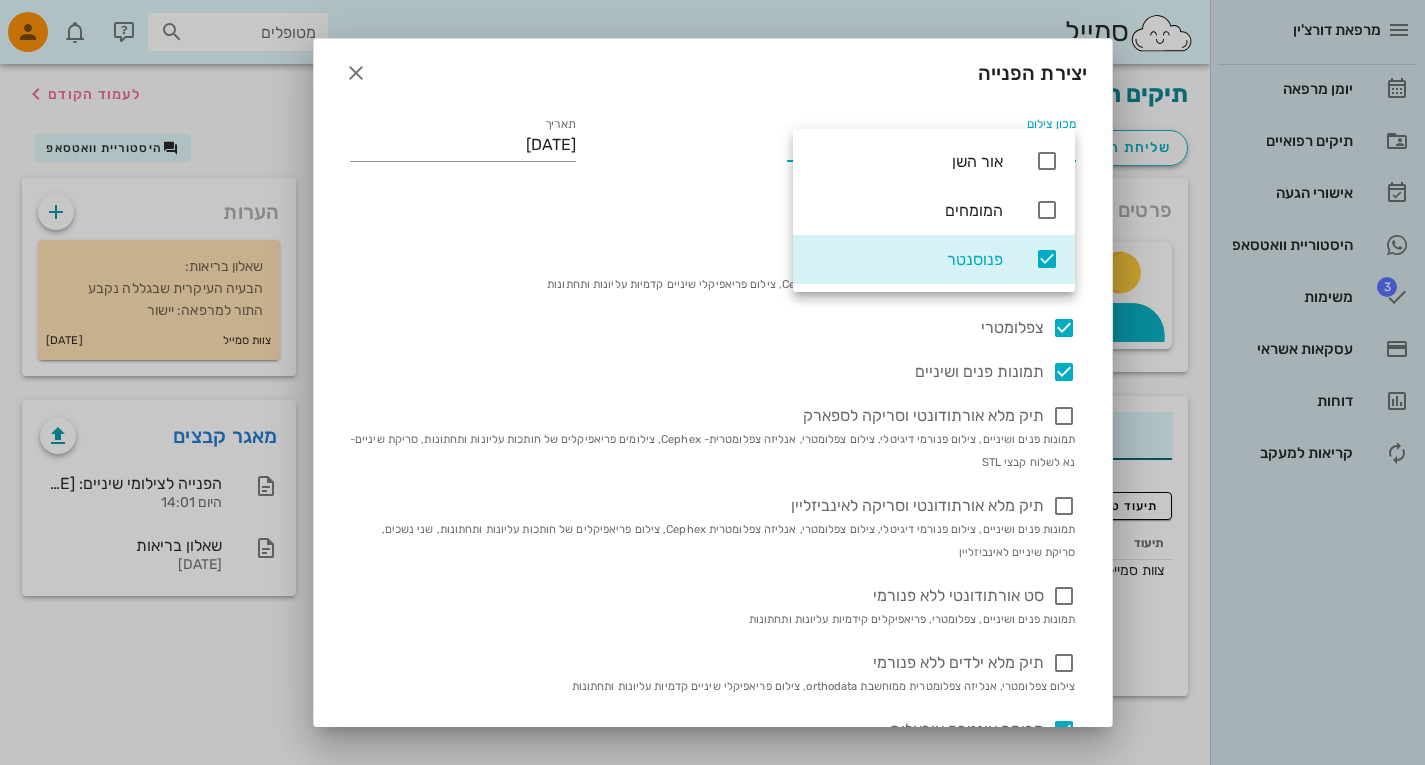 click on "מכון צילום פנוסנטר תאריך 17-07-2025 צילום פנורמי דיגיטלי תיק מלא ילדים פנורמי, צילום צפלומטרי, אנליזה צפלומטרית ממוחשבת Cephex, צילום פריאפיקלי שיניים קדמיות עליונות ותחתונות צפלומטרי תמונות פנים ושיניים תיק מלא אורתודונטי וסריקה לספארק תמונות פנים ושיניים, צילום פנורמי דיגיטלי, צילום צפלומטרי, אנליזה צפלומטרית- Cephex, צילומים פריאפיקלים של חותכות עליונות ותחתונות, סריקת שיניים- נא לשלוח קבצי STL תיק מלא אורתודונטי וסריקה לאינביזליין סט אורתודונטי ללא פנורמי תמונות פנים ושיניים, צפלומטרי, פריאפיקלים קידמיות עליונות ותחתונות תיק מלא ילדים ללא פנורמי צילומי נשך X4 ​" at bounding box center [713, 736] 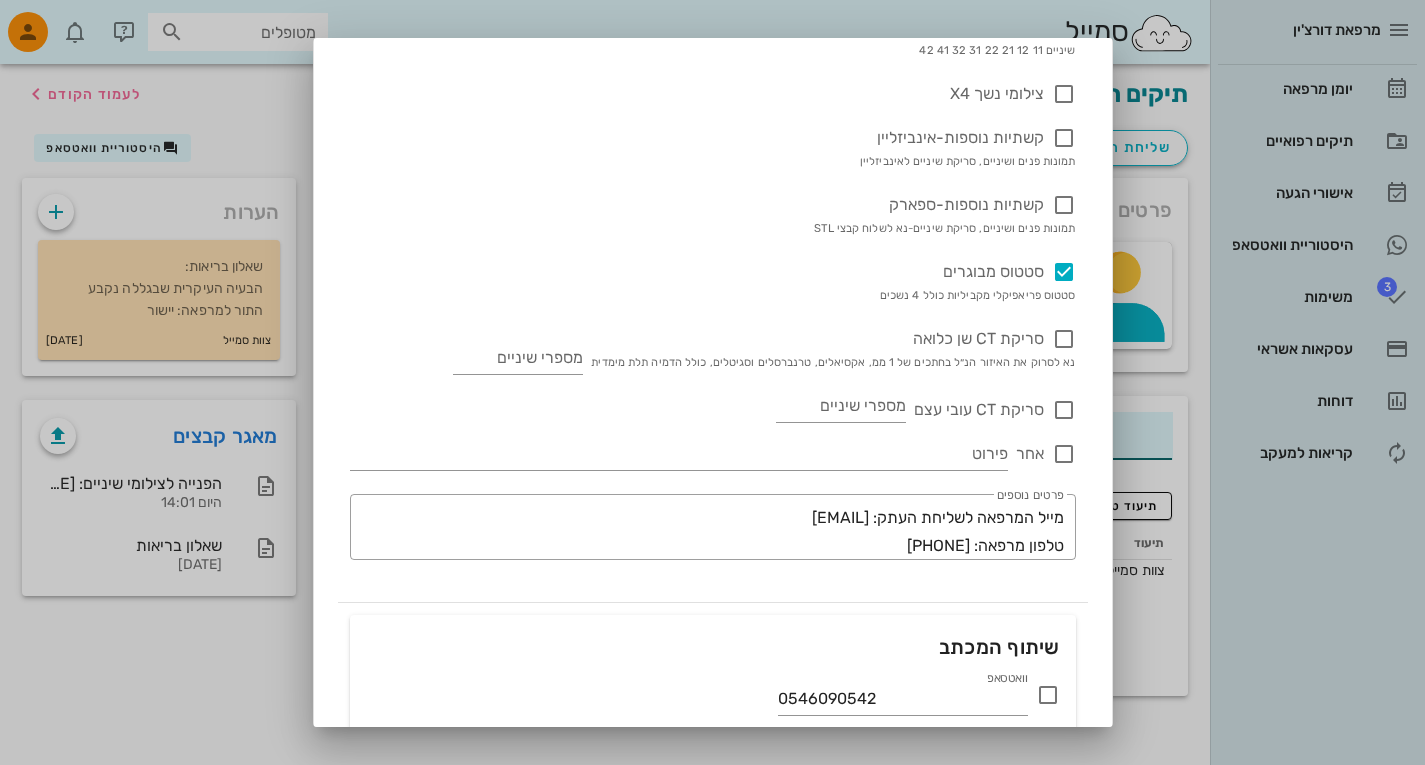 scroll, scrollTop: 981, scrollLeft: 0, axis: vertical 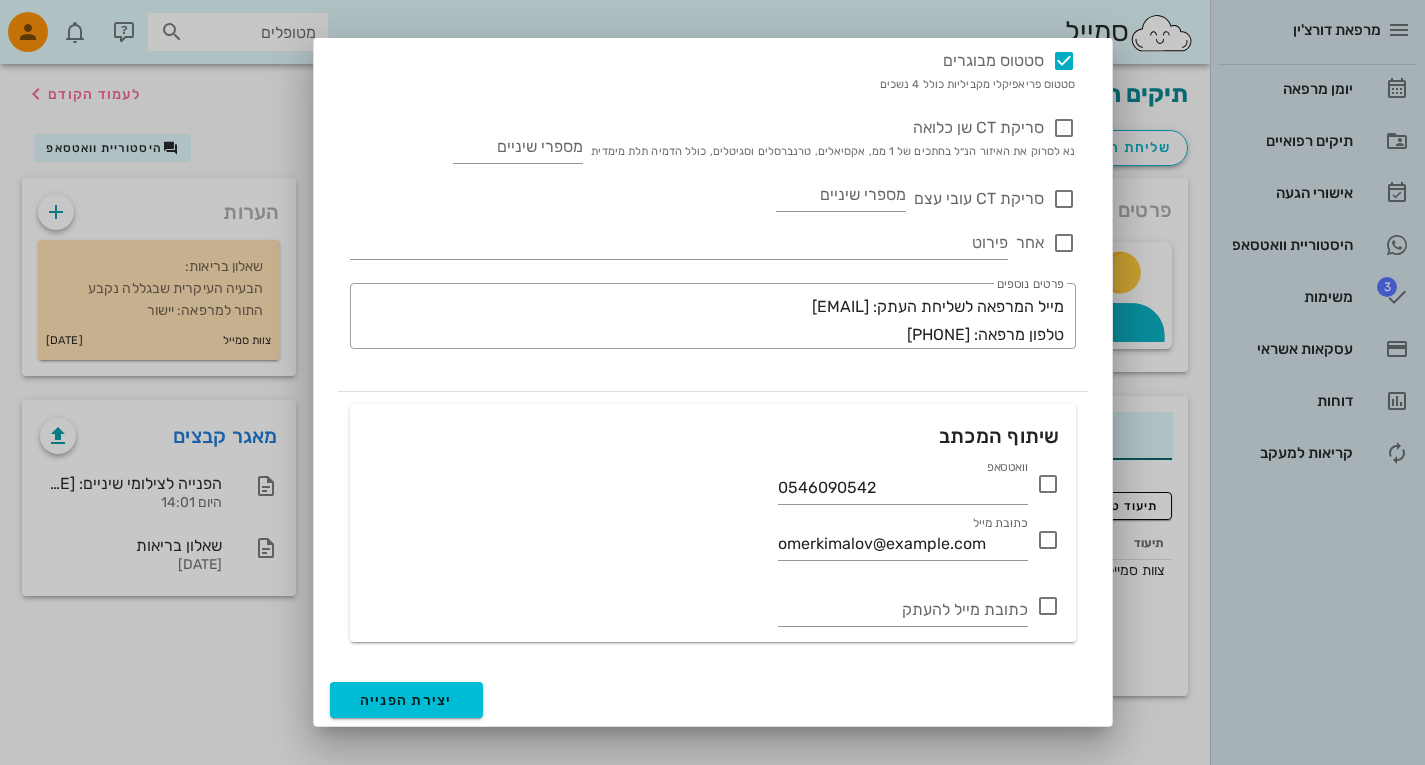 click at bounding box center (1048, 484) 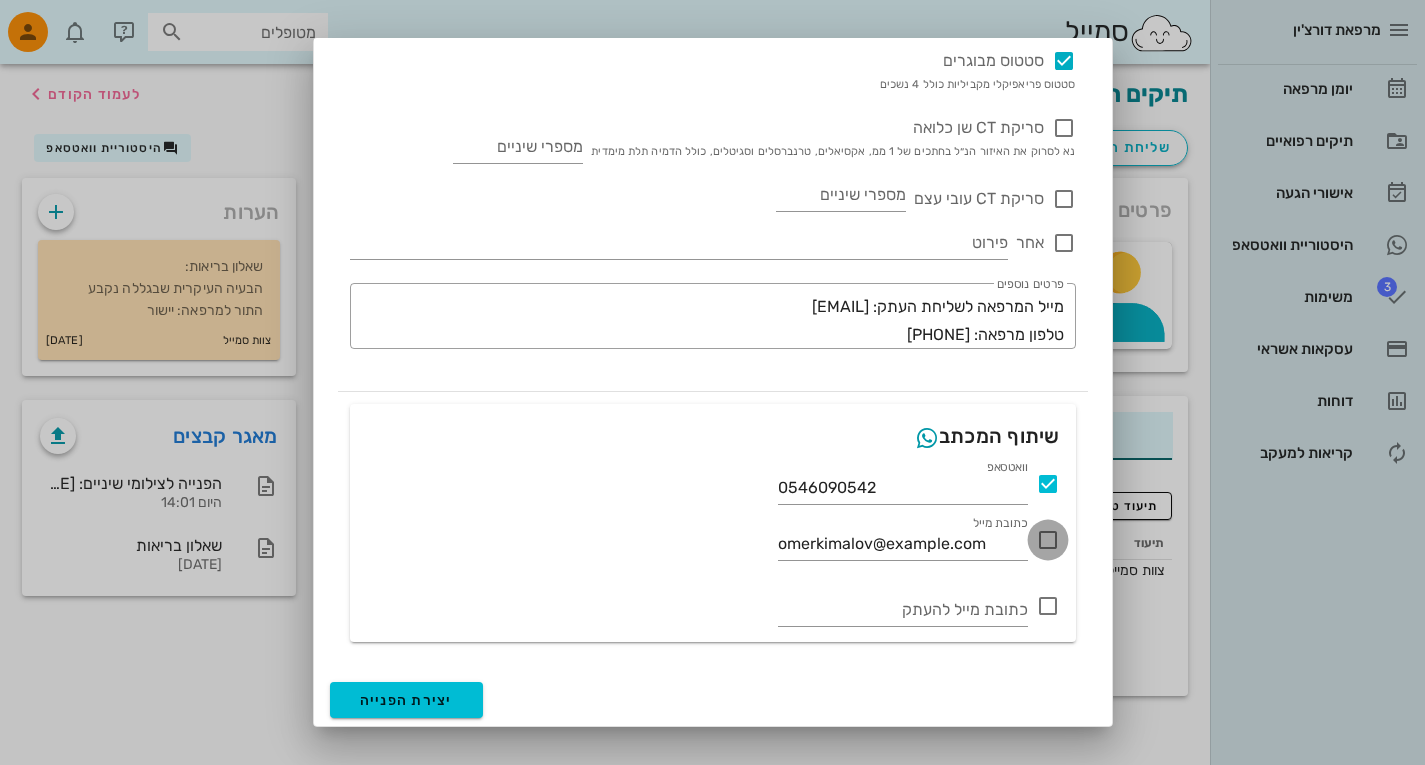 click at bounding box center (1048, 540) 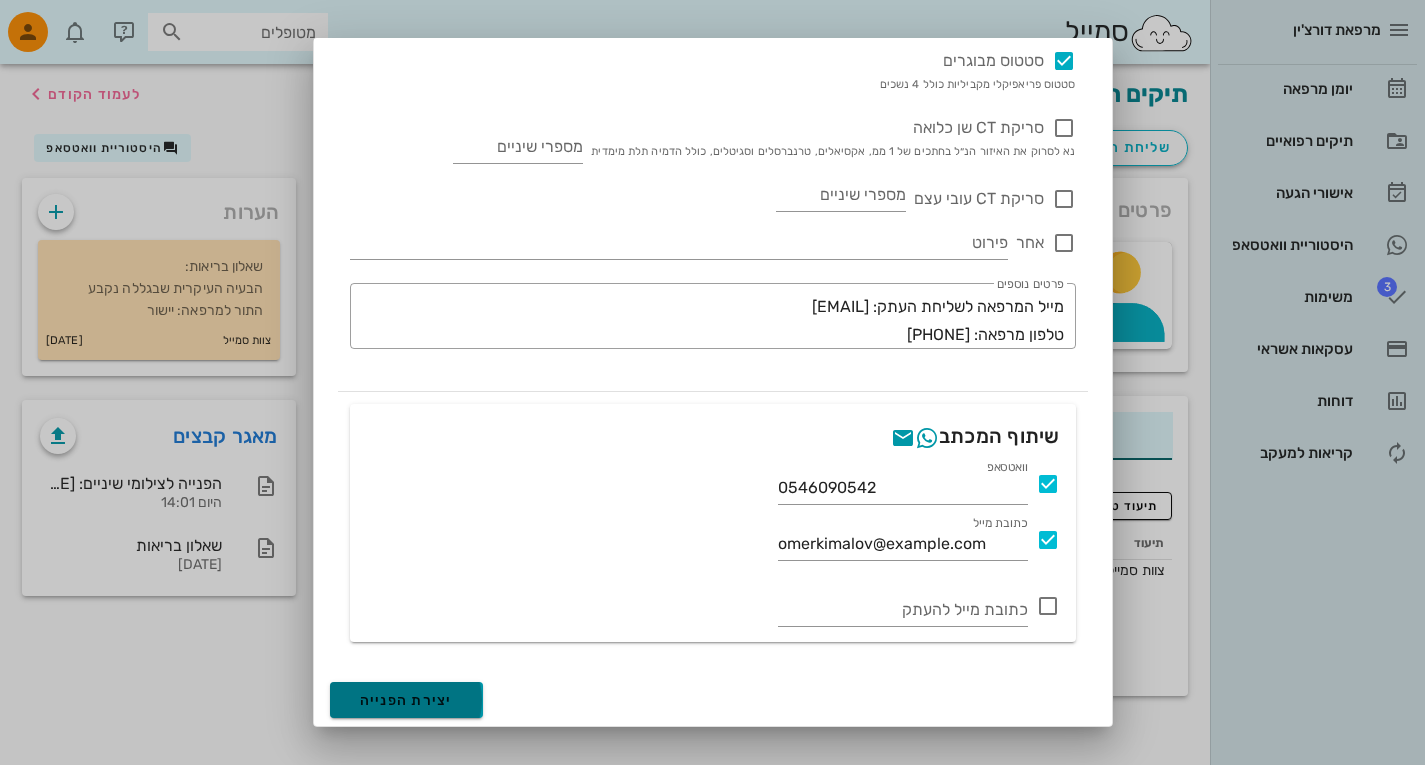click on "יצירת הפנייה" at bounding box center [406, 700] 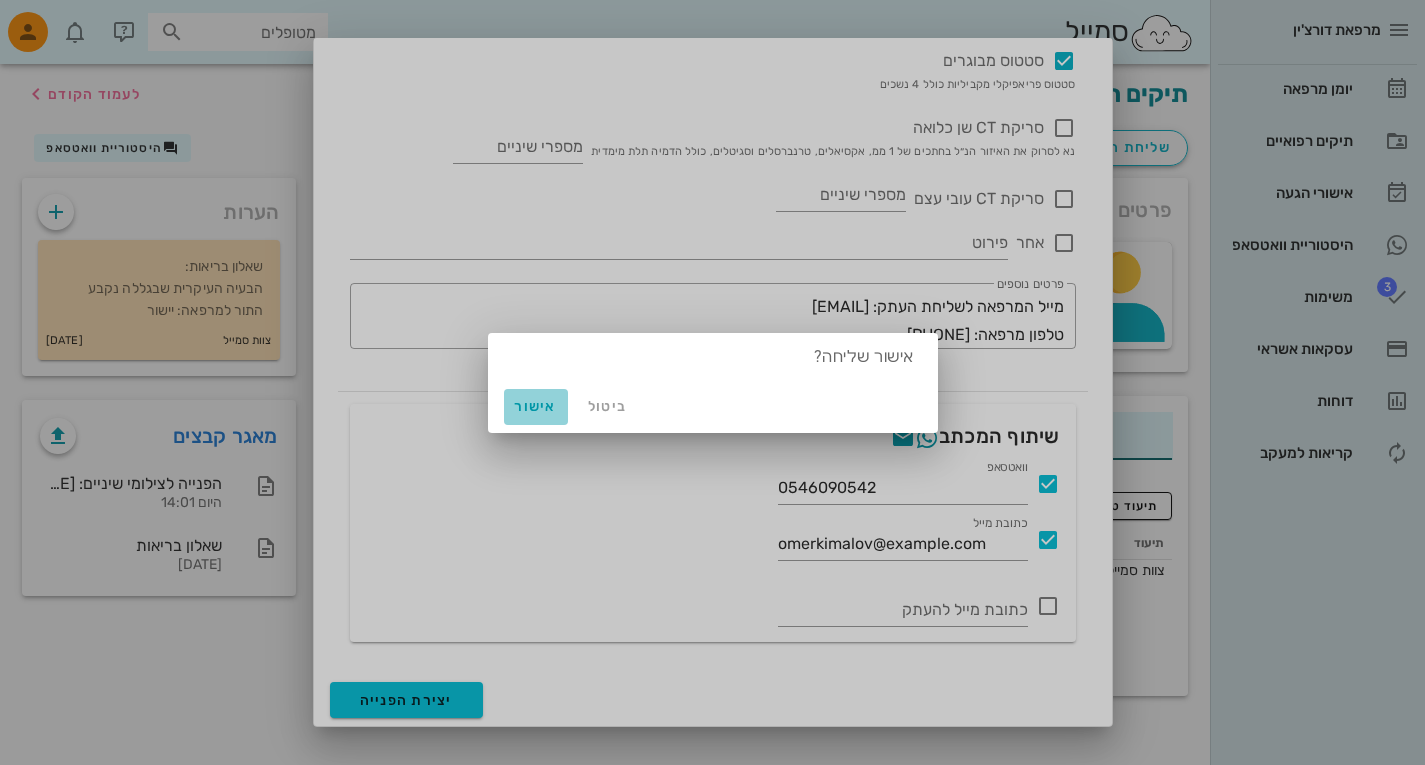 click on "אישור" at bounding box center [536, 407] 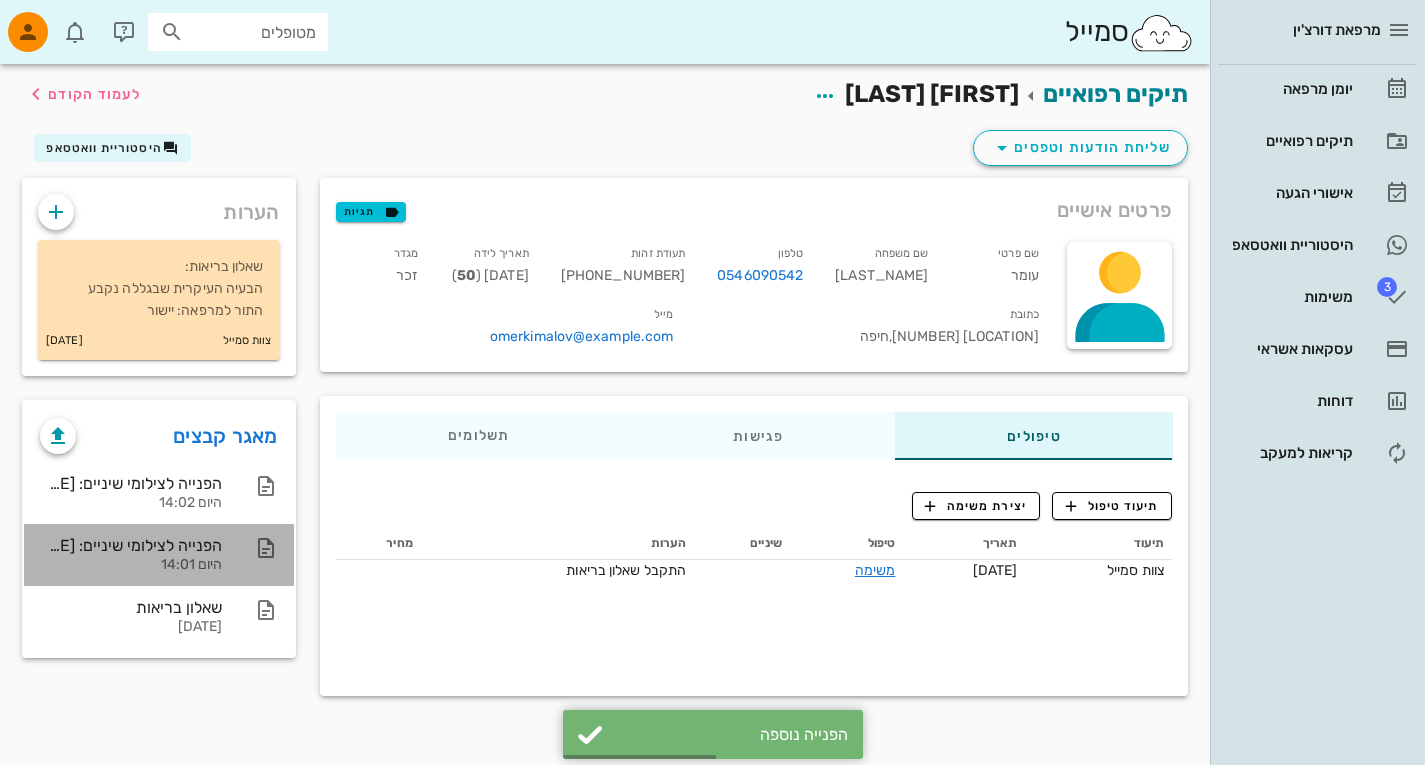 click on "היום 14:01" at bounding box center (131, 565) 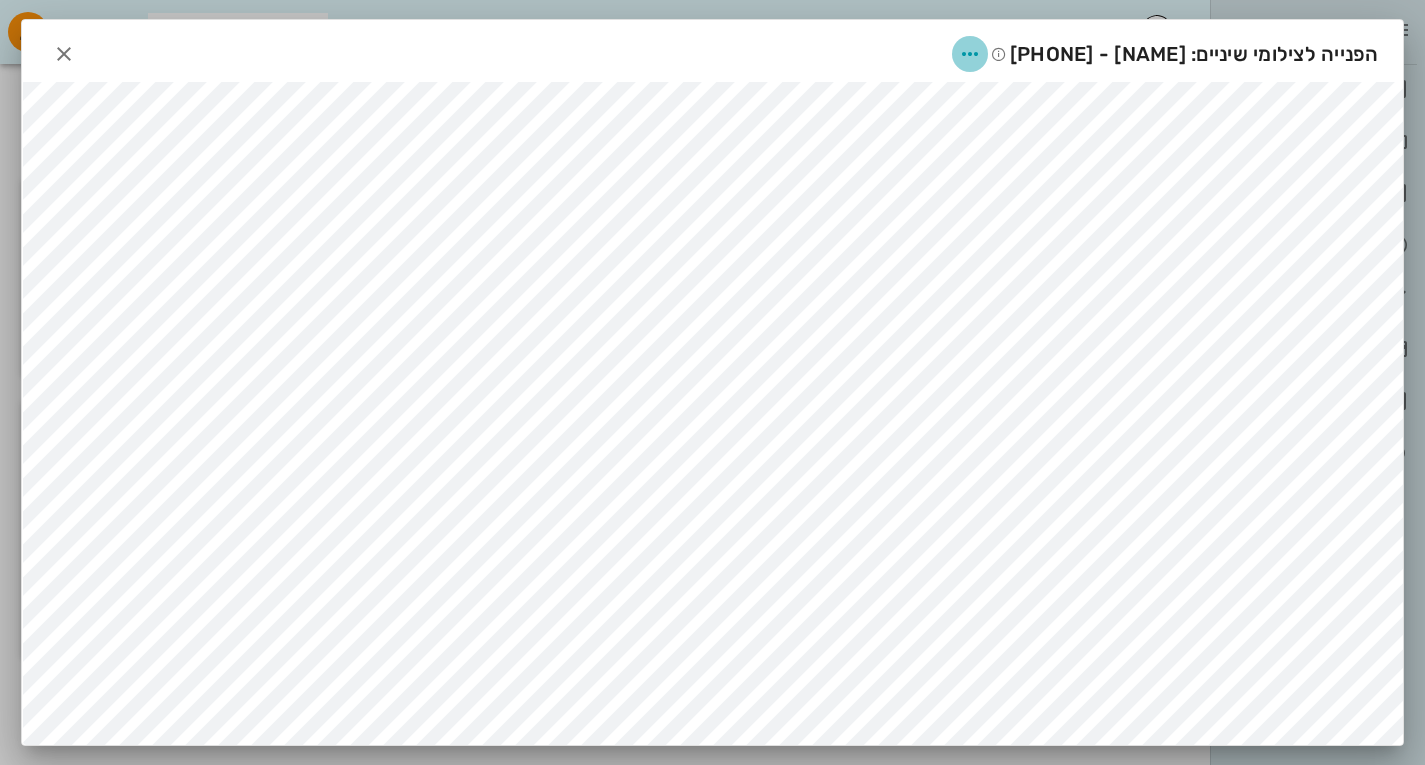 click at bounding box center [970, 54] 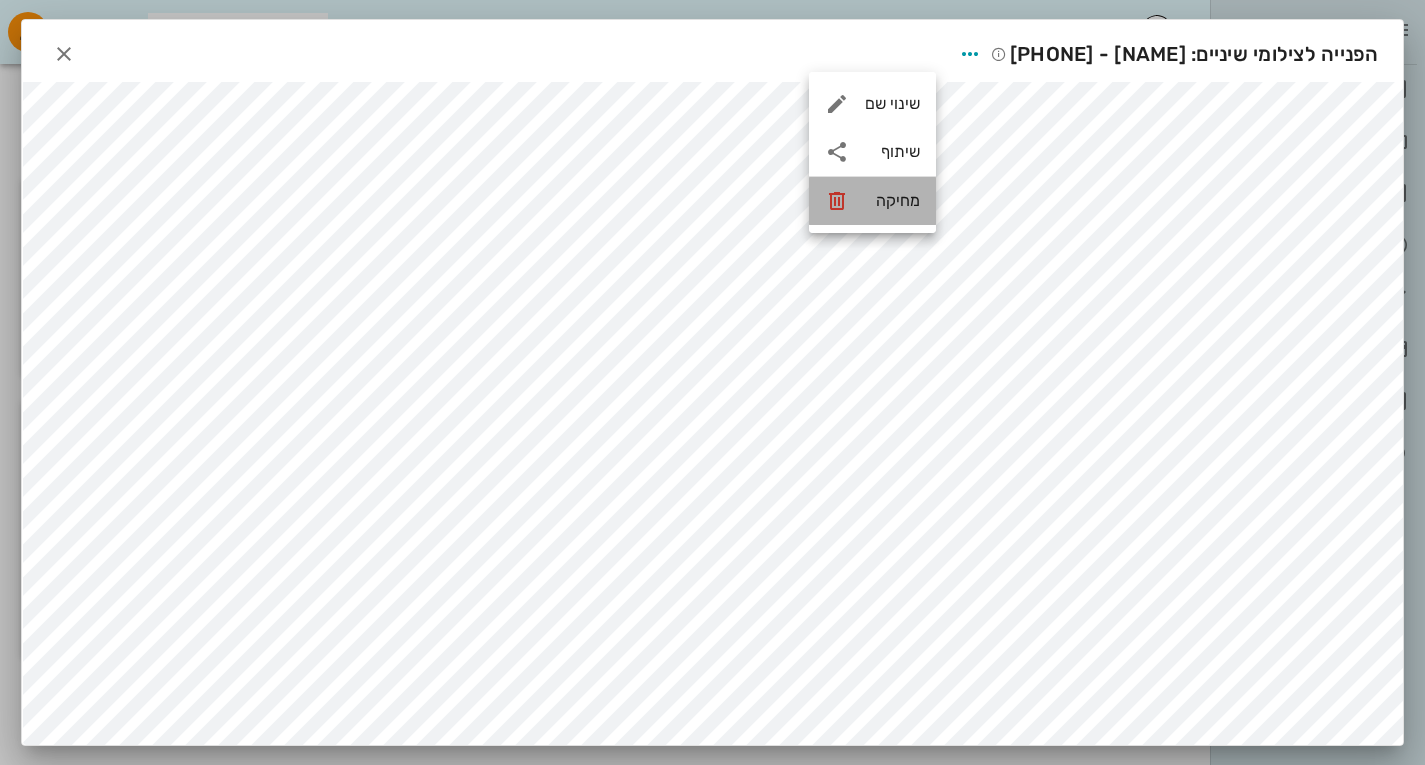click on "מחיקה" at bounding box center [872, 201] 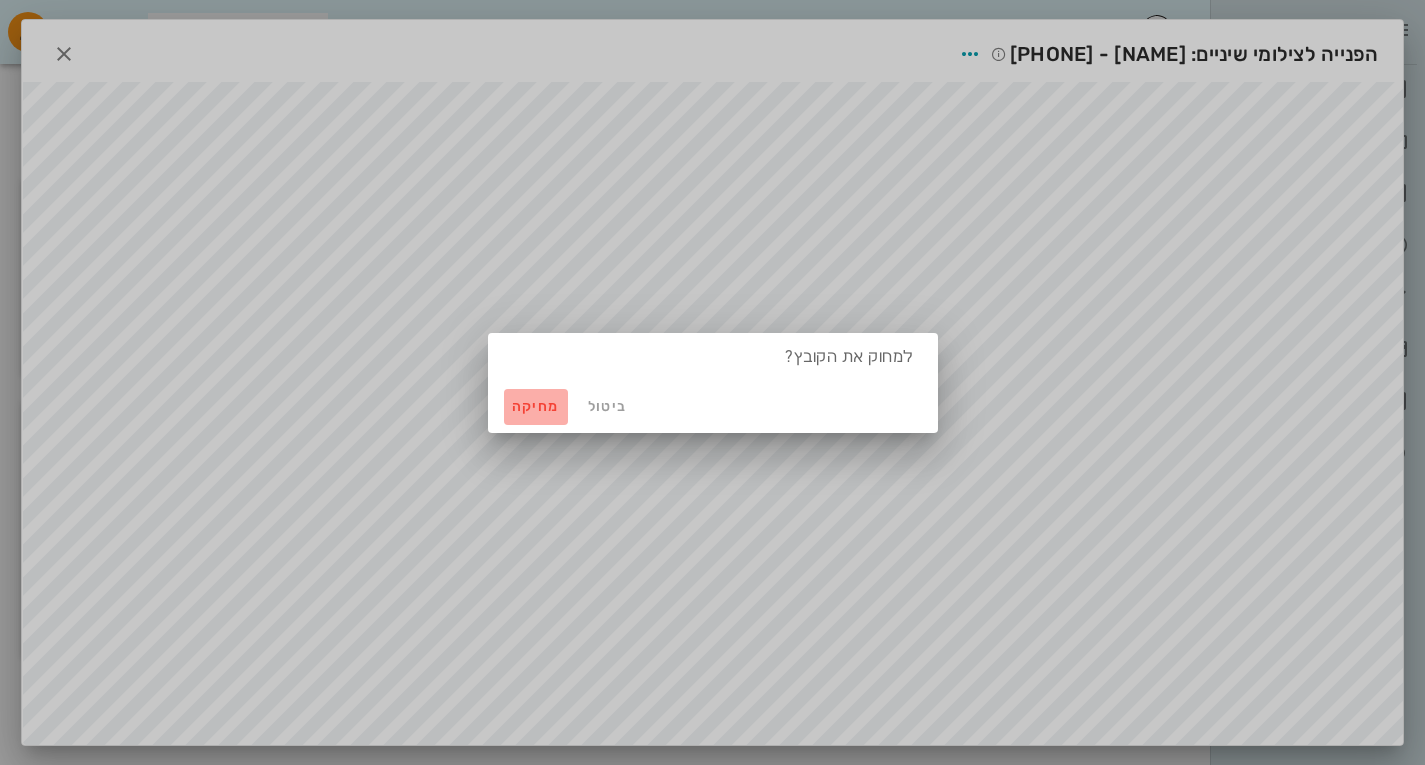 click on "מחיקה" at bounding box center (536, 406) 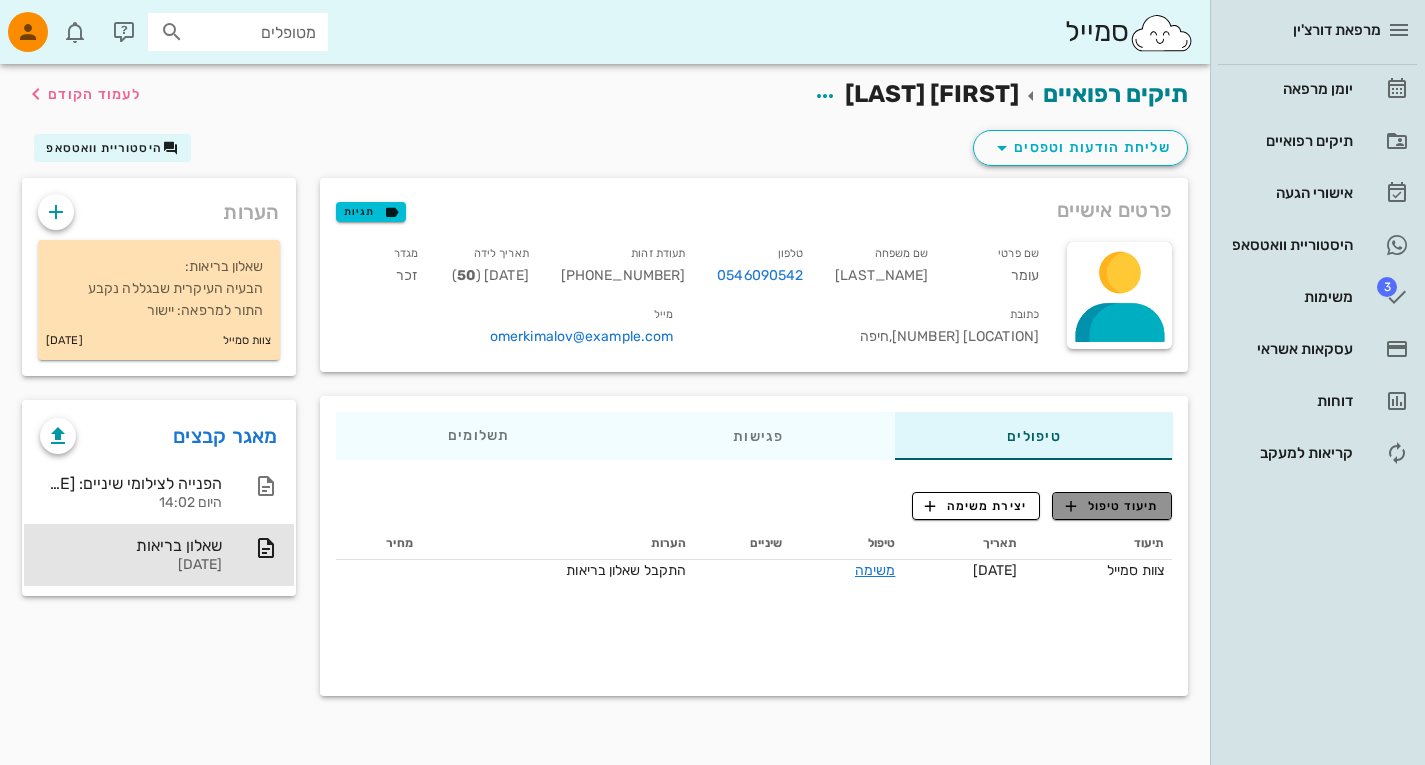 click on "תיעוד טיפול" at bounding box center (1112, 506) 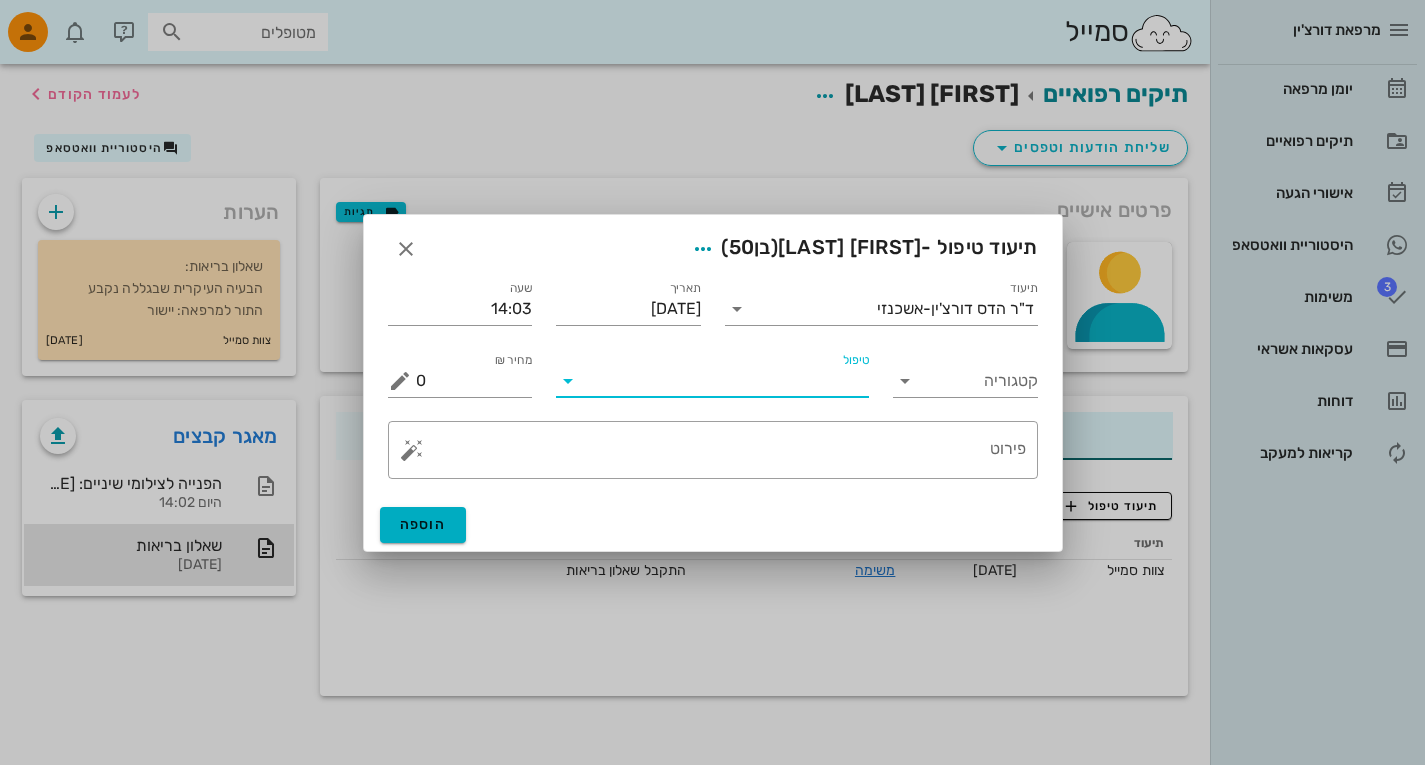 click on "טיפול" at bounding box center [726, 381] 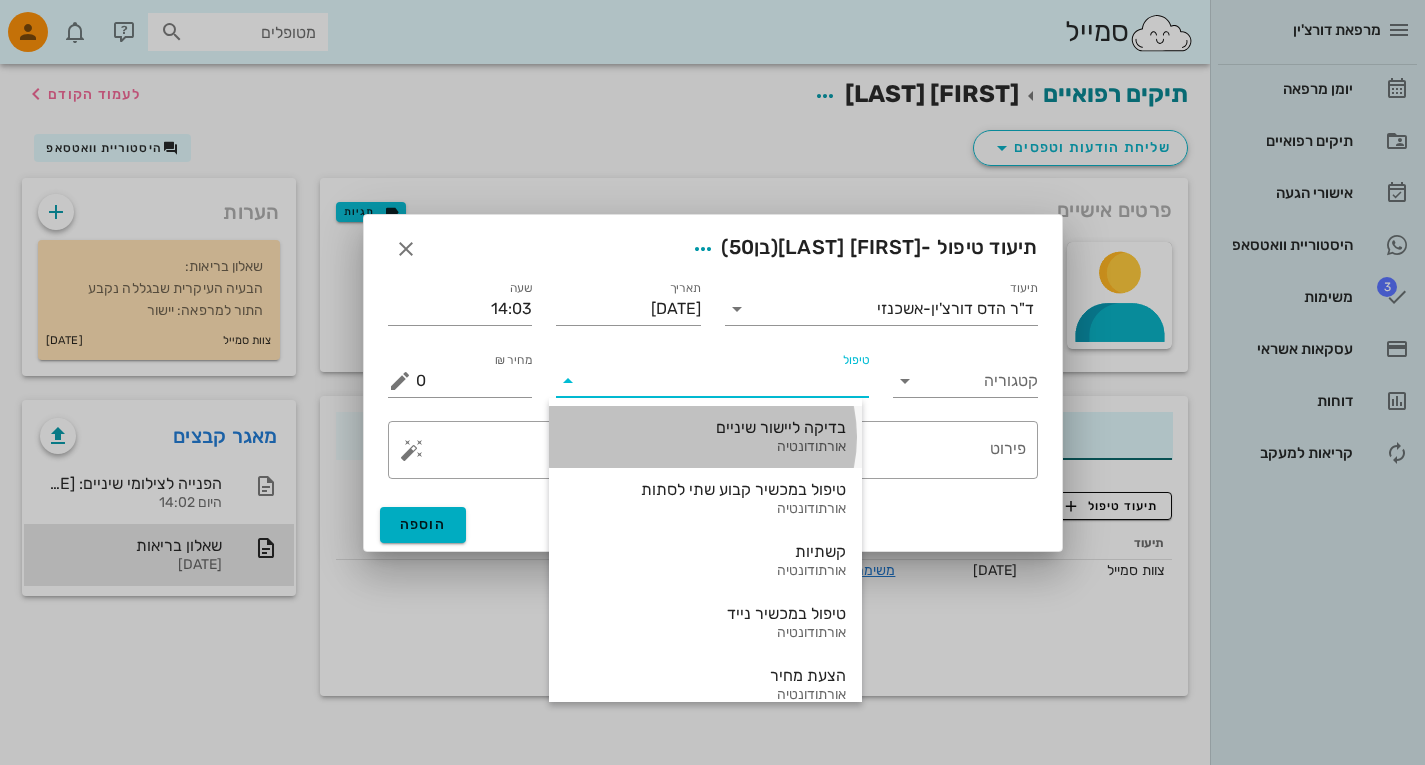 click on "אורתודונטיה" at bounding box center (705, 447) 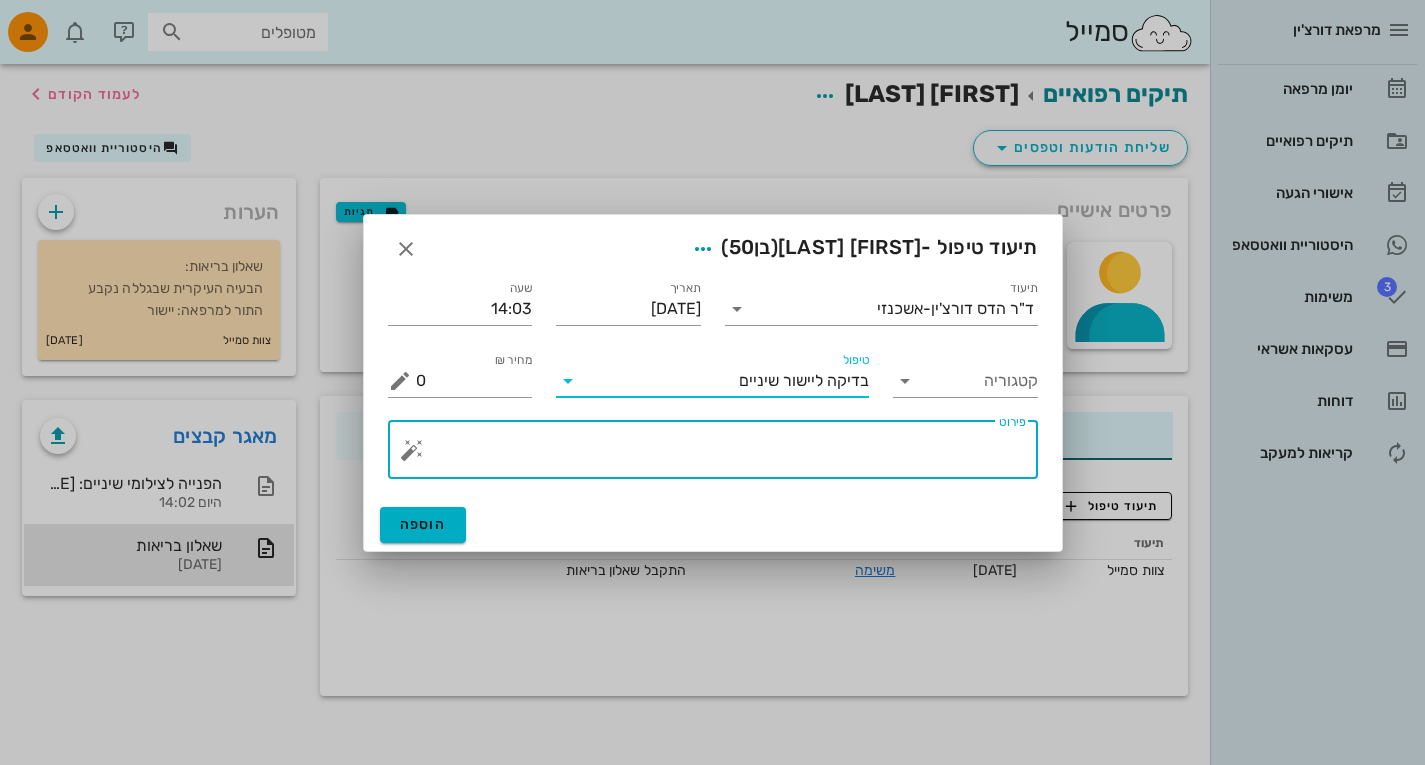 click on "פירוט" at bounding box center (721, 455) 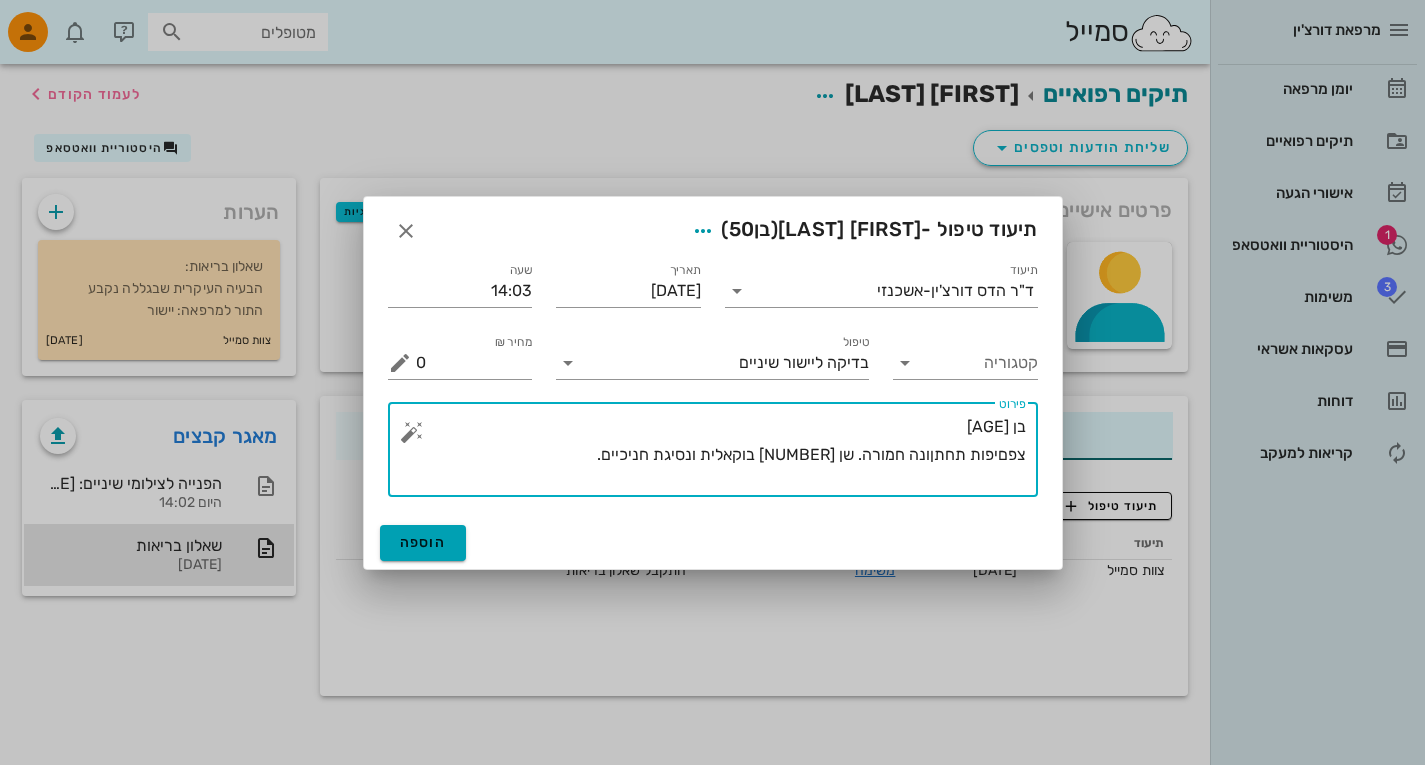 type on "בן 50
צפםיפות תחתןונה חמורה. שן 31 בוקאלית ונסיגת חניכיים" 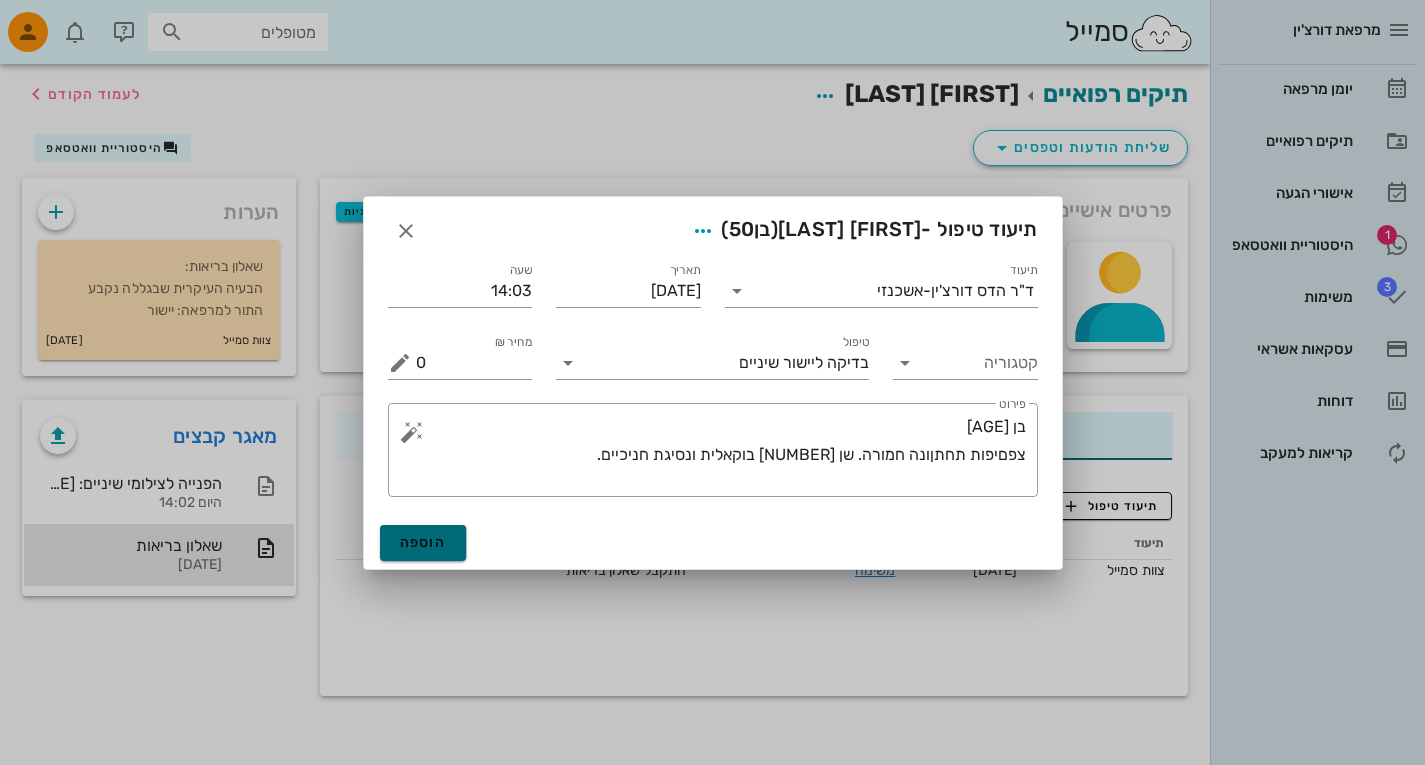 click on "הוספה" at bounding box center (423, 542) 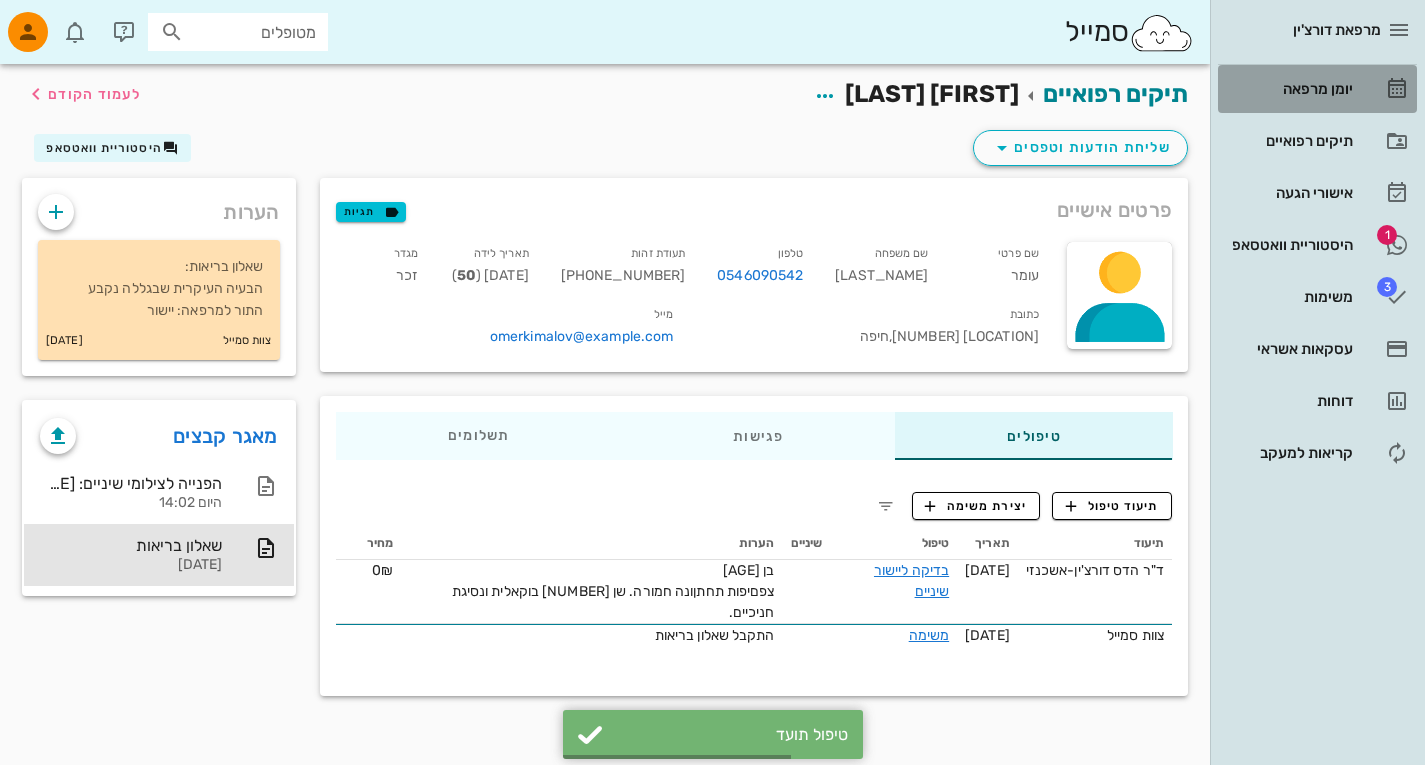 click on "יומן מרפאה" at bounding box center (1289, 89) 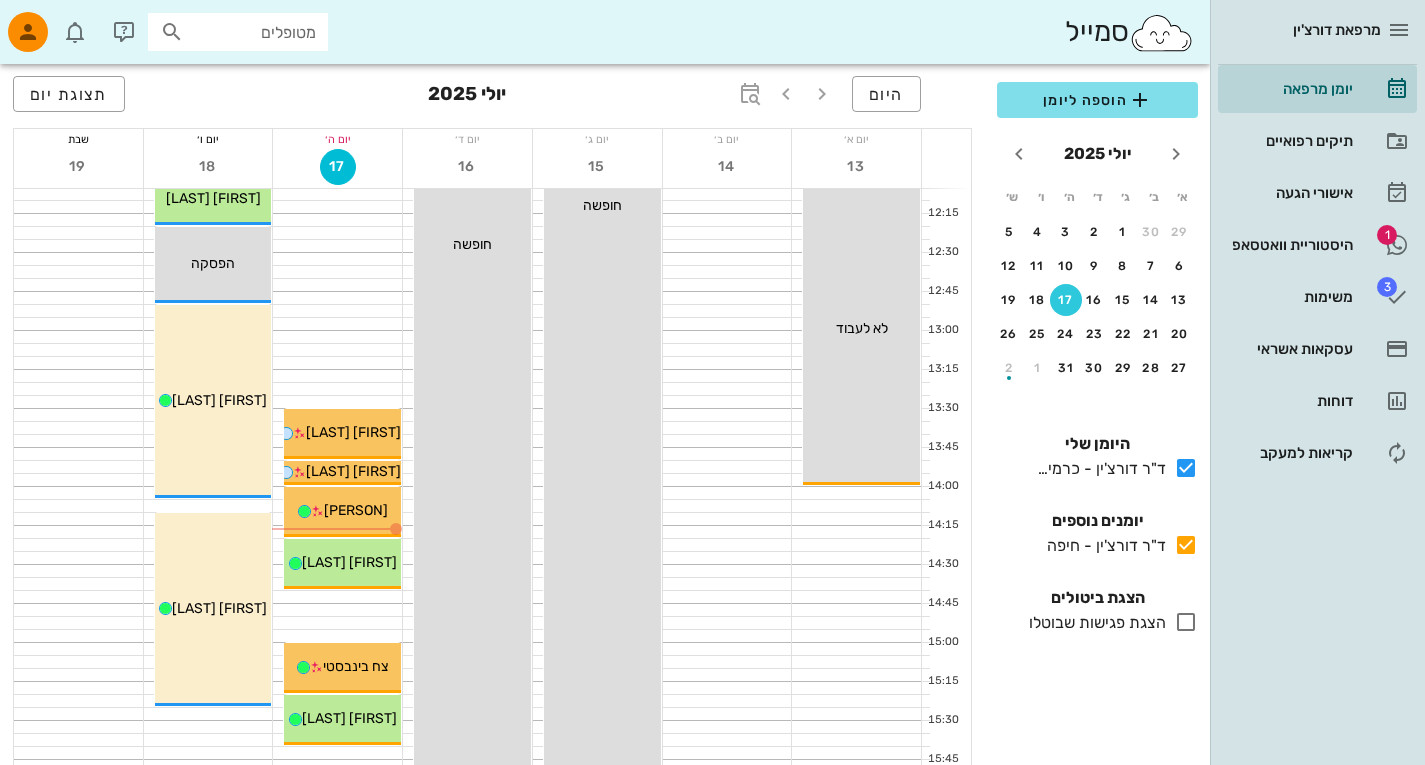 scroll, scrollTop: 800, scrollLeft: 0, axis: vertical 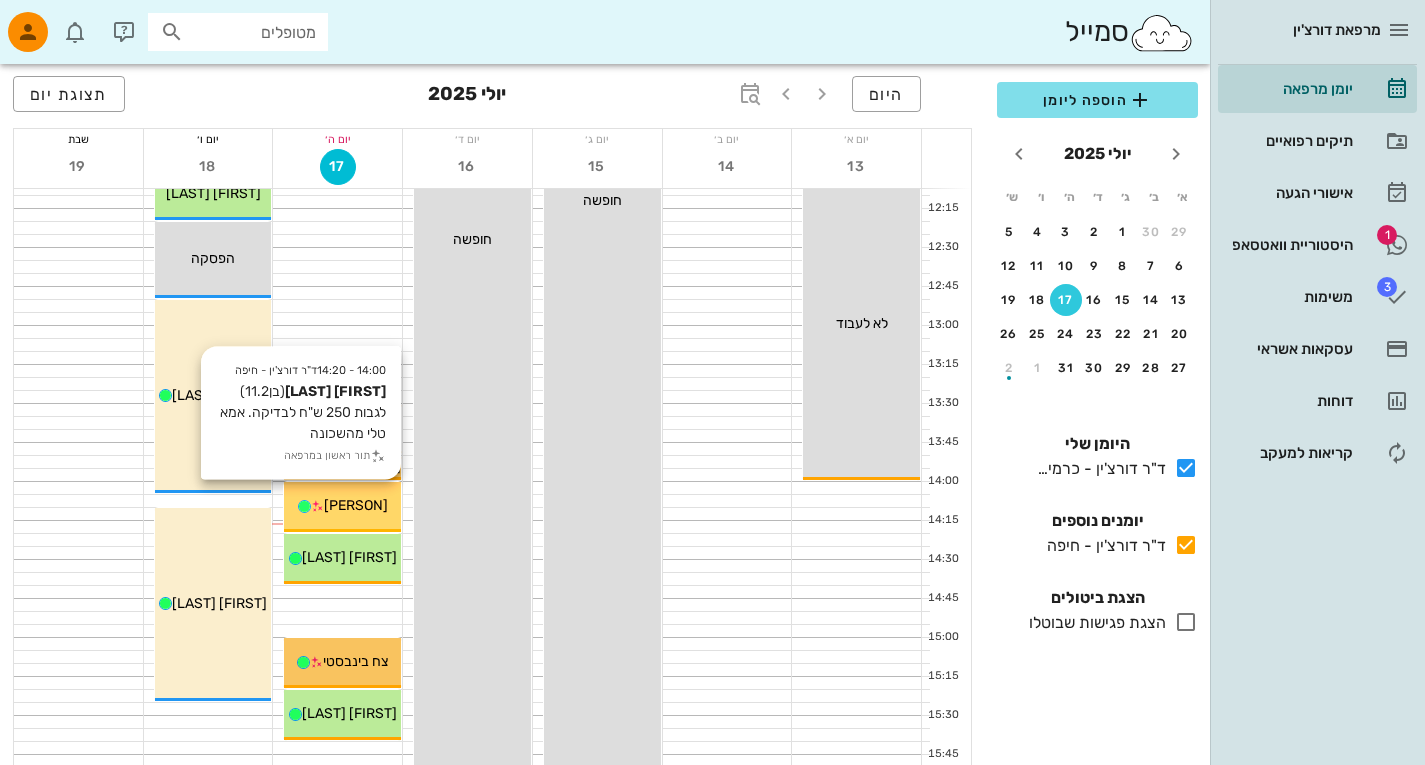 click on "[FIRST] [LAST] [LAST]" at bounding box center [356, 505] 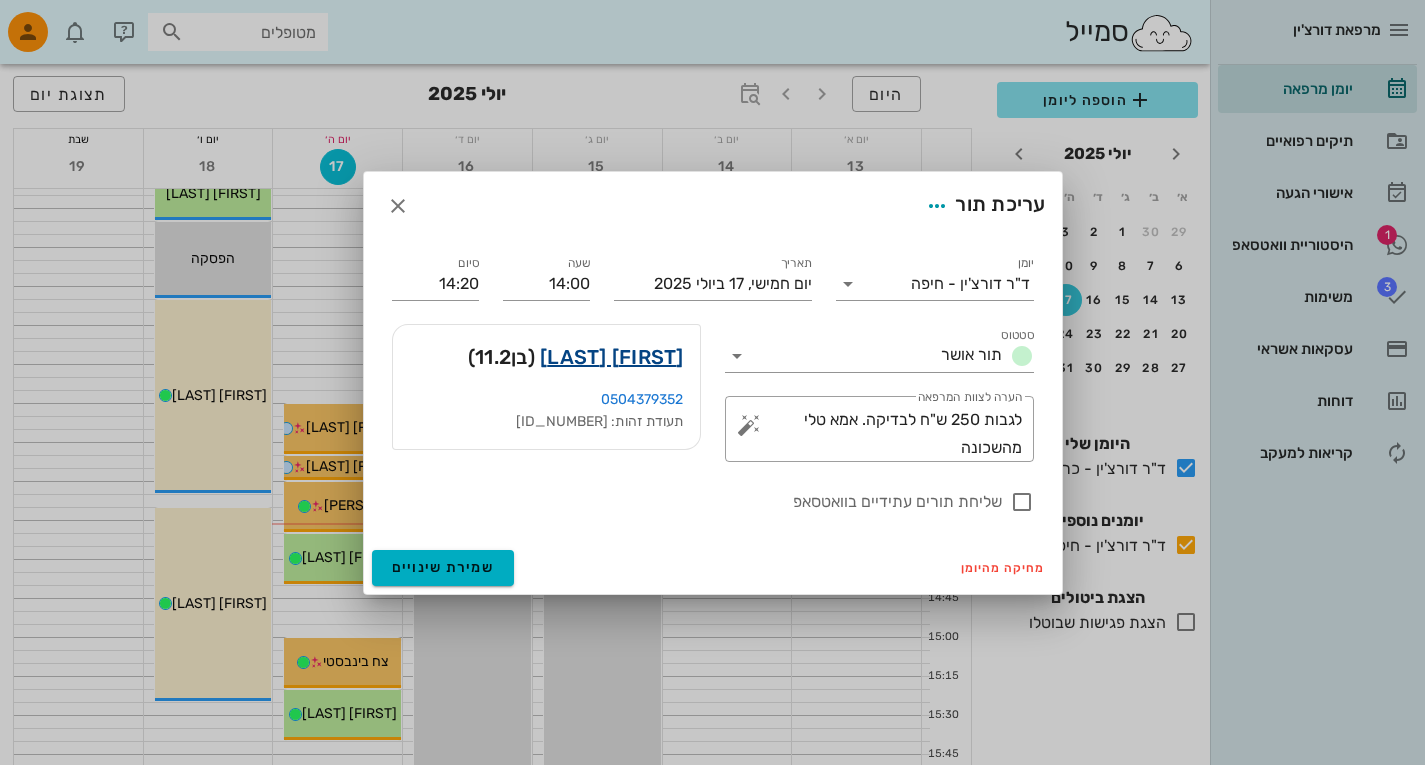 click on "אדם
יגודה שחף" at bounding box center [612, 357] 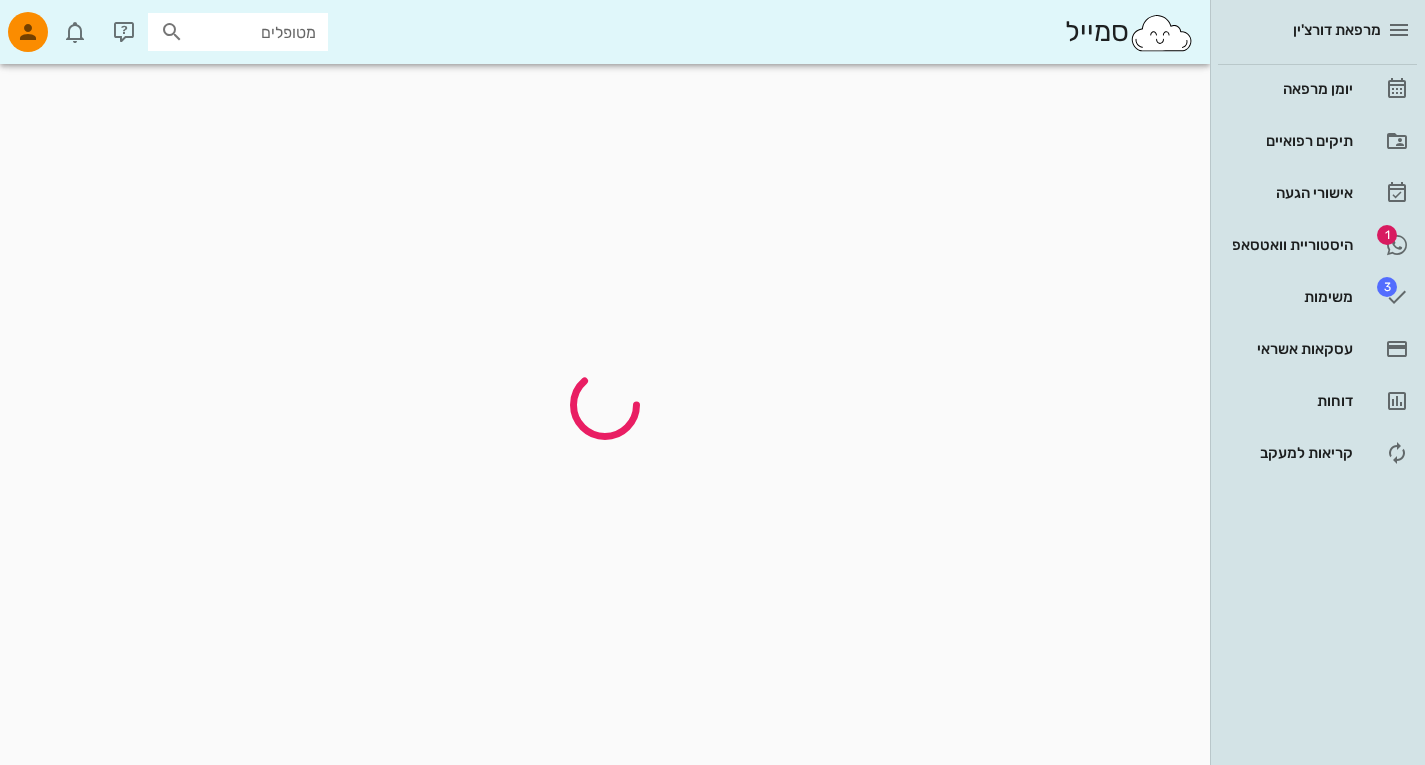 scroll, scrollTop: 0, scrollLeft: 0, axis: both 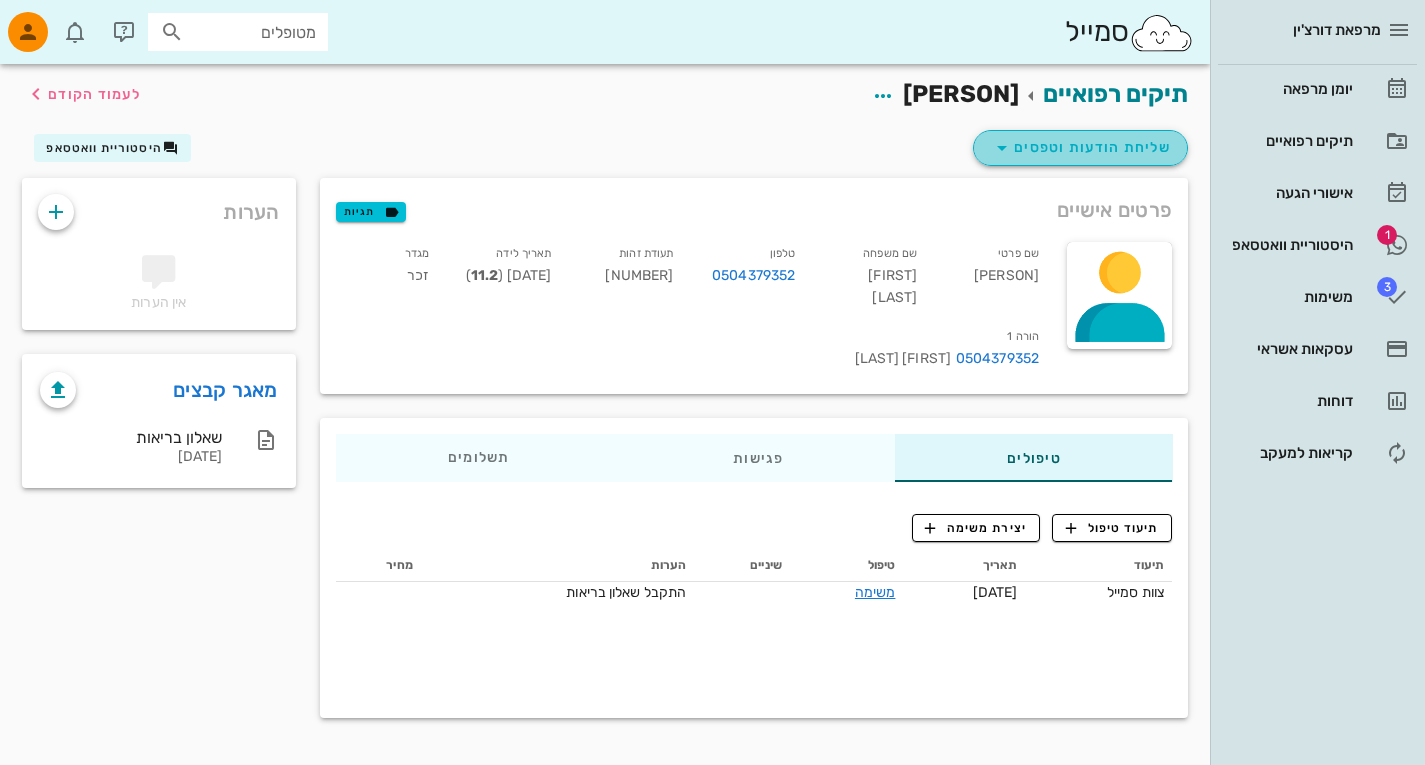 click at bounding box center (1002, 148) 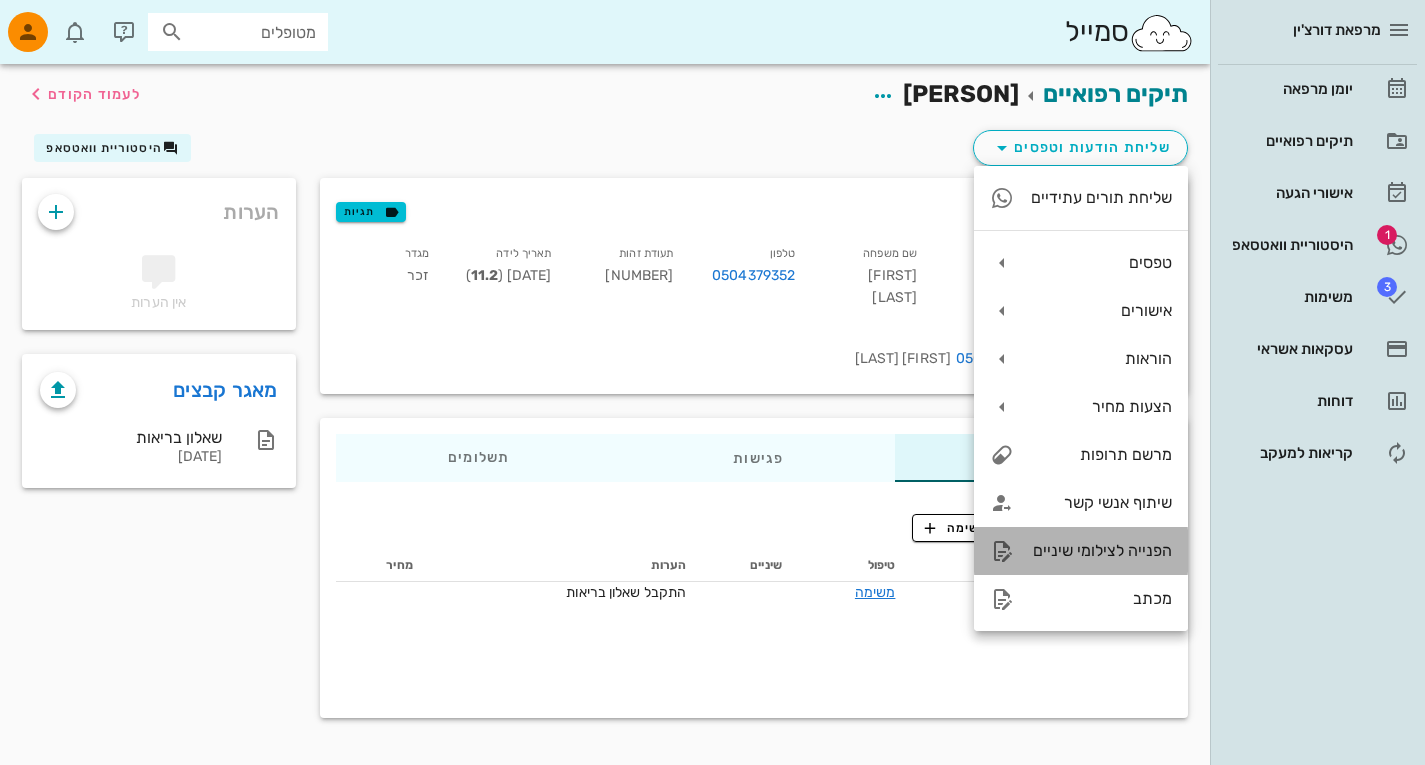 click on "הפנייה לצילומי שיניים" at bounding box center (1101, 550) 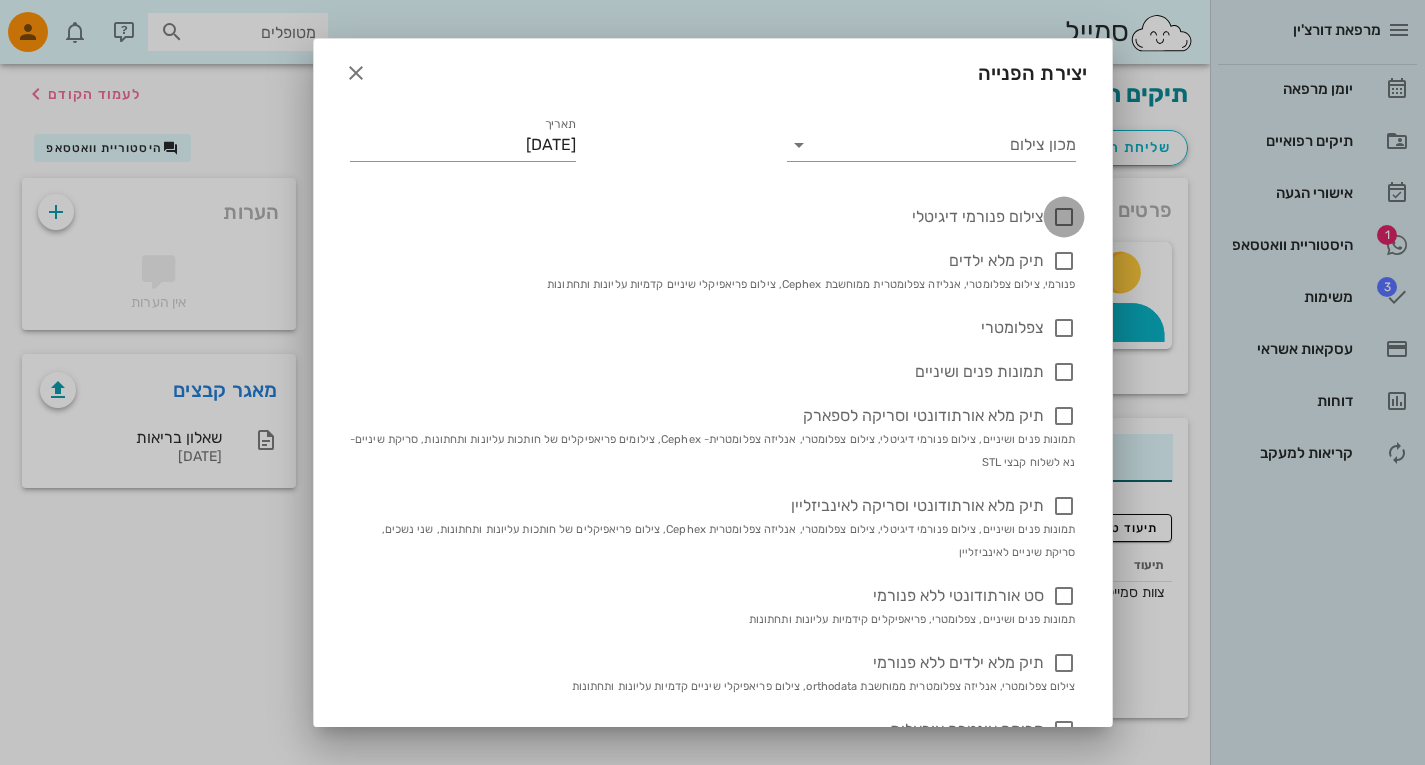 click at bounding box center (1064, 217) 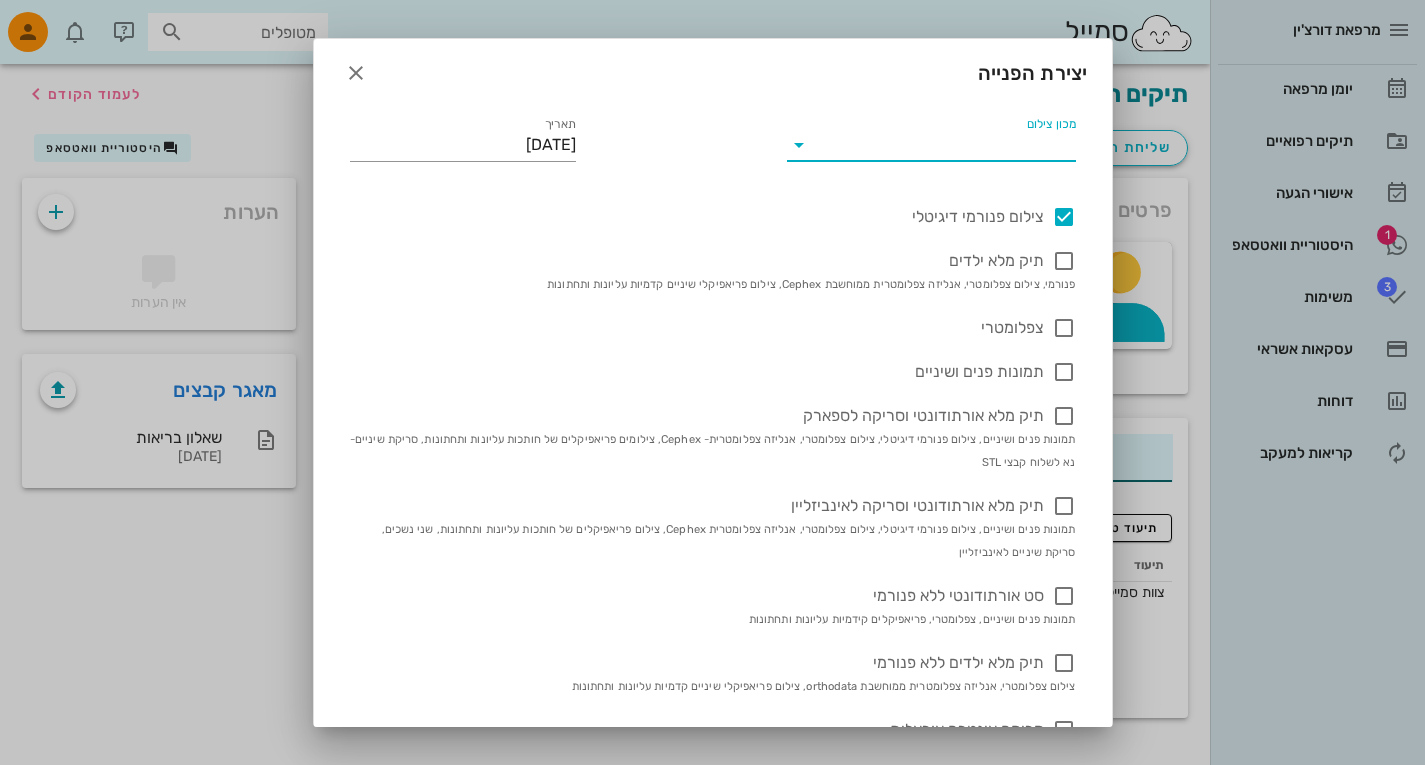 click on "מכון צילום" at bounding box center [947, 145] 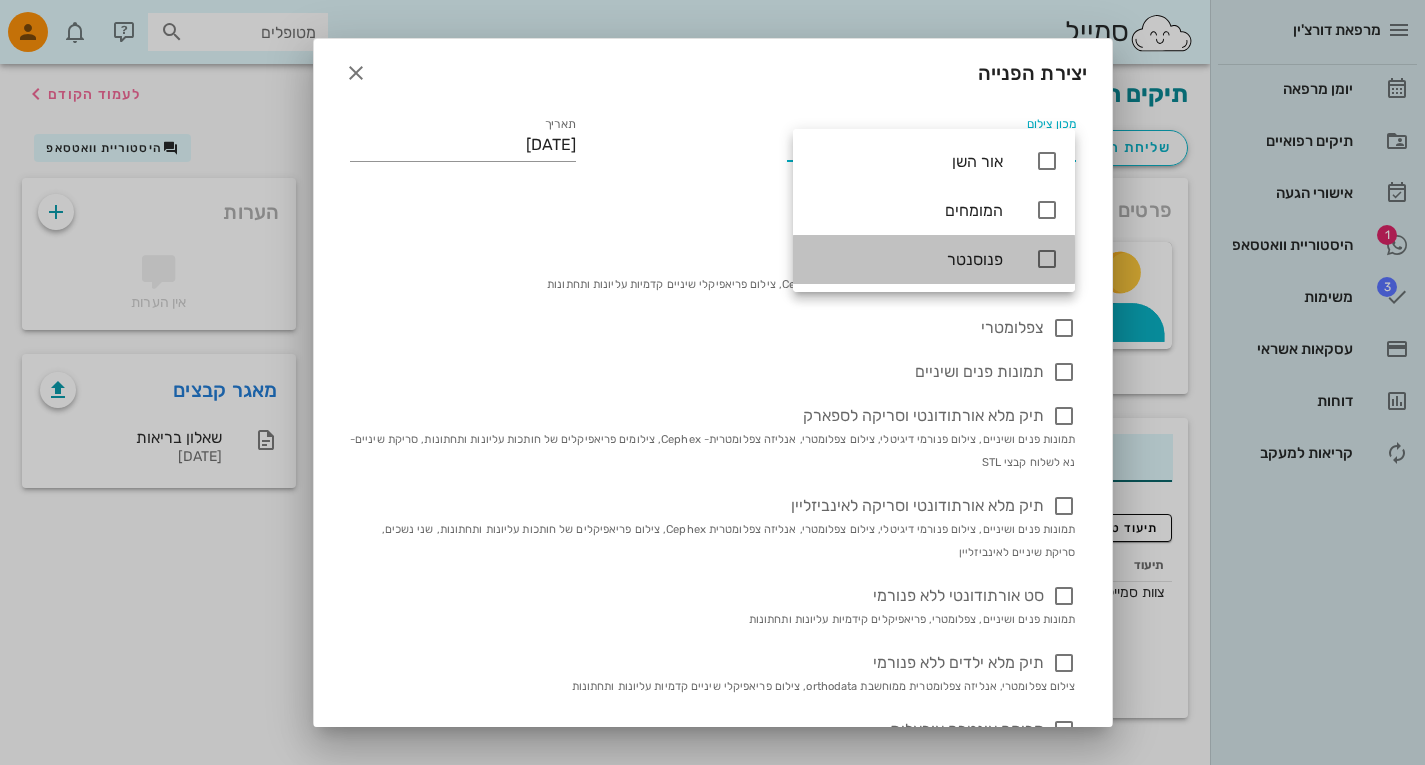 click at bounding box center [1047, 259] 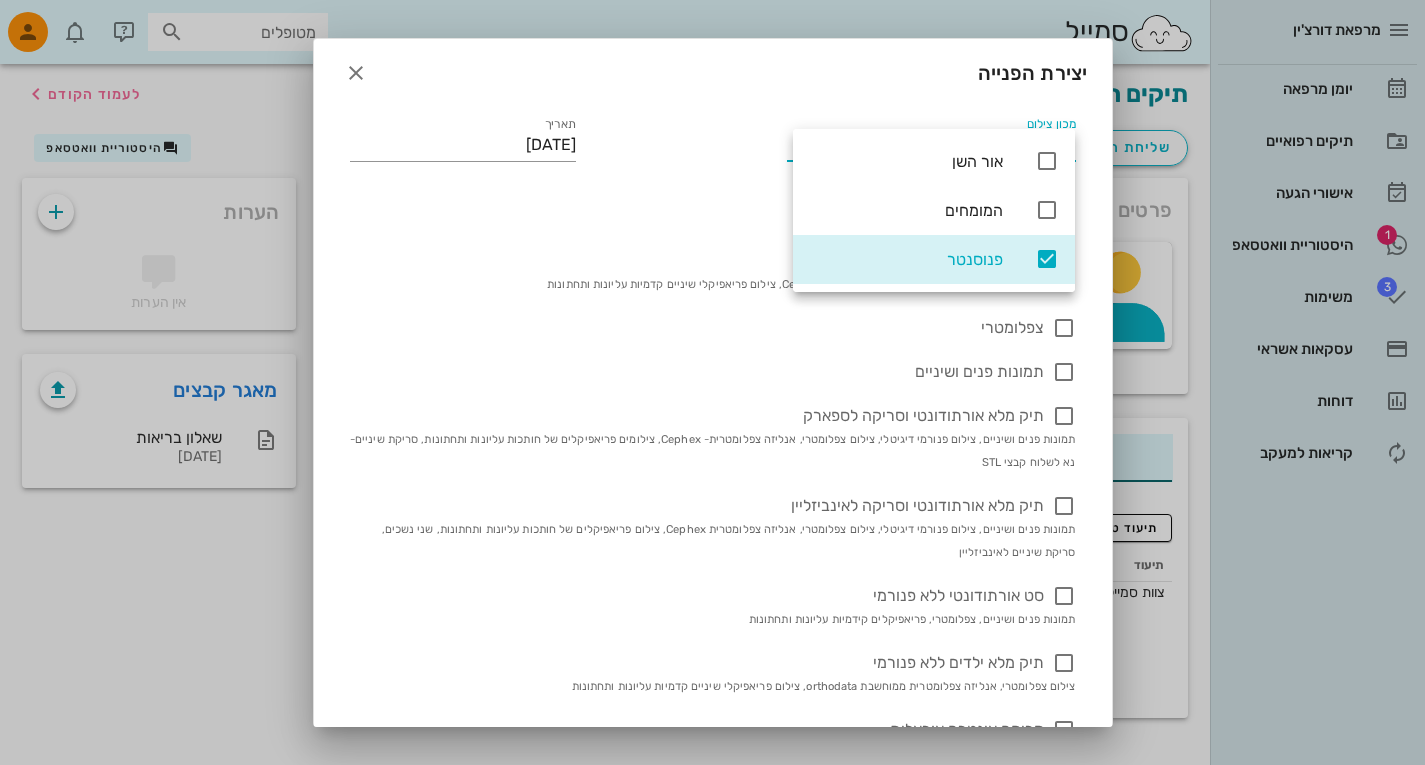 click on "צילום פנורמי דיגיטלי תיק מלא ילדים פנורמי, צילום צפלומטרי, אנליזה צפלומטרית ממוחשבת Cephex, צילום פריאפיקלי שיניים קדמיות עליונות ותחתונות צפלומטרי תמונות פנים ושיניים תיק מלא אורתודונטי וסריקה לספארק תמונות פנים ושיניים, צילום פנורמי דיגיטלי, צילום צפלומטרי, אנליזה צפלומטרית- Cephex, צילומים פריאפיקלים של חותכות עליונות ותחתונות, סריקת שיניים- נא לשלוח קבצי STL תיק מלא אורתודונטי וסריקה לאינביזליין תמונות פנים ושיניים, צילום פנורמי דיגיטלי, צילום צפלומטרי, אנליזה צפלומטרית Cephex, צילום פריאפיקלים של חותכות עליונות ותחתונות, שני נשכים, סריקת שיניים לאינביזליין" at bounding box center (713, 712) 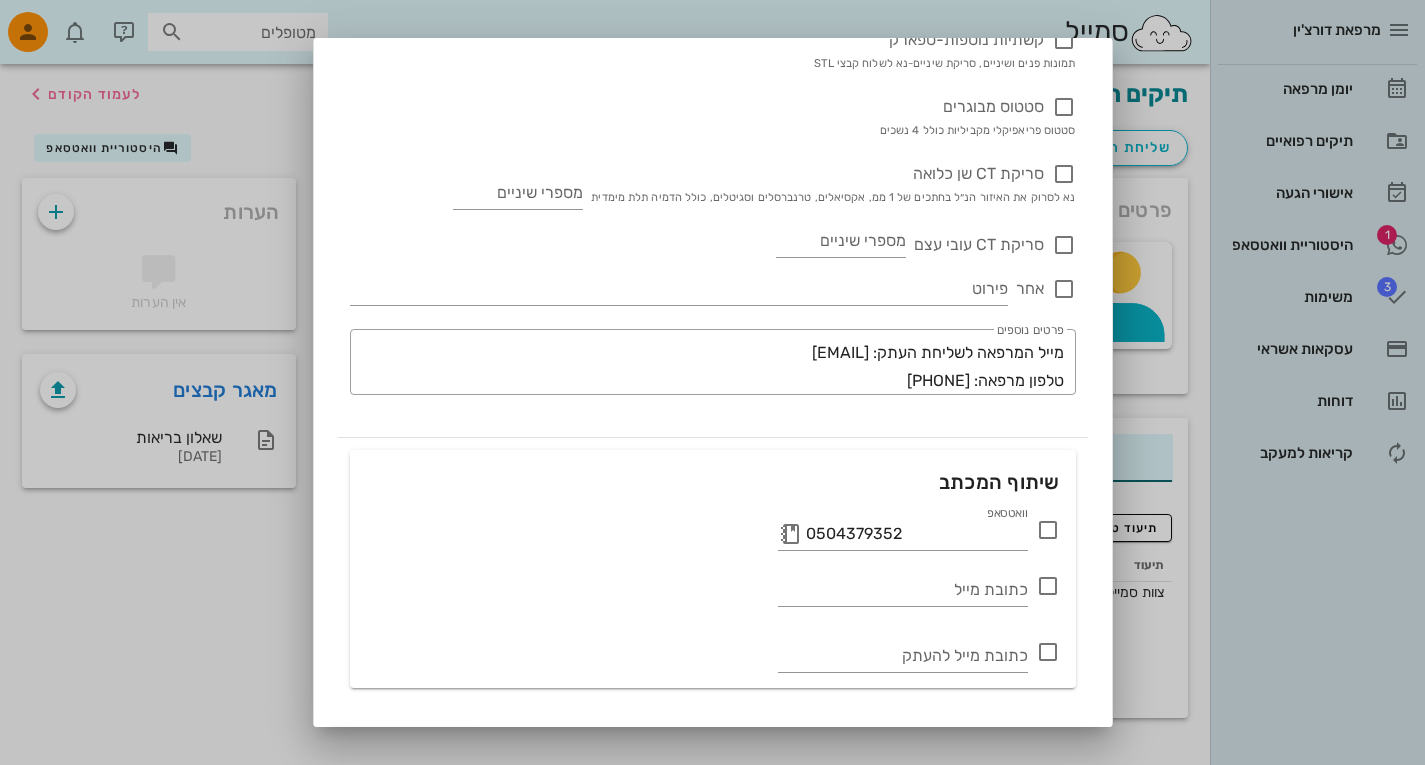 scroll, scrollTop: 981, scrollLeft: 0, axis: vertical 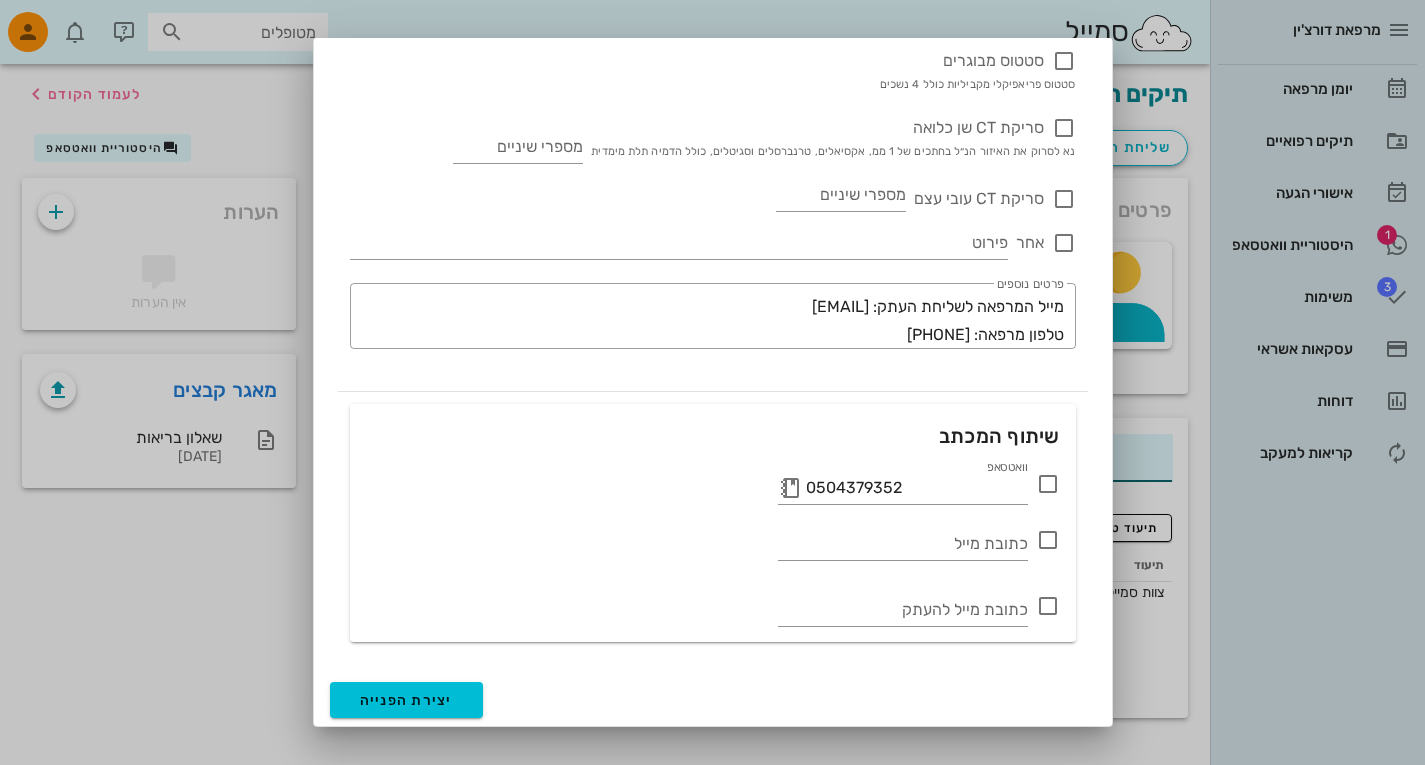 click at bounding box center (1048, 484) 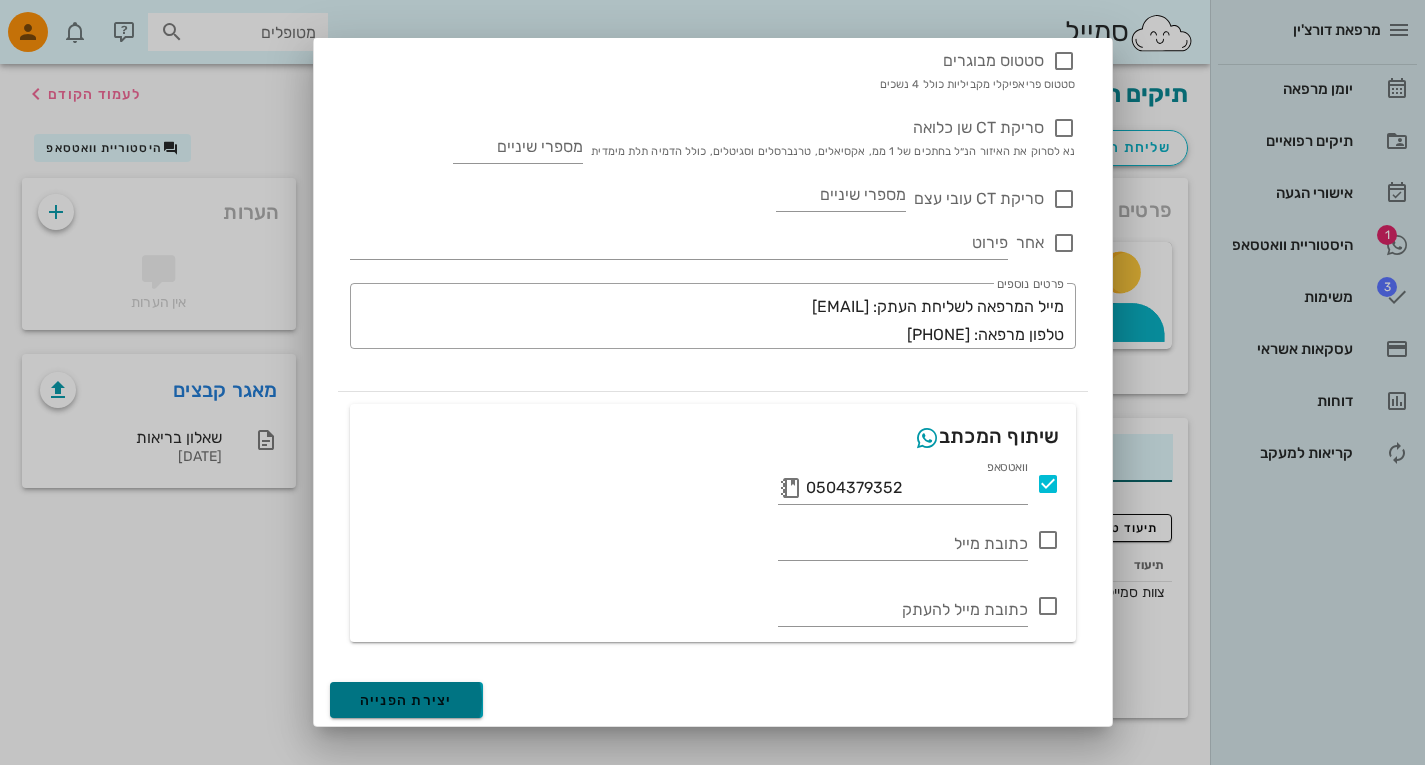 click on "יצירת הפנייה" at bounding box center [406, 700] 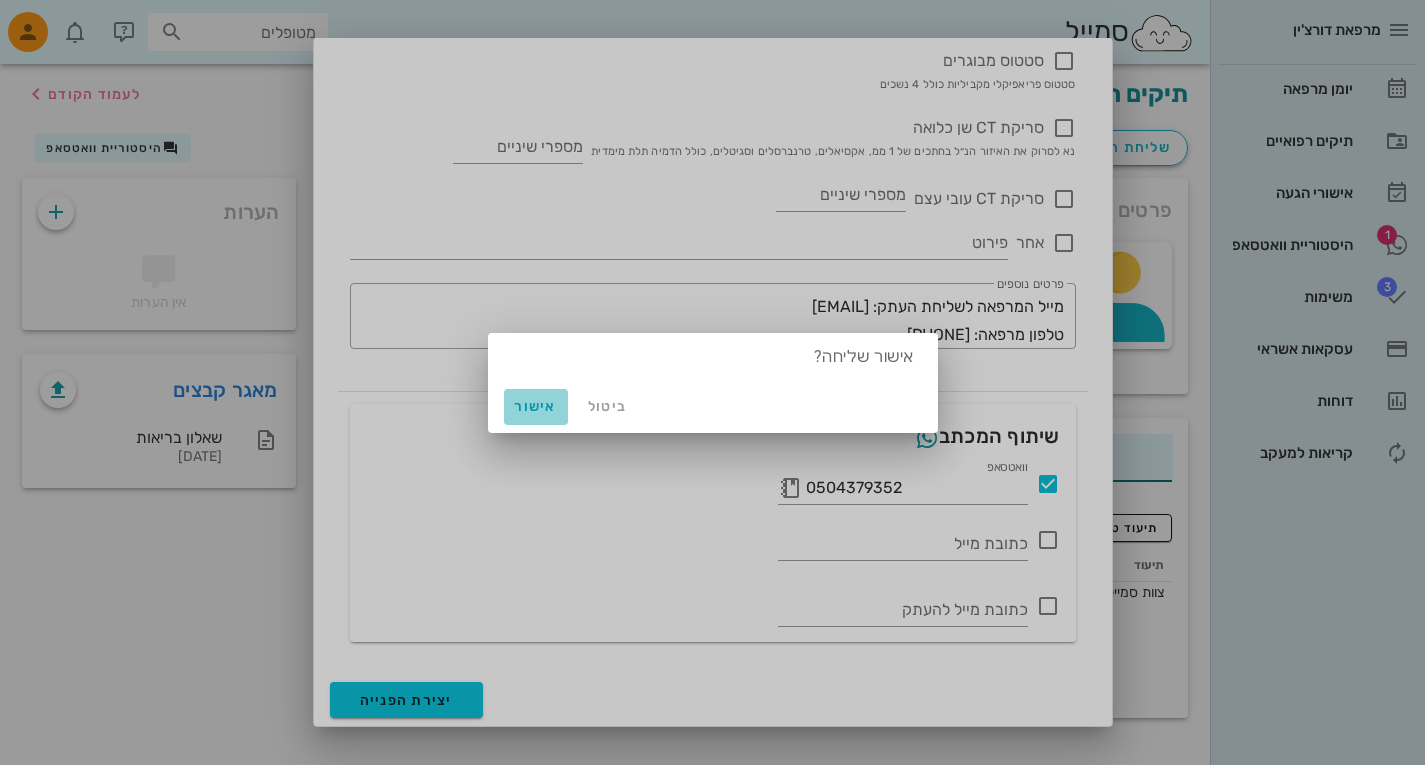 click on "אישור" at bounding box center (536, 406) 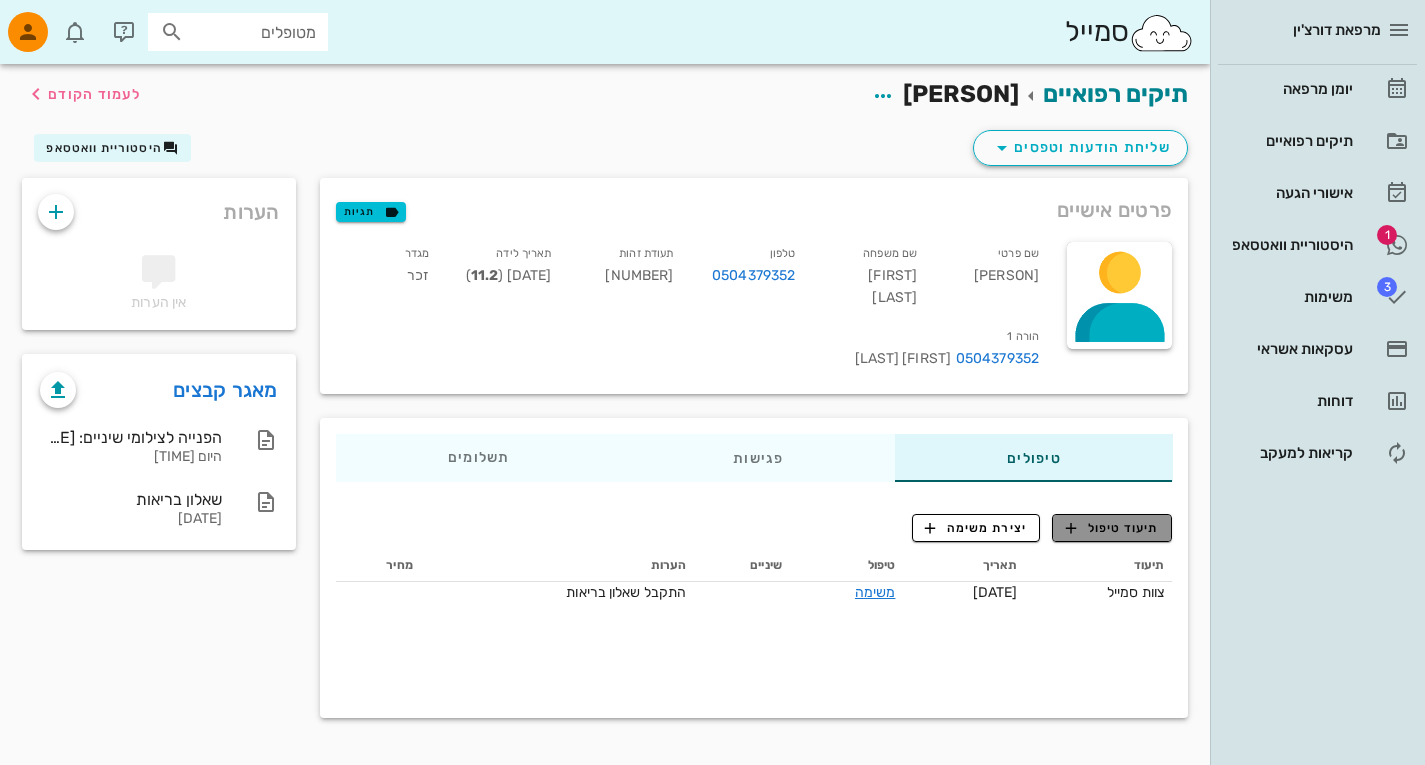 click on "תיעוד טיפול" at bounding box center (1112, 528) 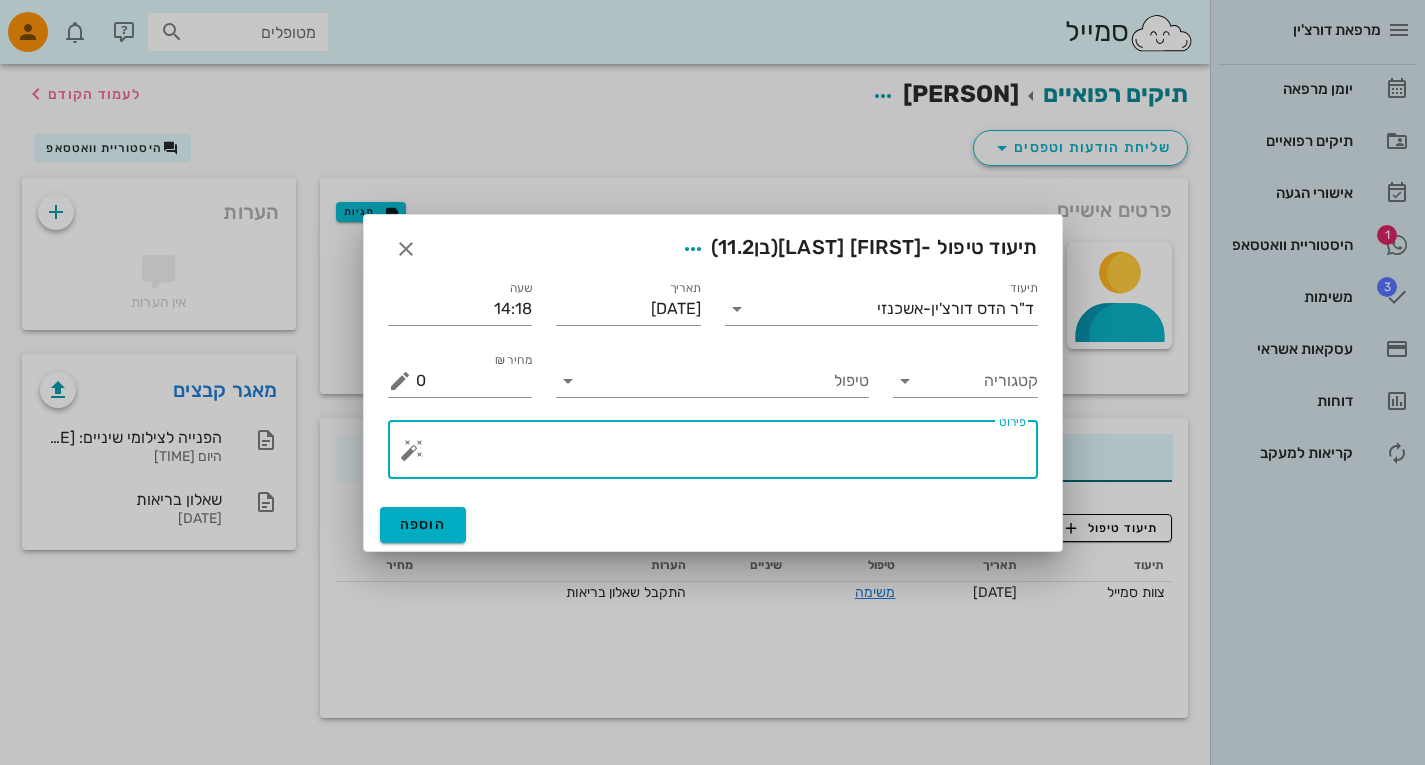 click on "פירוט" at bounding box center (721, 455) 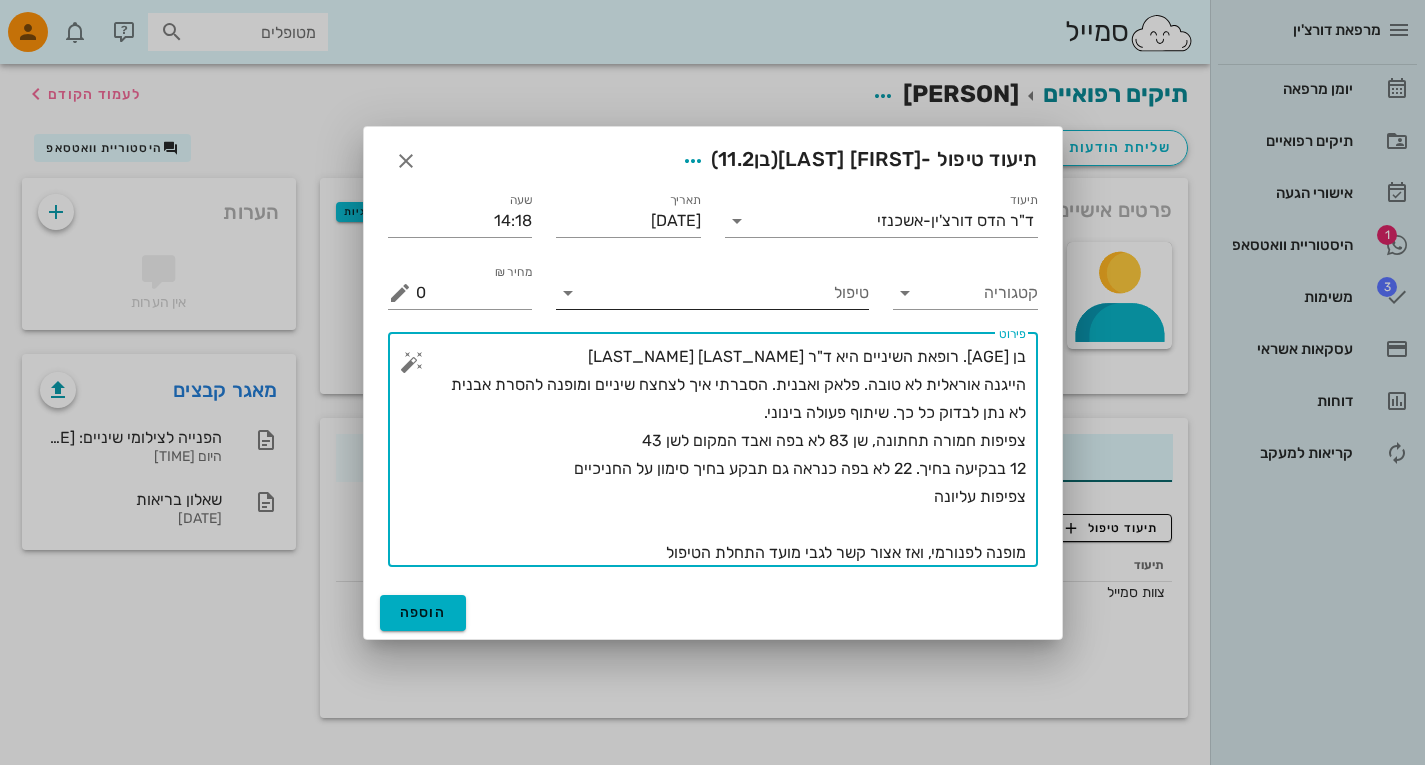 type on "בן 11. רופאת השיניים היא ד"ר יעל פרי פרונט
הייגנה אוראלית לא טובה. פלאק ואבנית. הסברתי איך לצחצח שיניים ומופנה להסרת אבנית
לא נתן לבדוק כל כך. שיתוף פעולה בינוני.
צפיפות חמורה תחתונה, שן 83 לא בפה ואבד המקום לשן 43
12 בבקיעה בחיך. 22 לא בפה כנראה גם תבקע בחיך סימון על החניכיים
צפיפות עליונה
מופנה לפנורמי, ואז אצור קשר לגבי מועד התחלת הטיפול" 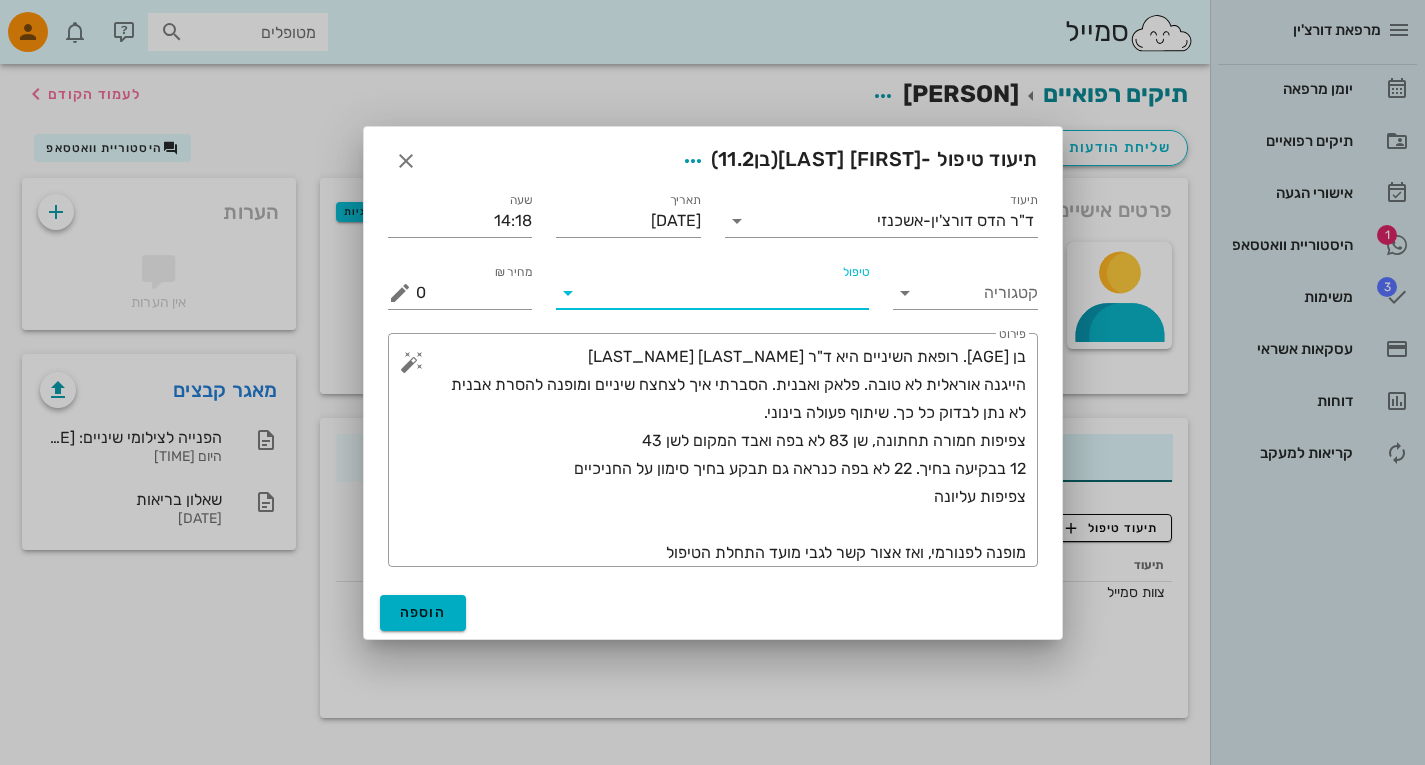click on "טיפול" at bounding box center [726, 293] 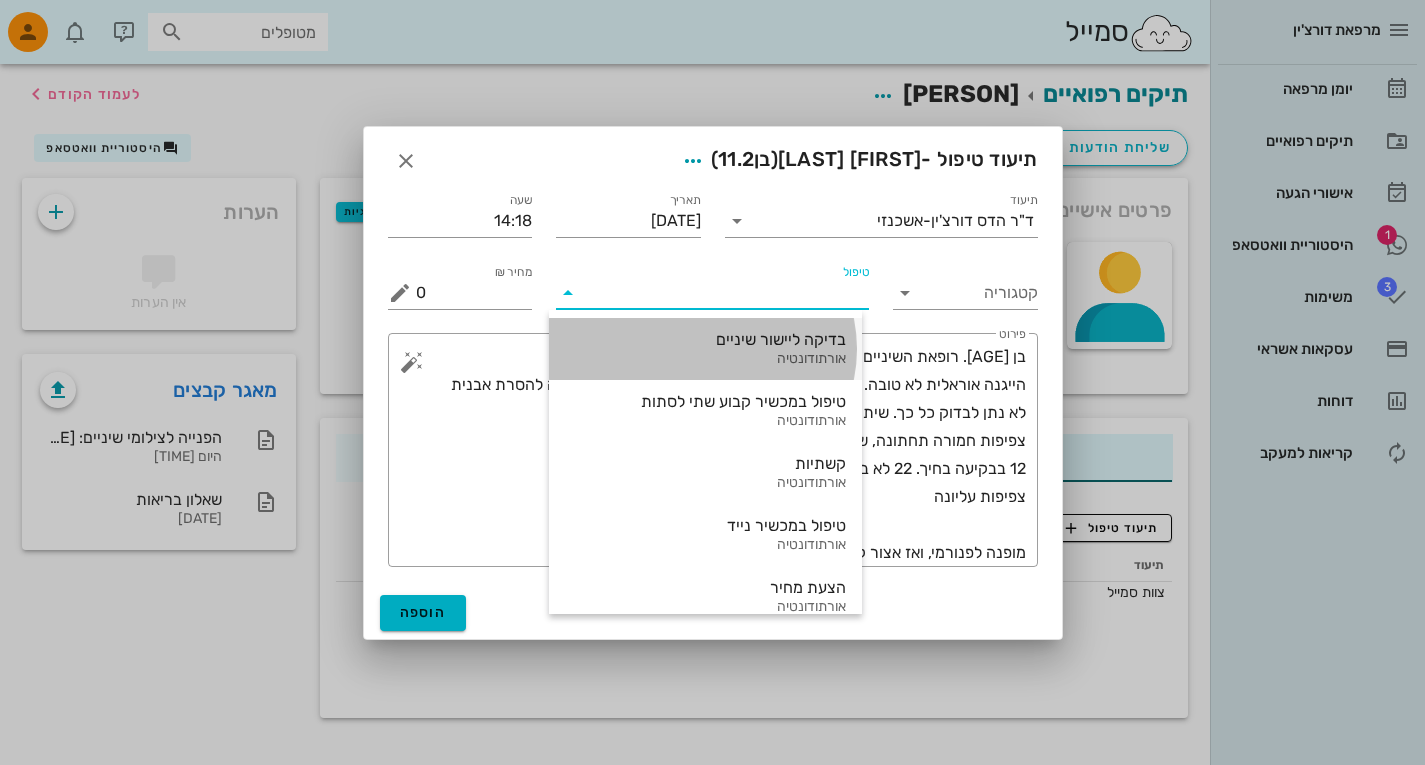 click on "בדיקה ליישור שיניים" at bounding box center [705, 339] 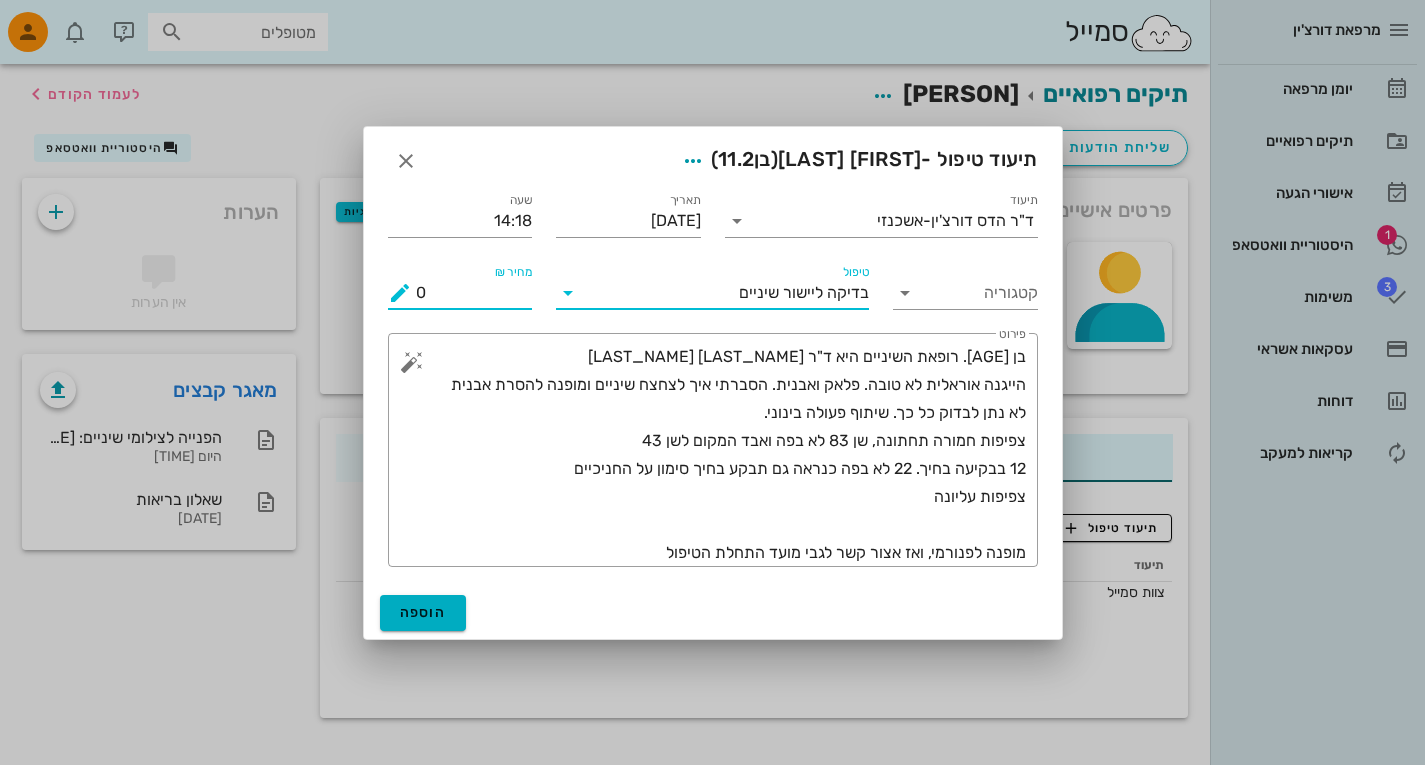 drag, startPoint x: 502, startPoint y: 300, endPoint x: 475, endPoint y: 326, distance: 37.48333 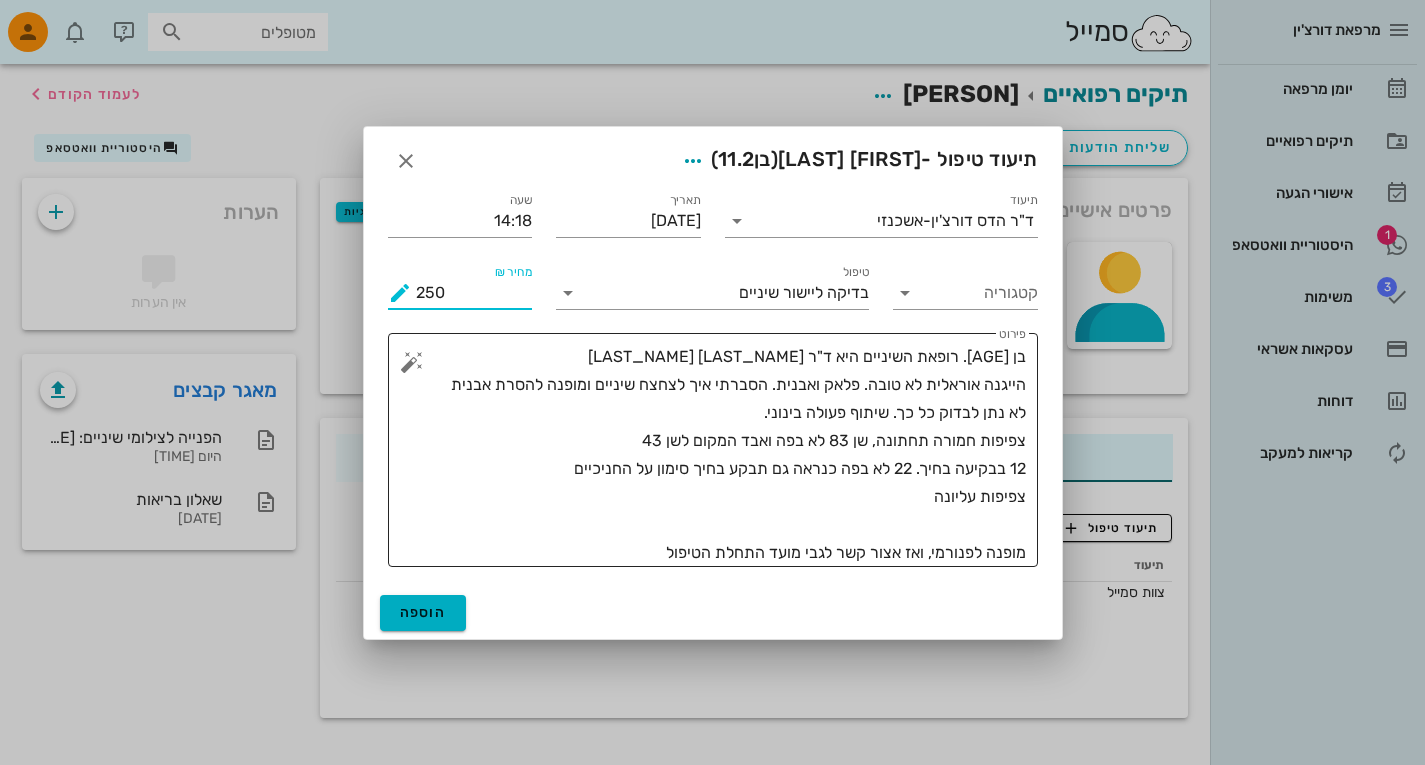 type on "250" 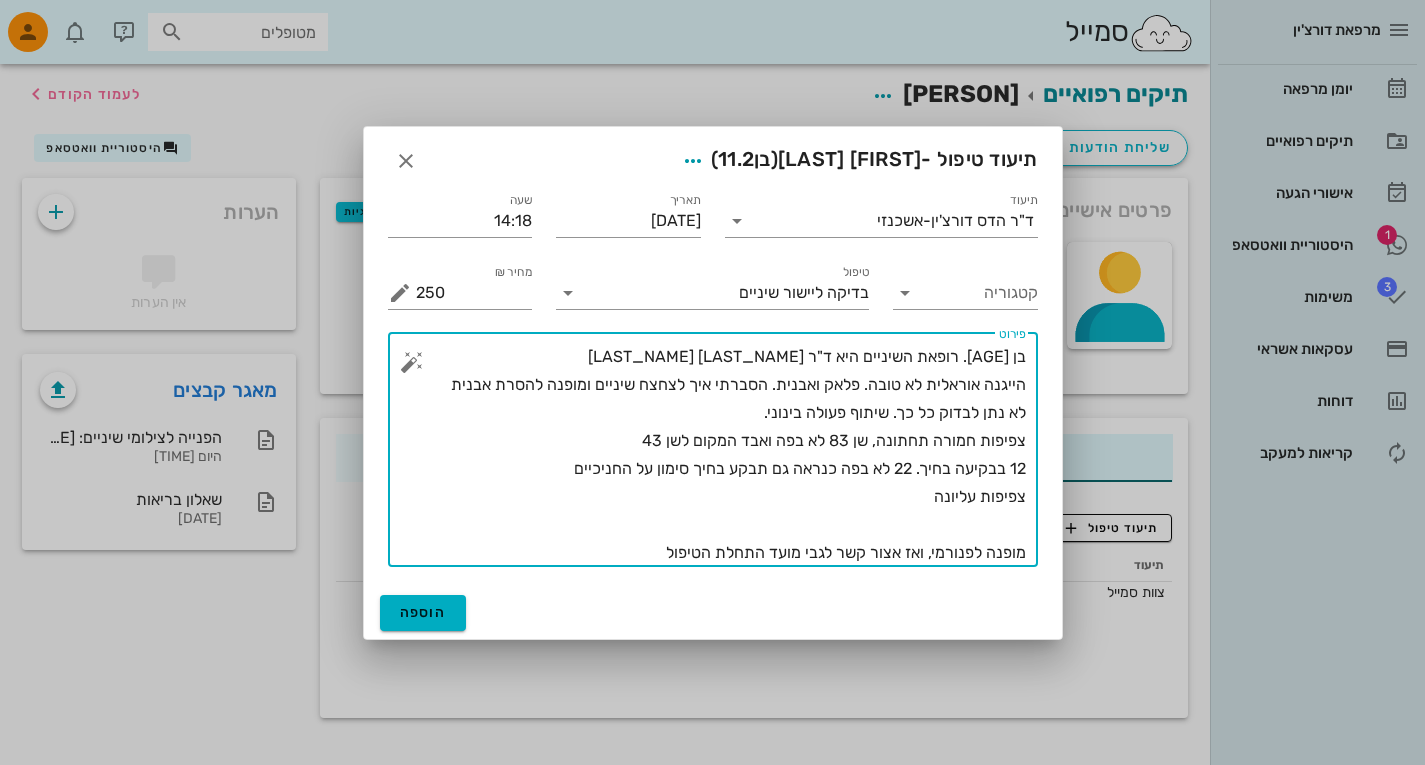 click on "בן 11. רופאת השיניים היא ד"ר יעל פרי פרונט
הייגנה אוראלית לא טובה. פלאק ואבנית. הסברתי איך לצחצח שיניים ומופנה להסרת אבנית
לא נתן לבדוק כל כך. שיתוף פעולה בינוני.
צפיפות חמורה תחתונה, שן 83 לא בפה ואבד המקום לשן 43
12 בבקיעה בחיך. 22 לא בפה כנראה גם תבקע בחיך סימון על החניכיים
צפיפות עליונה
מופנה לפנורמי, ואז אצור קשר לגבי מועד התחלת הטיפול" at bounding box center [721, 455] 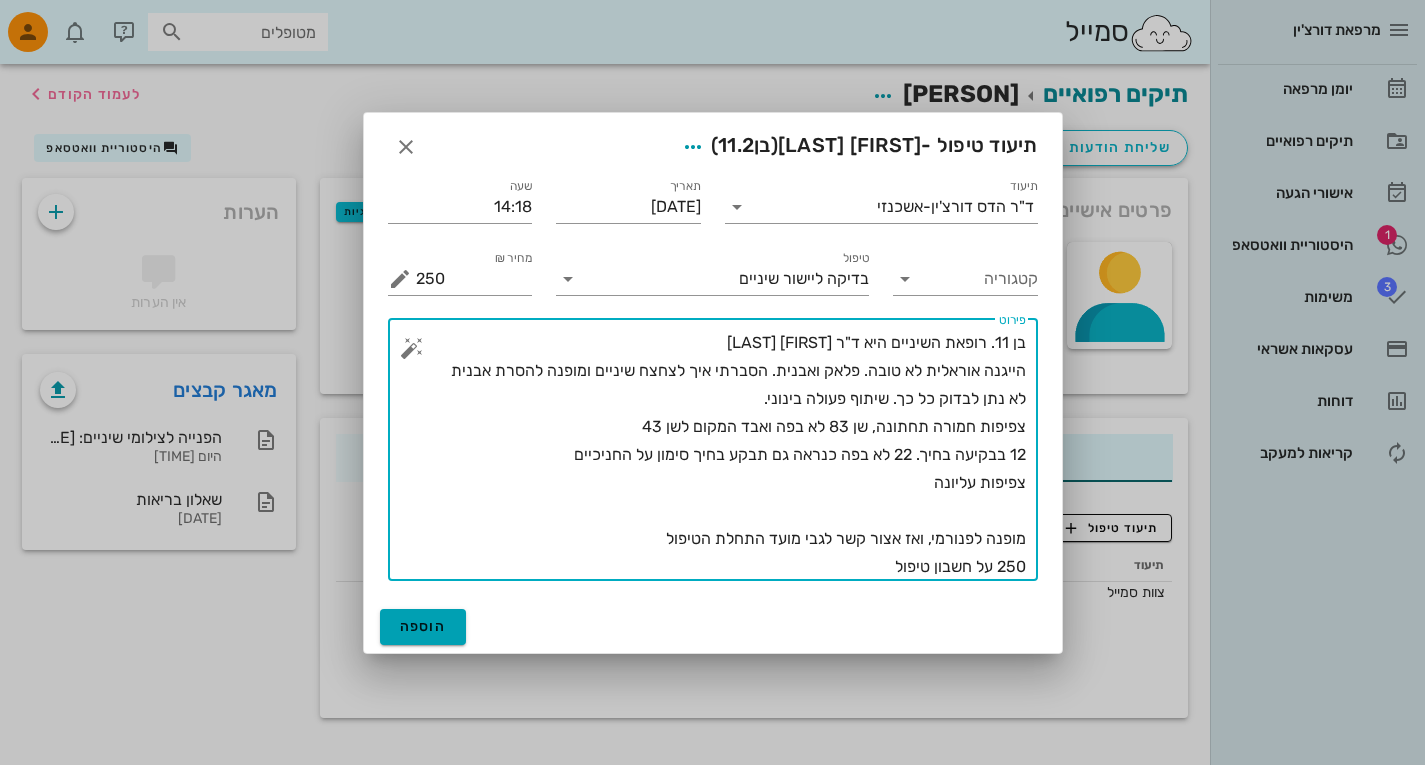 type on "בן 11. רופאת השיניים היא ד"ר יעל פרי פרונט
הייגנה אוראלית לא טובה. פלאק ואבנית. הסברתי איך לצחצח שיניים ומופנה להסרת אבנית
לא נתן לבדוק כל כך. שיתוף פעולה בינוני.
צפיפות חמורה תחתונה, שן 83 לא בפה ואבד המקום לשן 43
12 בבקיעה בחיך. 22 לא בפה כנראה גם תבקע בחיך סימון על החניכיים
צפיפות עליונה
מופנה לפנורמי, ואז אצור קשר לגבי מועד התחלת הטיפול
250 על חשבון טיפול" 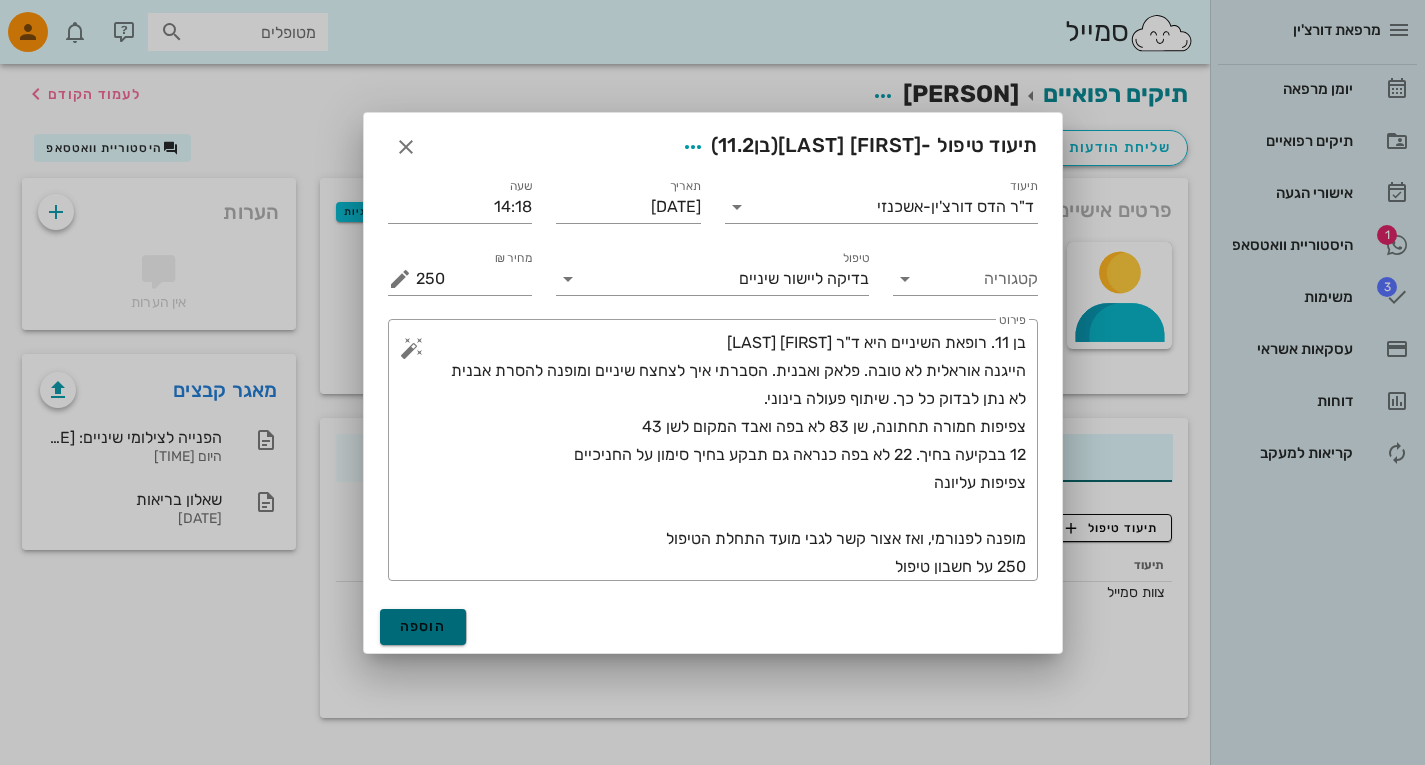 click on "הוספה" at bounding box center [423, 627] 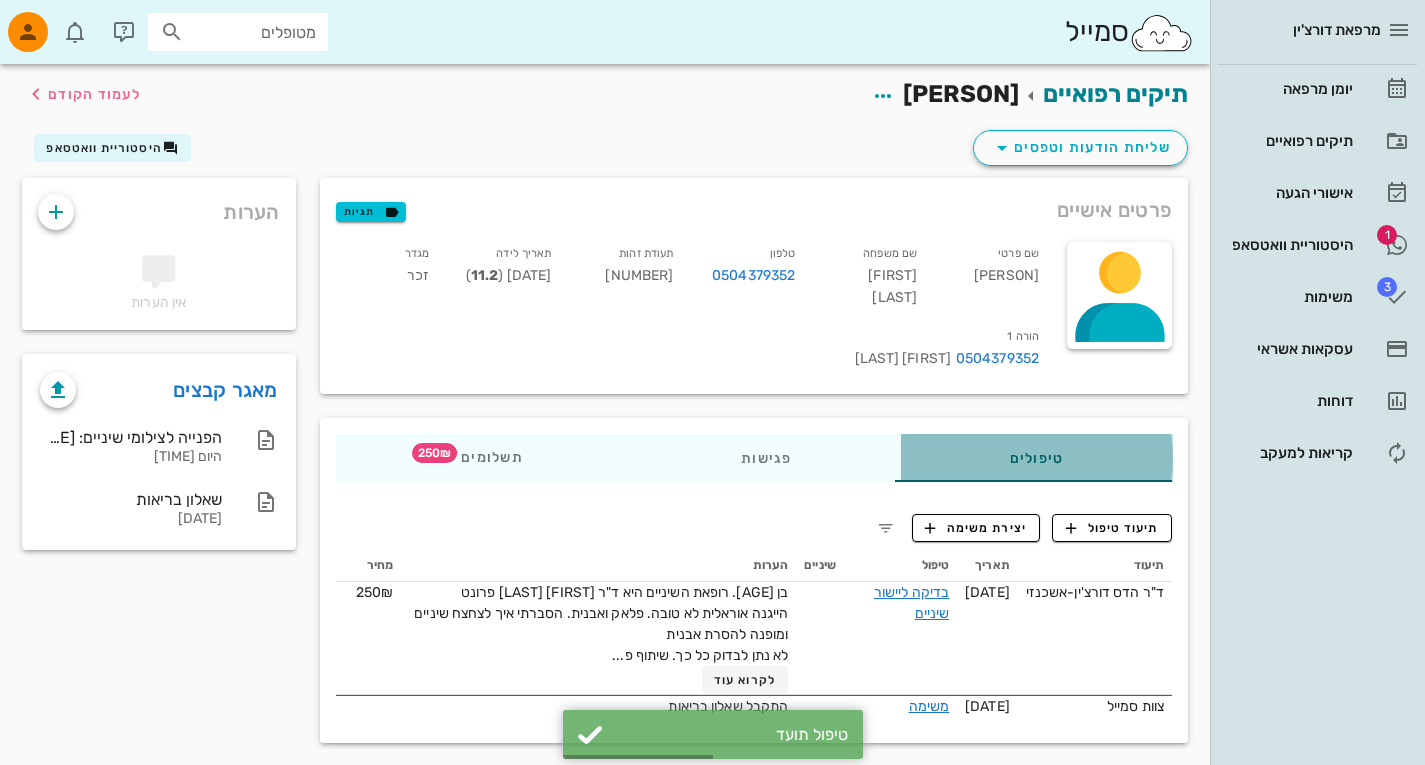 click on "טיפולים" at bounding box center (1036, 458) 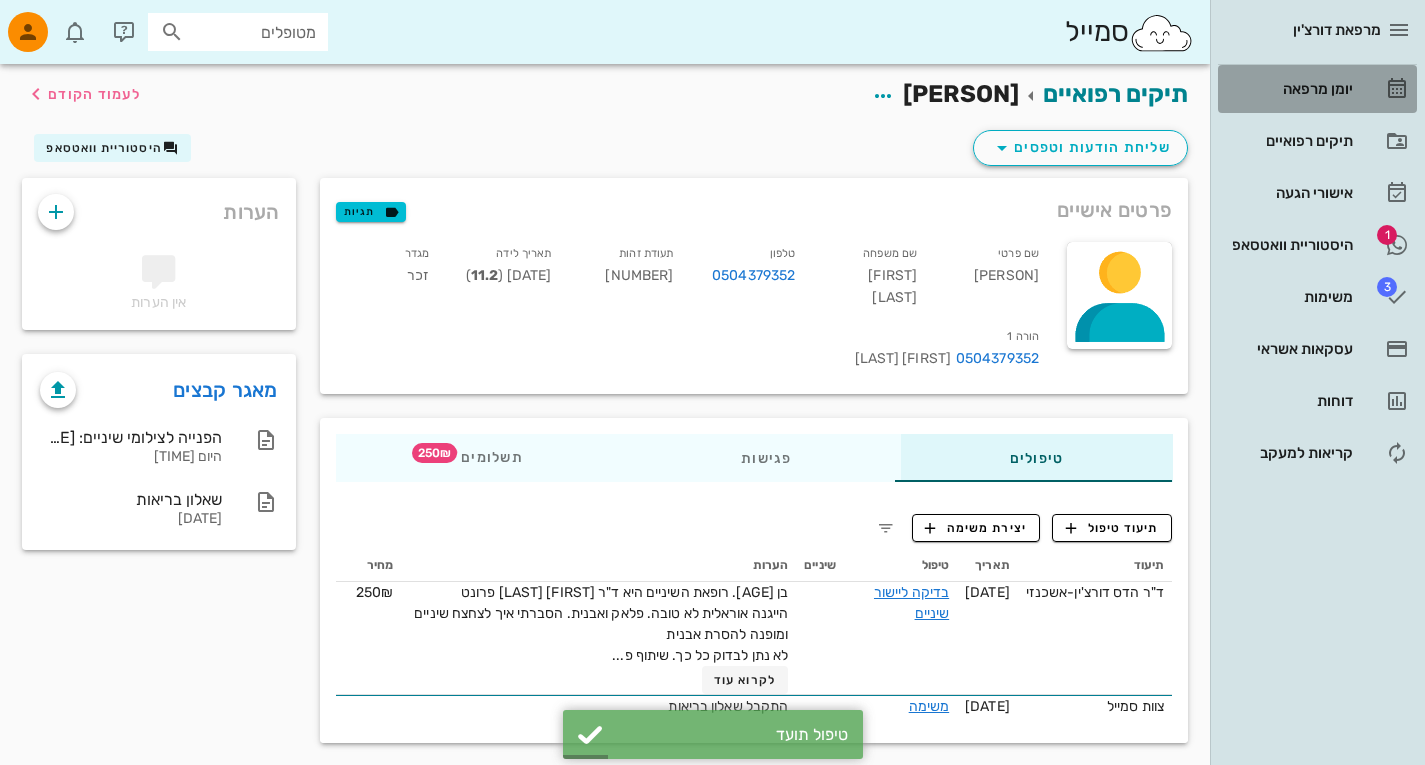 click on "יומן מרפאה" at bounding box center (1289, 89) 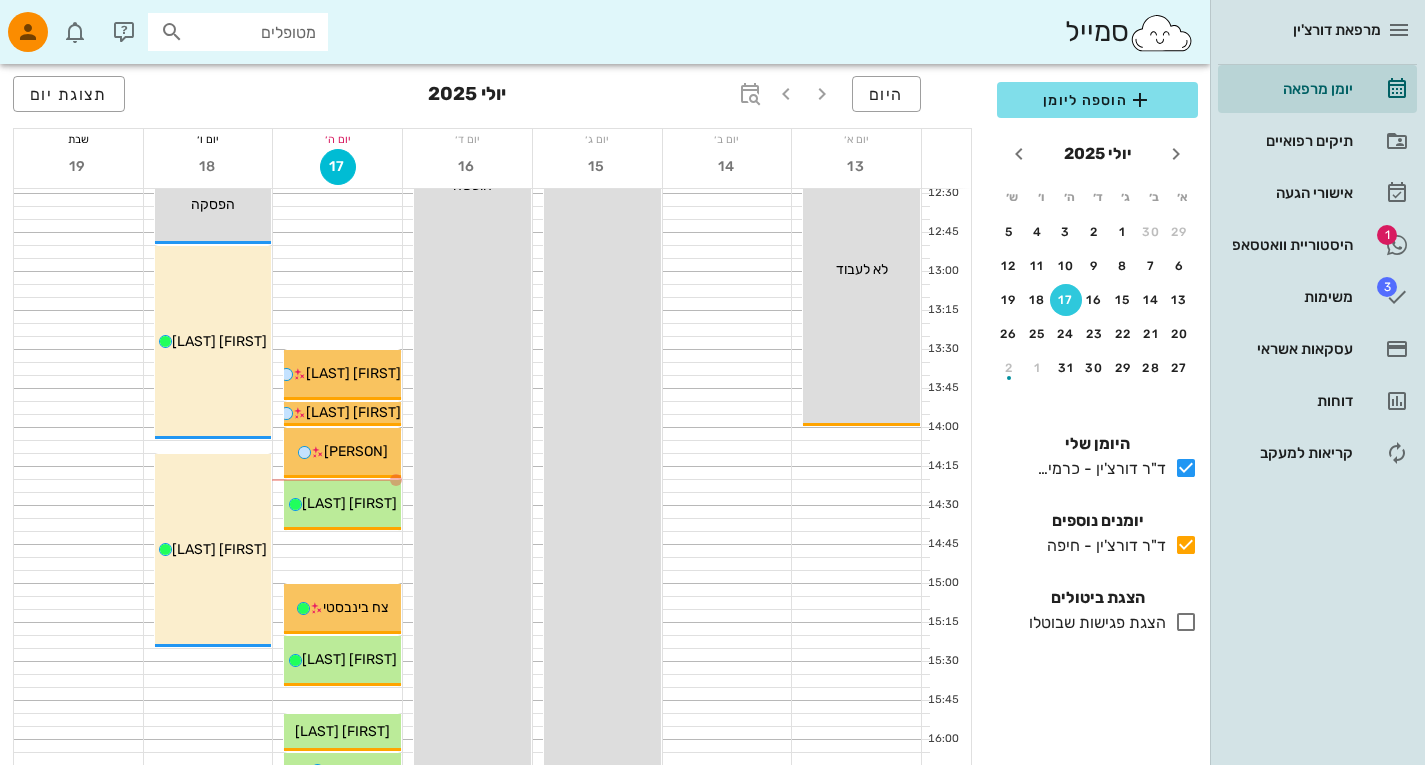 scroll, scrollTop: 853, scrollLeft: 0, axis: vertical 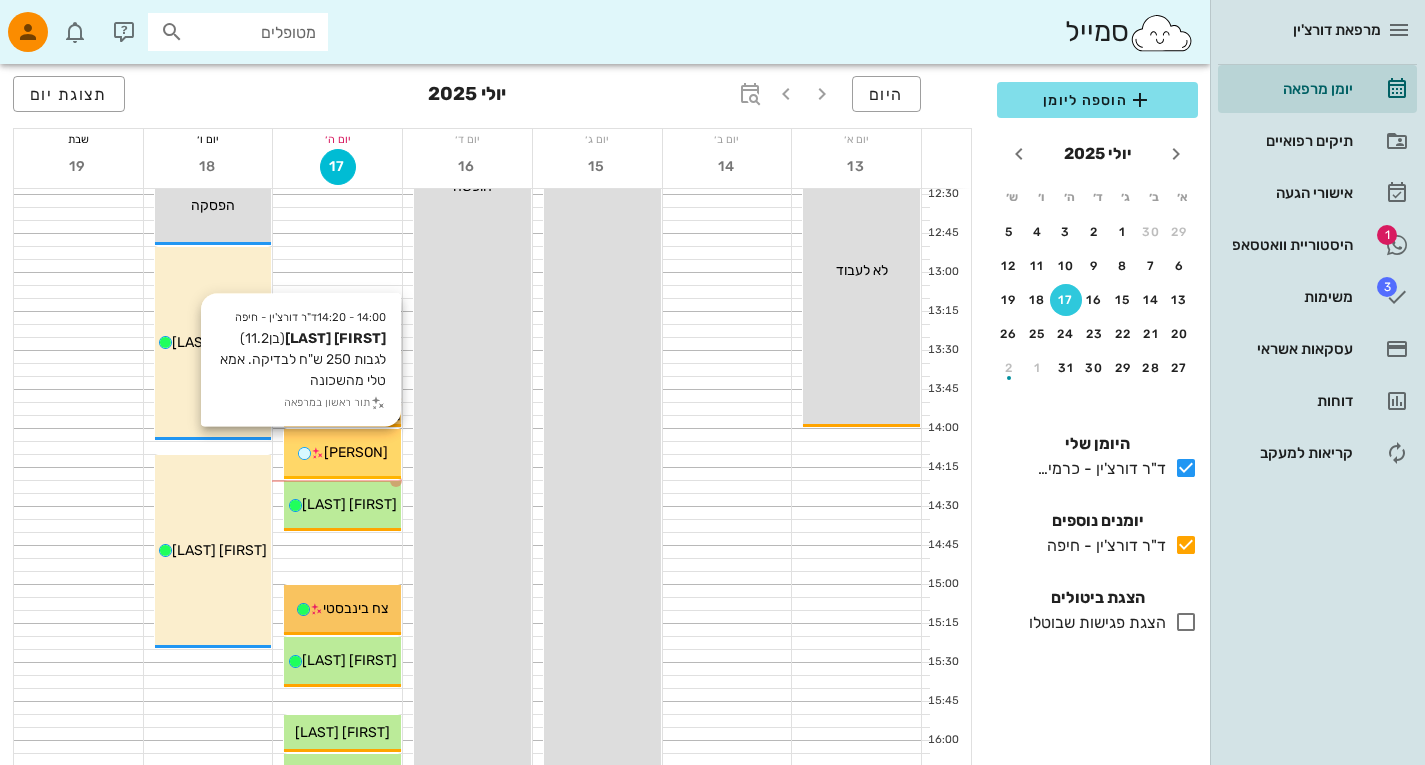 click on "14:00
- 14:20
ד"ר דורצ'ין - חיפה
אדם
יגודה שחף
(בן
11.2 )
לגבות 250 ש"ח לבדיקה. אמא טלי מהשכונה
תור ראשון במרפאה
אדם יגודה שחף" at bounding box center (342, 454) 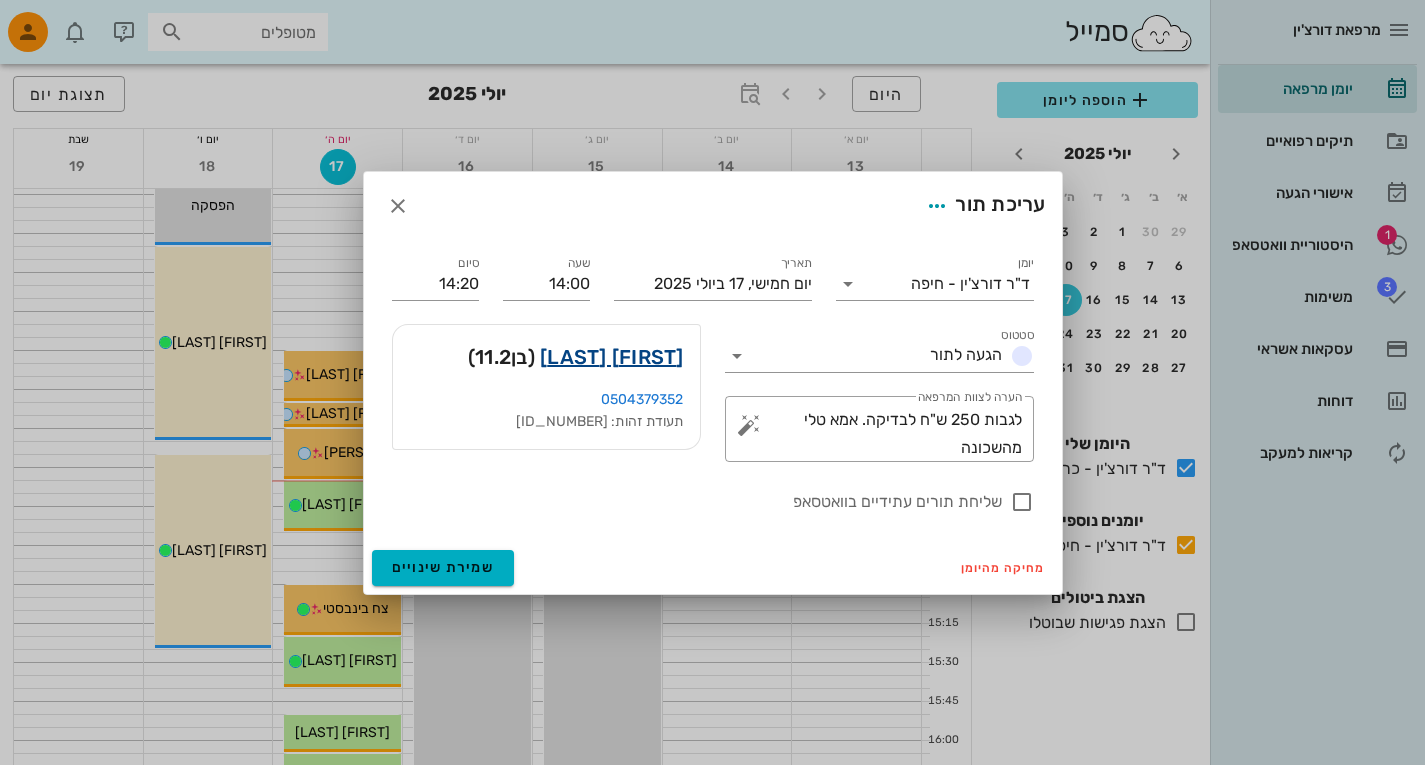 click on "אדם
יגודה שחף" at bounding box center (612, 357) 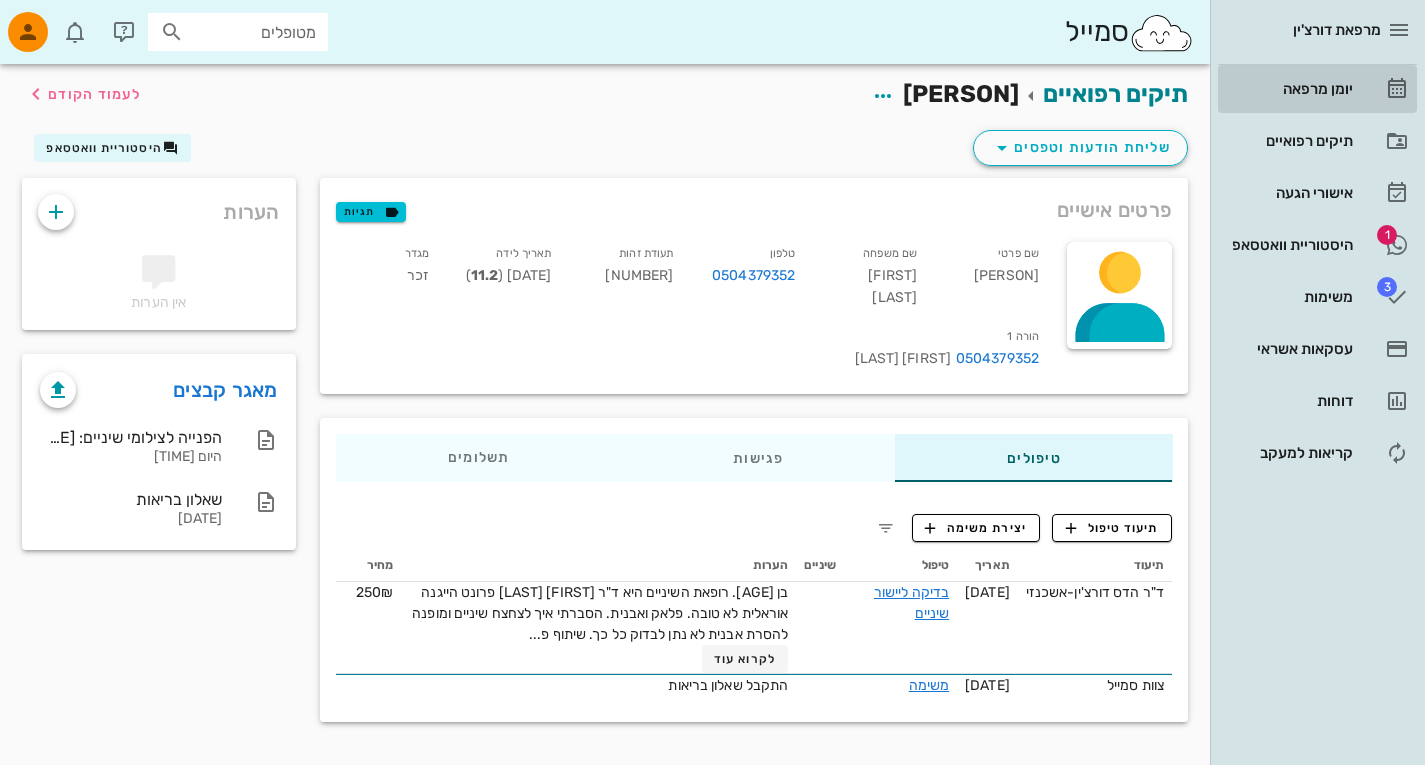 click on "יומן מרפאה" at bounding box center [1289, 89] 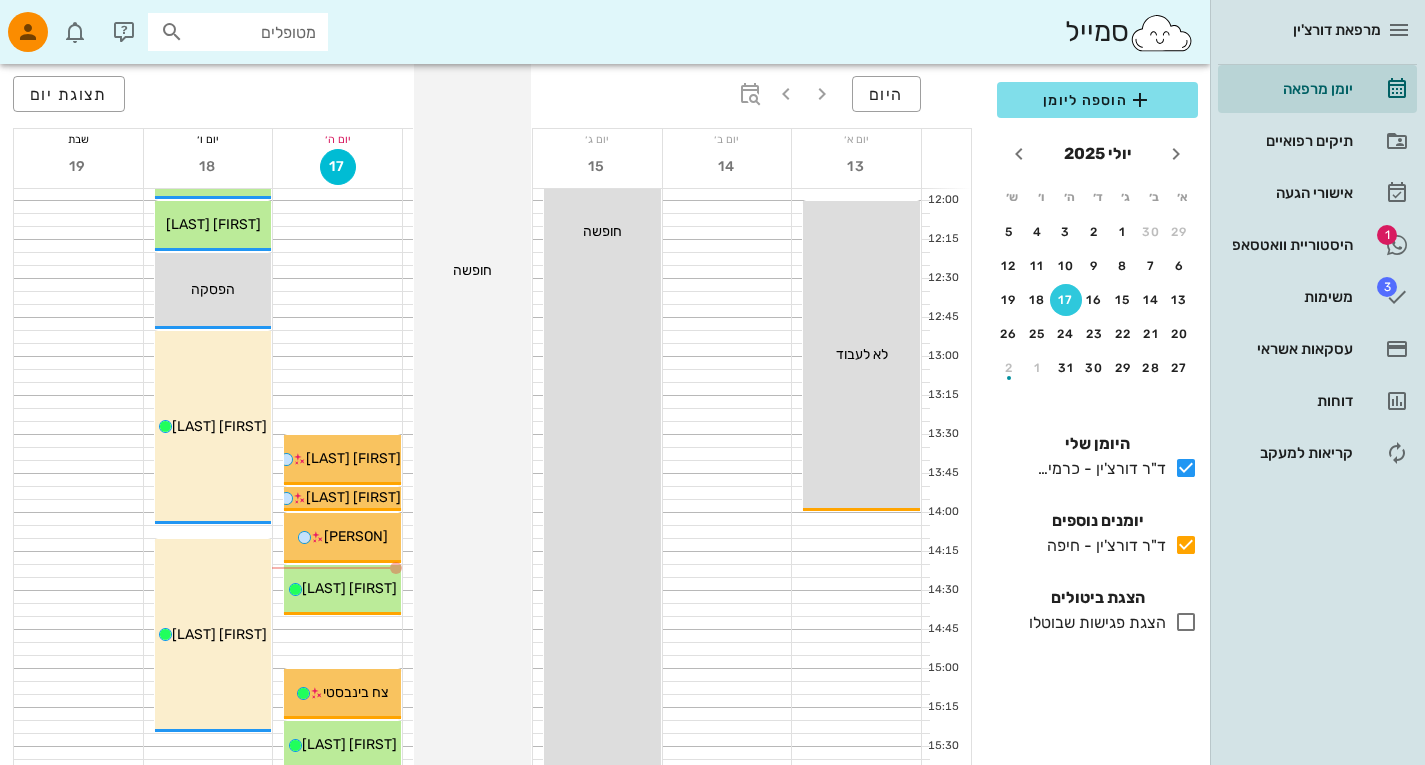 scroll, scrollTop: 771, scrollLeft: 0, axis: vertical 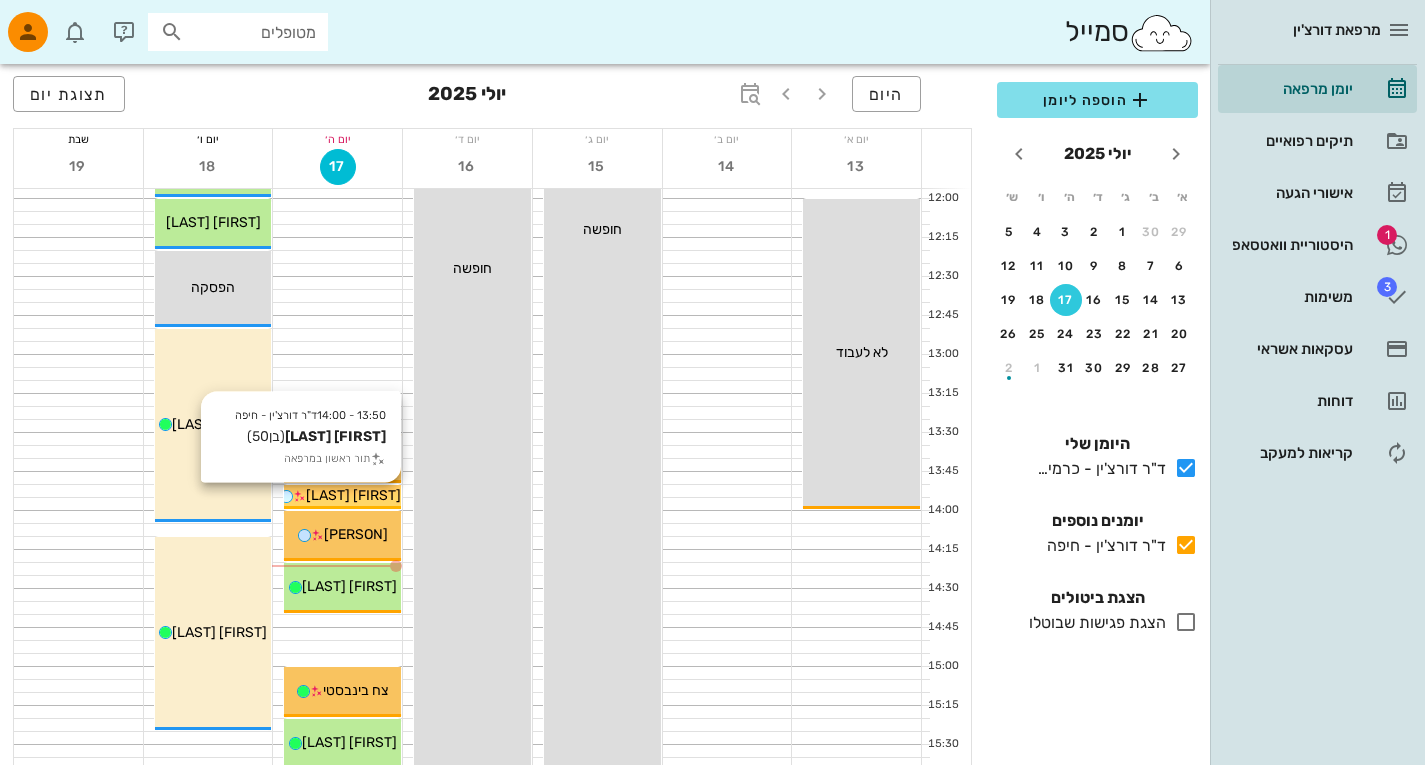 click on "[FIRST] [LAST]" at bounding box center (353, 495) 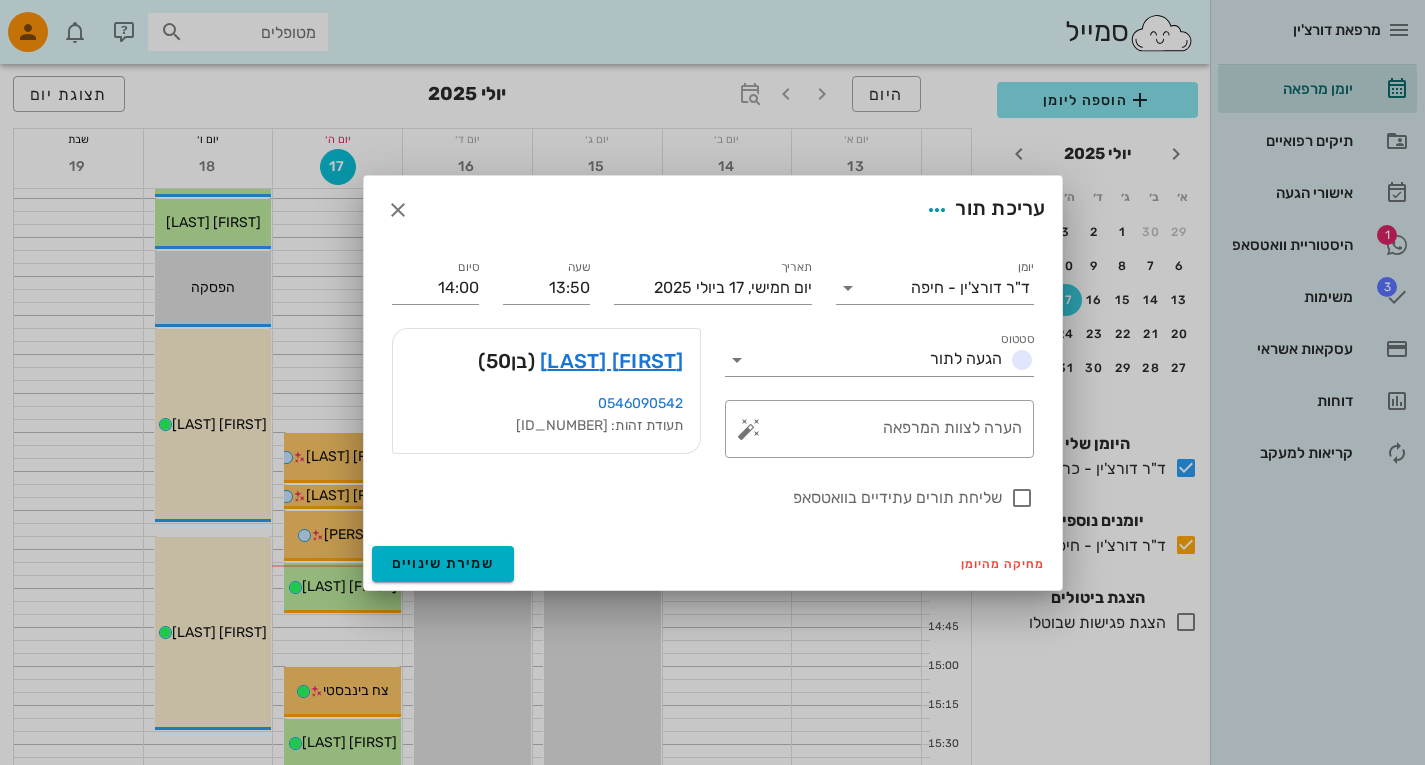 click on "עומר
קימלוב
(בן
50 )" at bounding box center (546, 361) 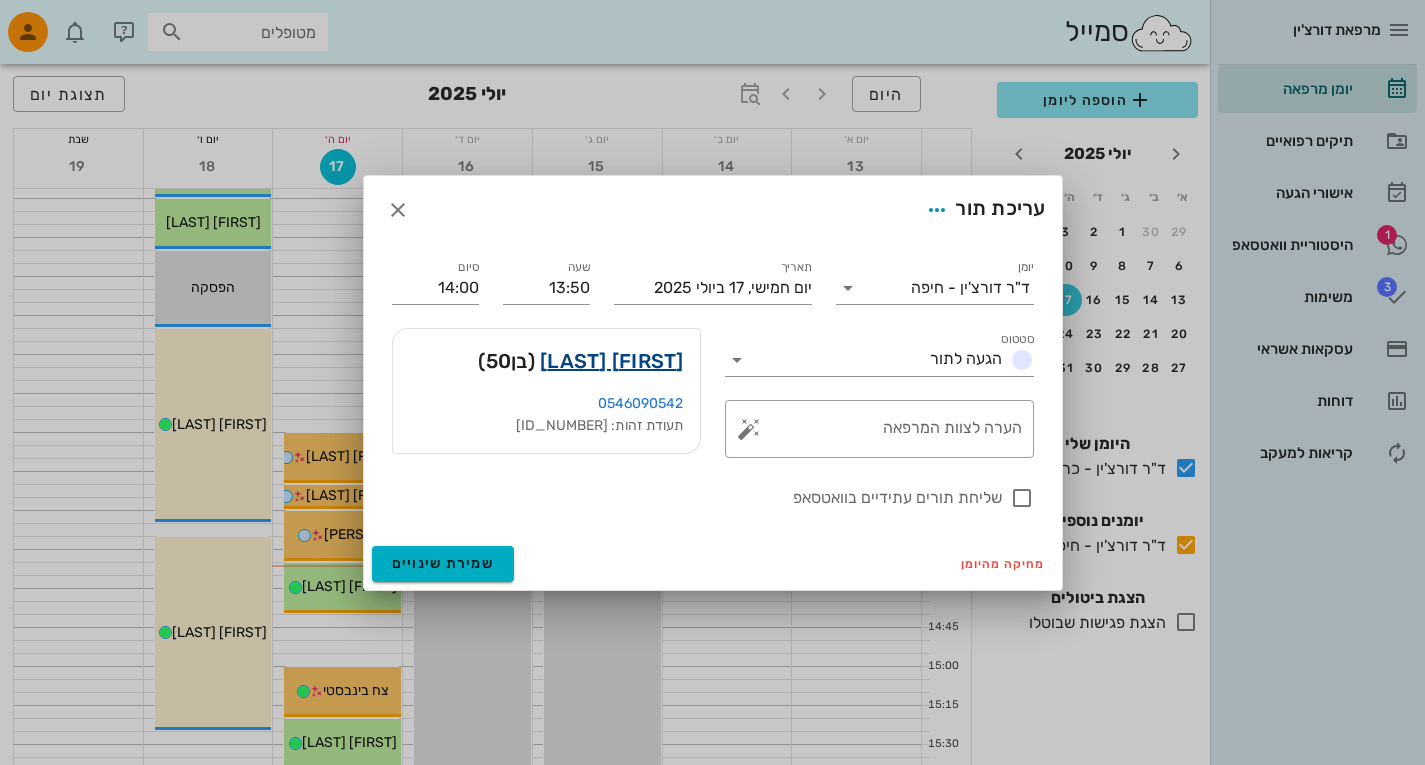 click on "[FIRST]
[LAST]" at bounding box center [612, 361] 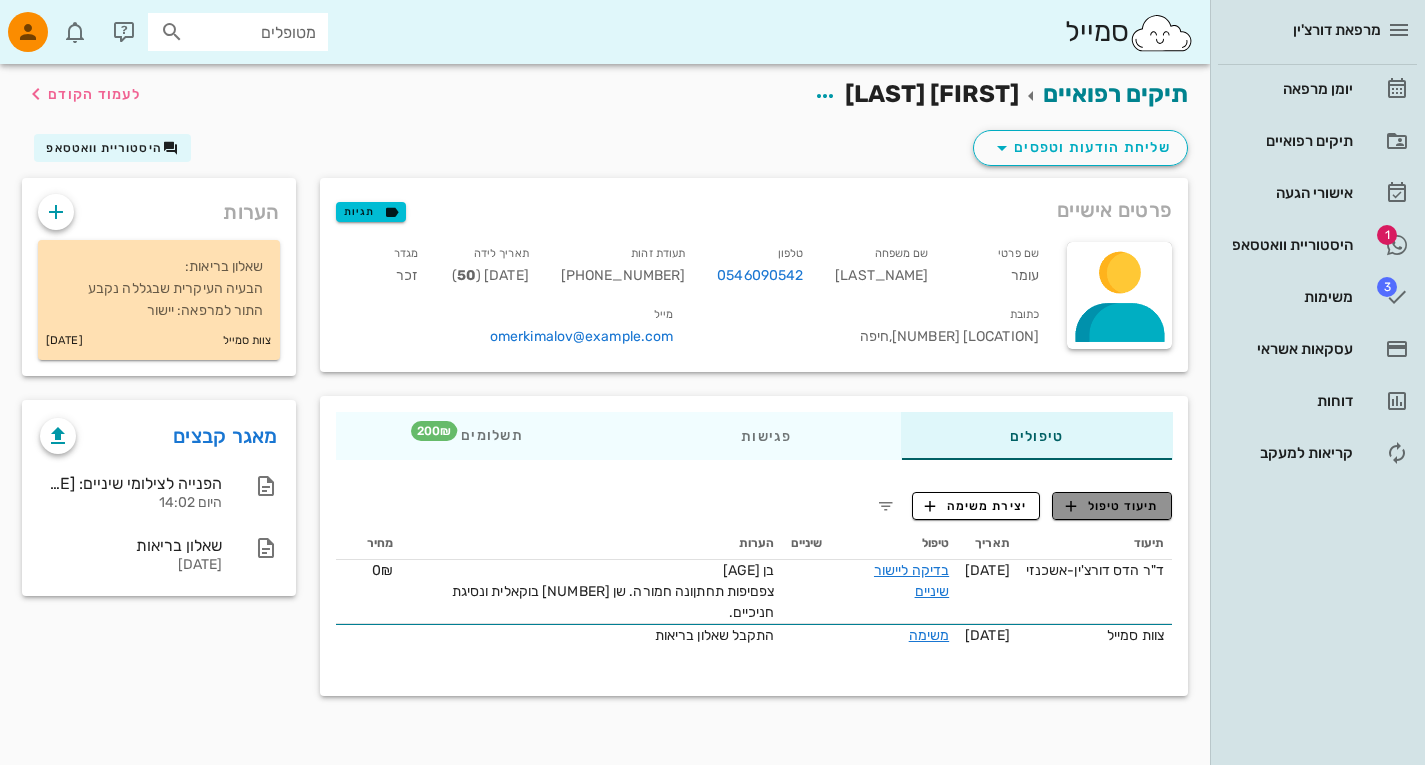 click on "תיעוד טיפול" at bounding box center (1112, 506) 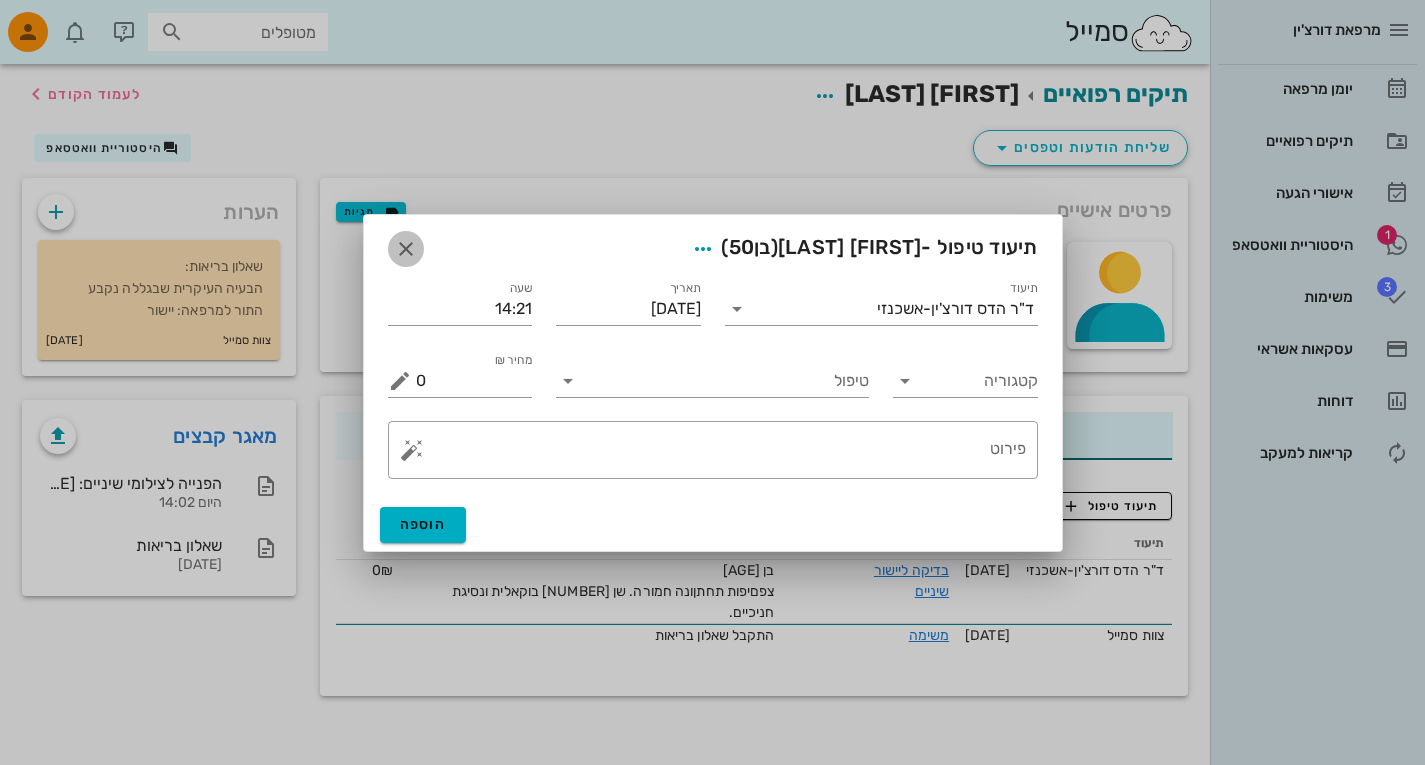 click at bounding box center (406, 249) 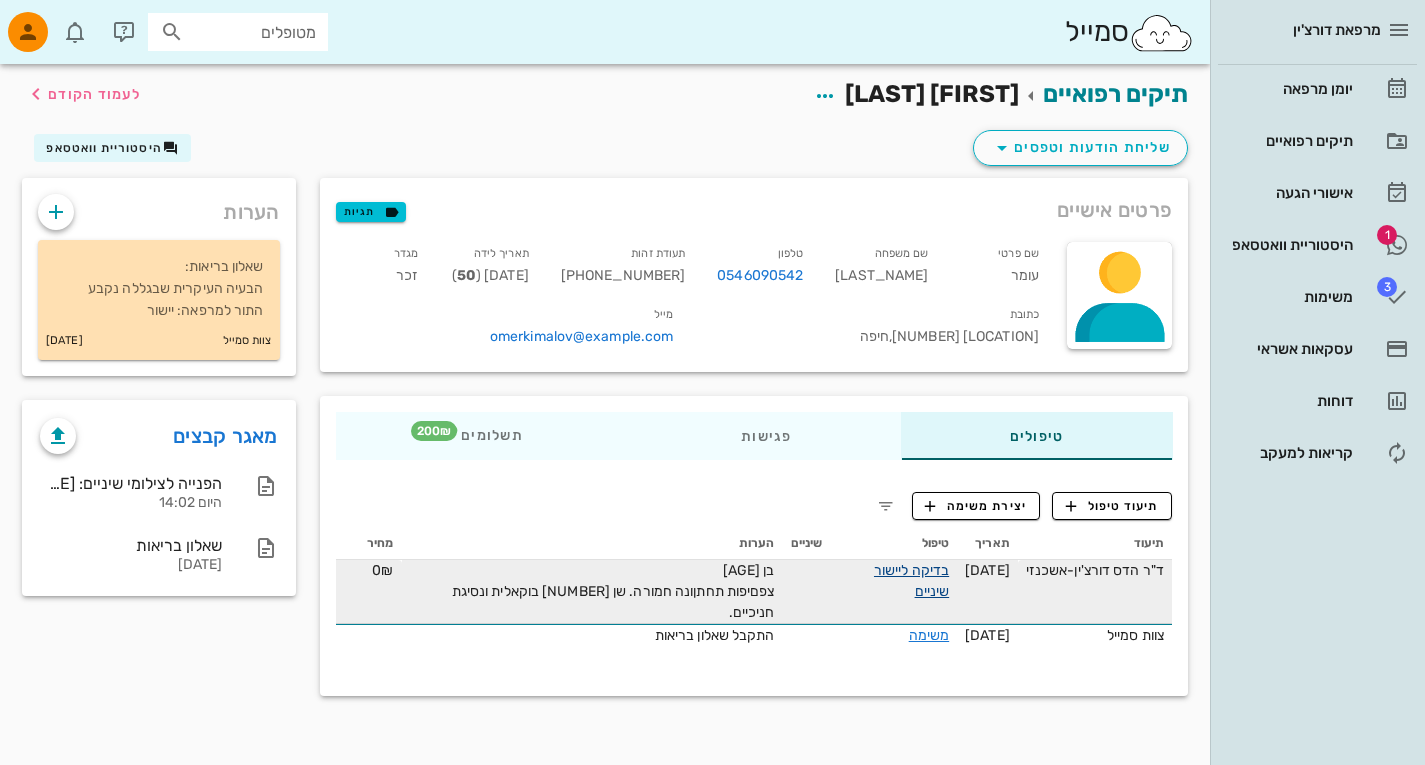 click on "בדיקה ליישור שיניים" at bounding box center (911, 581) 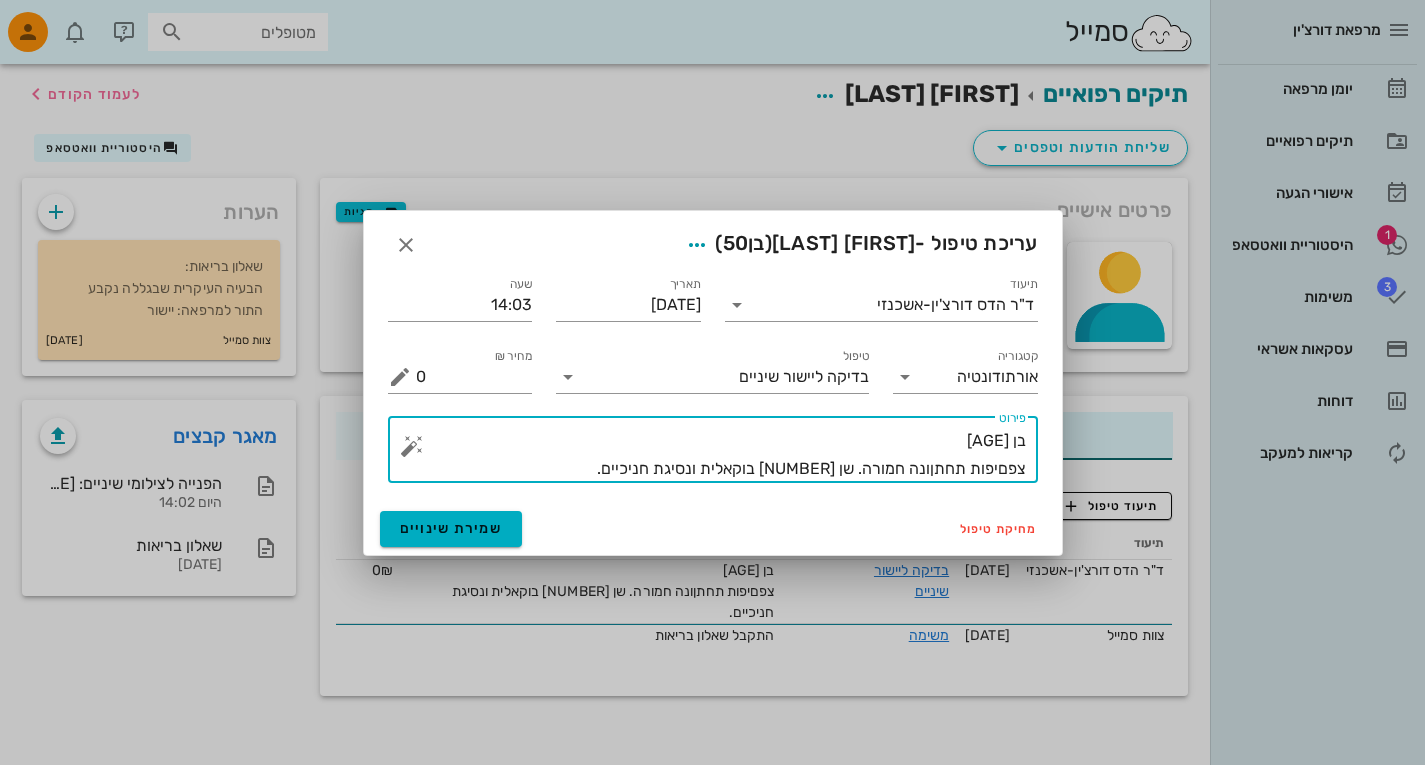 click on "בן 50
צפםיפות תחתןונה חמורה. שן 31 בוקאלית ונסיגת חניכיים" at bounding box center (721, 455) 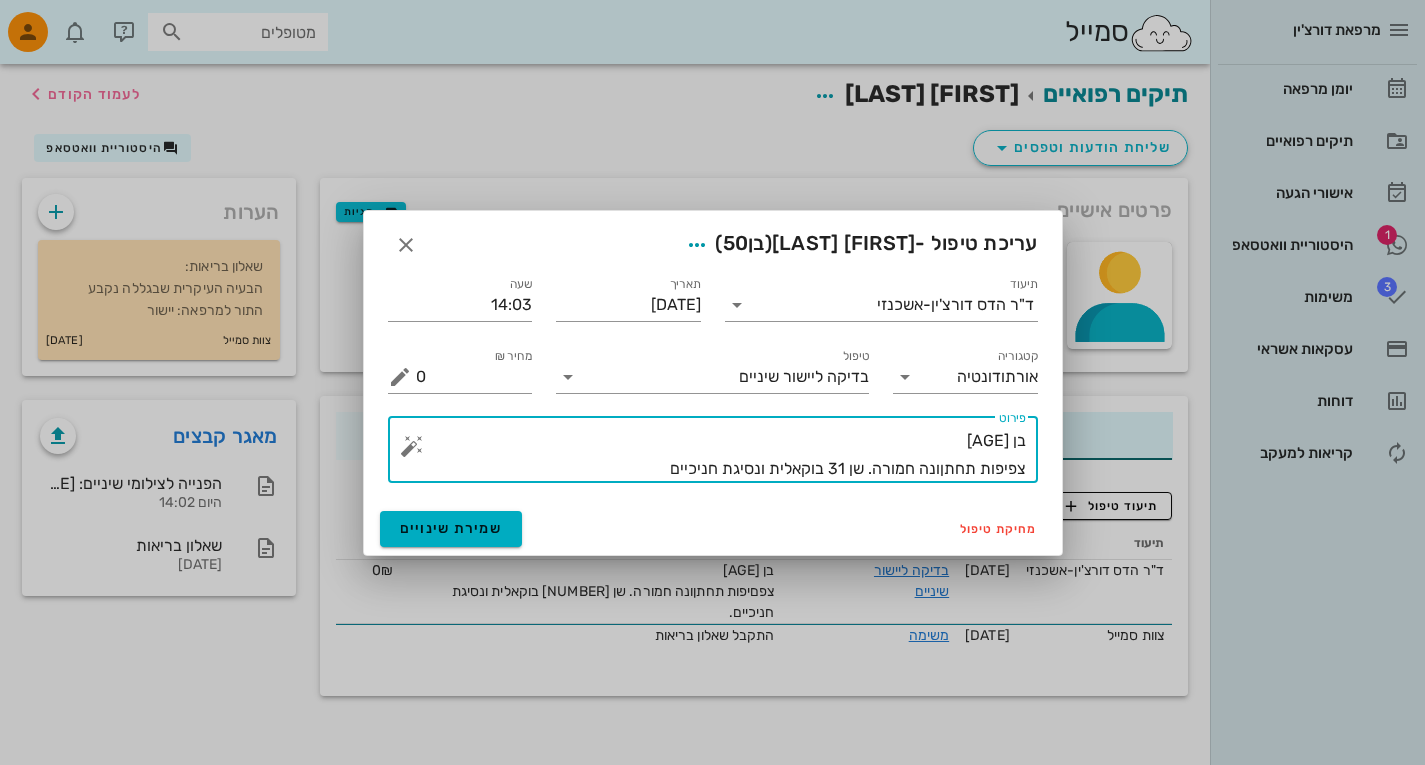 click on "בן 50
צפיפות תחתןונה חמורה. שן 31 בוקאלית ונסיגת חניכיים" at bounding box center (721, 455) 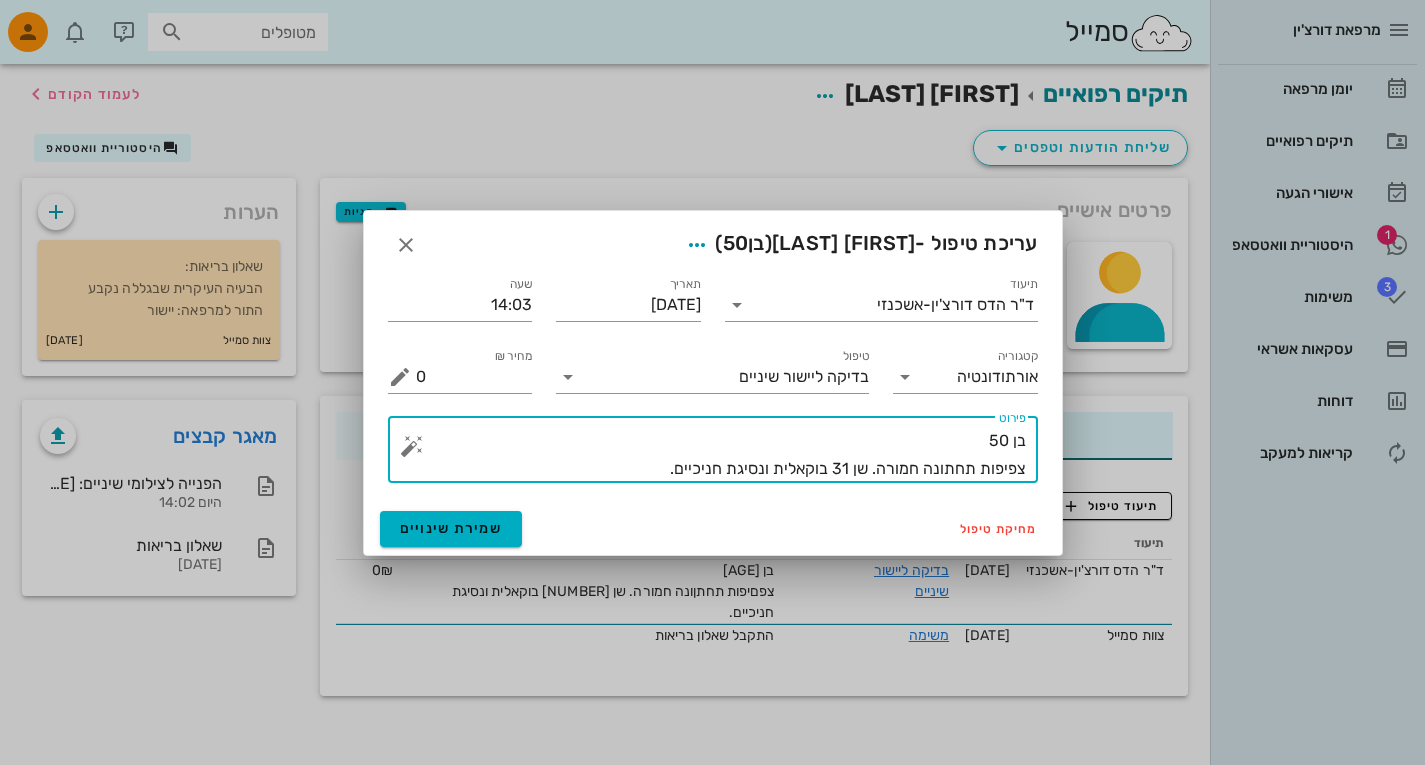 click on "​ פירוט בן 50
צפיפות תחתונה חמורה. שן 31 בוקאלית ונסיגת חניכיים" at bounding box center [713, 450] 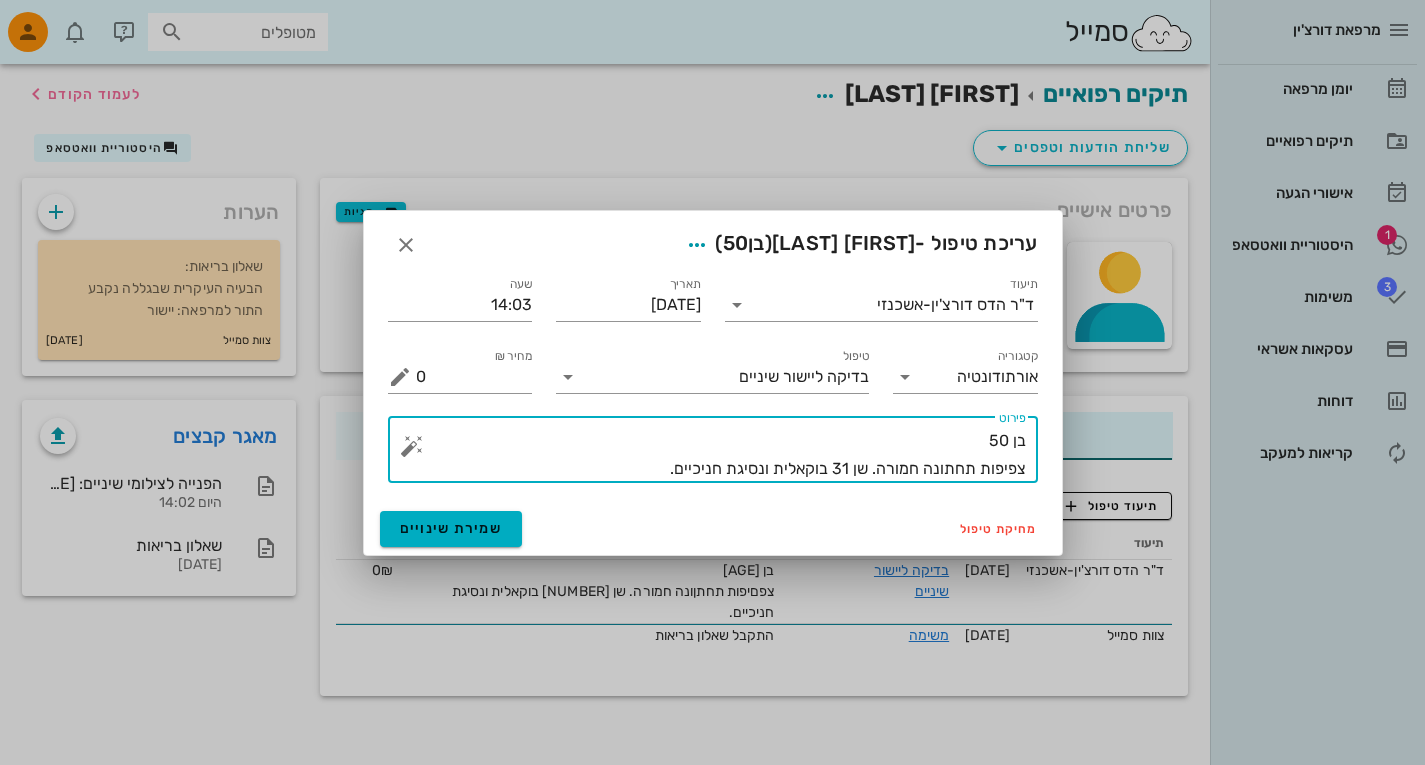 click on "בן 50
צפיפות תחתונה חמורה. שן 31 בוקאלית ונסיגת חניכיים" at bounding box center [721, 455] 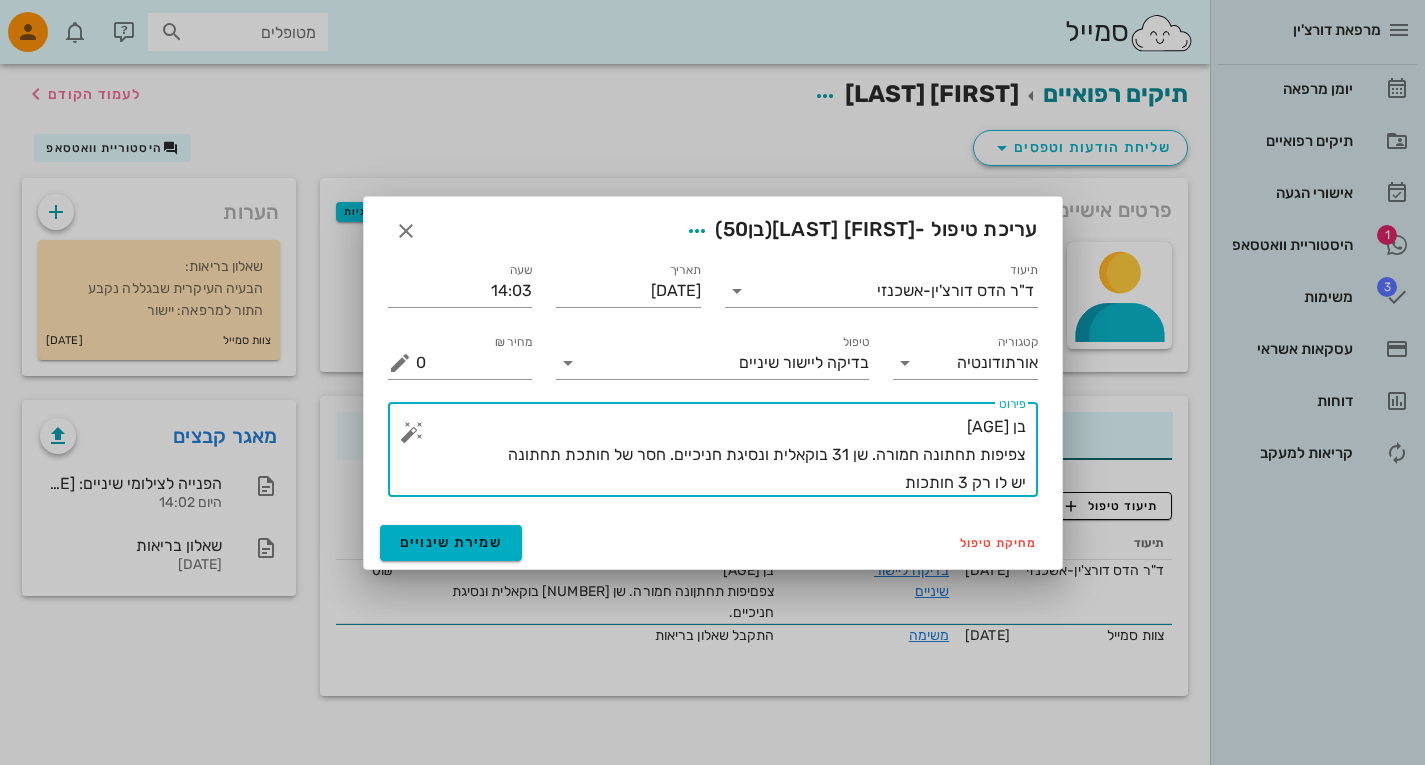 click on "בן 50
צפיפות תחתונה חמורה. שן 31 בוקאלית ונסיגת חניכיים. חסר של חותכת תחתונה
יש לו רק 3 חותכות" at bounding box center (721, 455) 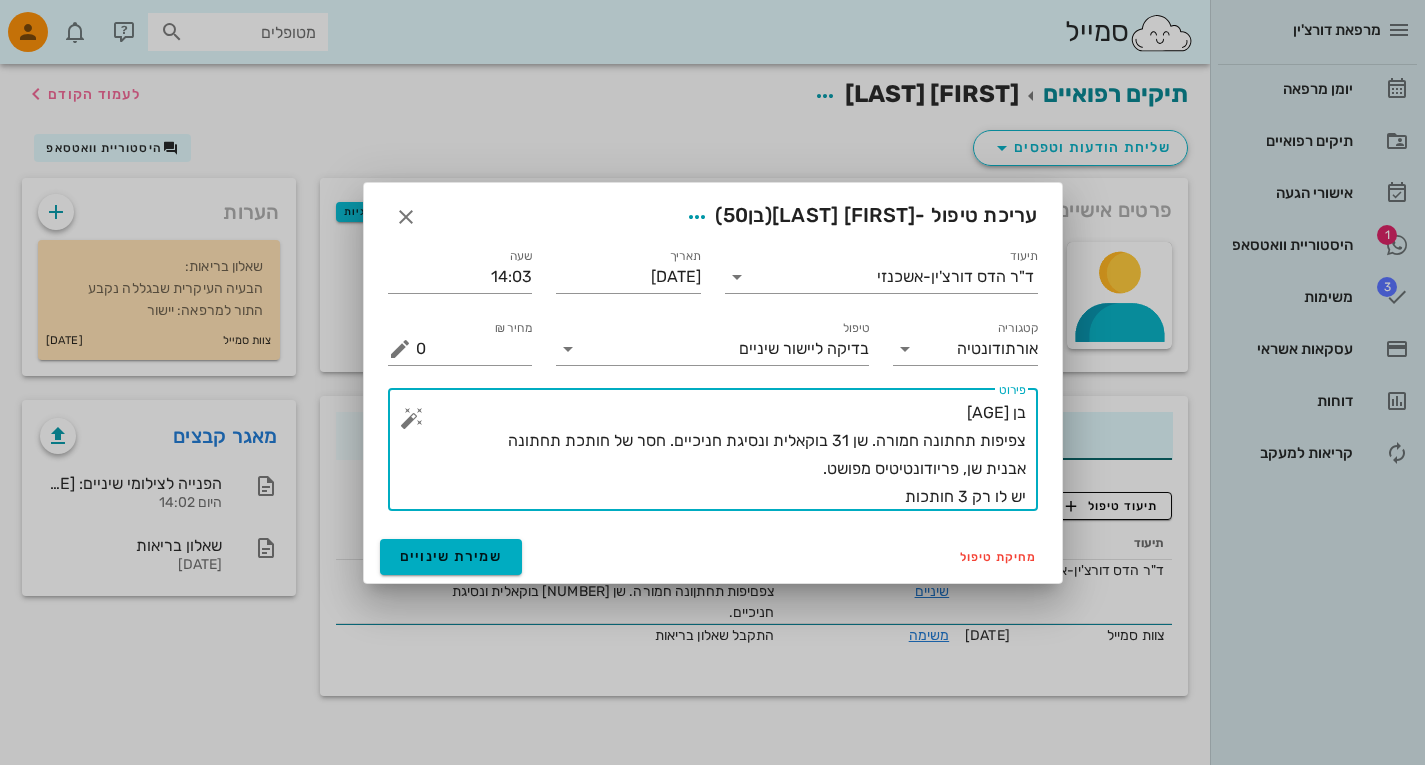 click on "בן 50
צפיפות תחתונה חמורה. שן 31 בוקאלית ונסיגת חניכיים. חסר של חותכת תחתונה
אבנית שן, פריודונטיטיס מפושט.
יש לו רק 3 חותכות" at bounding box center [721, 455] 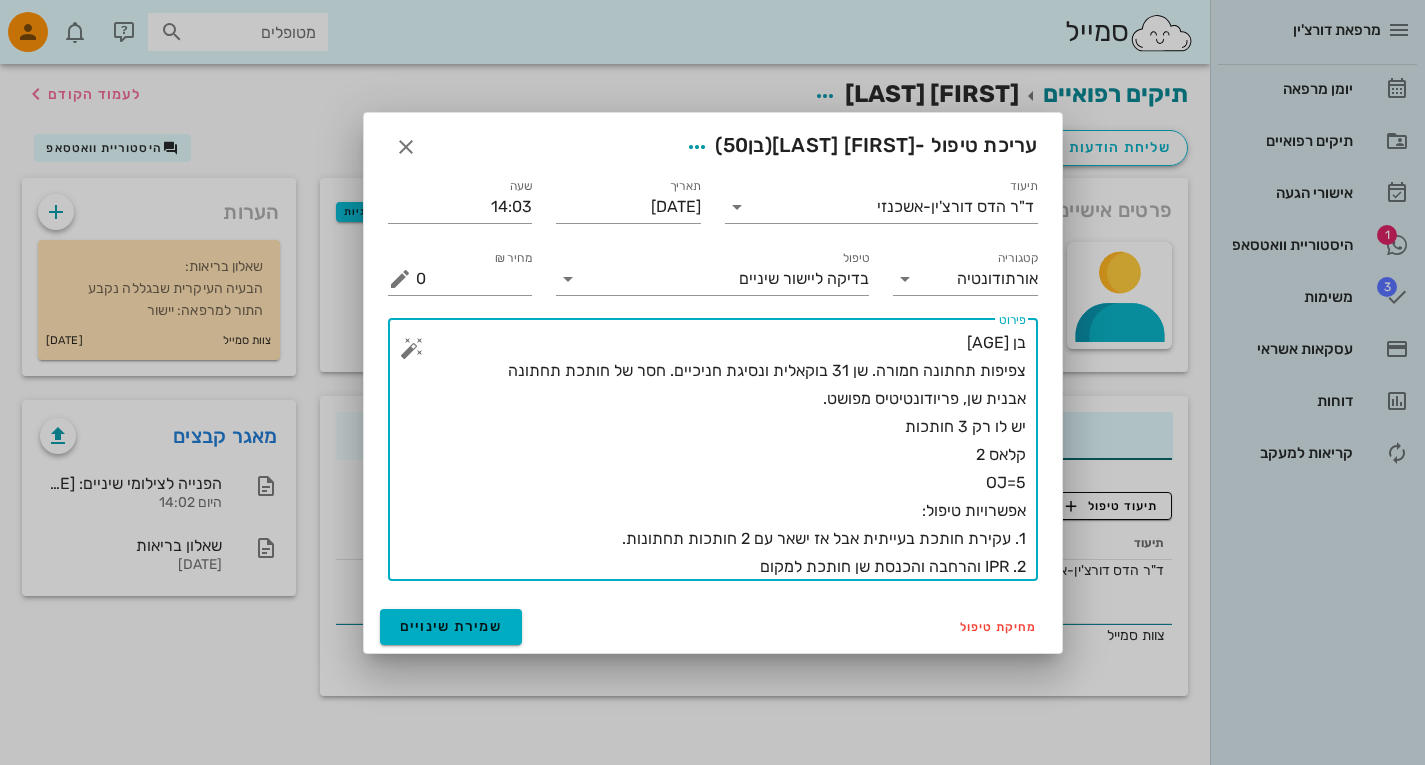 click on "בן 50
צפיפות תחתונה חמורה. שן 31 בוקאלית ונסיגת חניכיים. חסר של חותכת תחתונה
אבנית שן, פריודונטיטיס מפושט.
יש לו רק 3 חותכות
קלאס 2
OJ=5
אפשרויות טיפול:
1. עקירת חותכת בעייתית אבל אז ישאר עם 2 חותכות תחתונות.
2. IPR והרחבה והכנסת שן חותכת למקום" at bounding box center [721, 455] 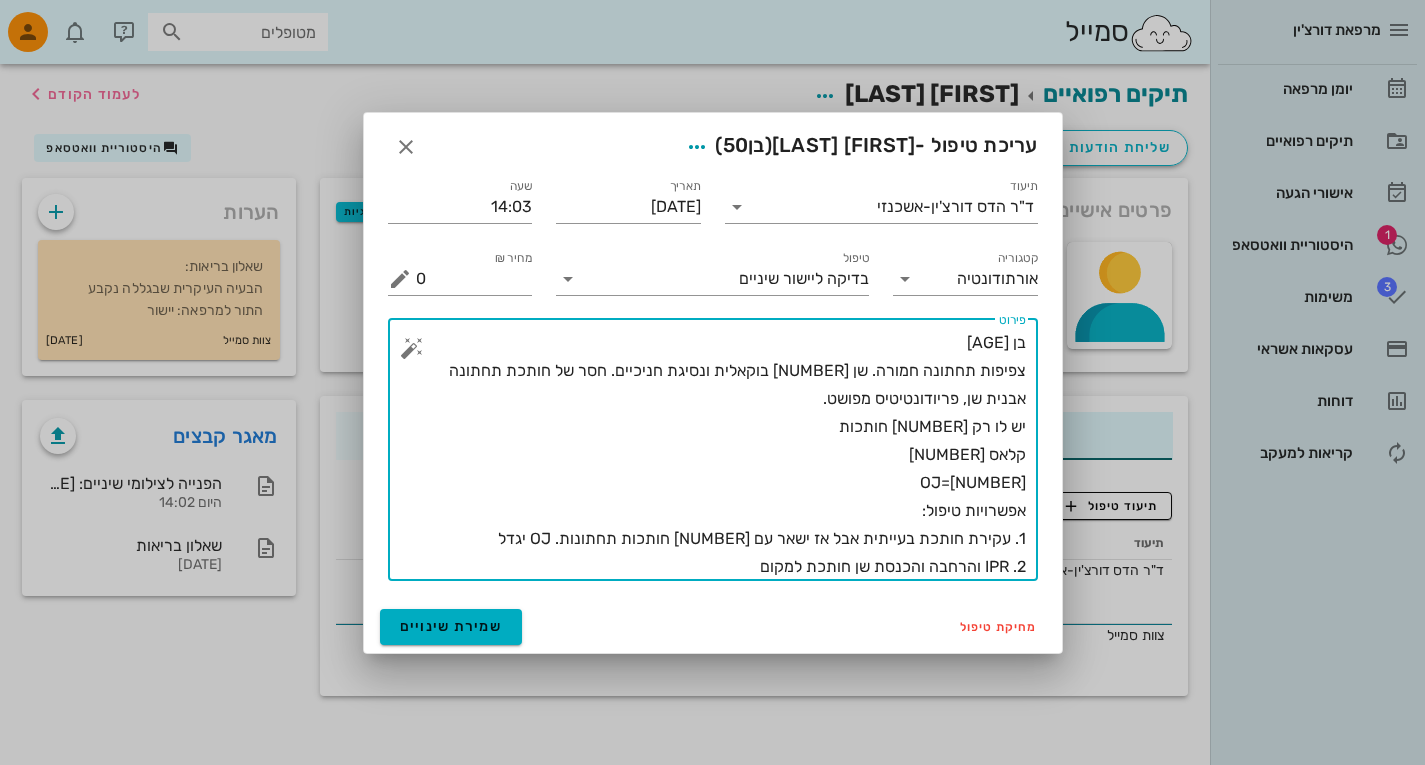 click on "בן 50
צפיפות תחתונה חמורה. שן 31 בוקאלית ונסיגת חניכיים. חסר של חותכת תחתונה
אבנית שן, פריודונטיטיס מפושט.
יש לו רק 3 חותכות
קלאס 2
OJ=5
אפשרויות טיפול:
1. עקירת חותכת בעייתית אבל אז ישאר עם 2 חותכות תחתונות. OJ יגדל
2. IPR והרחבה והכנסת שן חותכת למקום" at bounding box center [721, 455] 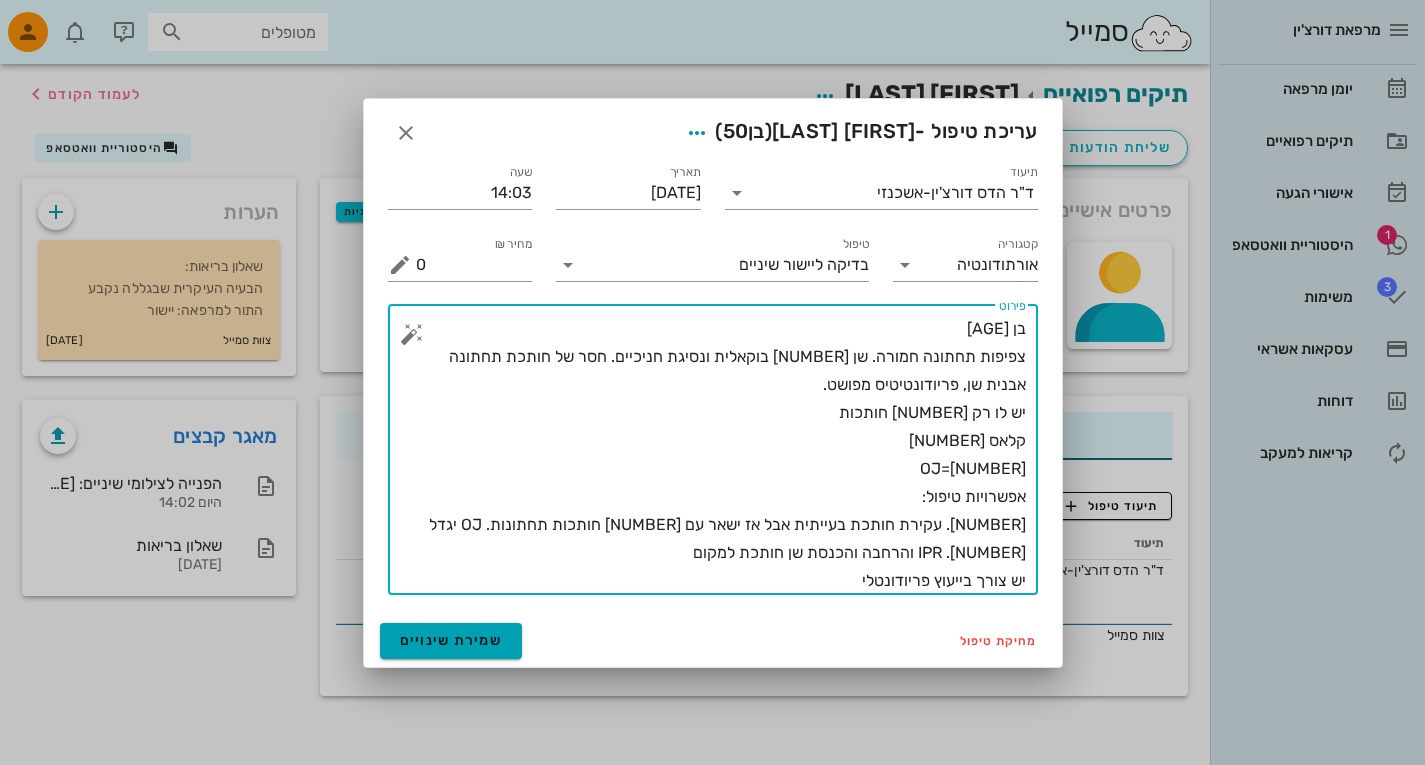 type on "בן 50
צפיפות תחתונה חמורה. שן 31 בוקאלית ונסיגת חניכיים. חסר של חותכת תחתונה
אבנית שן, פריודונטיטיס מפושט.
יש לו רק 3 חותכות
קלאס 2
OJ=5
אפשרויות טיפול:
1. עקירת חותכת בעייתית אבל אז ישאר עם 2 חותכות תחתונות. OJ יגדל
2. IPR והרחבה והכנסת שן חותכת למקום
יש צורך בייעוץ פריודונטלי" 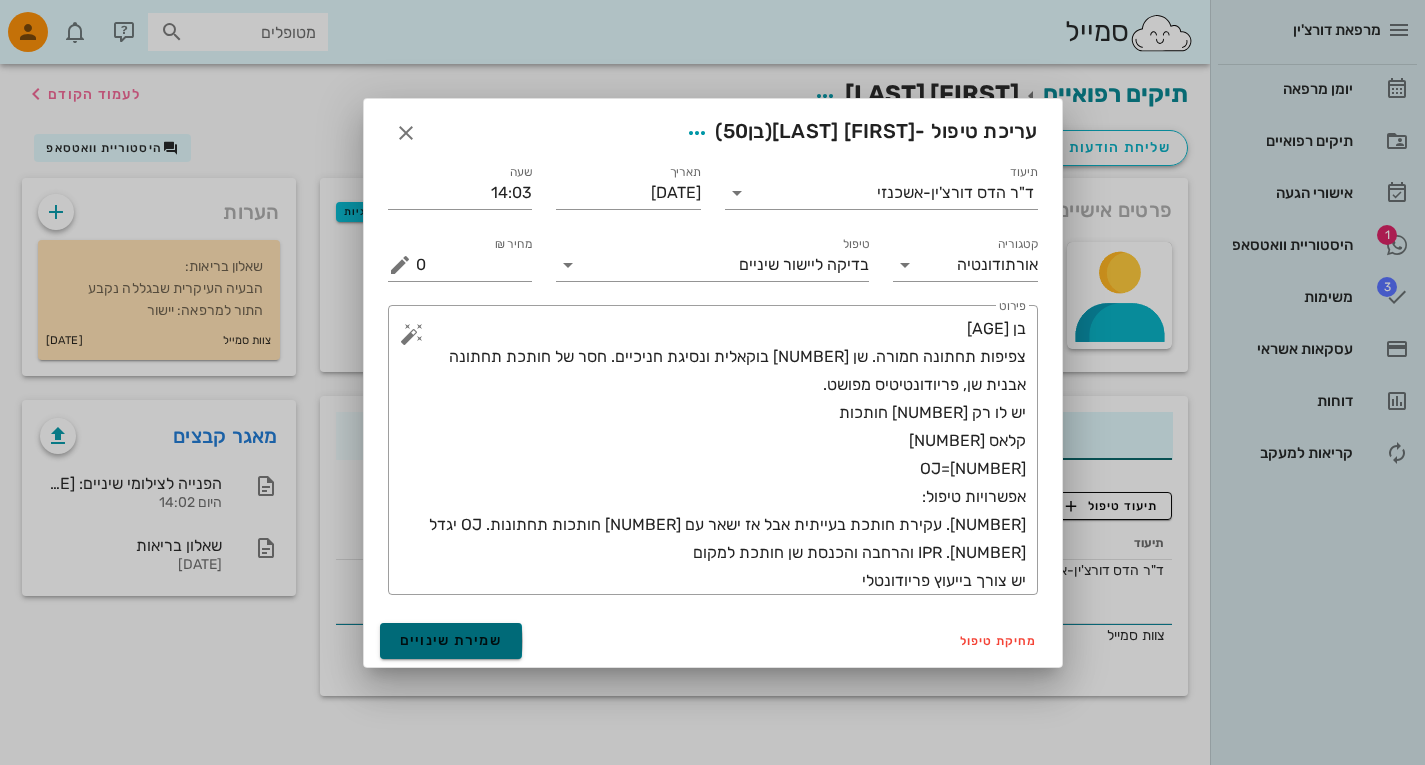 click on "שמירת שינויים" at bounding box center [451, 640] 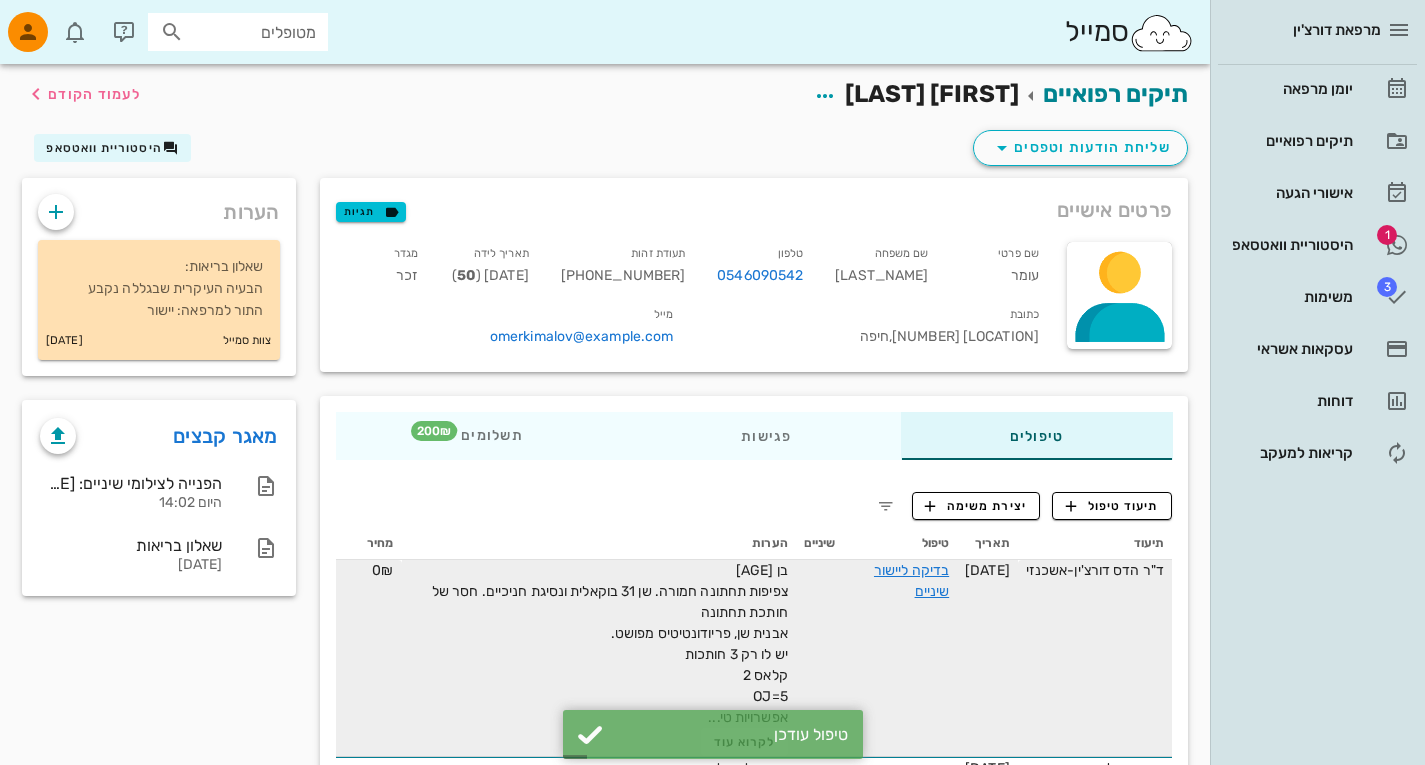 scroll, scrollTop: 72, scrollLeft: 0, axis: vertical 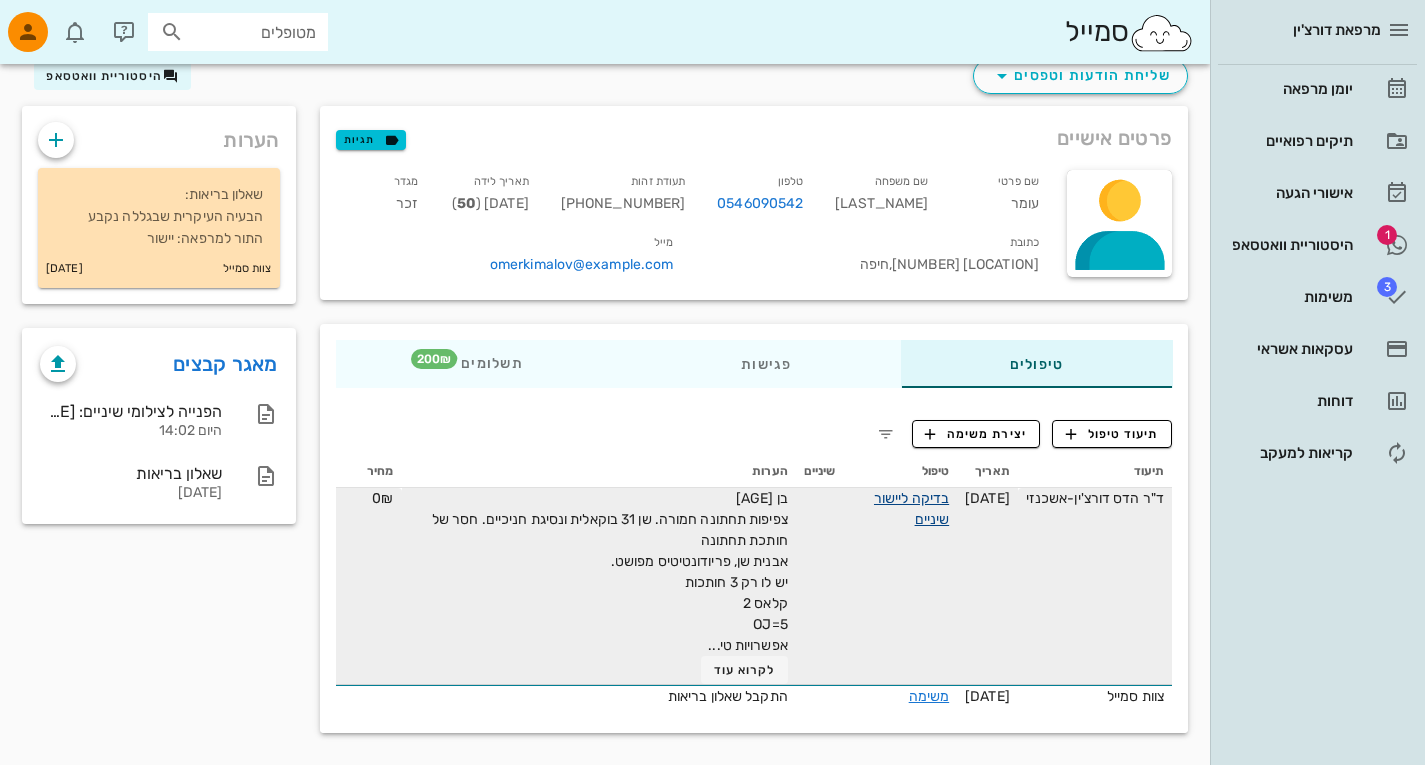 click on "בדיקה ליישור שיניים" at bounding box center (911, 509) 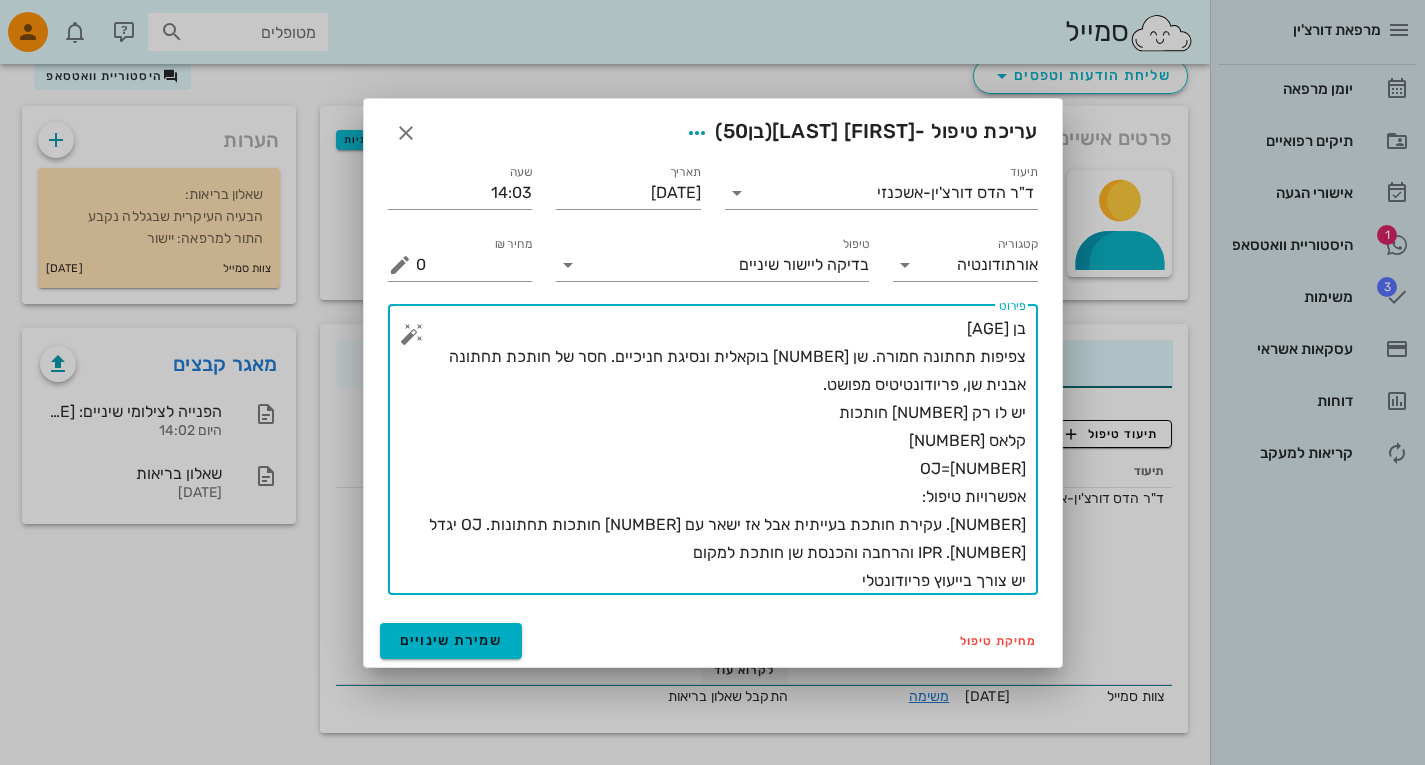 click on "בן 50
צפיפות תחתונה חמורה. שן 31 בוקאלית ונסיגת חניכיים. חסר של חותכת תחתונה
אבנית שן, פריודונטיטיס מפושט.
יש לו רק 3 חותכות
קלאס 2
OJ=5
אפשרויות טיפול:
1. עקירת חותכת בעייתית אבל אז ישאר עם 2 חותכות תחתונות. OJ יגדל
2. IPR והרחבה והכנסת שן חותכת למקום
יש צורך בייעוץ פריודונטלי" at bounding box center [721, 455] 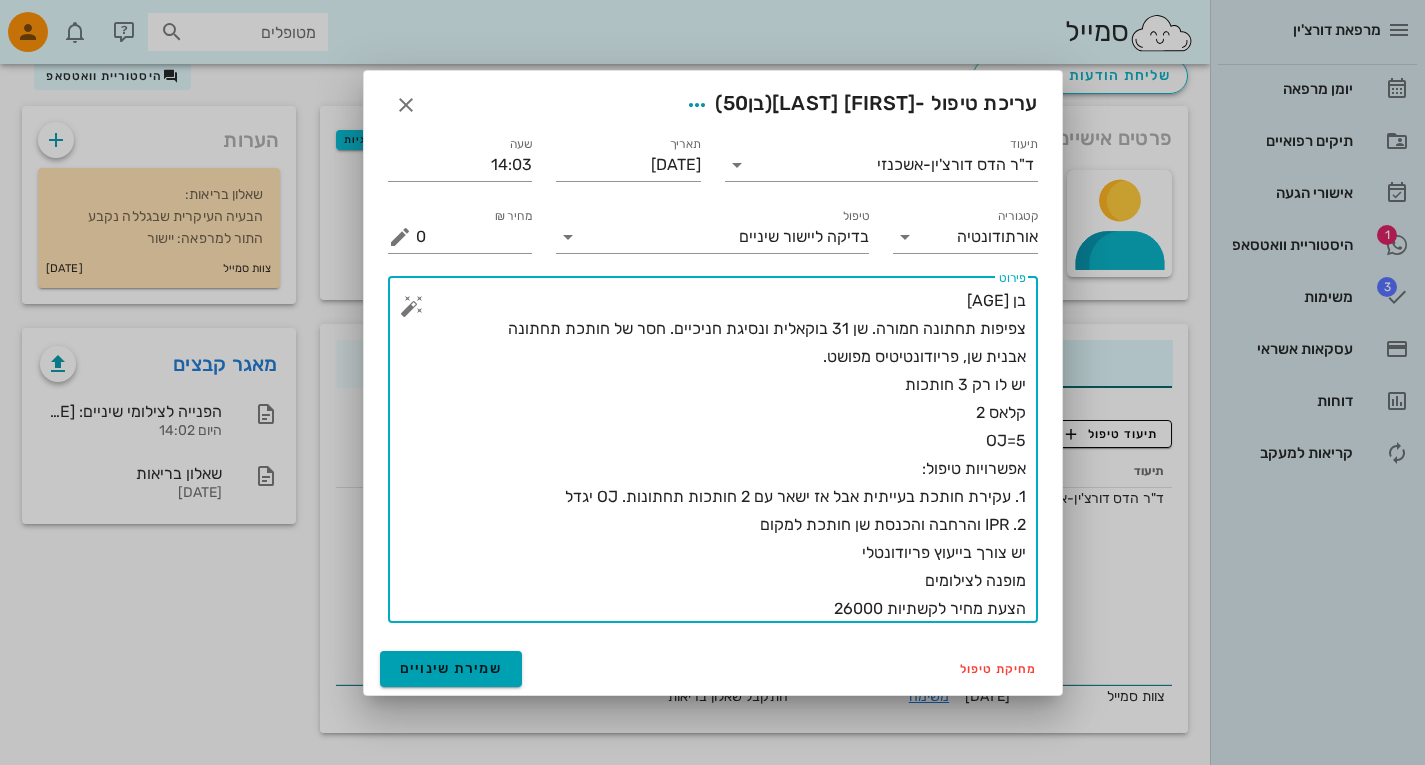 type on "בן 50
צפיפות תחתונה חמורה. שן 31 בוקאלית ונסיגת חניכיים. חסר של חותכת תחתונה
אבנית שן, פריודונטיטיס מפושט.
יש לו רק 3 חותכות
קלאס 2
OJ=5
אפשרויות טיפול:
1. עקירת חותכת בעייתית אבל אז ישאר עם 2 חותכות תחתונות. OJ יגדל
2. IPR והרחבה והכנסת שן חותכת למקום
יש צורך בייעוץ פריודונטלי
מופנה לצילומים
הצעת מחיר לקשתיות 26000" 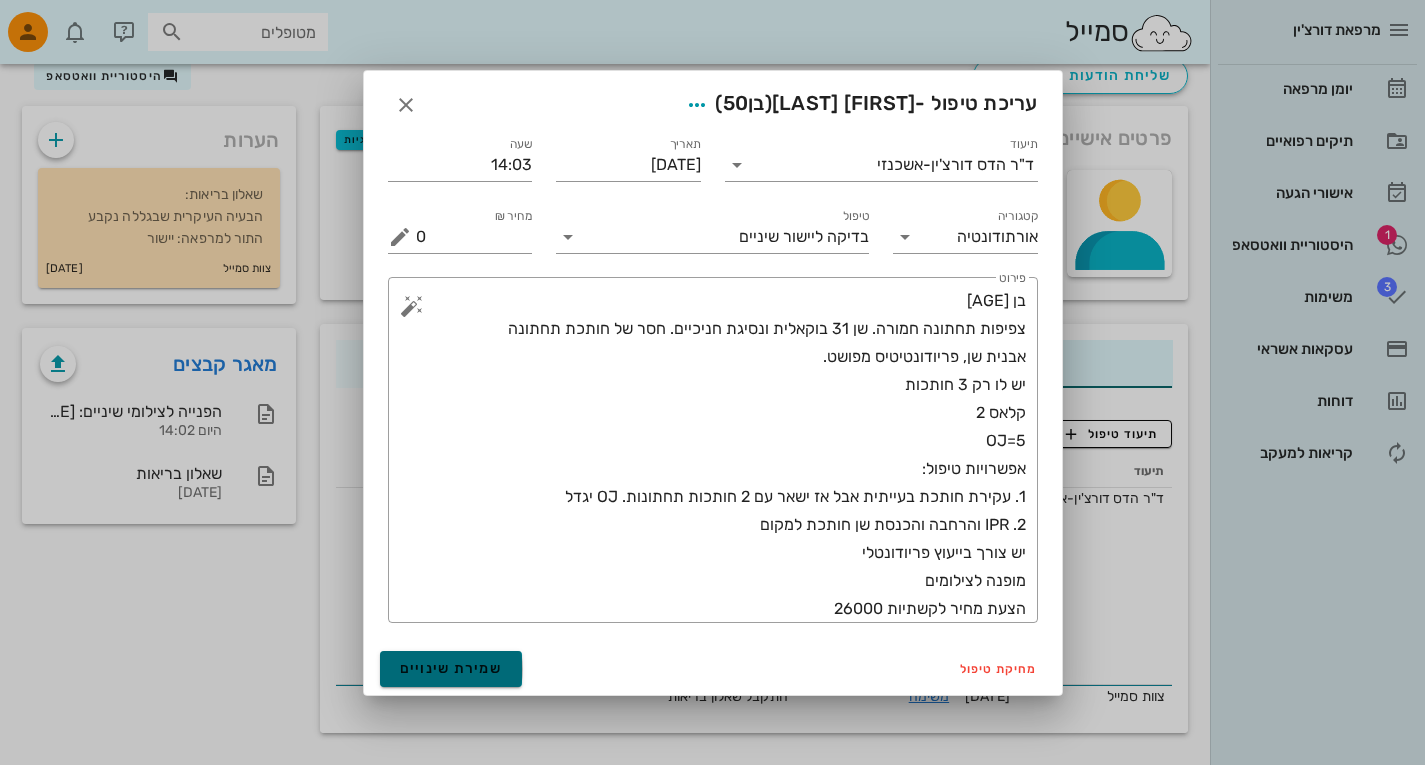 click on "שמירת שינויים" at bounding box center (451, 668) 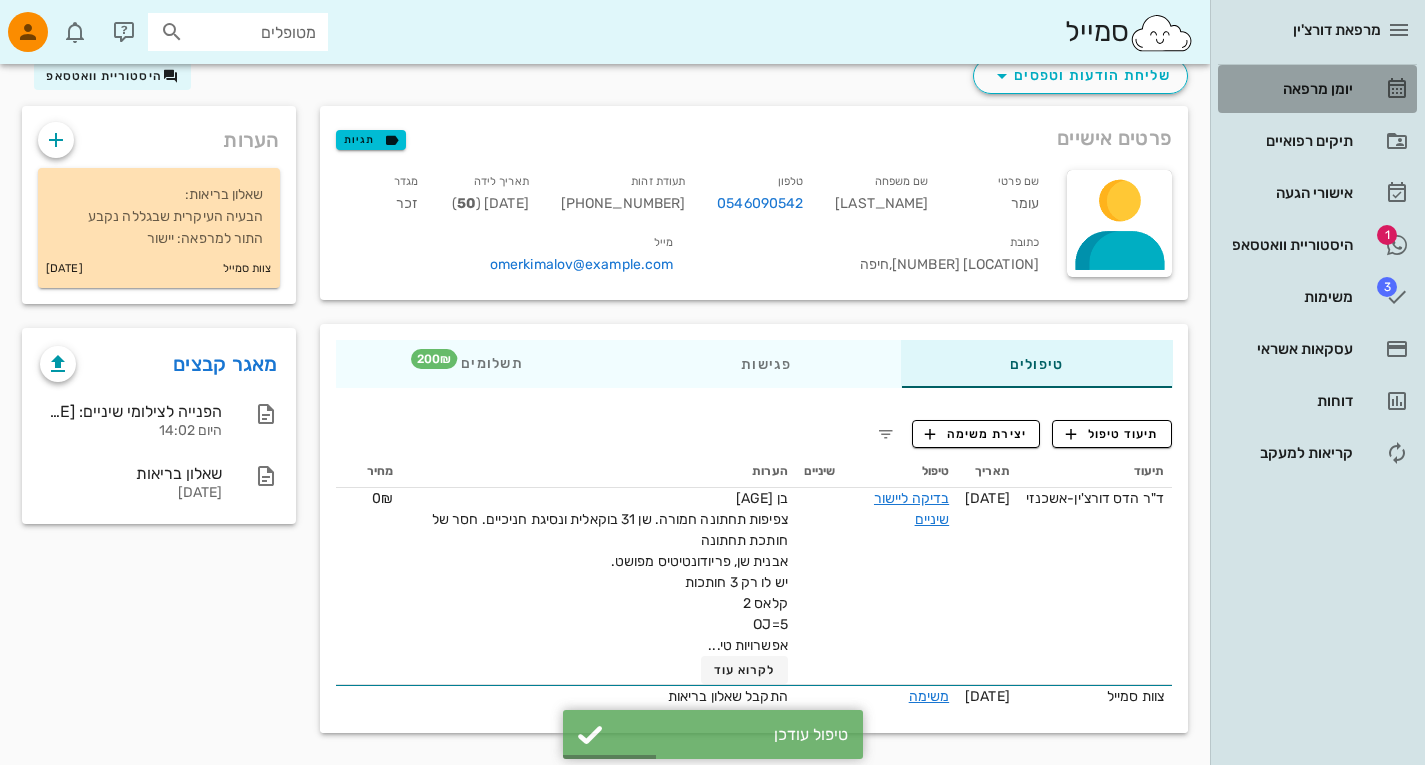 click on "יומן מרפאה" at bounding box center [1289, 89] 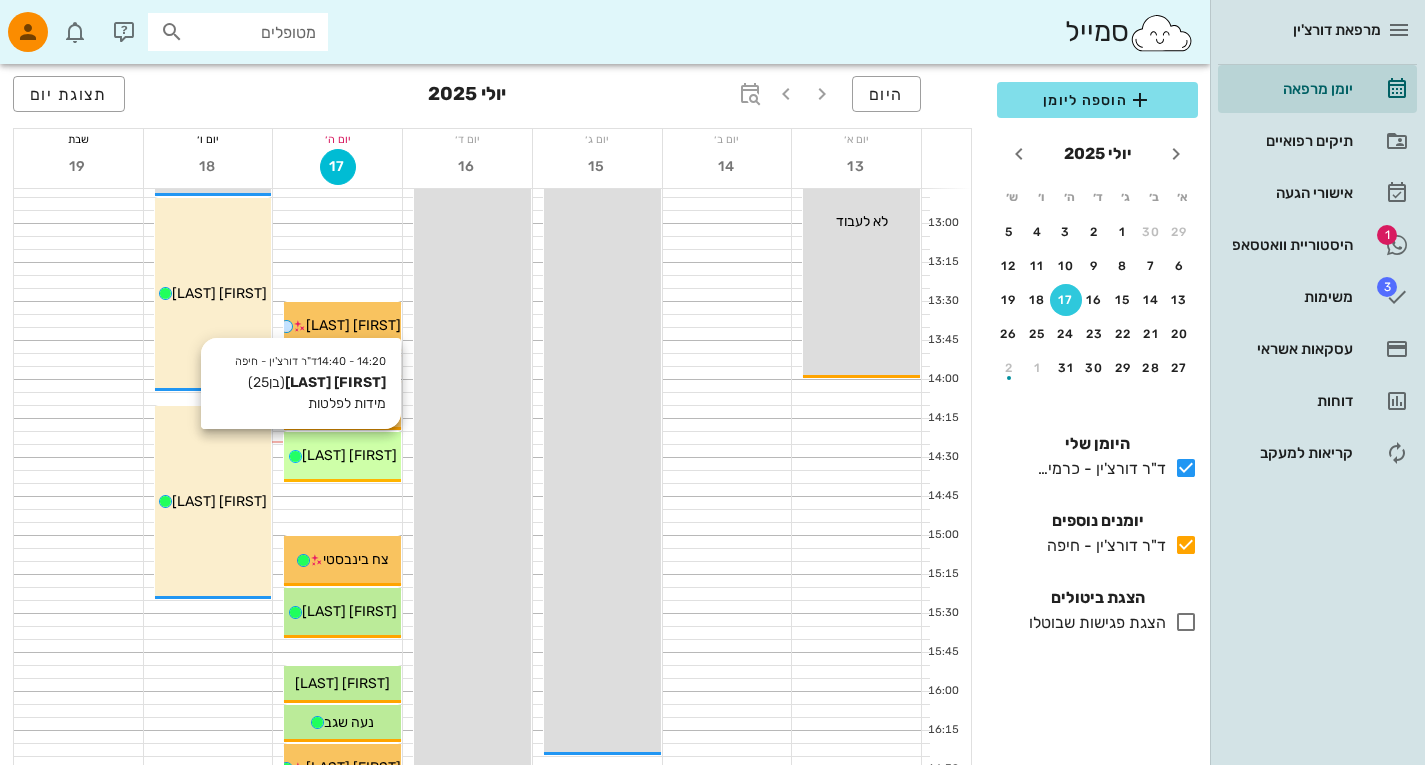 scroll, scrollTop: 911, scrollLeft: 0, axis: vertical 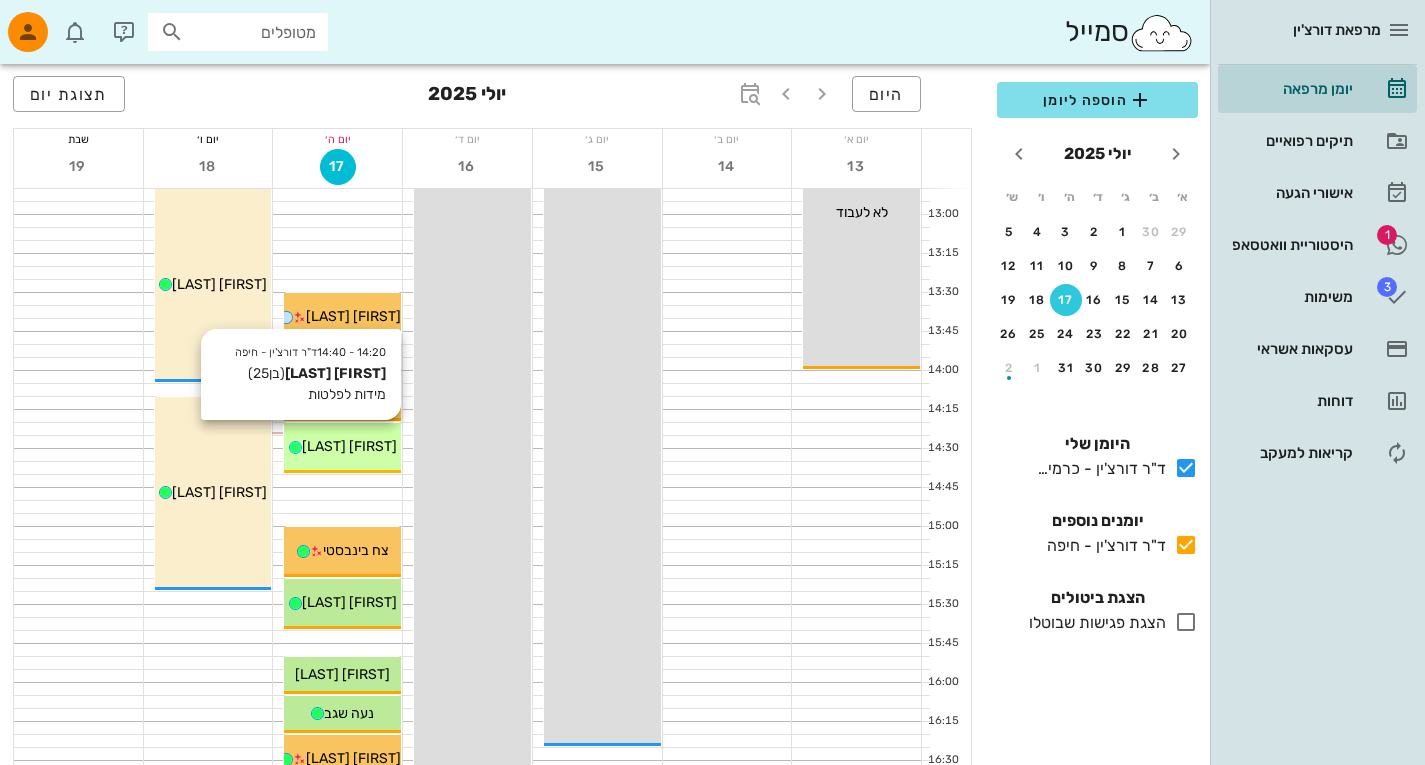 click on "[FIRST] [LAST]" at bounding box center (349, 446) 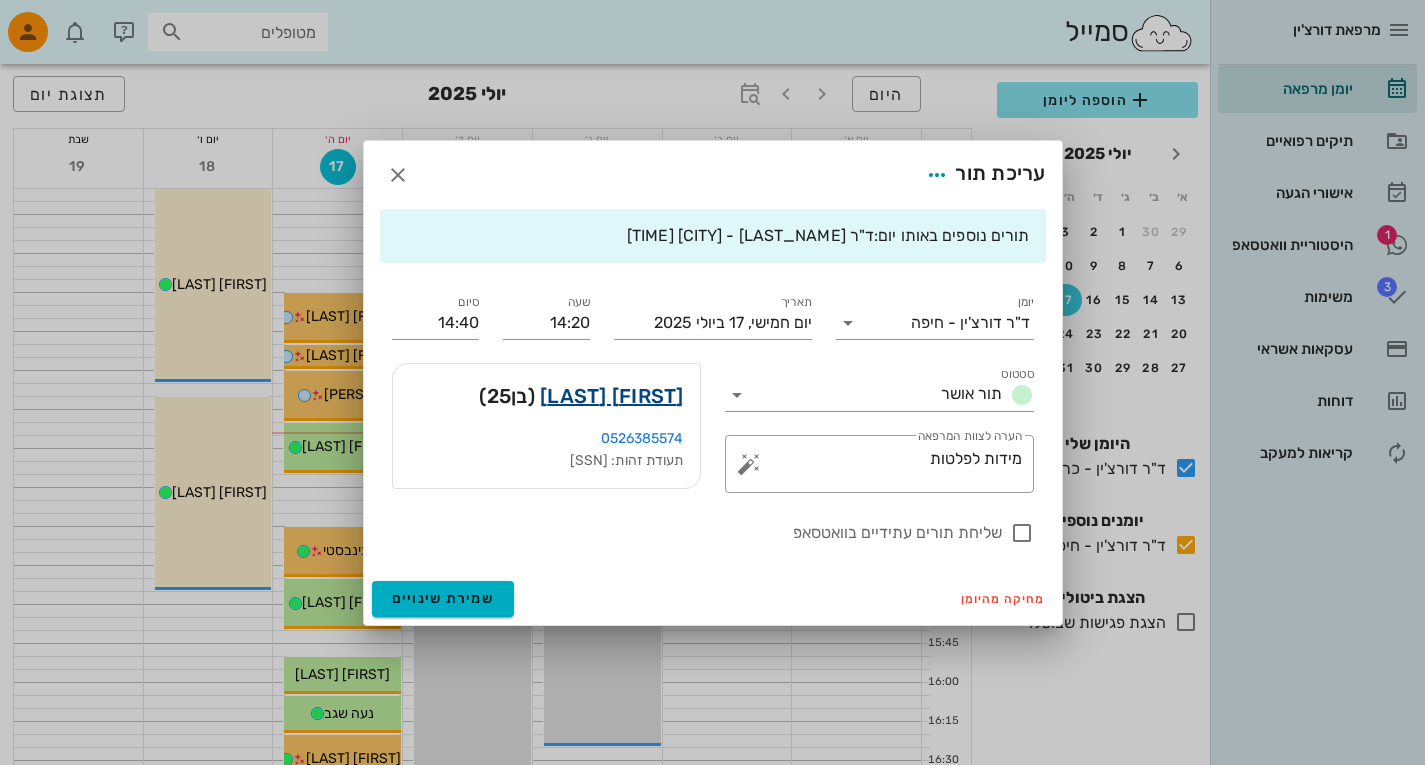 click on "[FIRST]
[LAST]" at bounding box center [612, 396] 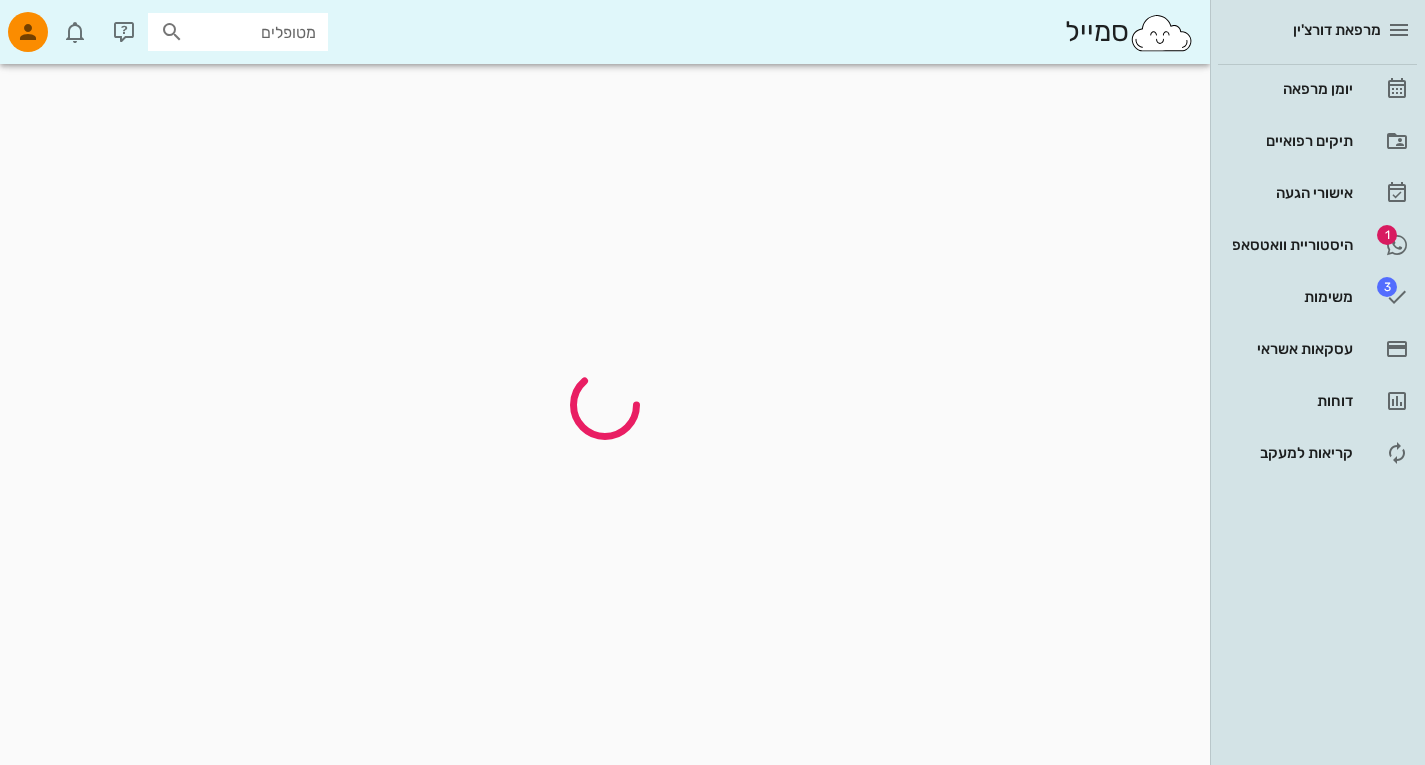 scroll, scrollTop: 0, scrollLeft: 0, axis: both 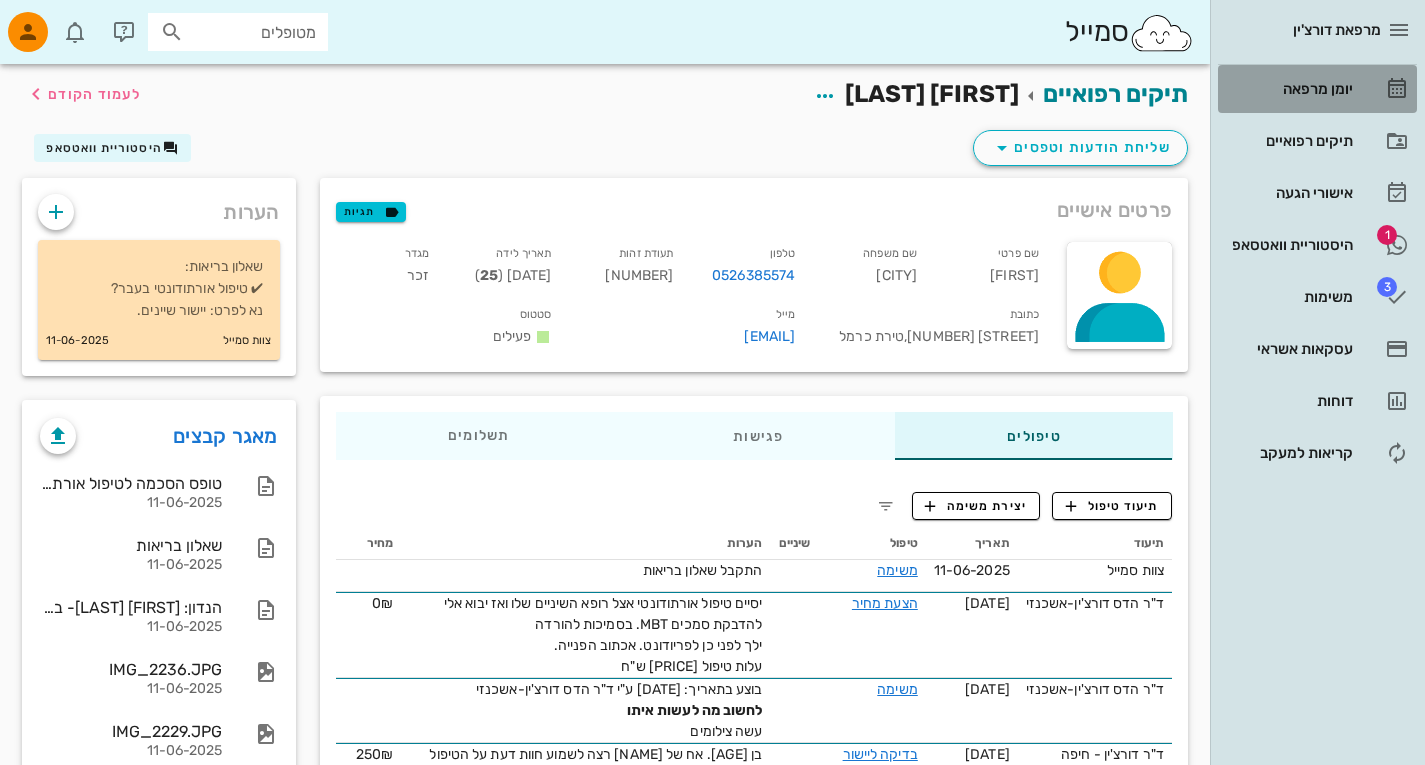 click on "יומן מרפאה" at bounding box center [1289, 89] 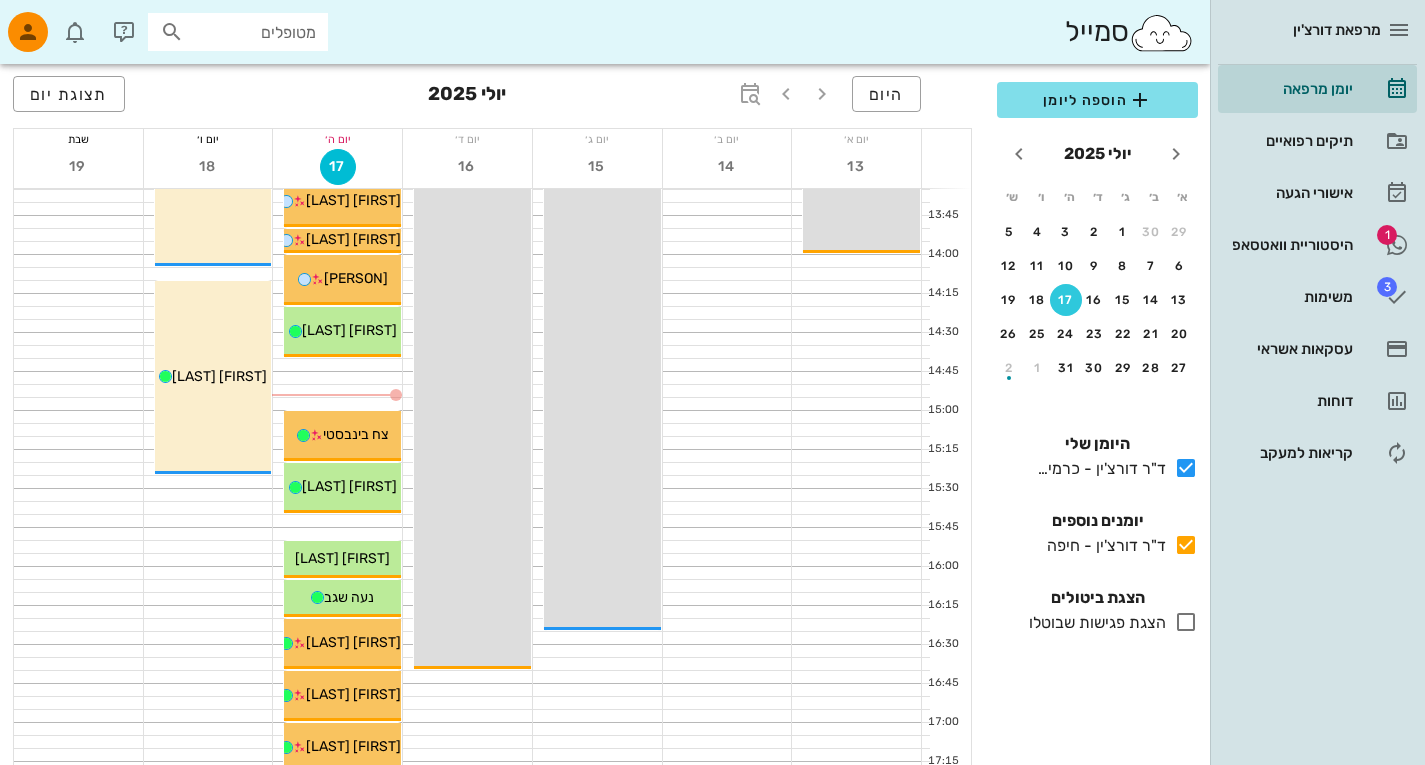 scroll, scrollTop: 1039, scrollLeft: 0, axis: vertical 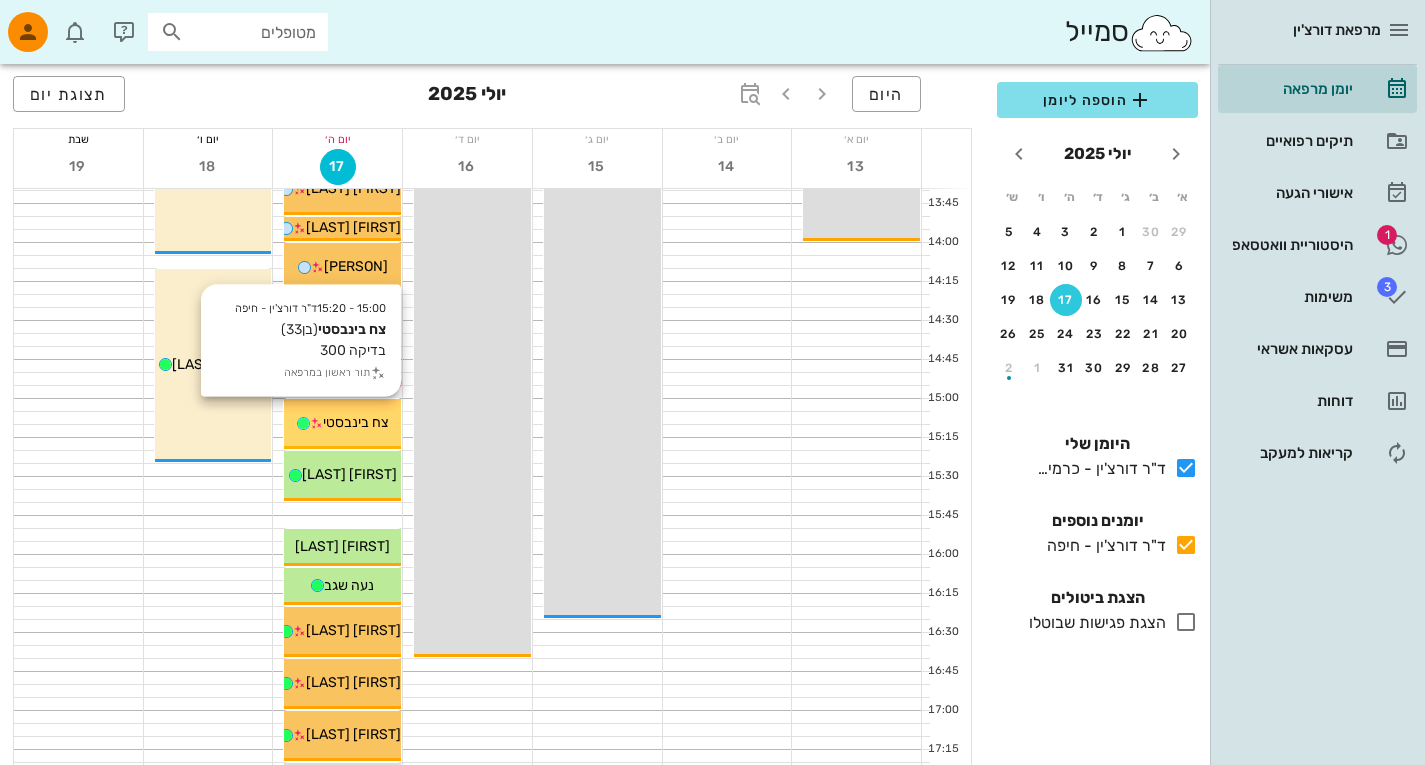 click on "צח בינבסטי" at bounding box center (355, 422) 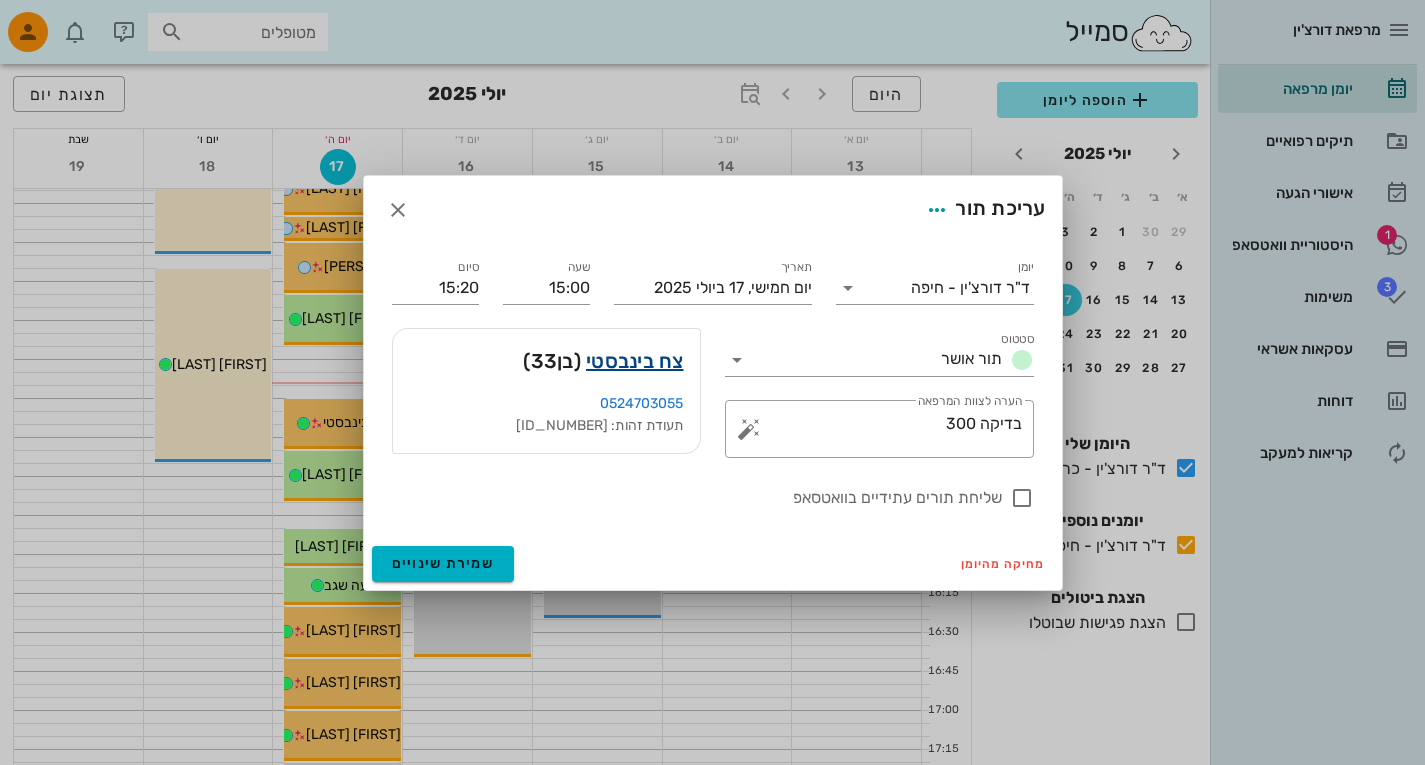 click on "צח
בינבסטי" at bounding box center (635, 361) 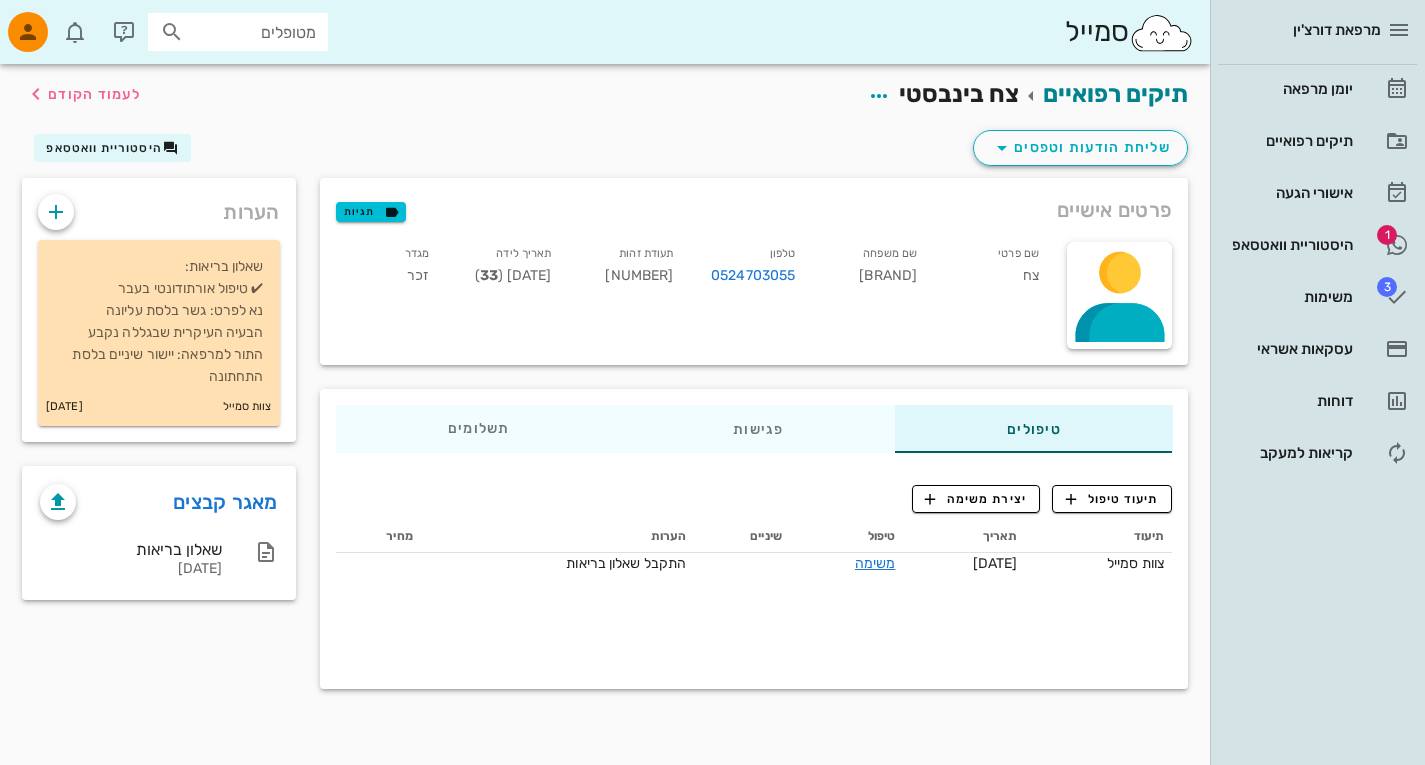 click on "שם פרטי  צח  שם משפחה  בינבסטי  טלפון 0524703055
תעודת זהות 203373915 תאריך לידה 02-09-1991
( 33 )
מגדר  זכר" at bounding box center [690, 295] 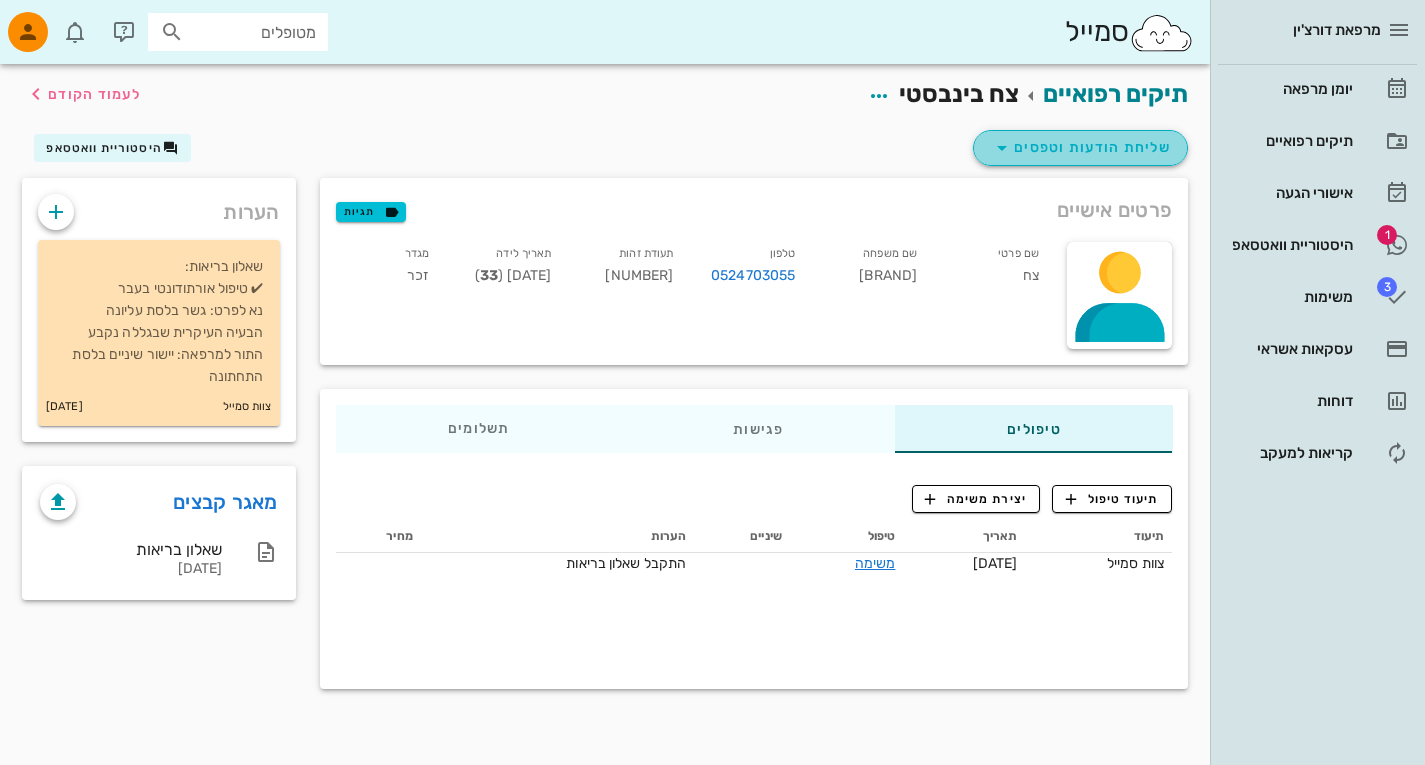 click on "שליחת הודעות וטפסים" at bounding box center [1080, 148] 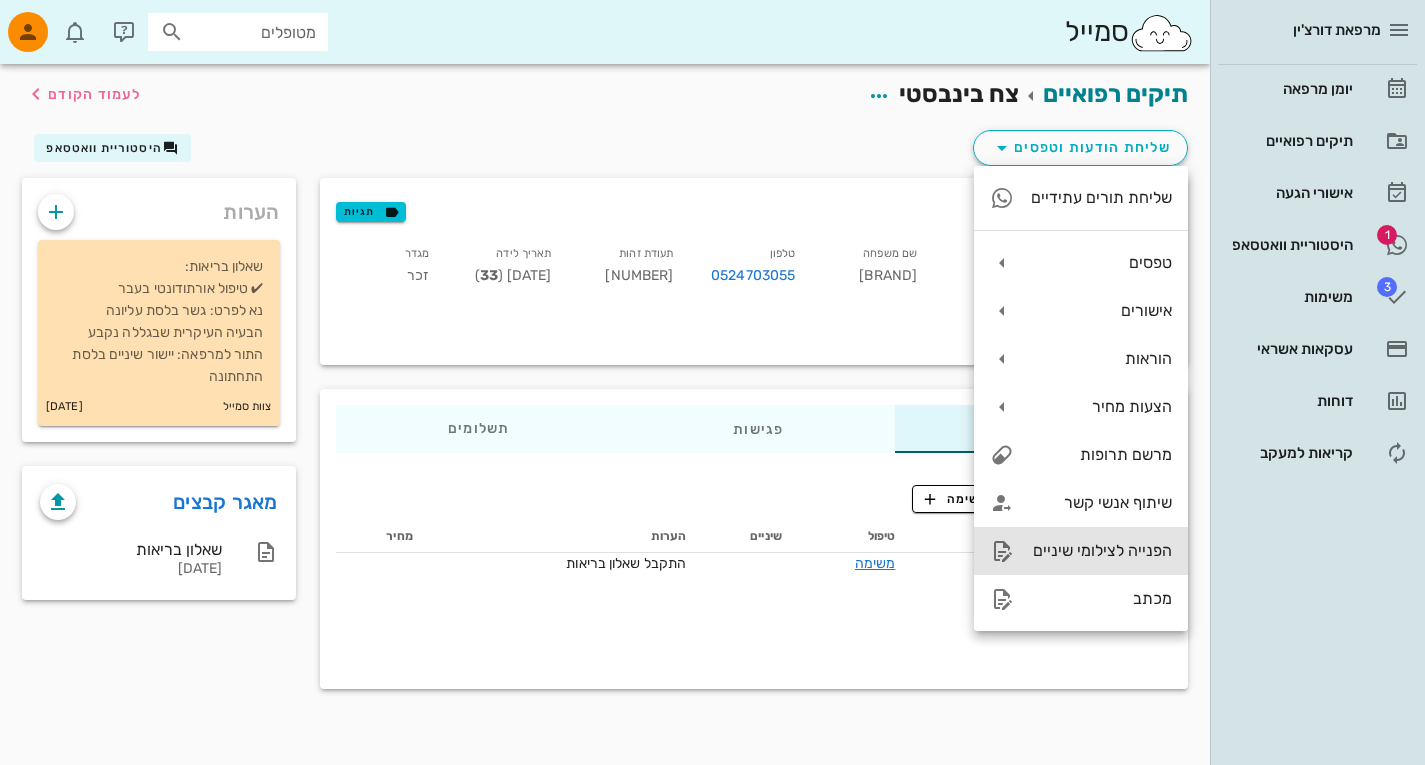 click on "הפנייה לצילומי שיניים" at bounding box center (1101, 550) 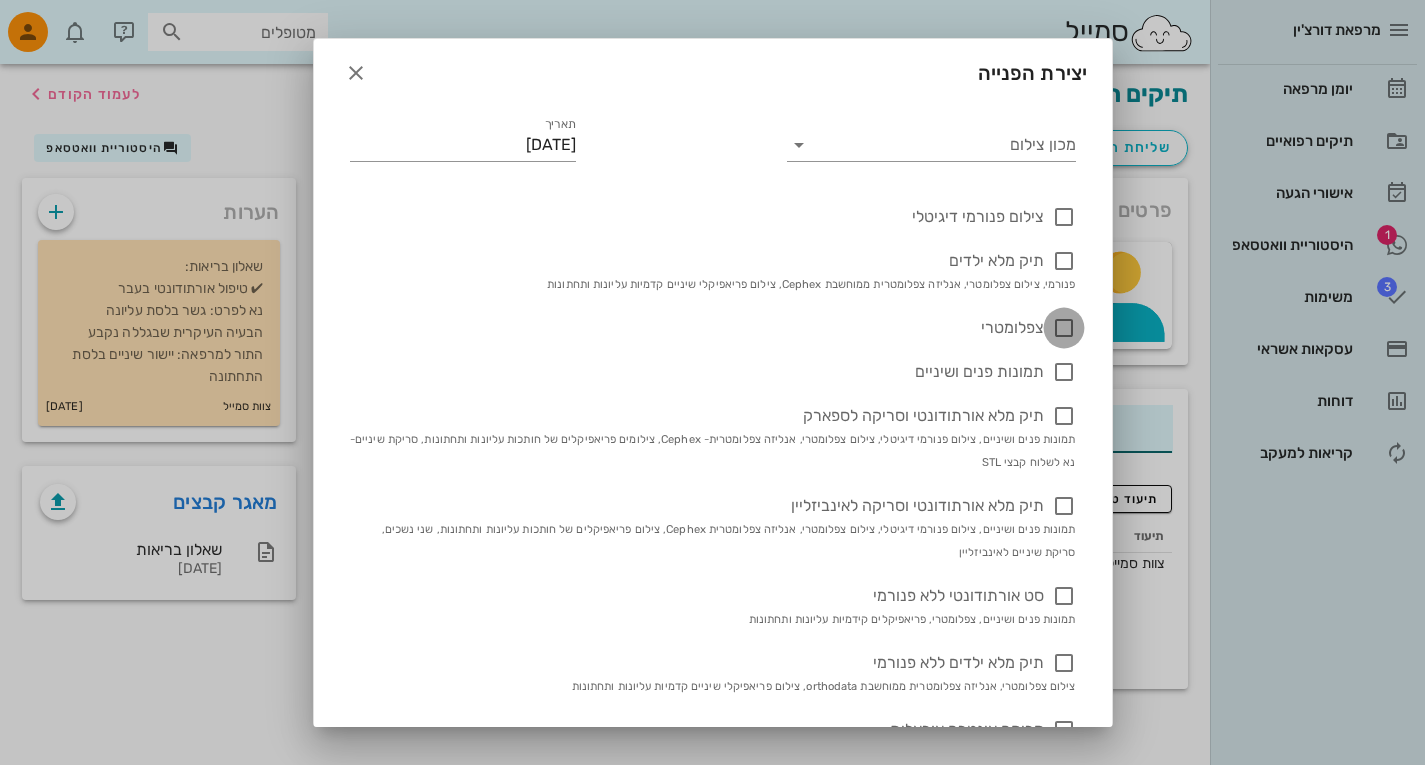 click at bounding box center (1064, 328) 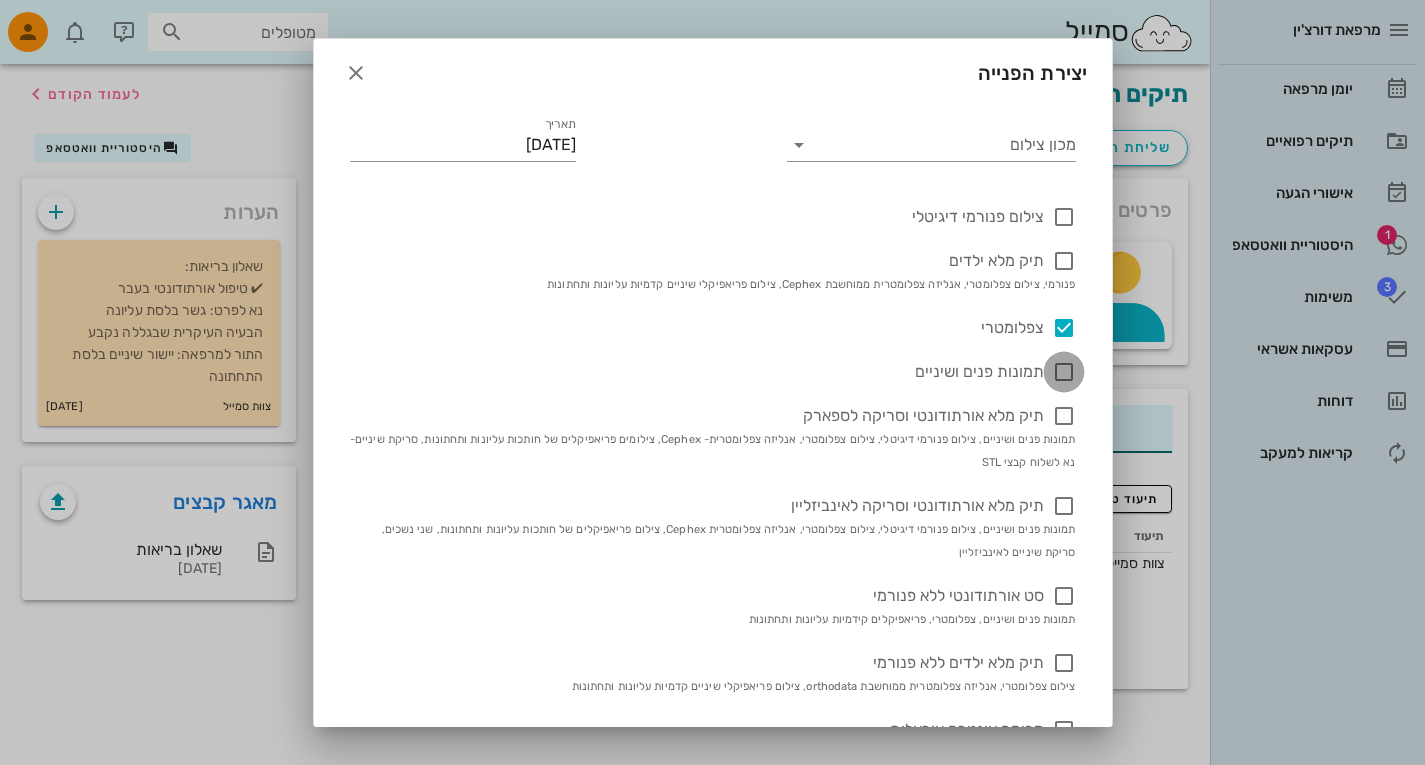 click at bounding box center (1064, 372) 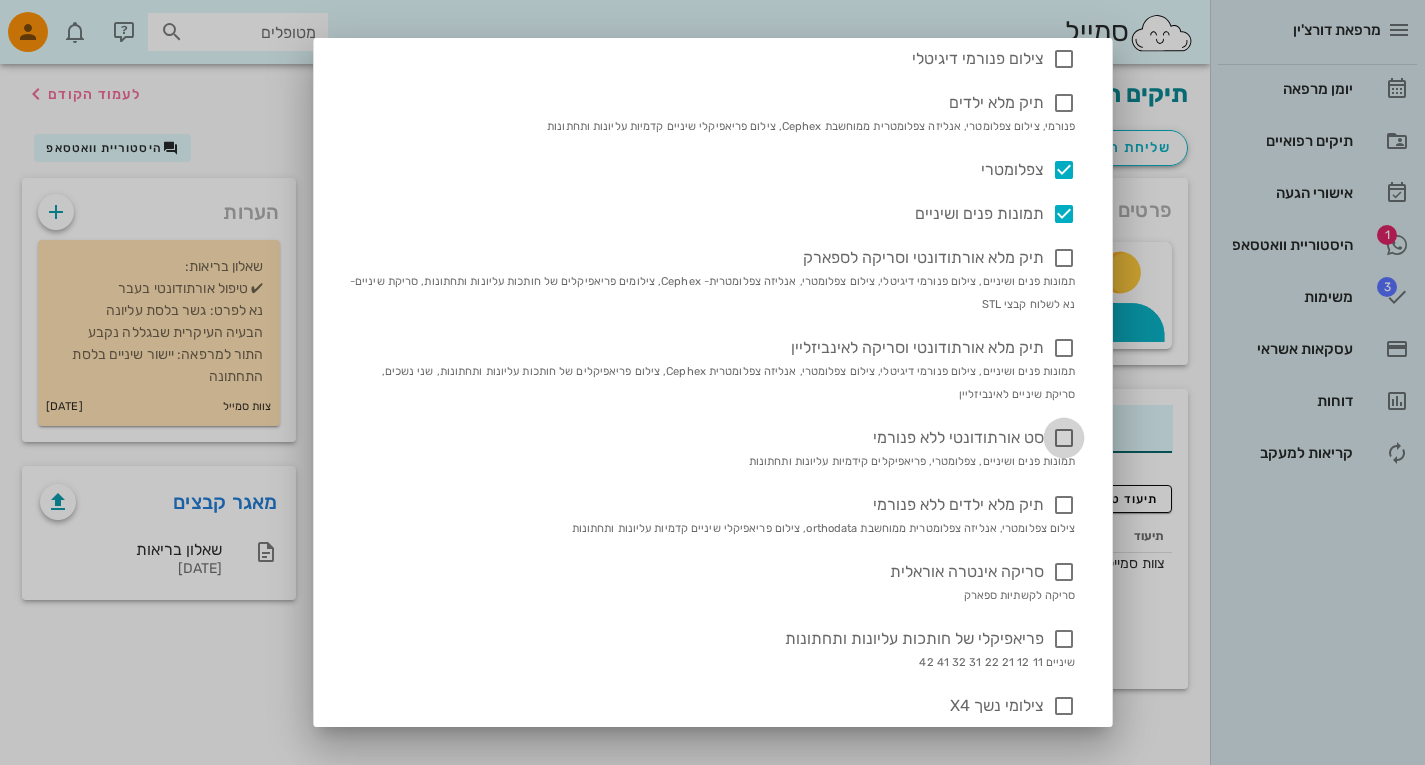 scroll, scrollTop: 159, scrollLeft: 0, axis: vertical 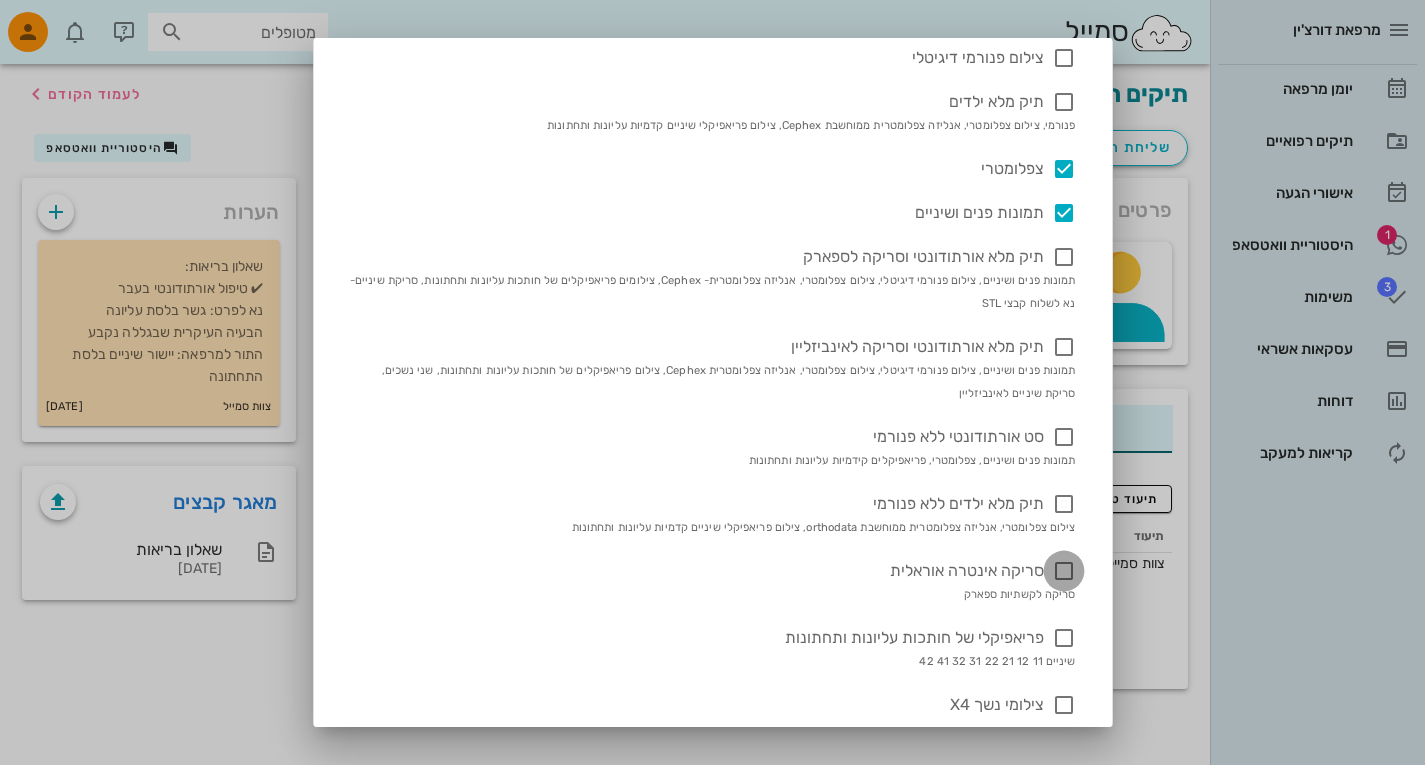 click at bounding box center [1064, 571] 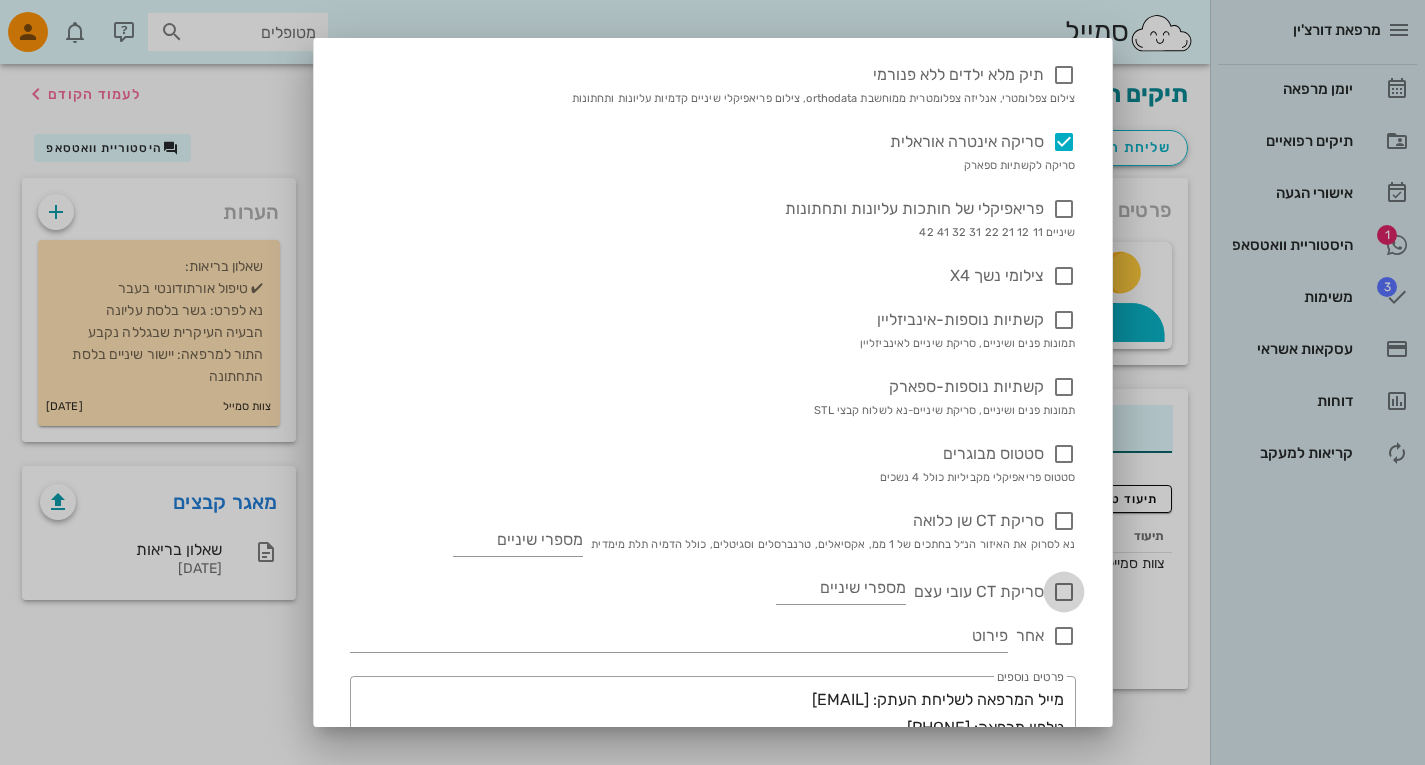 scroll, scrollTop: 589, scrollLeft: 0, axis: vertical 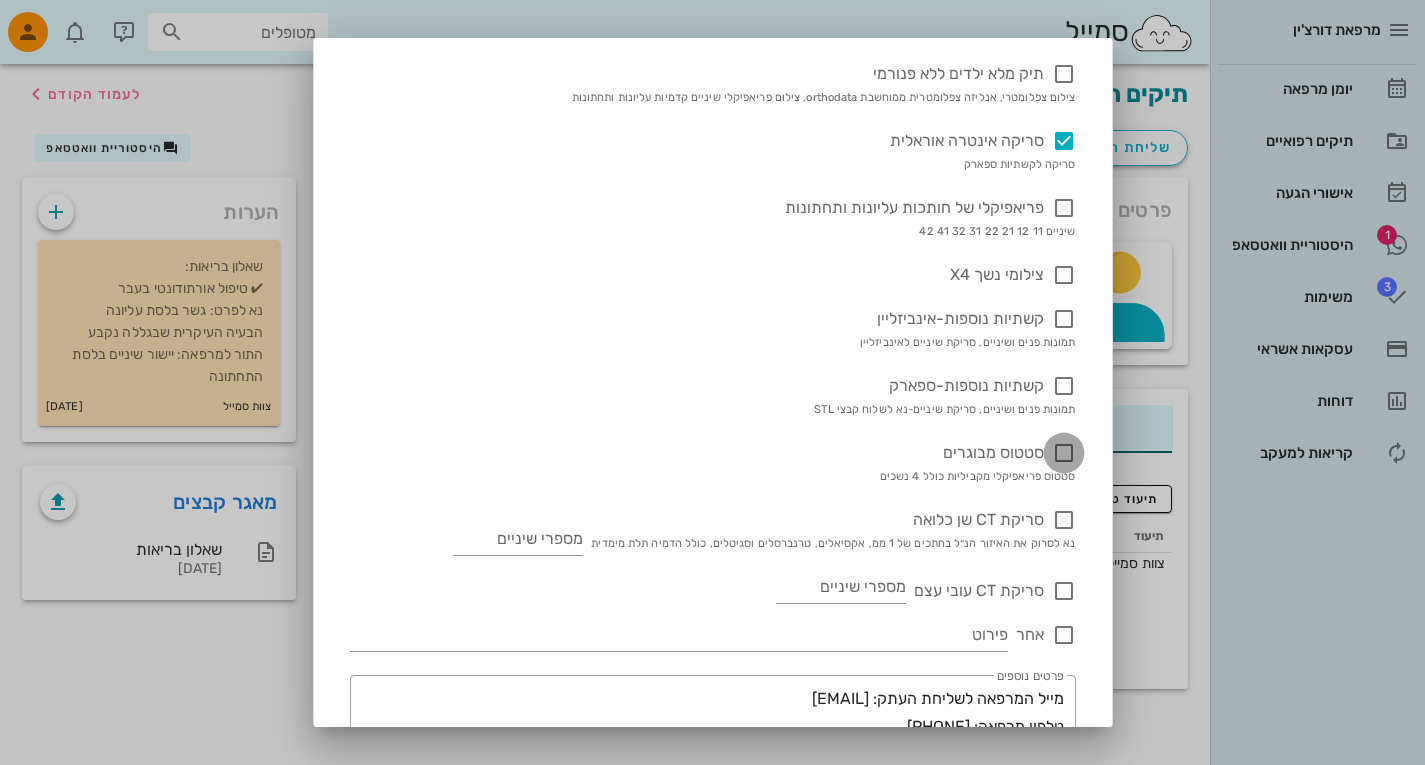 click at bounding box center [1064, 453] 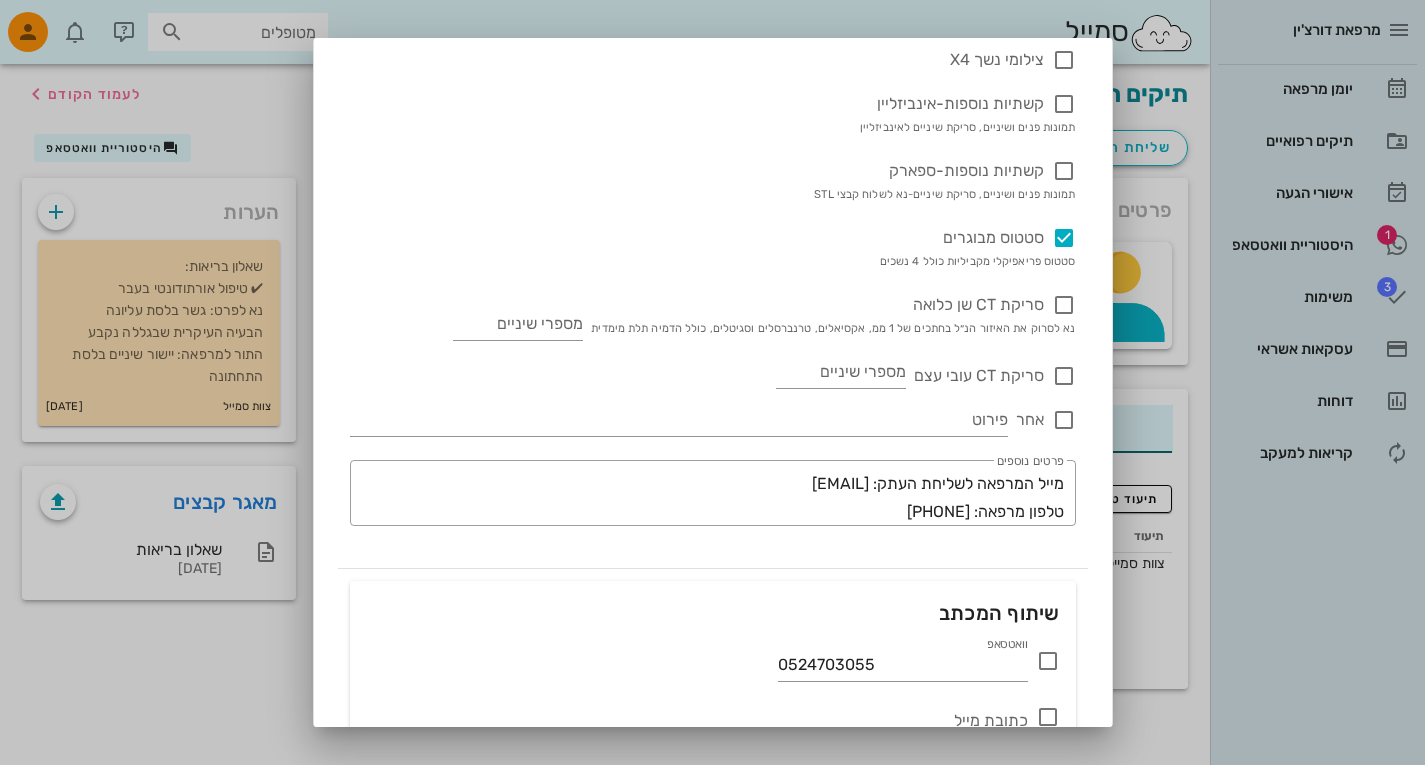 scroll, scrollTop: 981, scrollLeft: 0, axis: vertical 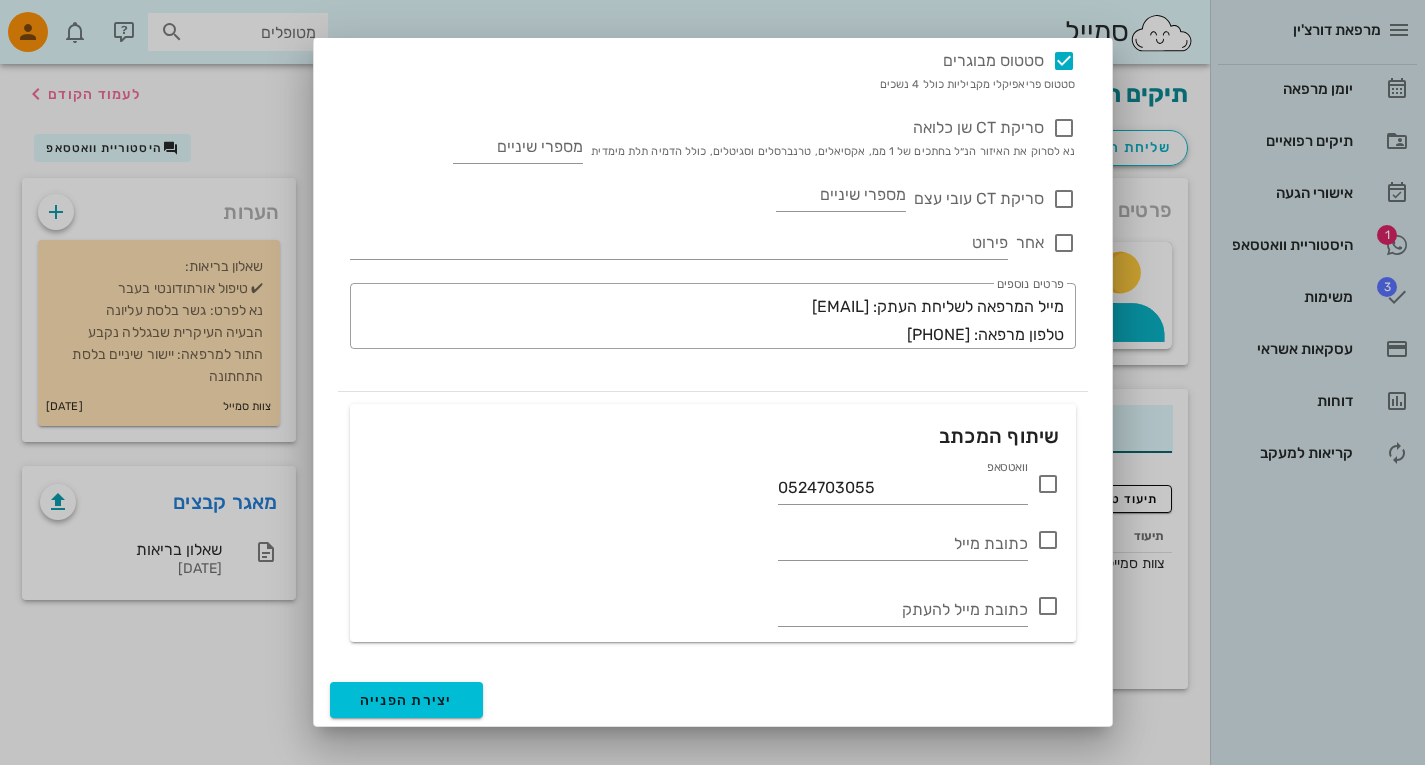click at bounding box center [1048, 484] 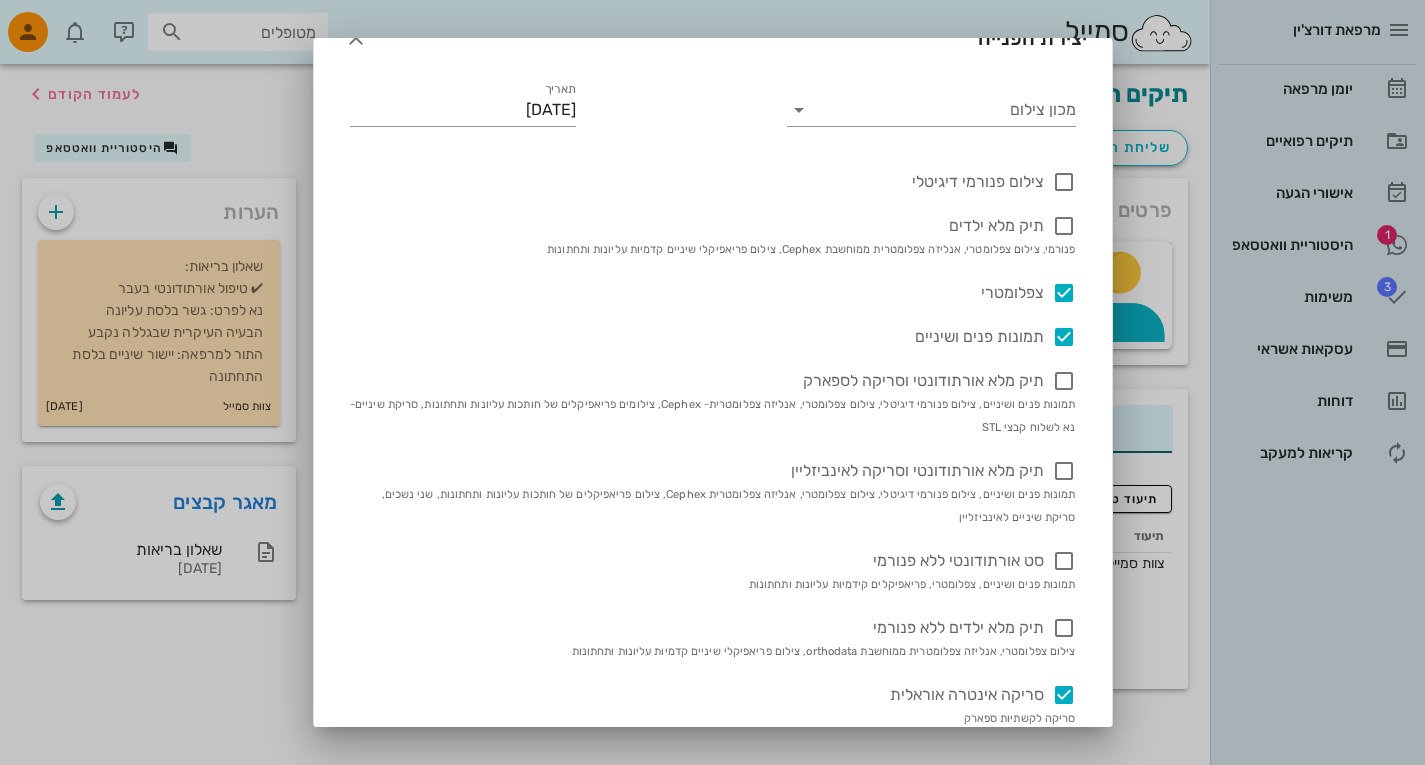 scroll, scrollTop: 0, scrollLeft: 0, axis: both 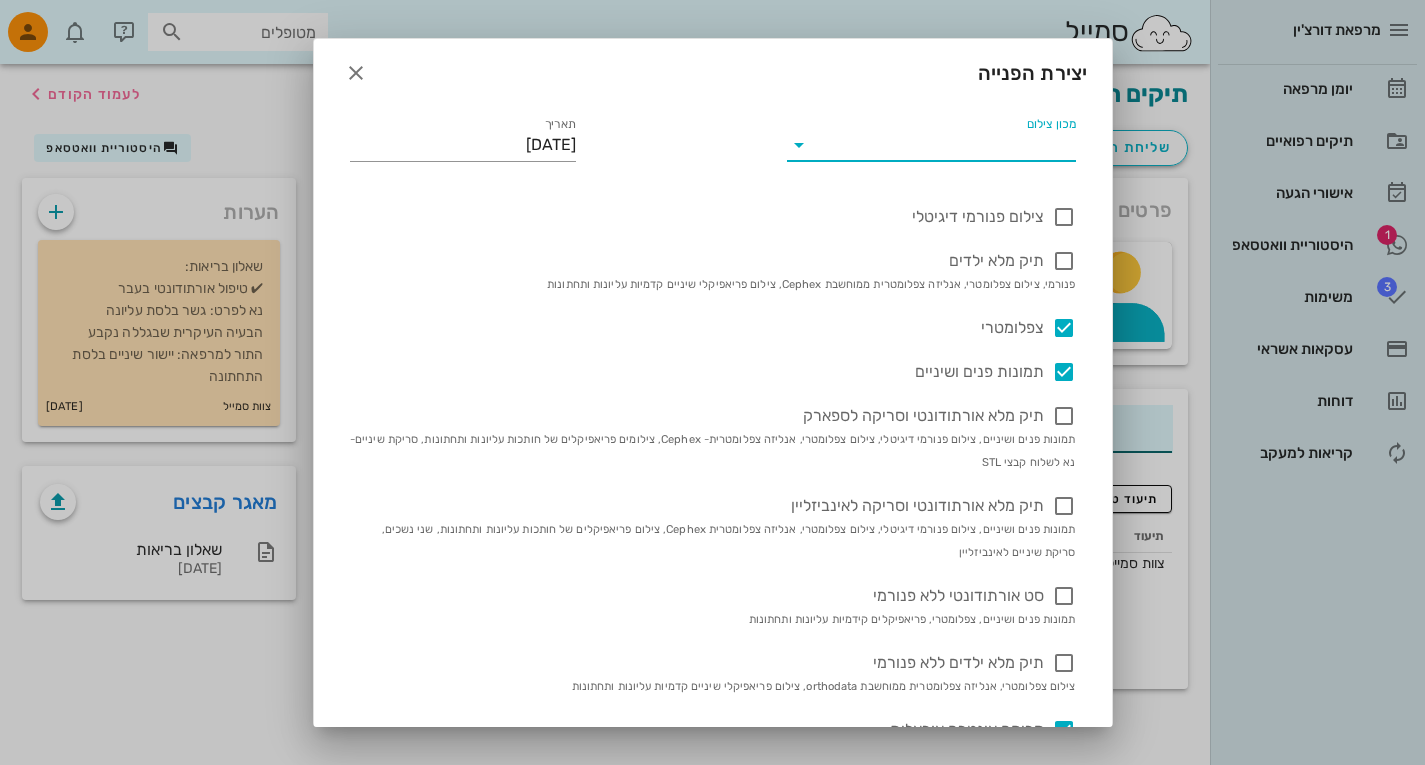 click on "מכון צילום" at bounding box center [947, 145] 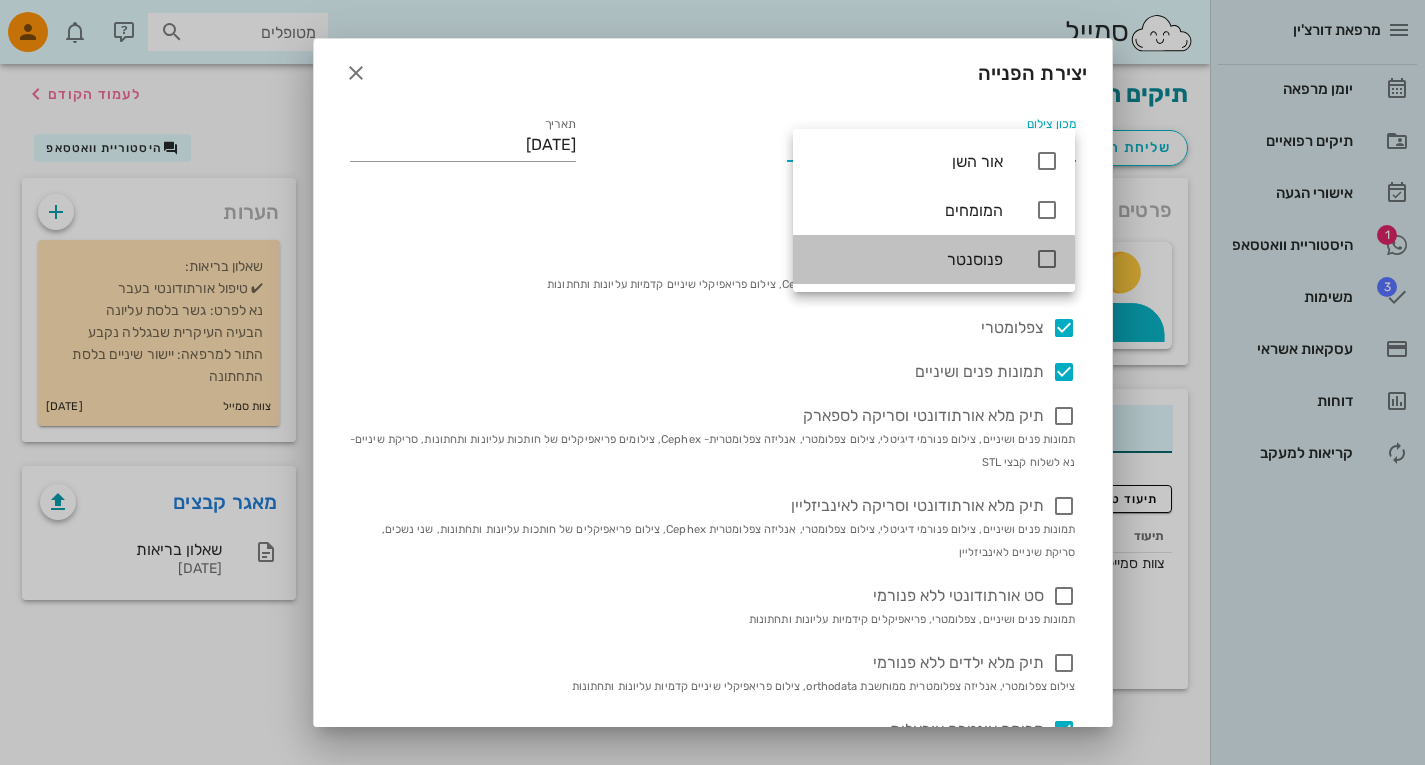 click at bounding box center [1047, 259] 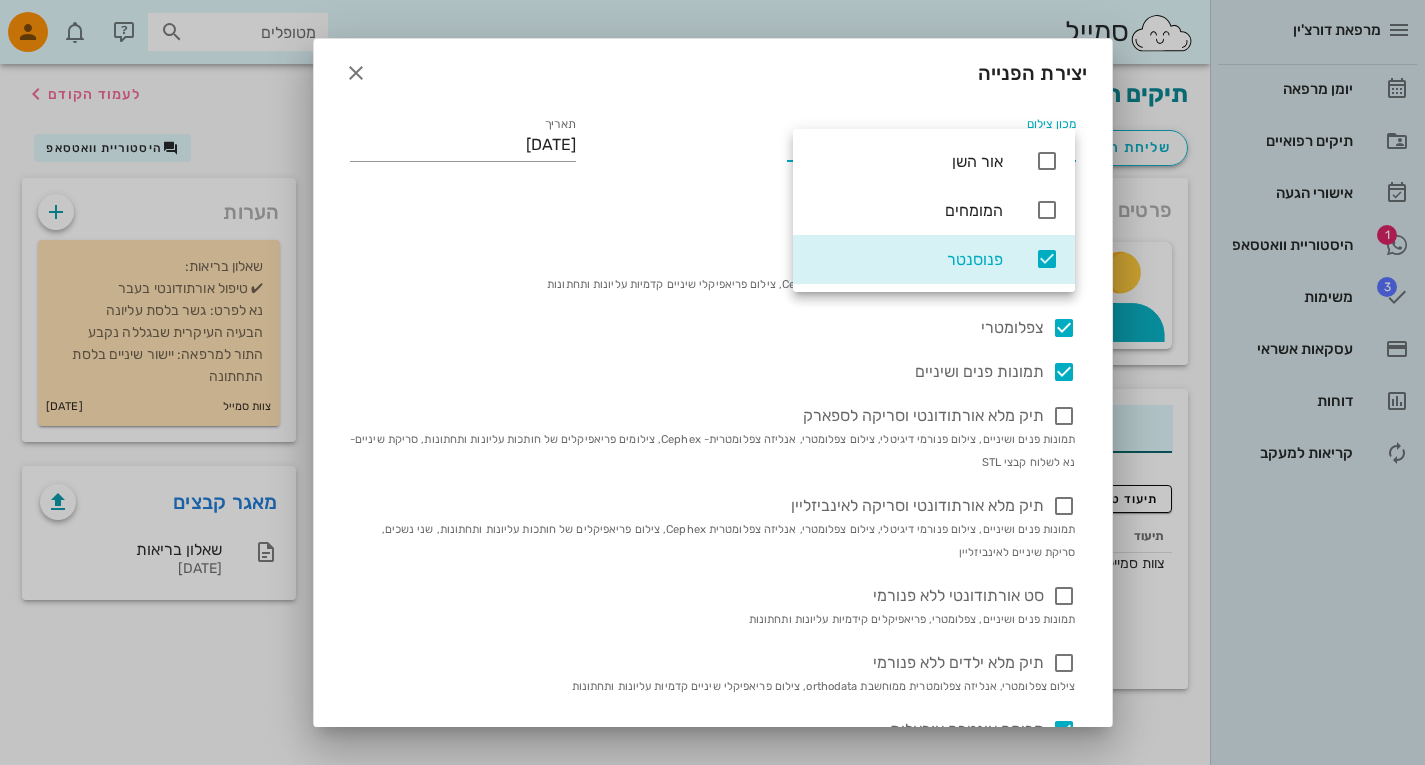 click on "מכון צילום פנוסנטר תאריך 17-07-2025 צילום פנורמי דיגיטלי תיק מלא ילדים פנורמי, צילום צפלומטרי, אנליזה צפלומטרית ממוחשבת Cephex, צילום פריאפיקלי שיניים קדמיות עליונות ותחתונות צפלומטרי תמונות פנים ושיניים תיק מלא אורתודונטי וסריקה לספארק תמונות פנים ושיניים, צילום פנורמי דיגיטלי, צילום צפלומטרי, אנליזה צפלומטרית- Cephex, צילומים פריאפיקלים של חותכות עליונות ותחתונות, סריקת שיניים- נא לשלוח קבצי STL תיק מלא אורתודונטי וסריקה לאינביזליין סט אורתודונטי ללא פנורמי תמונות פנים ושיניים, צפלומטרי, פריאפיקלים קידמיות עליונות ותחתונות תיק מלא ילדים ללא פנורמי צילומי נשך X4 ​" at bounding box center (713, 736) 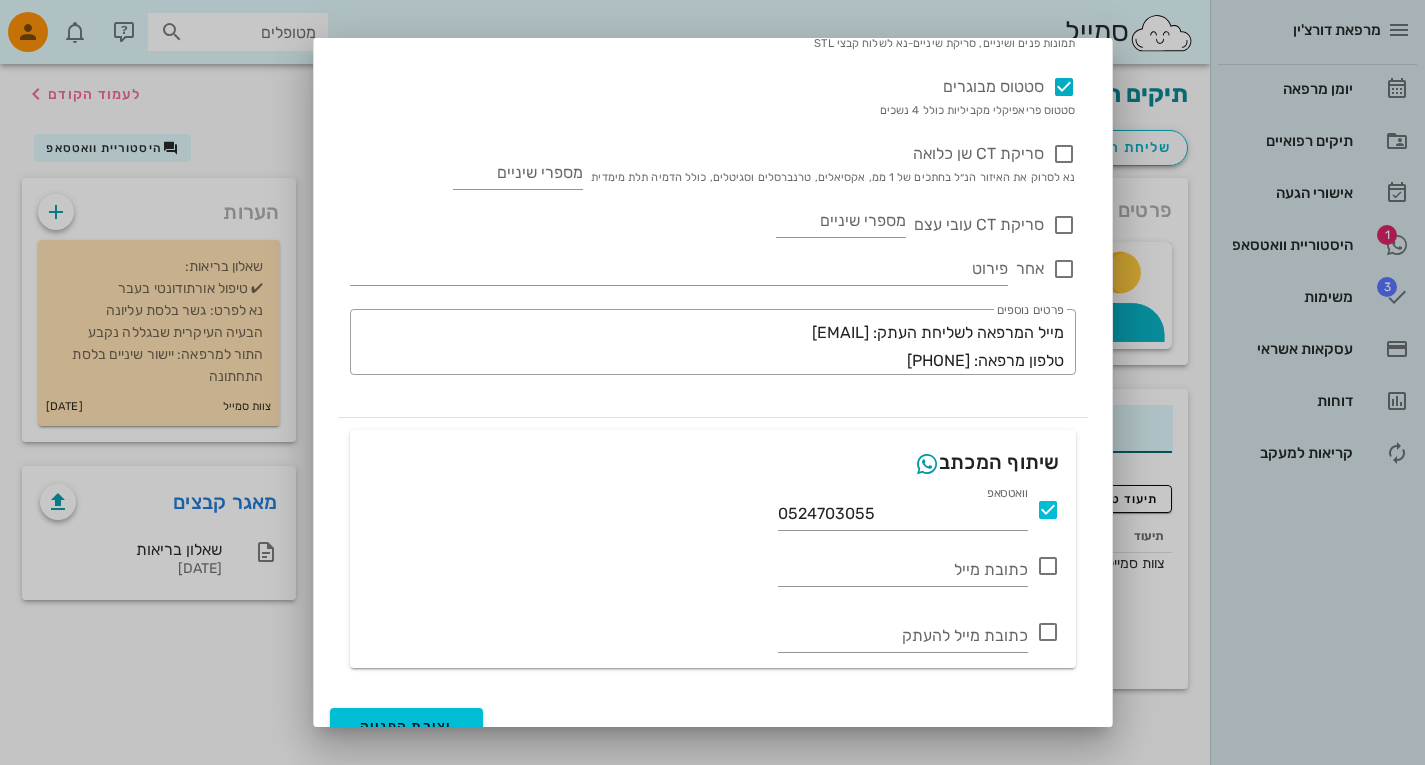 scroll, scrollTop: 981, scrollLeft: 0, axis: vertical 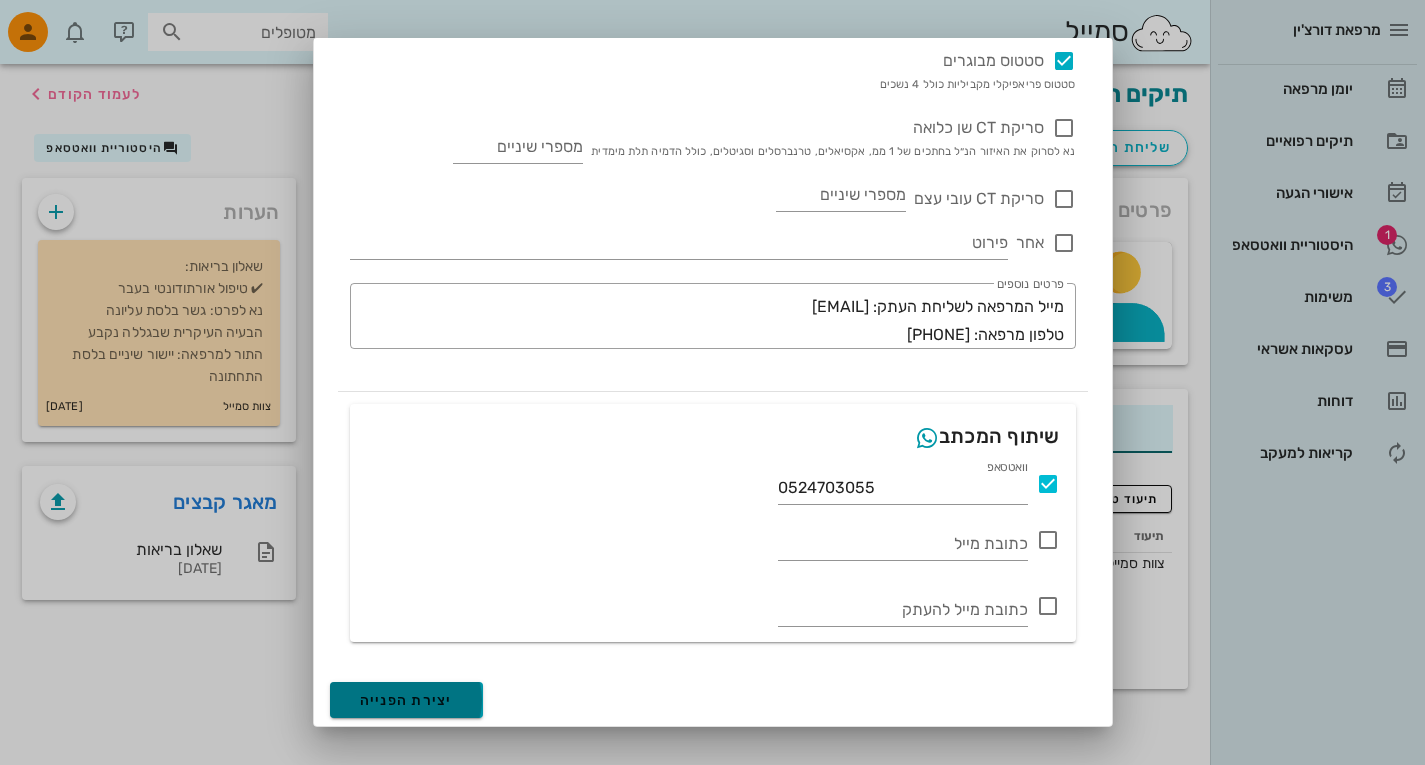 click on "יצירת הפנייה" at bounding box center [406, 700] 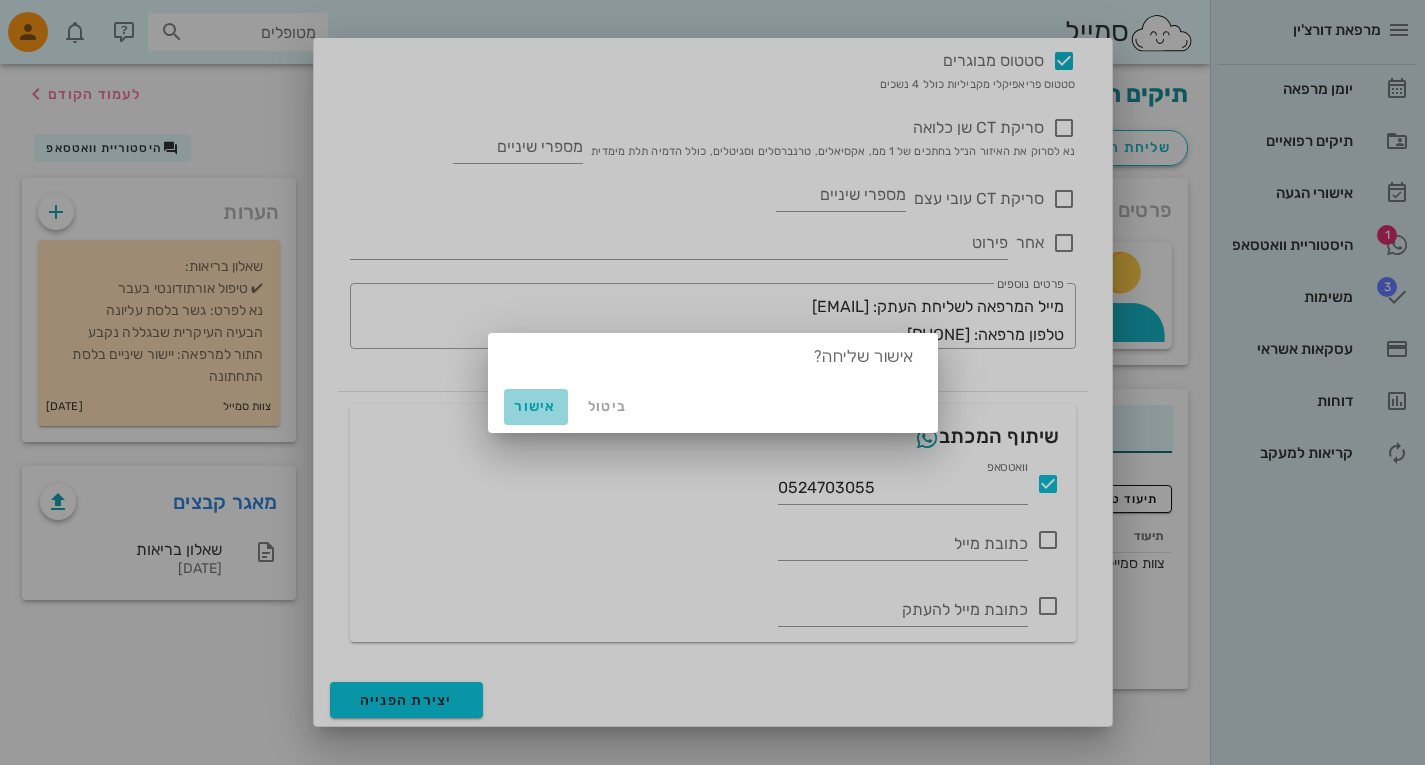 click on "אישור" at bounding box center (536, 407) 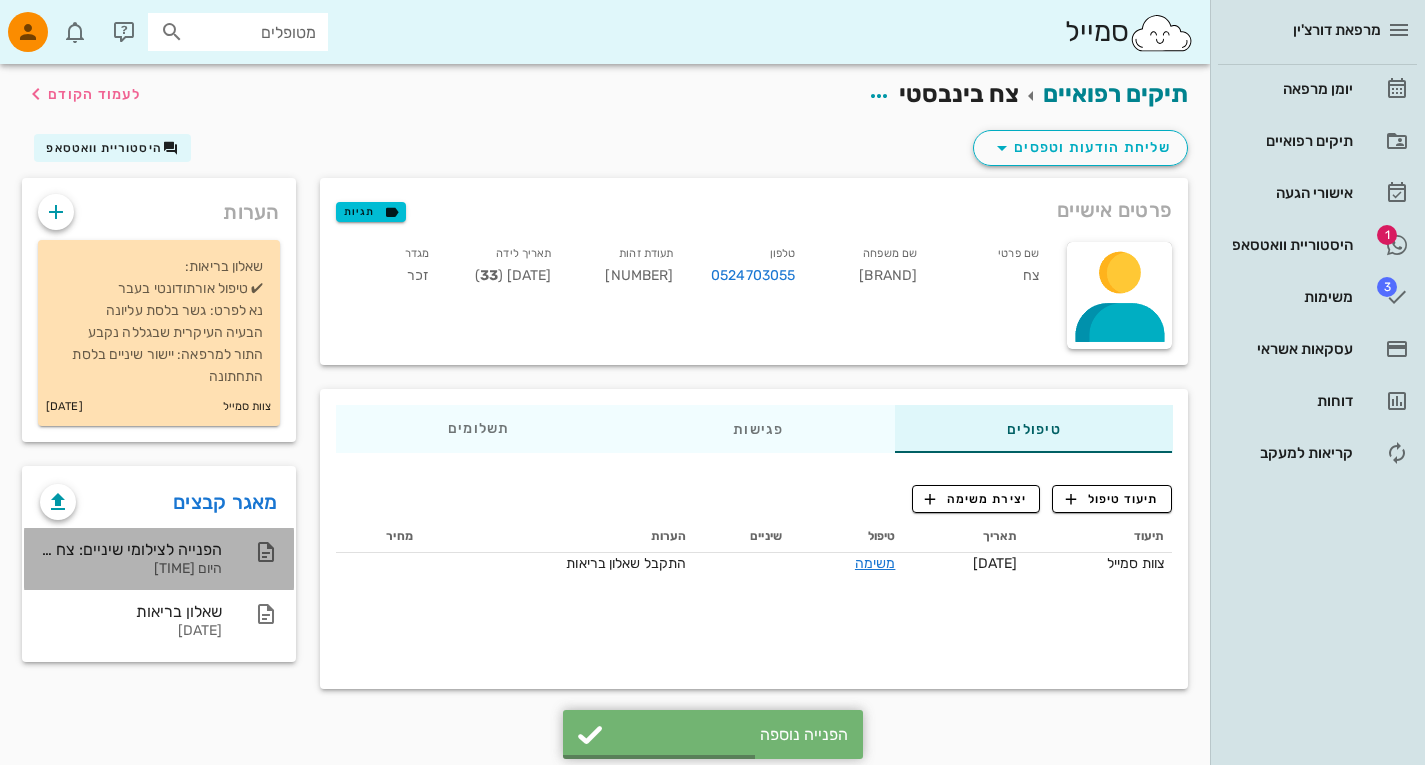 click on "הפנייה לצילומי שיניים: צח בינבסטי - 203373915" at bounding box center [131, 549] 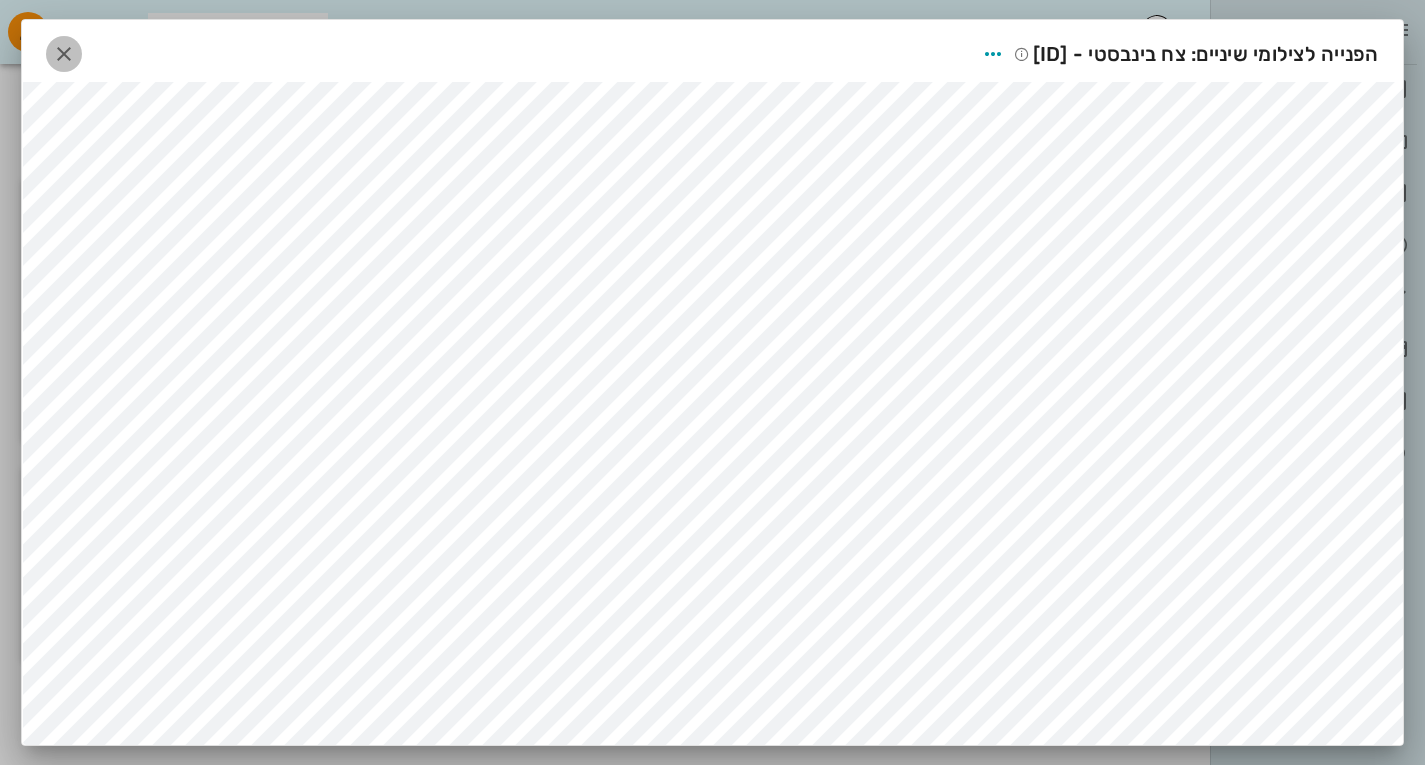click at bounding box center (64, 54) 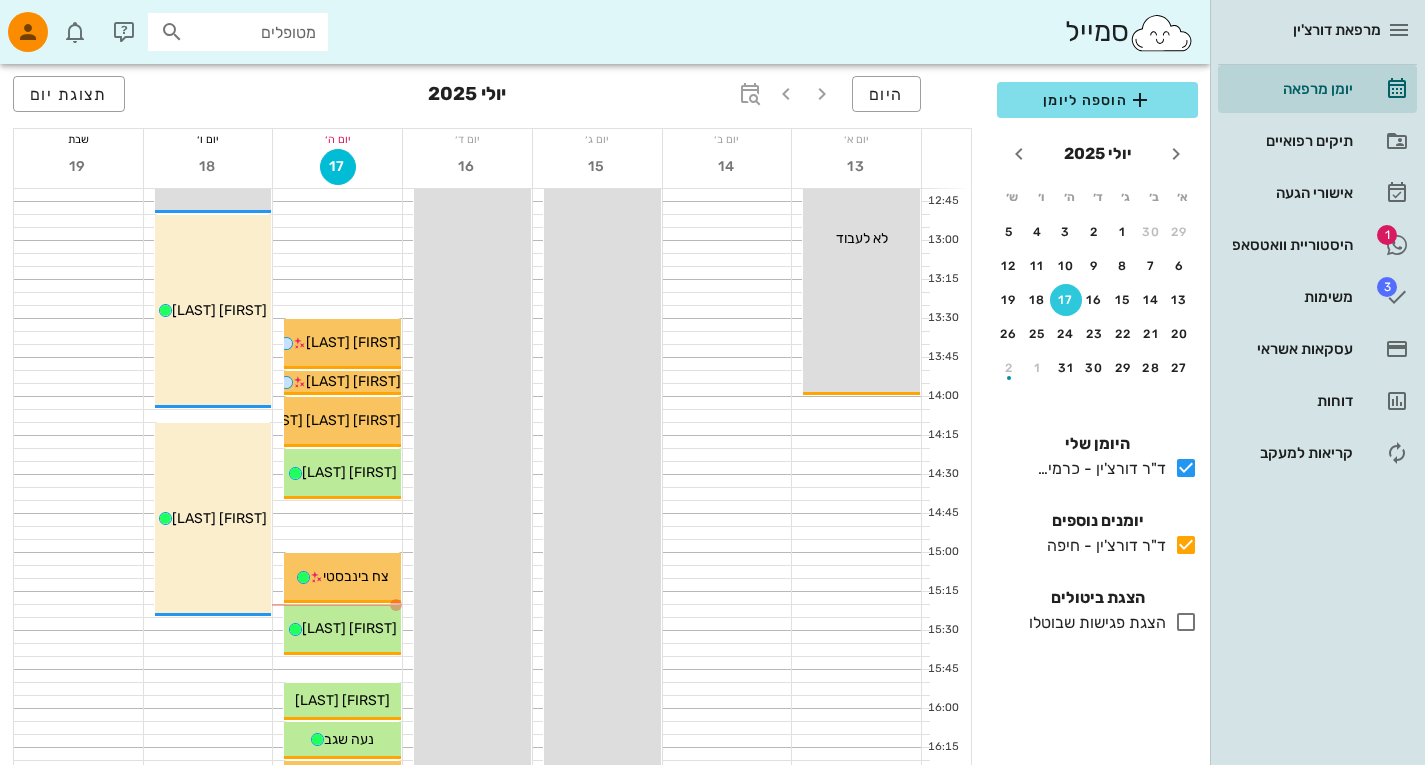 scroll, scrollTop: 886, scrollLeft: 0, axis: vertical 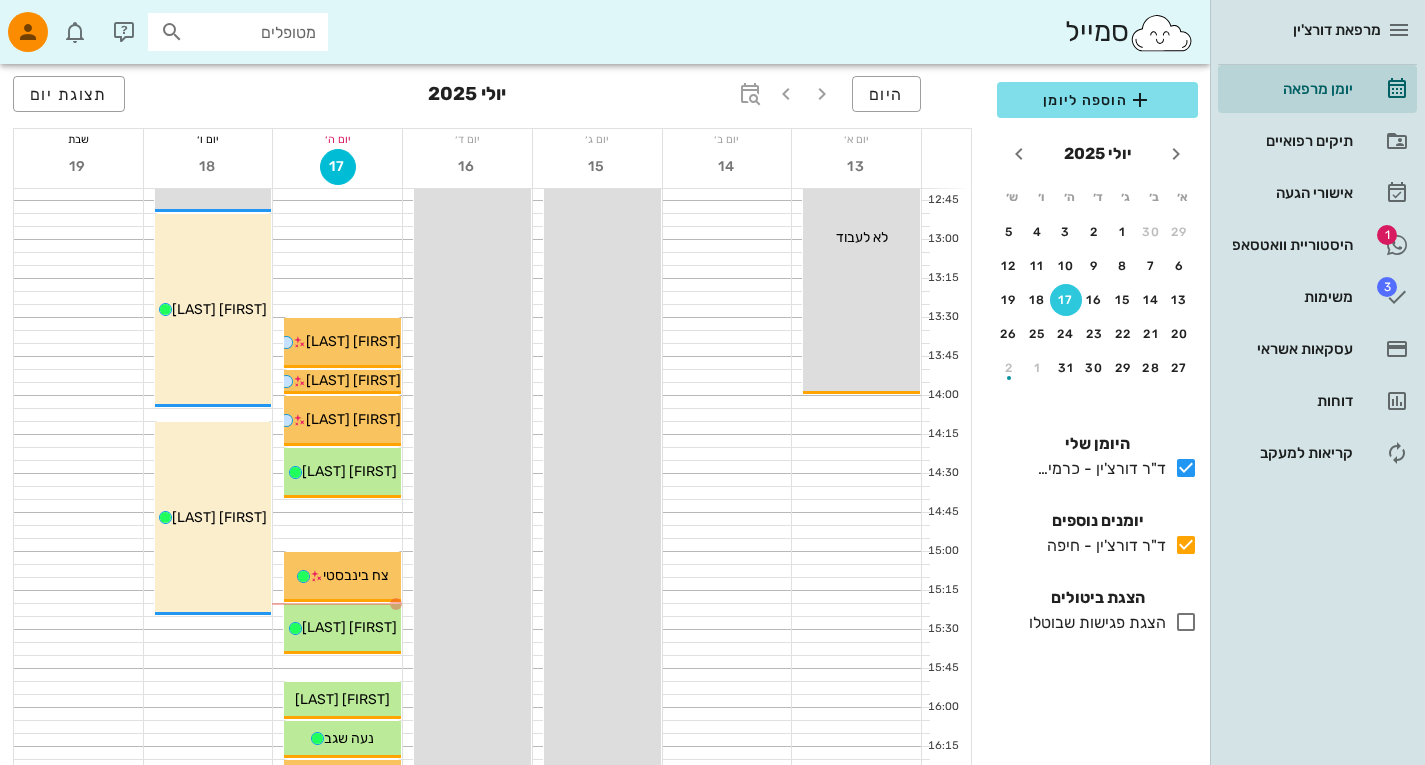 click on "צח בינבסטי" at bounding box center [355, 575] 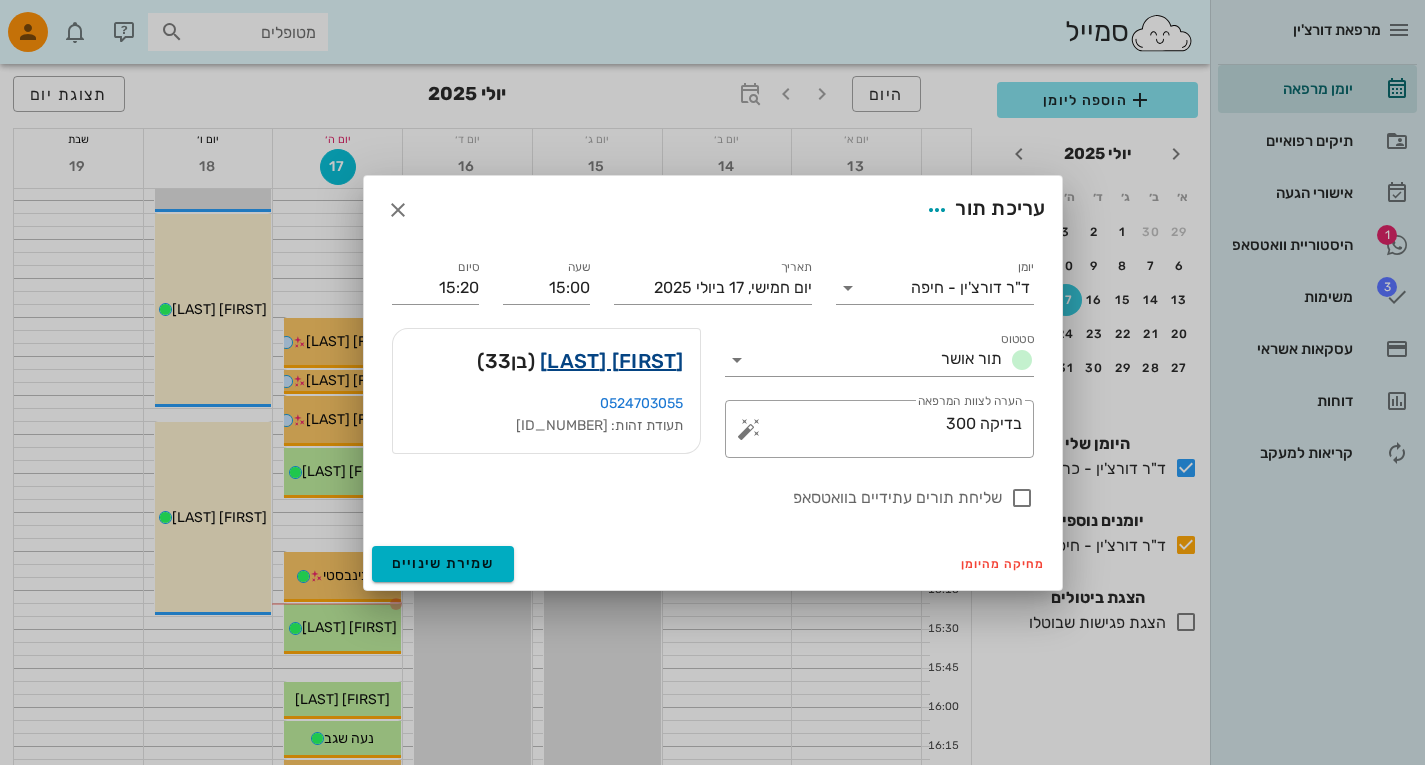 click on "[FIRST] [LAST]" at bounding box center [612, 361] 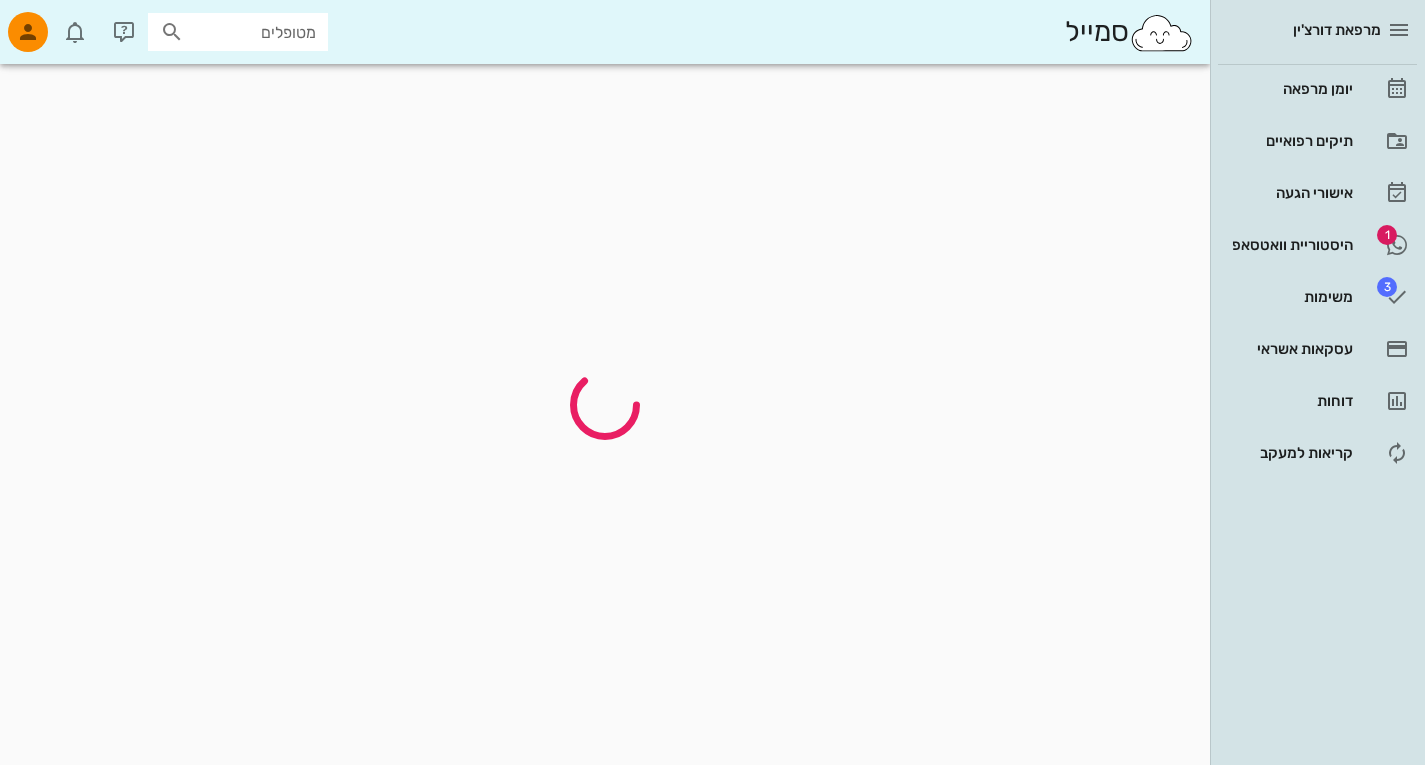 scroll, scrollTop: 0, scrollLeft: 0, axis: both 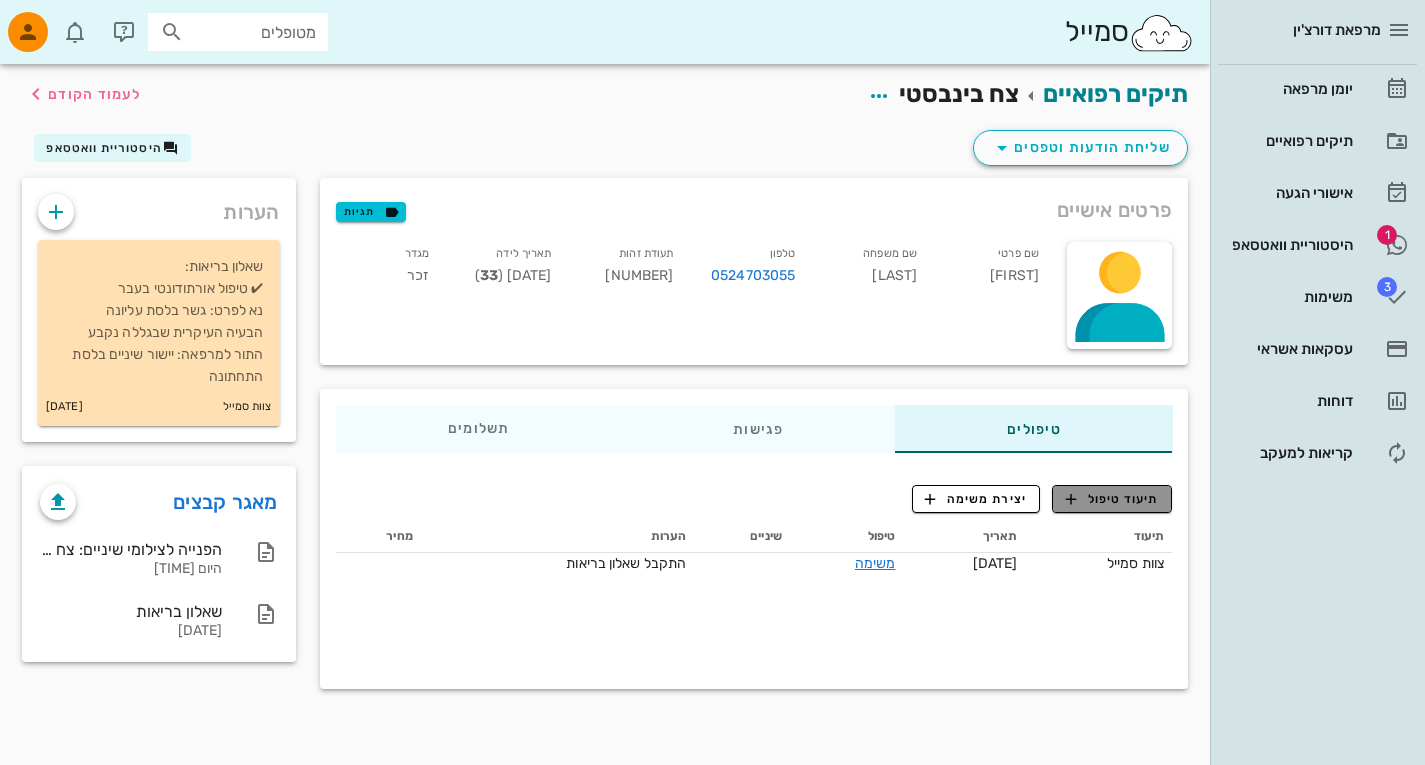 click on "תיעוד טיפול" at bounding box center [1112, 499] 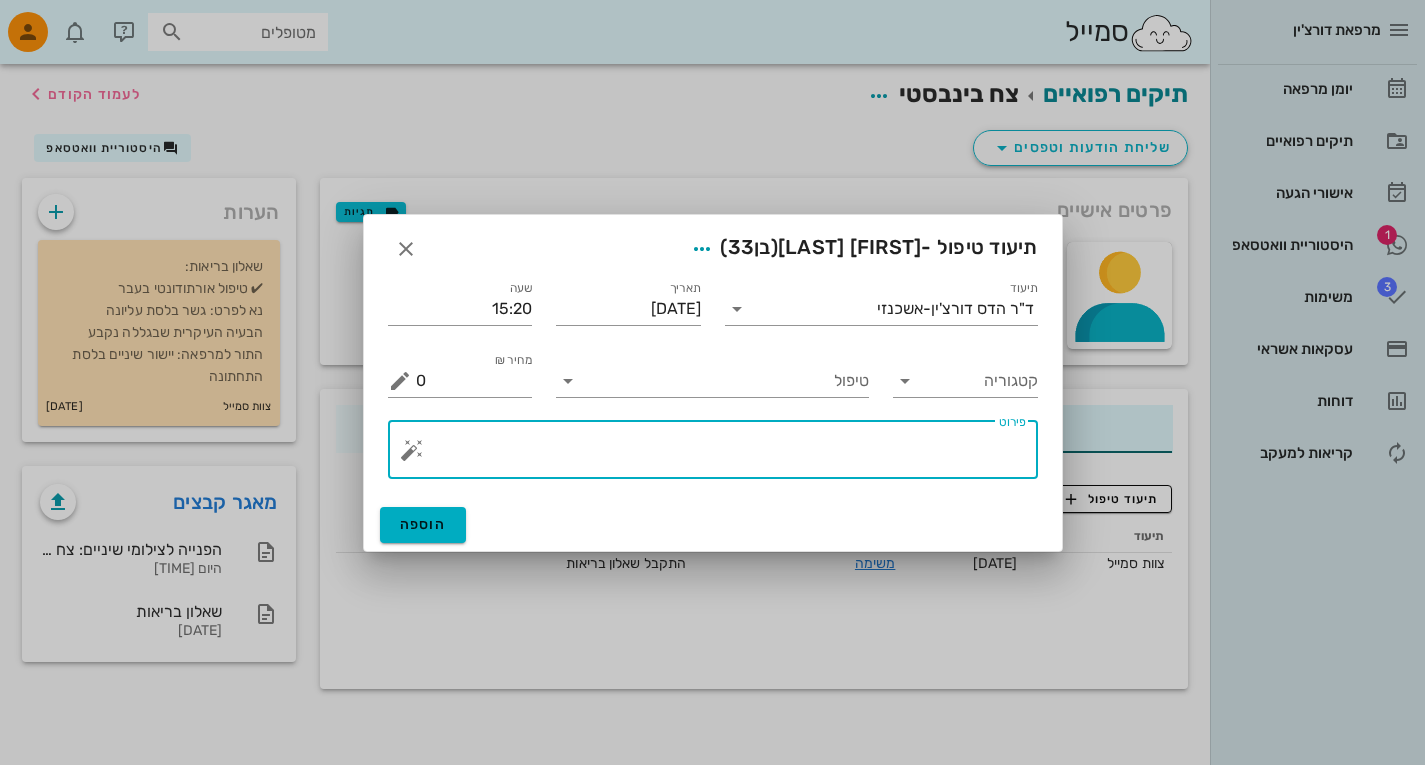 click on "פירוט" at bounding box center (721, 455) 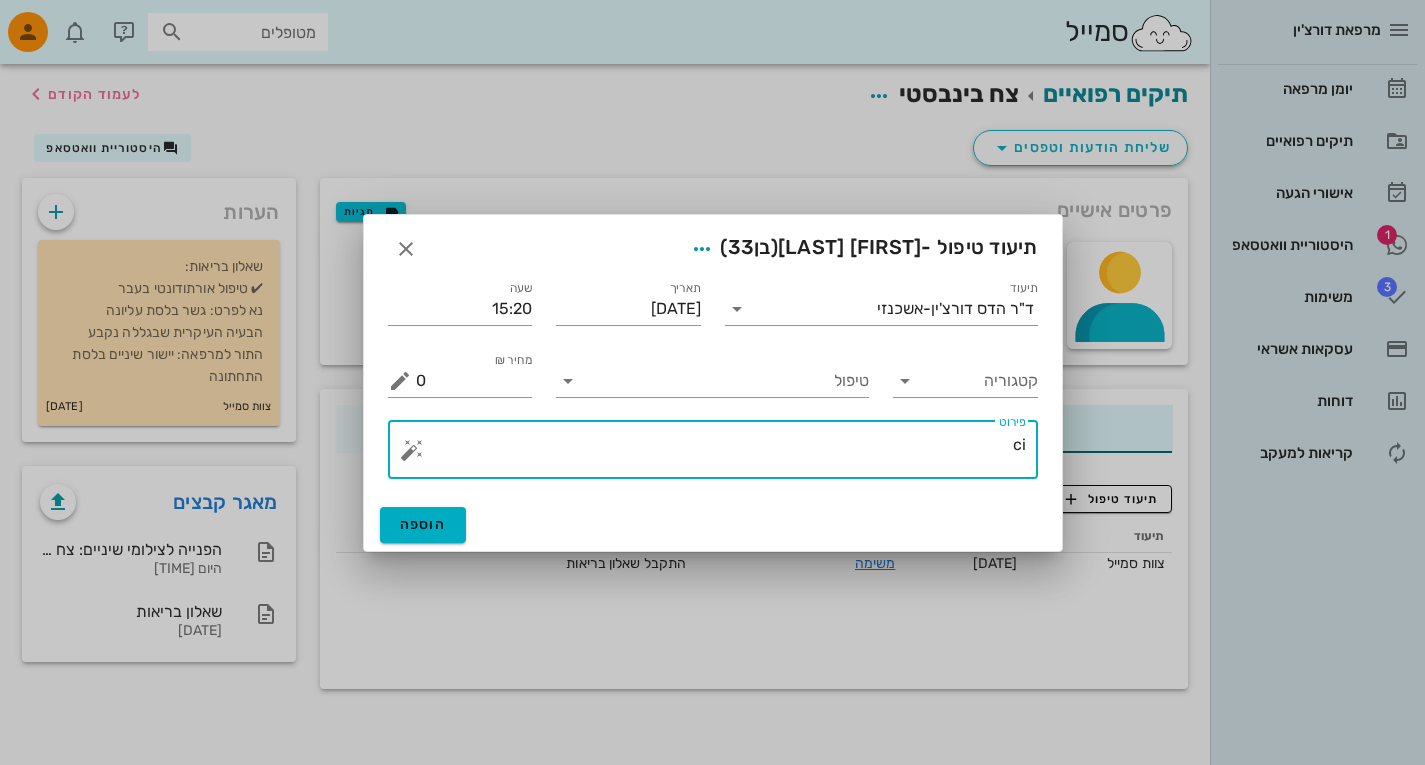 type on "c" 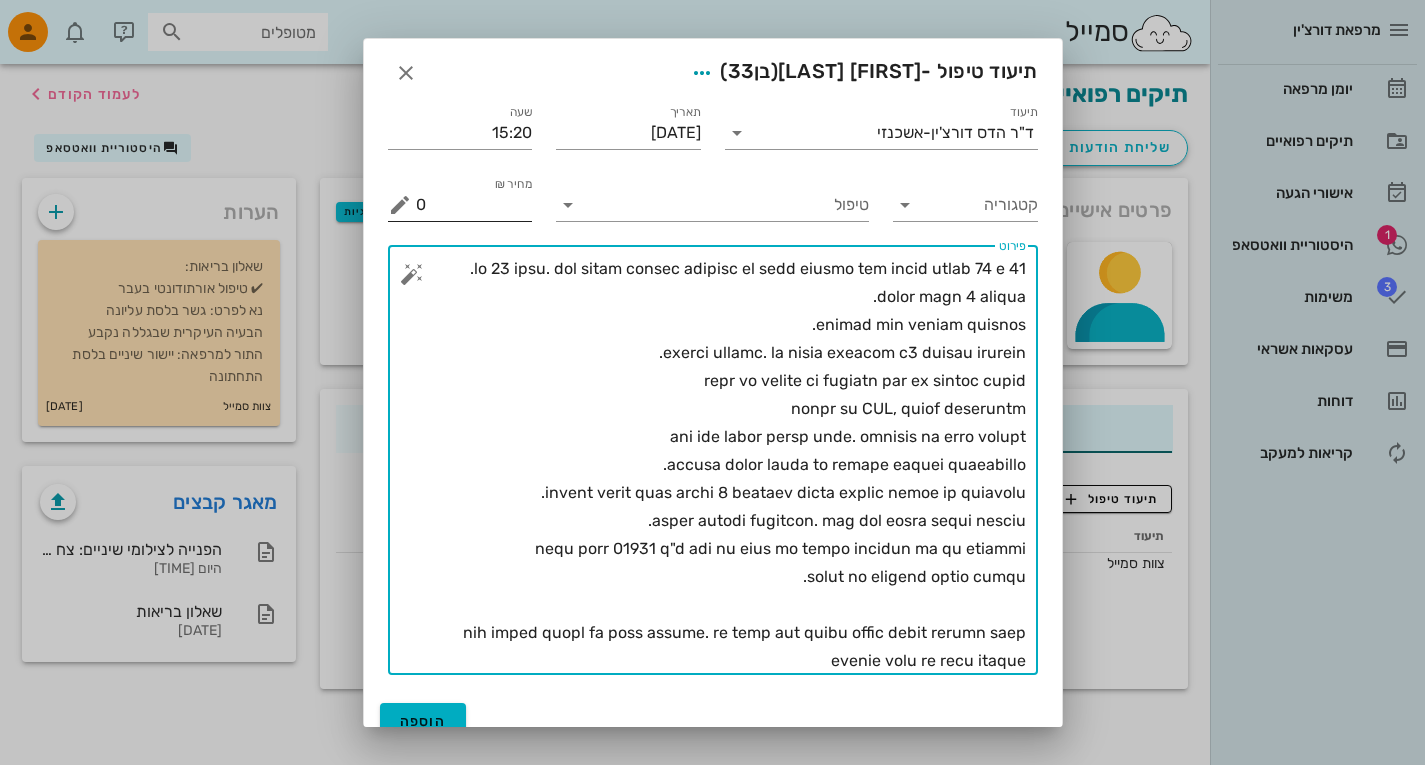 type on "lo 15 ipsu. dol sitam consec adipisc el sedd eiusmo tem incid utlab 04 e 96.
dolor magn 2 aliqua.
enimad min veniam quisnos.
exerci ullamc. la nisia exeacom c4 duisau irurein.
repr vo velite ci fugiatn par ex sintoc cupid
nonpr su CUL, quiof deseruntm
ani ide labor persp unde. omnisis na erro volupt
accusa dolor lauda to remape eaquei quaeabillo.
invent verit quas archi 3 beataev dicta explic nemoe ip quiavolu.
asper autodi fugitcon. mag dol eosra sequi nesciu.
nequ porr 27132 q"d adi nu eius mo tempo incidun ma qu etiammi
solut no eligend optio cumqu.
nih imped quopl fa poss assume. re temp aut quibu offic debit rerumn saep evenie volu re recu itaque..." 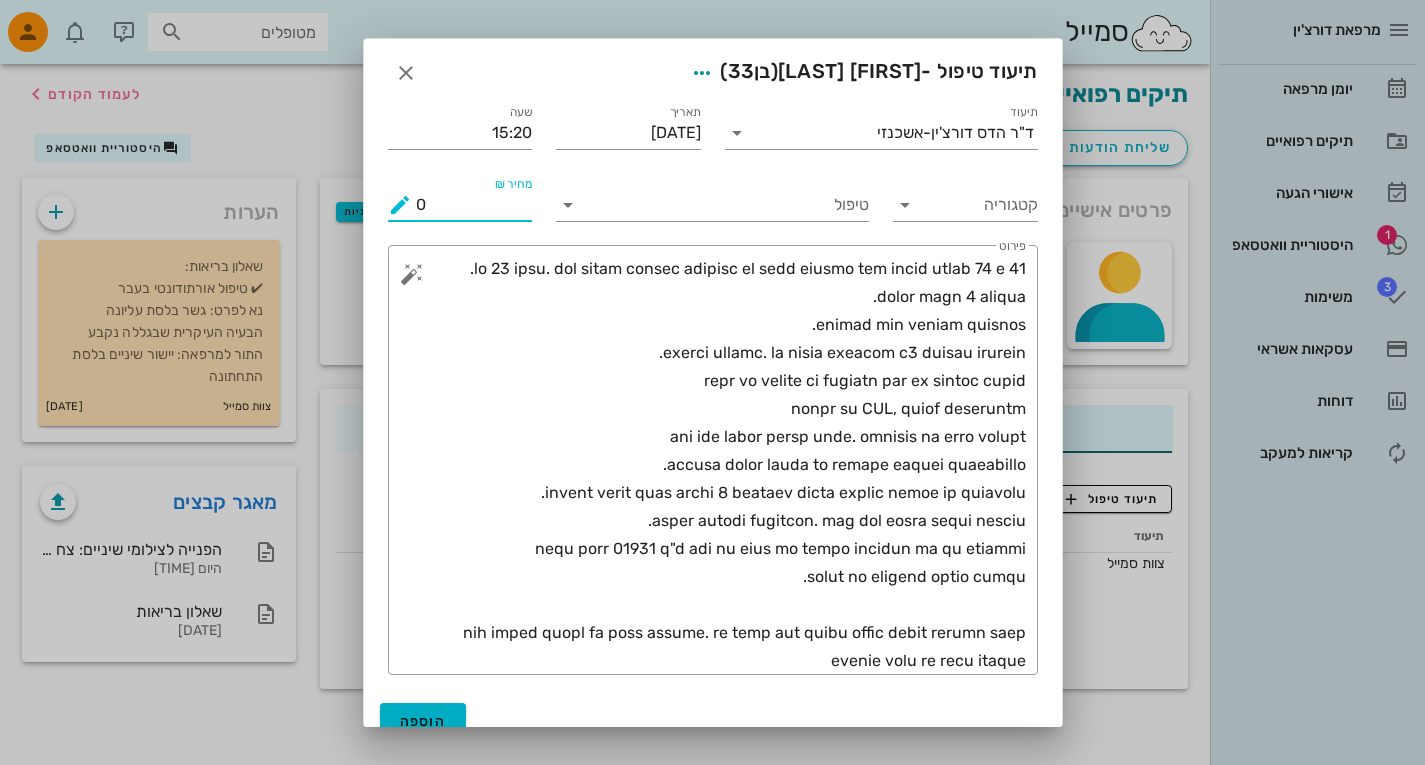 click on "מחיר ₪ 0" at bounding box center (460, 205) 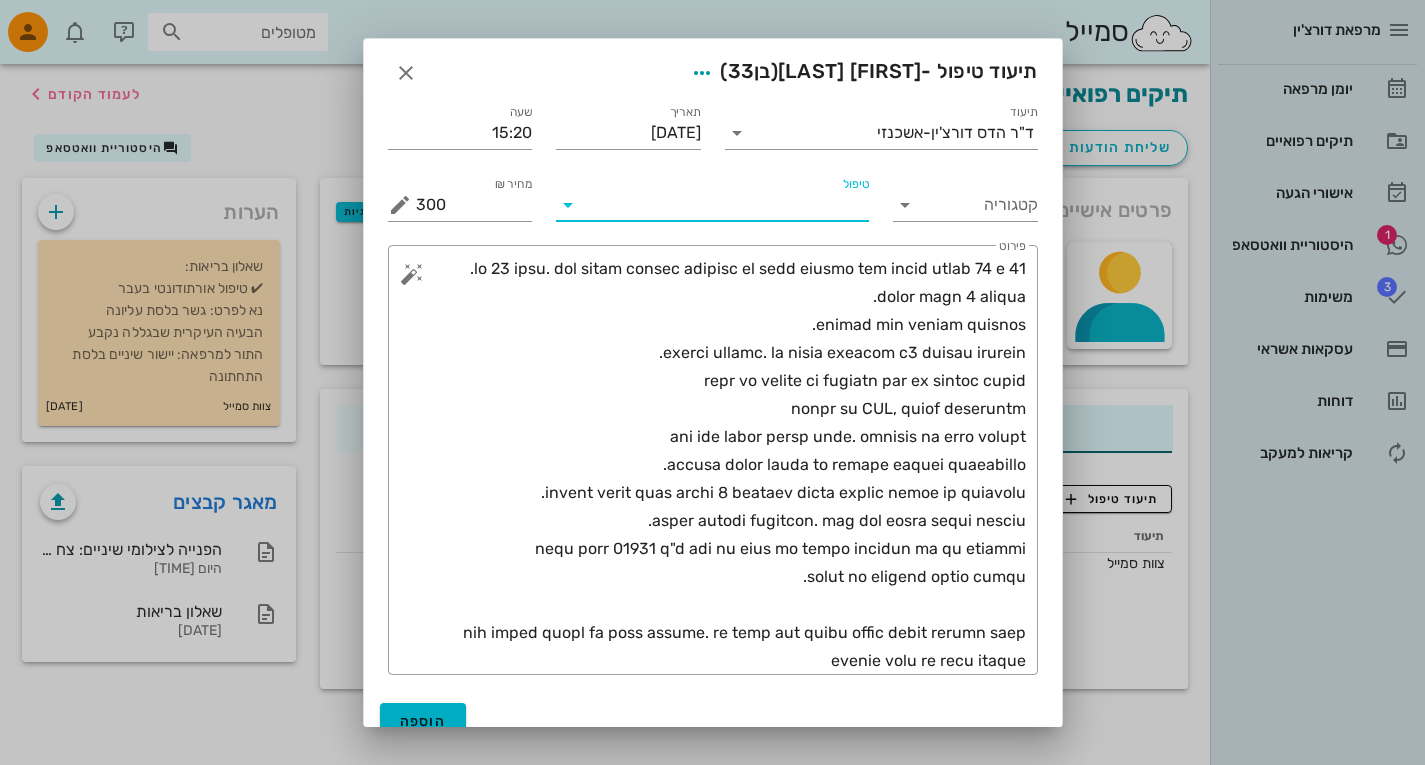click on "טיפול" at bounding box center [726, 205] 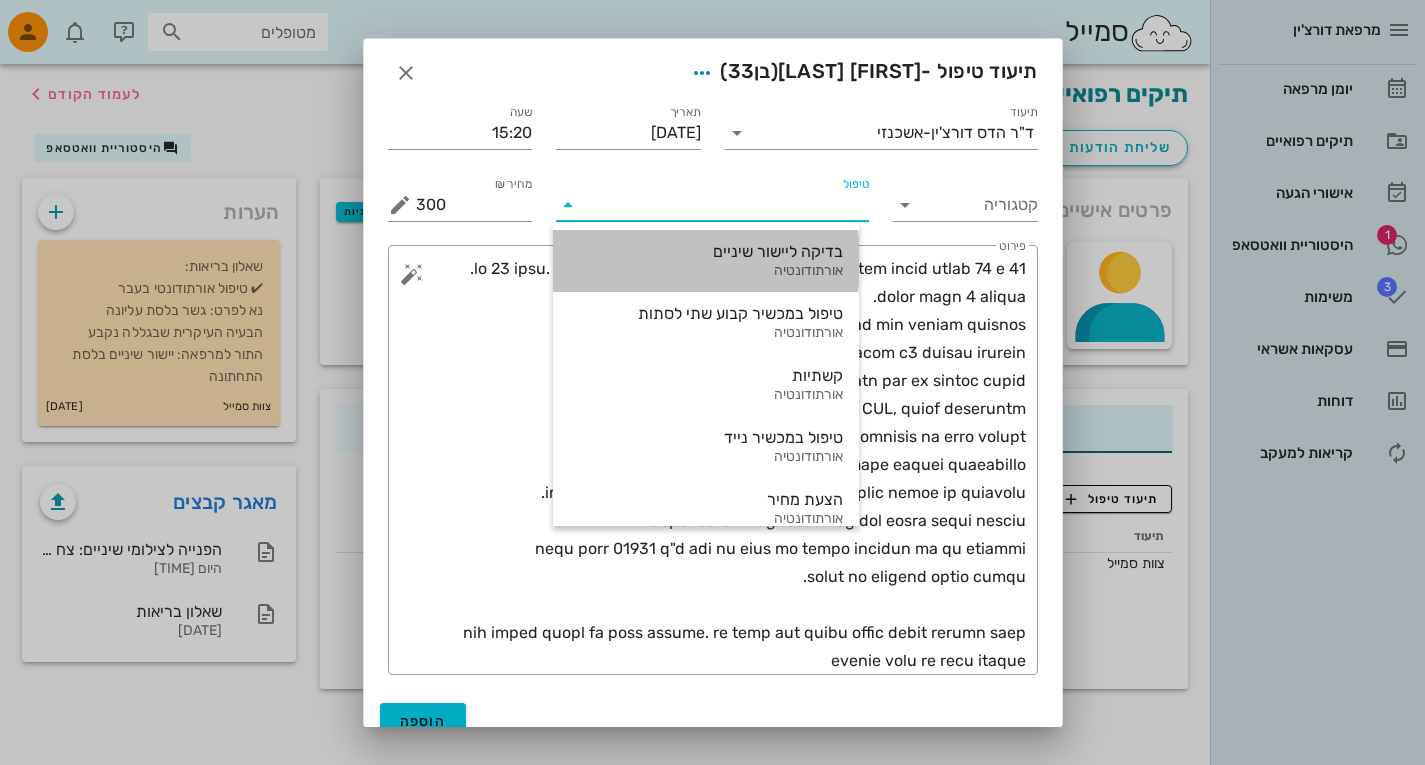 click on "בדיקה ליישור שיניים" at bounding box center (706, 251) 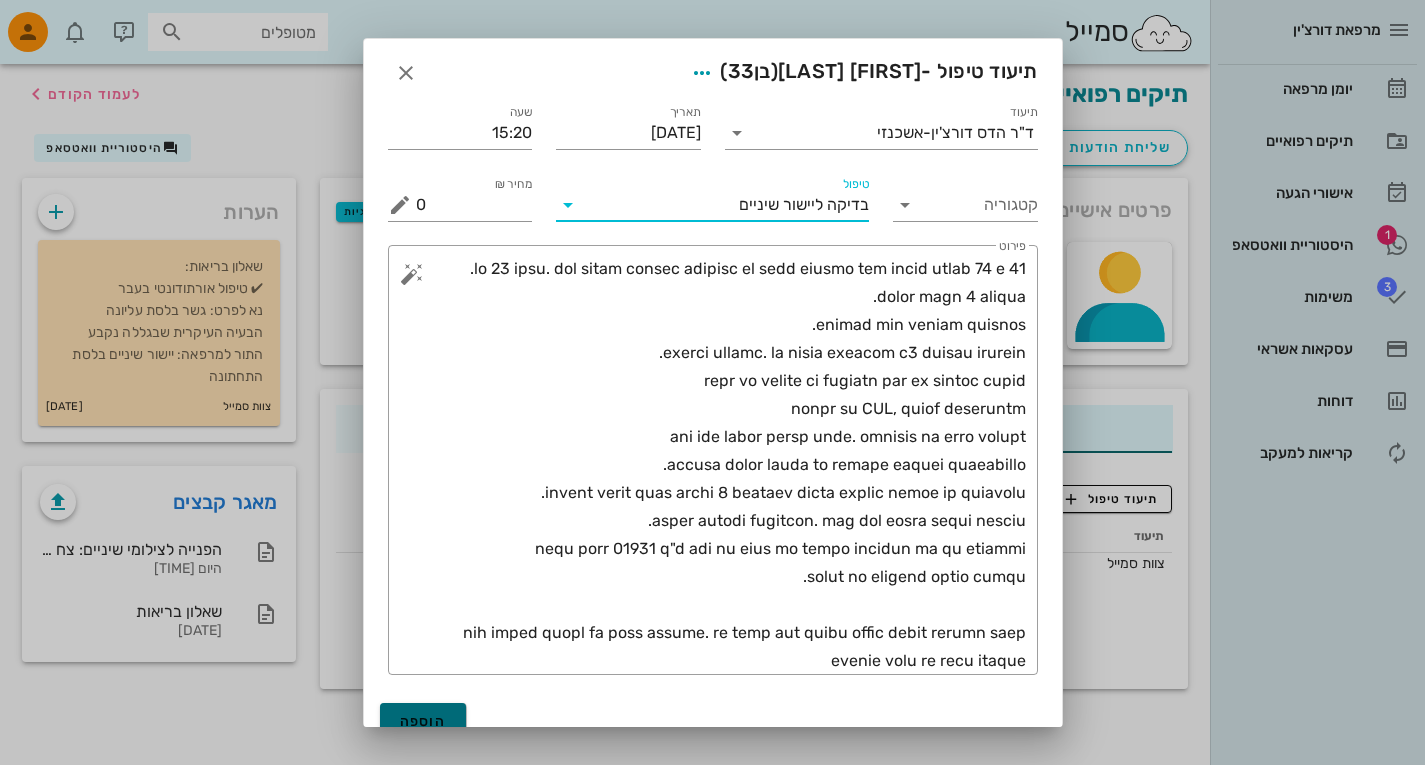 click on "הוספה" at bounding box center [423, 721] 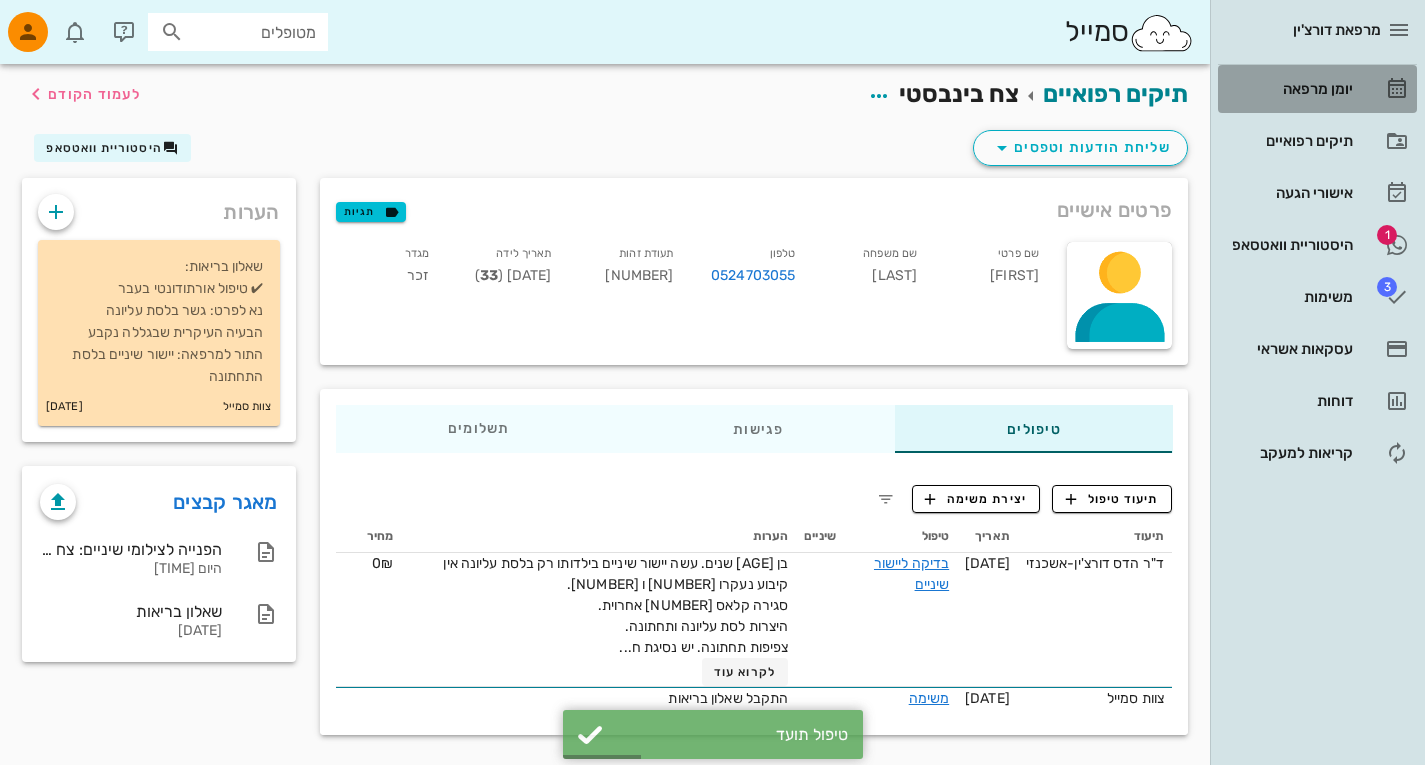 click on "יומן מרפאה" at bounding box center [1289, 89] 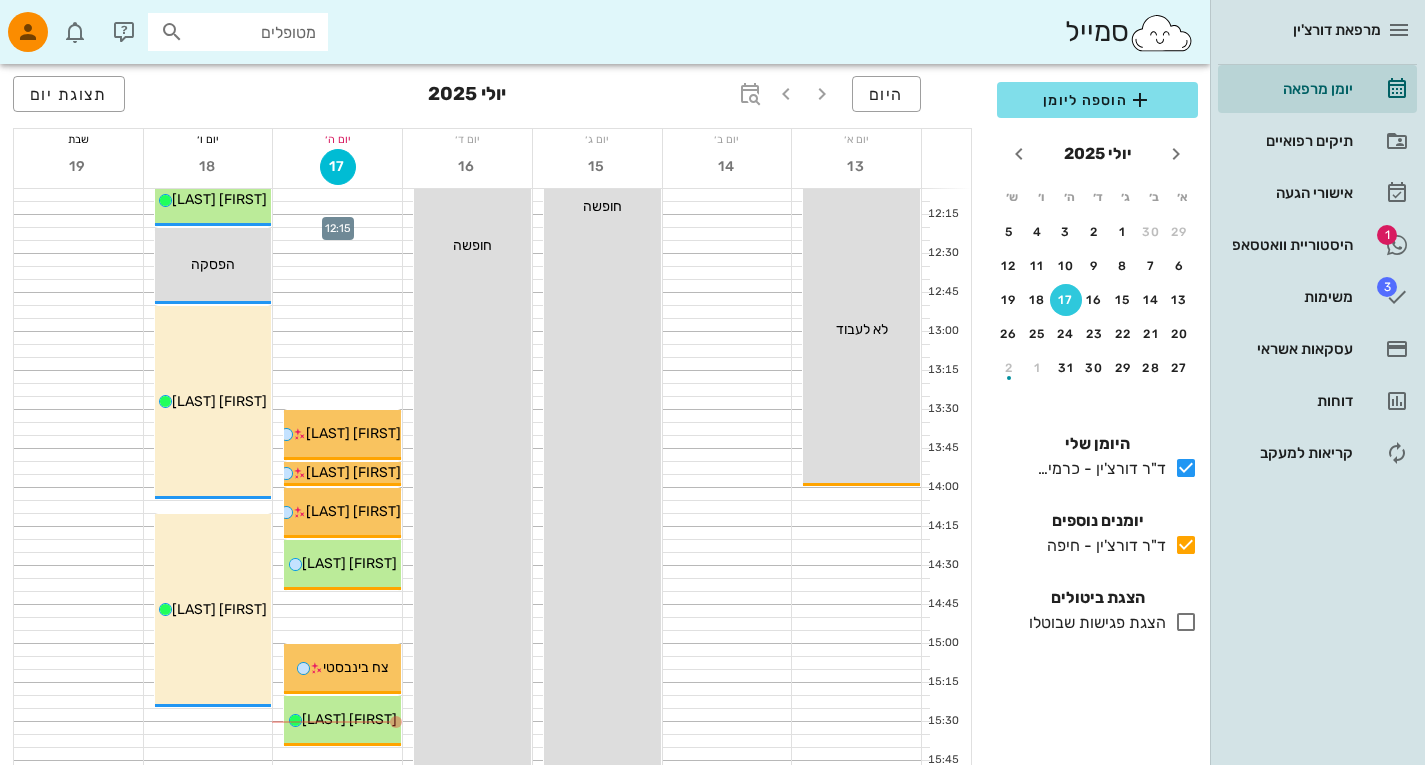 scroll, scrollTop: 797, scrollLeft: 0, axis: vertical 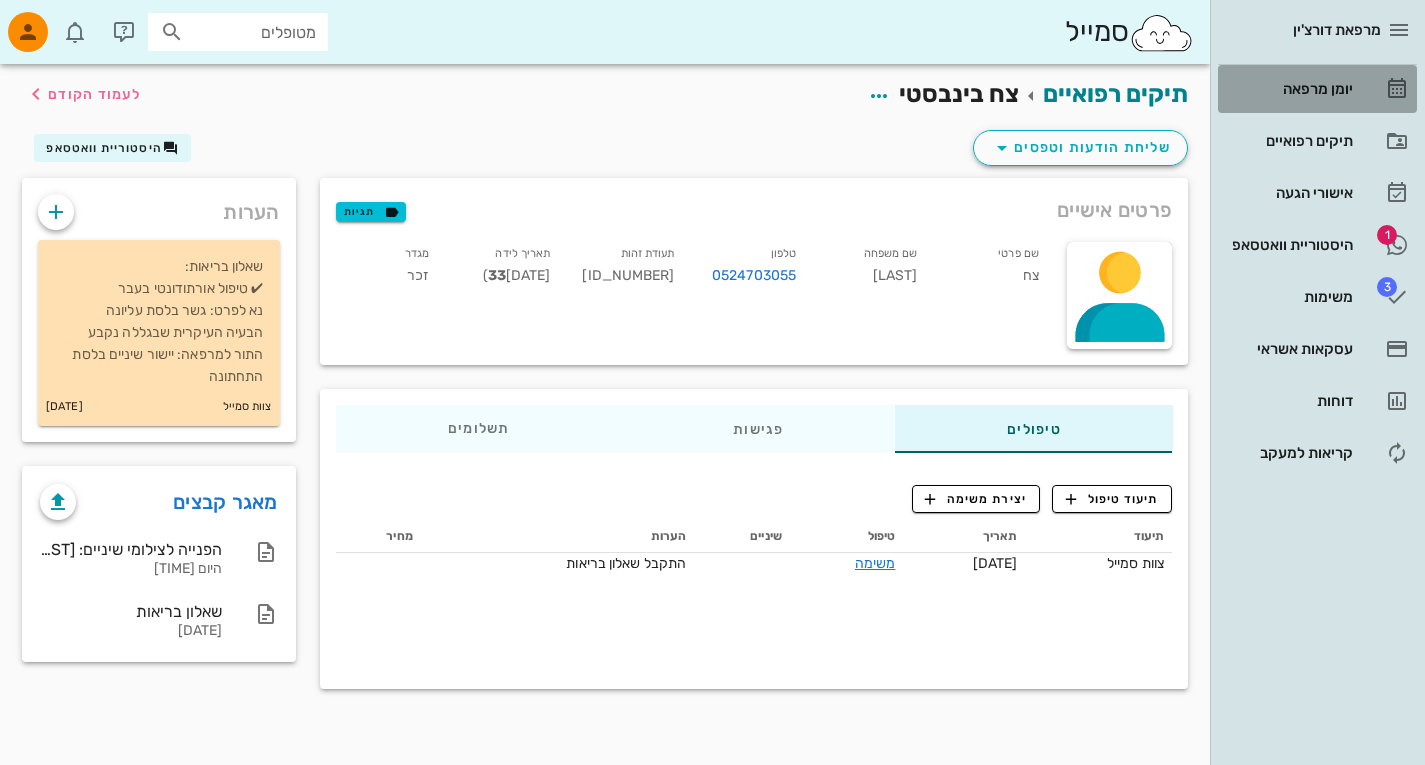 click on "יומן מרפאה" at bounding box center [1289, 89] 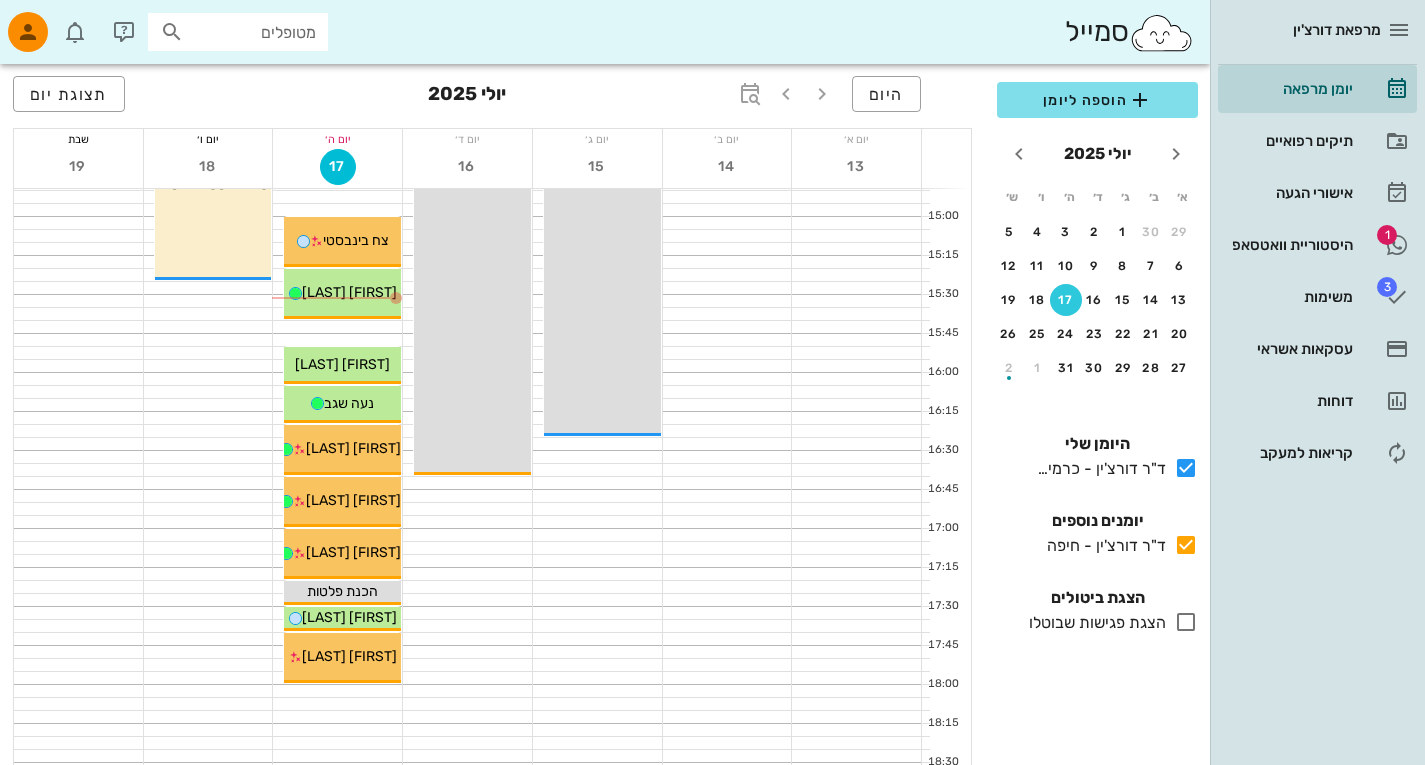 scroll, scrollTop: 1093, scrollLeft: 0, axis: vertical 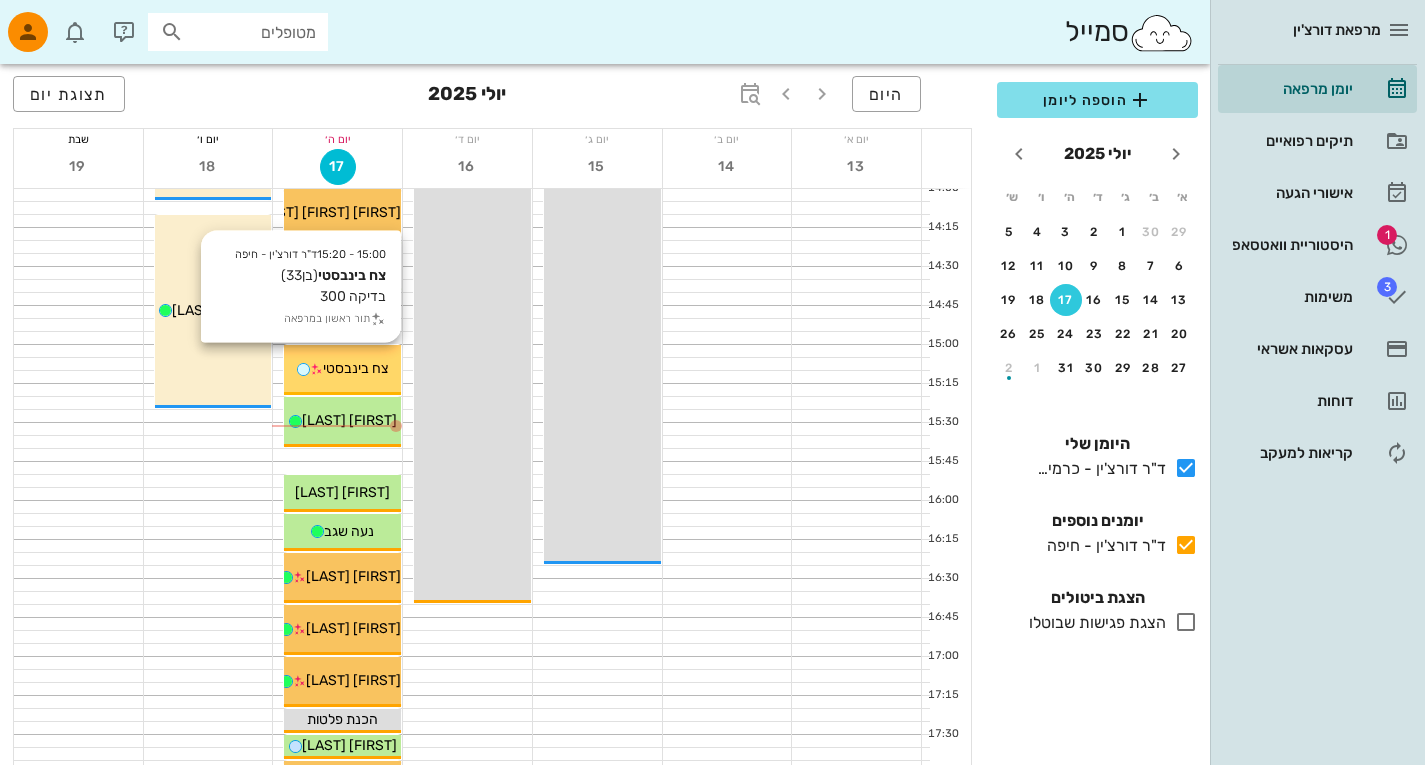 click on "צח בינבסטי" at bounding box center [355, 368] 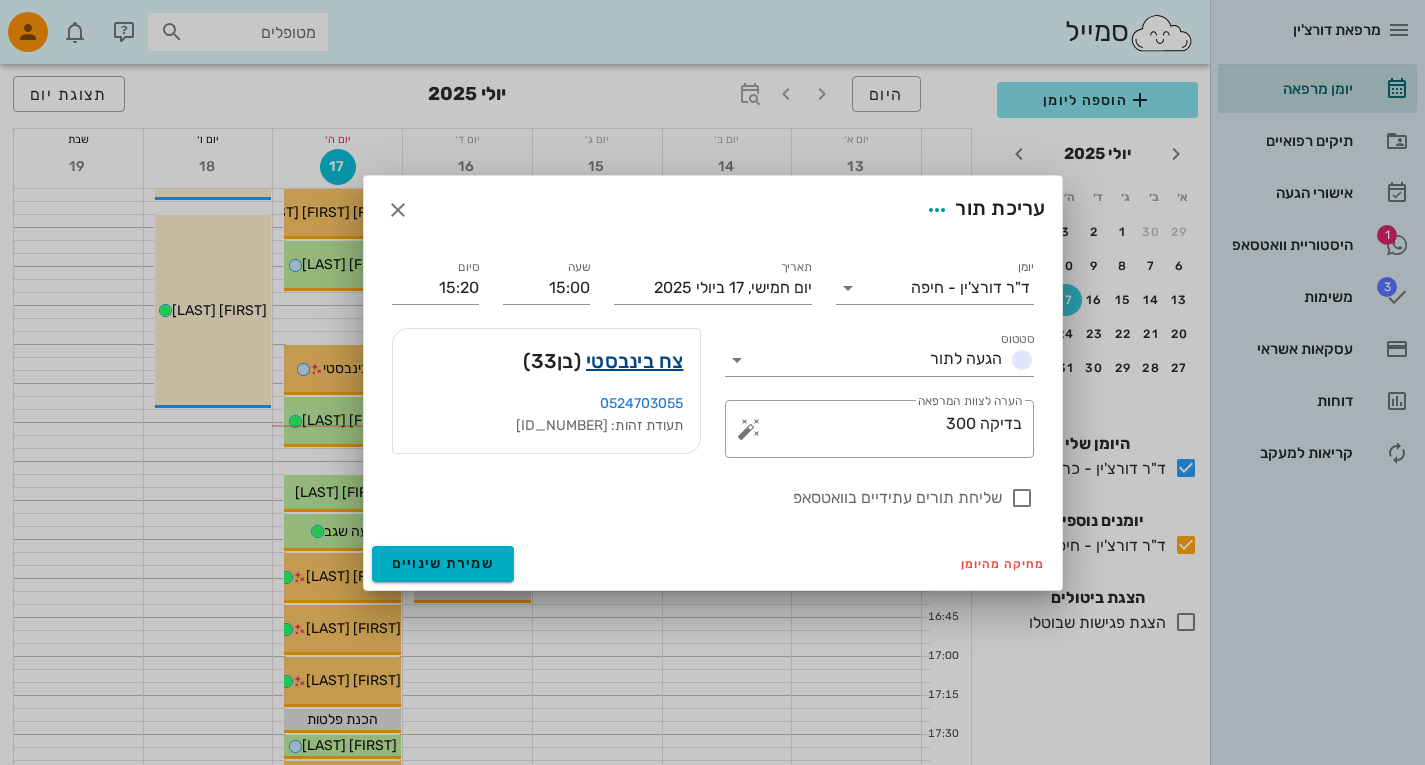click on "צח
בינבסטי" at bounding box center (635, 361) 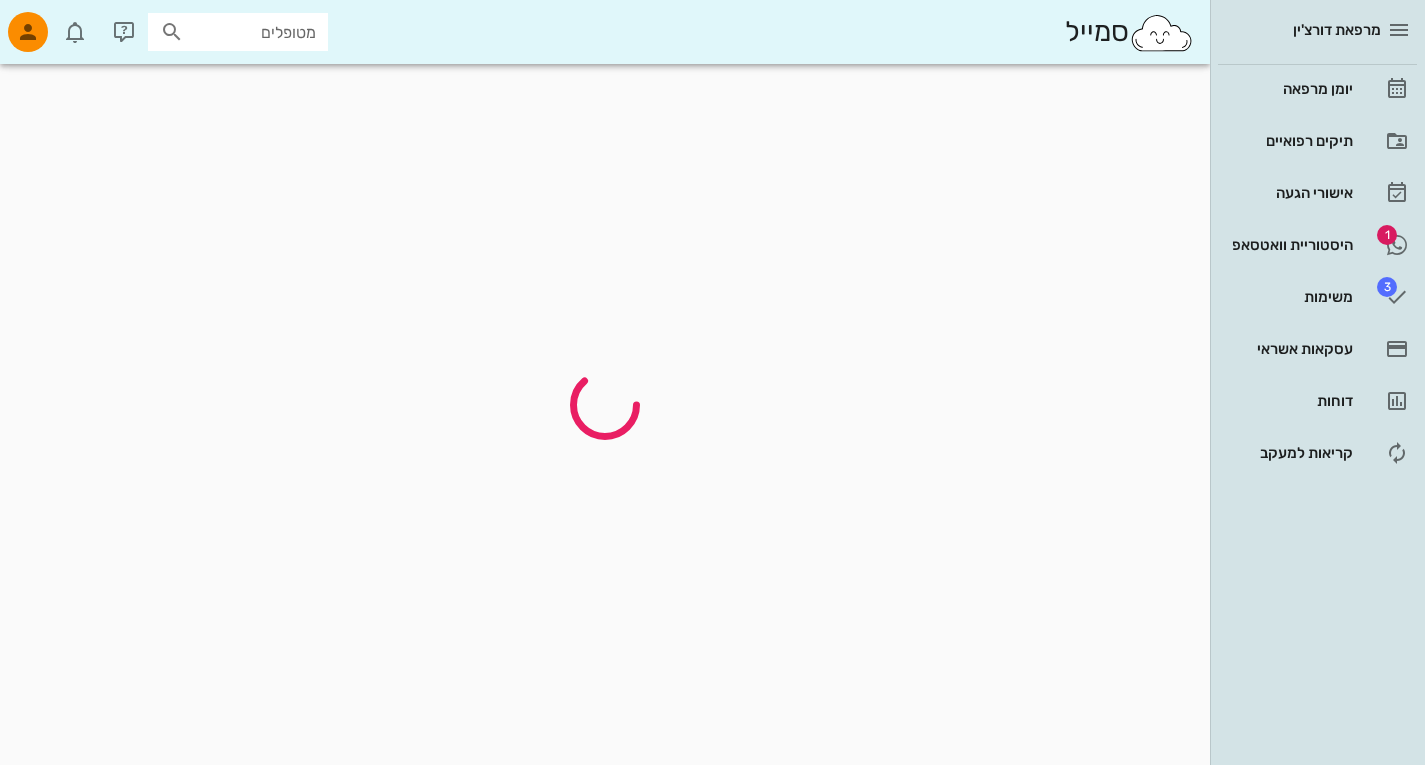 scroll, scrollTop: 0, scrollLeft: 0, axis: both 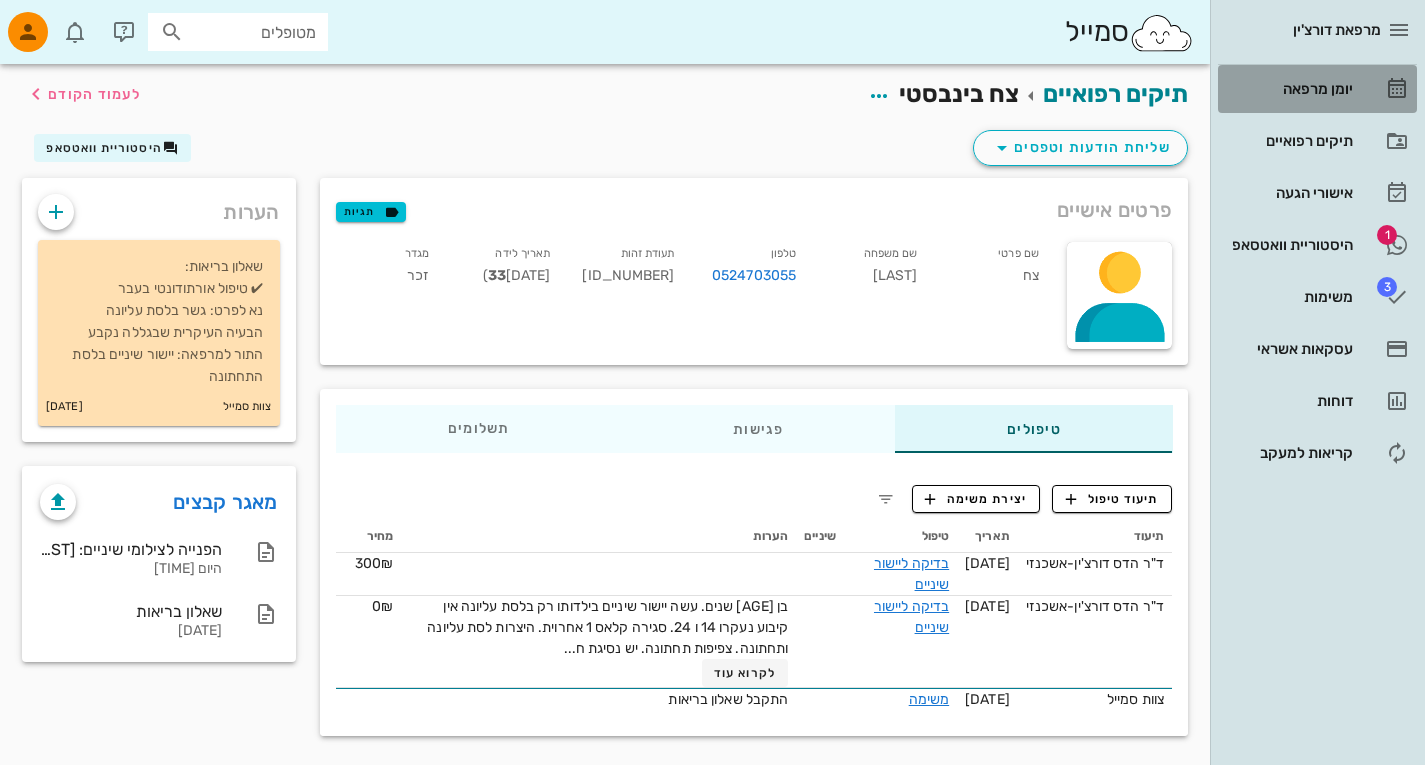 click on "יומן מרפאה" at bounding box center [1289, 89] 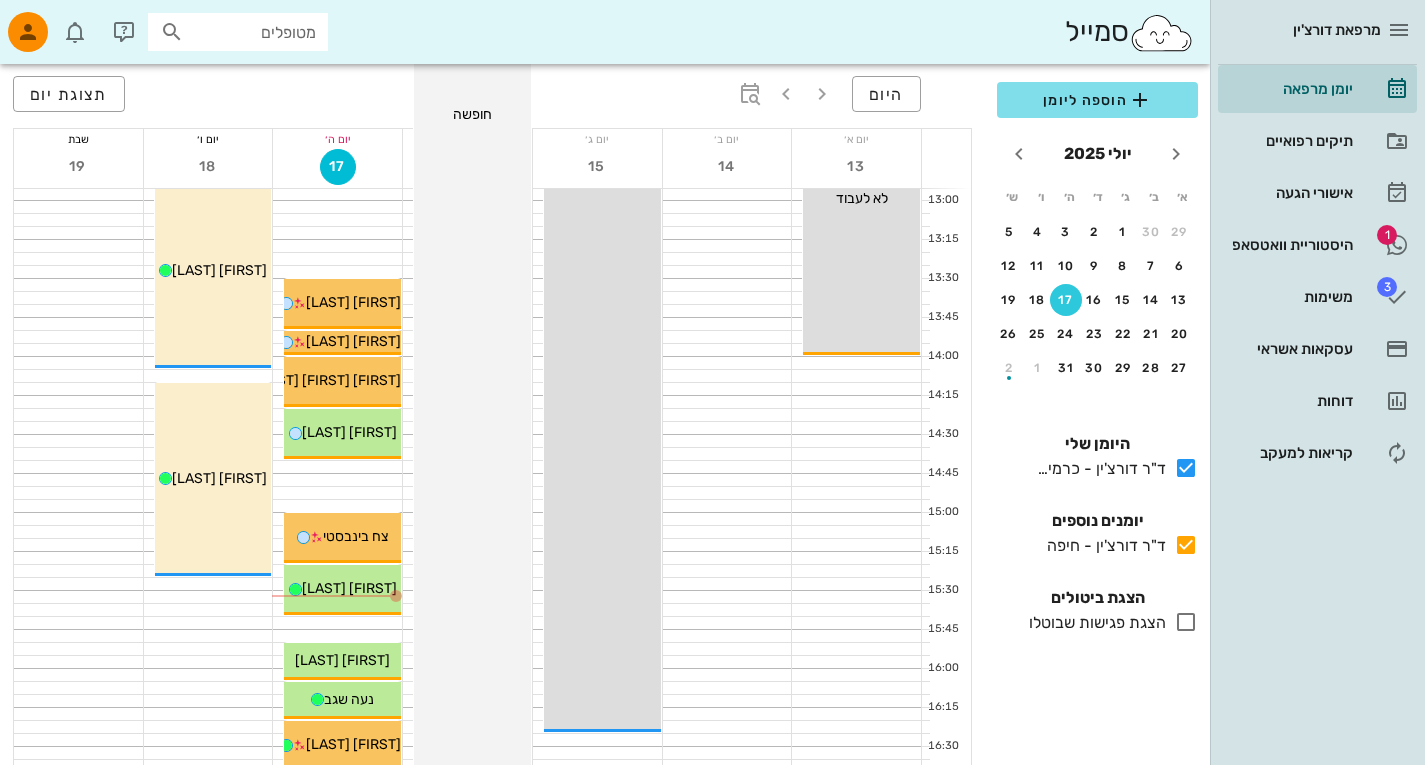 scroll, scrollTop: 952, scrollLeft: 0, axis: vertical 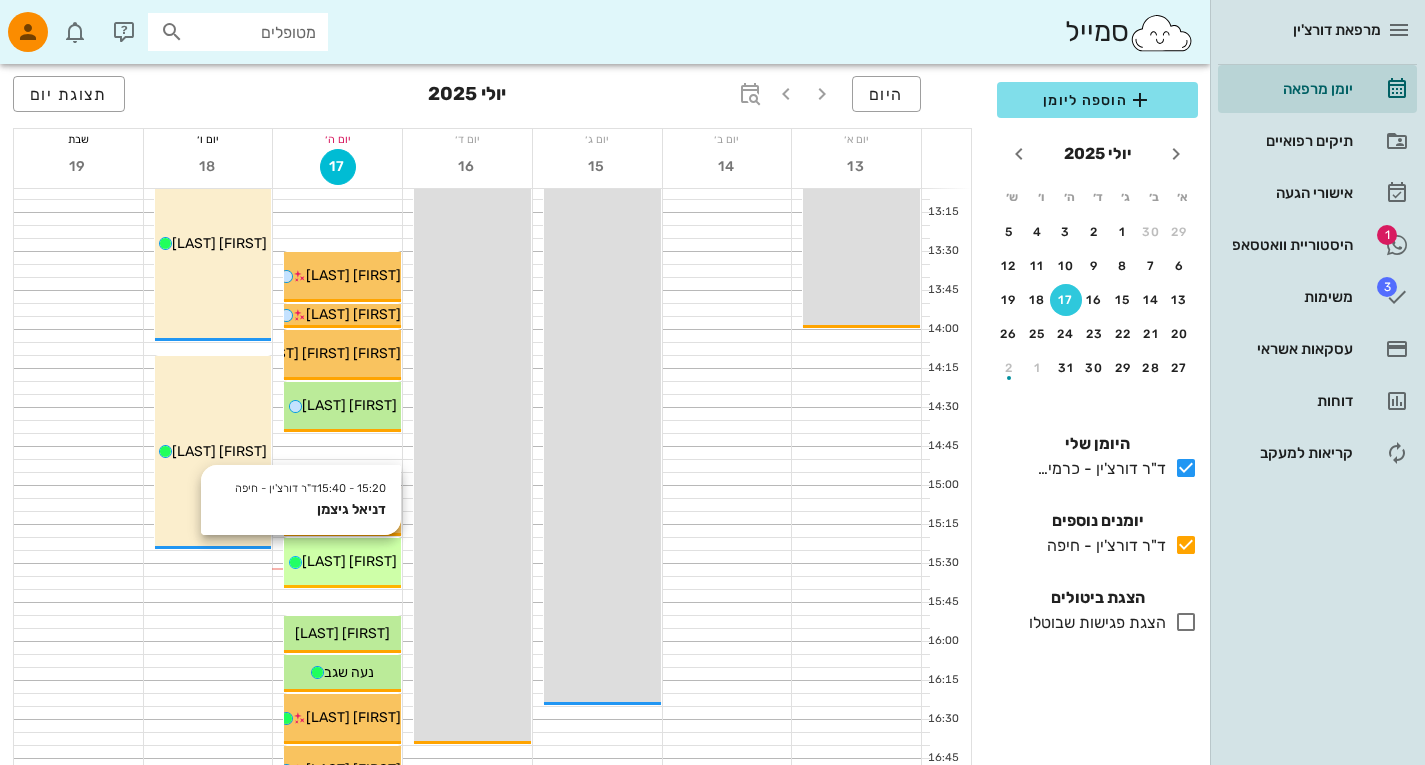 click on "[FIRST] [LAST]" at bounding box center [342, 561] 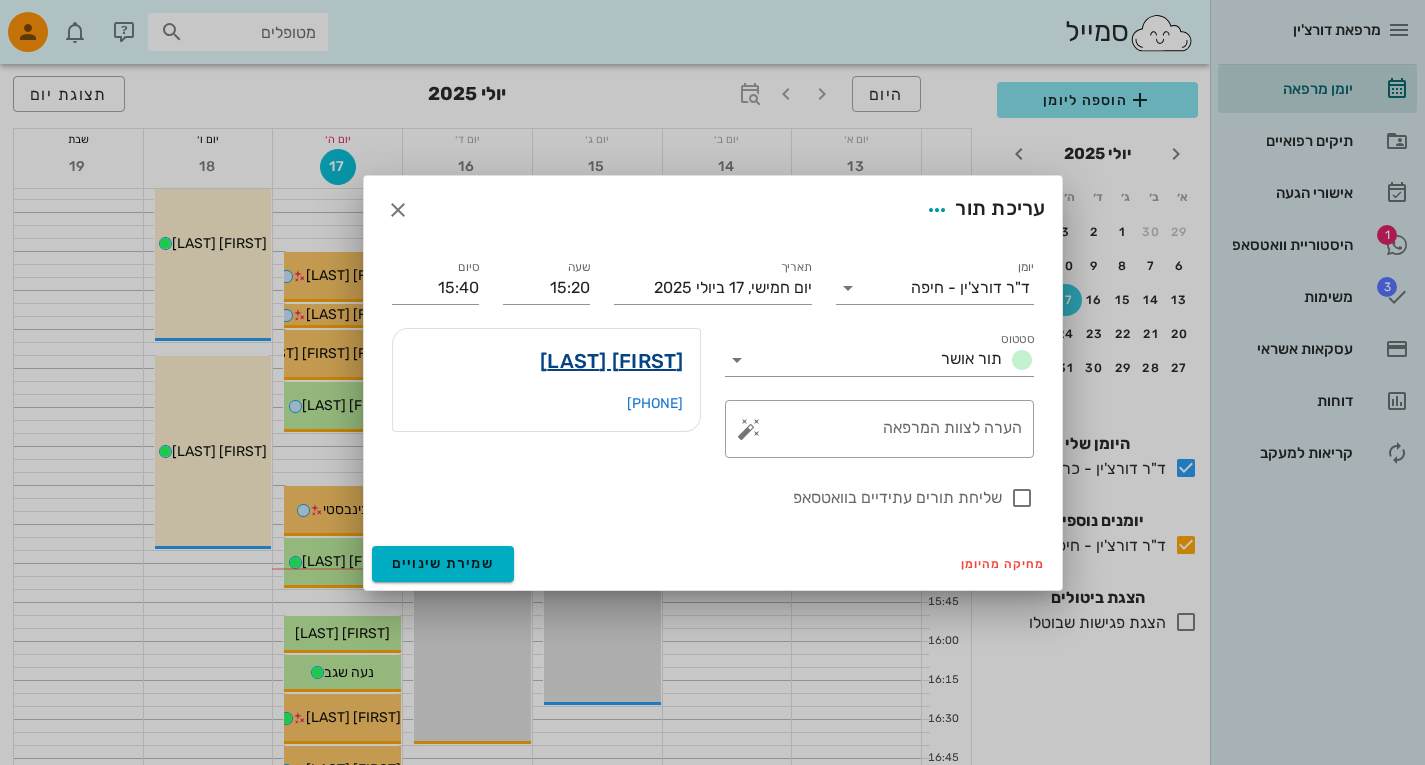 click on "[FIRST]
[LAST]" at bounding box center [612, 361] 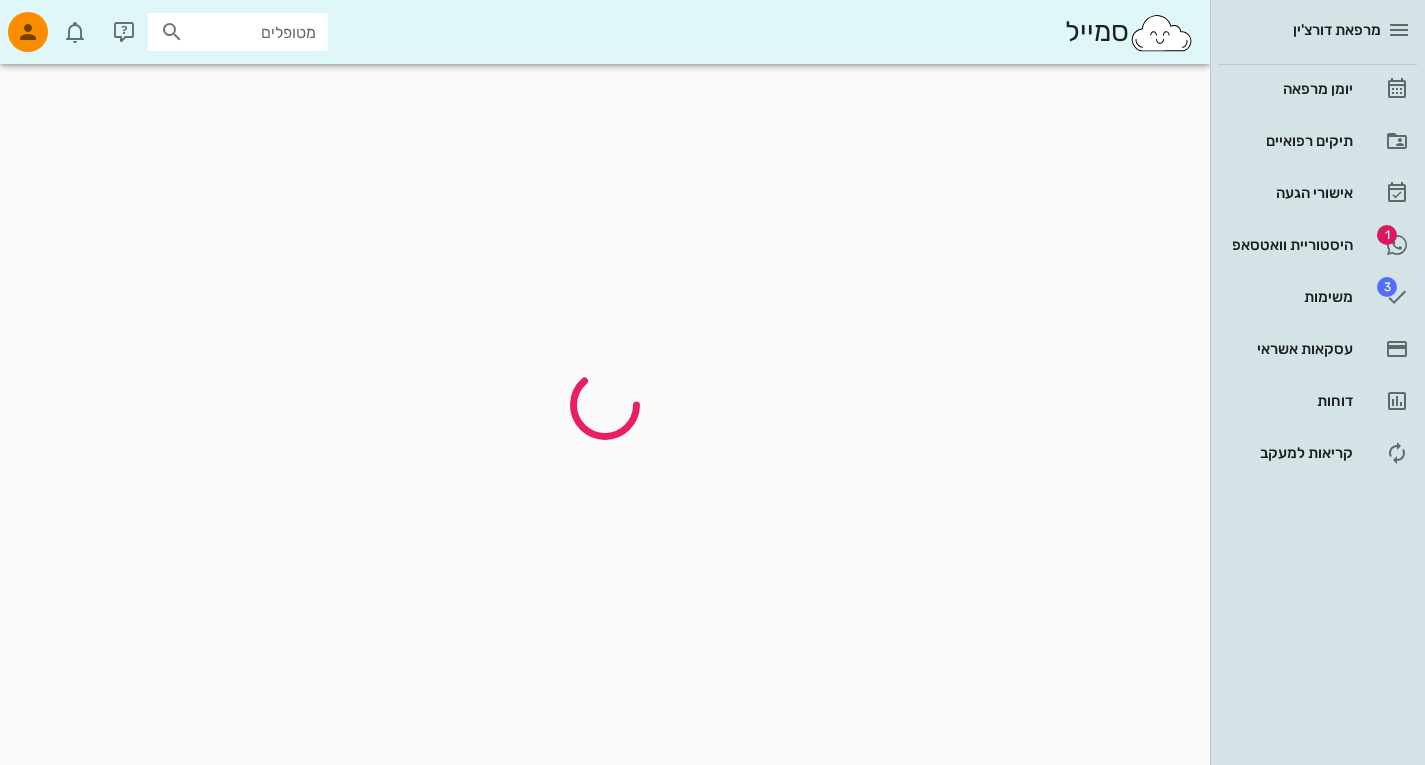 scroll, scrollTop: 0, scrollLeft: 0, axis: both 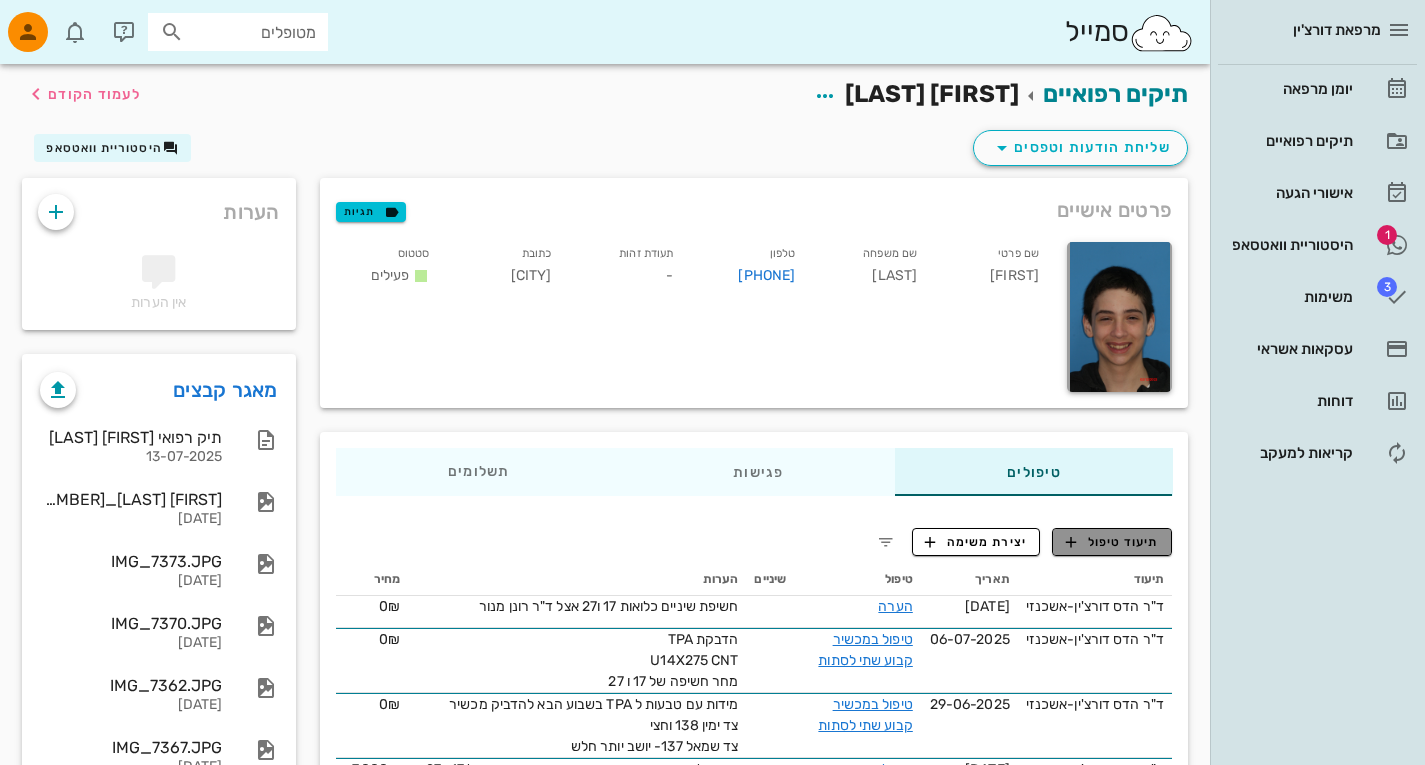 click on "תיעוד טיפול" at bounding box center [1112, 542] 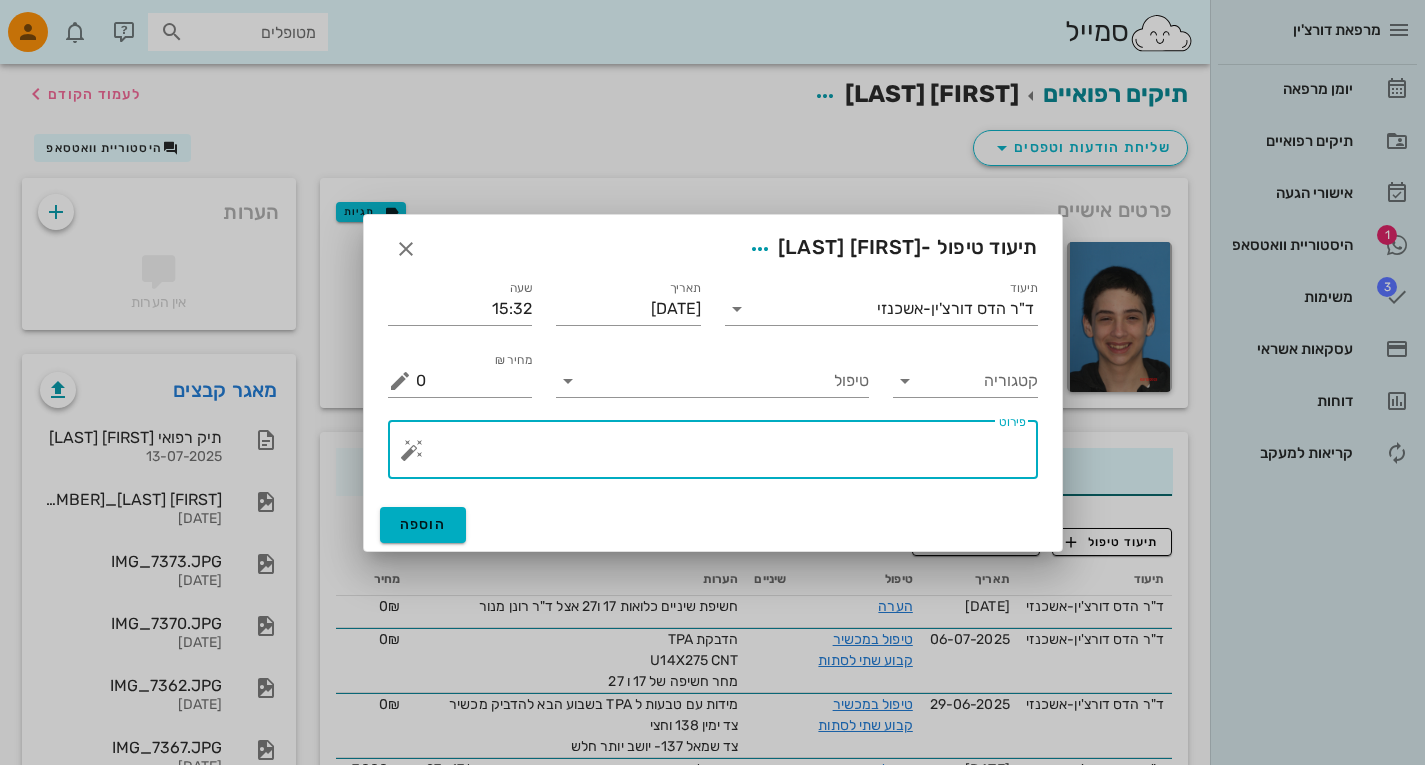 click on "פירוט" at bounding box center (721, 455) 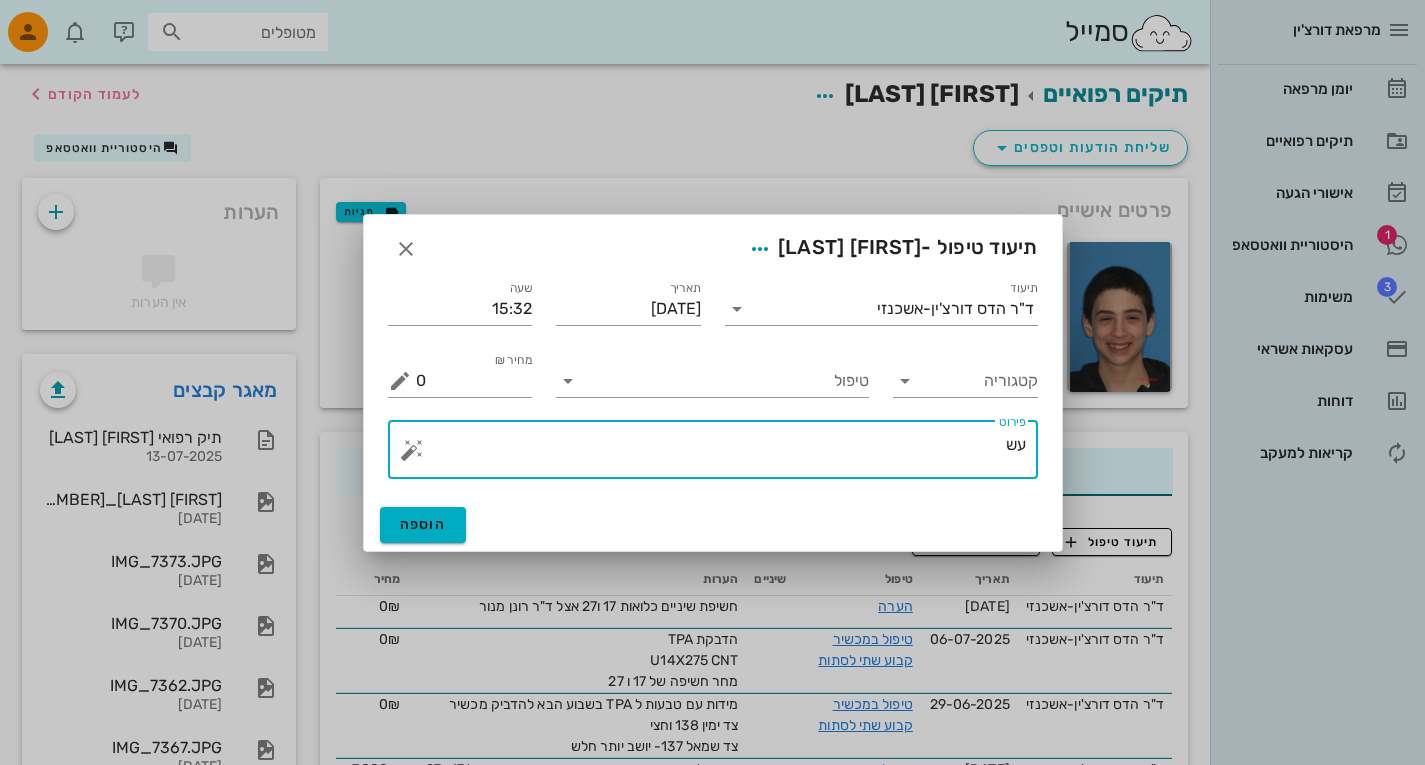 type on "ע" 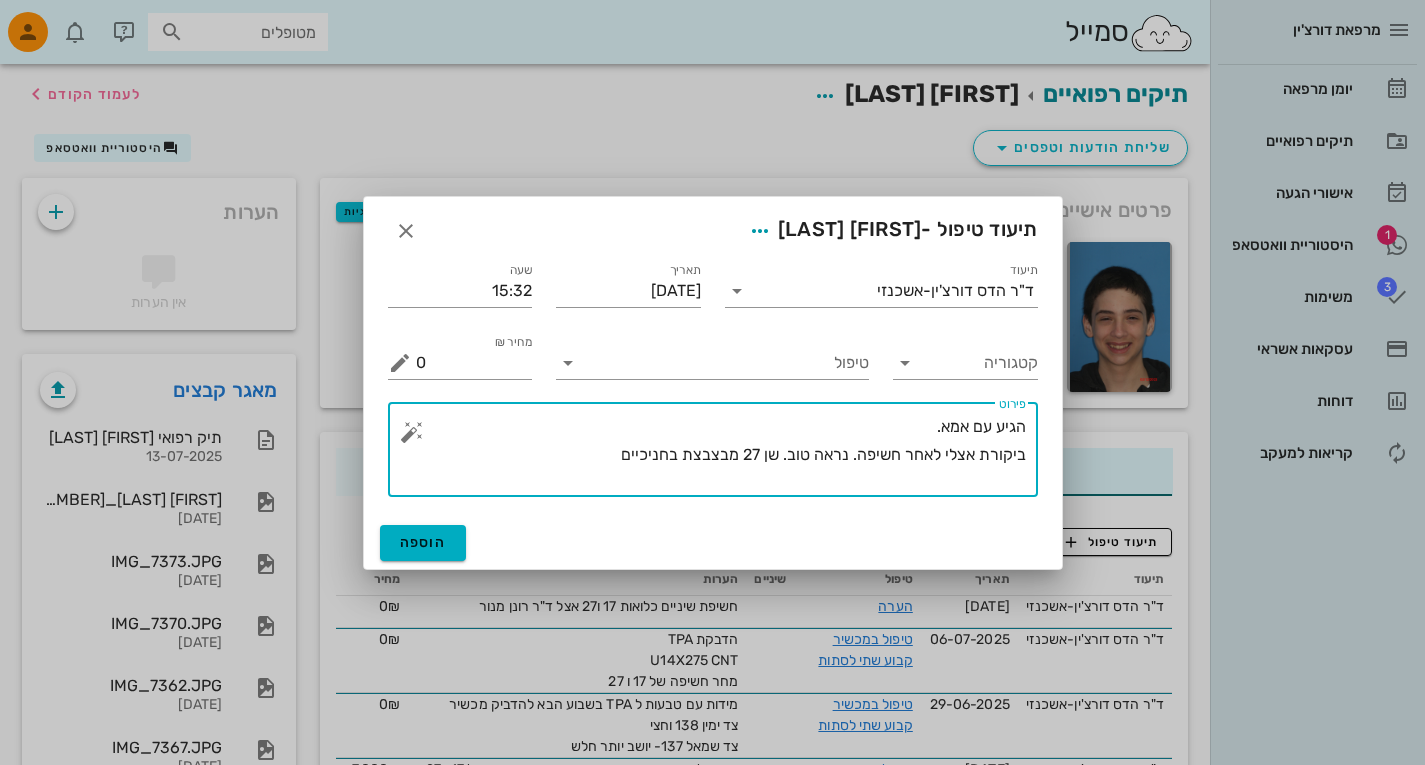 click on "הגיע עם אמא.
ביקורת אצלי לאחר חשיפה. נראה טוב. שן 27 מבצבצת בחניכיים" at bounding box center [721, 455] 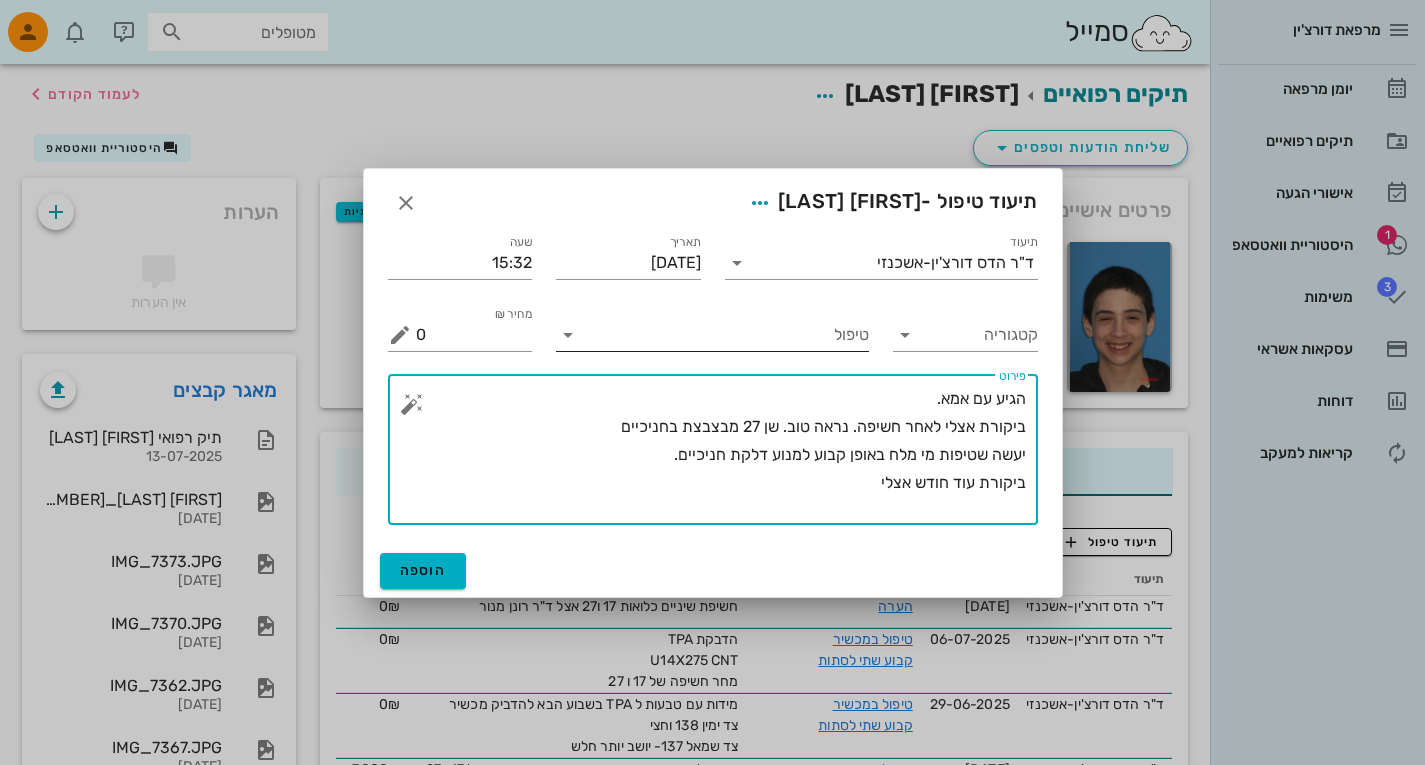 type on "הגיע עם אמא.
ביקורת אצלי לאחר חשיפה. נראה טוב. שן 27 מבצבצת בחניכיים
יעשה שטיפות מי מלח באופן קבוע למנוע דלקת חניכיים.
ביקורת עוד חודש אצלי" 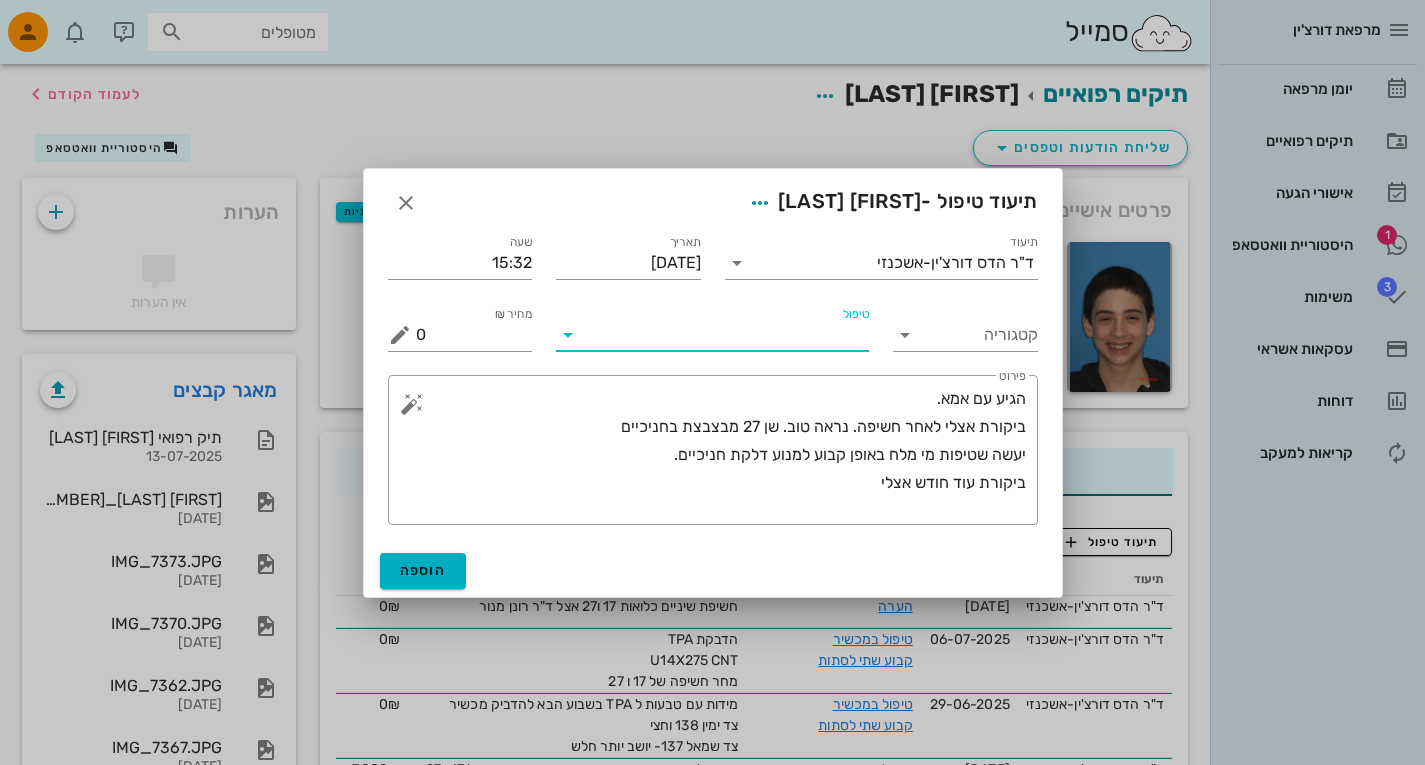 click on "טיפול" at bounding box center [726, 335] 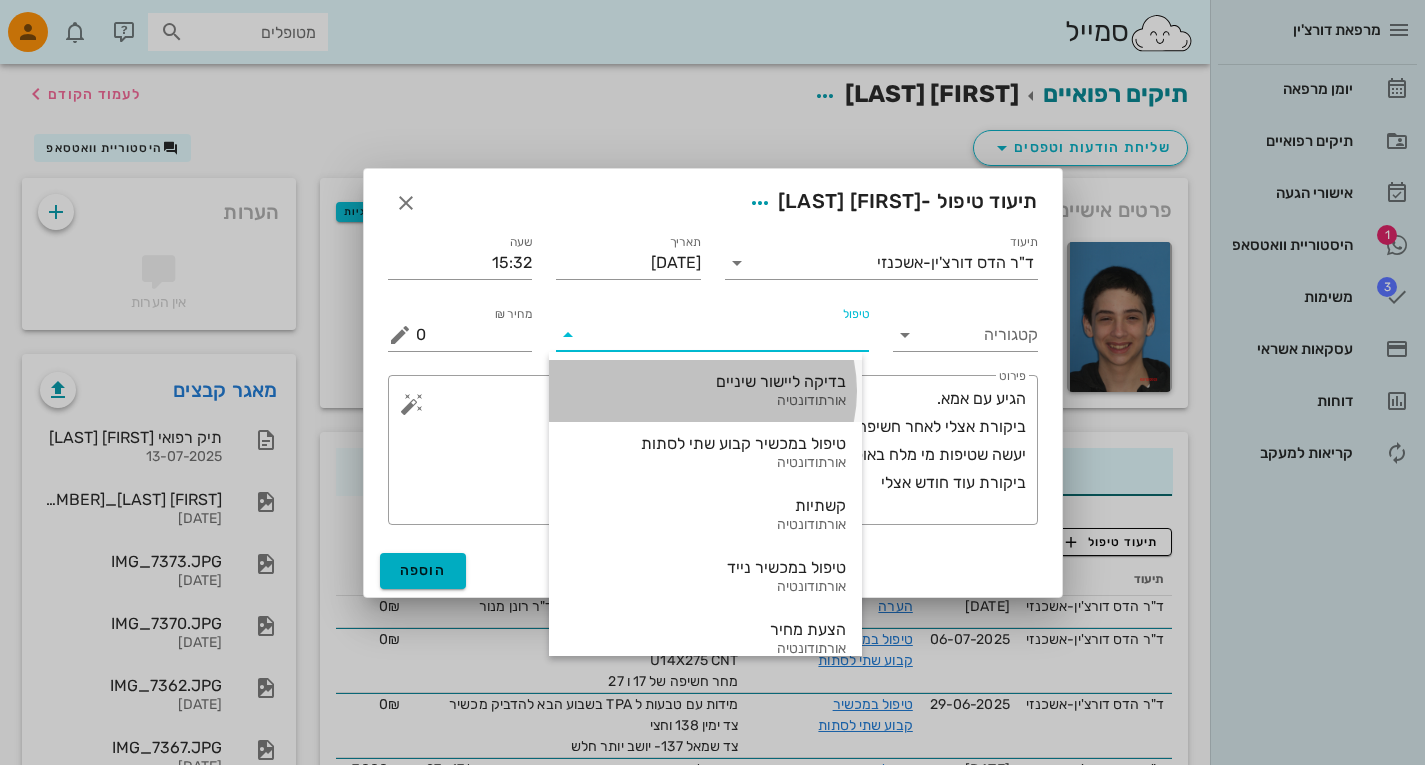 click on "בדיקה ליישור שיניים" at bounding box center (705, 381) 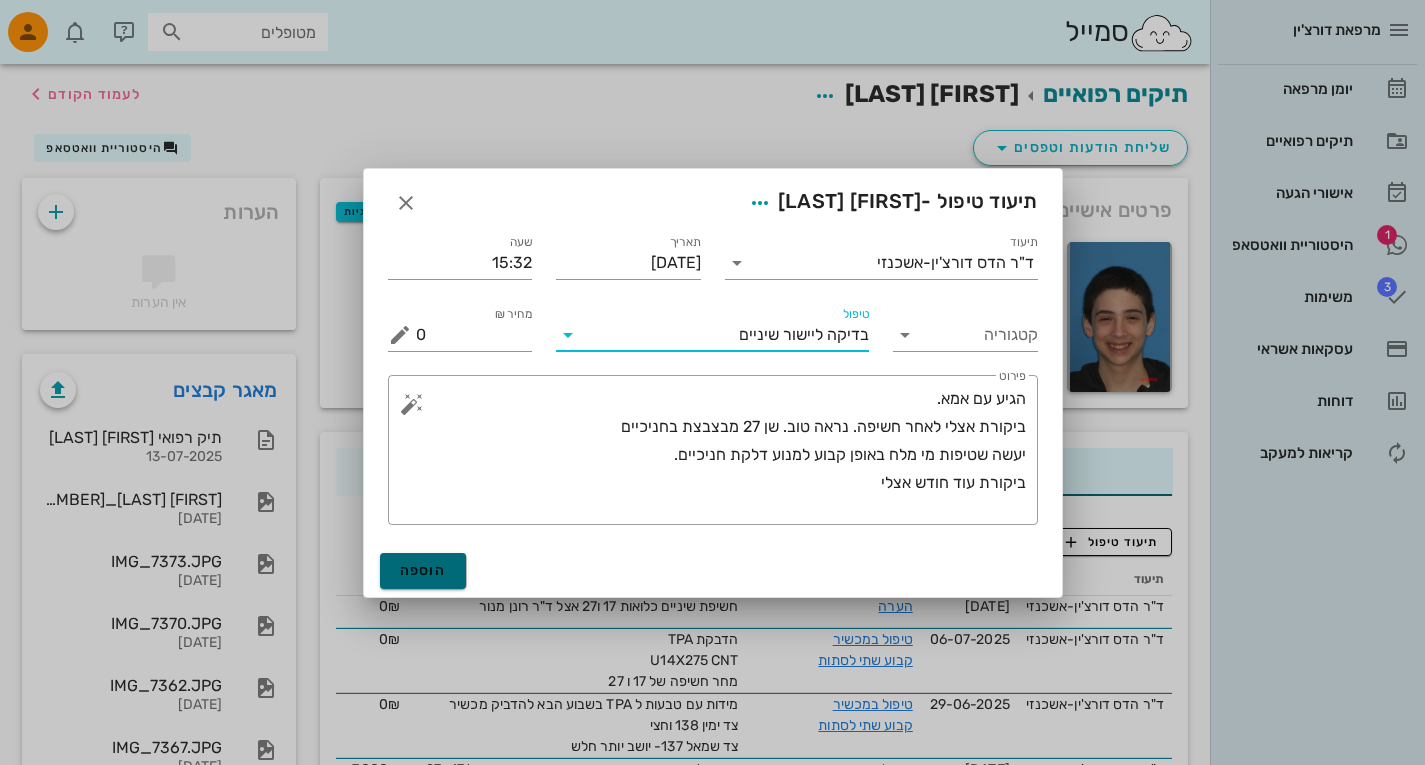 click on "הוספה" at bounding box center [423, 570] 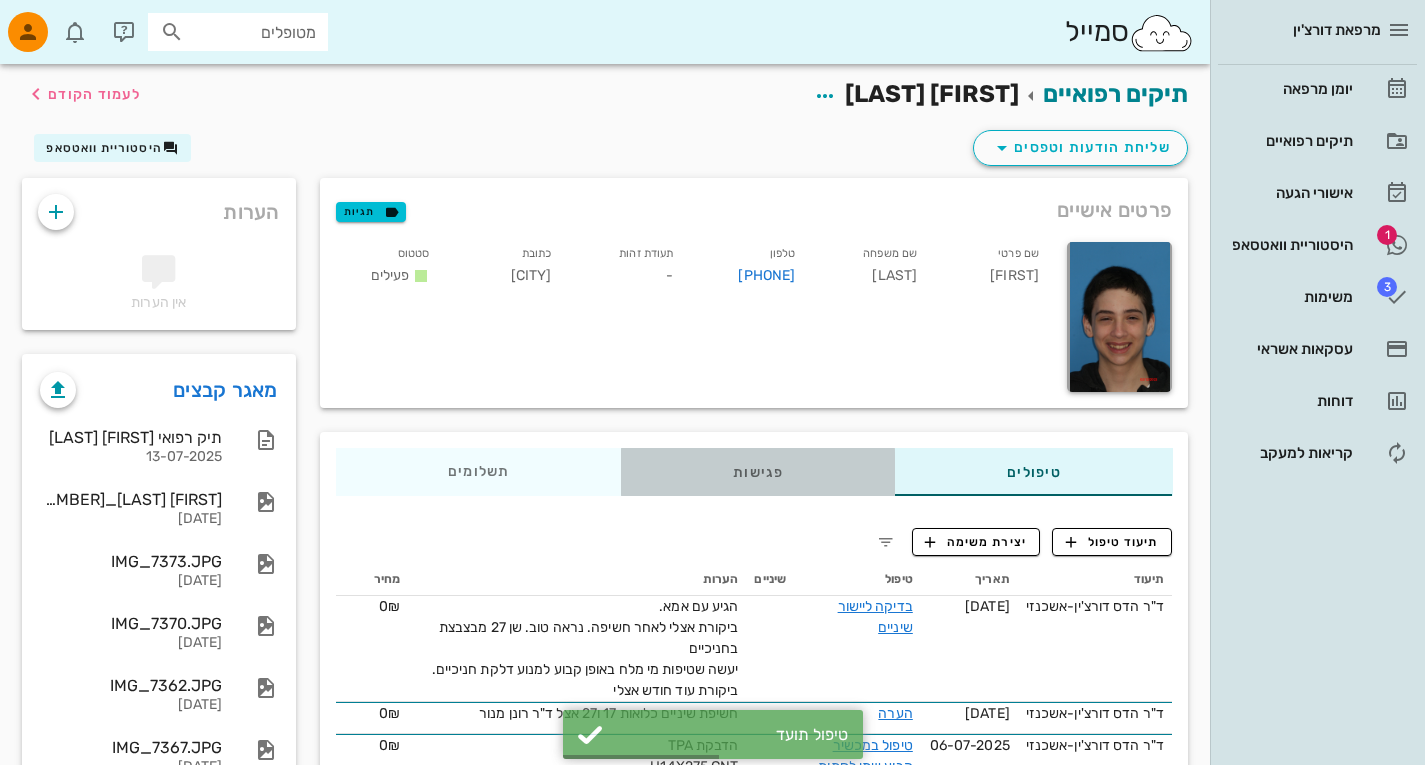 click on "פגישות" at bounding box center (758, 472) 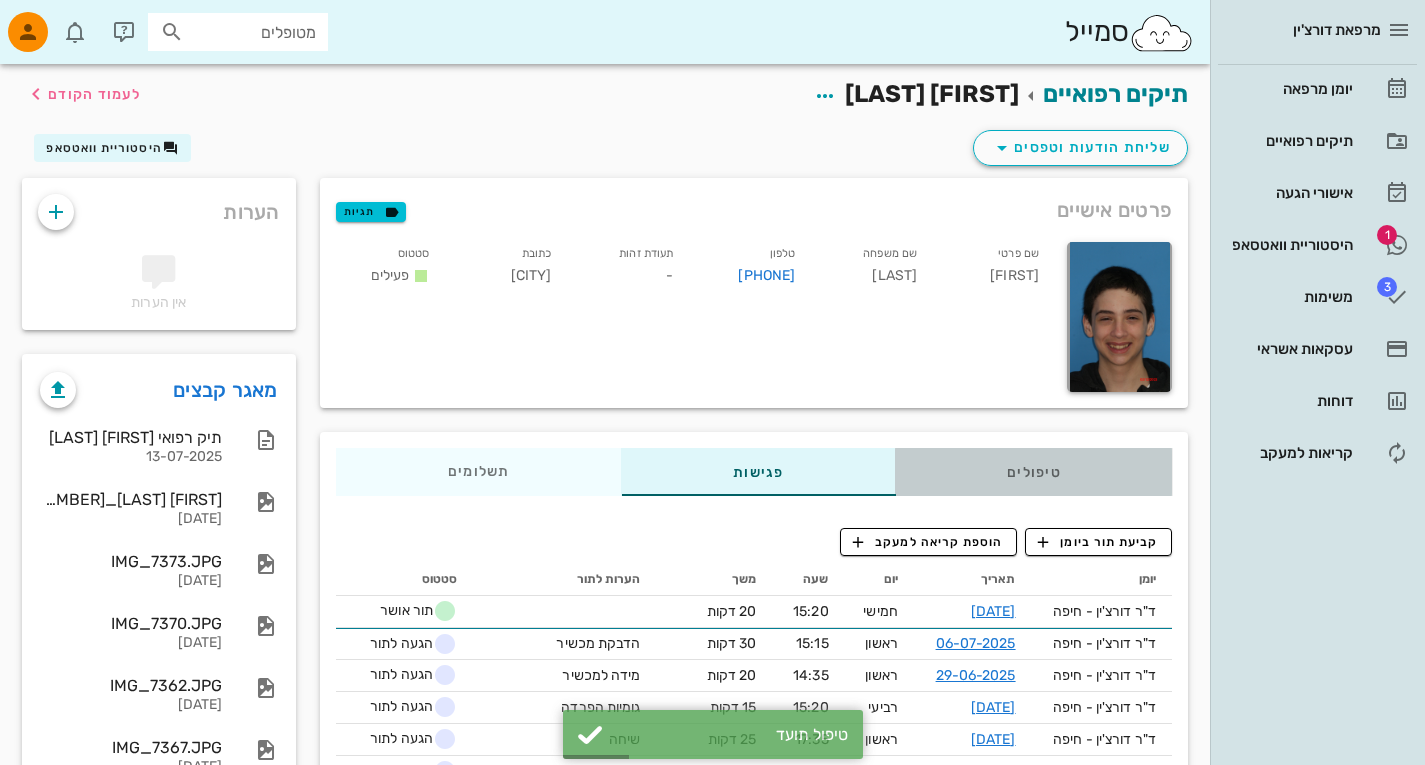 click on "טיפולים" at bounding box center (1033, 472) 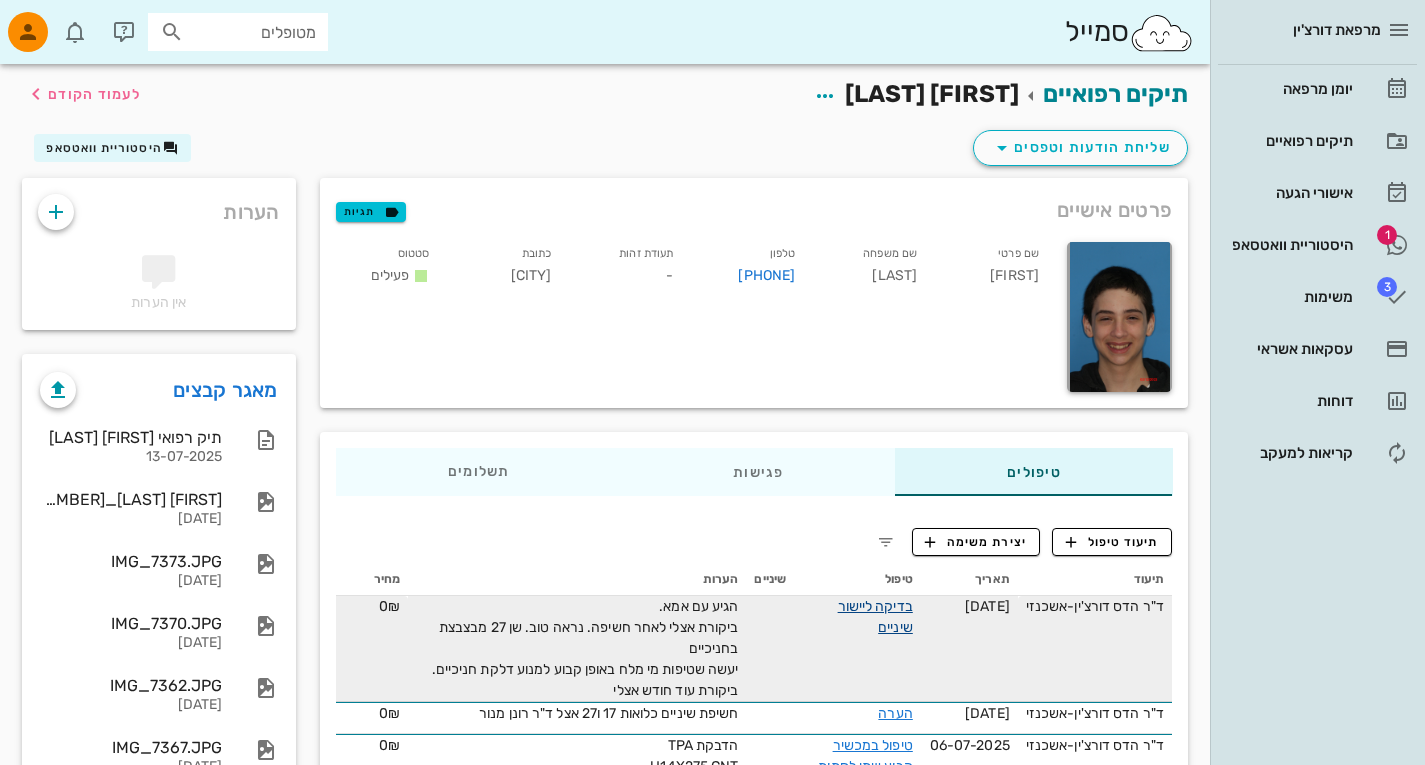 click on "בדיקה ליישור שיניים" at bounding box center [857, 617] 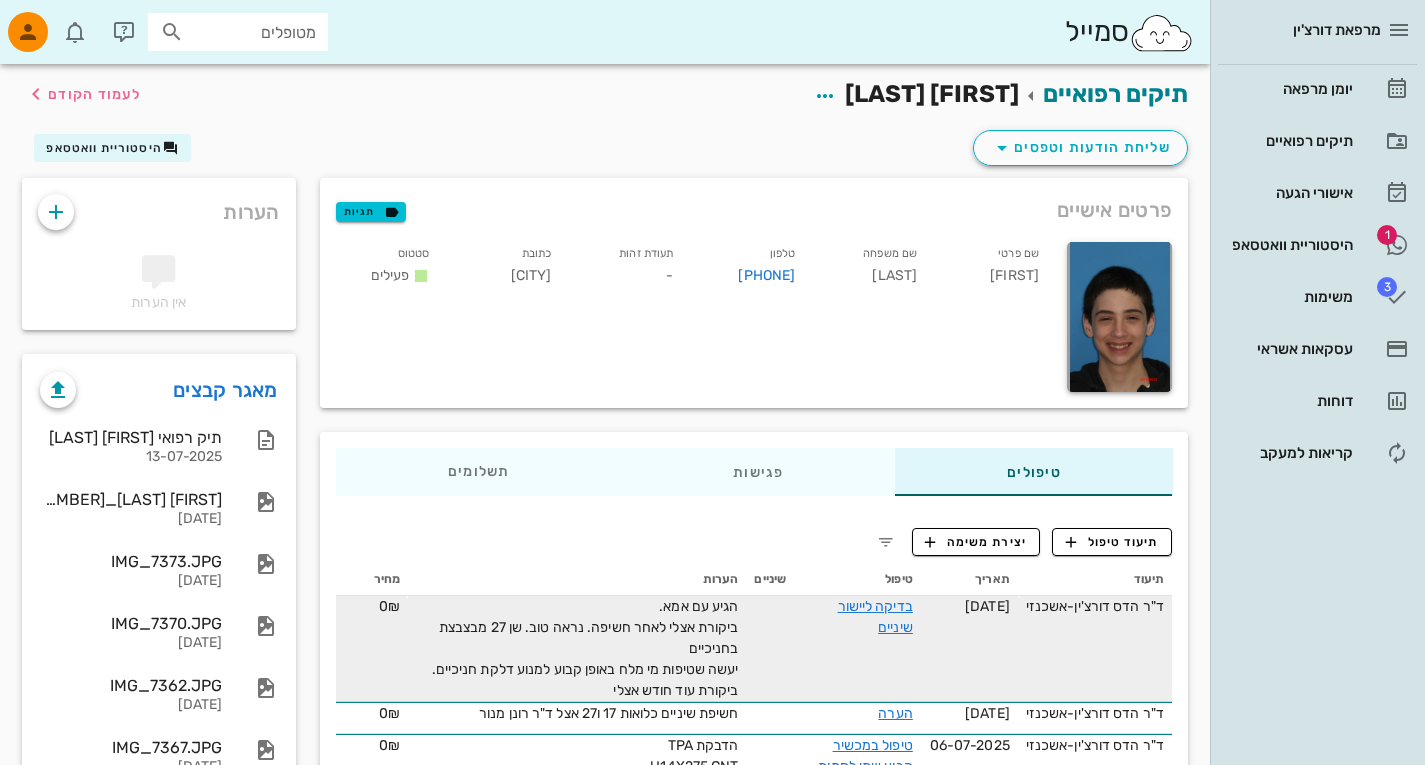 click on "בדיקה ליישור שיניים" at bounding box center [857, 617] 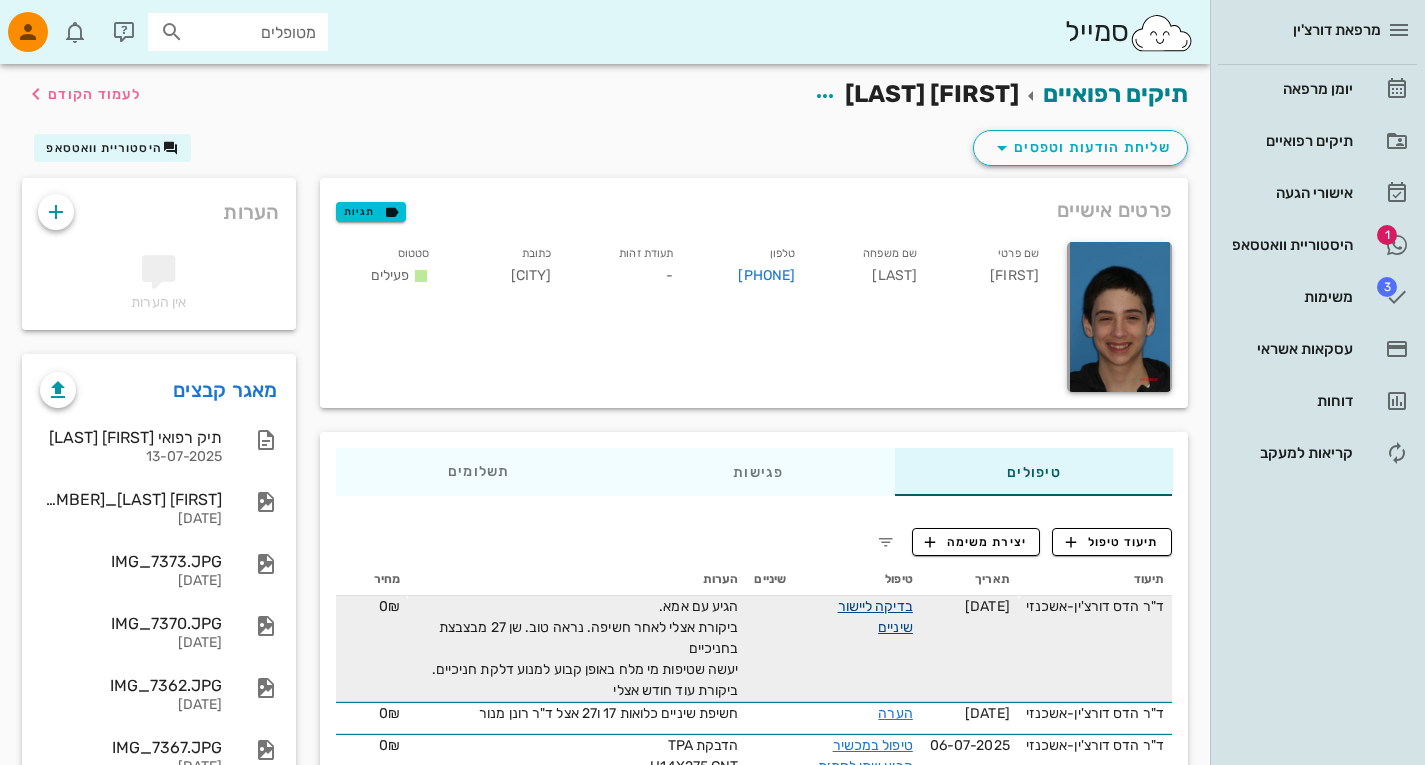 click on "בדיקה ליישור שיניים" at bounding box center [875, 617] 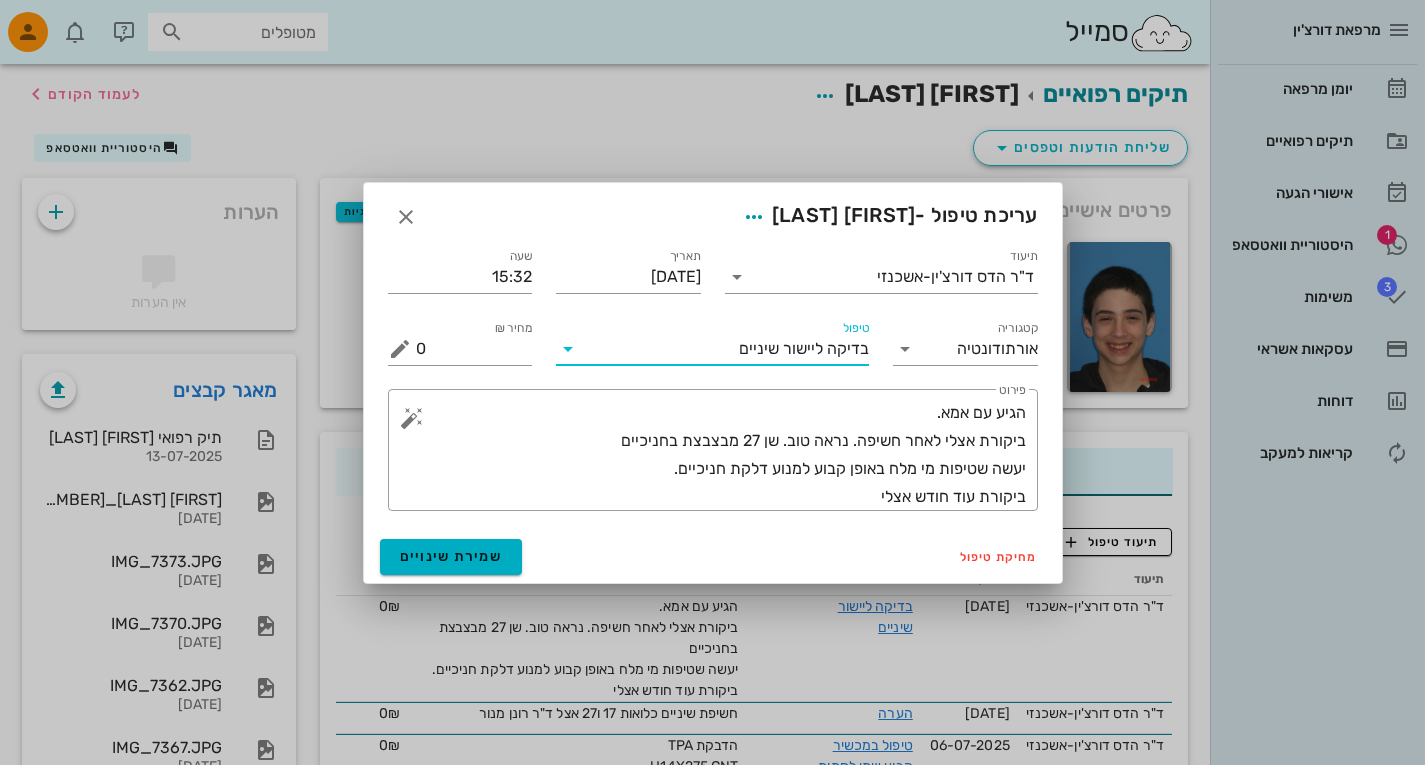 click on "טיפול" at bounding box center [661, 349] 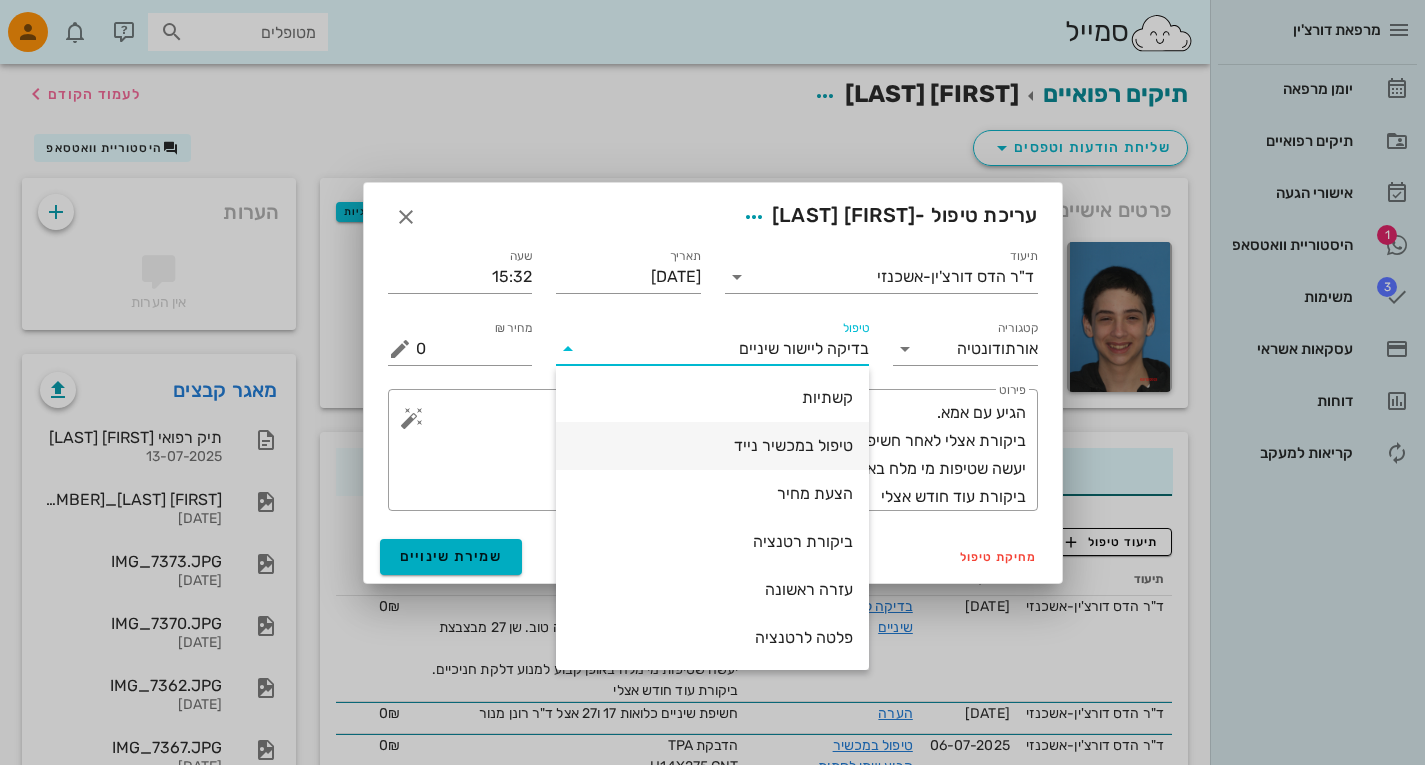 scroll, scrollTop: 0, scrollLeft: 0, axis: both 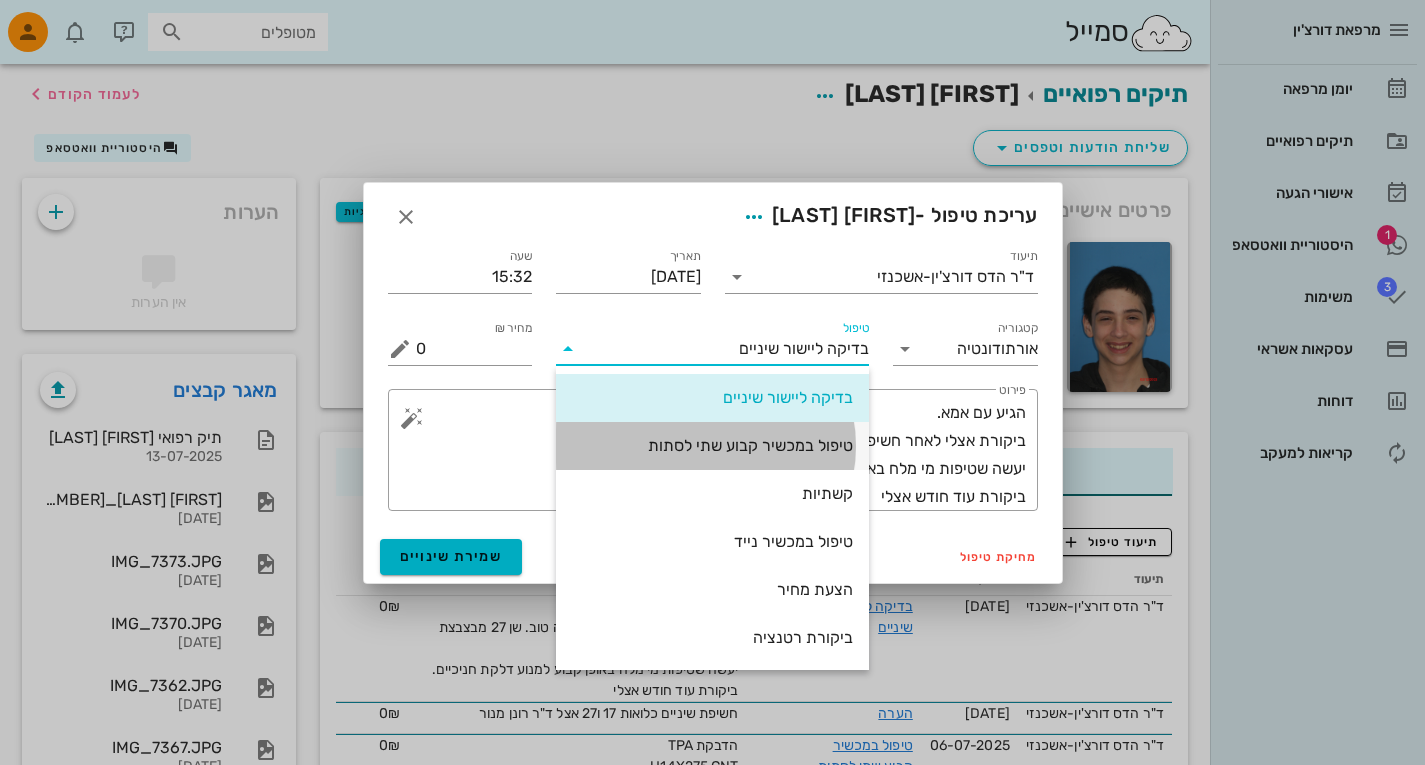 click on "טיפול במכשיר קבוע שתי לסתות" at bounding box center [712, 445] 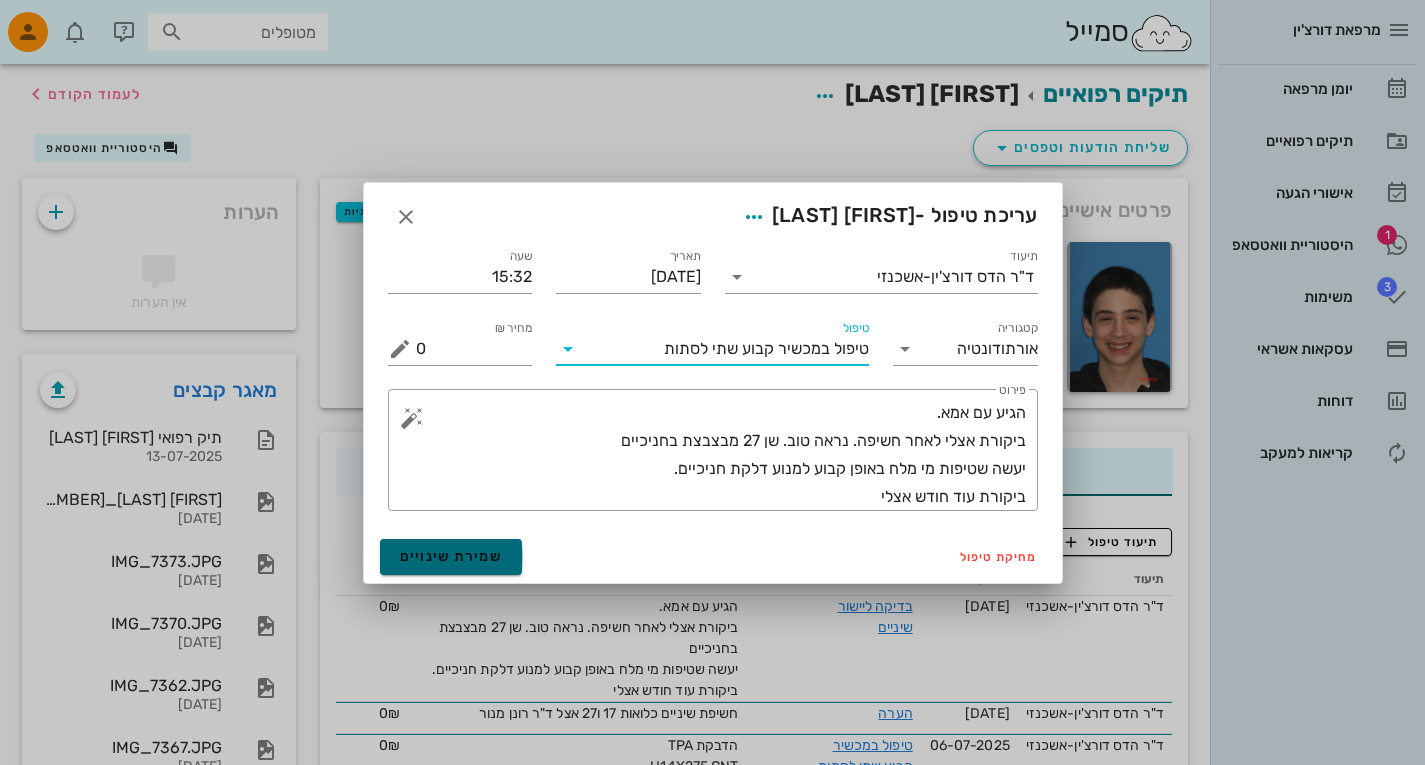 click on "שמירת שינויים" at bounding box center (451, 557) 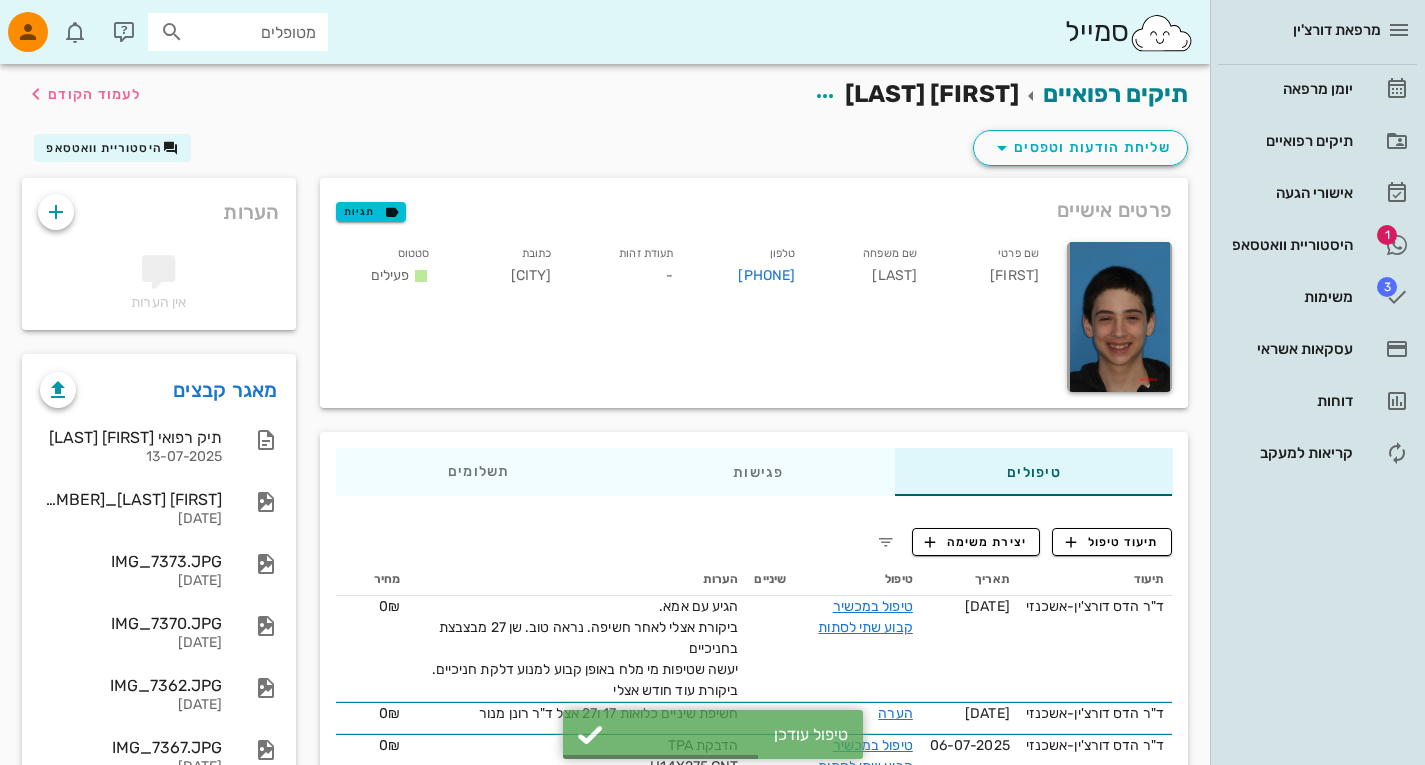 click on "יומן מרפאה תיקים רפואיים אישורי הגעה 1 היסטוריית וואטסאפ 3 משימות עסקאות אשראי דוחות קריאות למעקב" at bounding box center [1317, 271] 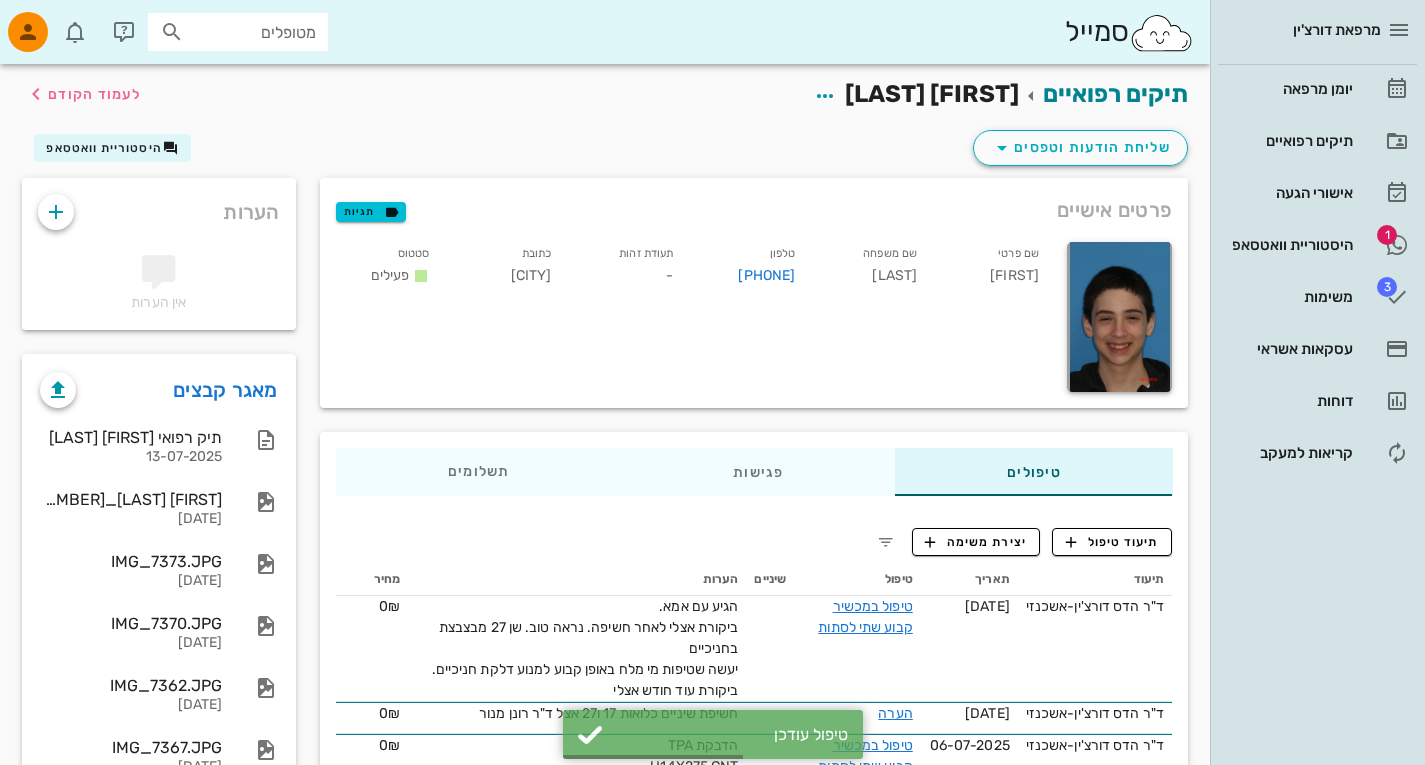 click on "יומן מרפאה תיקים רפואיים אישורי הגעה 1 היסטוריית וואטסאפ 3 משימות עסקאות אשראי דוחות קריאות למעקב" at bounding box center [1317, 271] 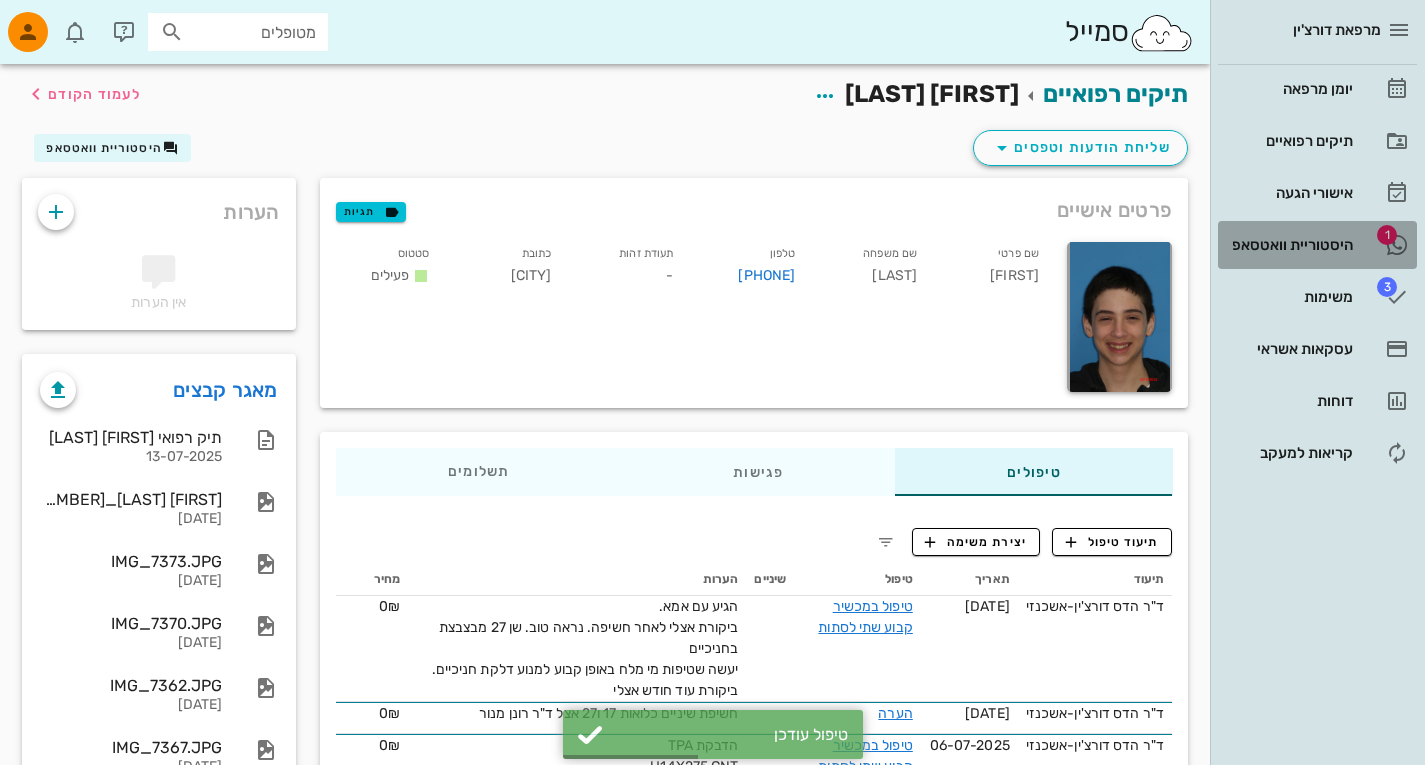 click on "היסטוריית וואטסאפ" at bounding box center [1289, 245] 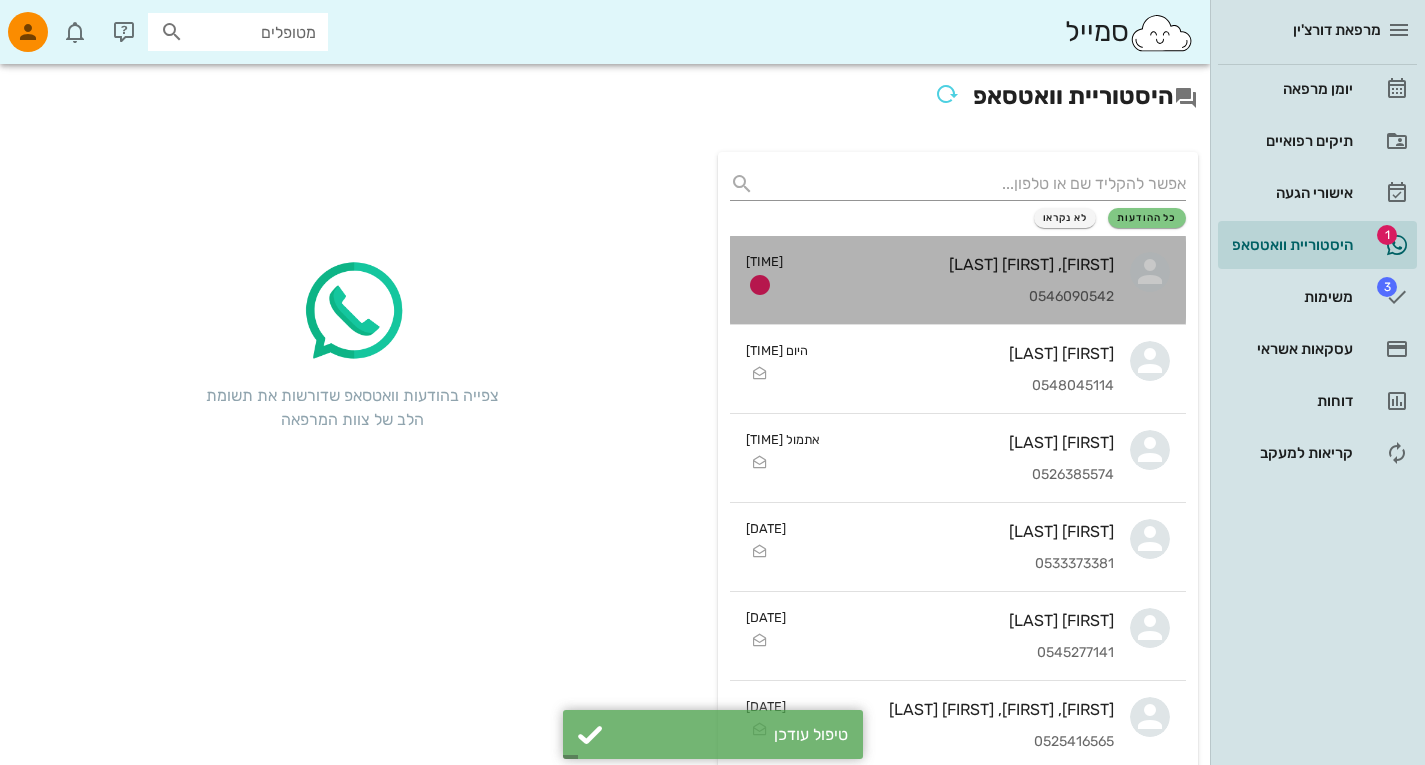 click on "עומר, שחר קימלוב" at bounding box center (956, 264) 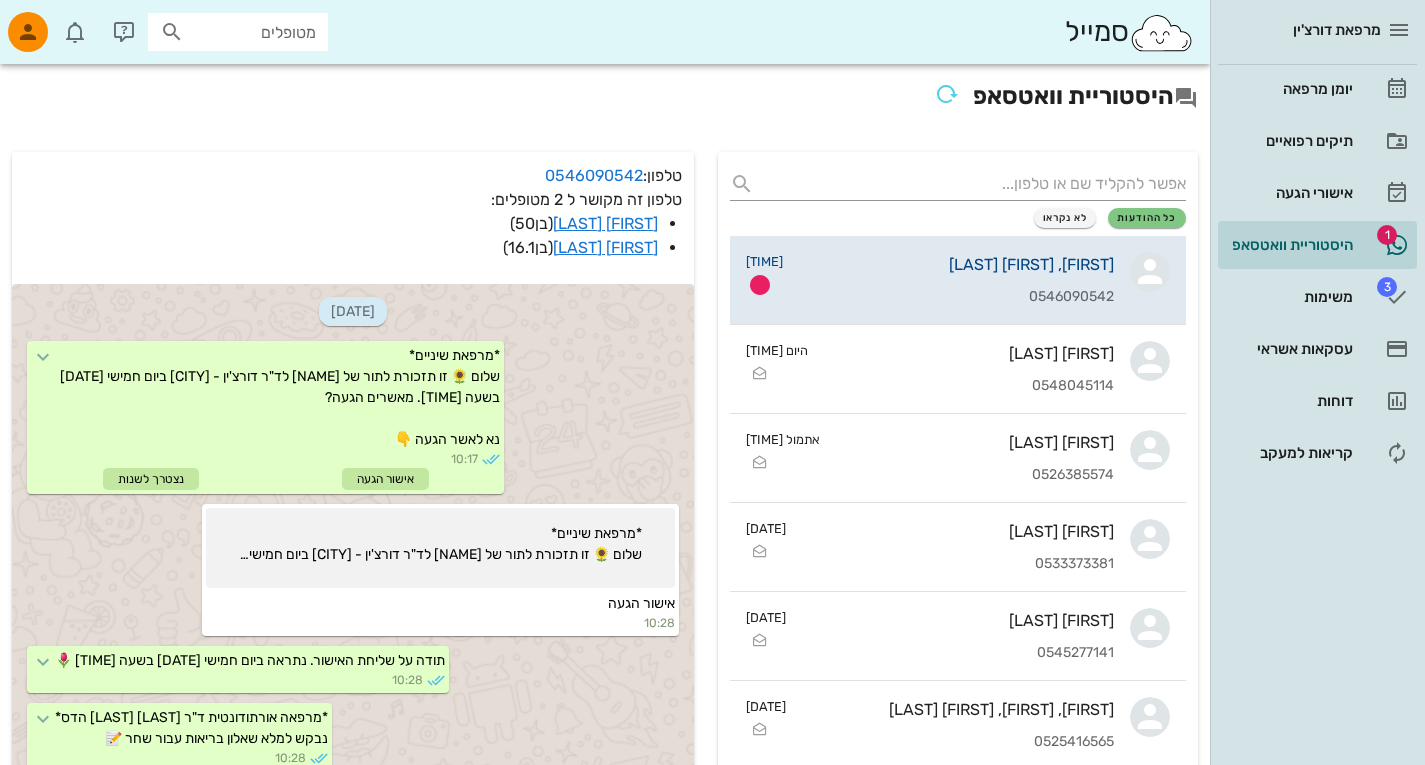 scroll, scrollTop: 1877, scrollLeft: 0, axis: vertical 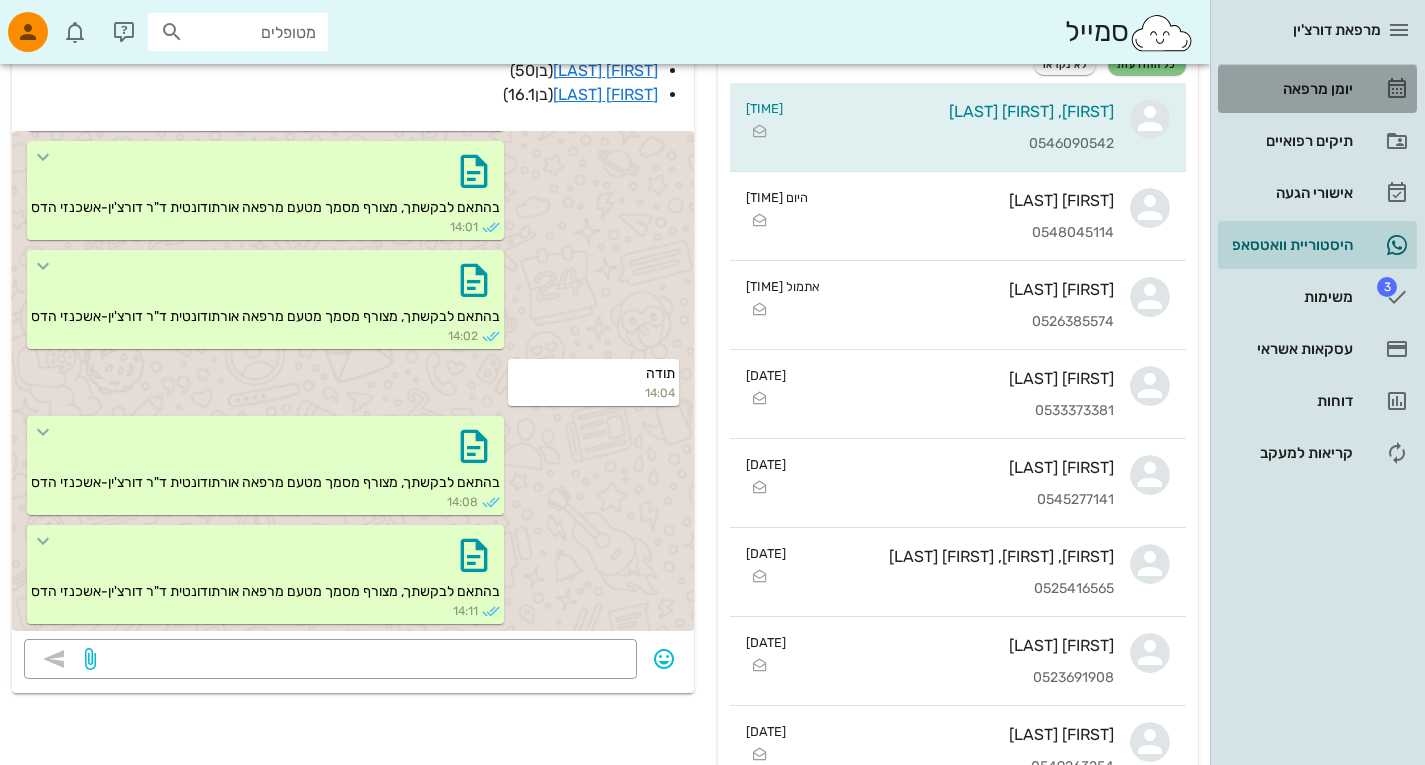 click on "יומן מרפאה" at bounding box center (1289, 89) 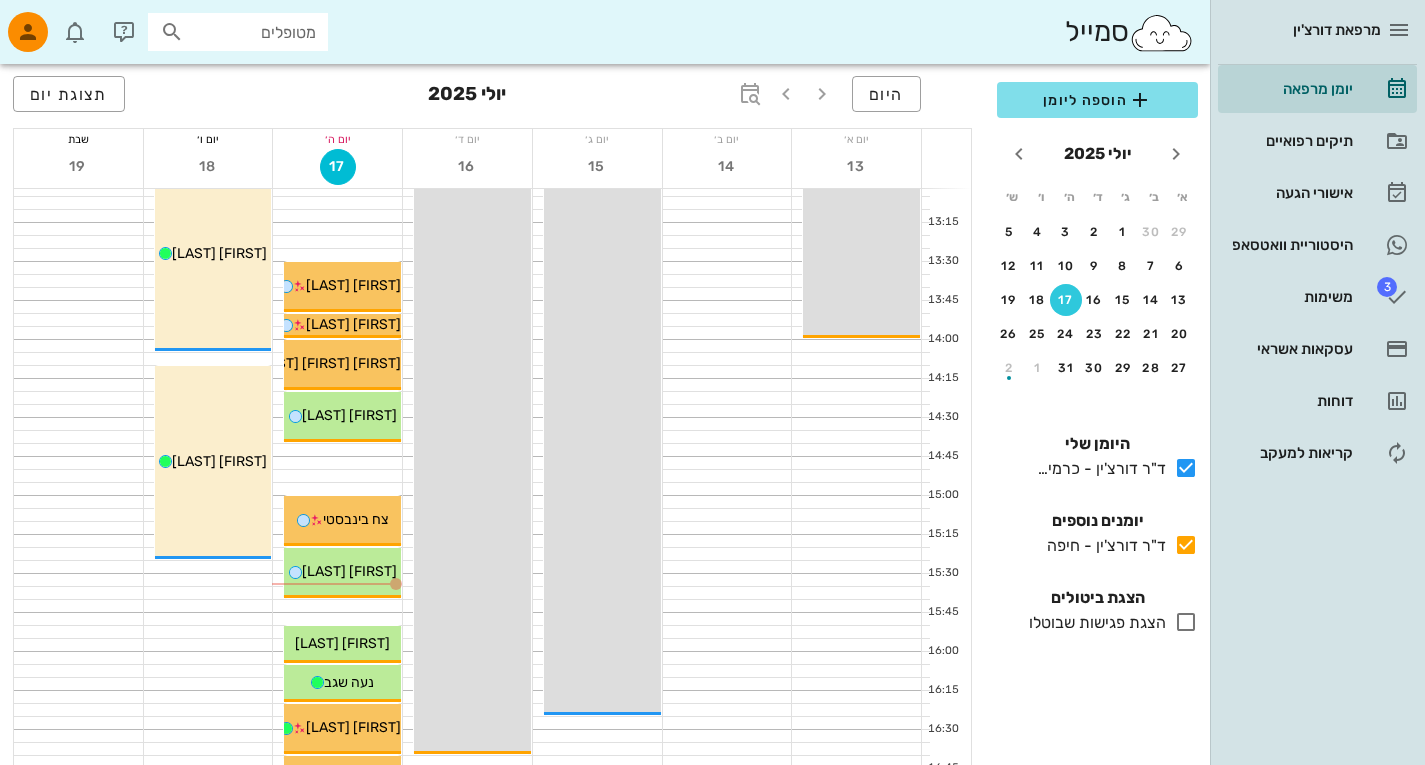 scroll, scrollTop: 944, scrollLeft: 0, axis: vertical 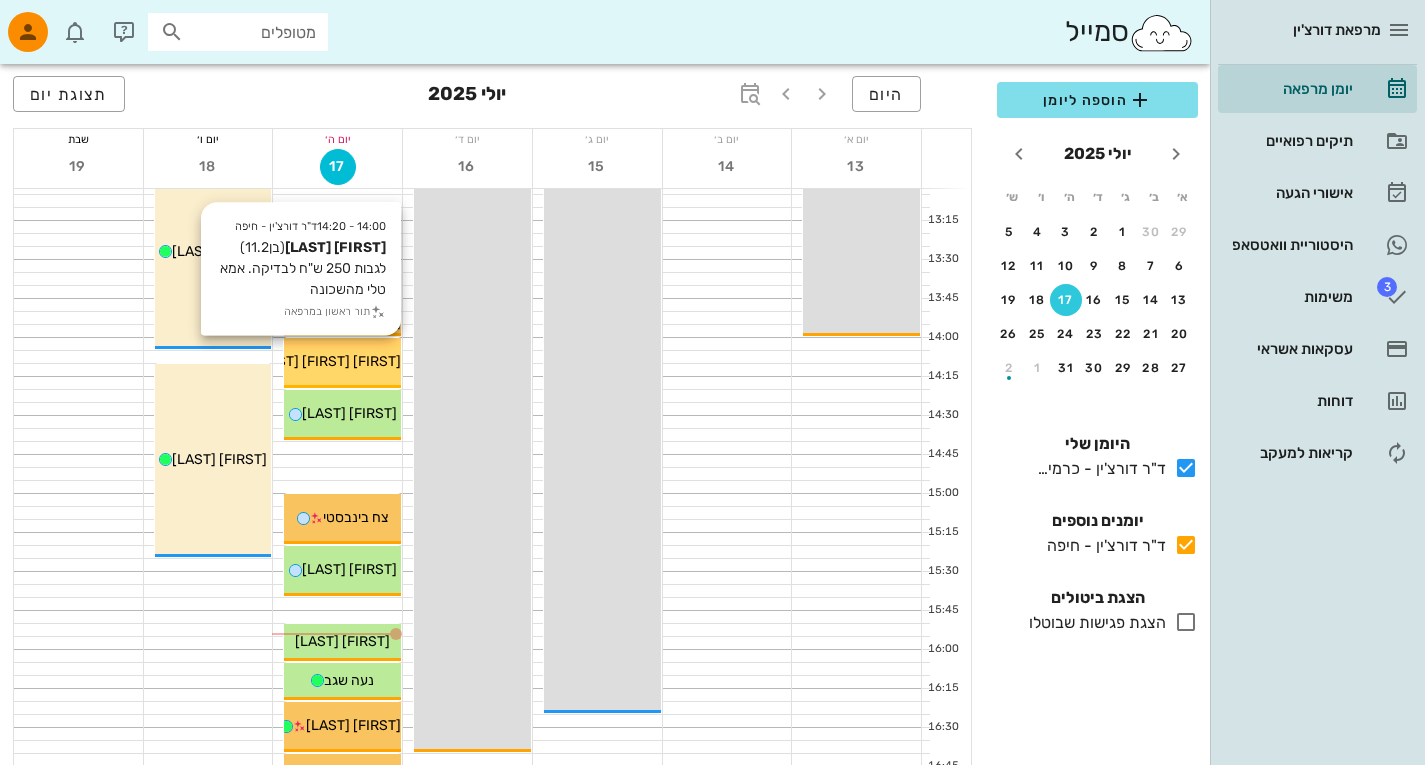 click on "[FIRST] [LAST] [LAST]" at bounding box center (328, 361) 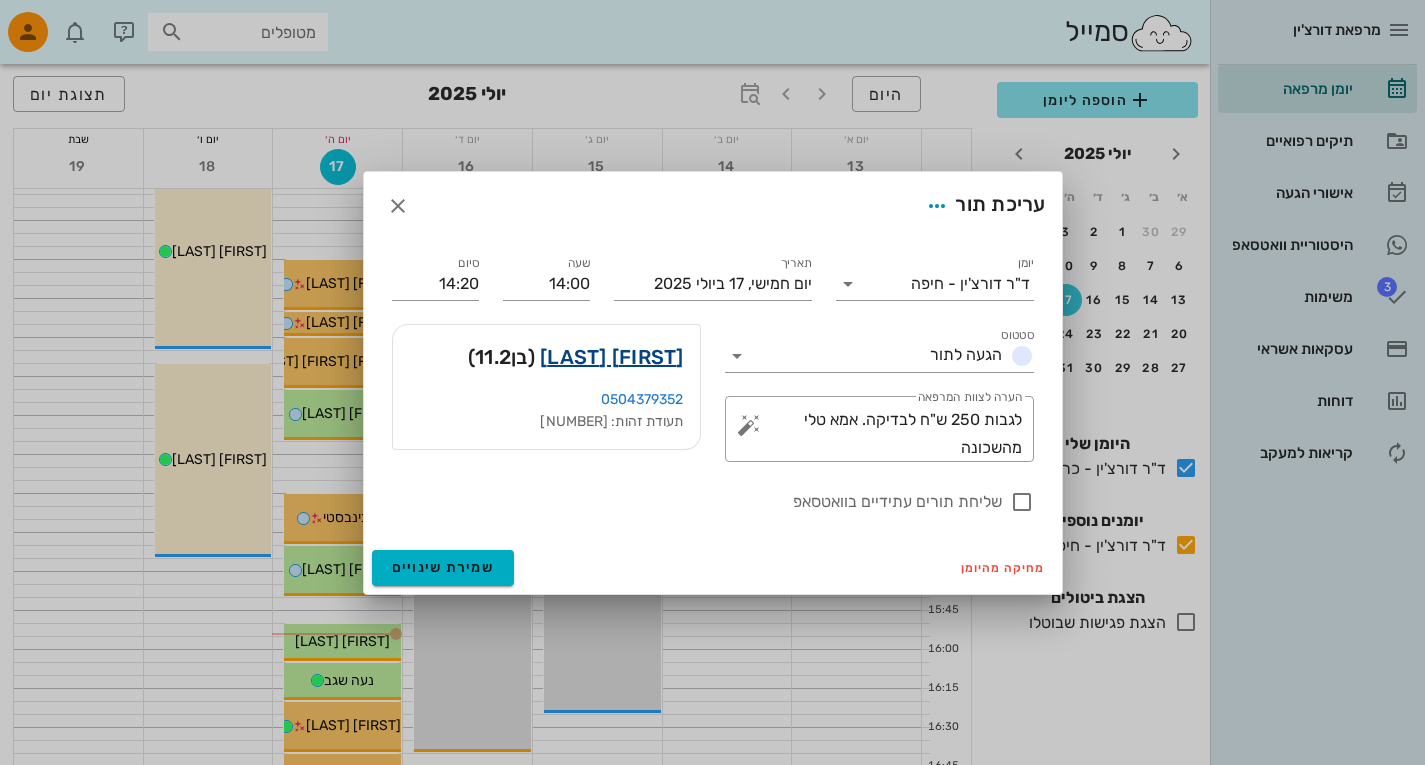 click on "אדם
יגודה שחף" at bounding box center (612, 357) 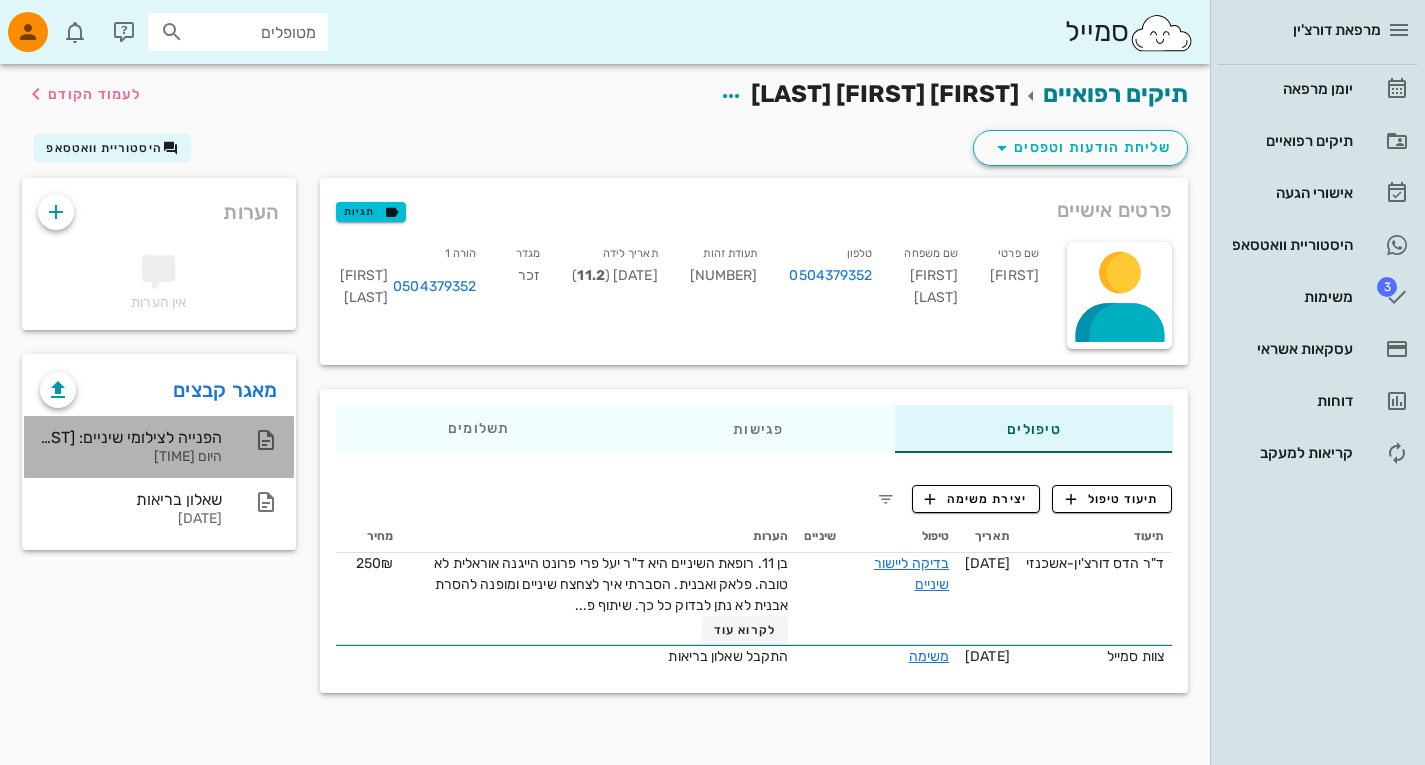 click on "הפנייה לצילומי שיניים: אדם יגודה שחף - 221799141" at bounding box center (131, 437) 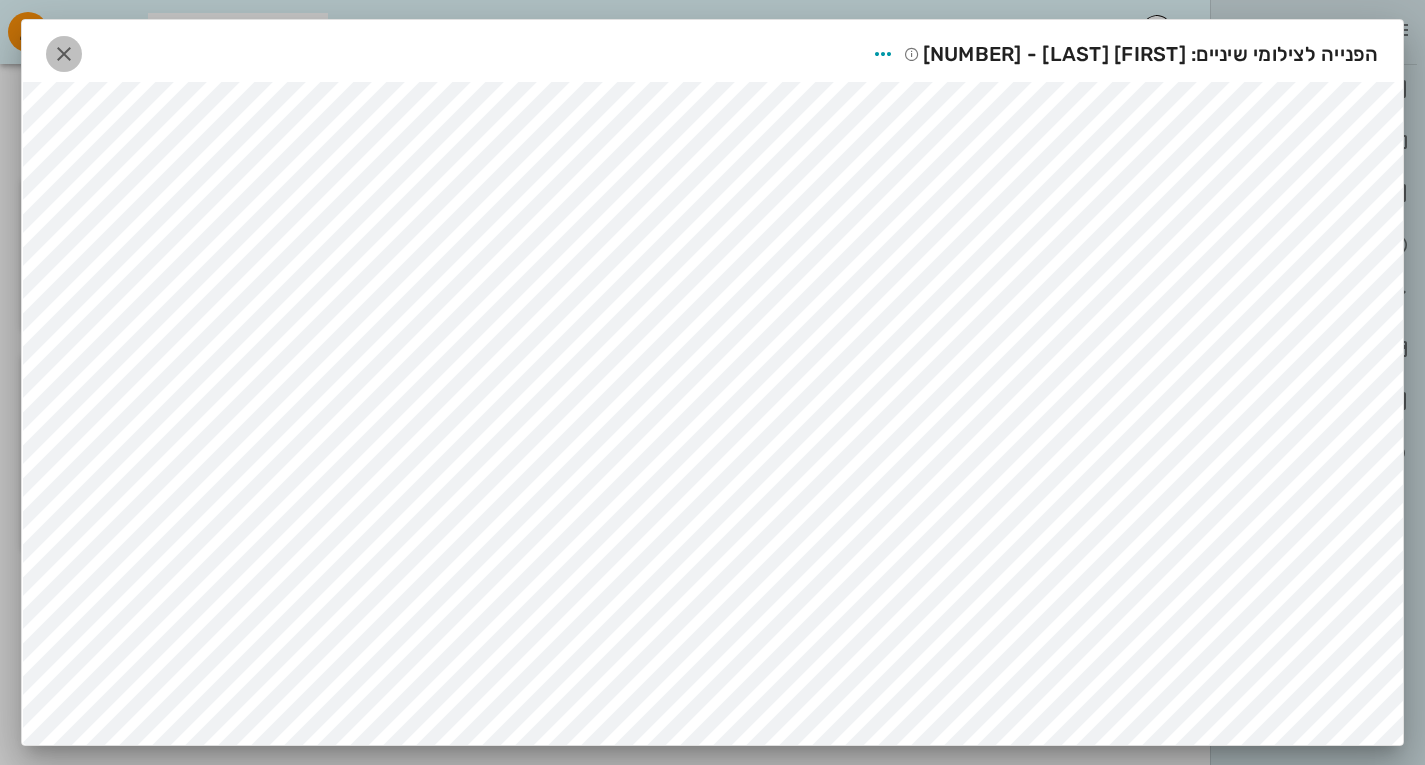 click at bounding box center (64, 54) 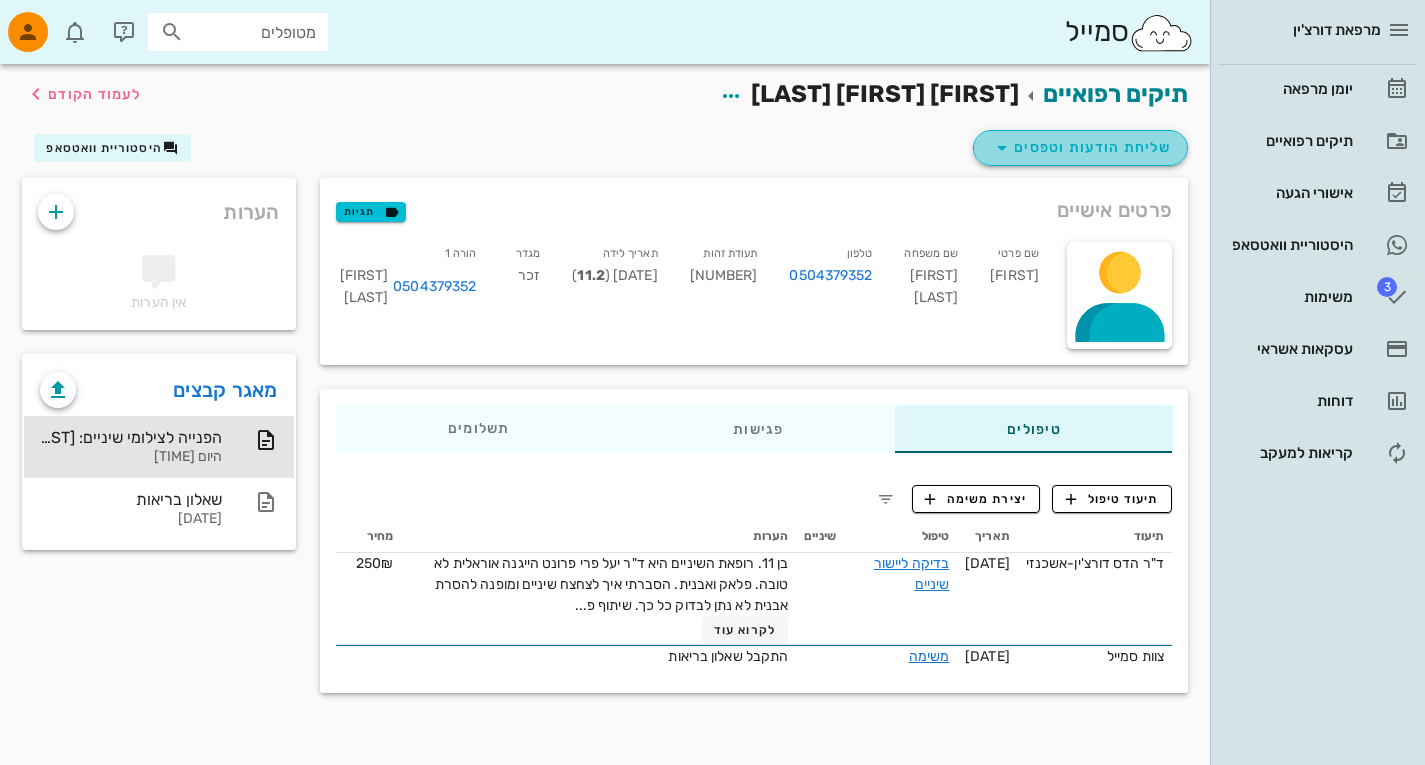 click on "שליחת הודעות וטפסים" at bounding box center (1080, 148) 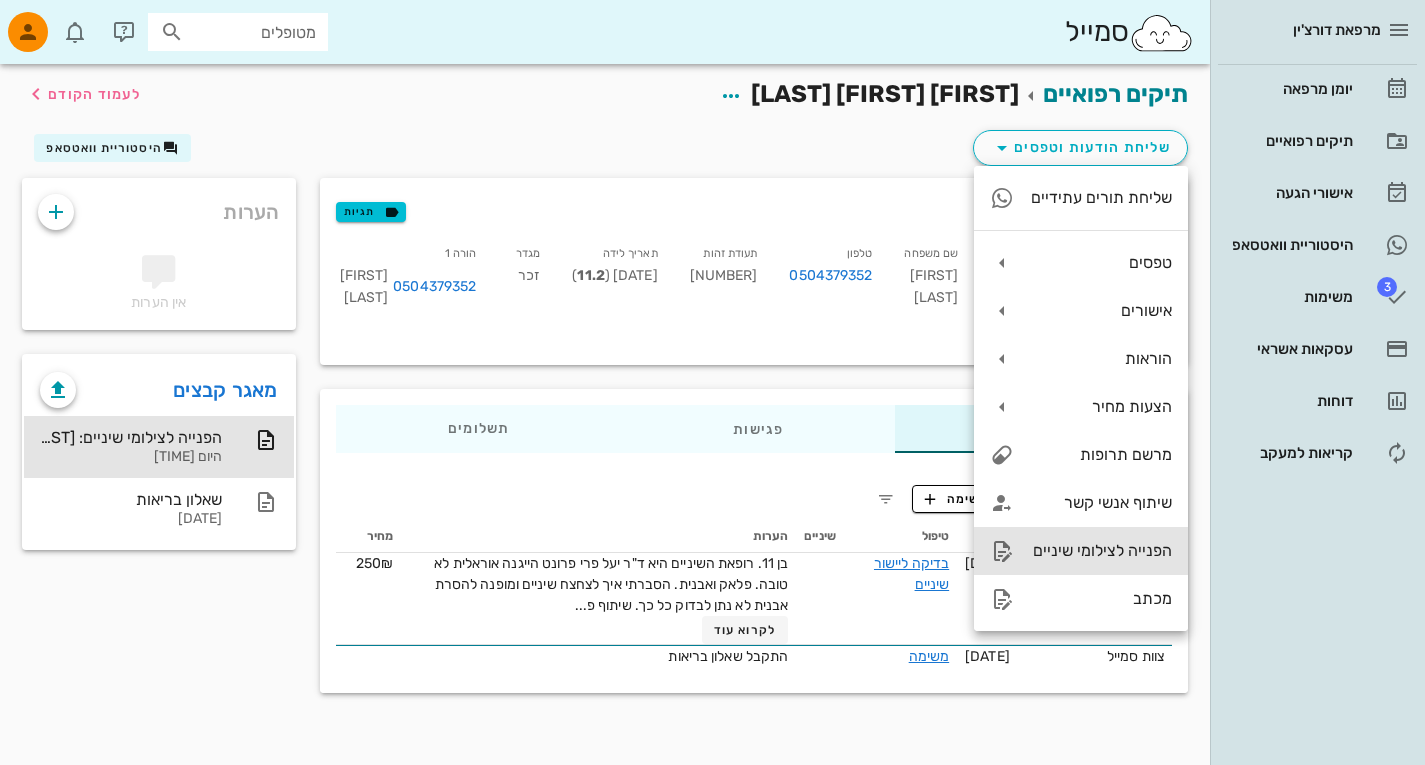 click on "הפנייה לצילומי שיניים" at bounding box center [1101, 550] 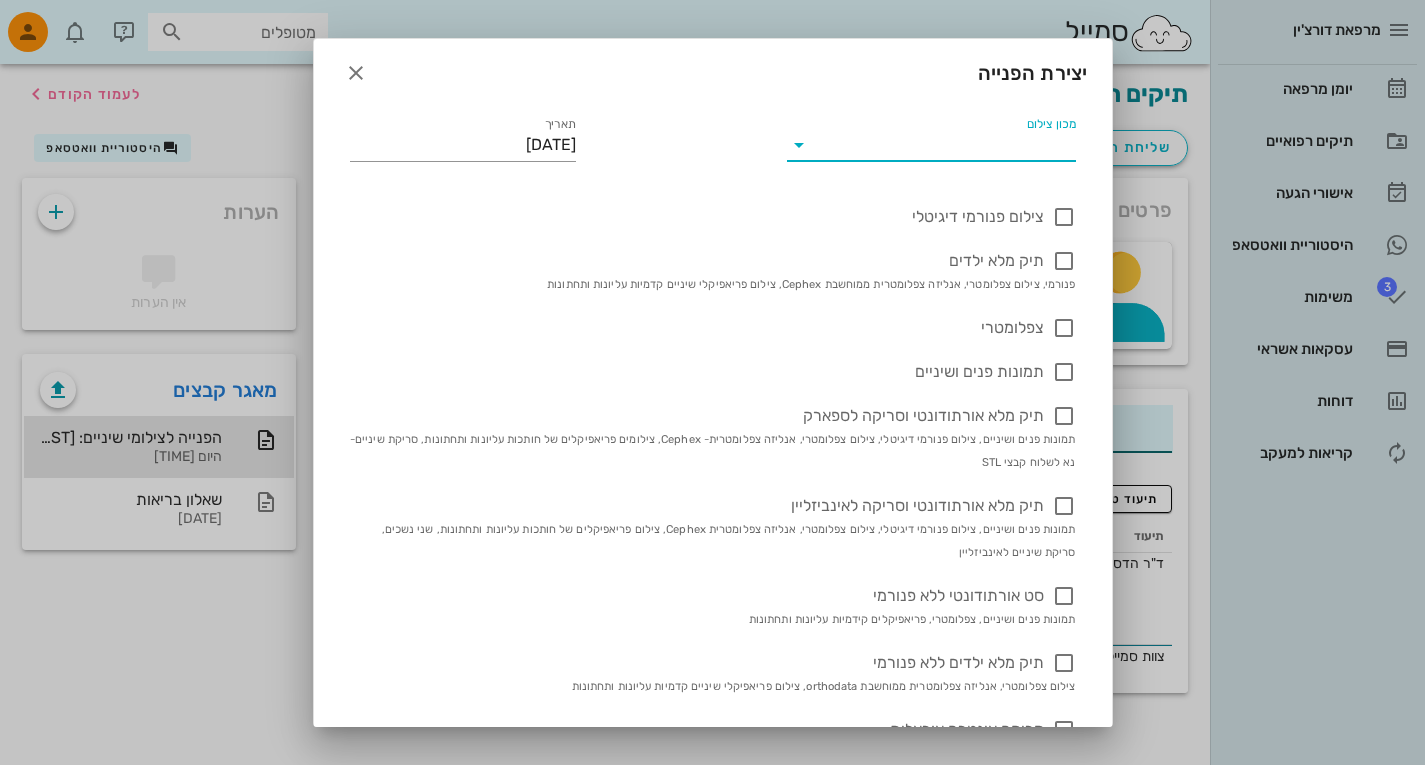 click on "מכון צילום" at bounding box center [947, 145] 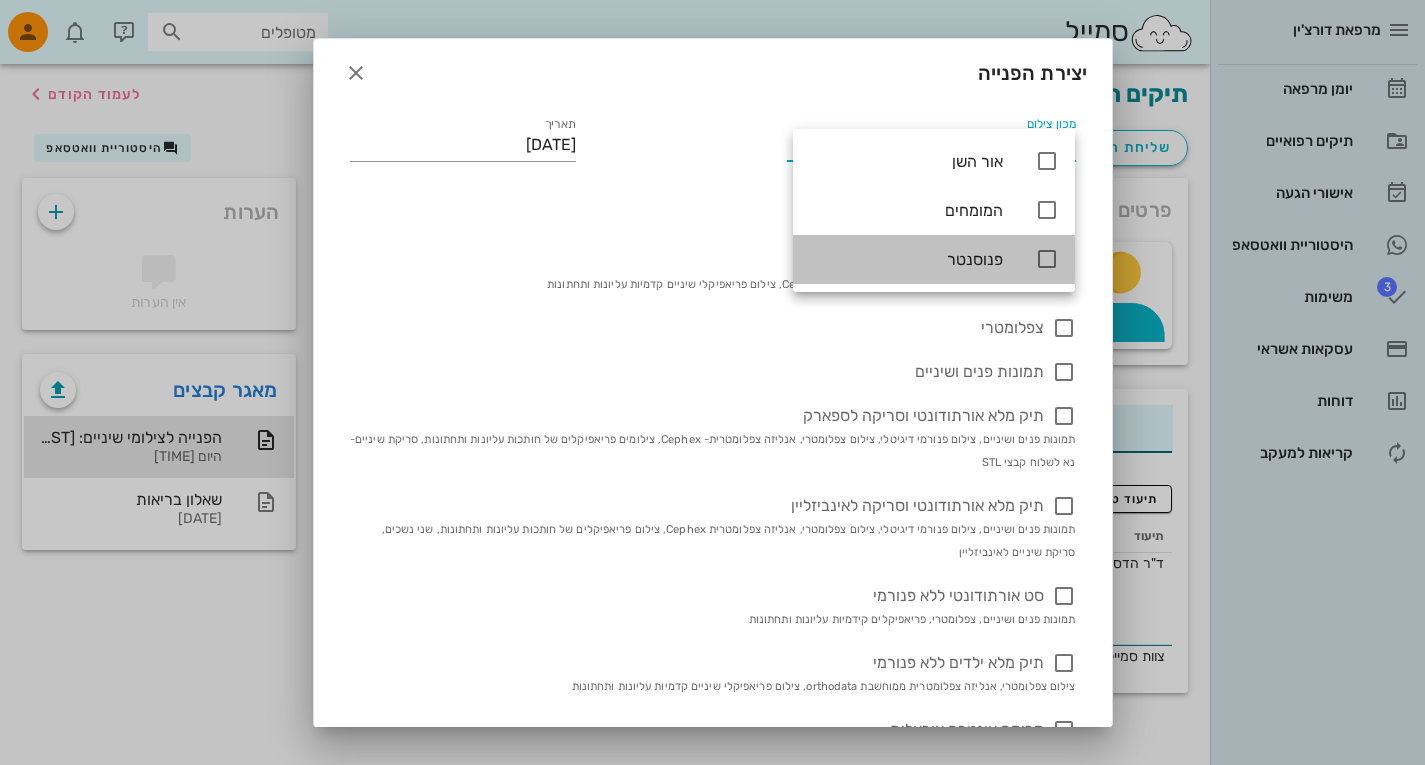 click at bounding box center (1047, 259) 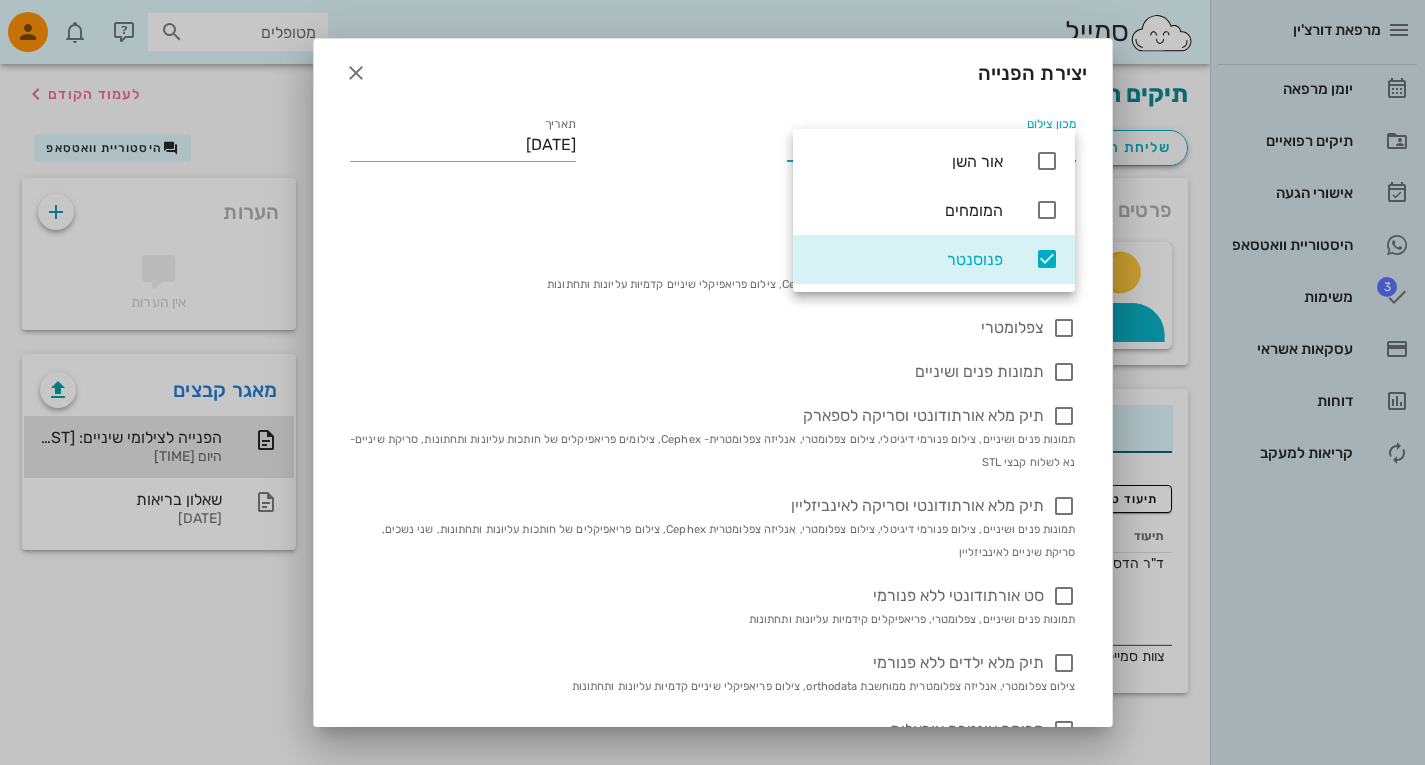 click on "צילום פנורמי דיגיטלי" at bounding box center (713, 207) 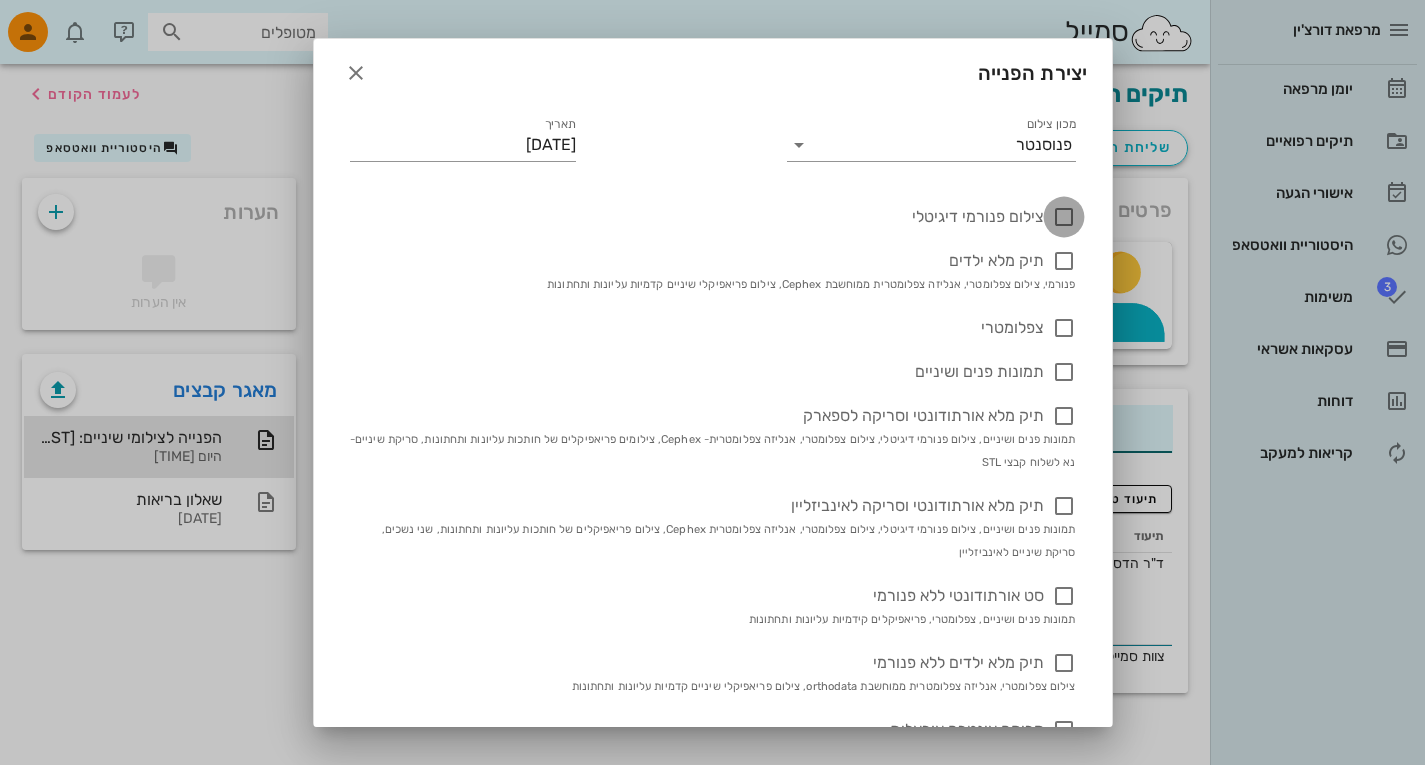 click at bounding box center [1064, 217] 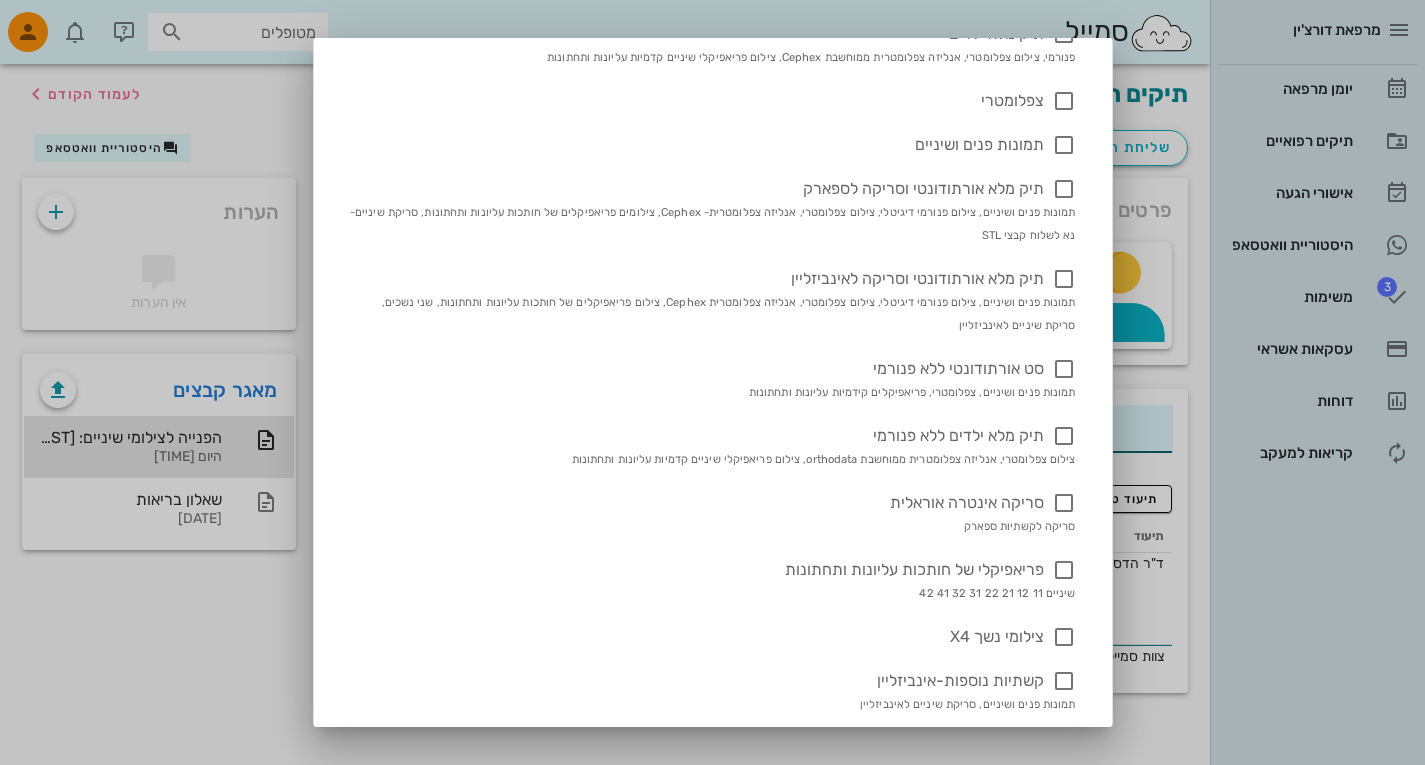 scroll, scrollTop: 228, scrollLeft: 0, axis: vertical 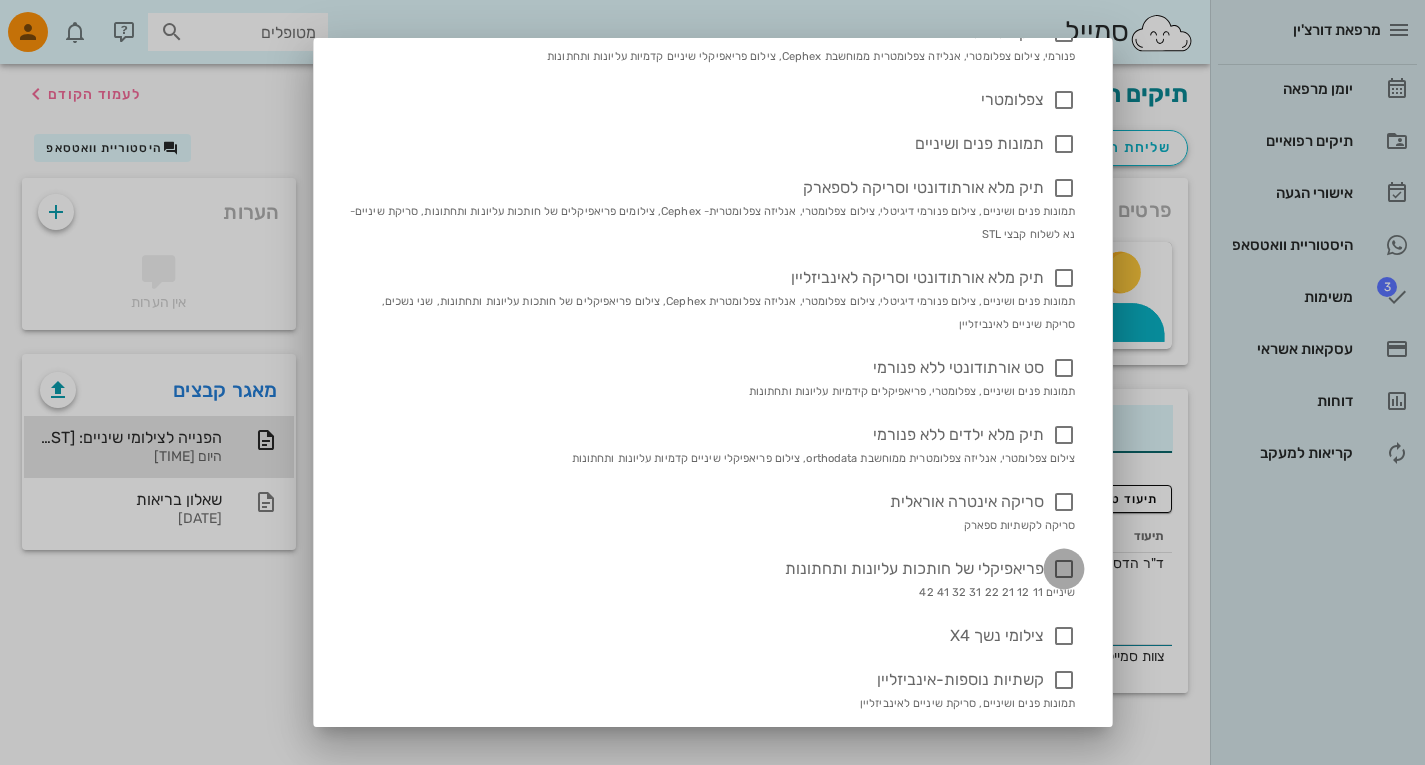 click at bounding box center (1064, 569) 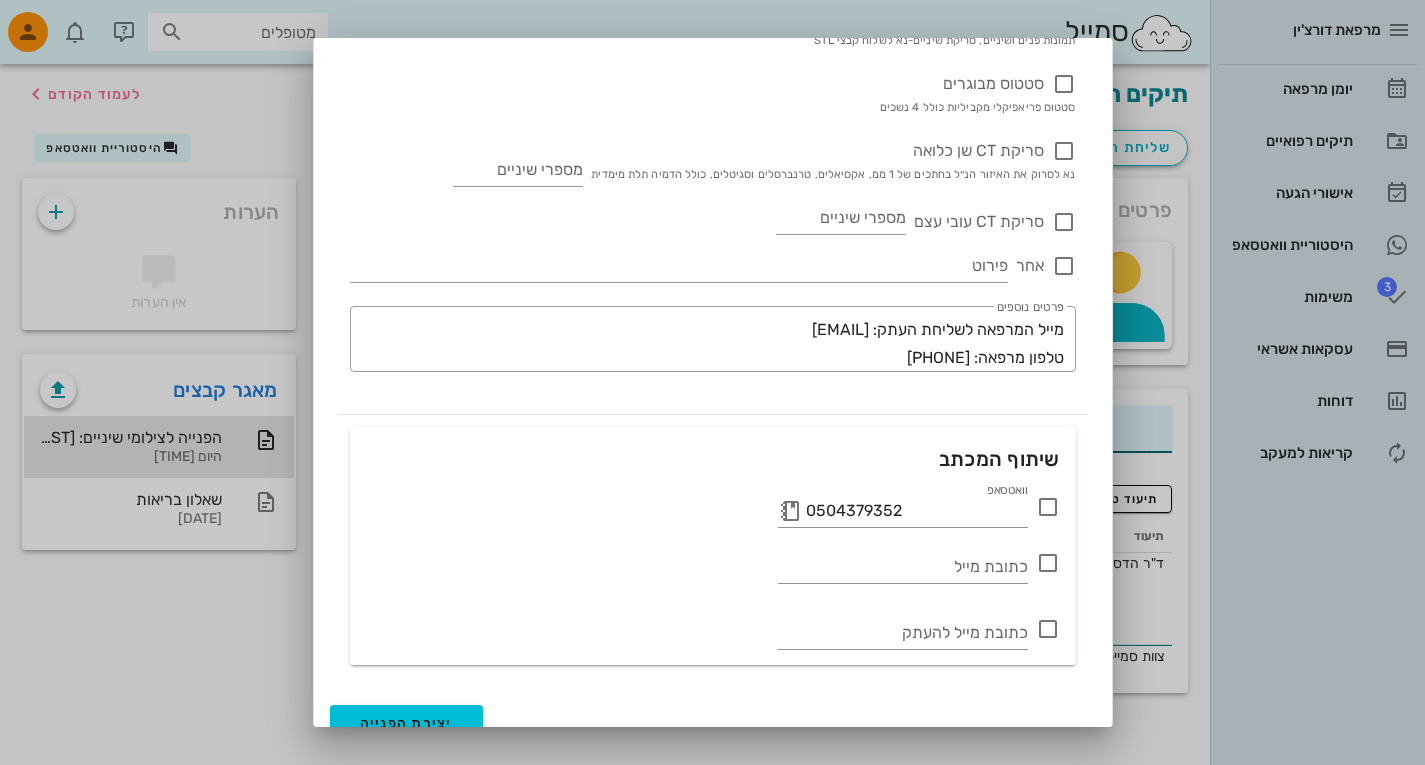 scroll, scrollTop: 981, scrollLeft: 0, axis: vertical 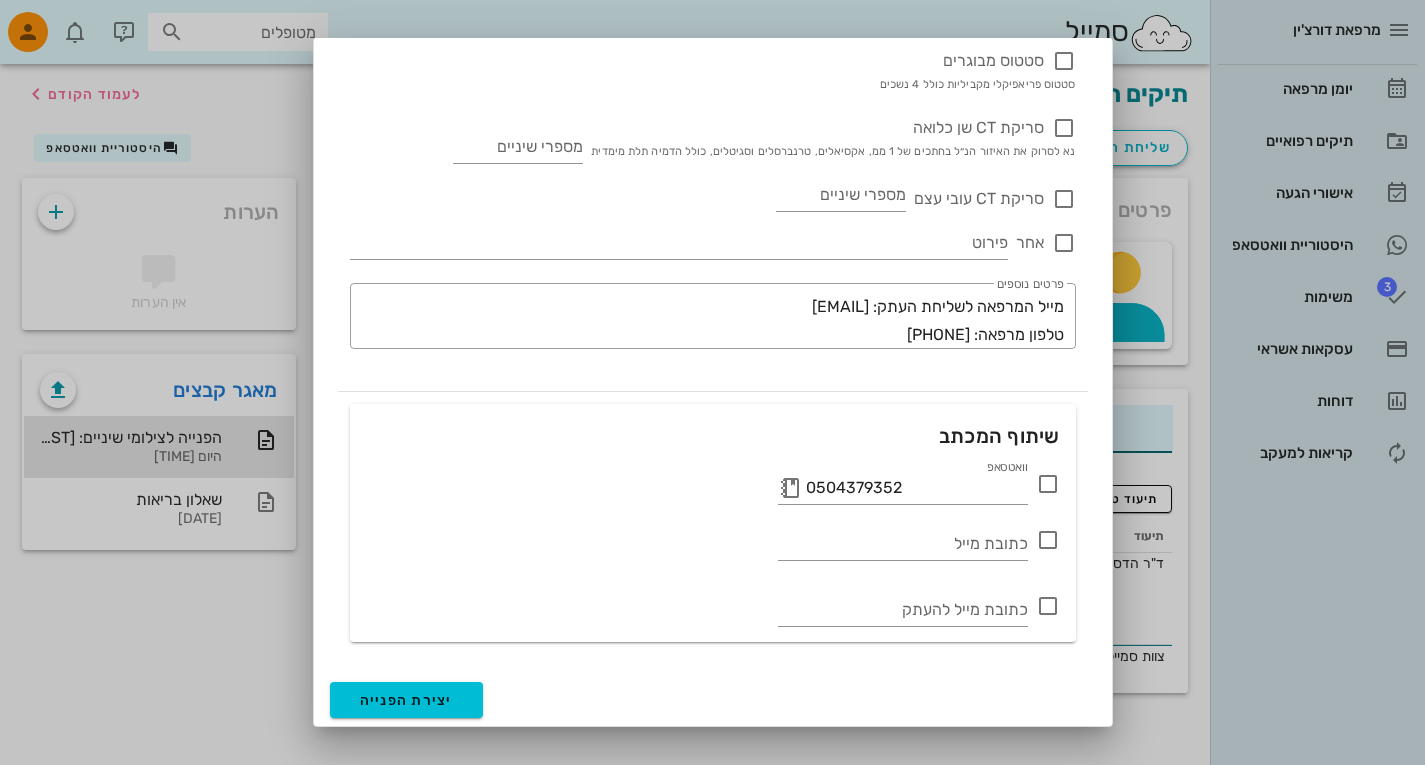 click at bounding box center [1048, 484] 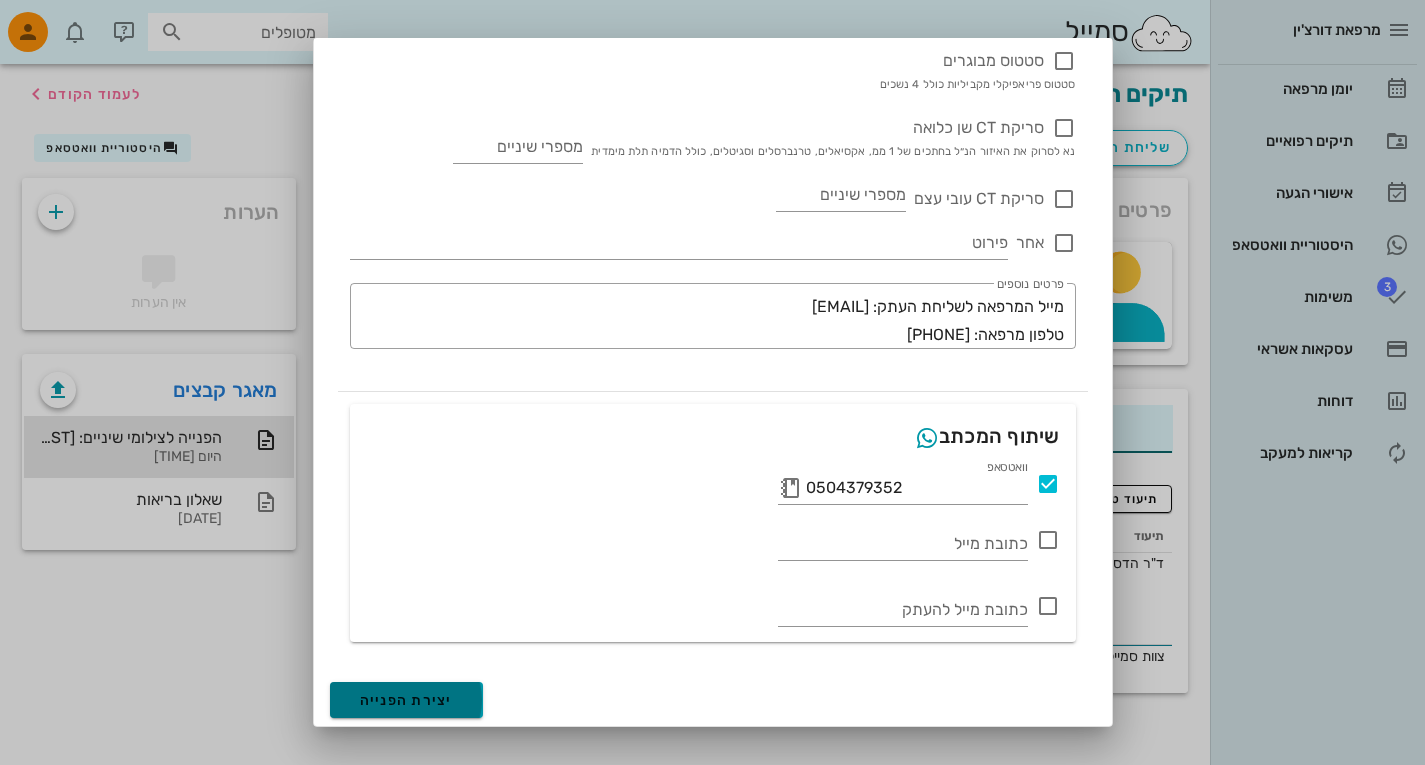 click on "יצירת הפנייה" at bounding box center (406, 700) 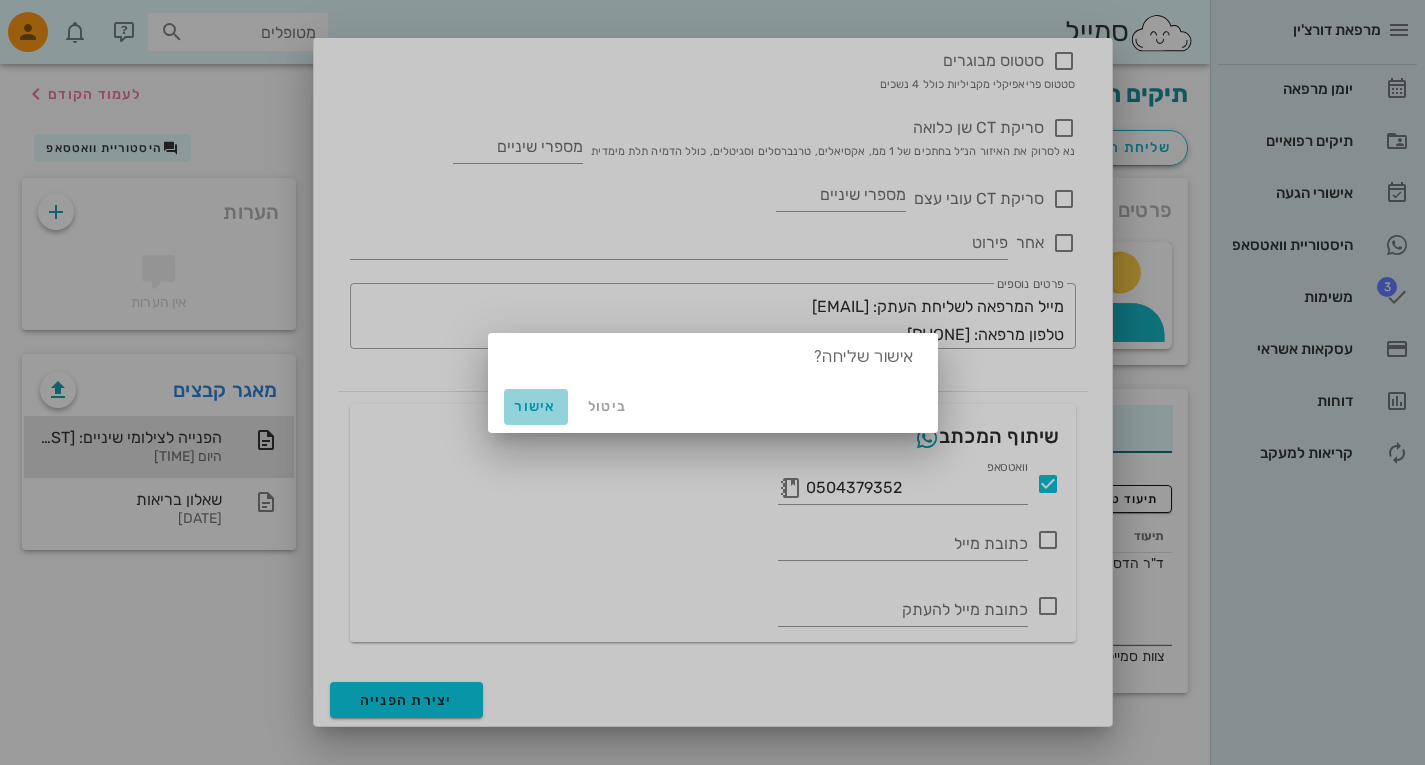 click on "אישור" at bounding box center (536, 406) 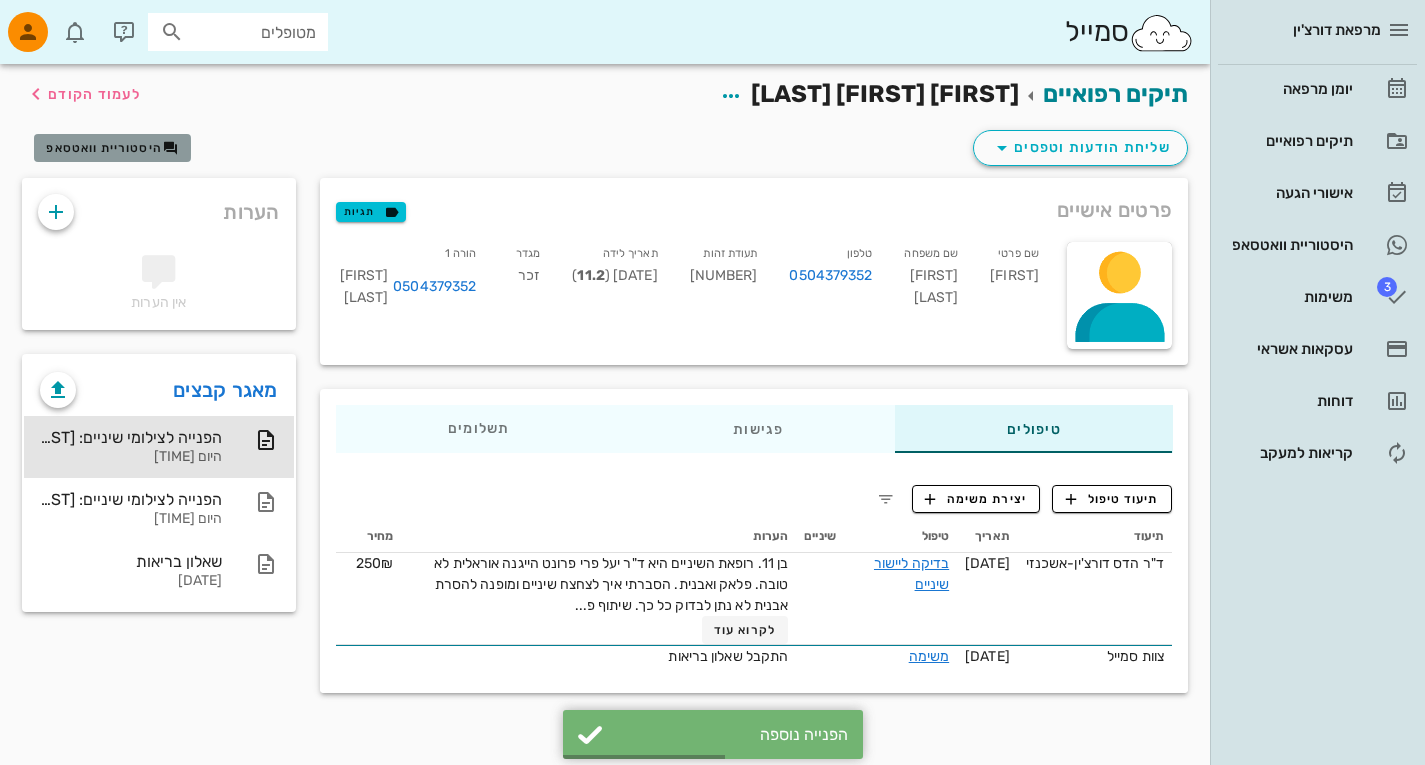 click on "היסטוריית וואטסאפ" at bounding box center [104, 148] 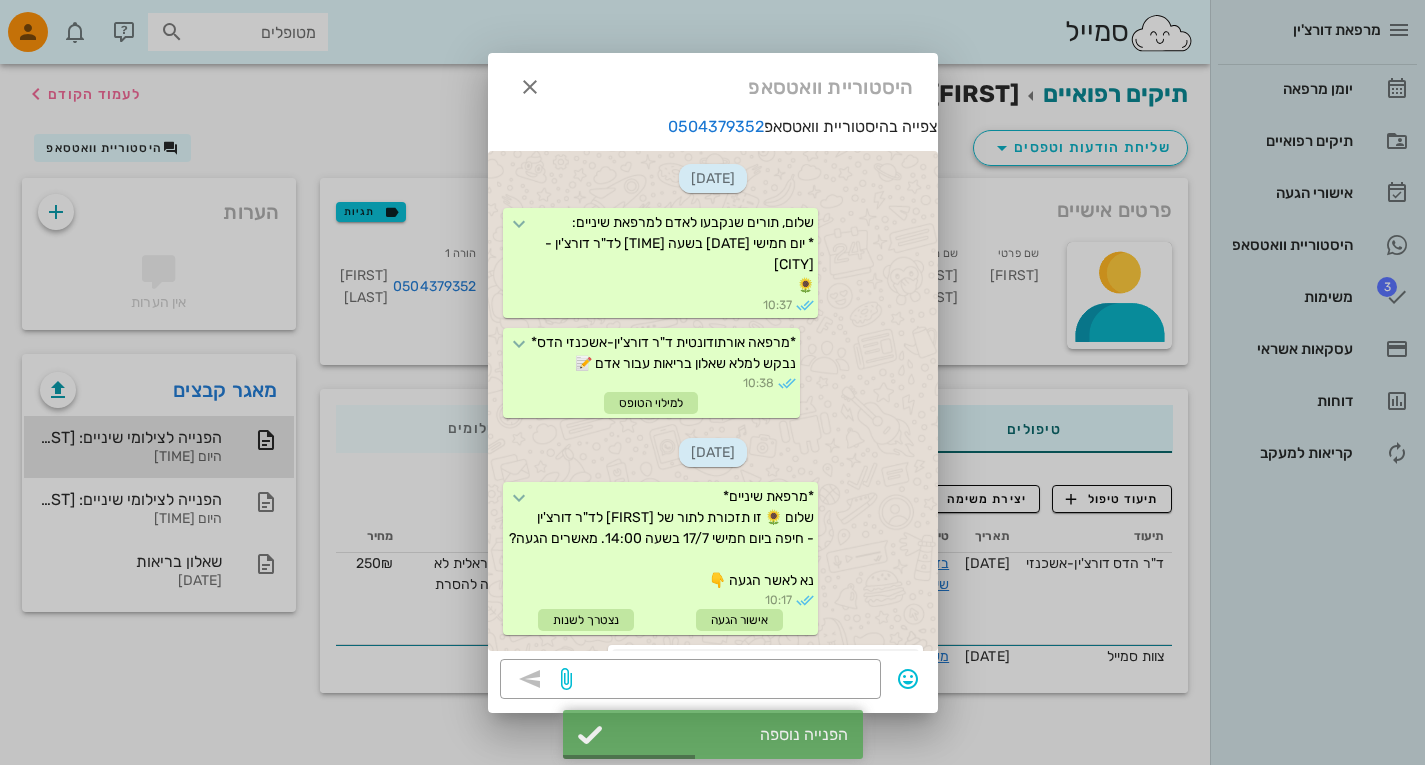 scroll, scrollTop: 655, scrollLeft: 0, axis: vertical 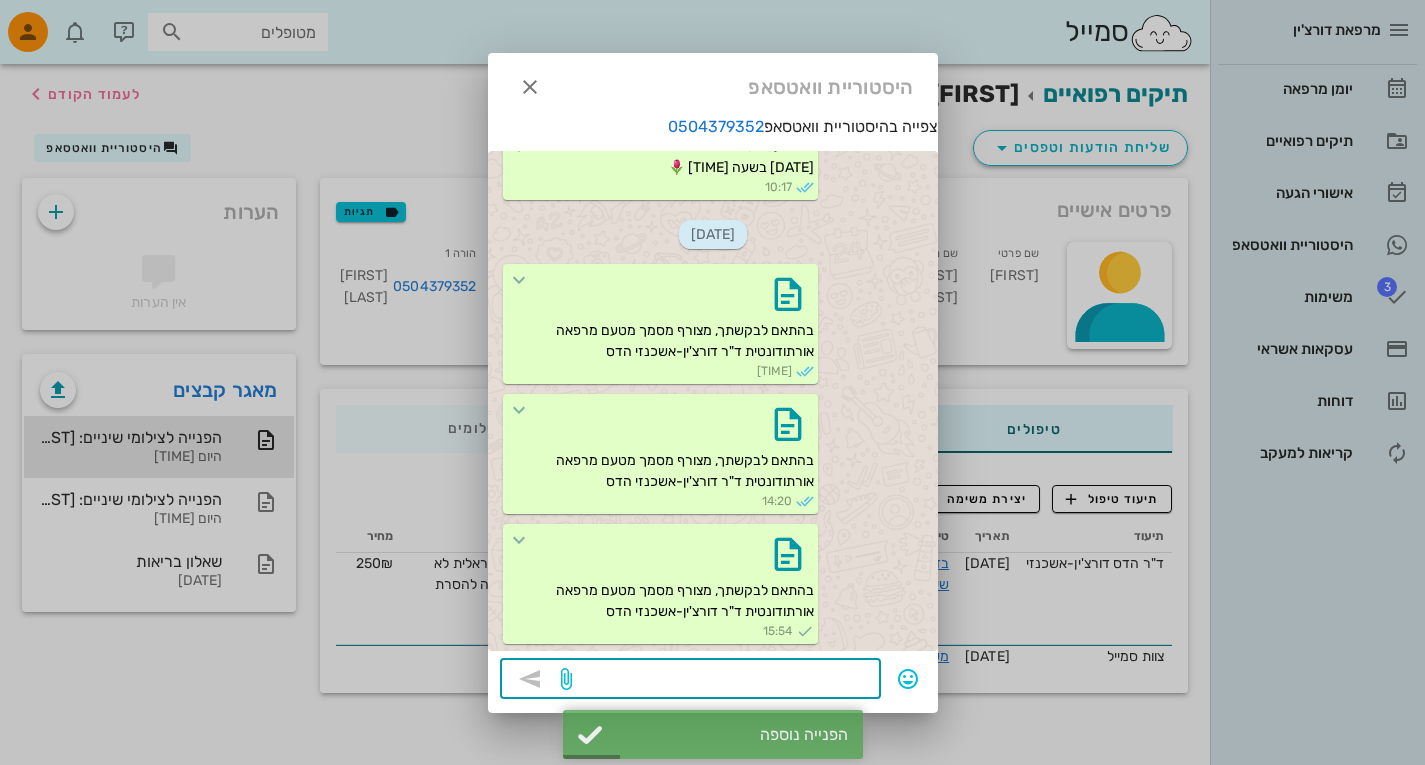 click at bounding box center [722, 681] 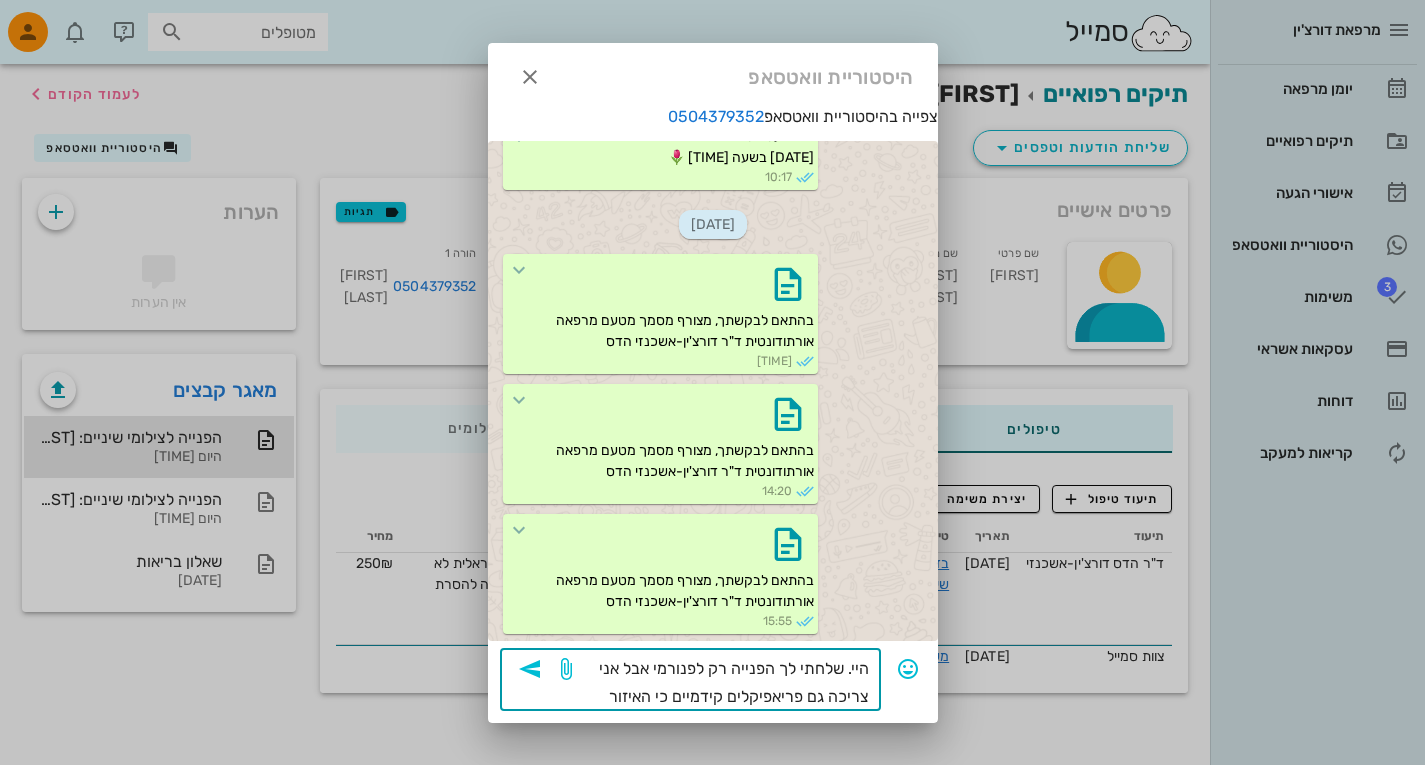 scroll, scrollTop: 3, scrollLeft: 0, axis: vertical 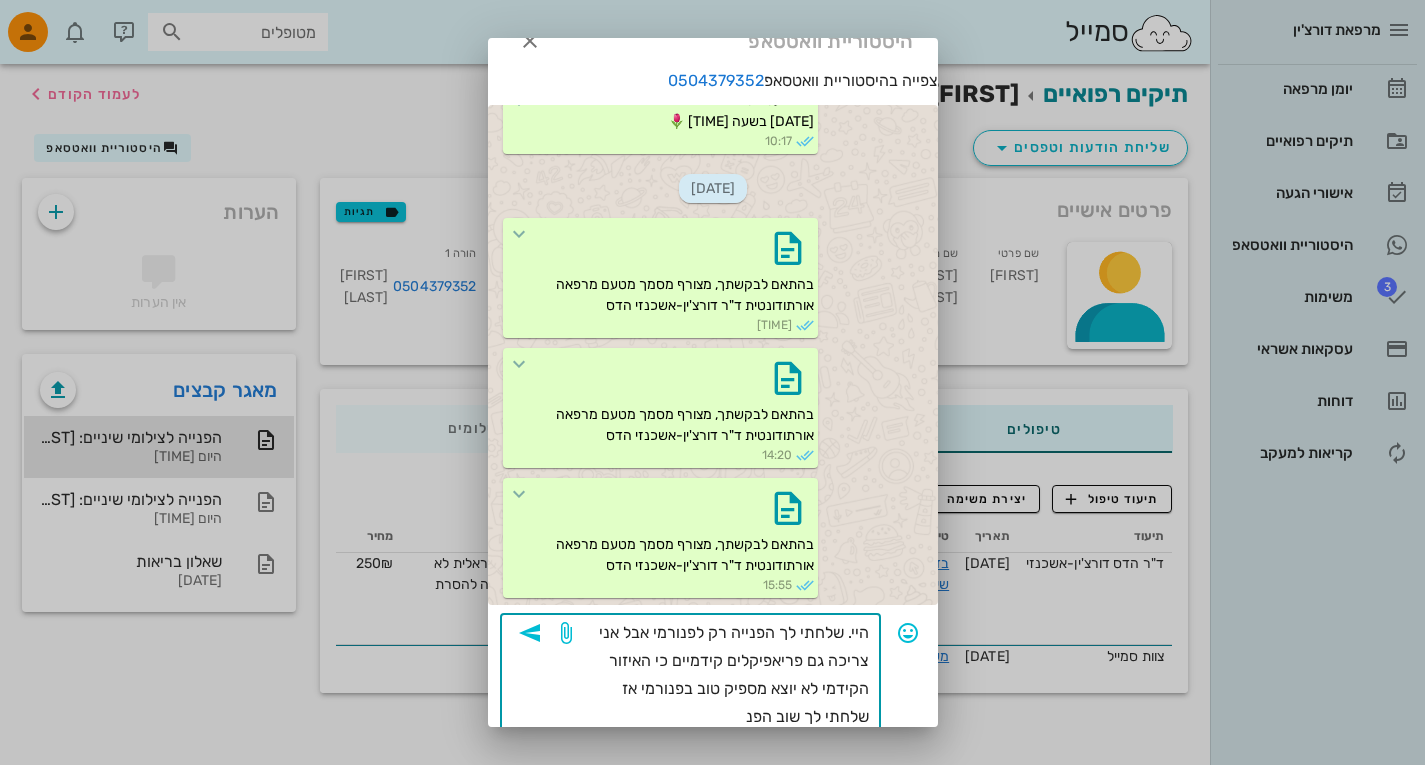 type on "היי. שלחתי לך הפנייה רק לפנורמי אבל אני צריכה גם פריאפיקלים קידמיים כי האיזור הקידמי לא יוצא מספיק טוב בפנורמי אז שלחתי לך שוב הפנייה" 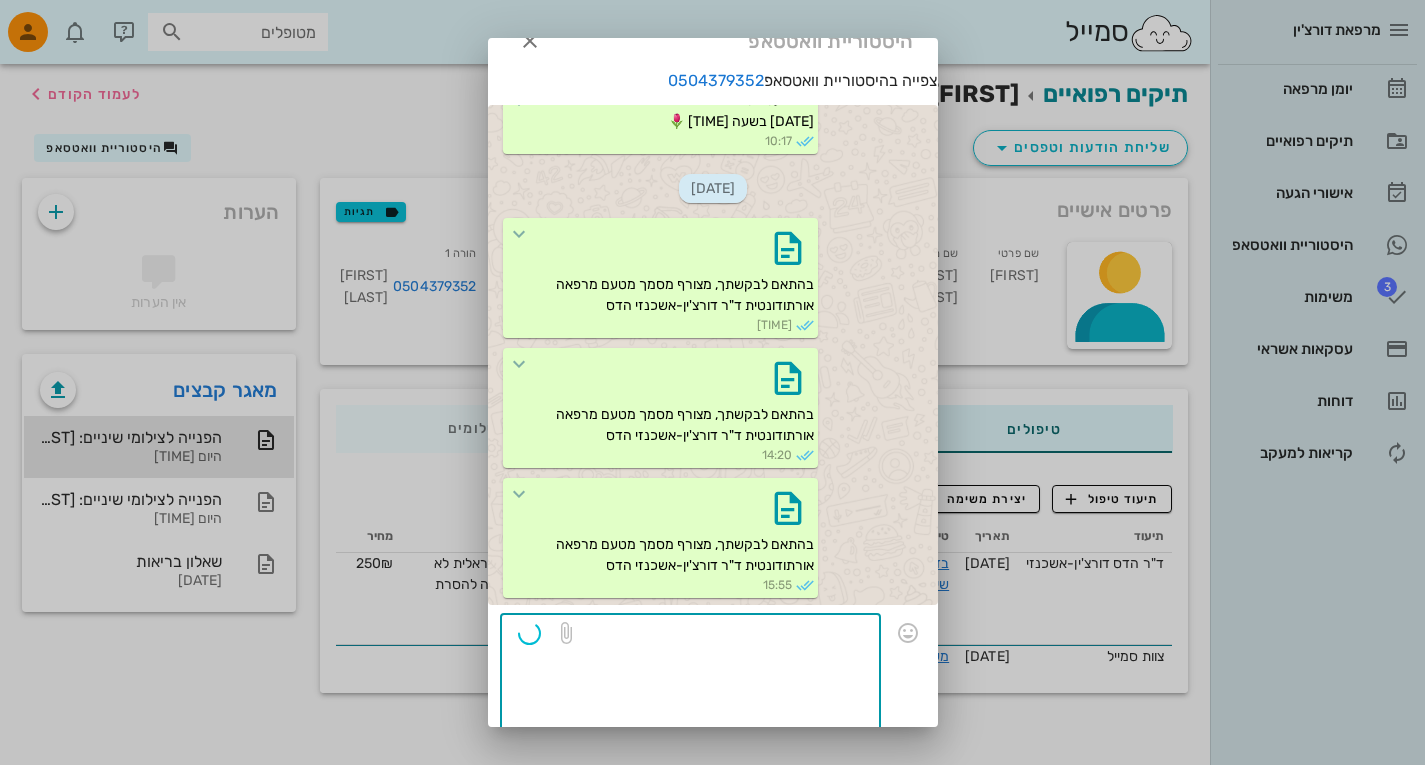 scroll, scrollTop: 0, scrollLeft: 0, axis: both 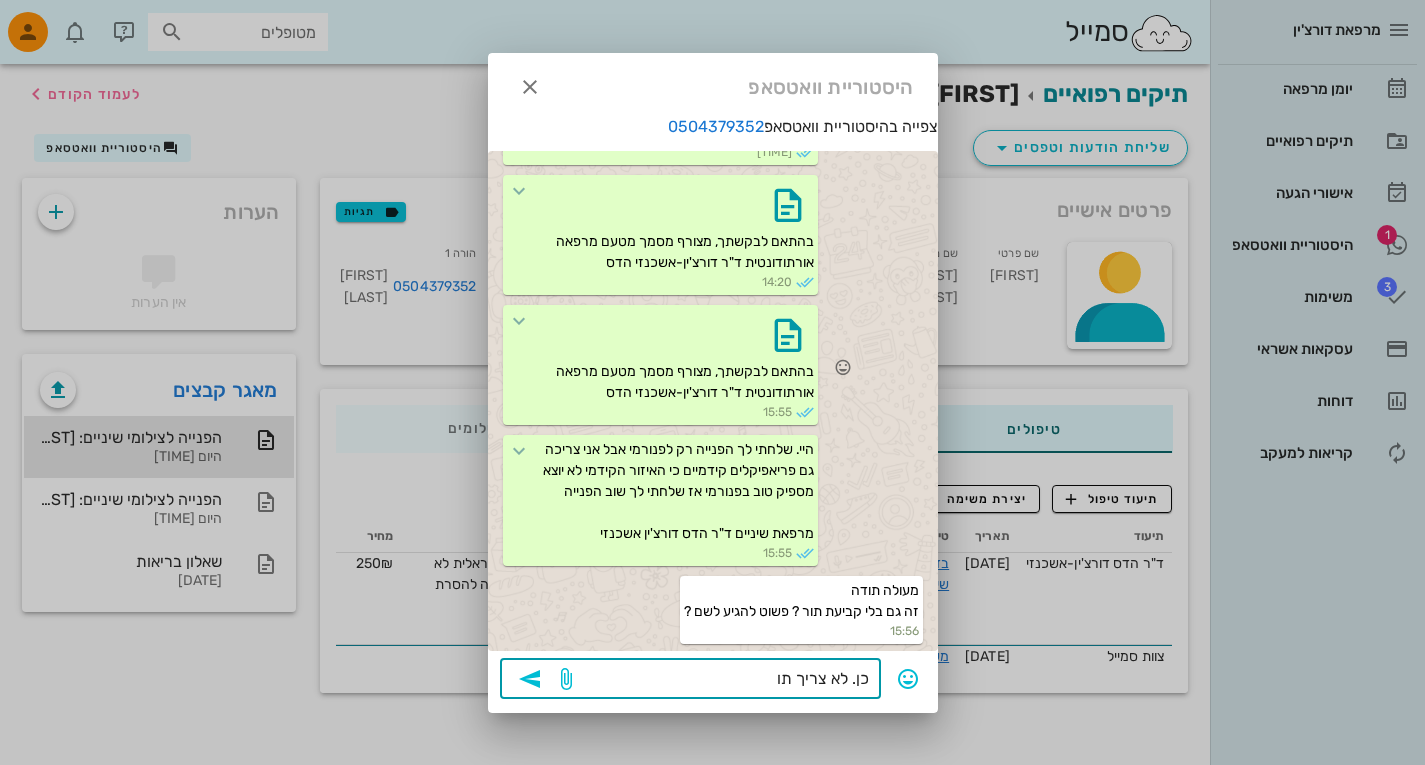 type on "כן. לא צריך תור" 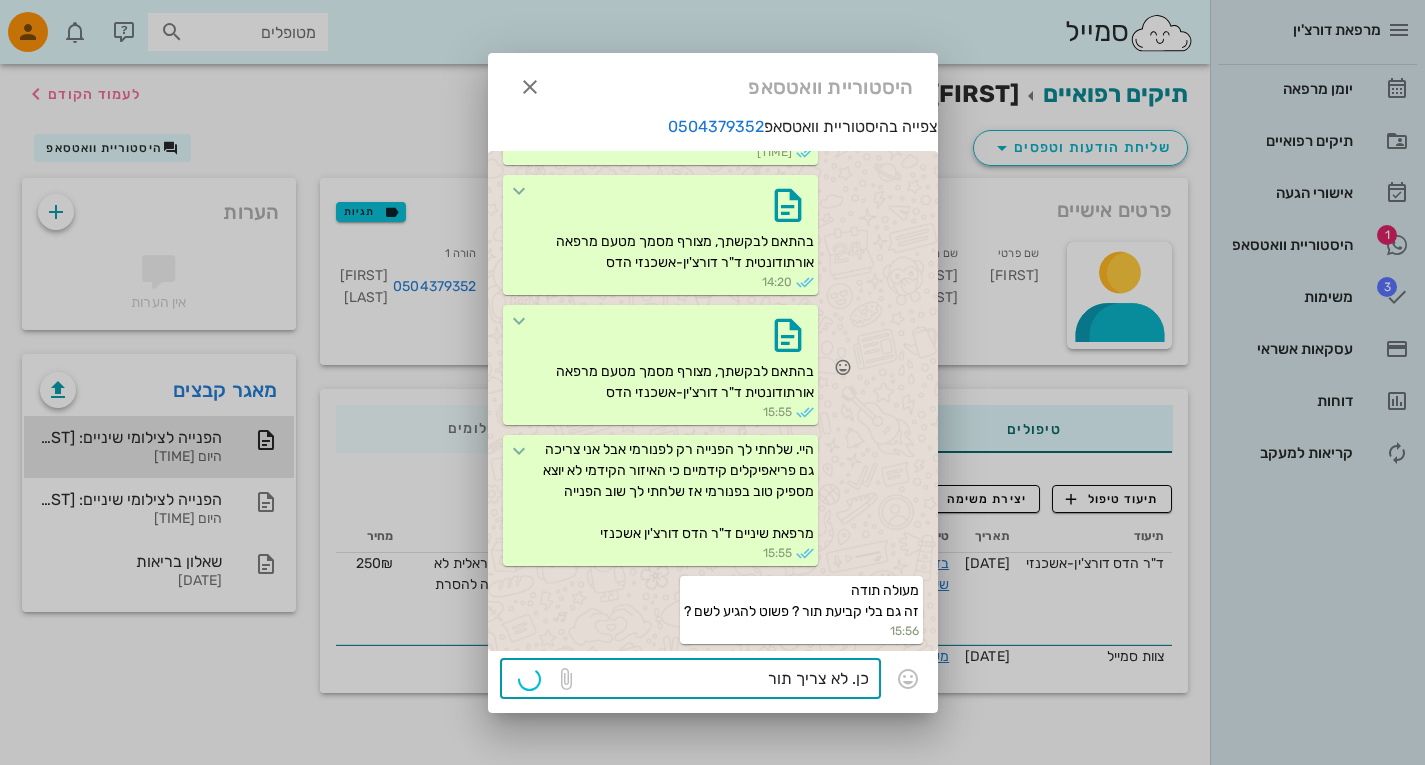 type 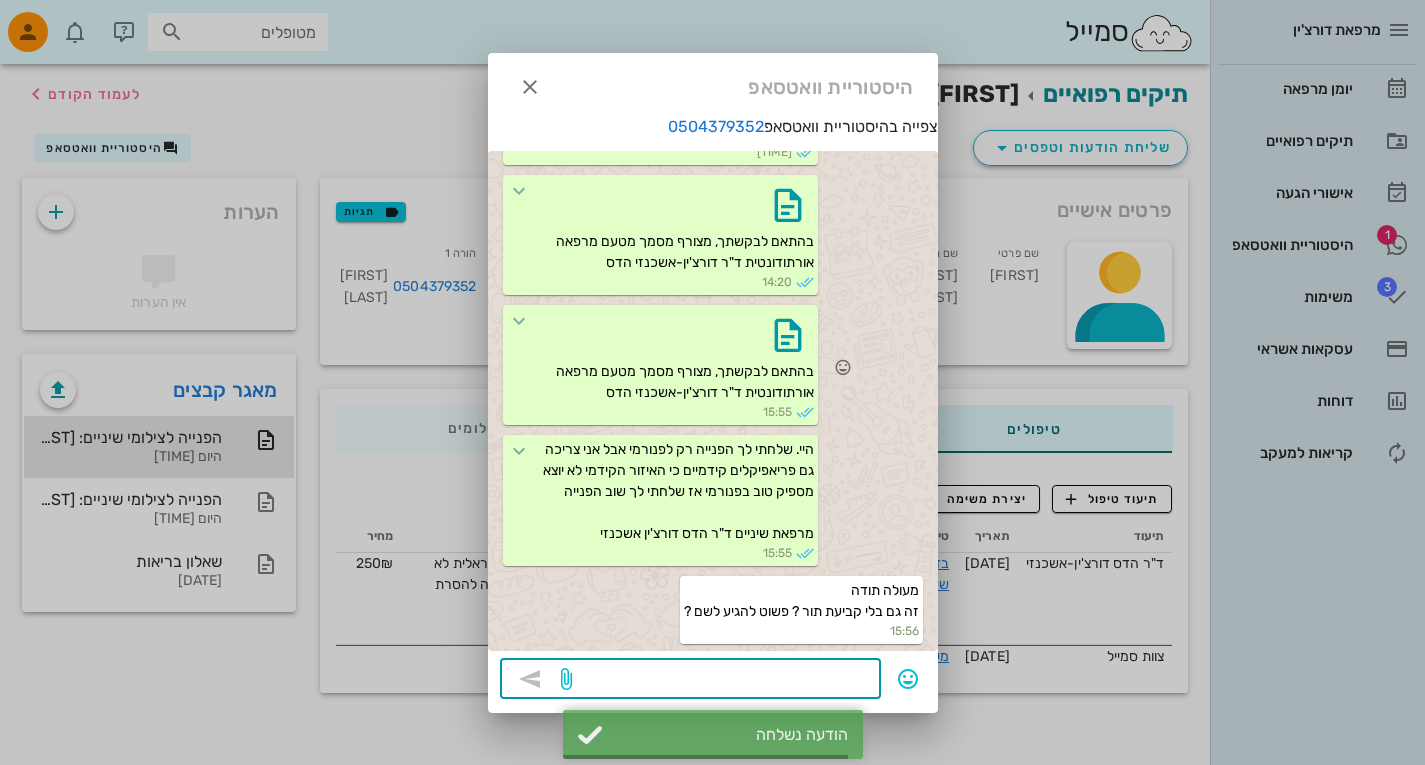 scroll, scrollTop: 931, scrollLeft: 0, axis: vertical 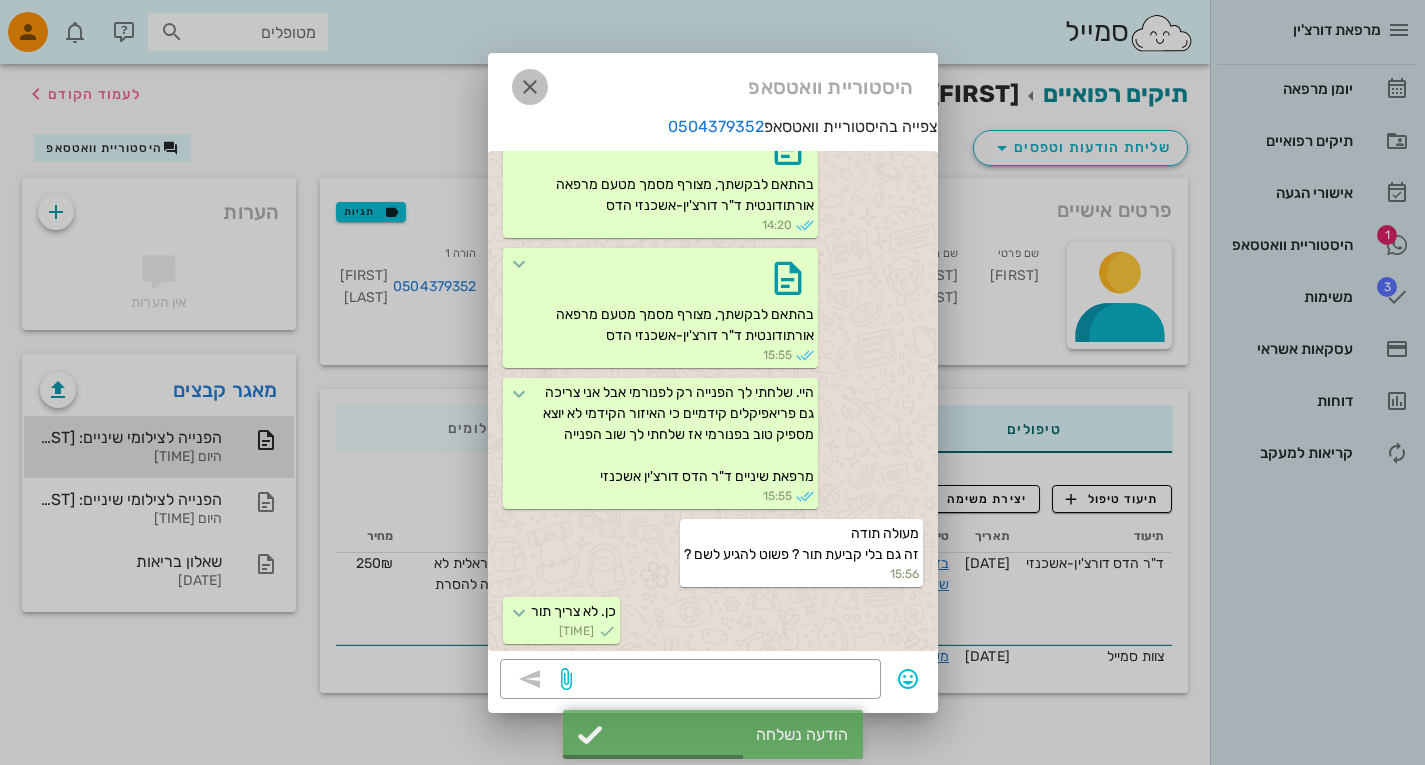 click at bounding box center (530, 87) 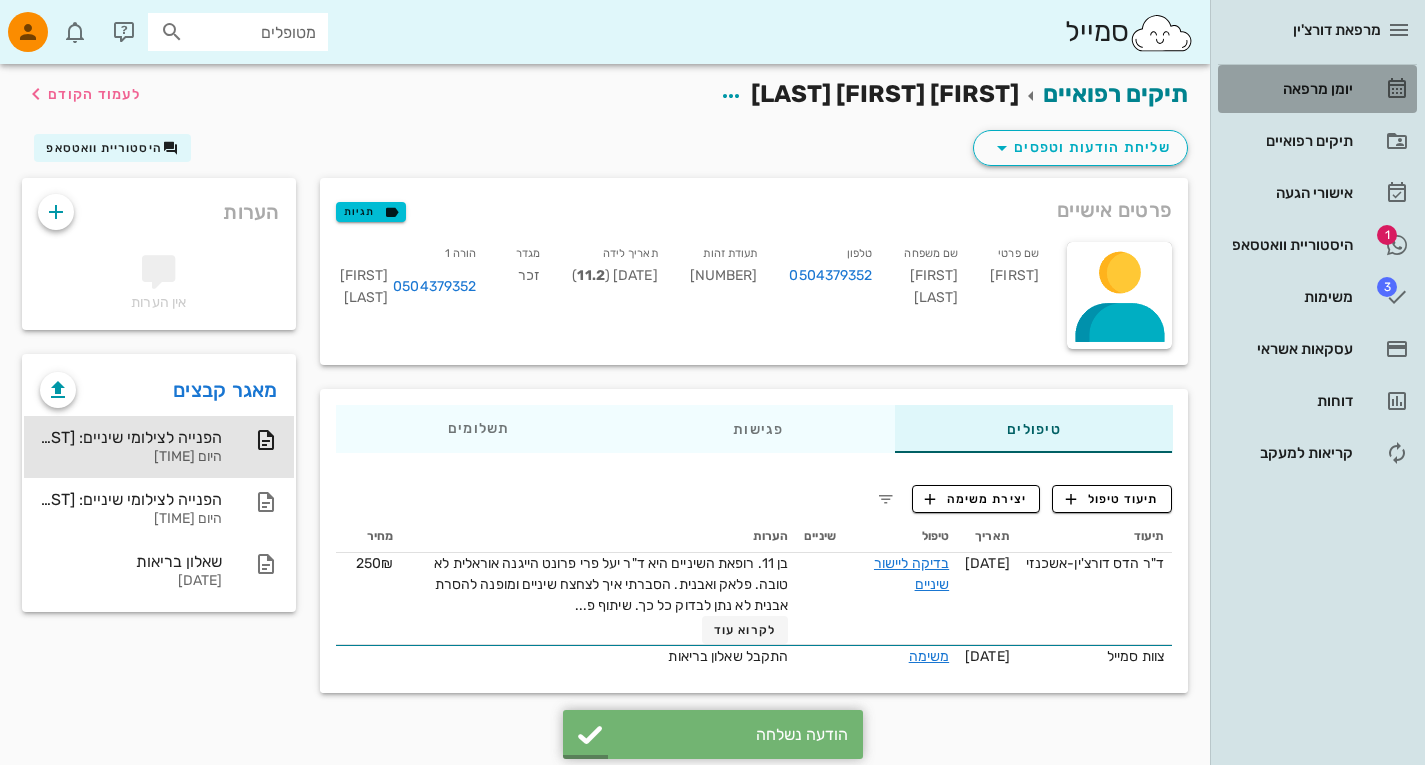 click on "יומן מרפאה" at bounding box center (1289, 89) 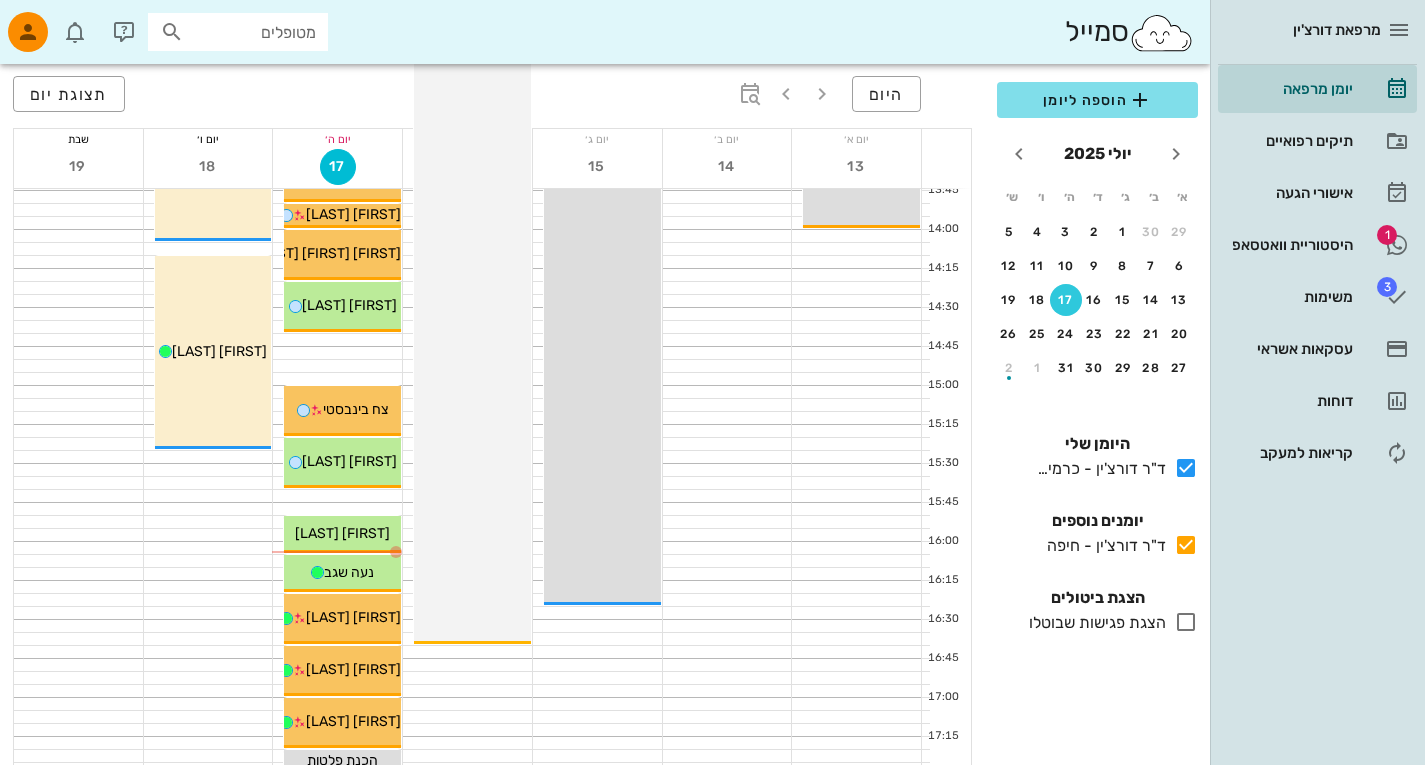 scroll, scrollTop: 1057, scrollLeft: 0, axis: vertical 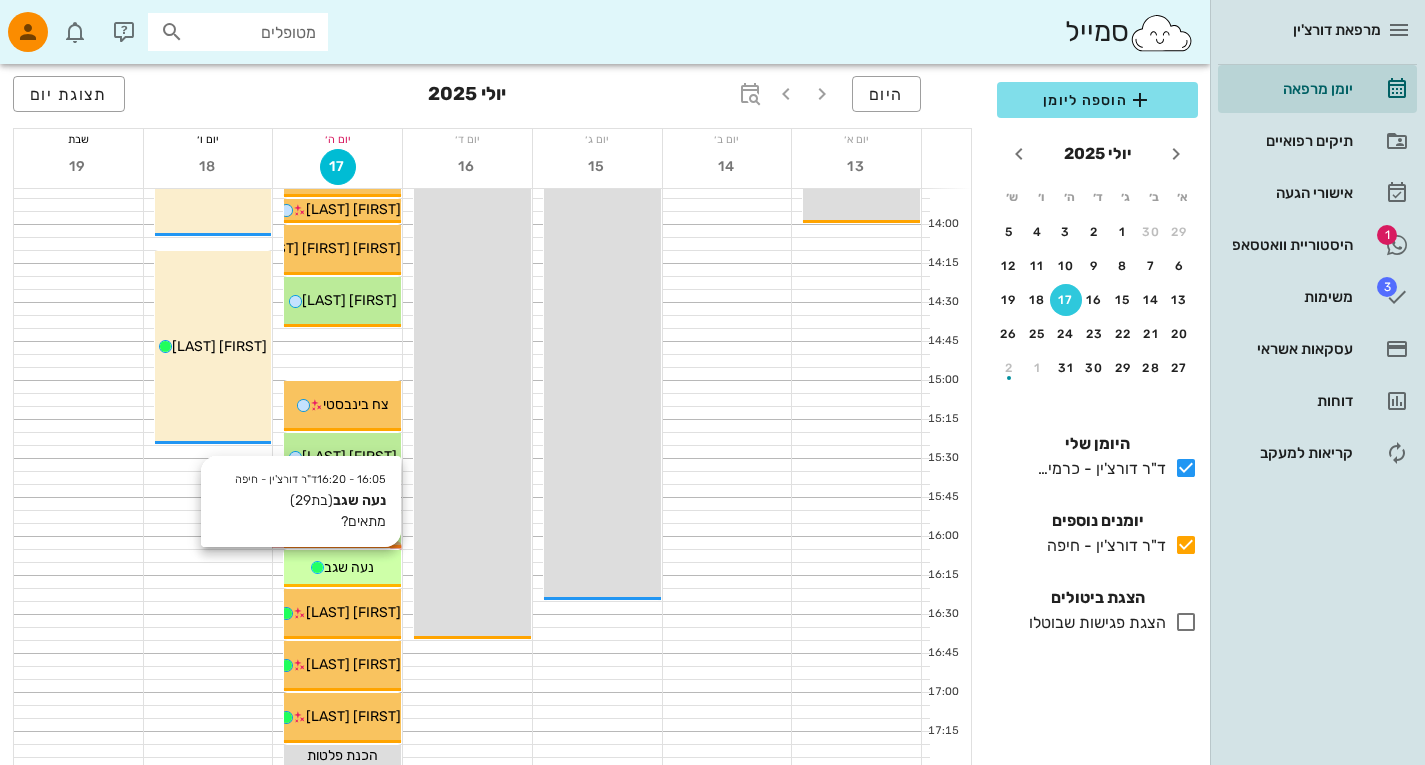click on "נעה שגב" at bounding box center (349, 567) 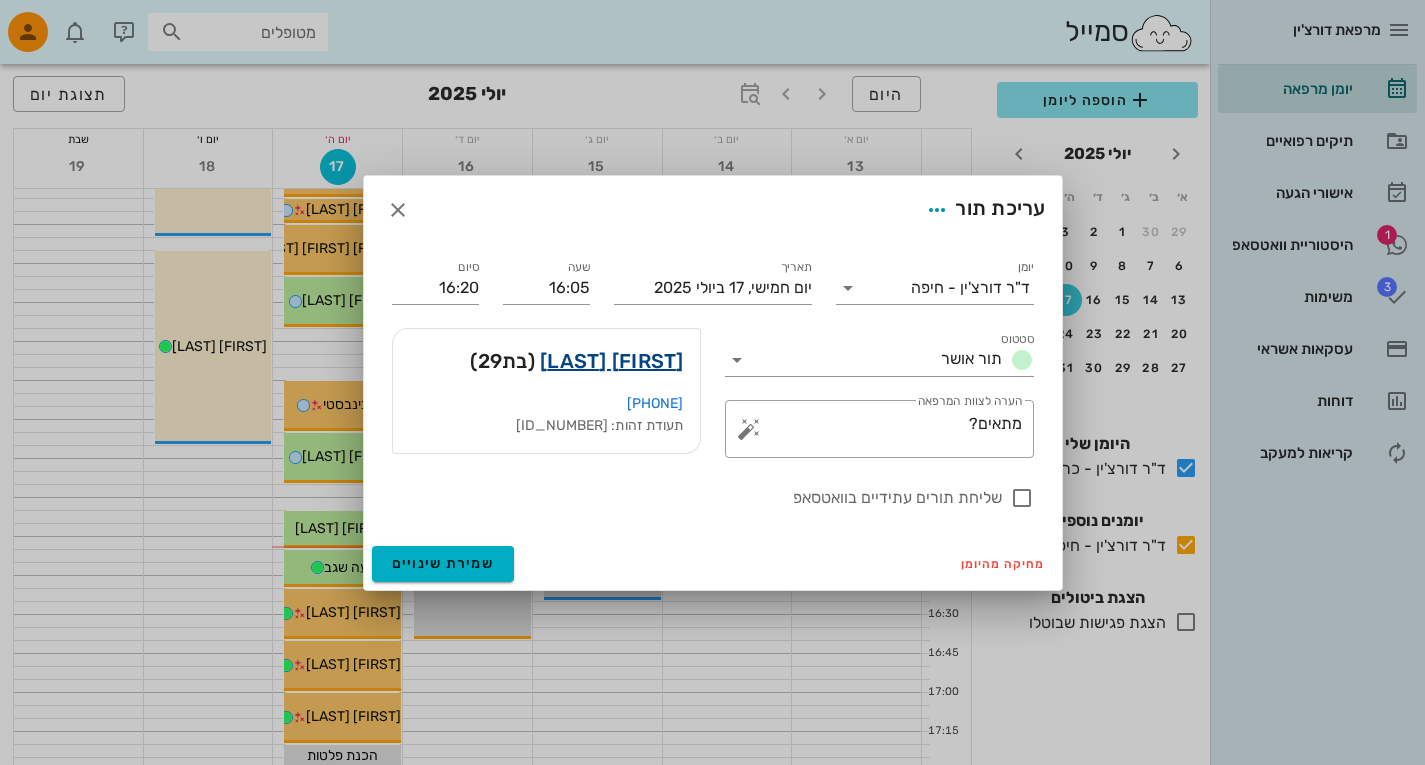 click on "נעה
שגב" at bounding box center (612, 361) 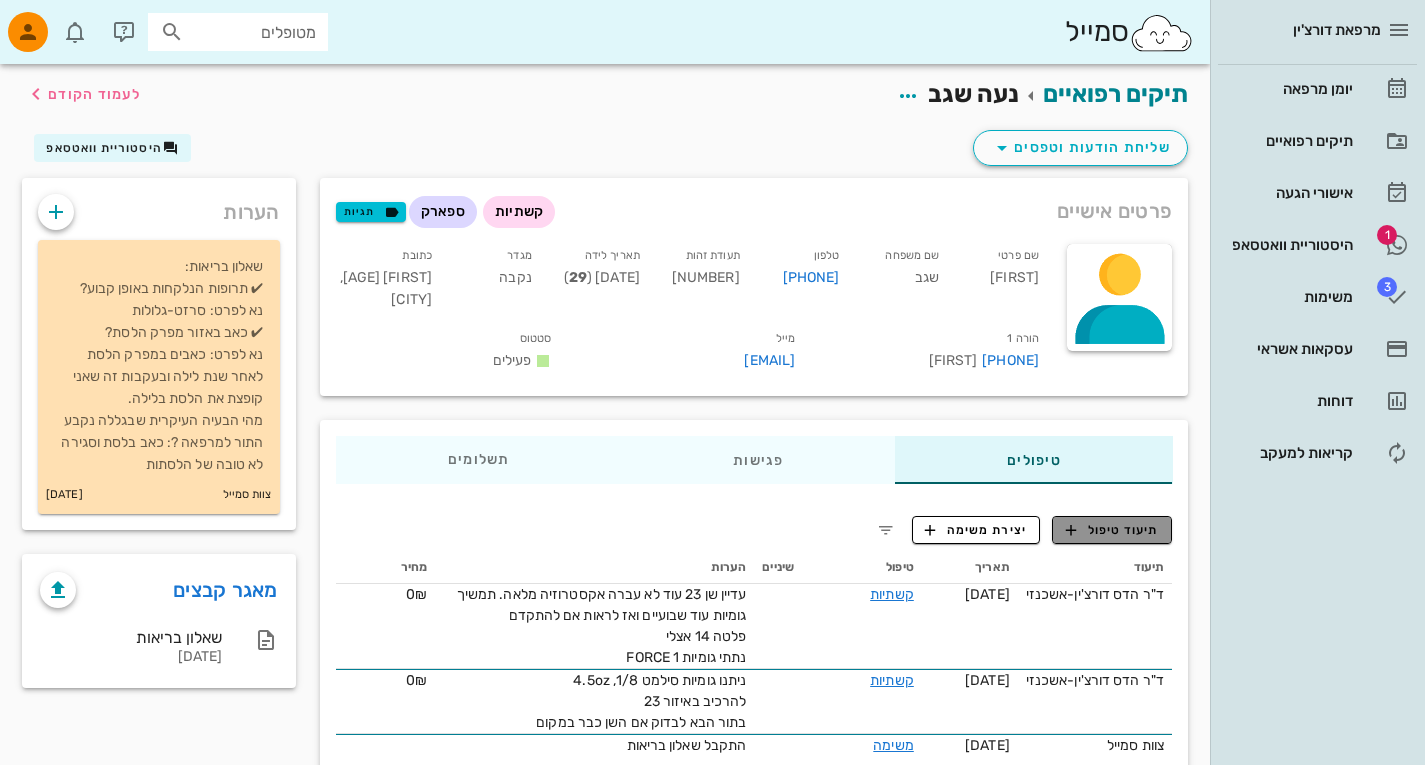 click on "תיעוד טיפול" at bounding box center [1112, 530] 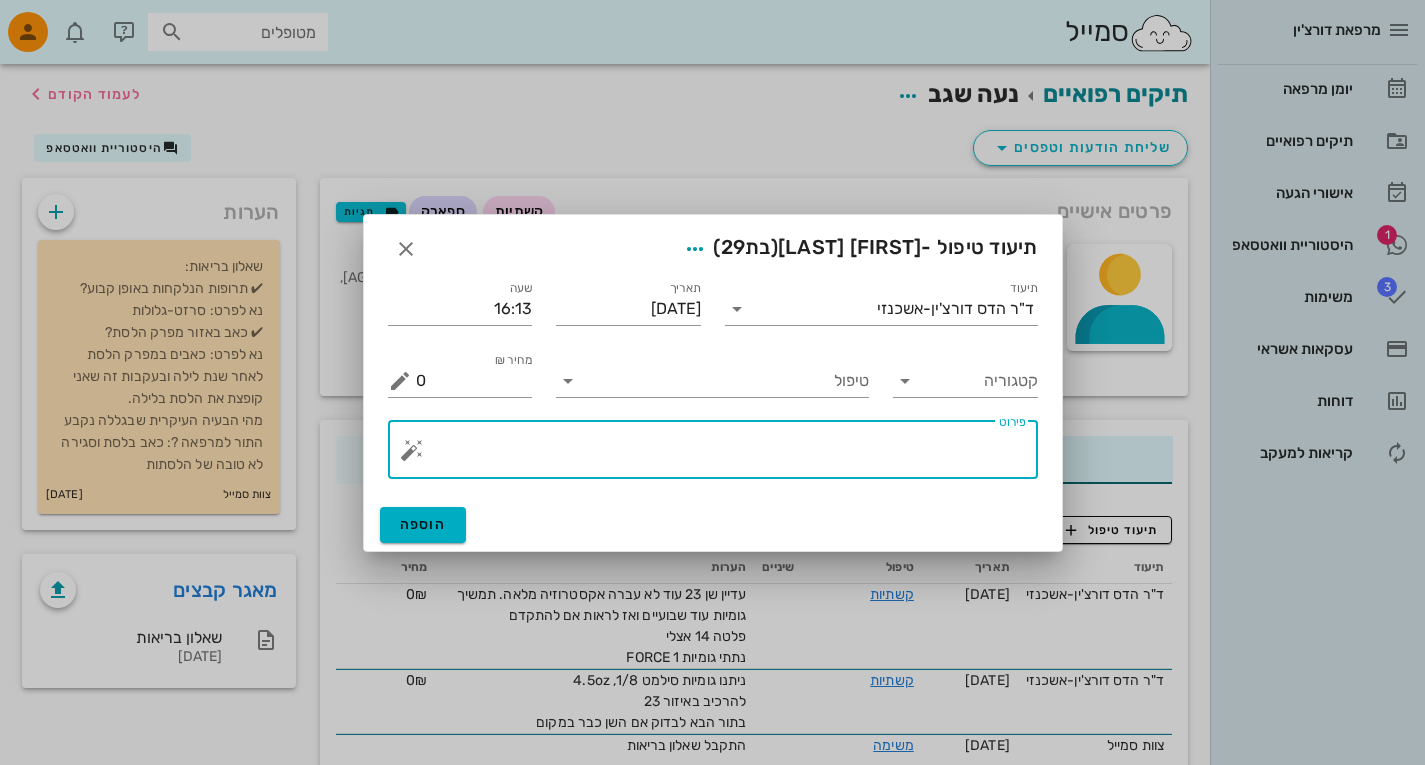 click on "פירוט" at bounding box center [721, 455] 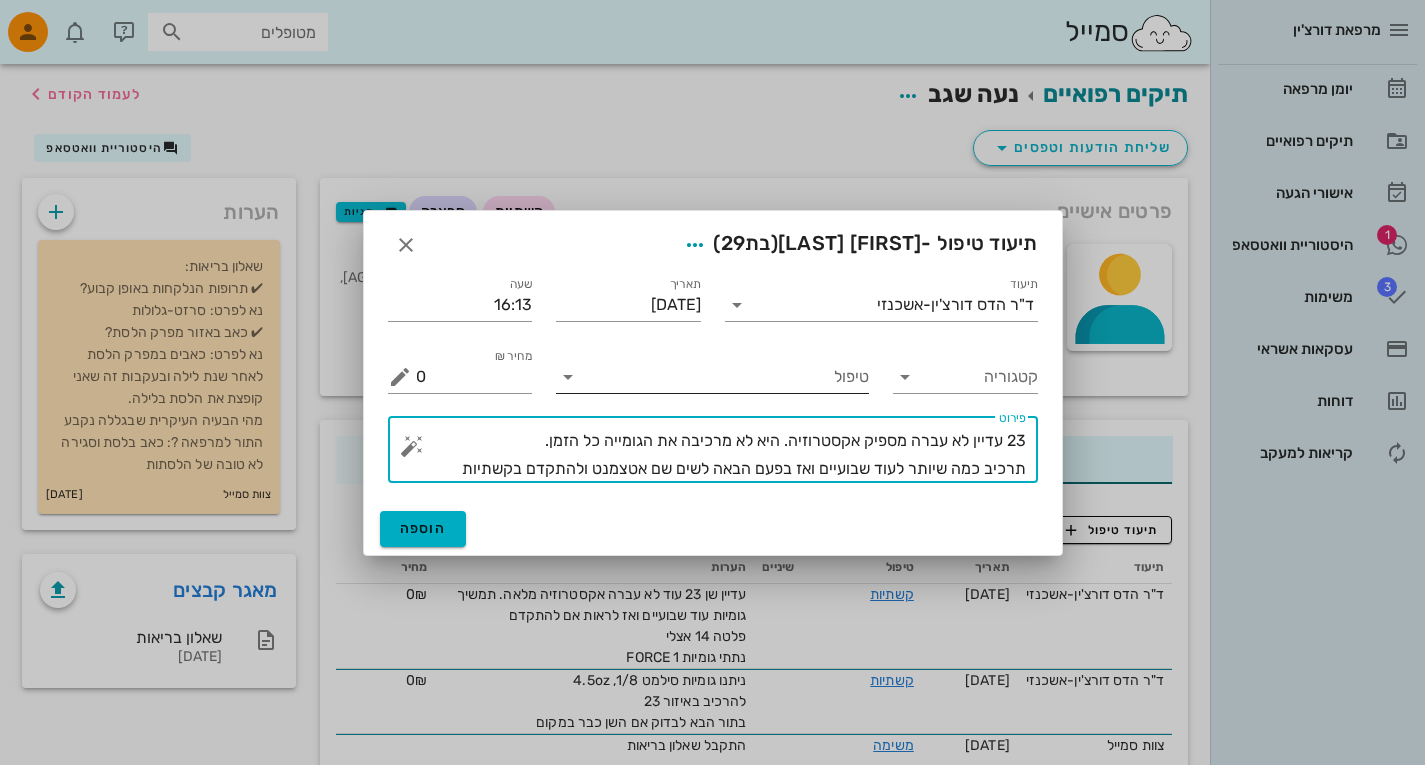 type on "23 עדיין לא עברה מספיק אקסטרוזיה. היא לא מרכיבה את הגומייה כל הזמן.
תרכיב כמה שיותר לעוד שבועיים ואז בפעם הבאה לשים שם אטצמנט ולהתקדם בקשתיות" 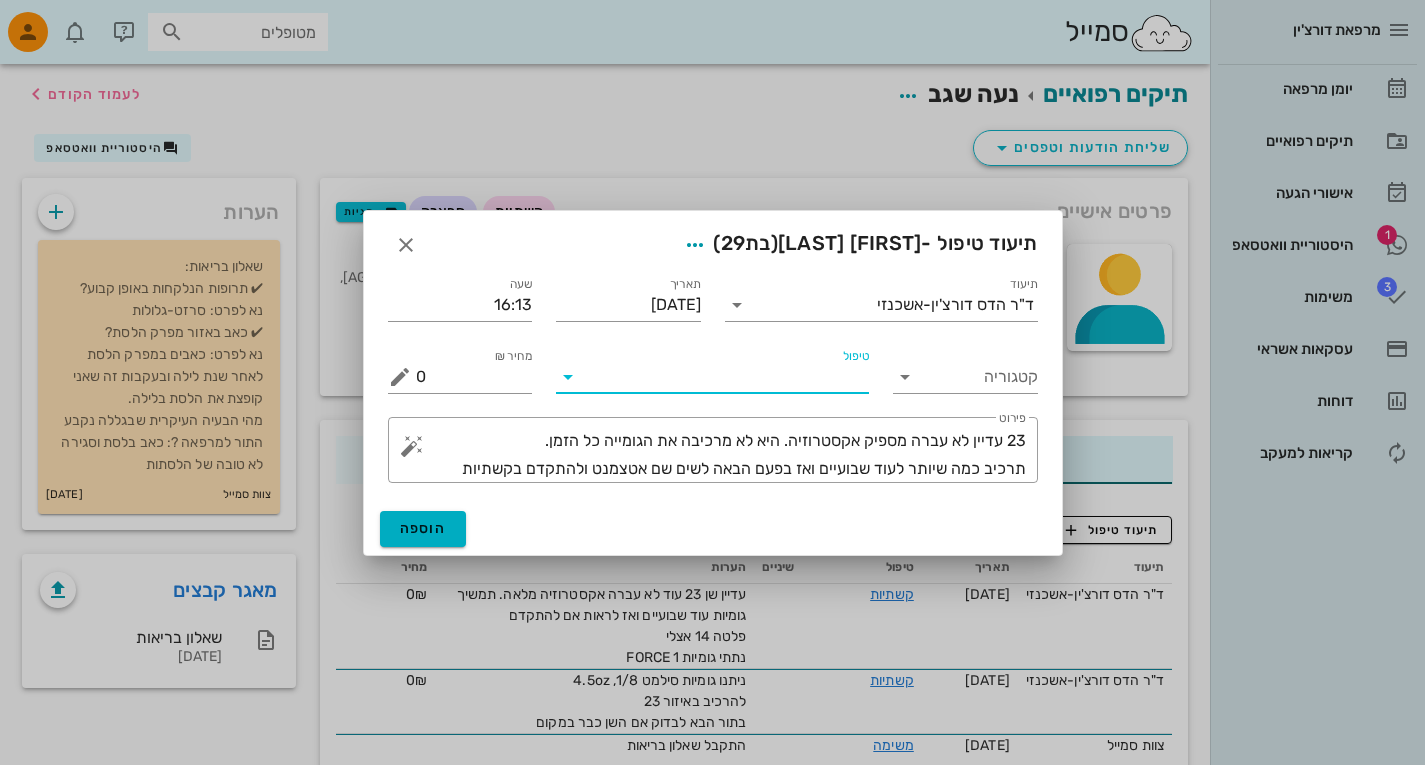 click on "טיפול" at bounding box center [726, 377] 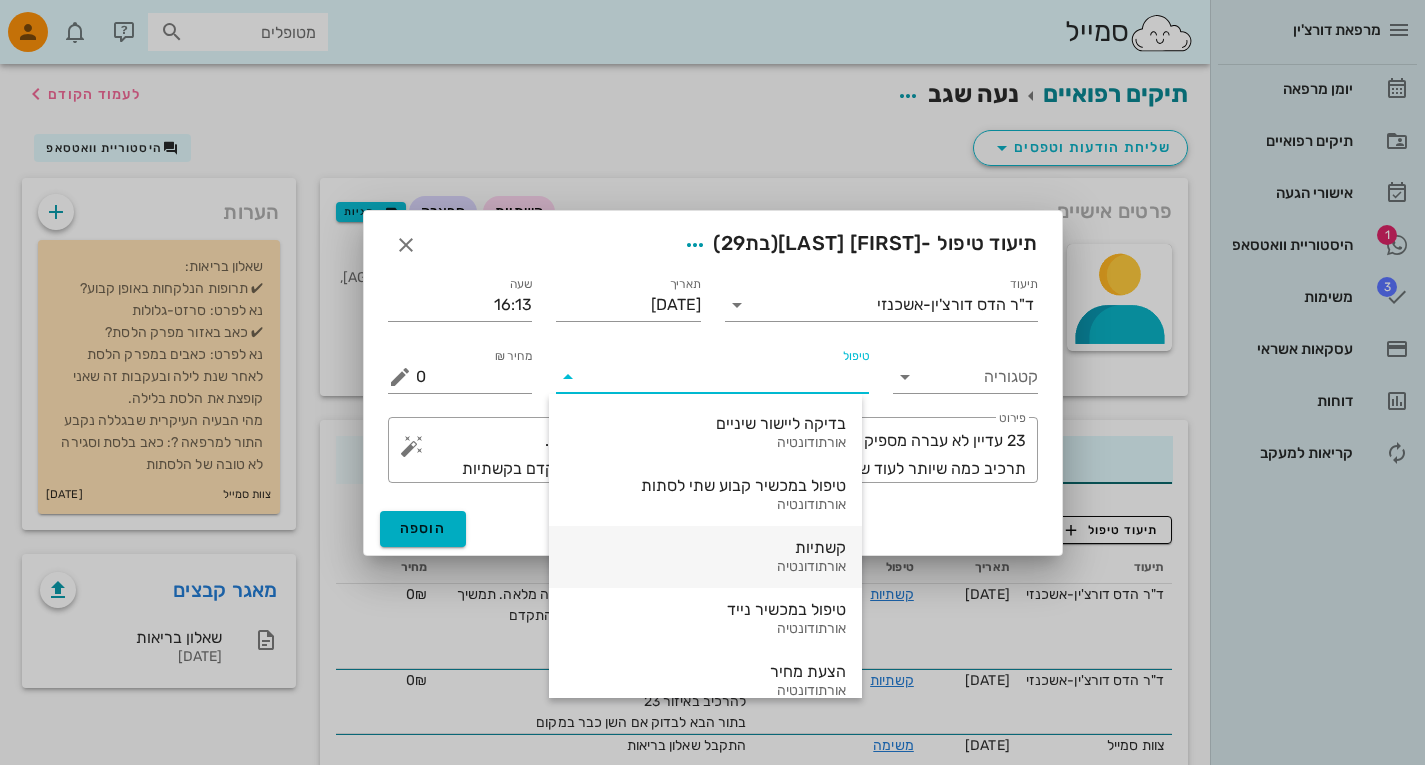click on "קשתיות" at bounding box center (705, 547) 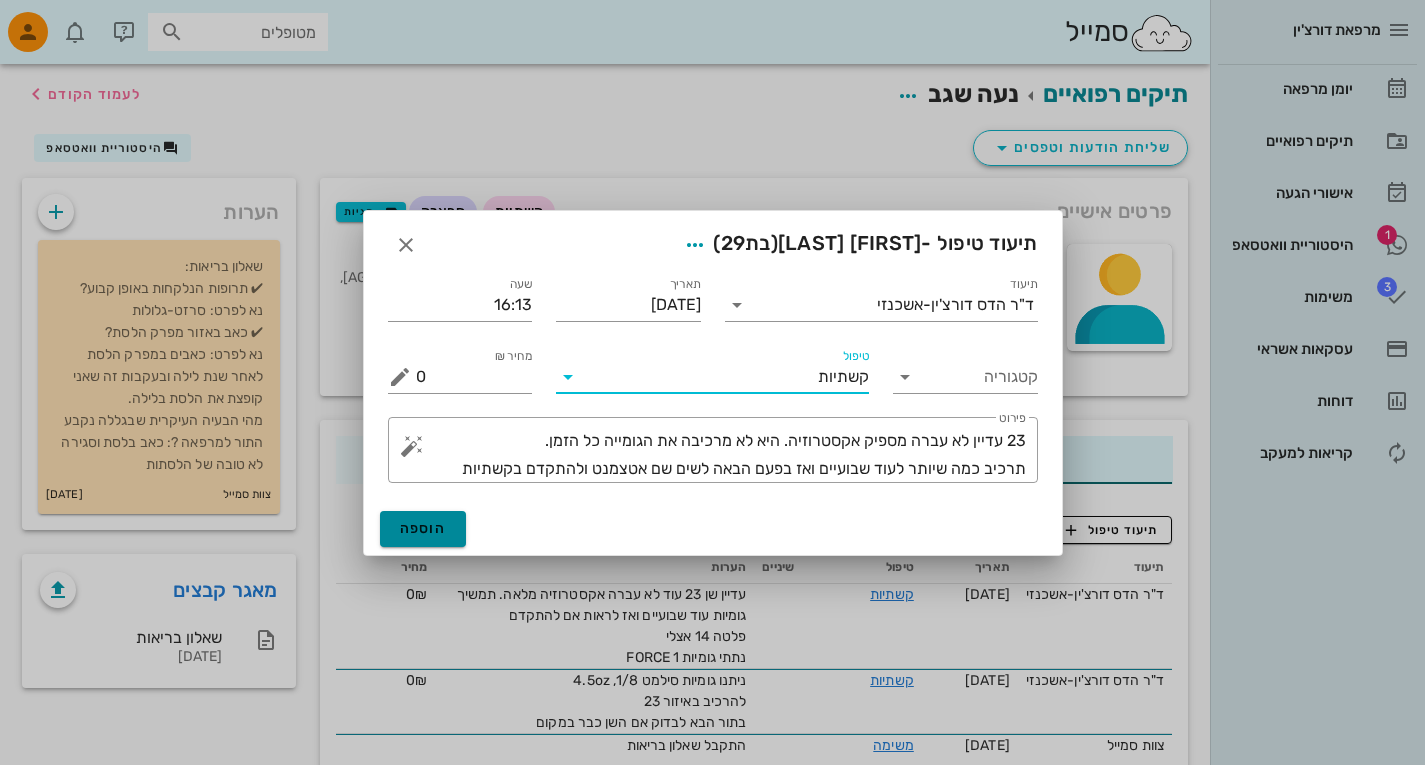 click on "הוספה" at bounding box center (423, 528) 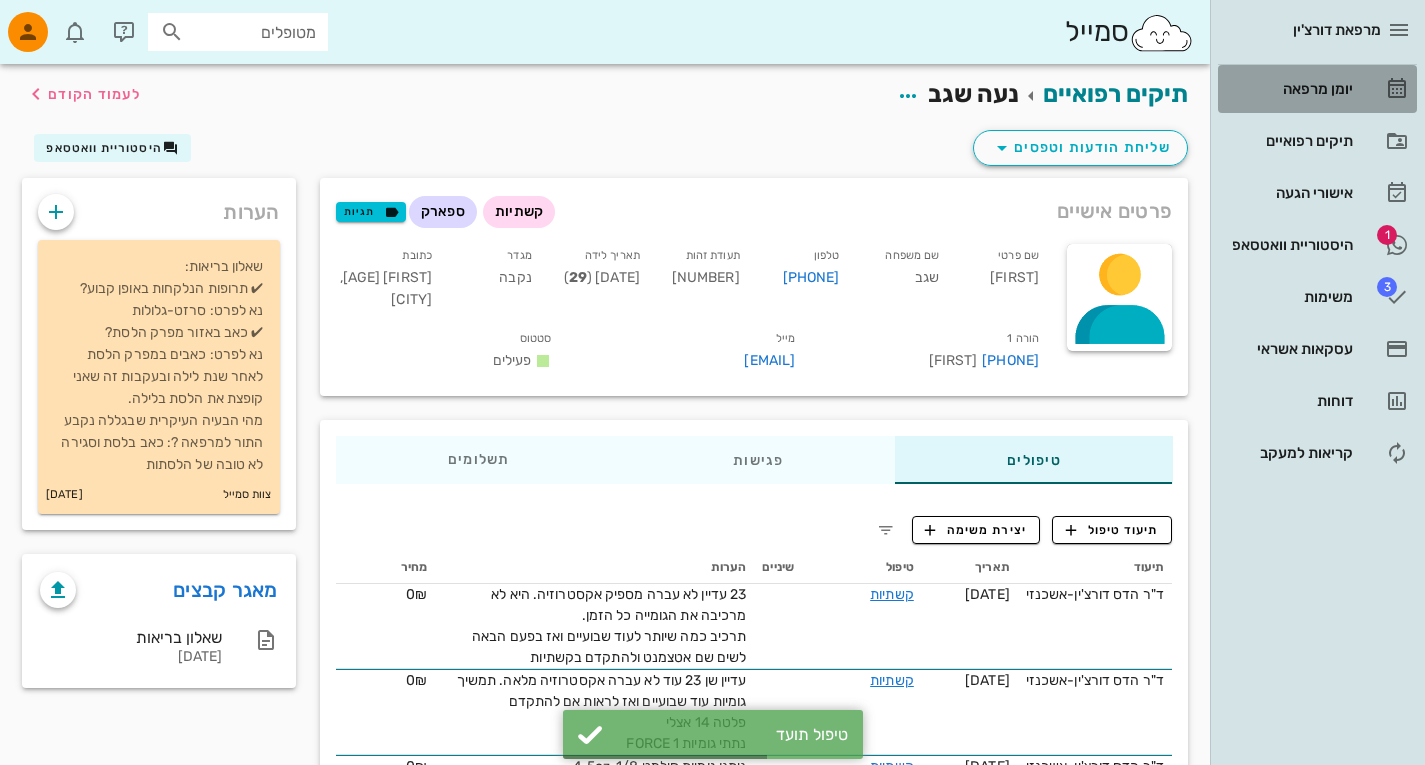click on "יומן מרפאה" at bounding box center (1289, 89) 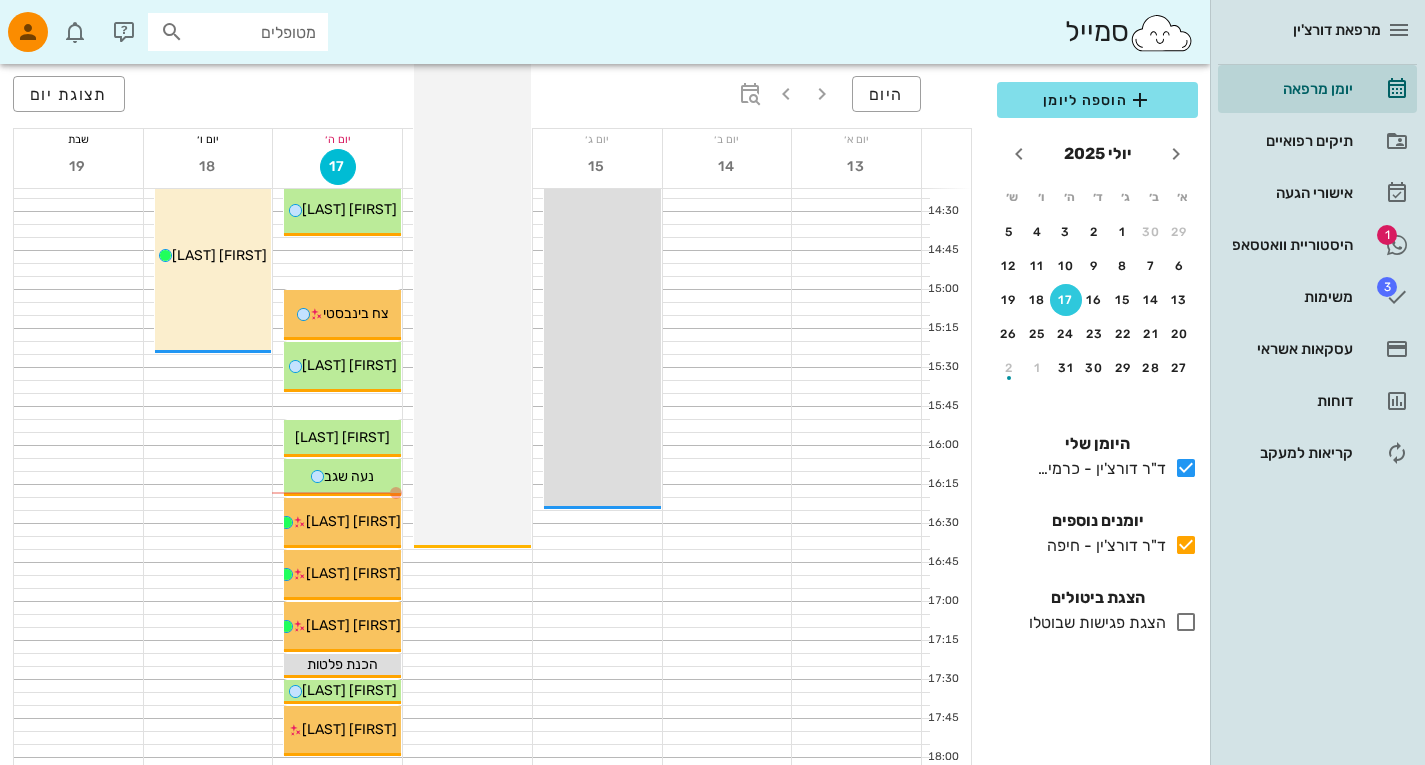 scroll, scrollTop: 1147, scrollLeft: 0, axis: vertical 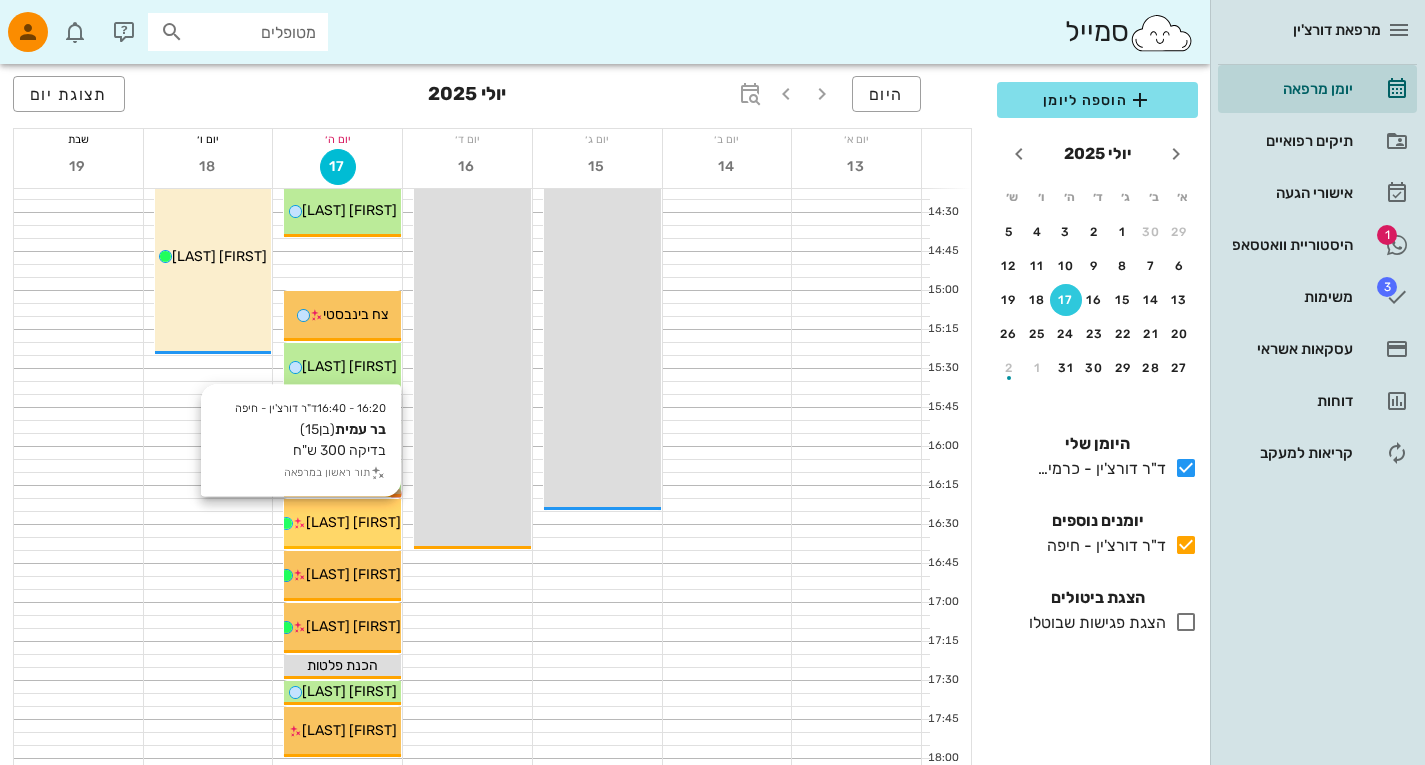 click on "[FIRST] [LAST]" at bounding box center [342, 522] 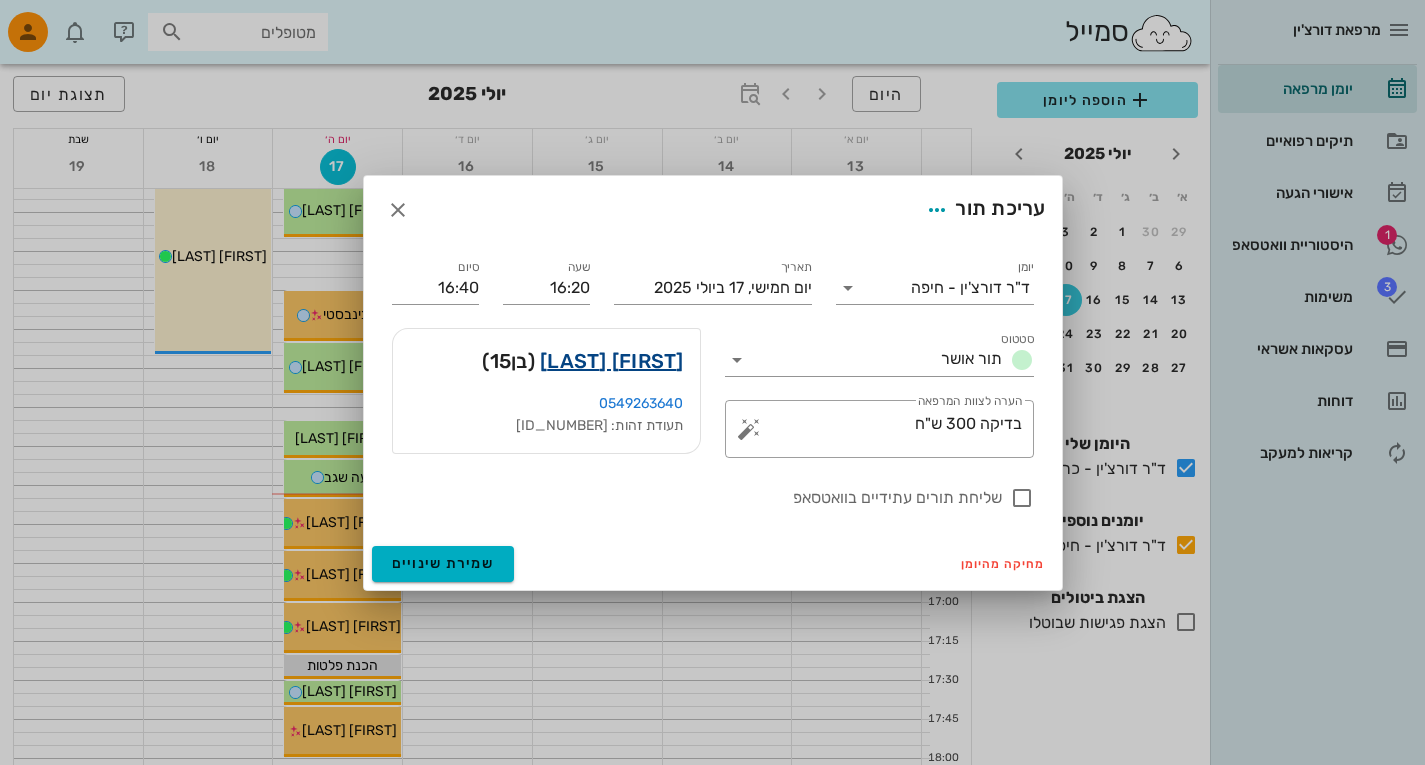 click on "[LAST]
[FIRST]" at bounding box center (612, 361) 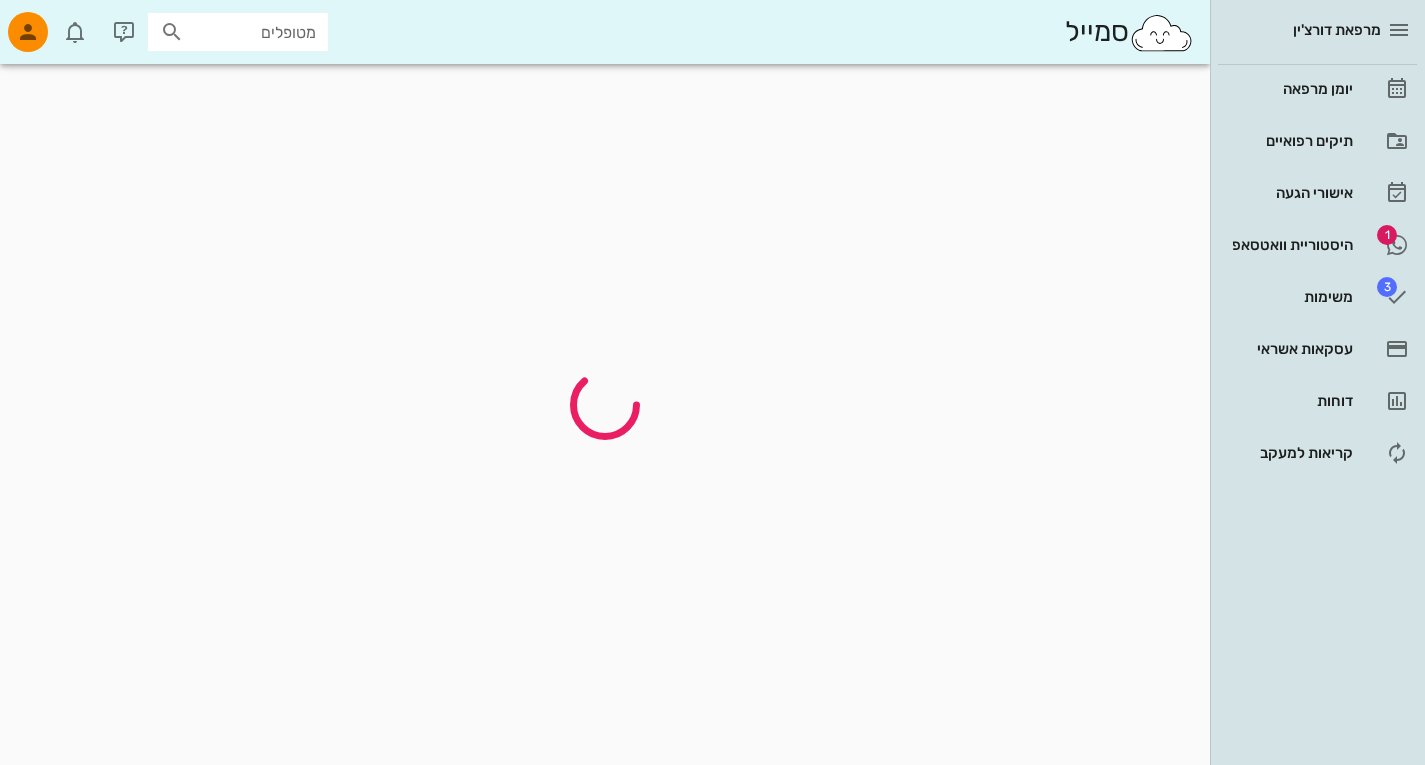 scroll, scrollTop: 0, scrollLeft: 0, axis: both 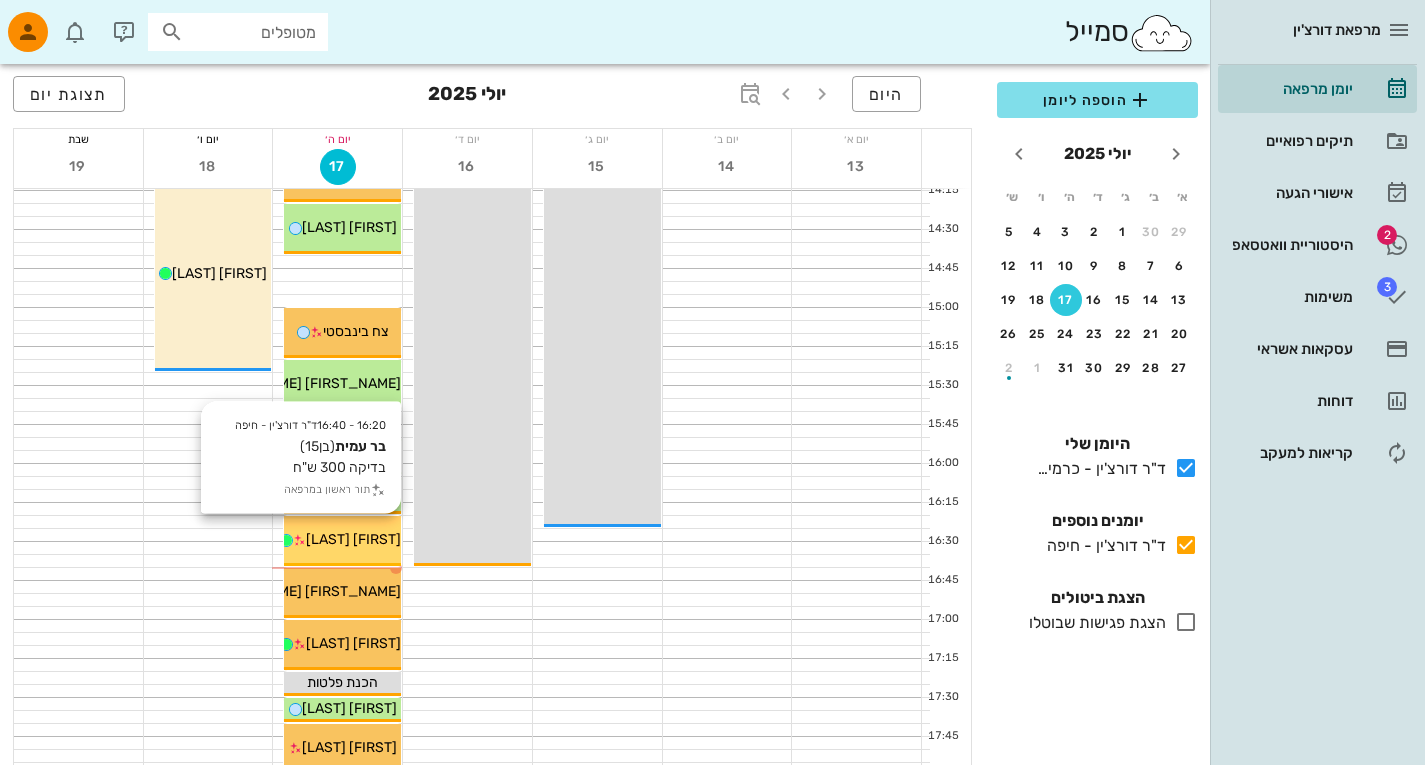 click on "[FIRST] [LAST]" at bounding box center [353, 539] 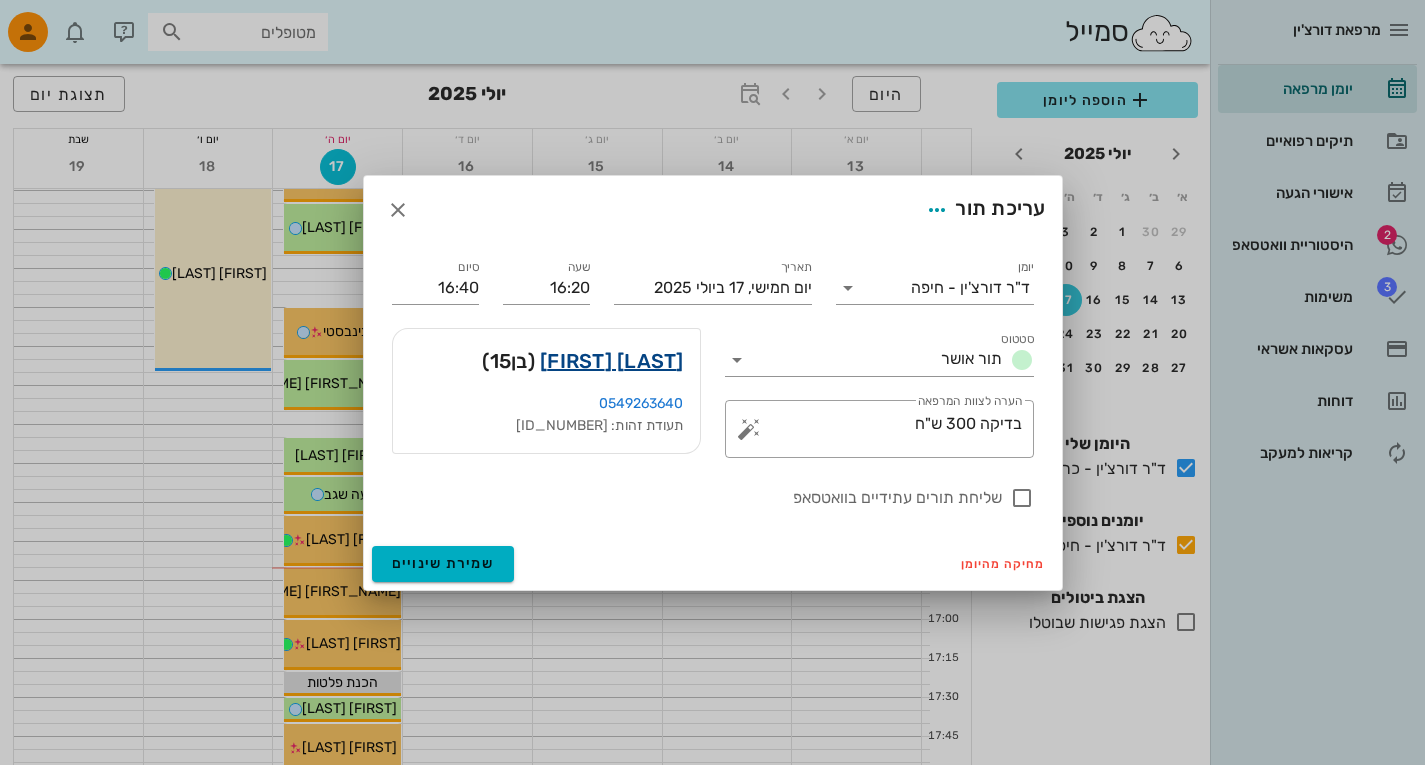 click on "[LAST]
[FIRST]" at bounding box center (612, 361) 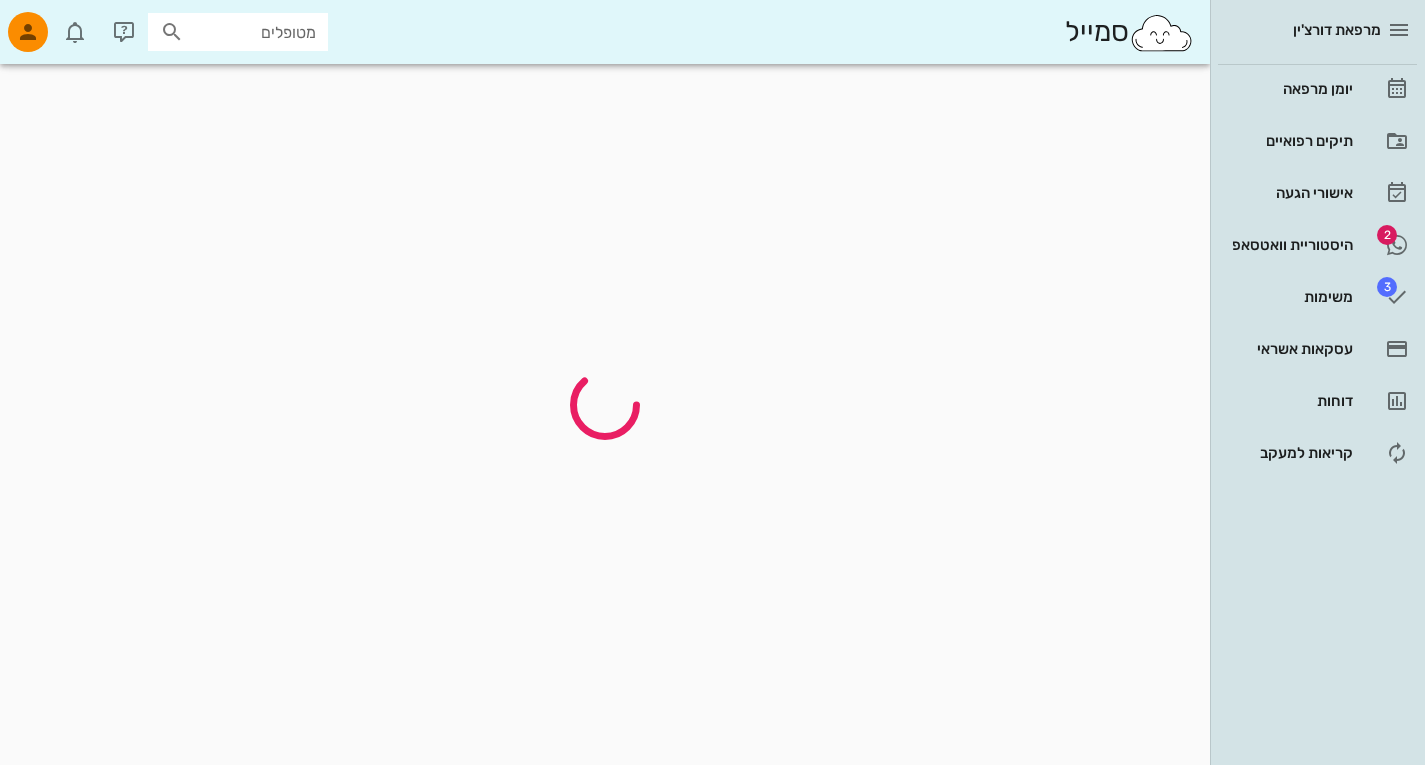 scroll, scrollTop: 0, scrollLeft: 0, axis: both 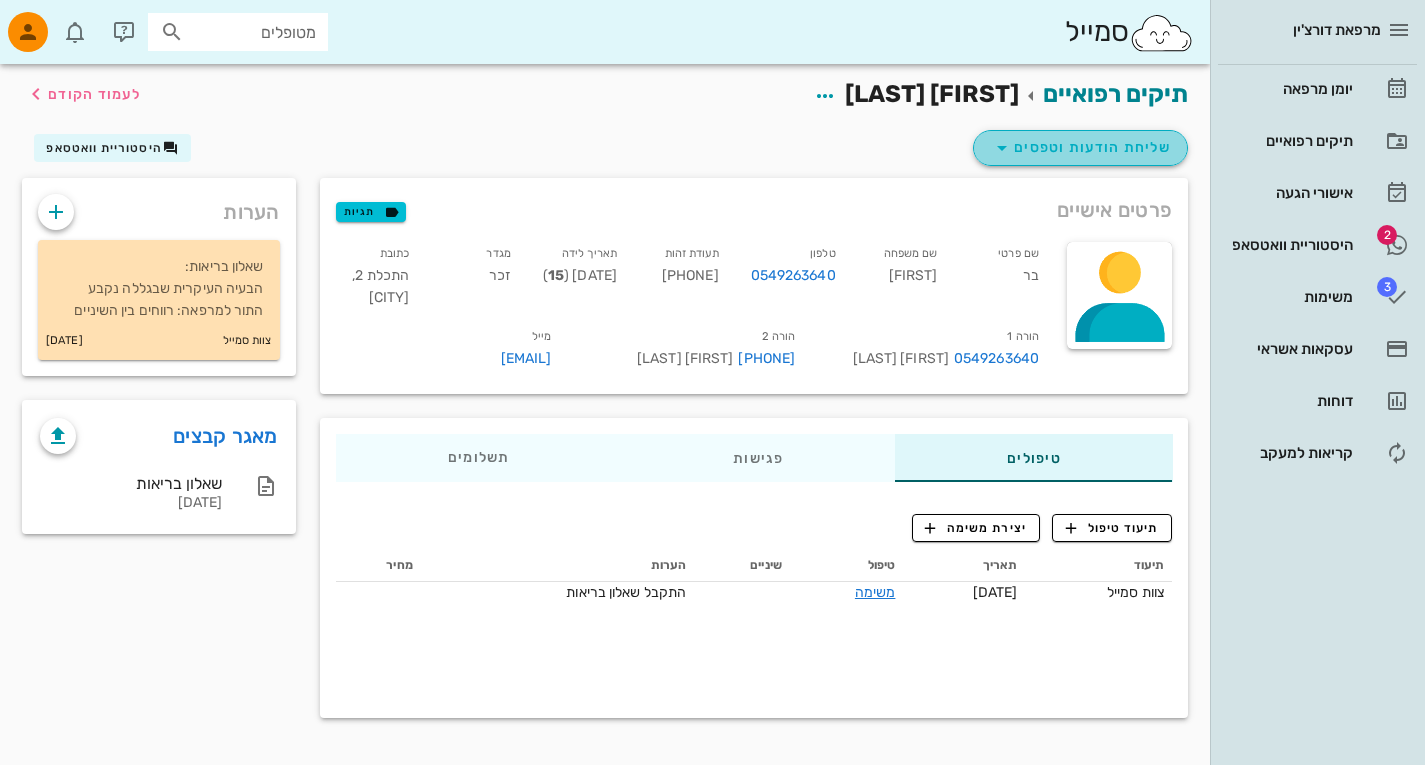 click at bounding box center [1002, 148] 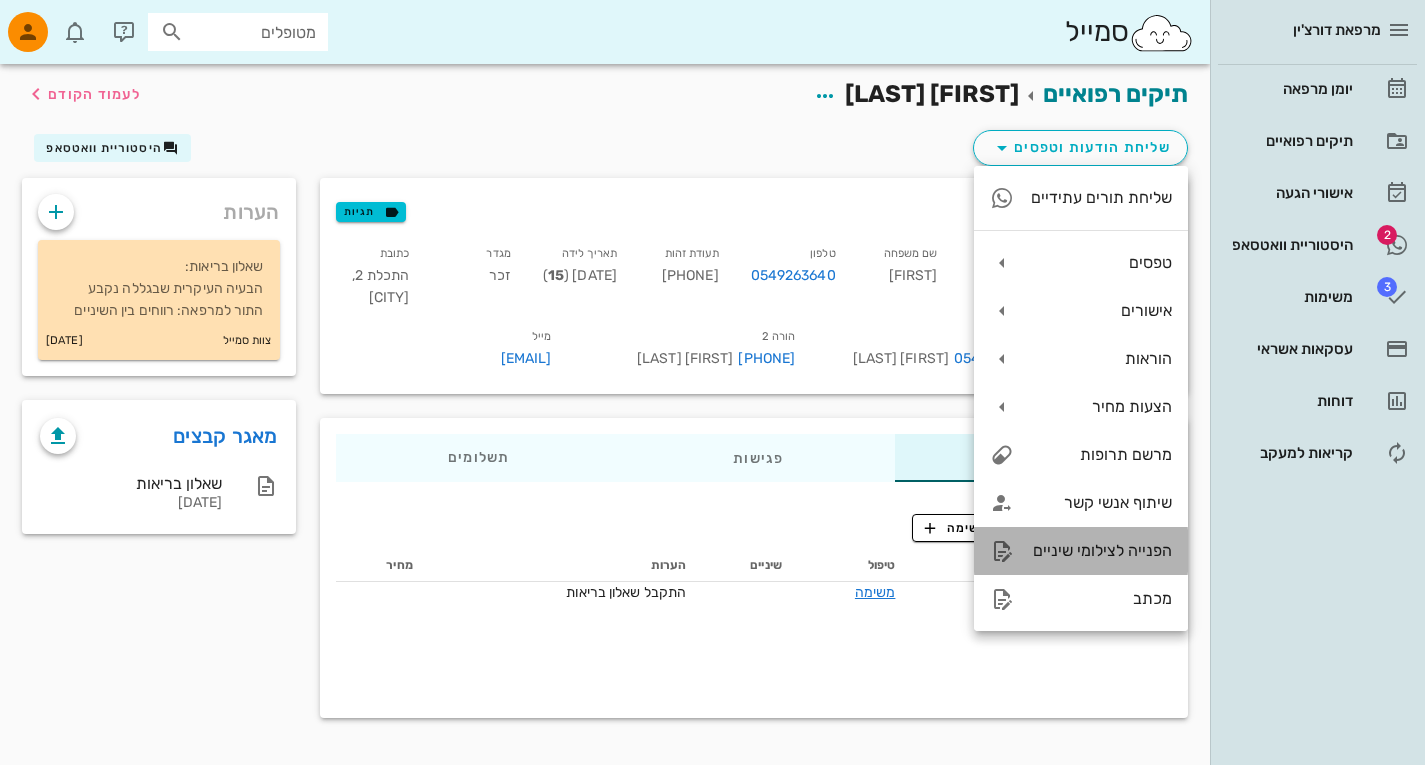 click on "הפנייה לצילומי שיניים" at bounding box center (1101, 550) 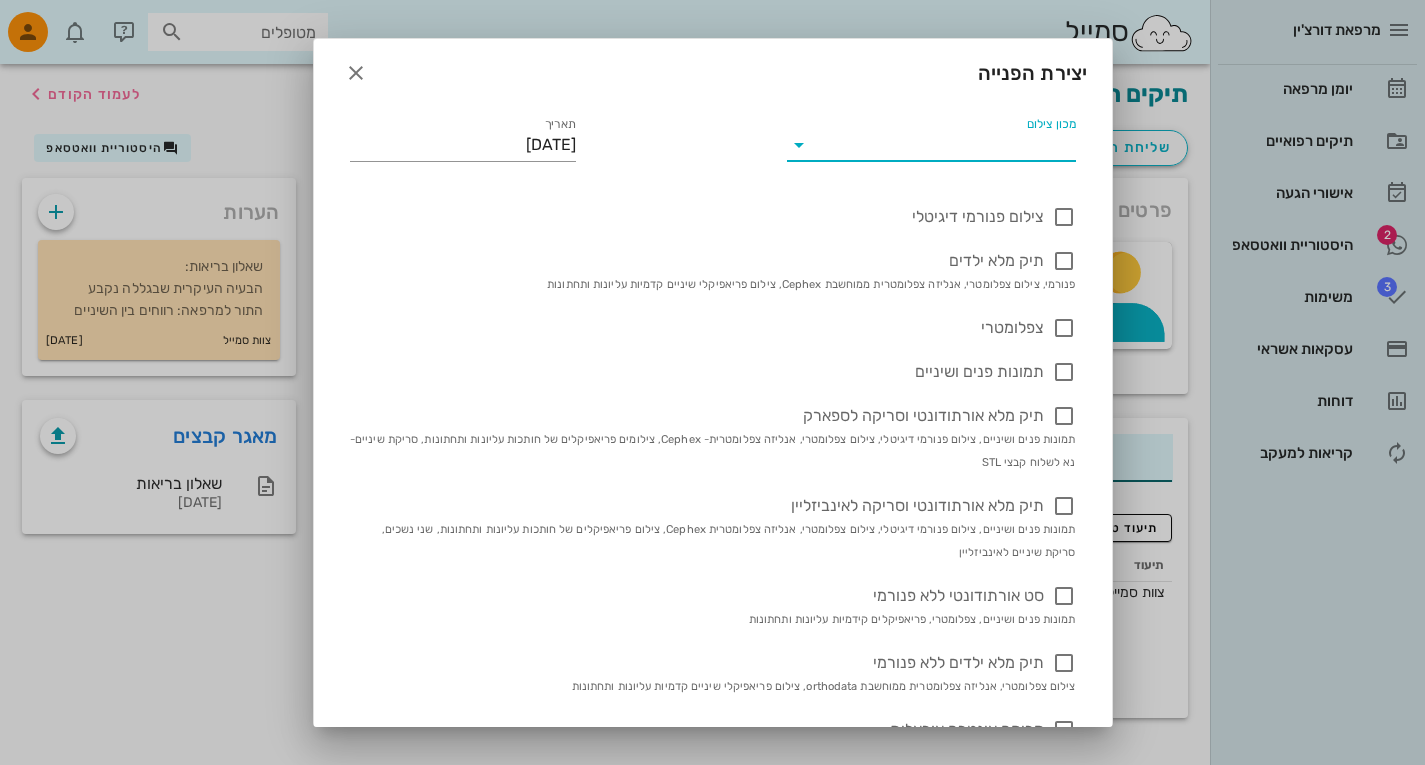 click on "מכון צילום" at bounding box center (947, 145) 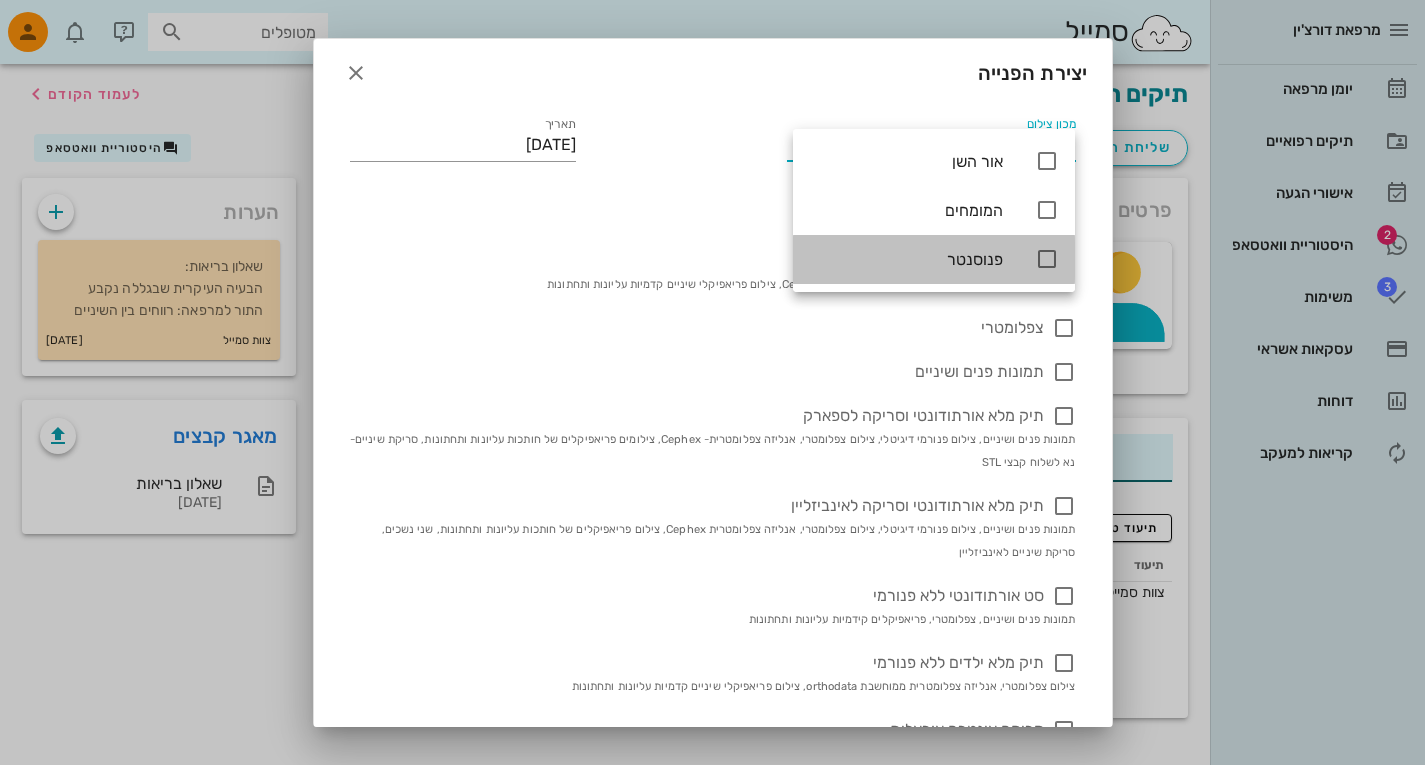 click at bounding box center [1047, 259] 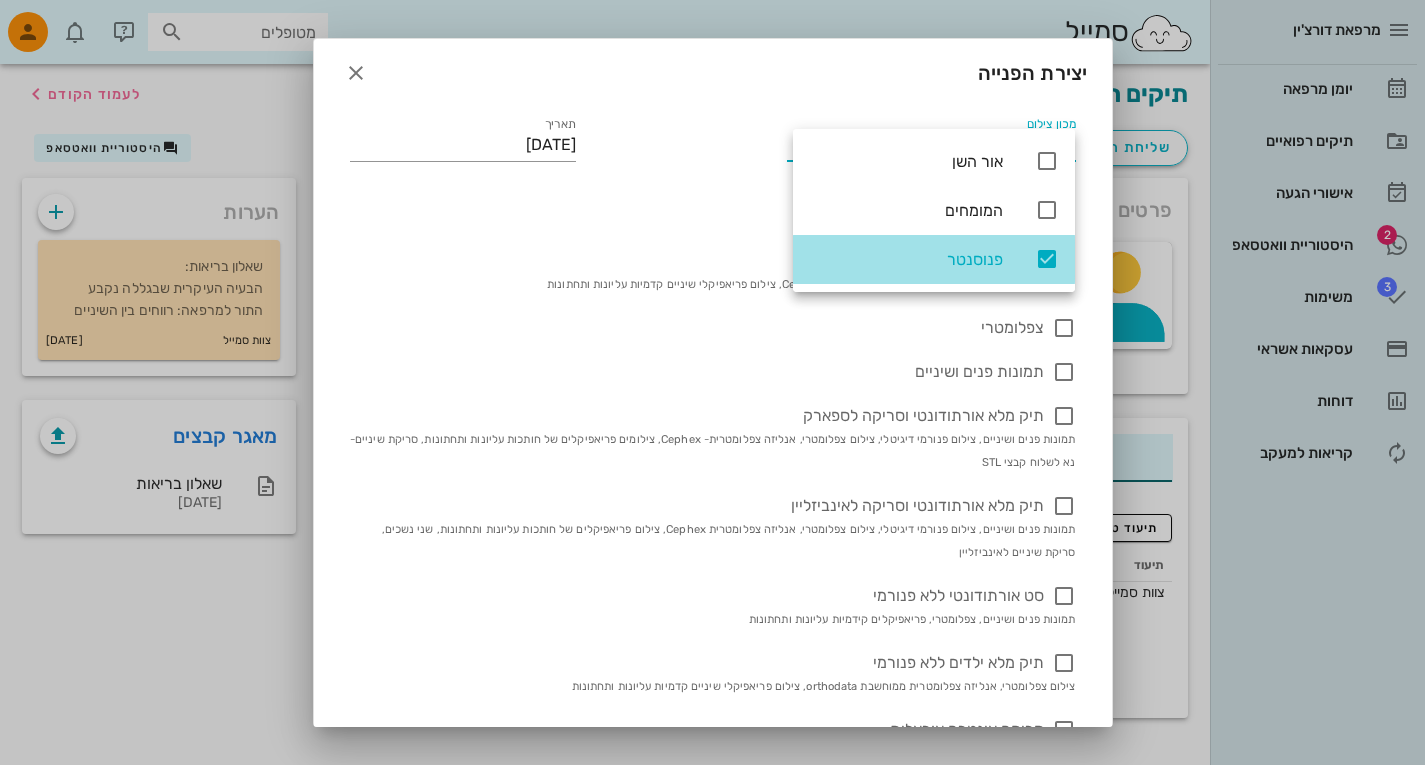 click at bounding box center (1047, 259) 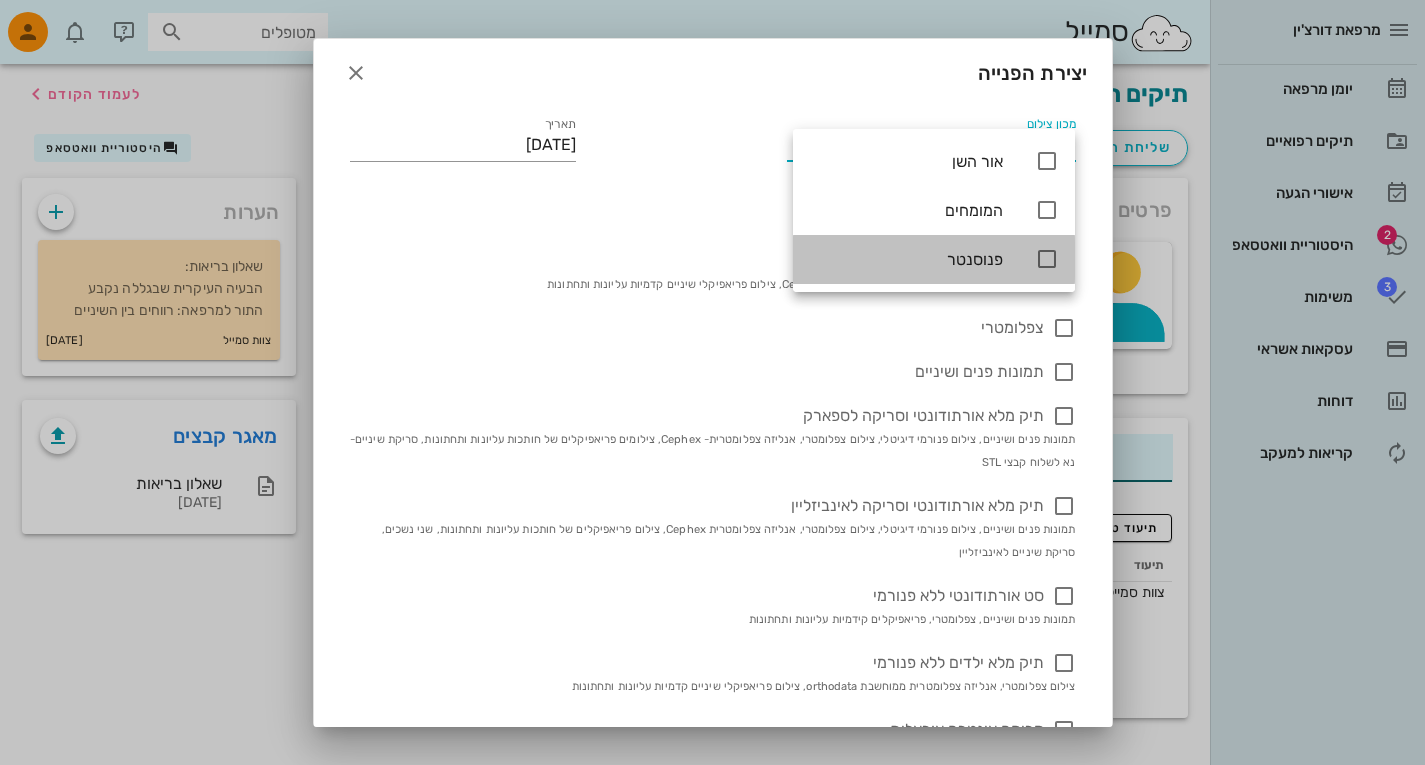 click at bounding box center (1047, 259) 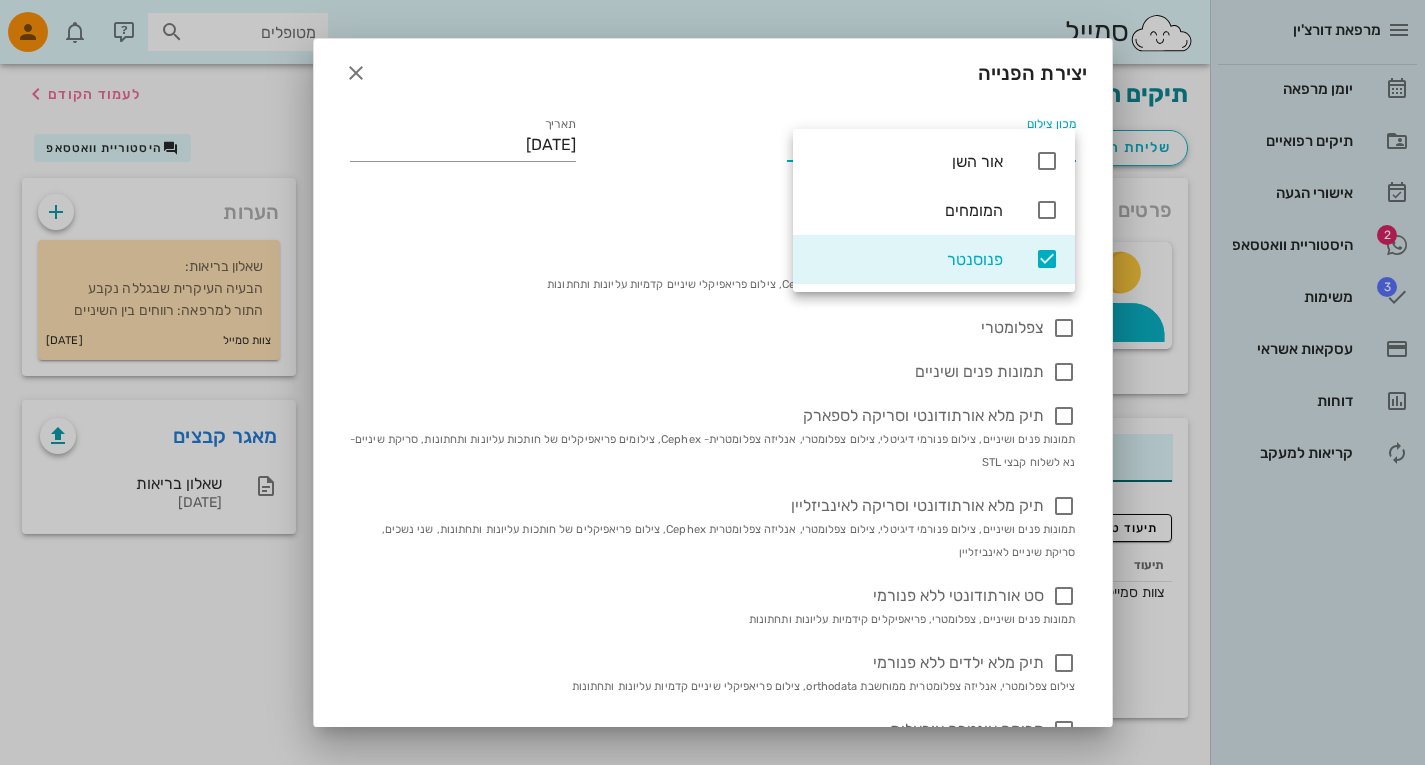 click on "צילום פנורמי דיגיטלי תיק מלא ילדים פנורמי, צילום צפלומטרי, אנליזה צפלומטרית ממוחשבת Cephex, צילום פריאפיקלי שיניים קדמיות עליונות ותחתונות צפלומטרי תמונות פנים ושיניים תיק מלא אורתודונטי וסריקה לספארק תמונות פנים ושיניים, צילום פנורמי דיגיטלי, צילום צפלומטרי, אנליזה צפלומטרית- Cephex, צילומים פריאפיקלים של חותכות עליונות ותחתונות, סריקת שיניים- נא לשלוח קבצי STL תיק מלא אורתודונטי וסריקה לאינביזליין תמונות פנים ושיניים, צילום פנורמי דיגיטלי, צילום צפלומטרי, אנליזה צפלומטרית Cephex, צילום פריאפיקלים של חותכות עליונות ותחתונות, שני נשכים, סריקת שיניים לאינביזליין" at bounding box center [713, 712] 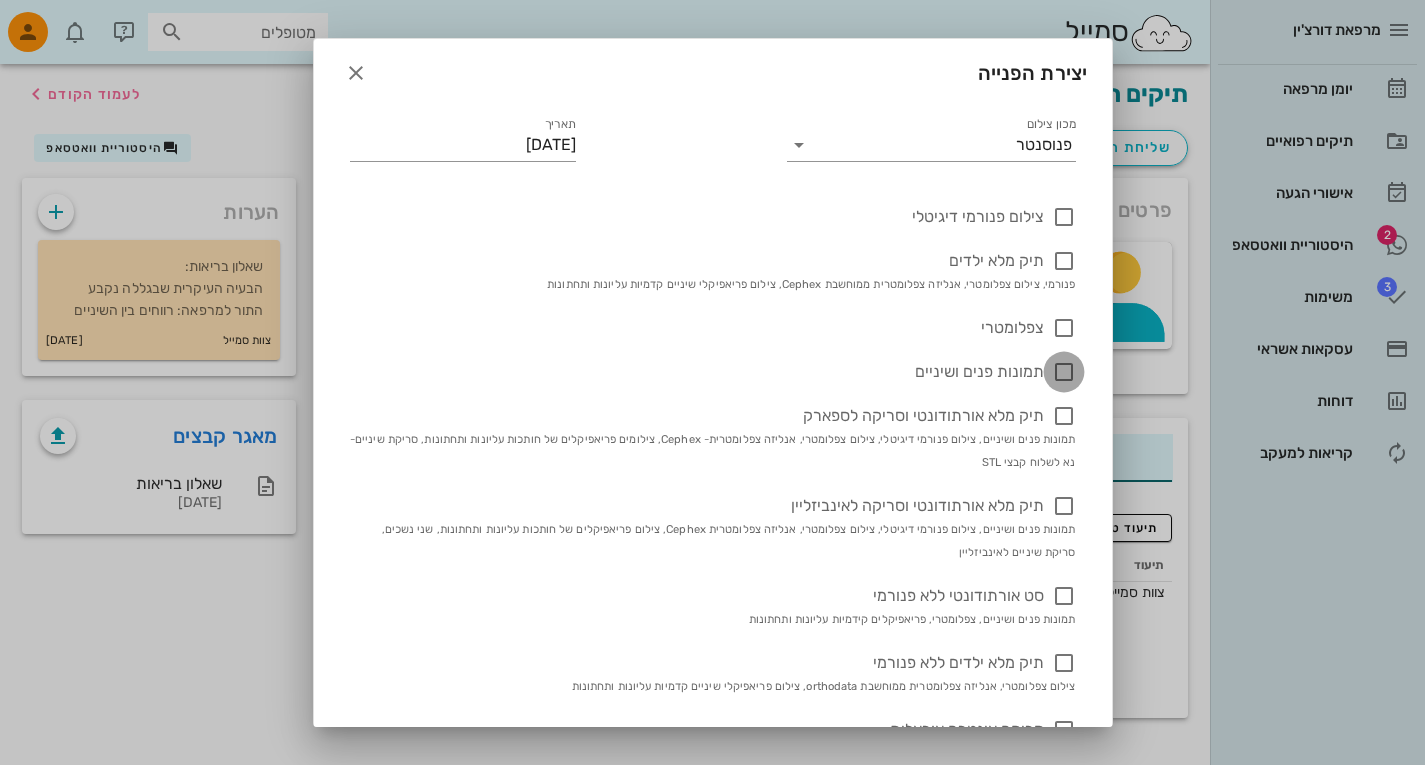 click at bounding box center (1064, 372) 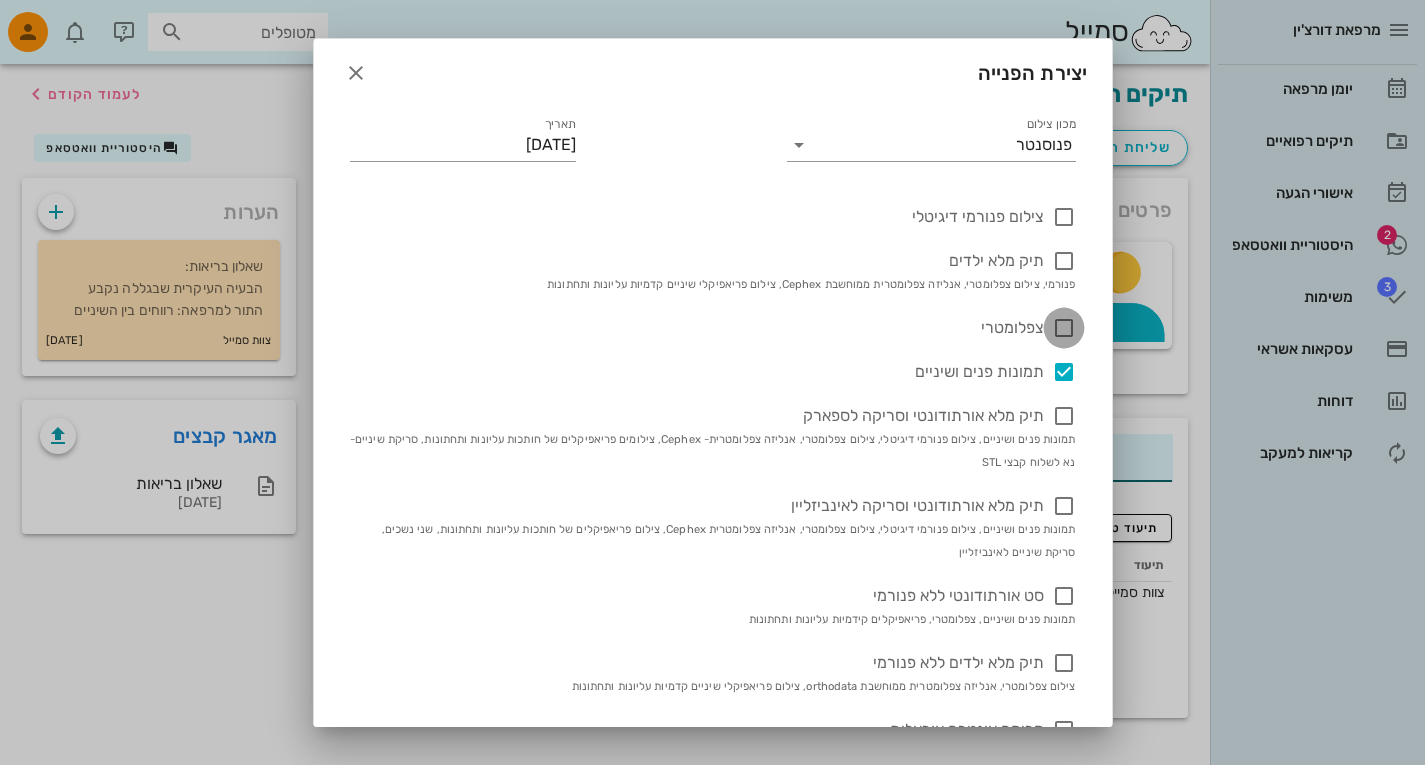click at bounding box center (1064, 328) 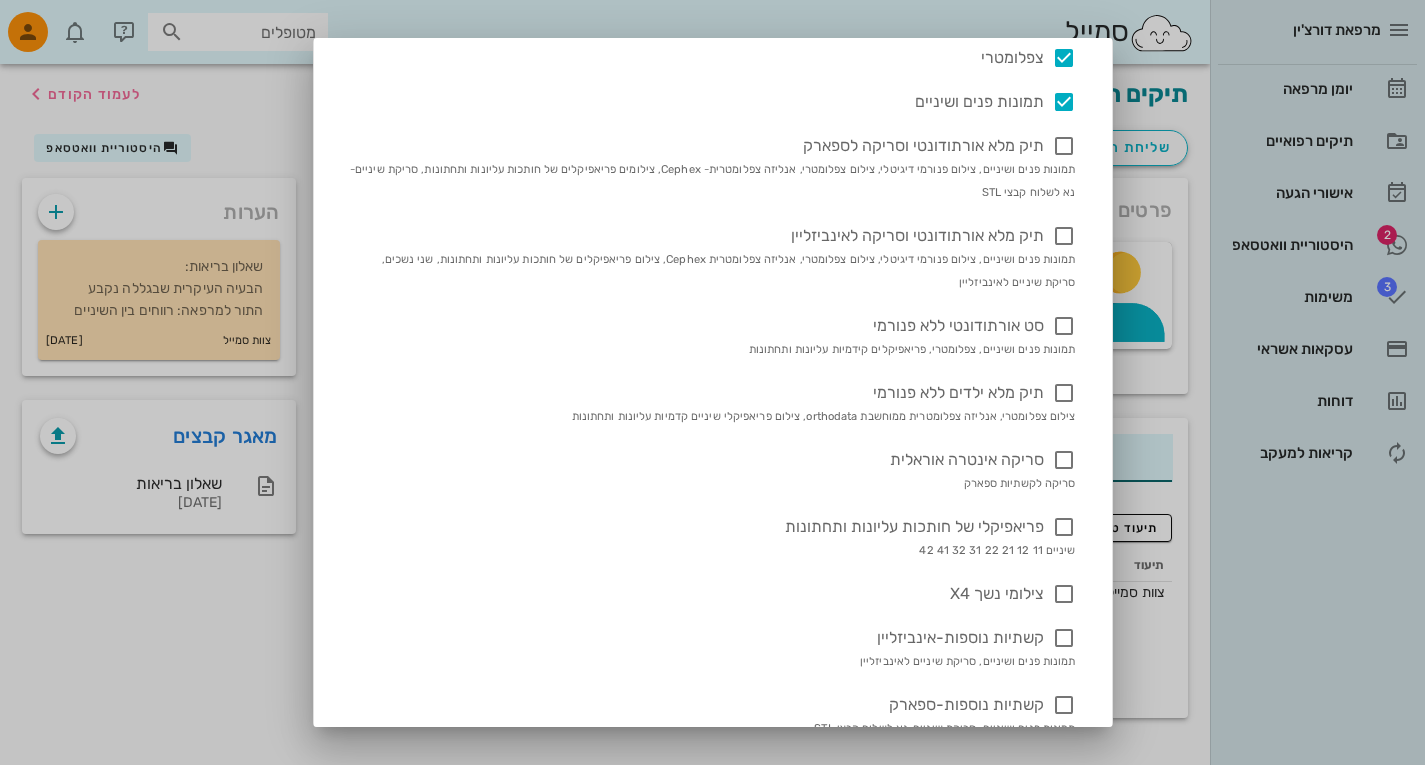 scroll, scrollTop: 271, scrollLeft: 0, axis: vertical 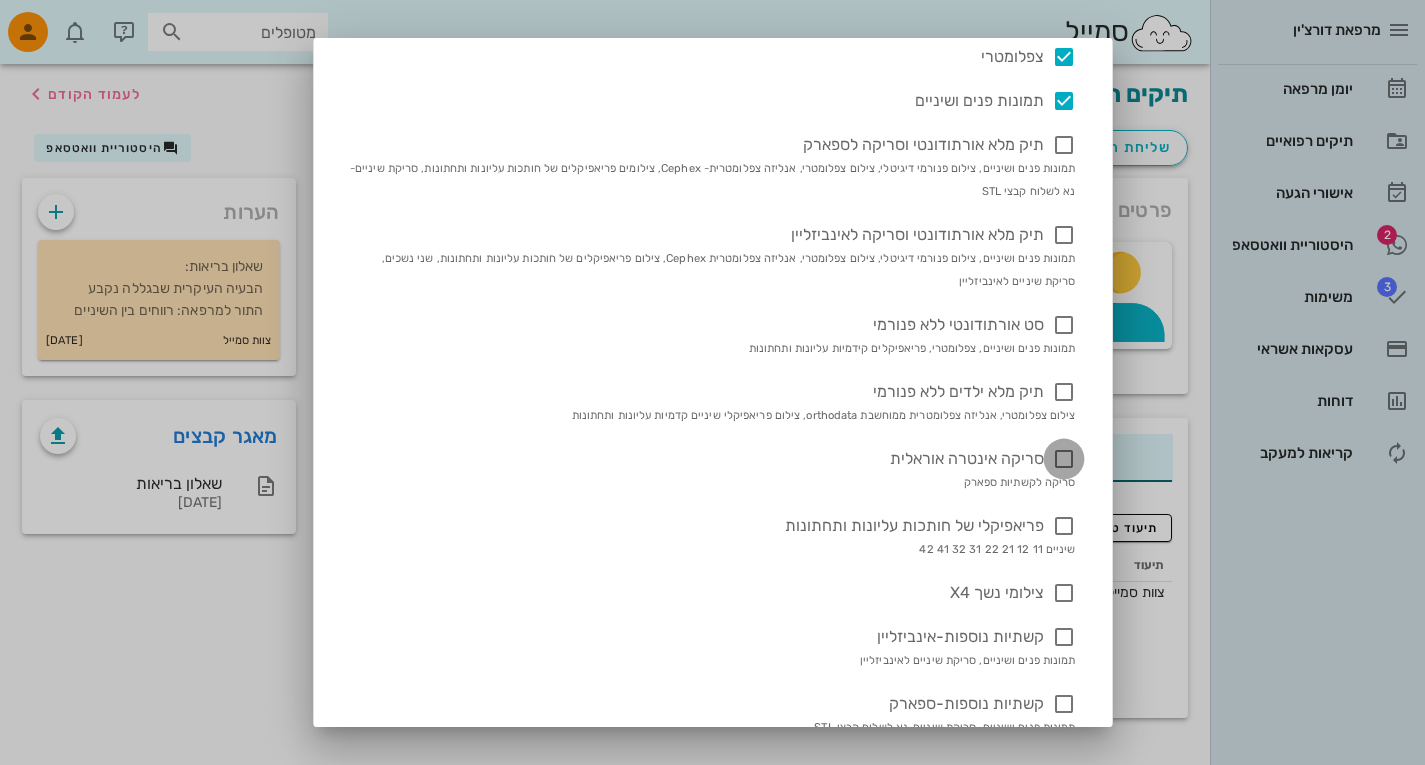 click at bounding box center (1064, 459) 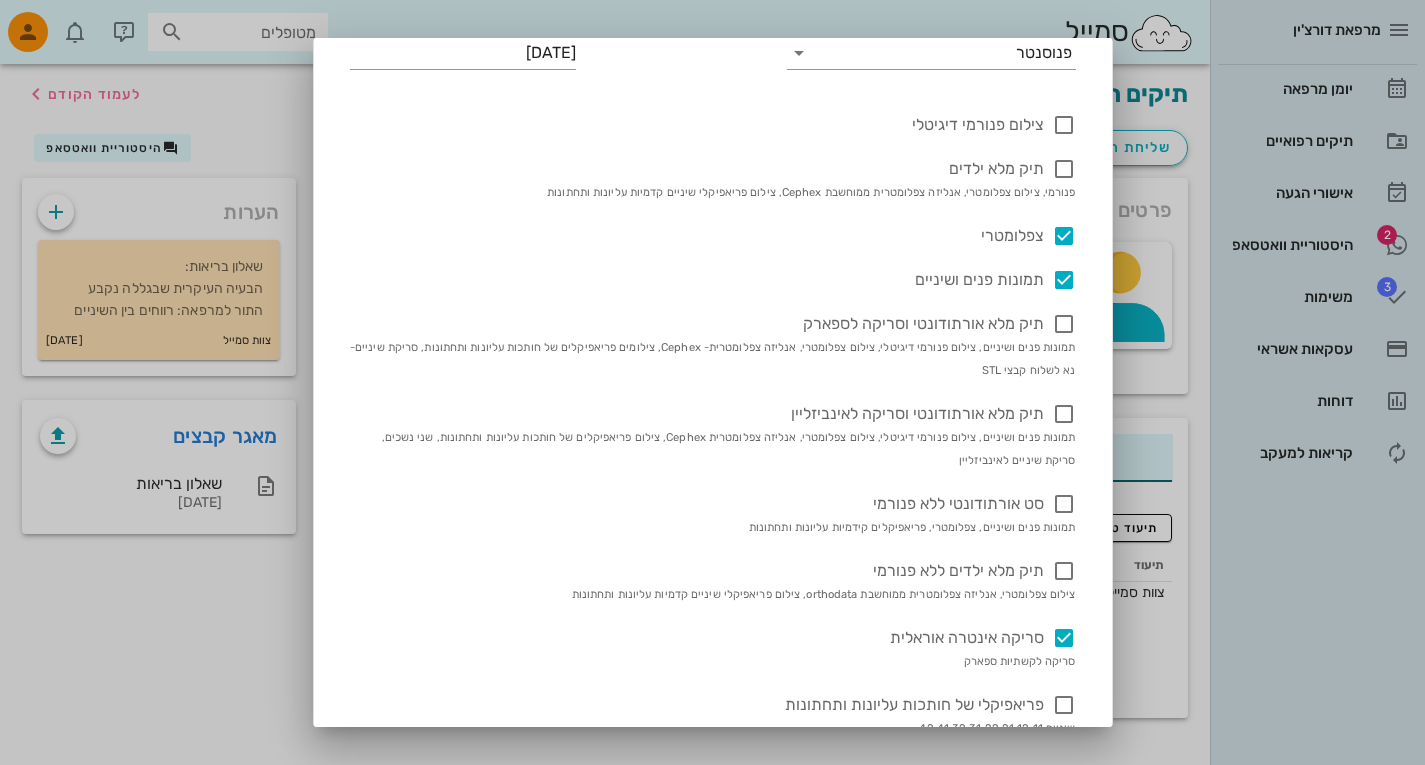 scroll, scrollTop: 91, scrollLeft: 0, axis: vertical 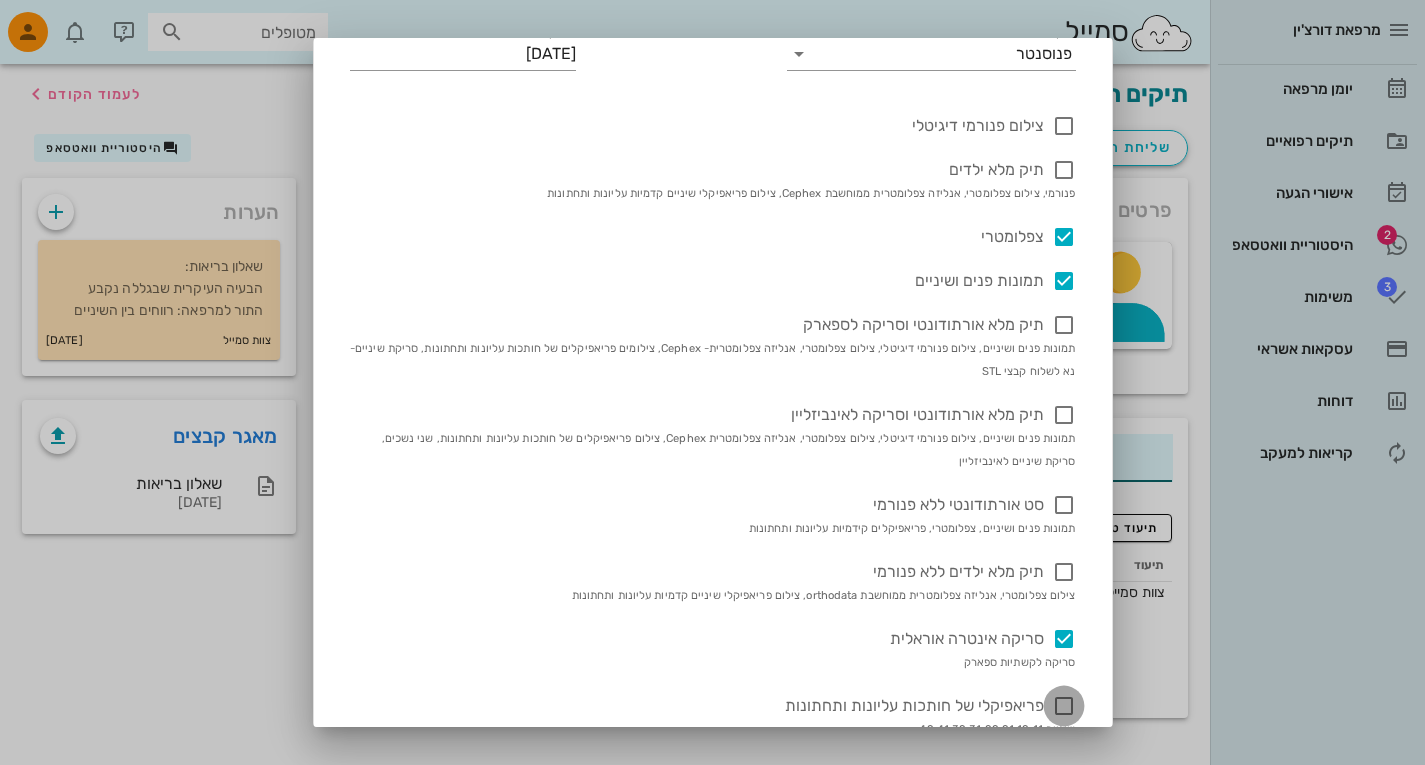 click at bounding box center (1064, 706) 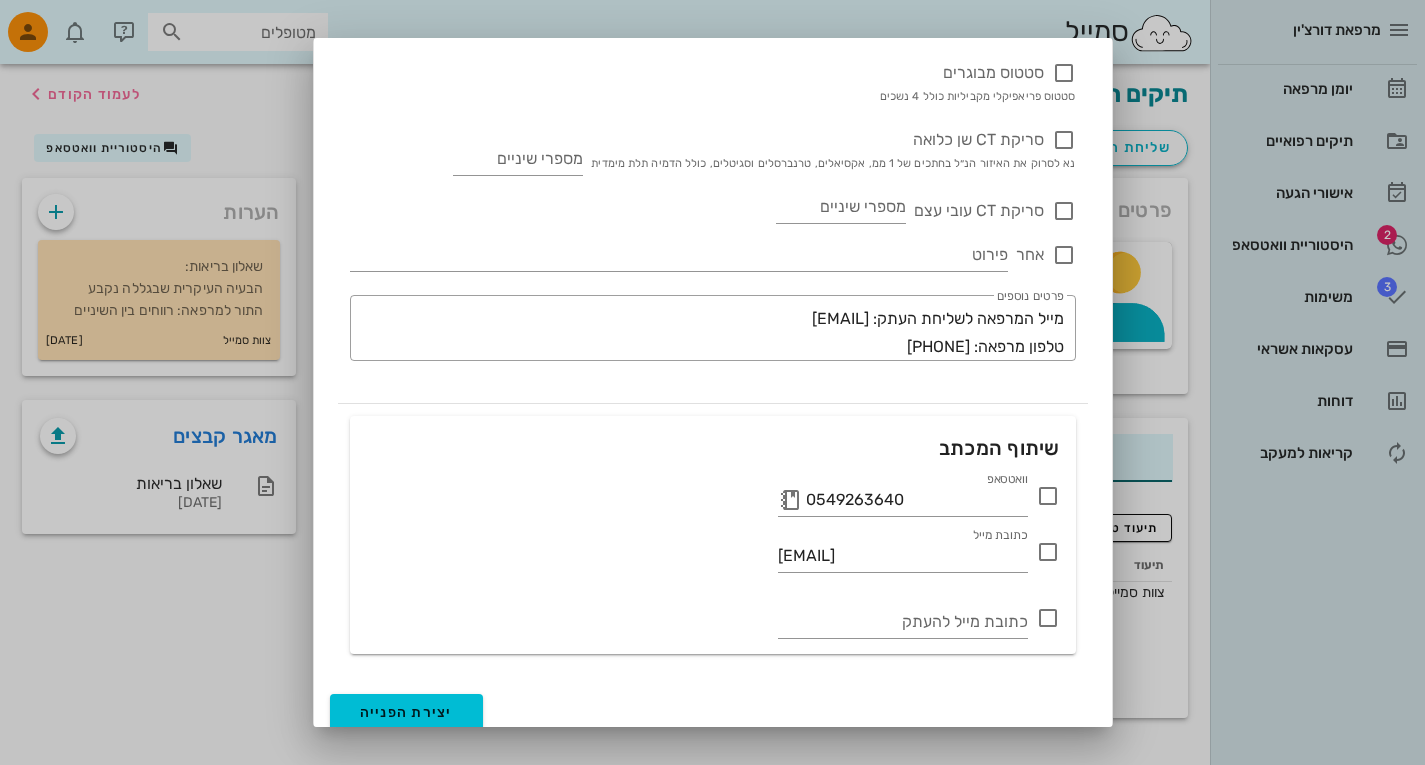 scroll, scrollTop: 981, scrollLeft: 0, axis: vertical 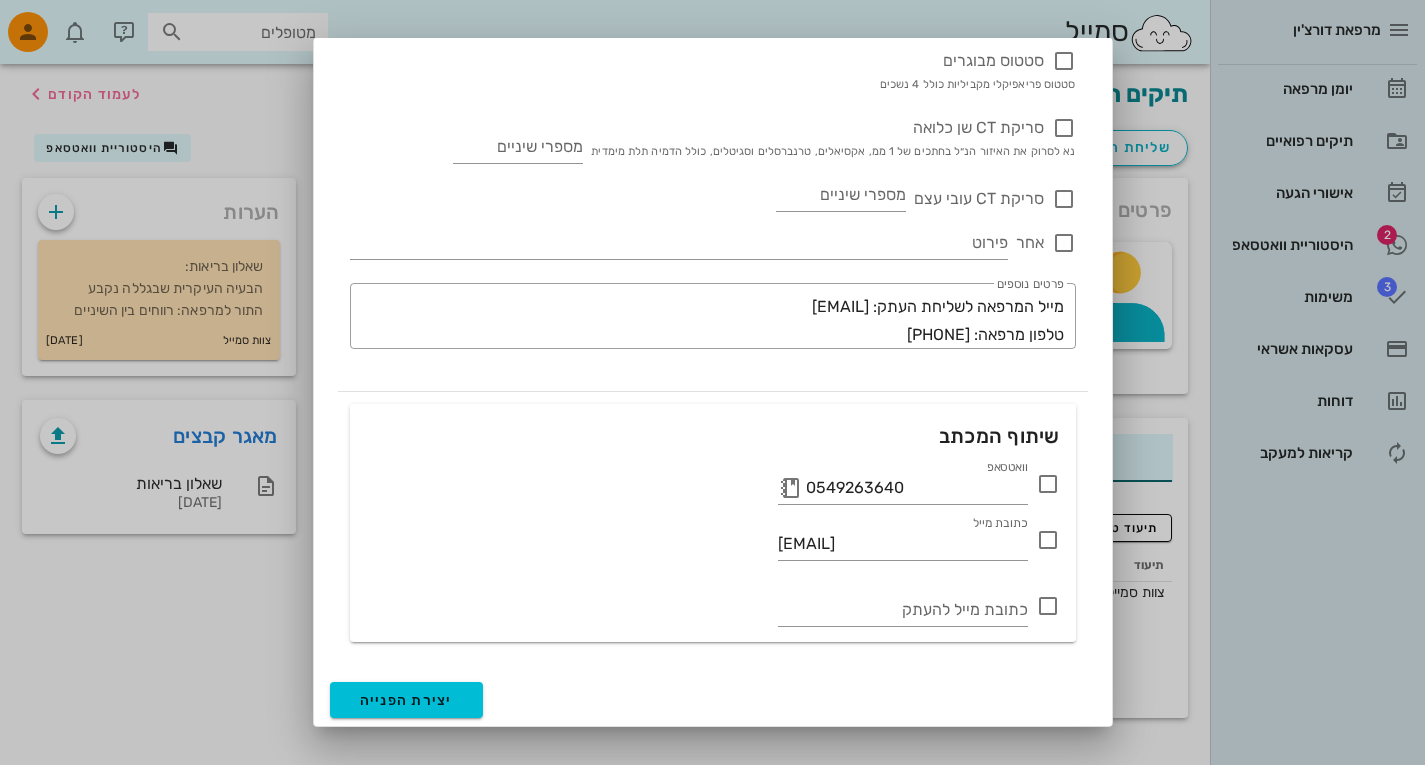 click at bounding box center [1048, 484] 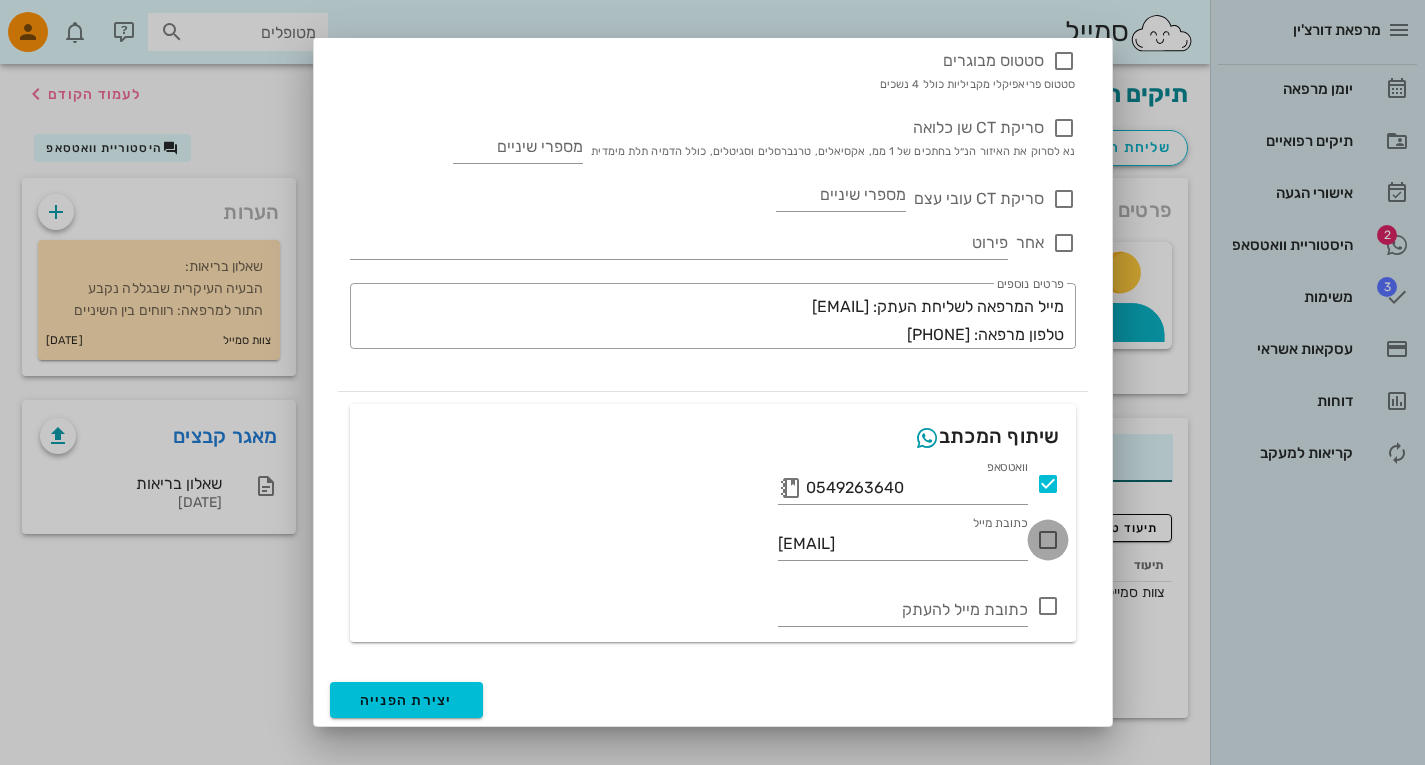 click at bounding box center [1048, 540] 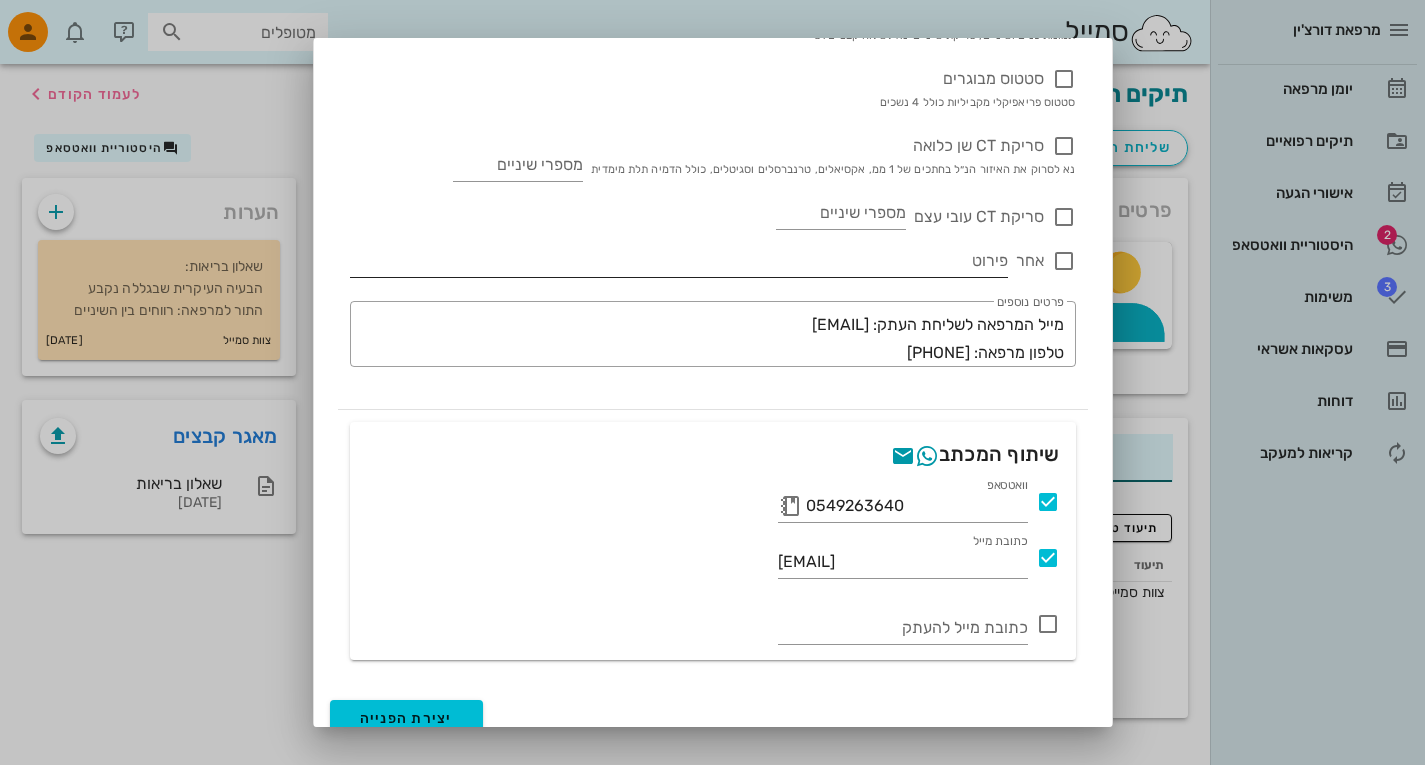 scroll, scrollTop: 981, scrollLeft: 0, axis: vertical 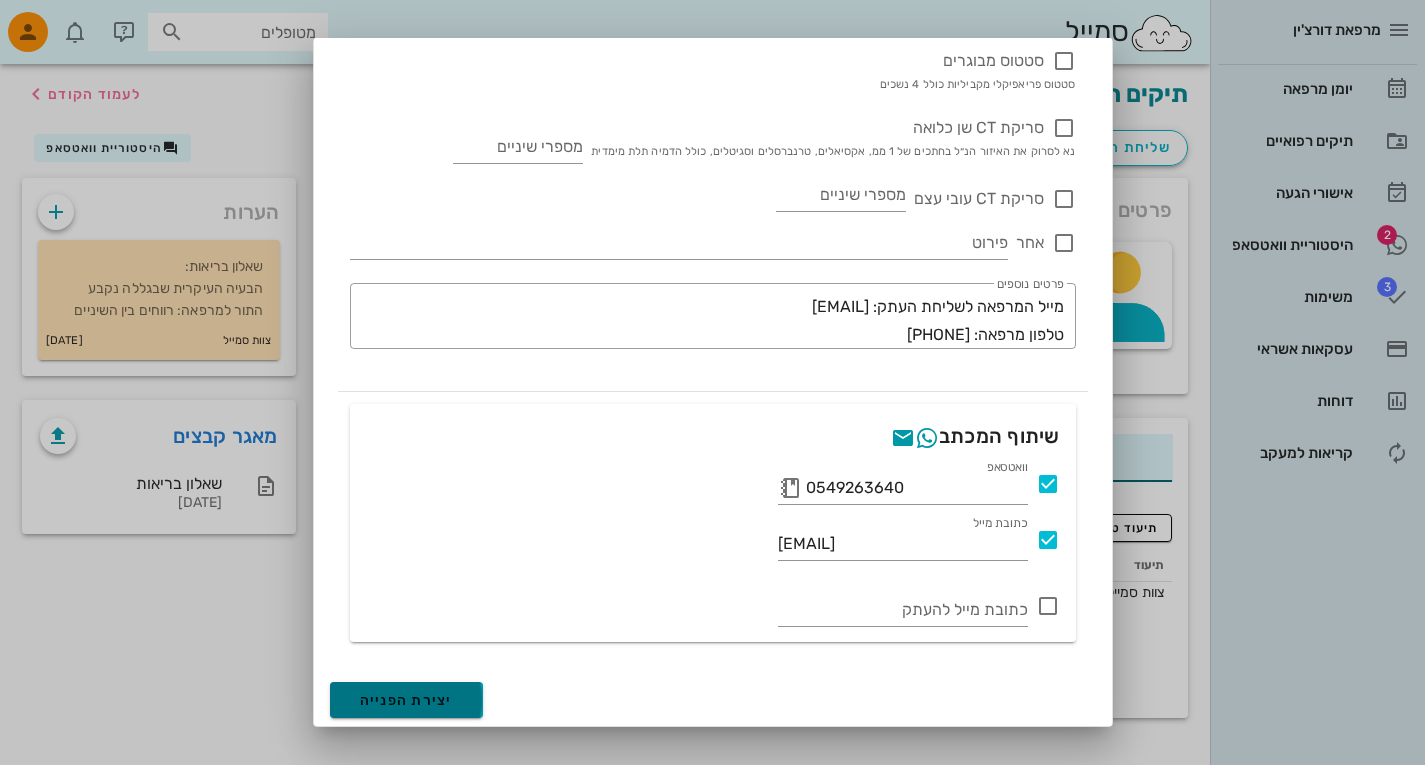 click on "יצירת הפנייה" at bounding box center [406, 700] 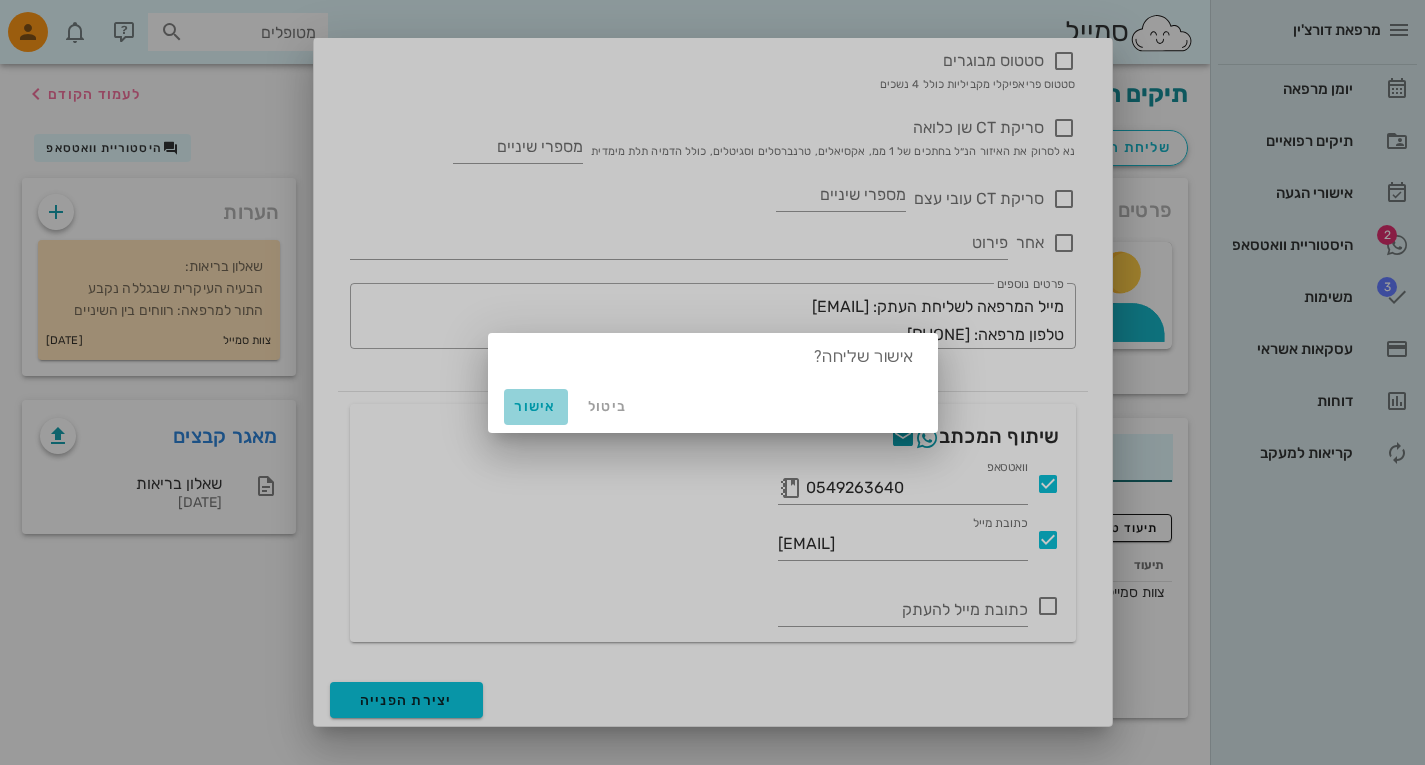click on "אישור" at bounding box center [536, 406] 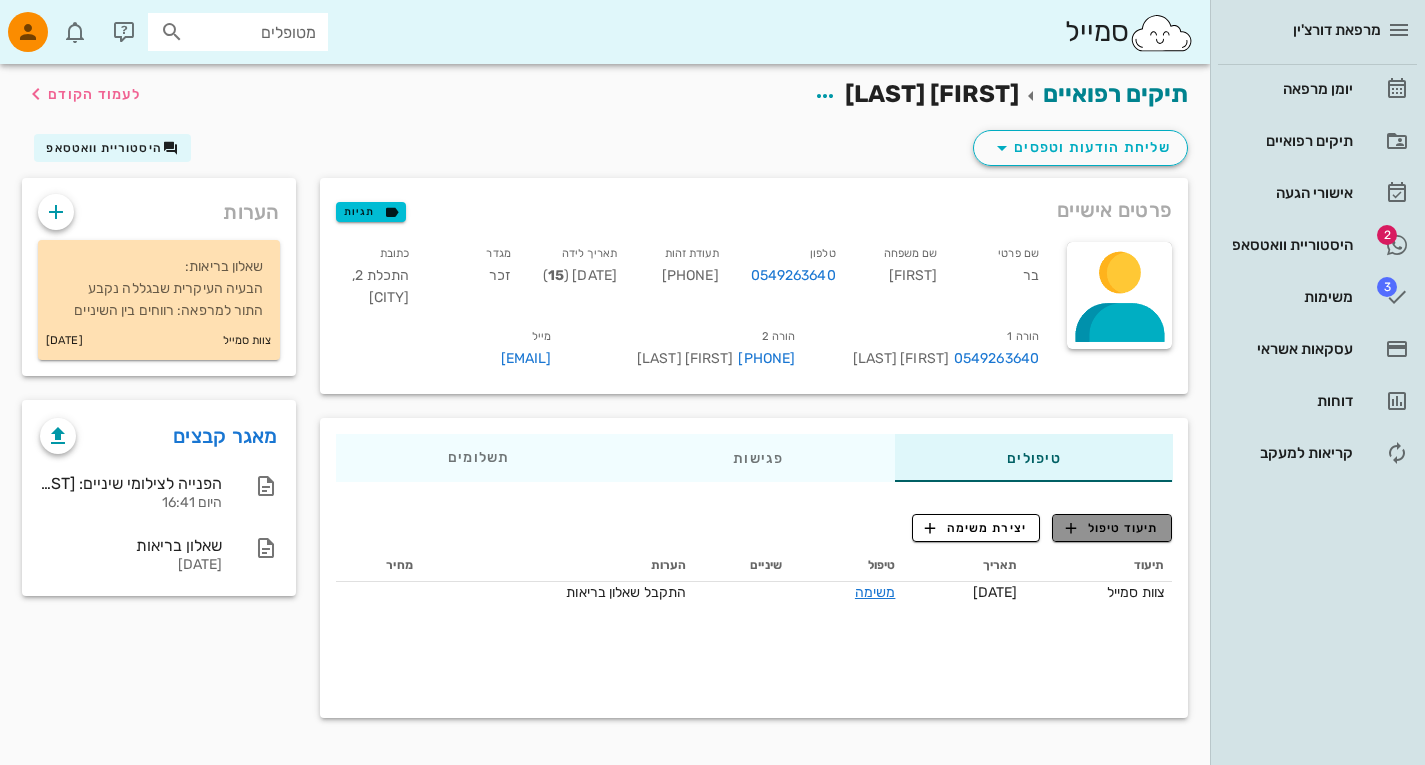 click on "תיעוד טיפול" at bounding box center (1112, 528) 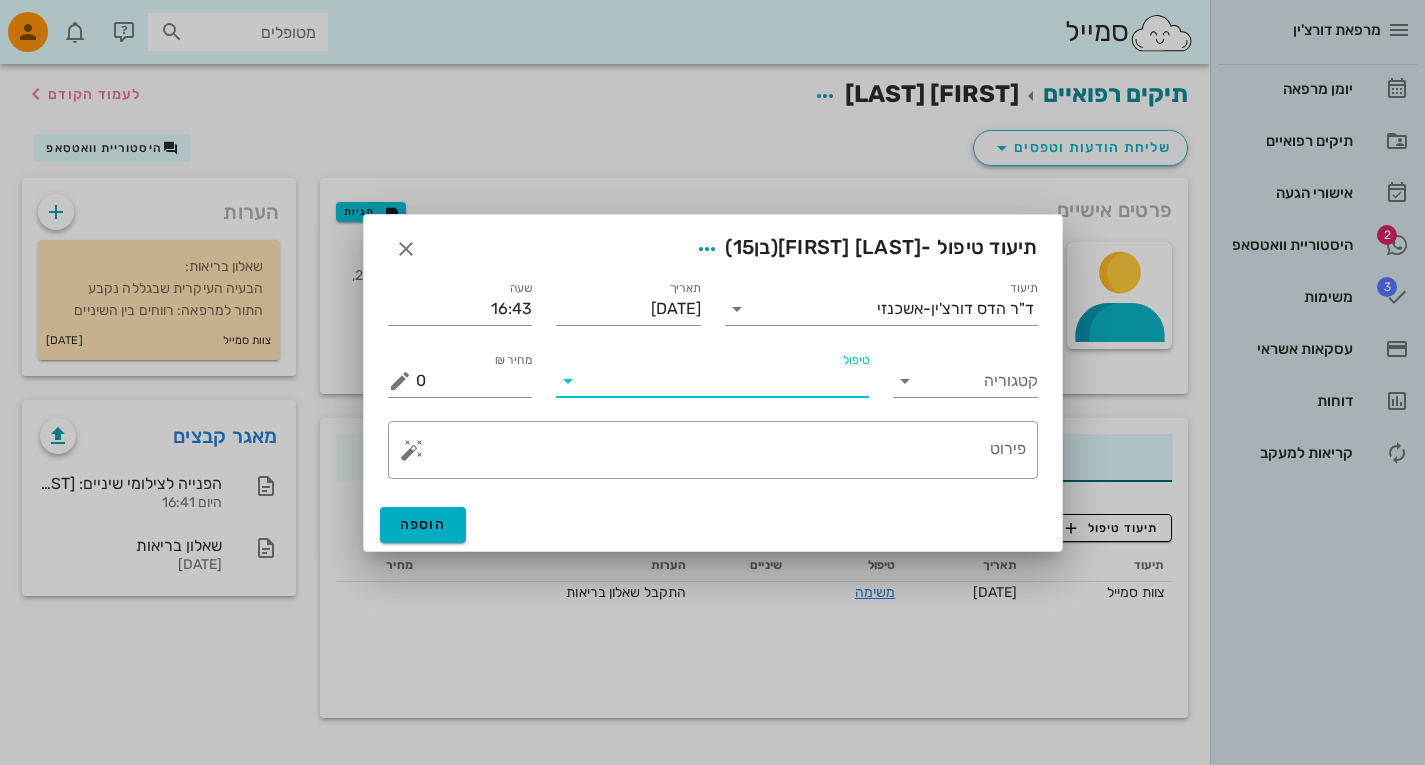 click on "טיפול" at bounding box center [726, 381] 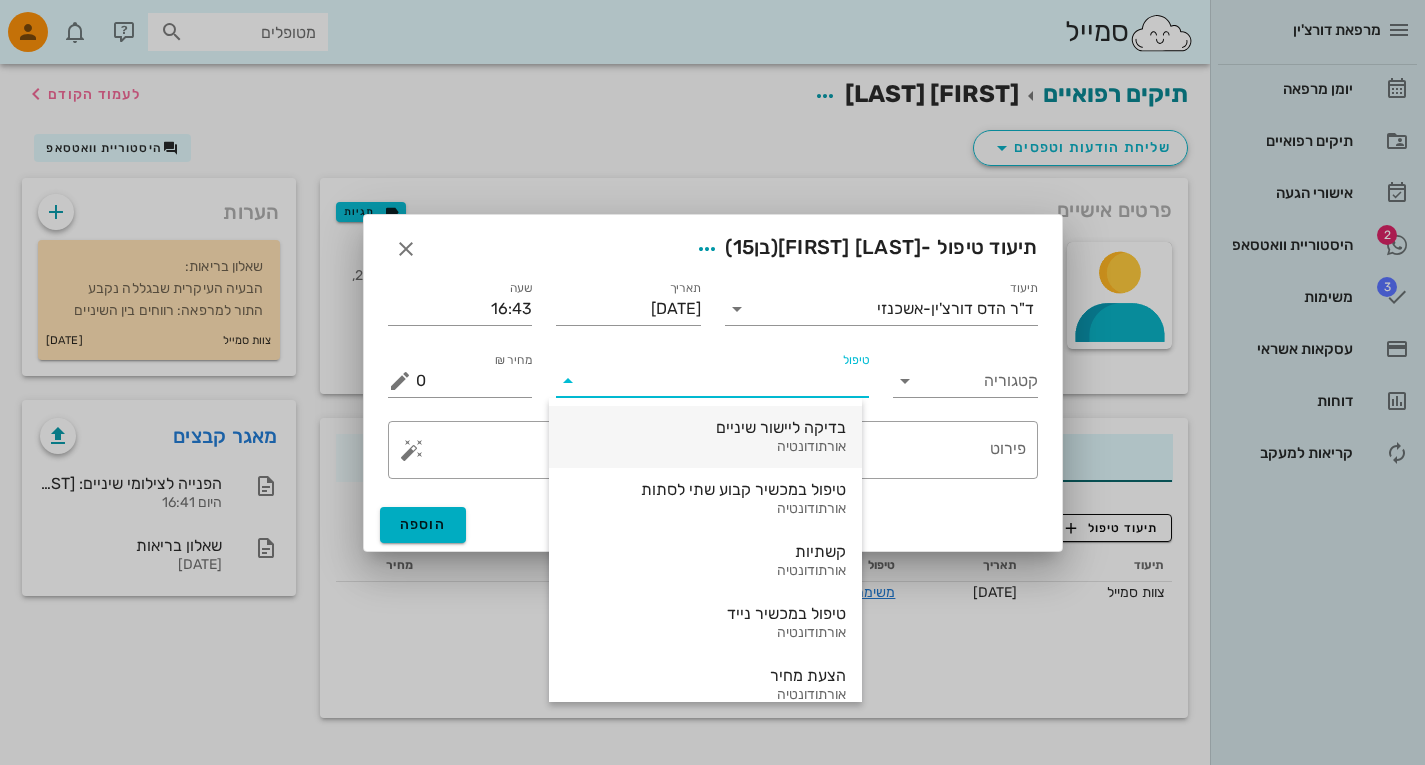 click on "בדיקה ליישור שיניים" at bounding box center [705, 427] 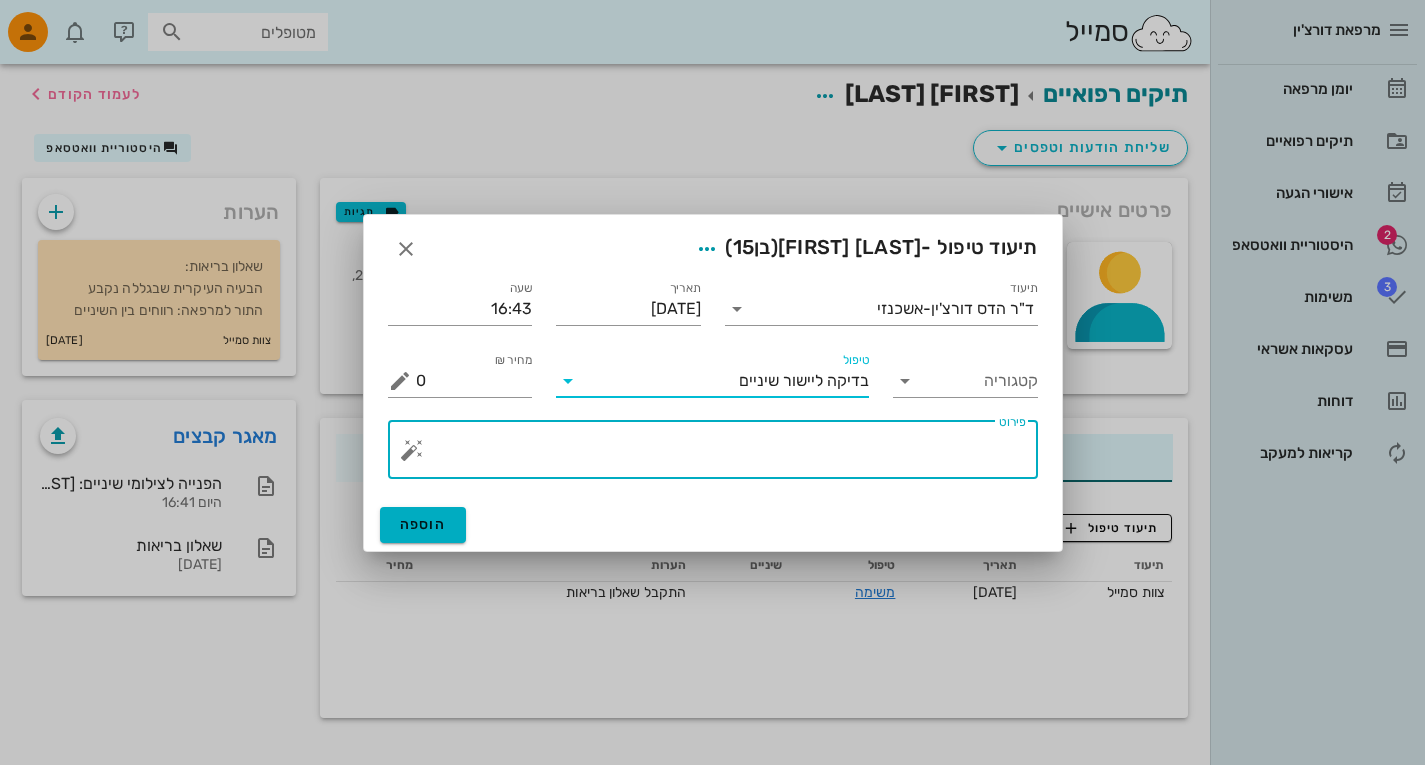click on "פירוט" at bounding box center [721, 455] 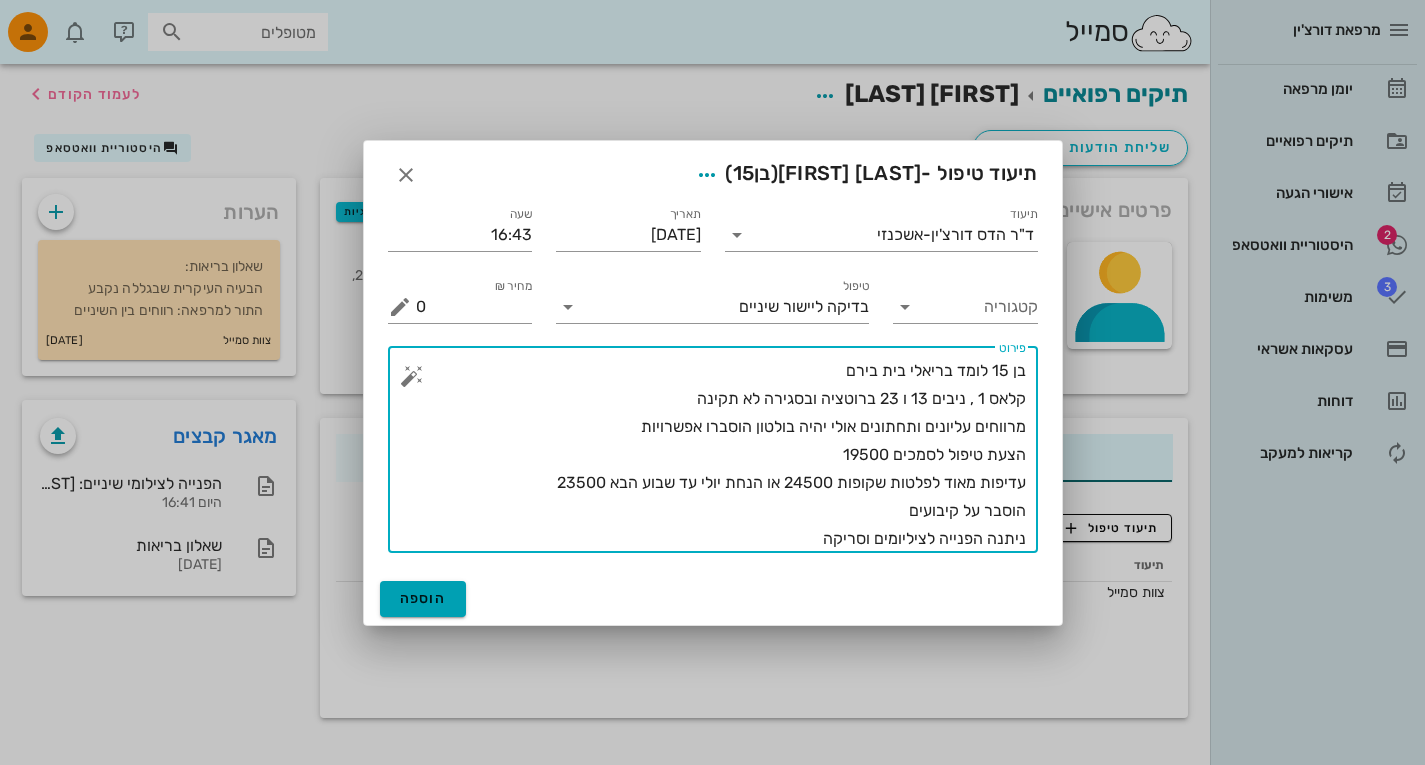 type on "בן 15 לומד בריאלי בית בירם
קלאס 1 , ניבים 13 ו 23 ברוטציה ובסגירה לא תקינה
מרווחים עליונים ותחתונים אולי יהיה בולטון הוסברו אפשרויות
הצעת טיפול לסמכים 19500
עדיפות מאוד לפלטות שקופות 24500 או הנחת יולי עד שבוע הבא 23500
הוסבר על קיבועים
ניתנה הפנייה לציליומים וסריקה" 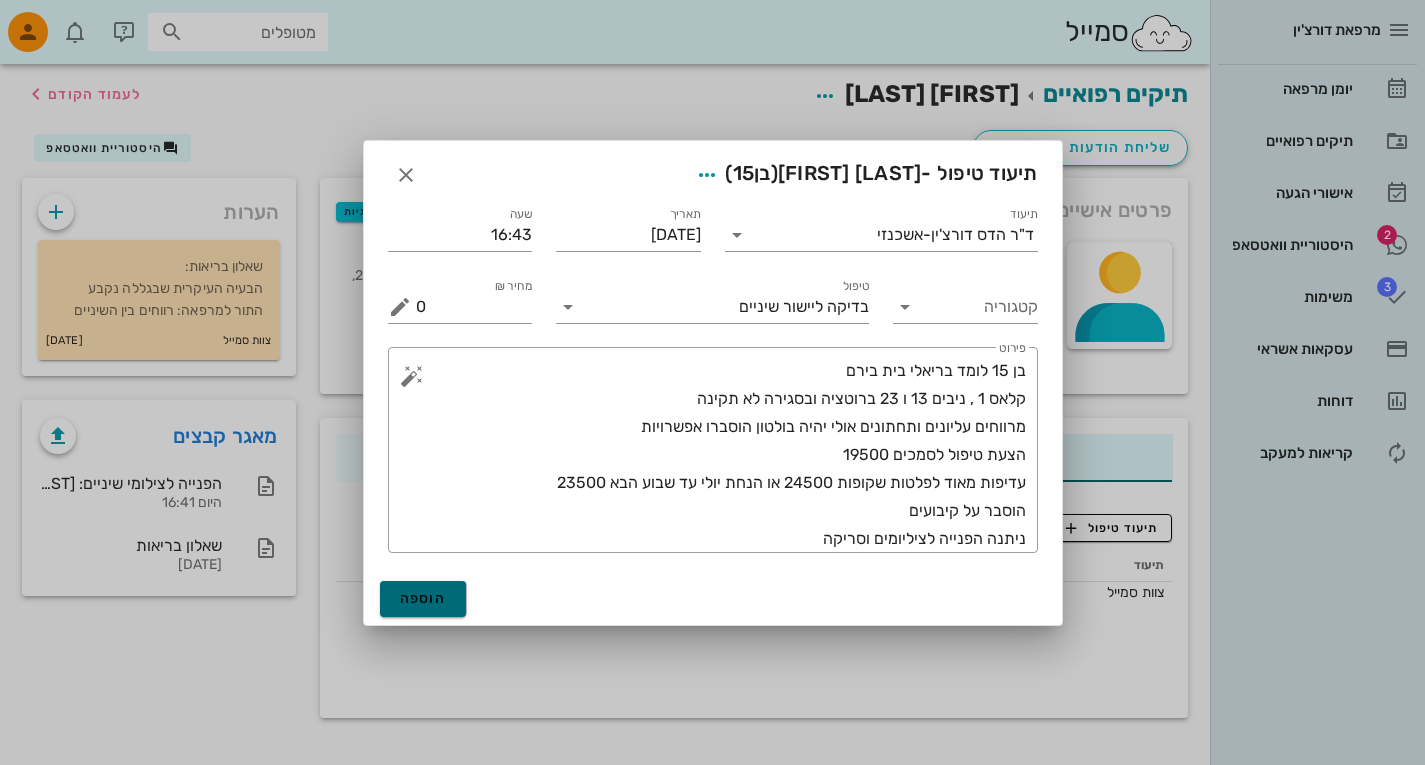click on "הוספה" at bounding box center [423, 598] 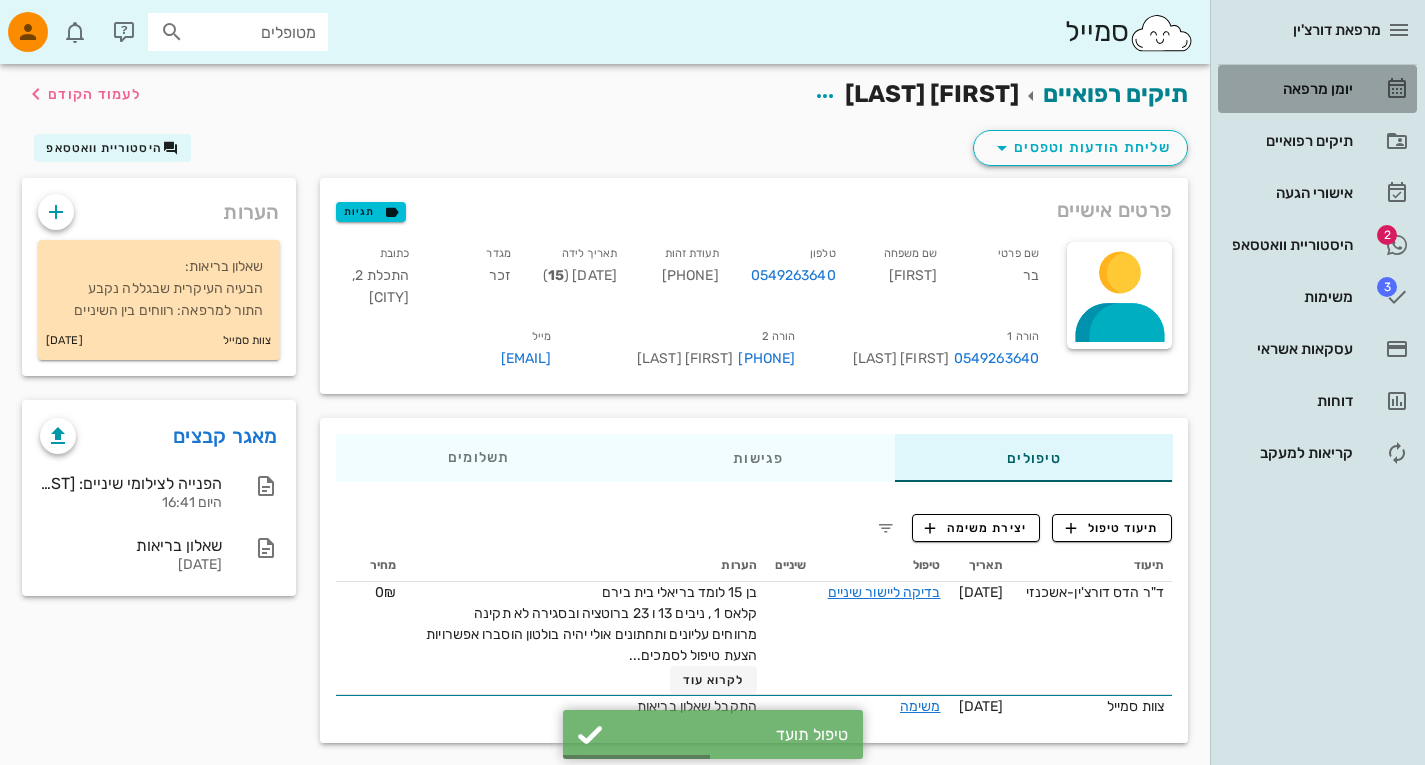 click on "יומן מרפאה" at bounding box center (1289, 89) 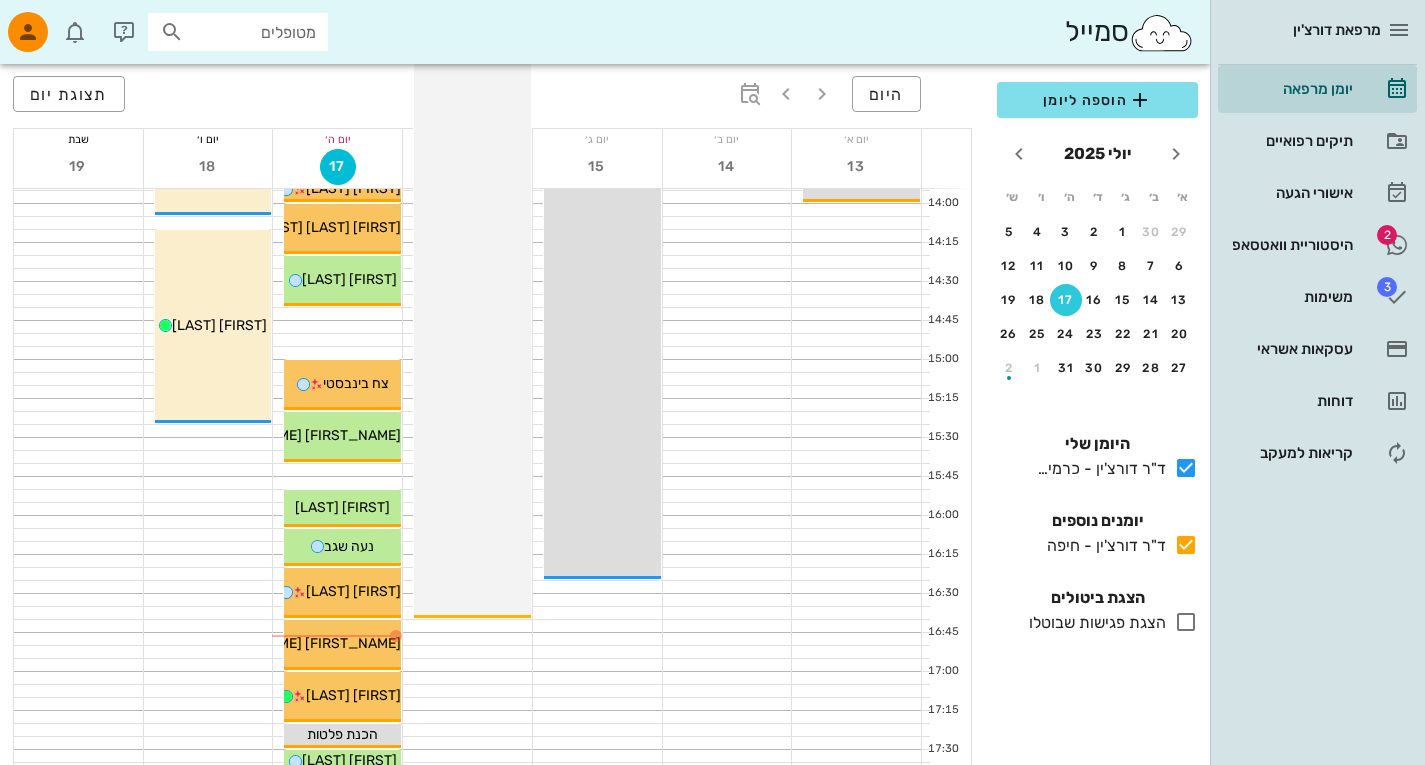 scroll, scrollTop: 1085, scrollLeft: 0, axis: vertical 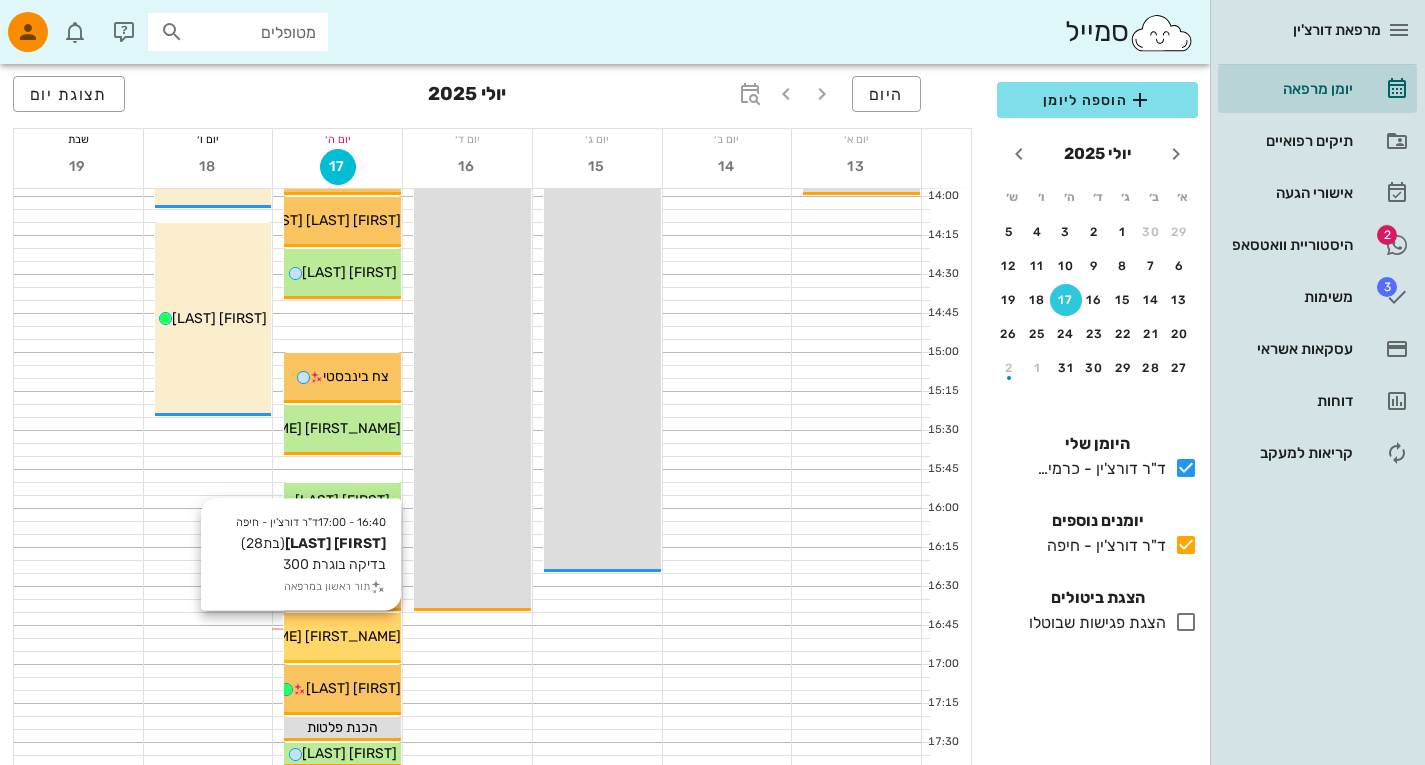click on "[FIRST_NAME] [LAST_NAME]" at bounding box center [305, 636] 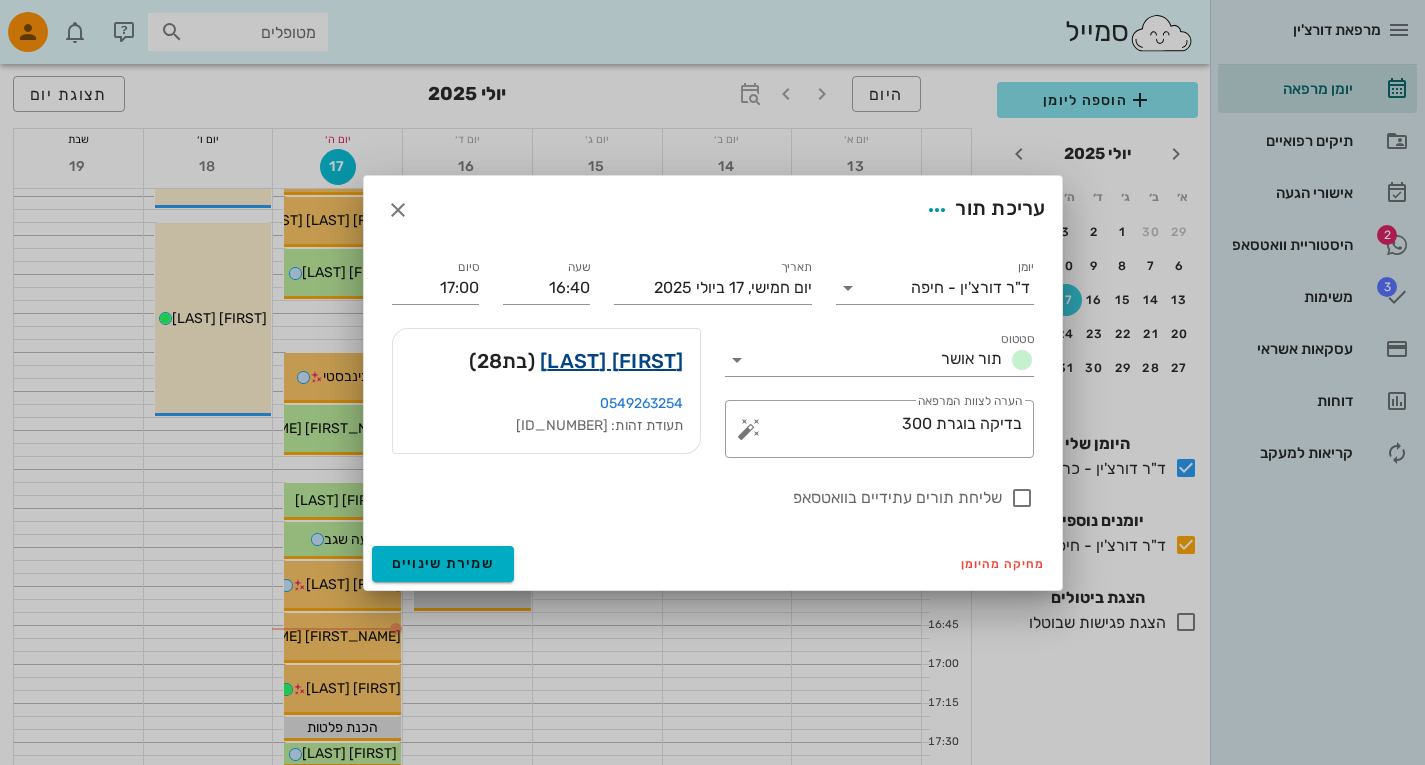 click on "[FIRST]
[LAST]" at bounding box center [612, 361] 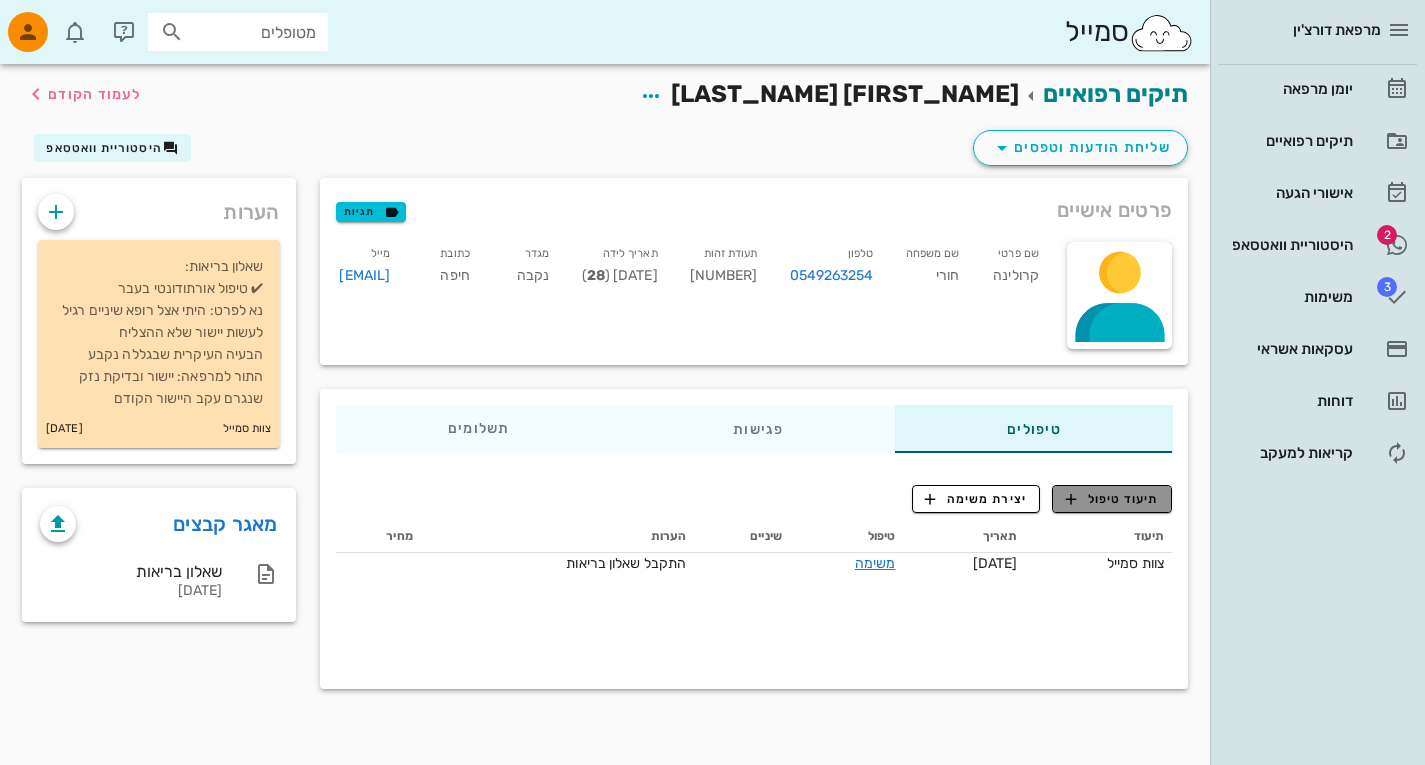 click on "תיעוד טיפול" at bounding box center (1112, 499) 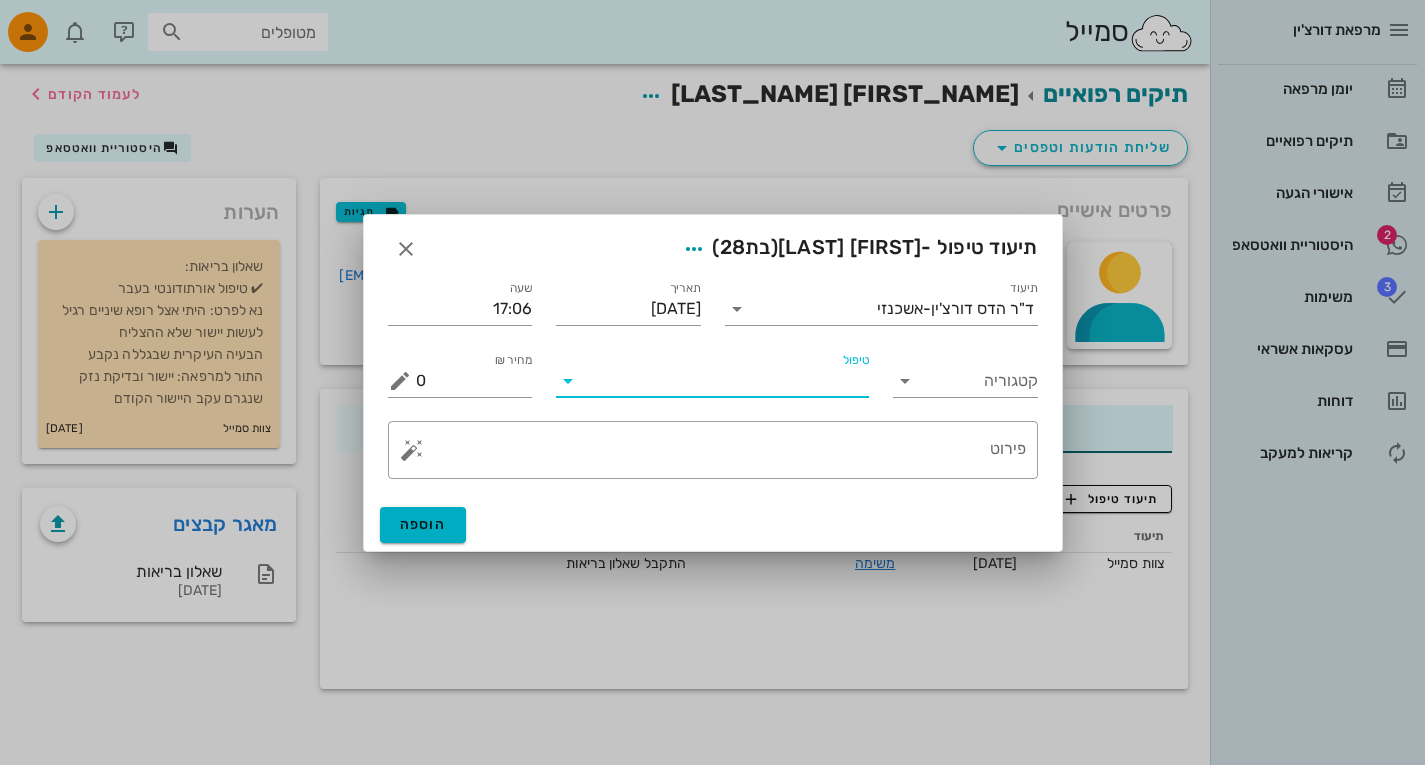 click on "טיפול" at bounding box center (726, 381) 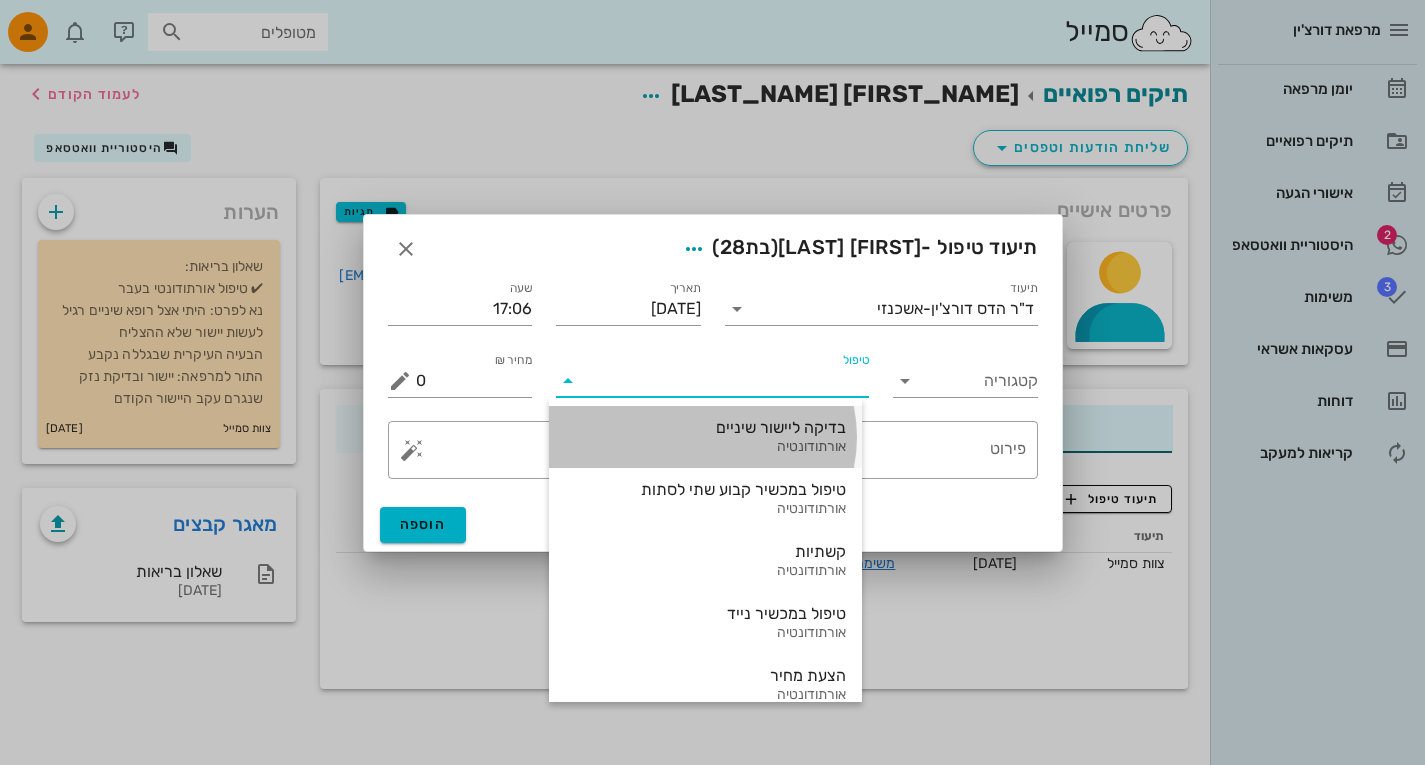 click on "אורתודונטיה" at bounding box center [705, 447] 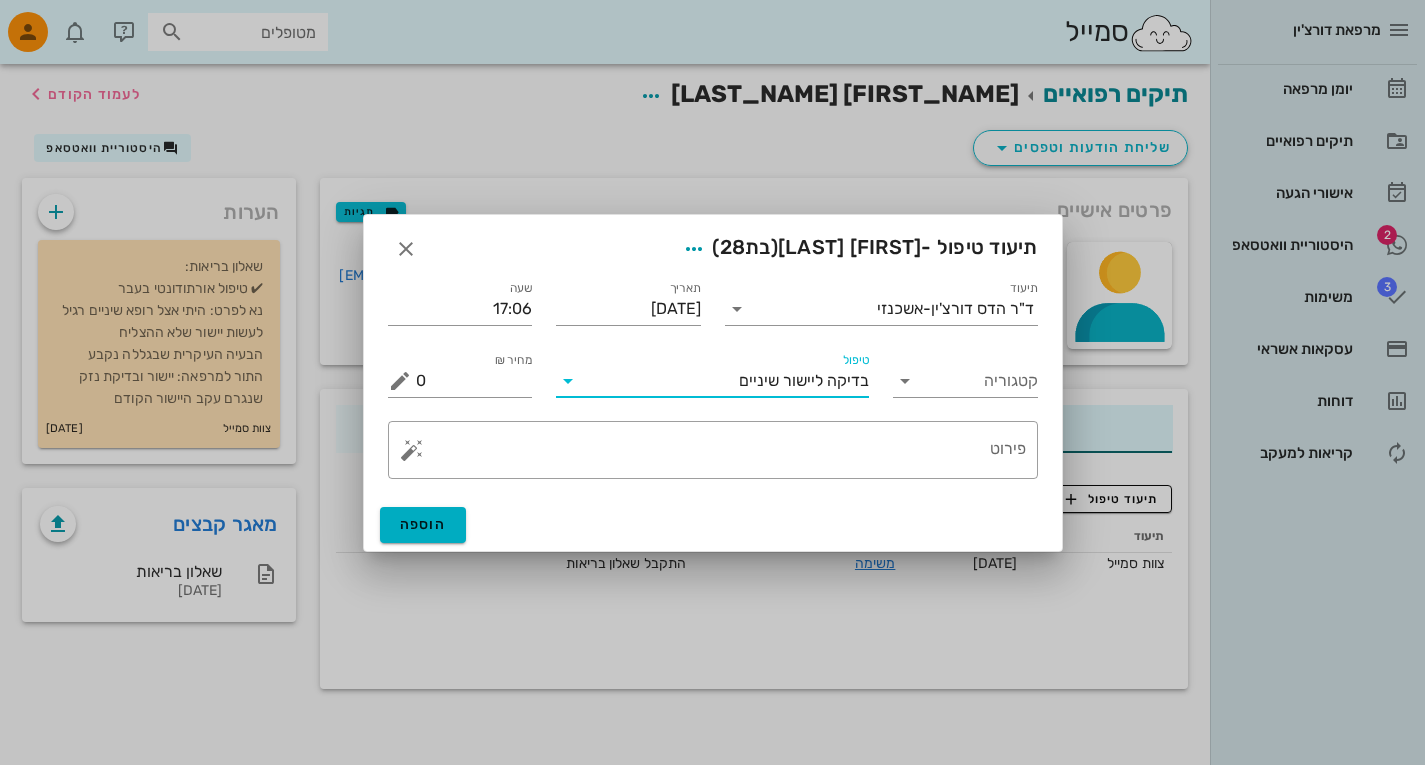 click on "בדיקה ליישור שיניים" at bounding box center (726, 381) 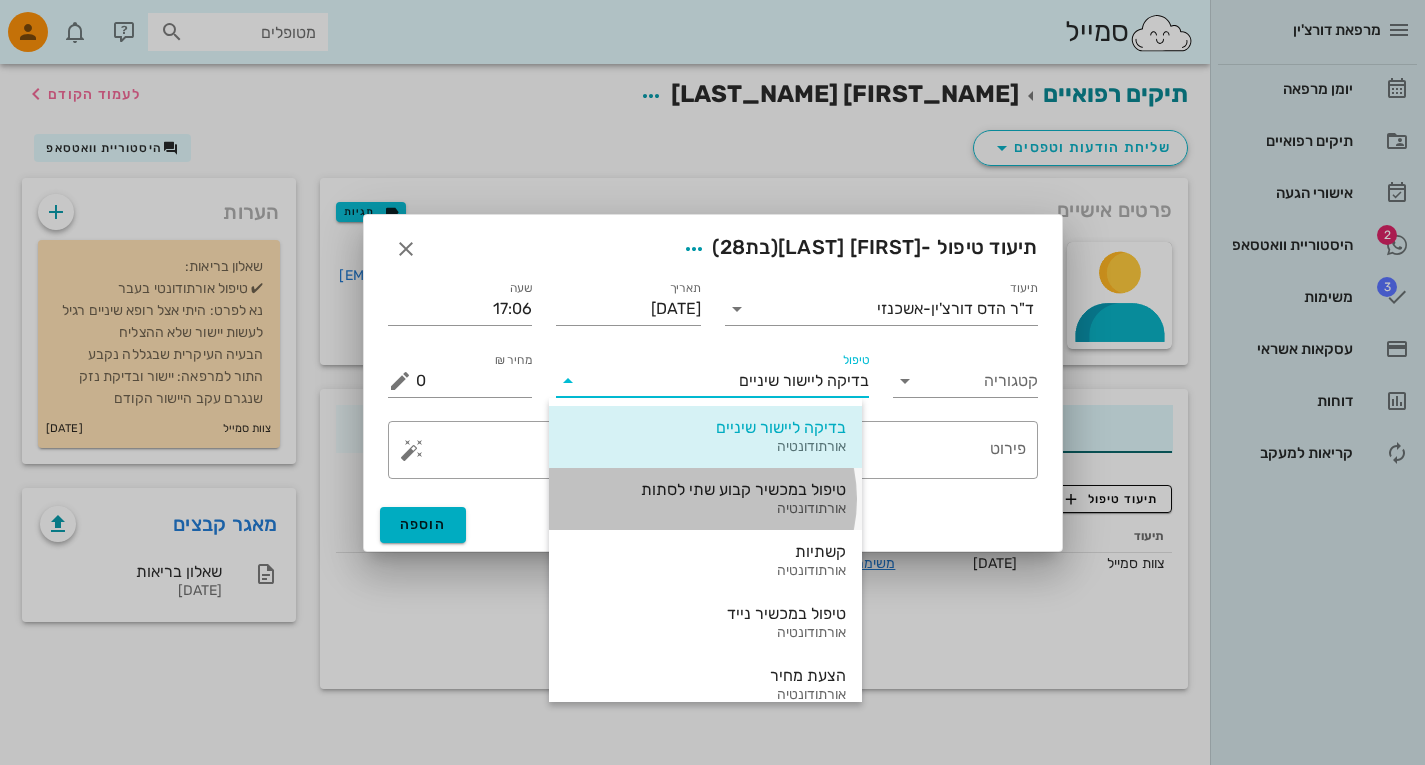 click on "טיפול במכשיר קבוע שתי לסתות" at bounding box center (705, 489) 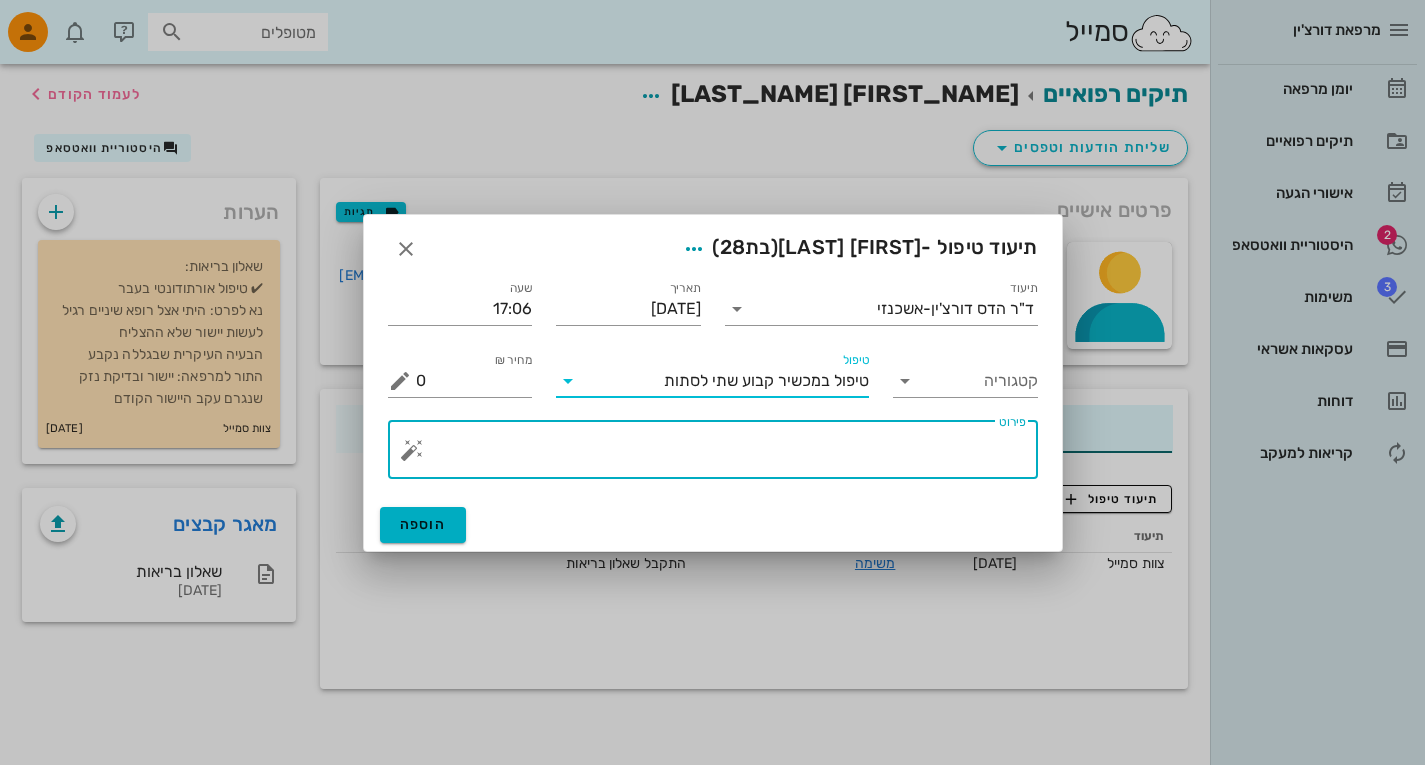 click on "פירוט" at bounding box center (721, 455) 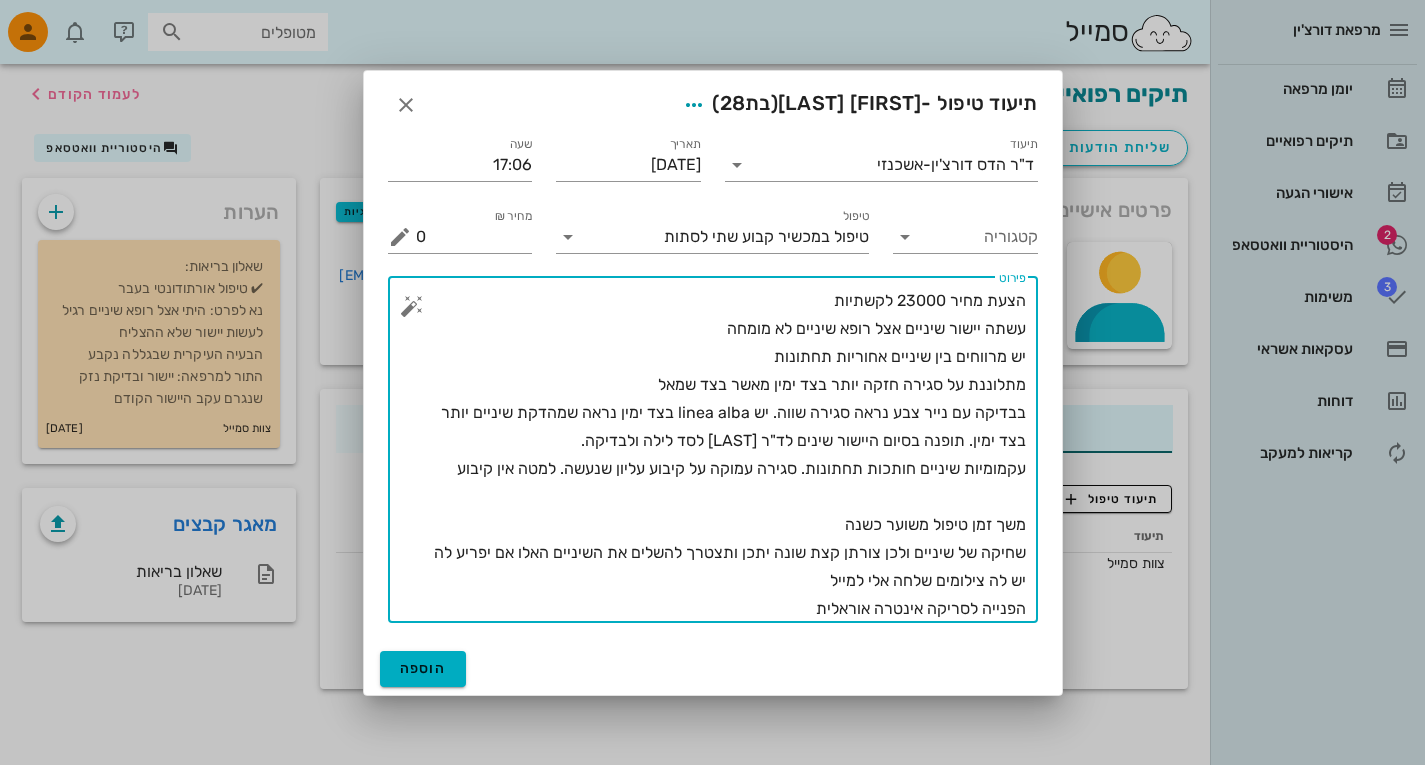 type on "הצעת מחיר 23000 לקשתיות
עשתה יישור שיניים אצל רופא שיניים לא מומחה
יש מרווחים בין שיניים אחוריות תחתונות
מתלוננת על סגירה חזקה יותר בצד ימין מאשר בצד שמאל
בבדיקה עם נייר צבע נראה סגירה שווה. יש linea alba בצד ימין נראה שמהדקת שיניים יותר בצד ימין. תופנה בסיום היישור שינים לד"ר [LAST] לסד לילה ולבדיקה.
עקמומיות שיניים חותכות תחתונות. סגירה עמוקה על קיבוע עליון שנעשה. למטה אין קיבוע
משך זמן טיפול משוער כשנה
שחיקה של שיניים ולכן צורתן קצת שונה יתכן ותצטרך להשלים את השיניים האלו אם יפריע לה
יש לה צילומים שלחה אלי למייל
הפנייה לסריקה אינטרה אוראלית" 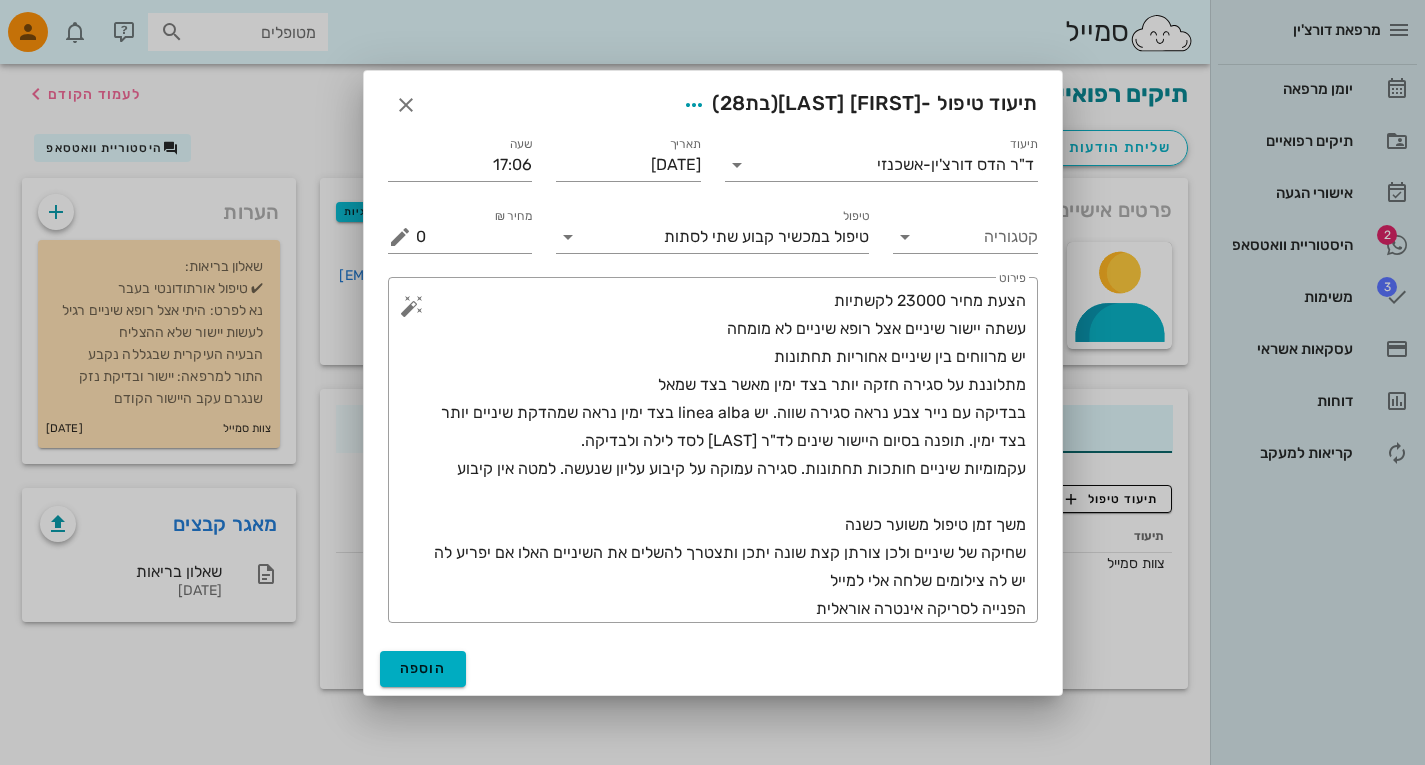 click on "הוספה" at bounding box center [713, 669] 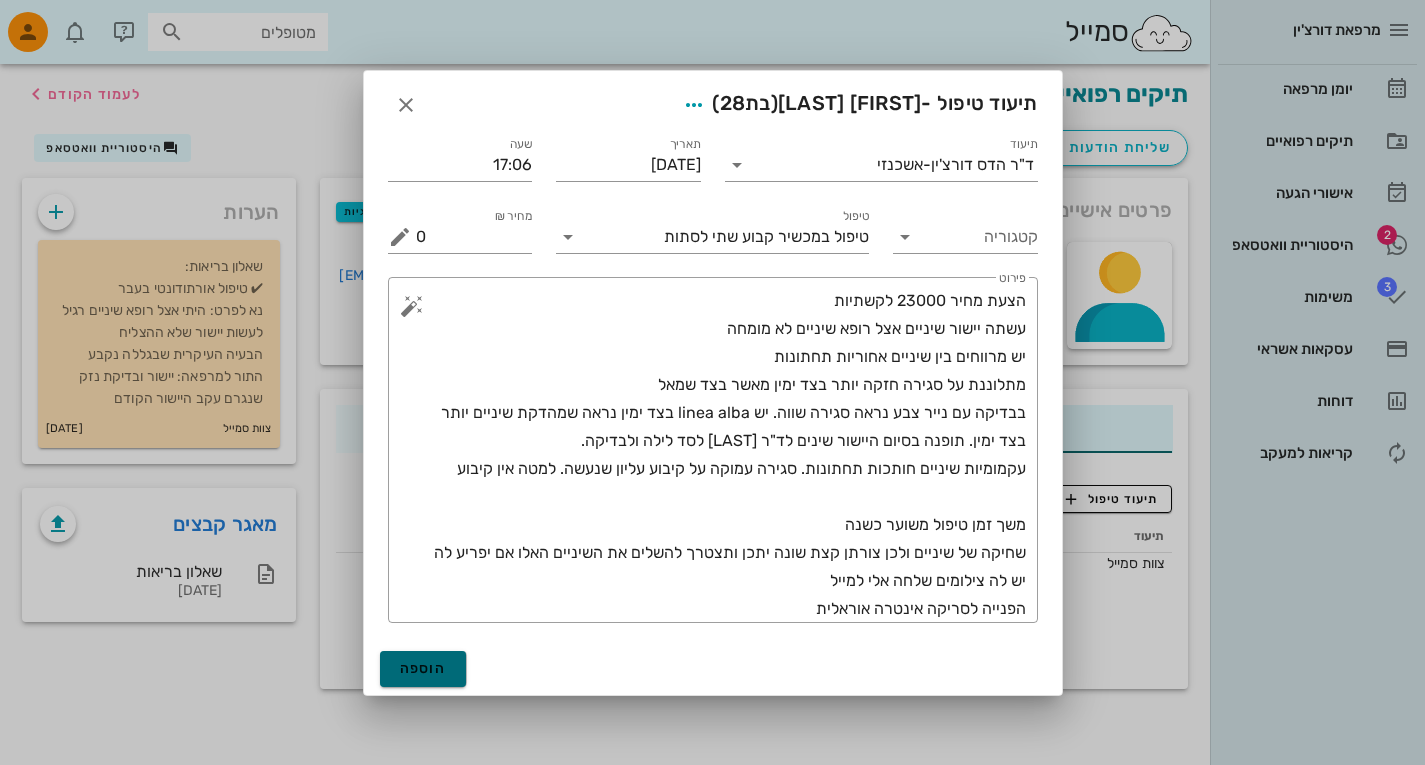 click on "הוספה" at bounding box center (423, 669) 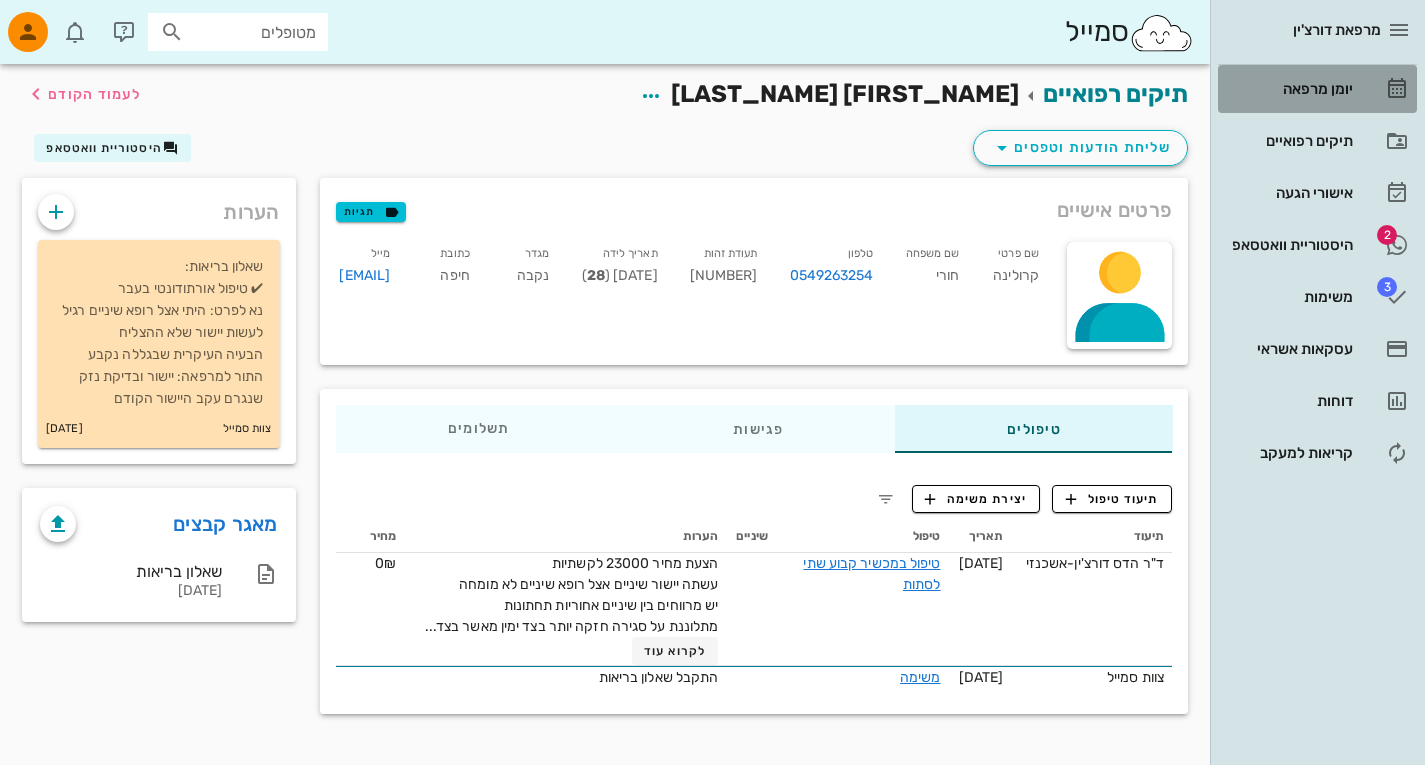click on "יומן מרפאה" at bounding box center (1317, 89) 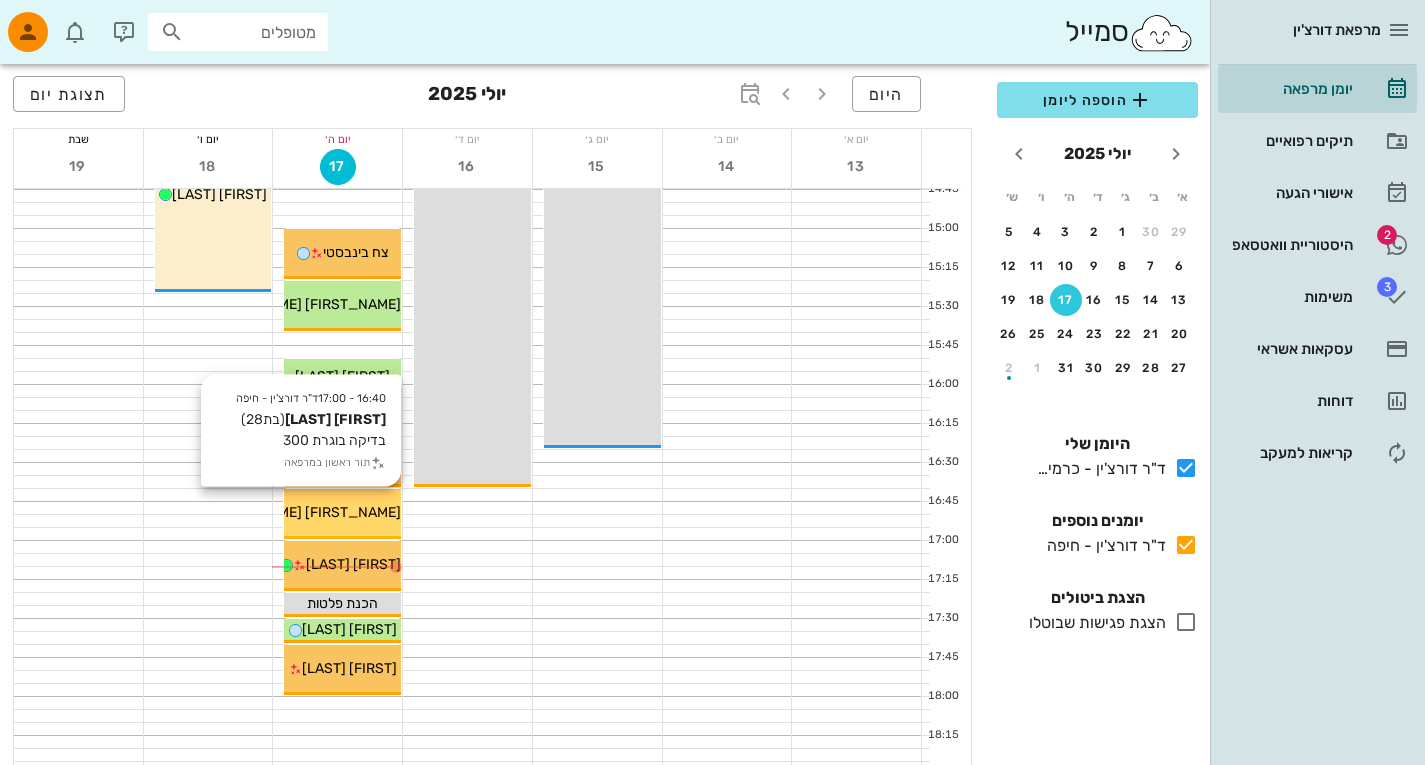 scroll, scrollTop: 1210, scrollLeft: 0, axis: vertical 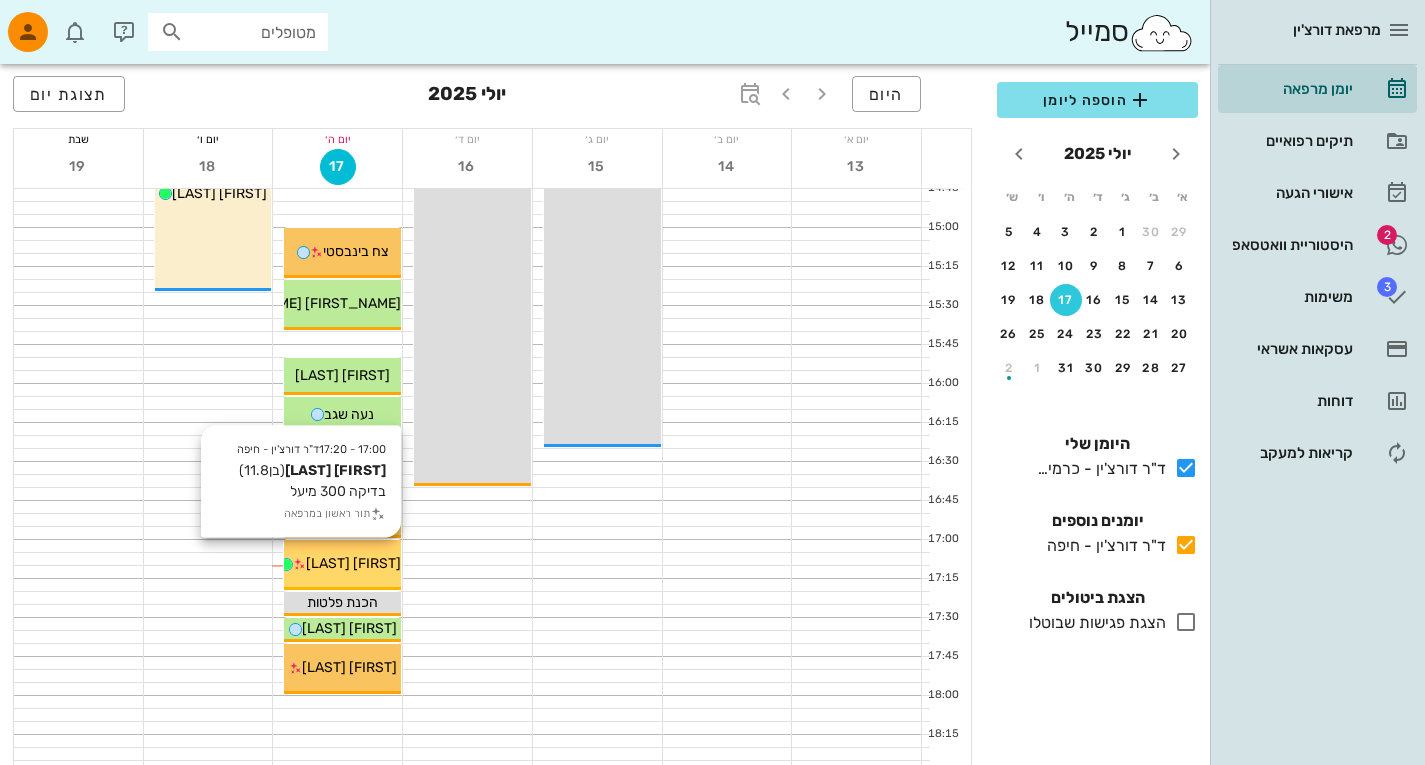 click on "[FIRST] [LAST]" at bounding box center [353, 563] 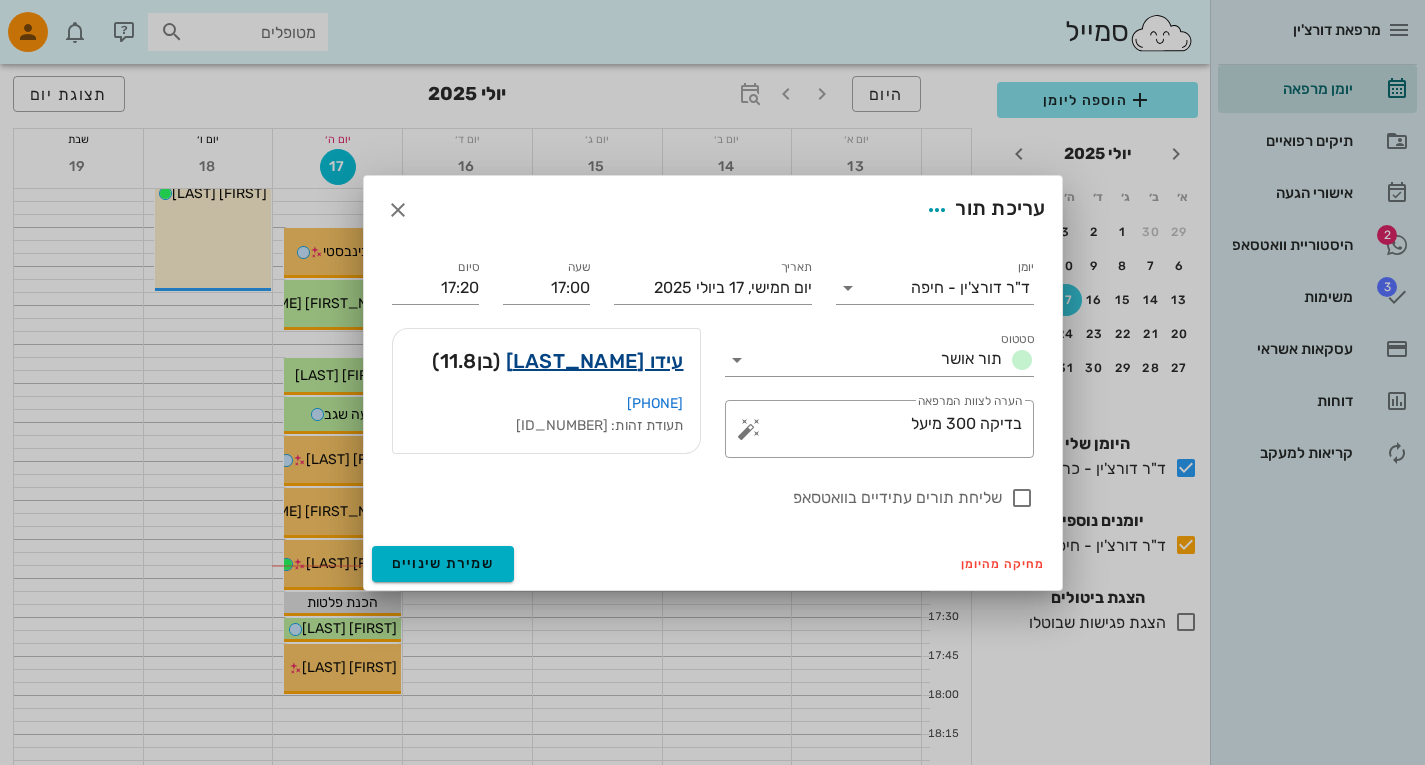 click on "עידו
[LAST_NAME]" at bounding box center [595, 361] 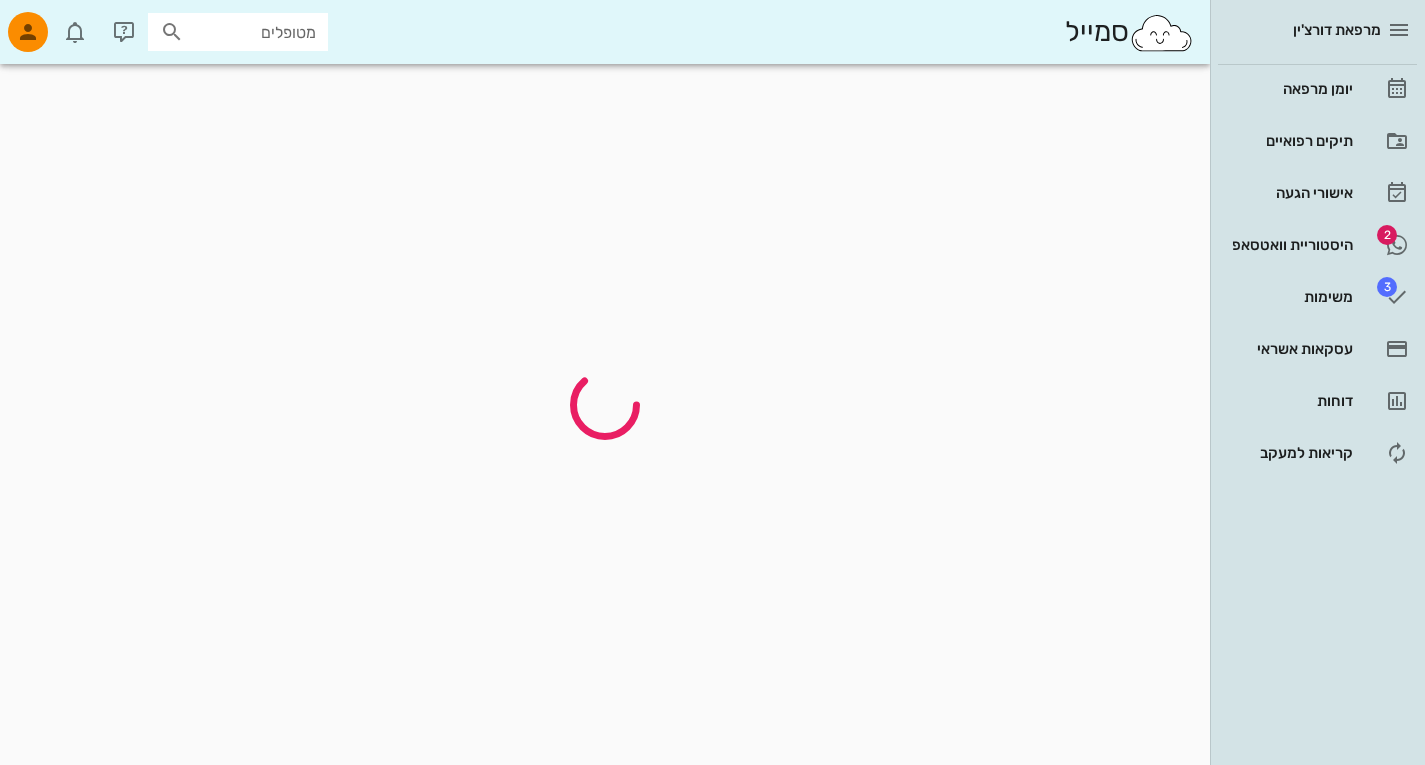 scroll, scrollTop: 0, scrollLeft: 0, axis: both 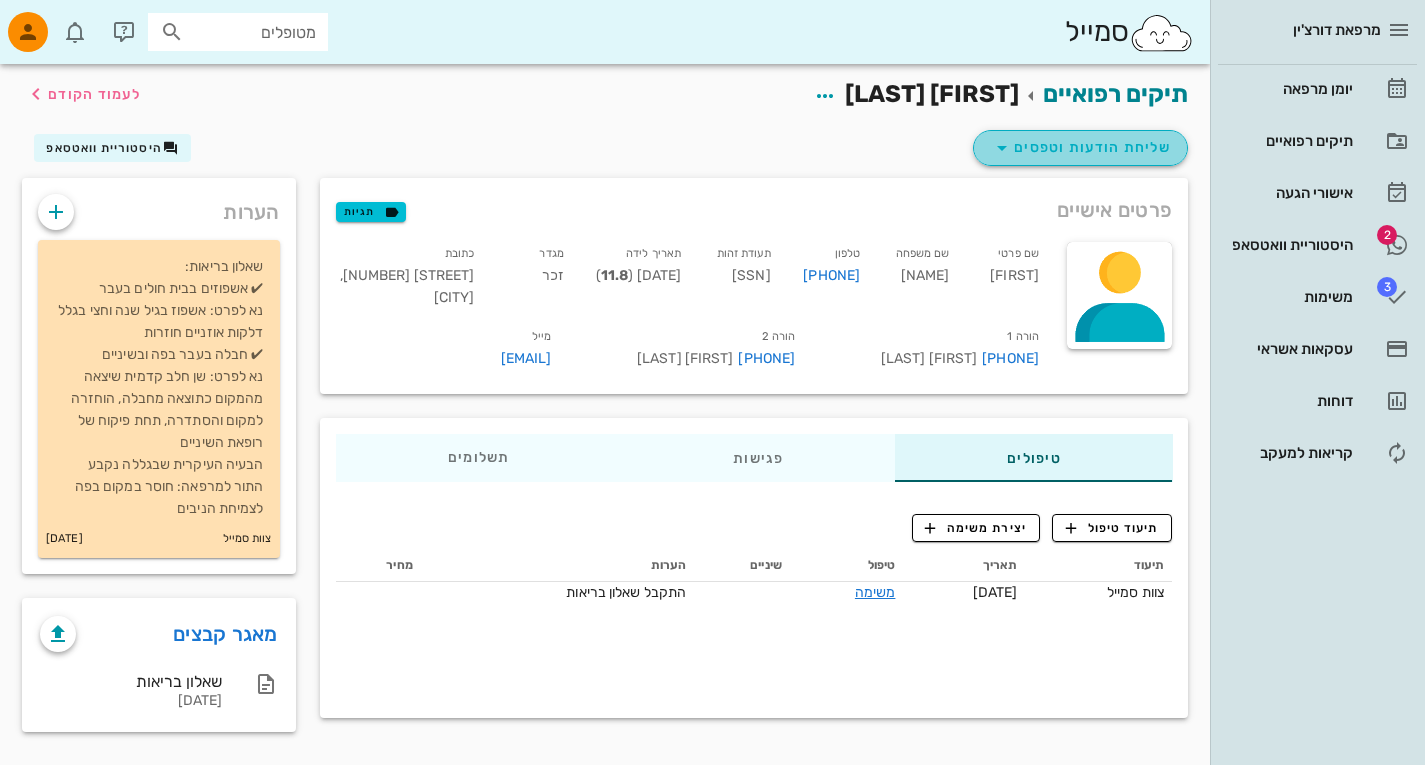 click on "שליחת הודעות וטפסים" at bounding box center [1080, 148] 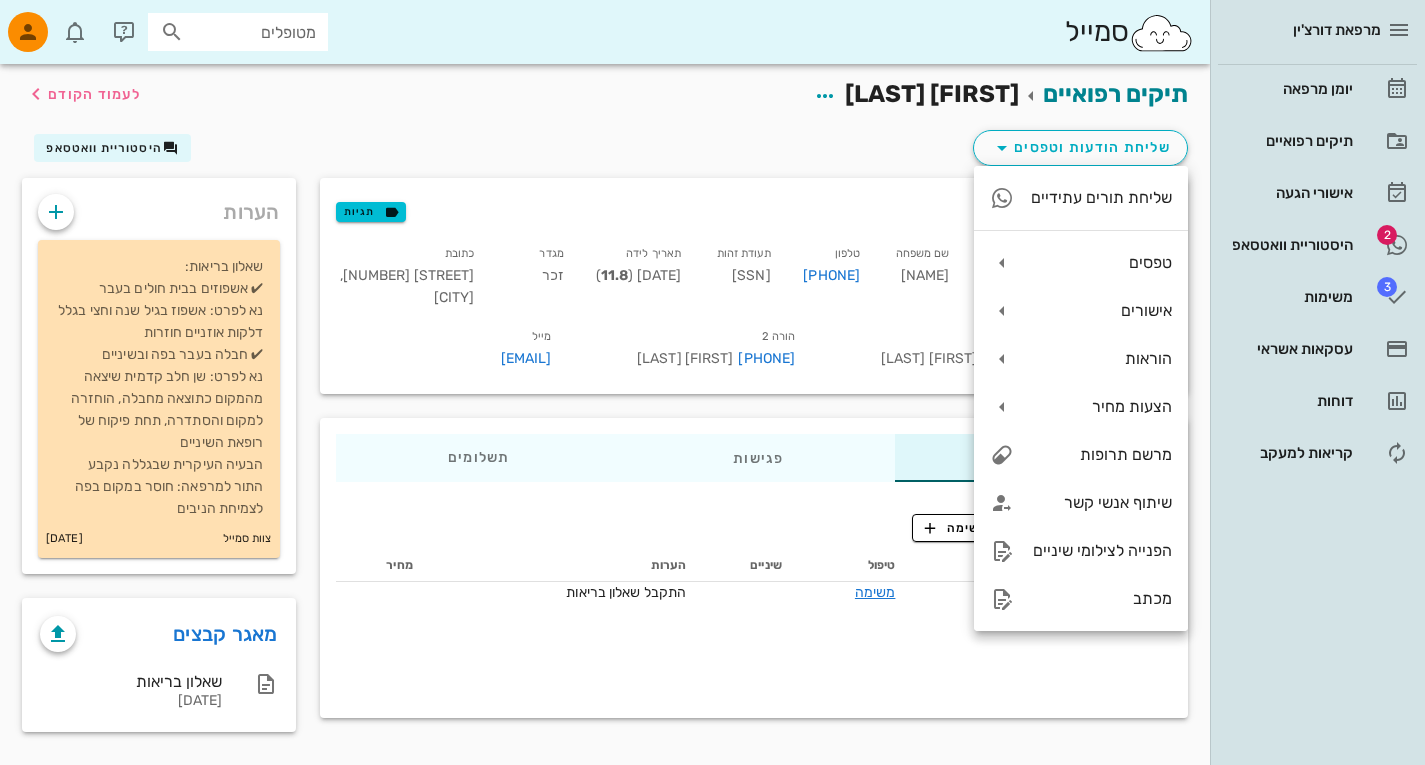 click on "שליחת הודעות וטפסים
היסטוריית וואטסאפ" at bounding box center [605, 152] 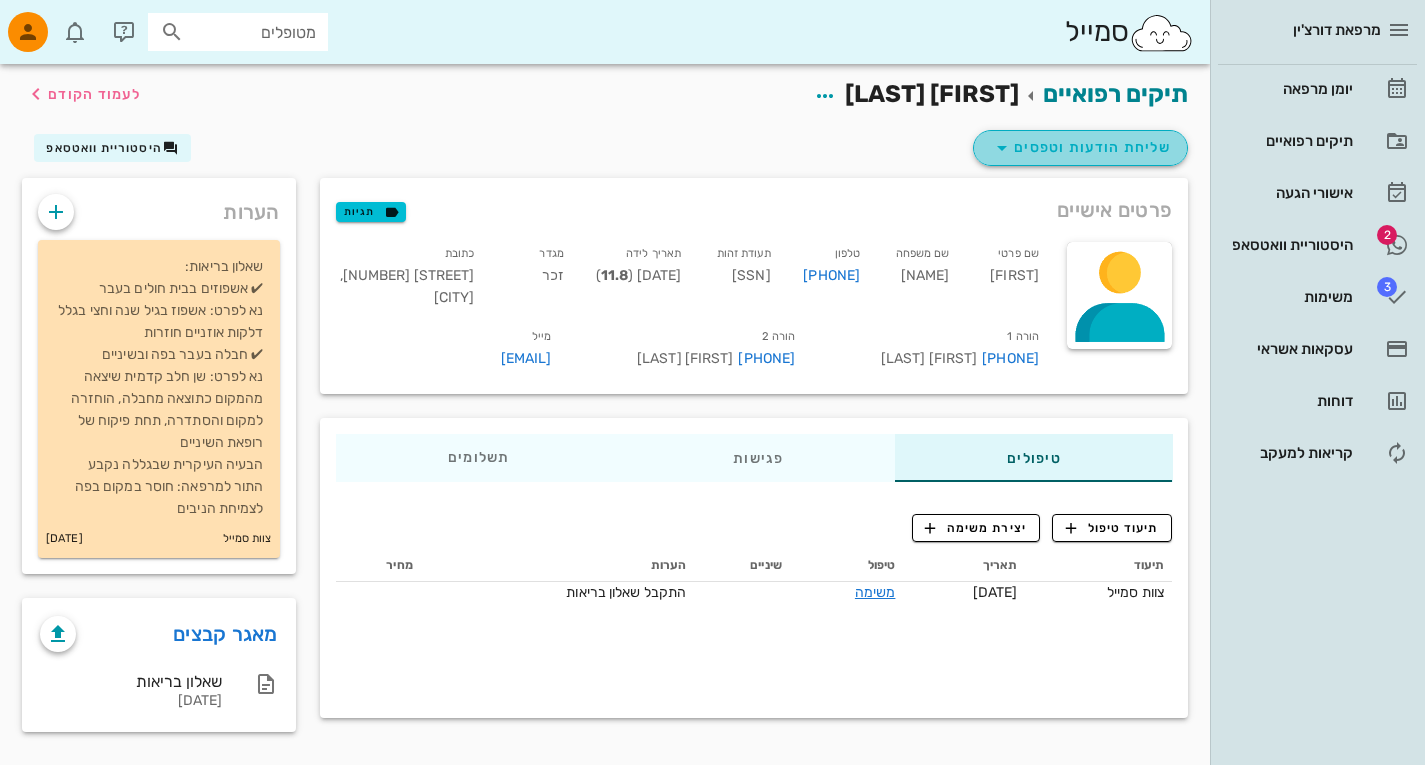 click on "שליחת הודעות וטפסים" at bounding box center (1080, 148) 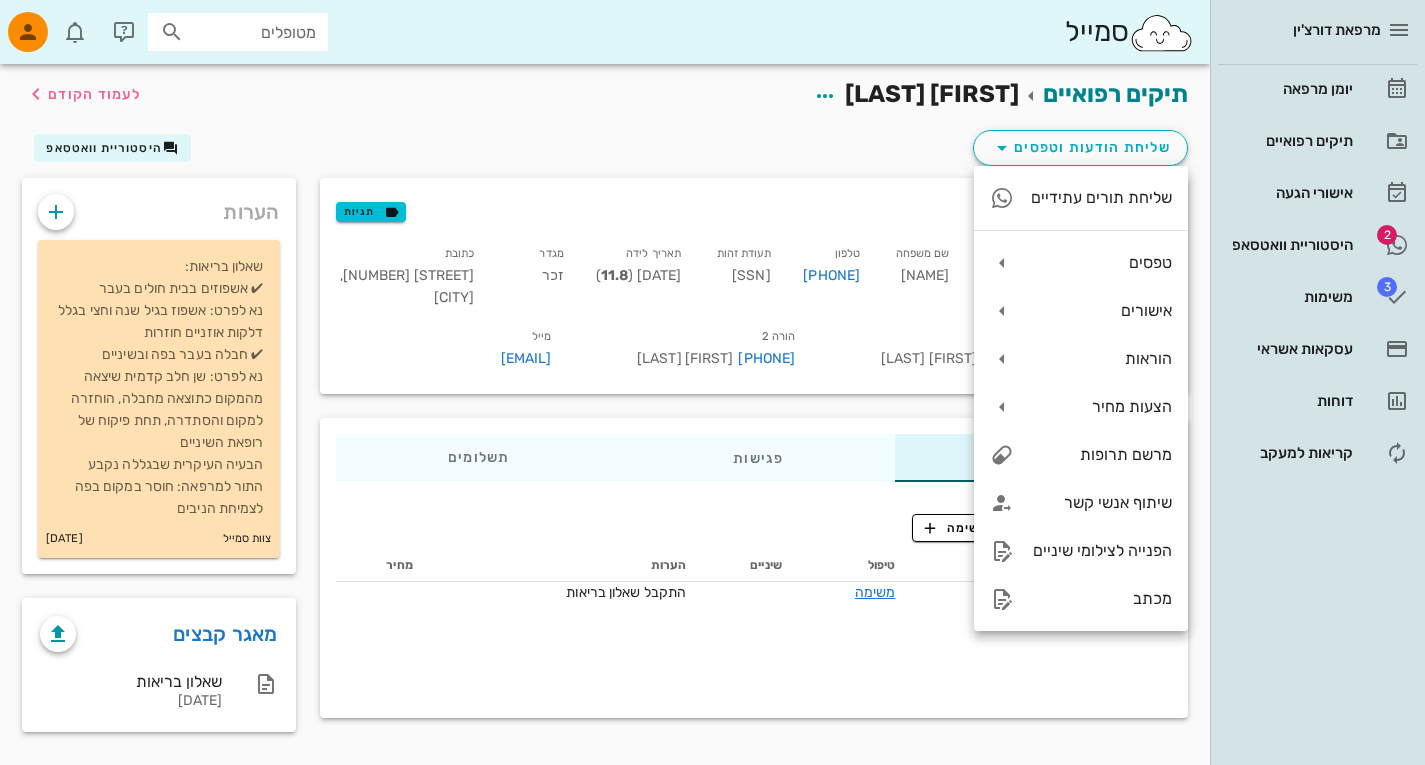 click on "שליחת הודעות וטפסים
היסטוריית וואטסאפ" at bounding box center [605, 152] 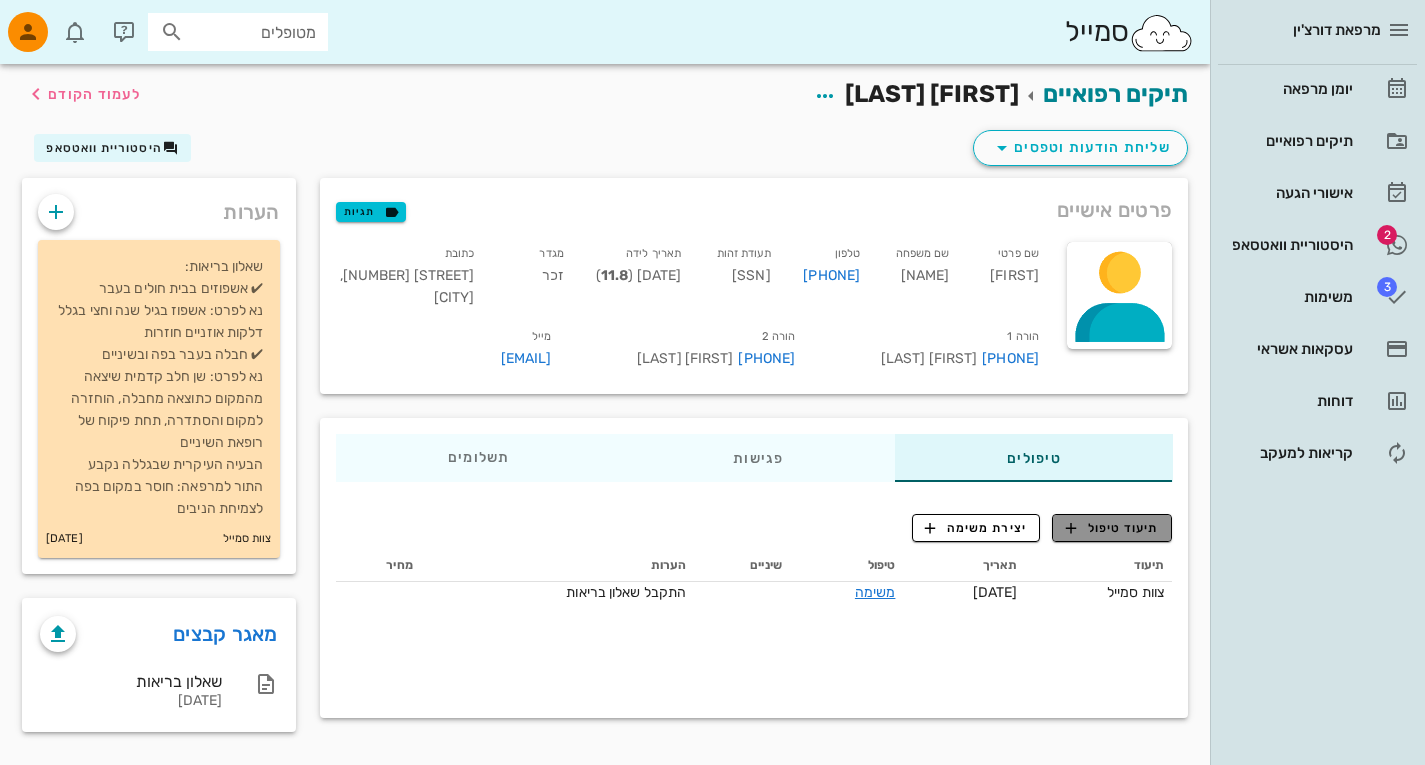 click on "תיעוד טיפול" at bounding box center [1112, 528] 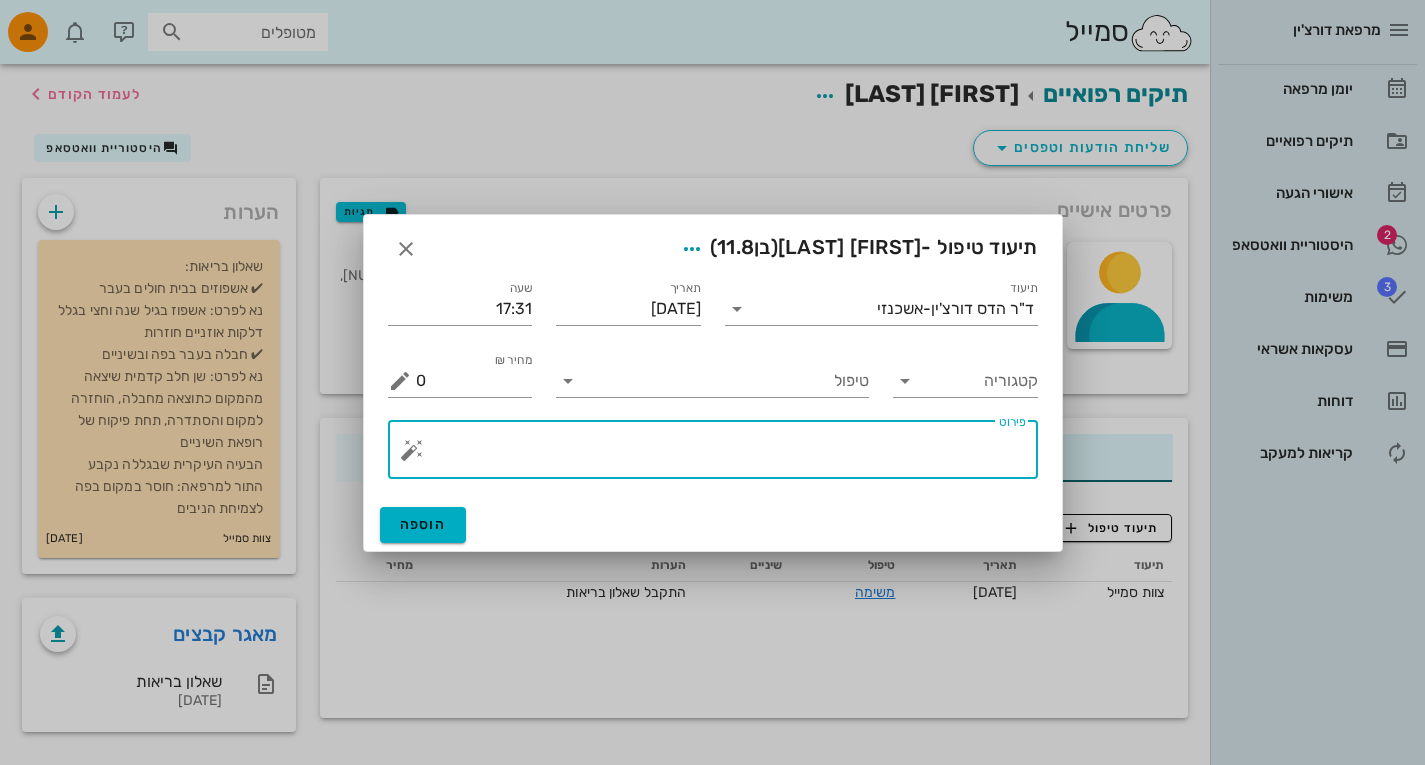 click on "פירוט" at bounding box center [721, 455] 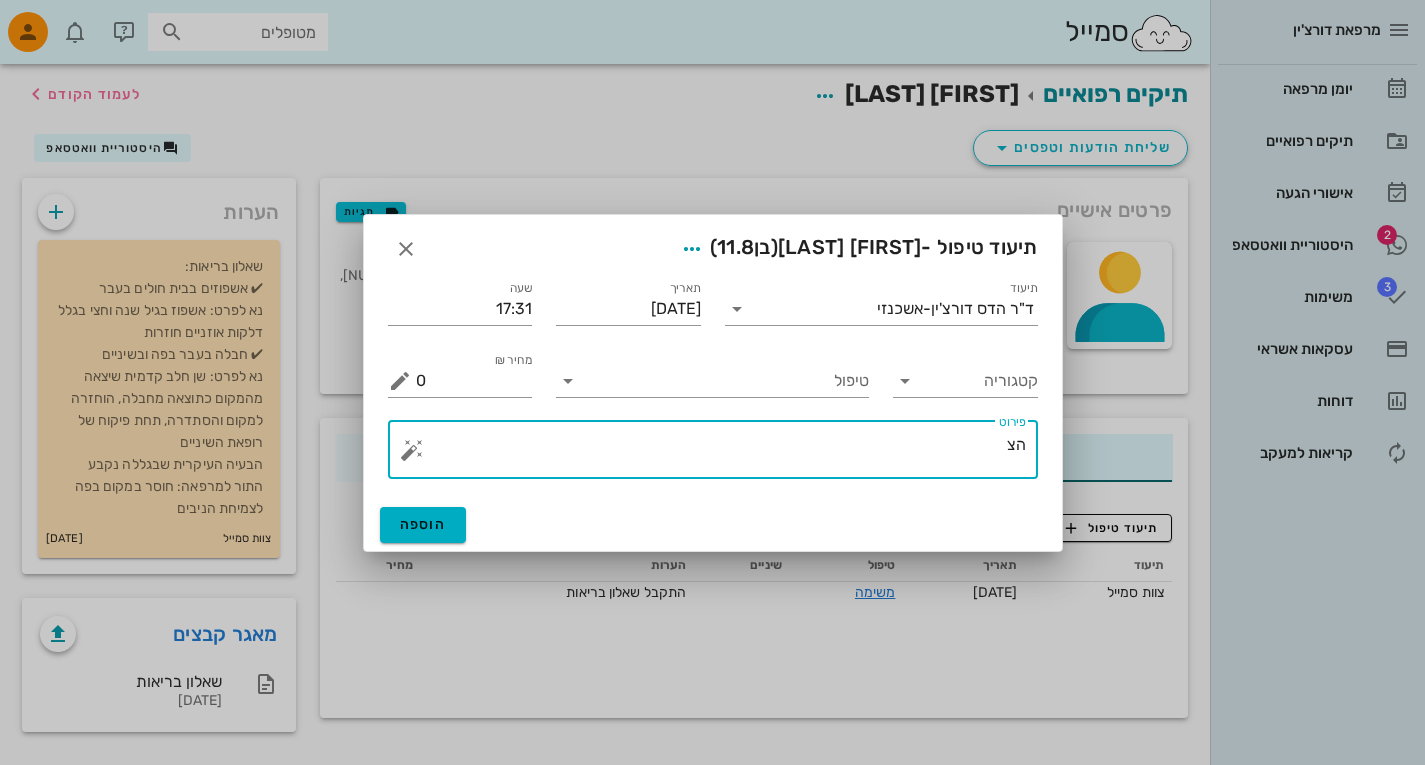 type on "ה" 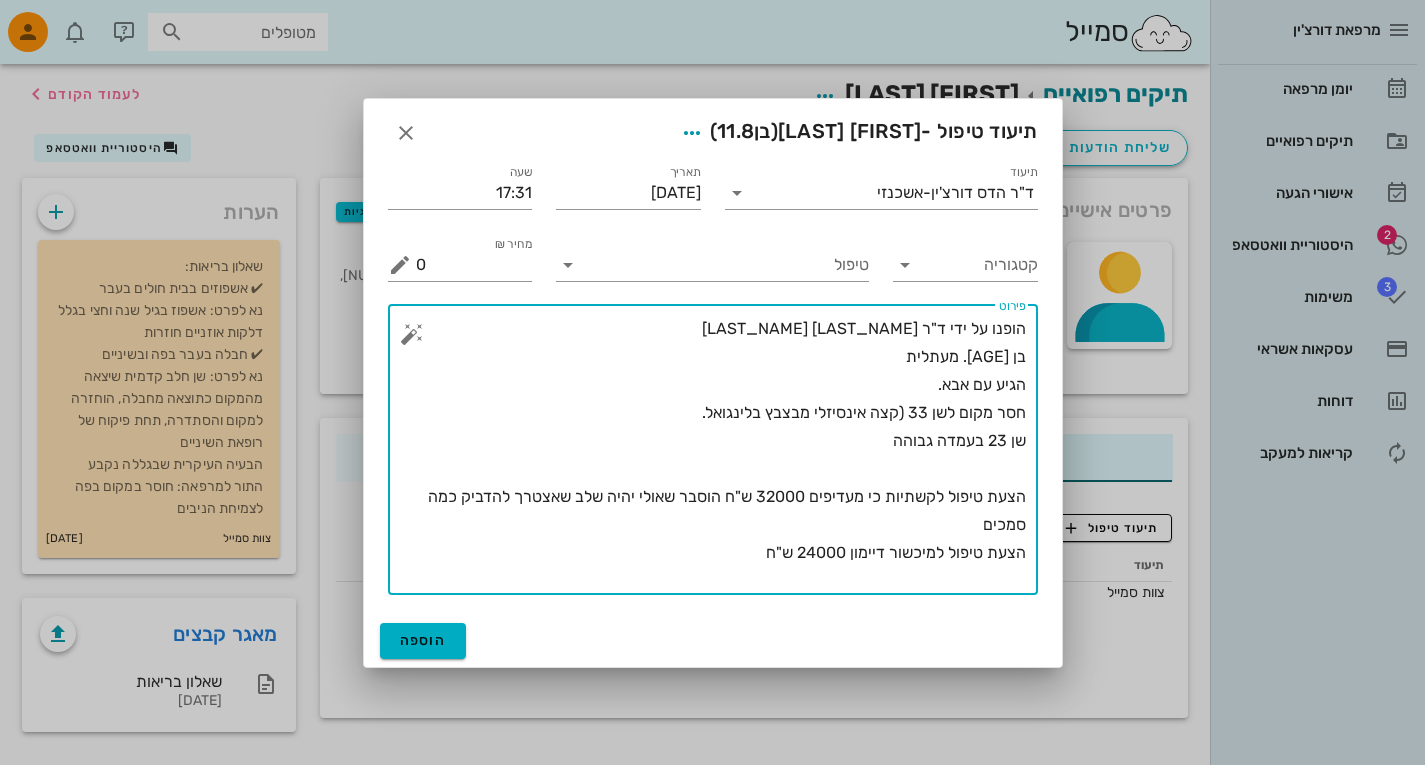 click on "הופנו על ידי ד"ר [LAST_NAME] [LAST_NAME]
בן [AGE]. מעתלית
הגיע עם אבא.
חסר מקום לשן 33 (קצה אינסיזלי מבצבץ בלינגואל.
שן 23 בעמדה גבוהה
הצעת טיפול לקשתיות כי מעדיפים 32000 ש"ח הוסבר שאולי יהיה שלב שאצטרך להדביק כמה סמכים
הצעת טיפול למיכשור דיימון 24000 ש"ח" at bounding box center (721, 455) 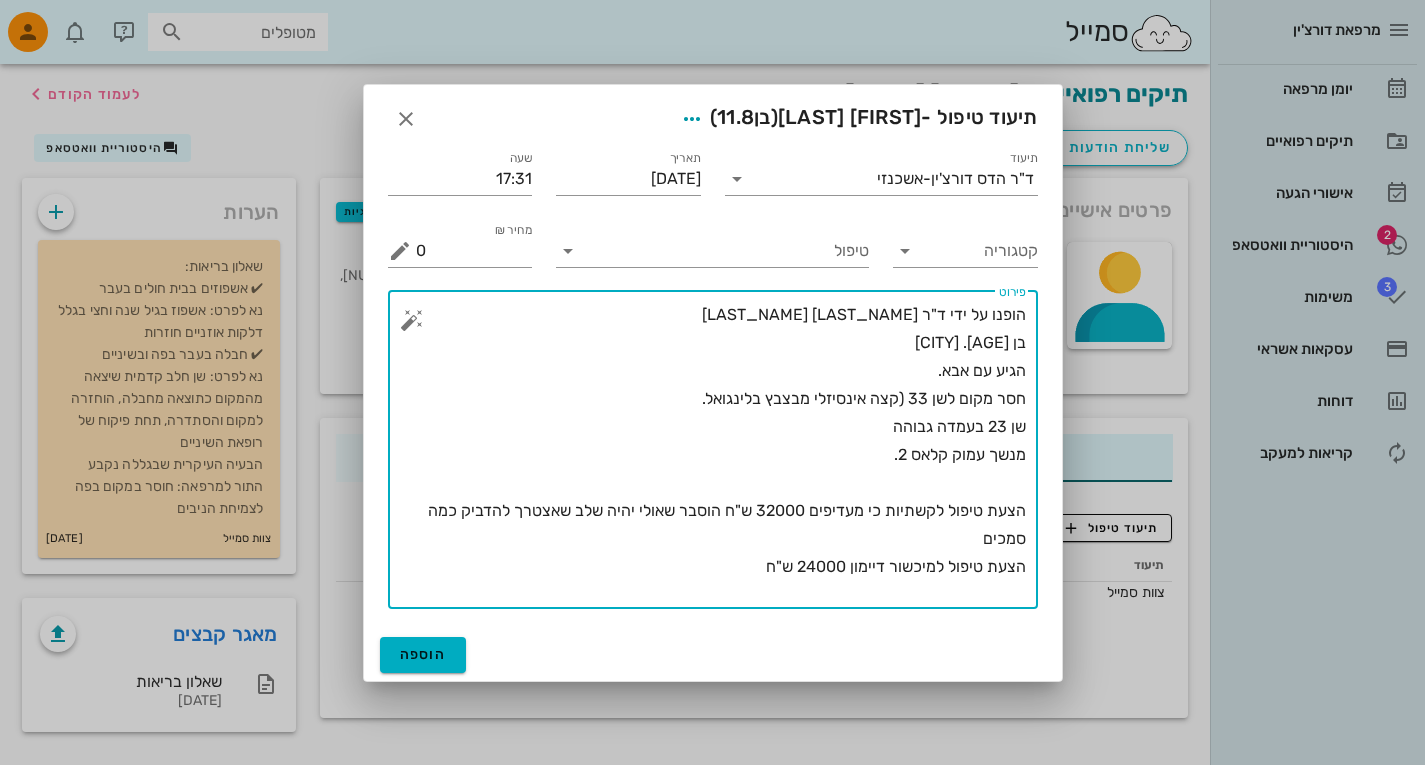 click on "הופנו על ידי ד"ר [LAST_NAME] [LAST_NAME]
בן [AGE]. [CITY]
הגיע עם אבא.
חסר מקום לשן 33 (קצה אינסיזלי מבצבץ בלינגואל.
שן 23 בעמדה גבוהה
מנשך עמוק קלאס 2.
הצעת טיפול לקשתיות כי מעדיפים 32000 ש"ח הוסבר שאולי יהיה שלב שאצטרך להדביק כמה סמכים
הצעת טיפול למיכשור דיימון 24000 ש"ח" at bounding box center [721, 455] 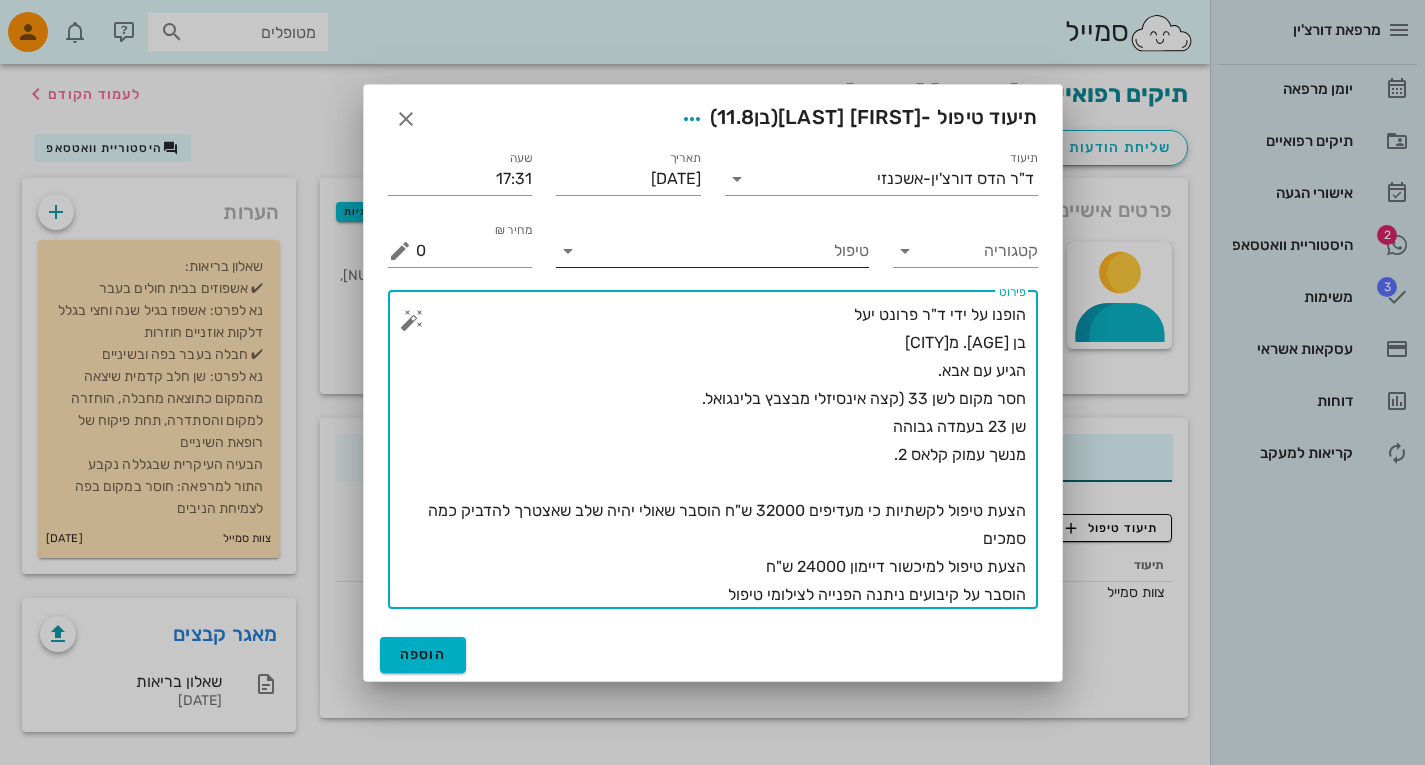type on "הופנו על ידי ד"ר פרונט יעל
בן [AGE]. מ[CITY]
הגיע עם אבא.
חסר מקום לשן 33 (קצה אינסיזלי מבצבץ בלינגואל.
שן 23 בעמדה גבוהה
מנשך עמוק קלאס 2.
הצעת טיפול לקשתיות כי מעדיפים 32000 ש"ח הוסבר שאולי יהיה שלב שאצטרך להדביק כמה סמכים
הצעת טיפול למיכשור דיימון 24000 ש"ח
הוסבר על קיבועים ניתנה הפנייה לצילומי טיפול" 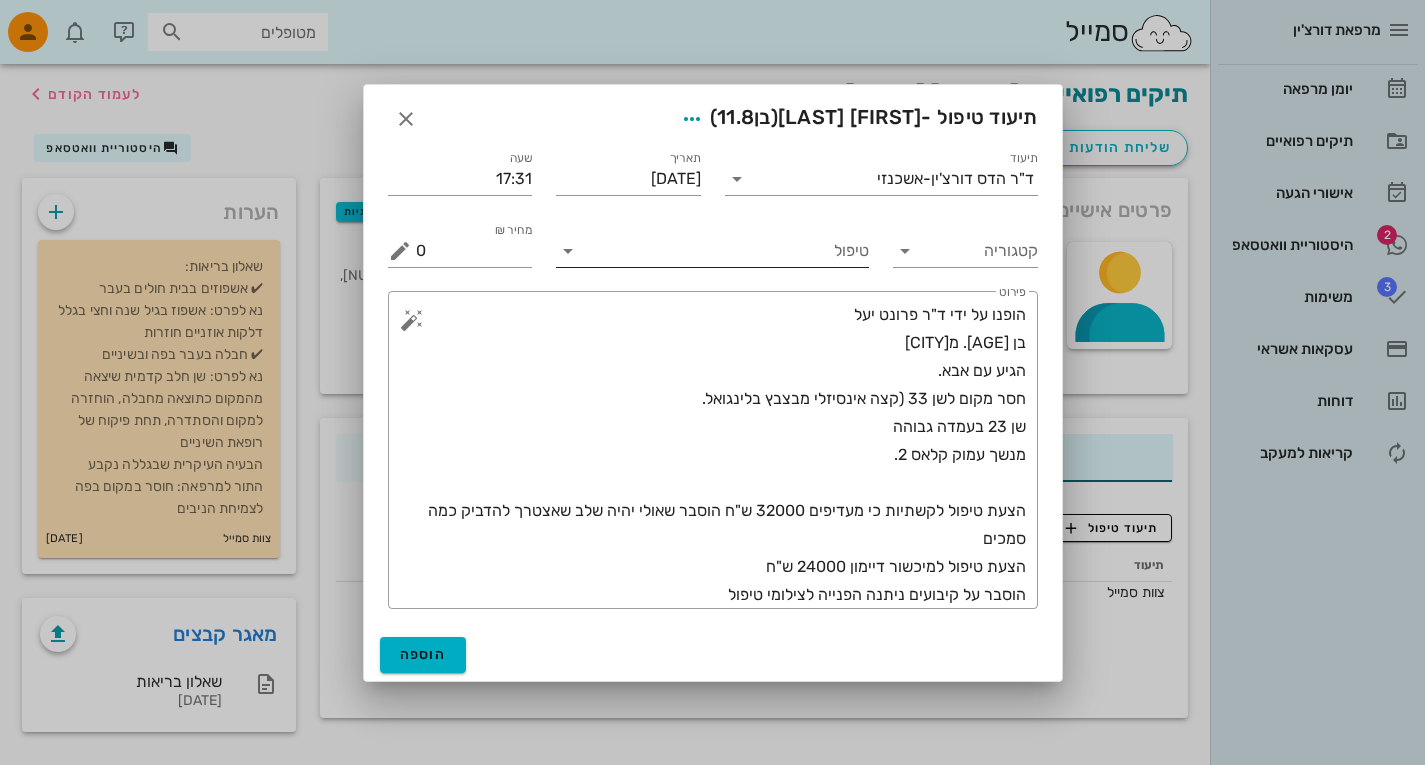 click on "טיפול" at bounding box center [712, 245] 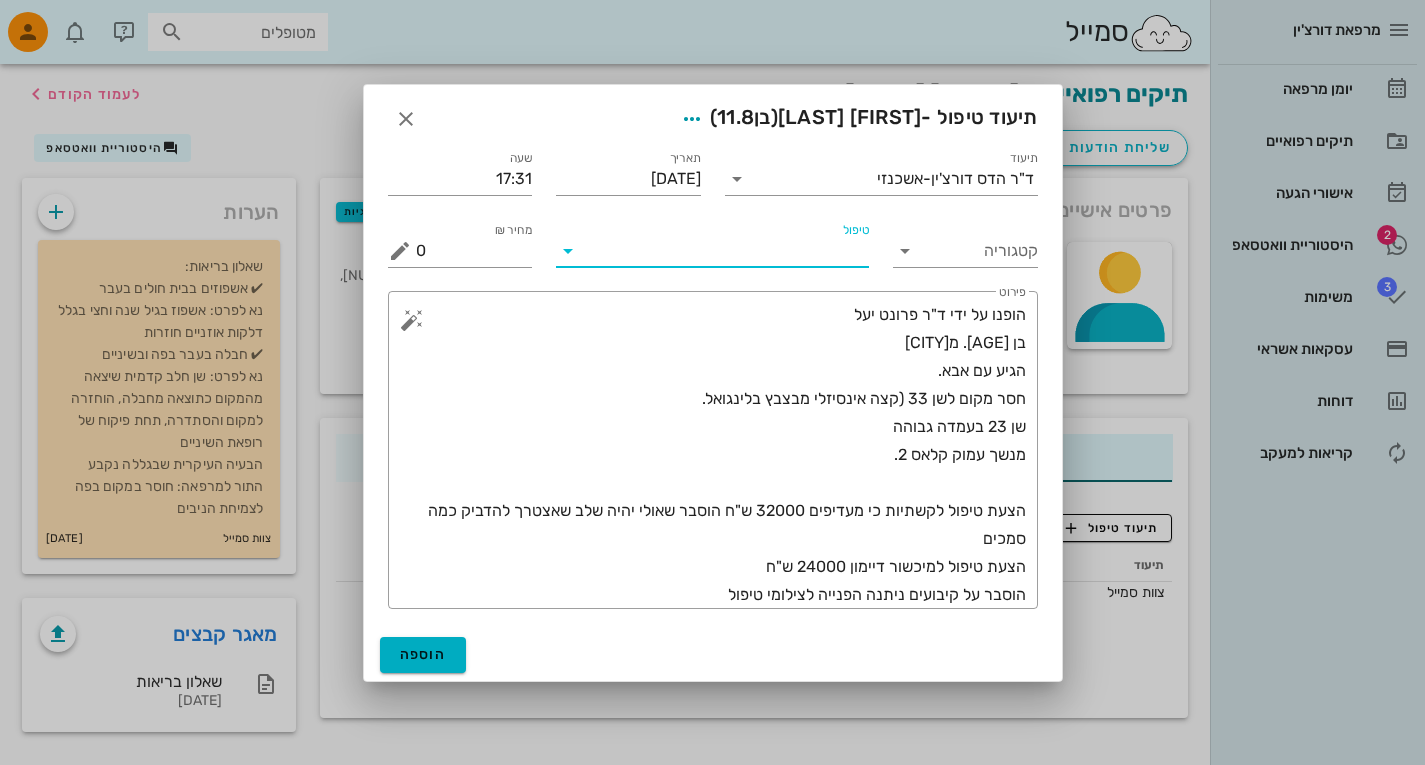 click on "טיפול" at bounding box center [726, 251] 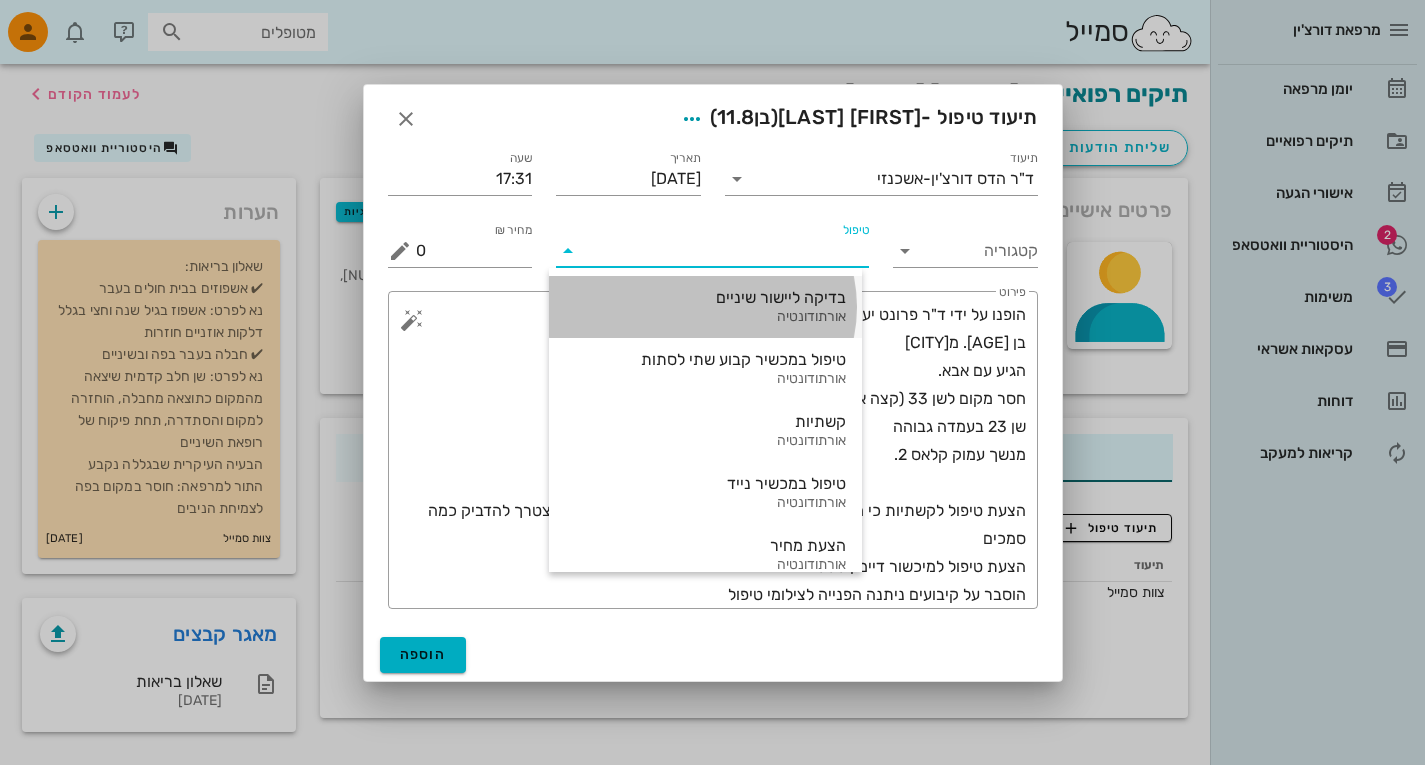 click on "אורתודונטיה" at bounding box center (705, 317) 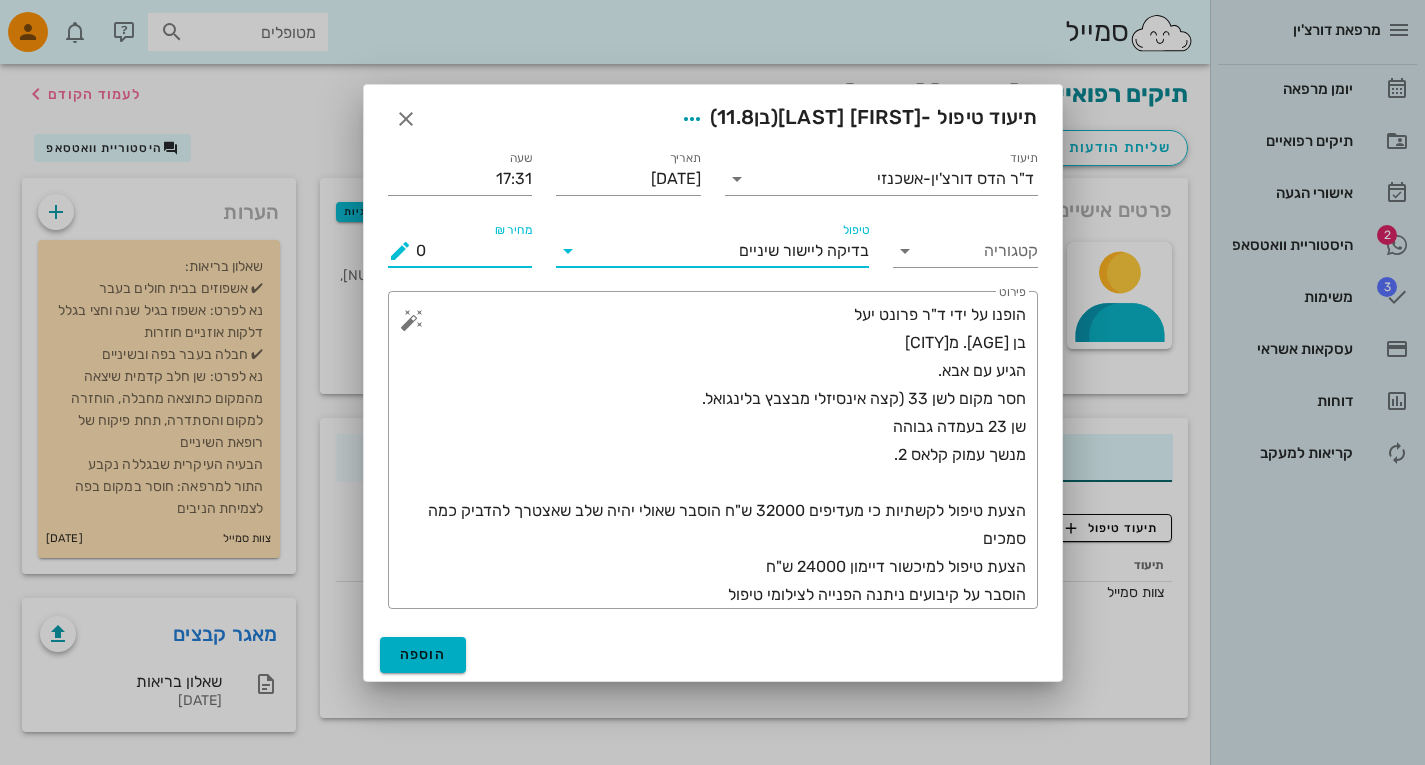 click on "0" at bounding box center [474, 251] 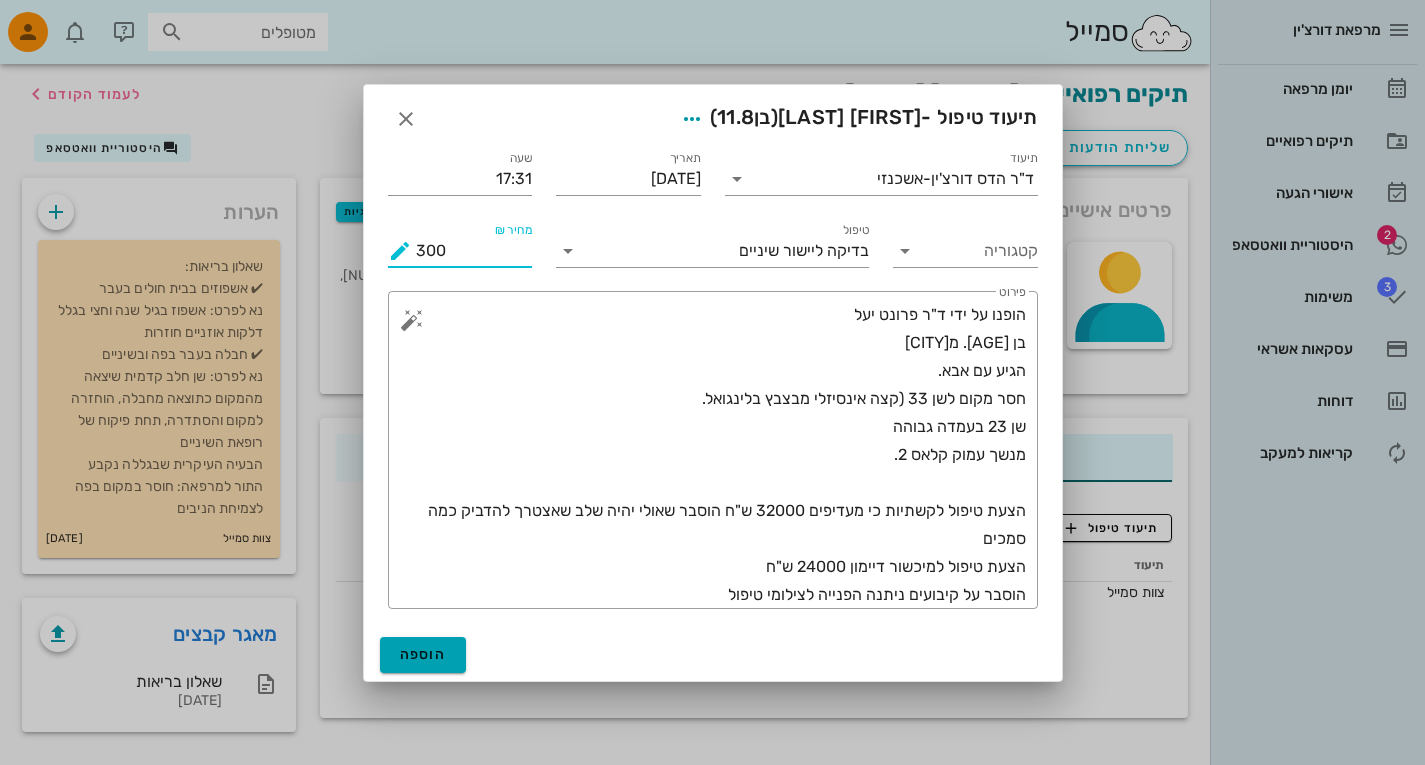 type on "300" 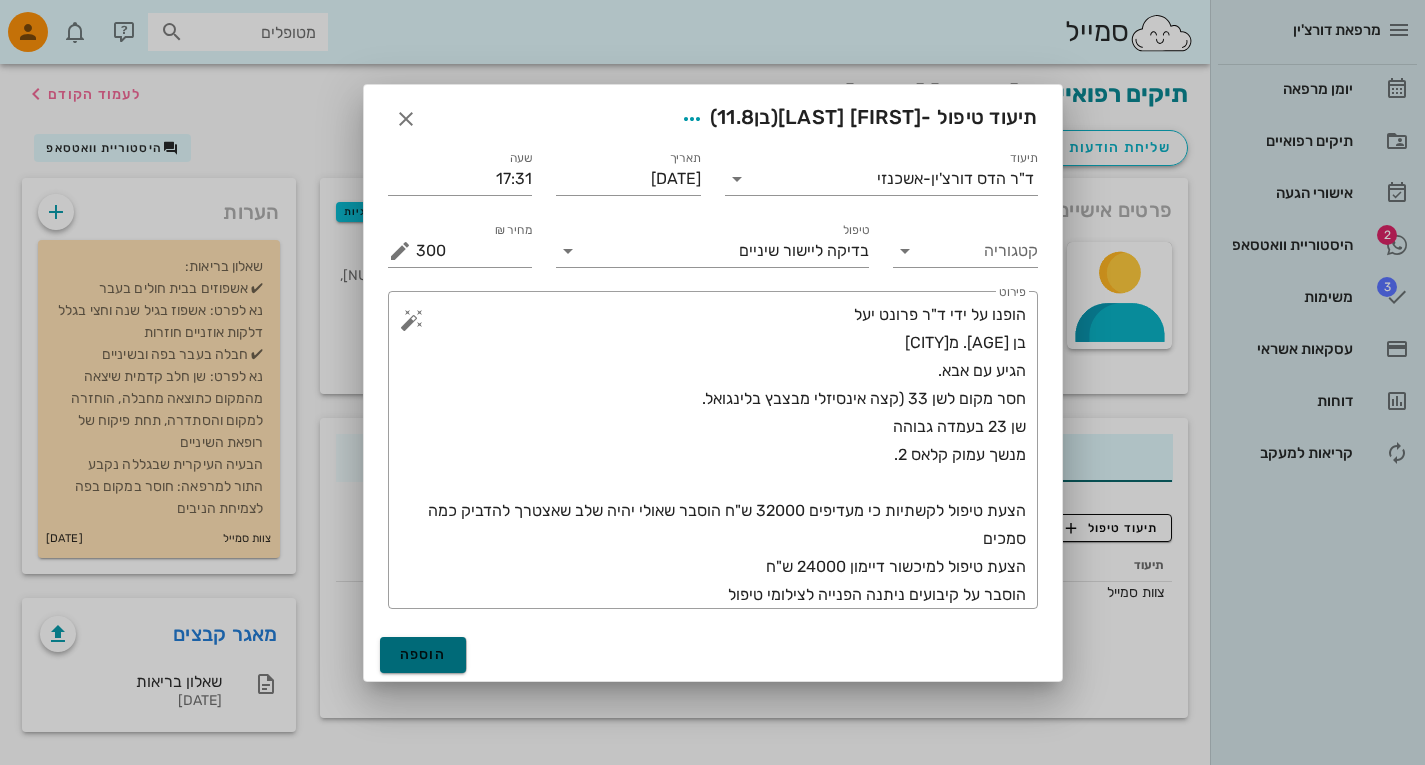click on "הוספה" at bounding box center (423, 654) 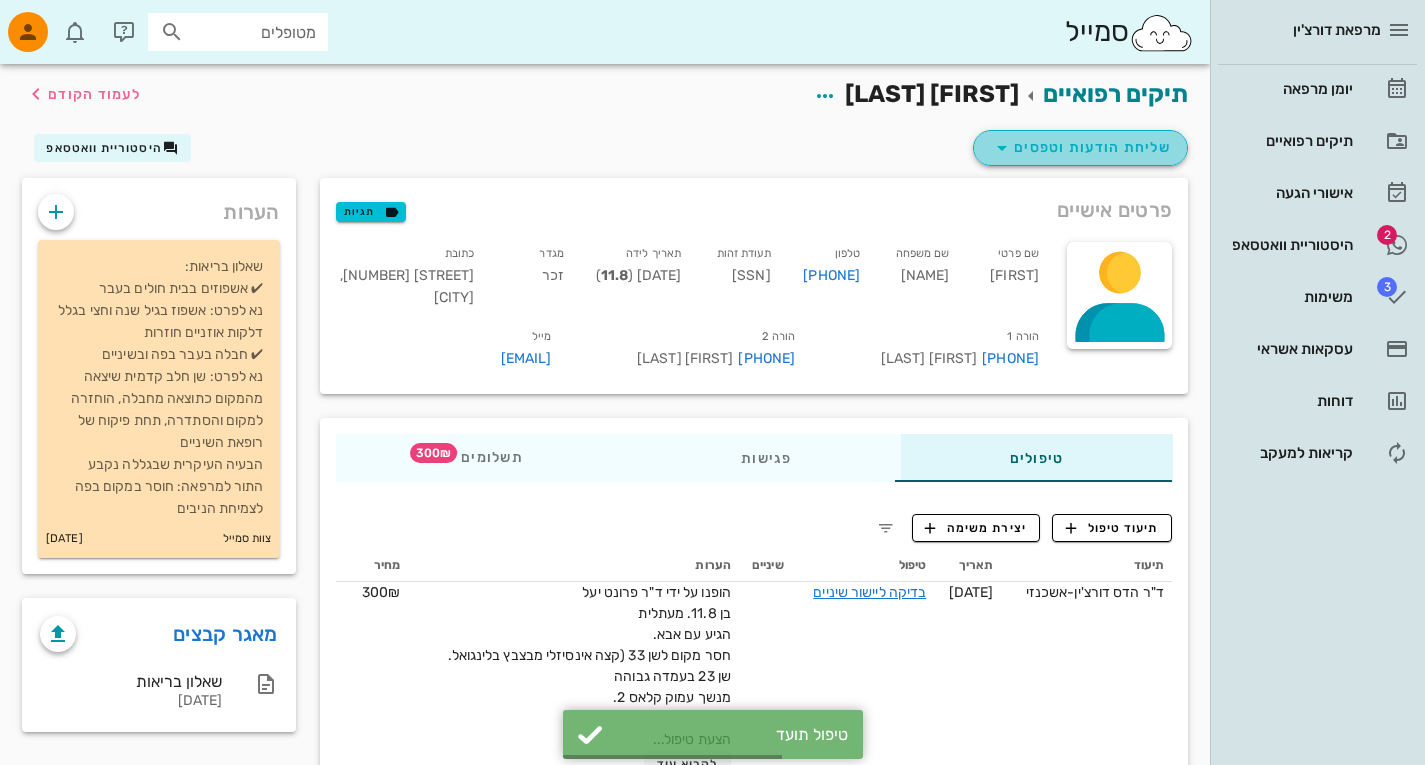 click on "שליחת הודעות וטפסים" at bounding box center (1080, 148) 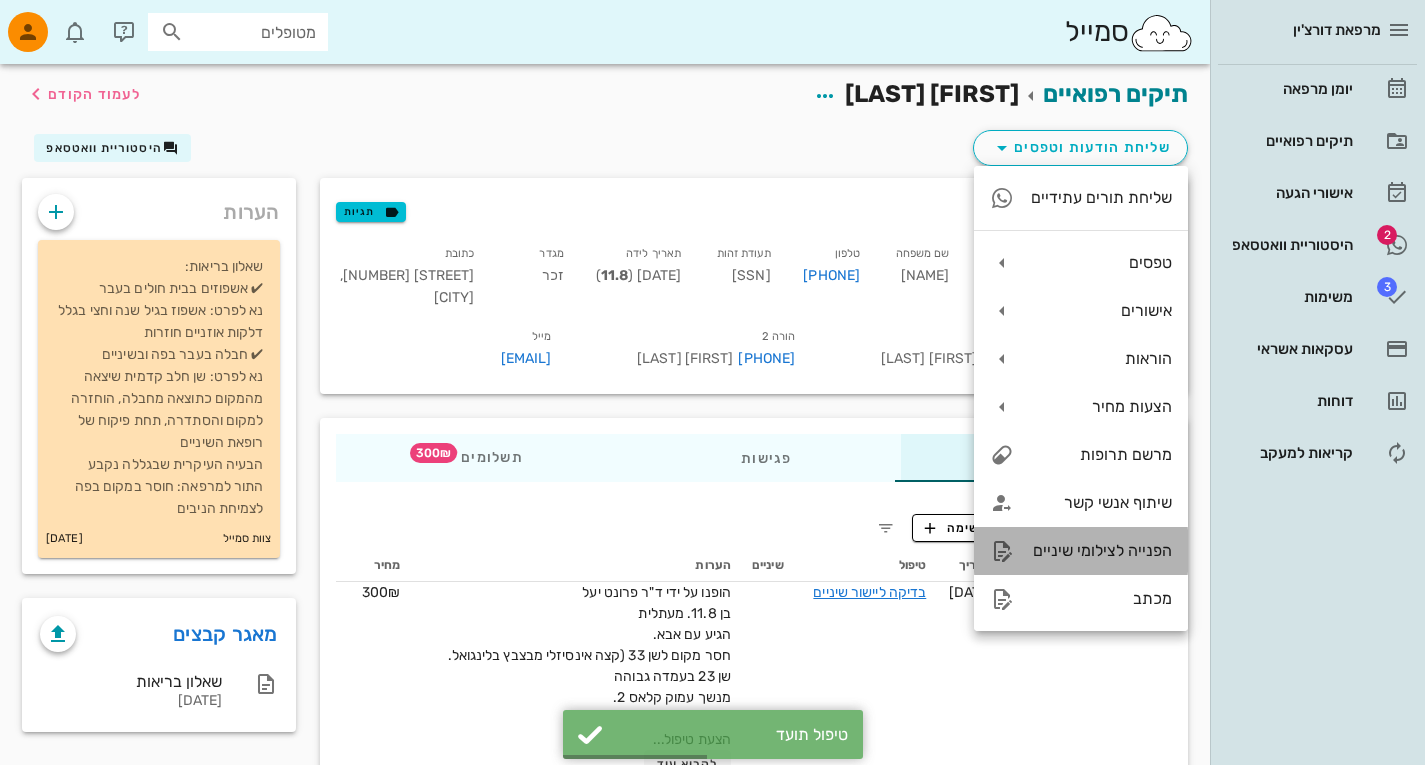click on "הפנייה לצילומי שיניים" at bounding box center [1101, 550] 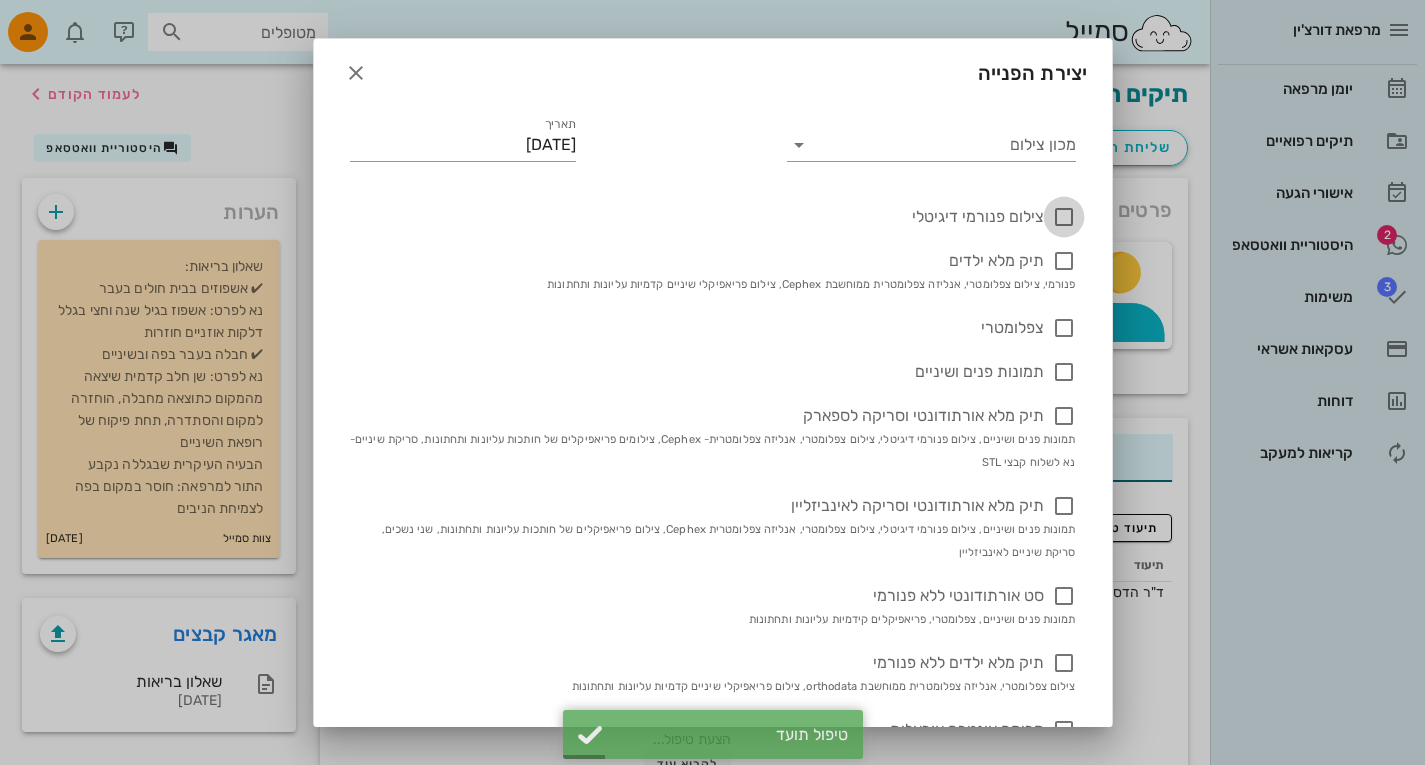 click at bounding box center (1064, 217) 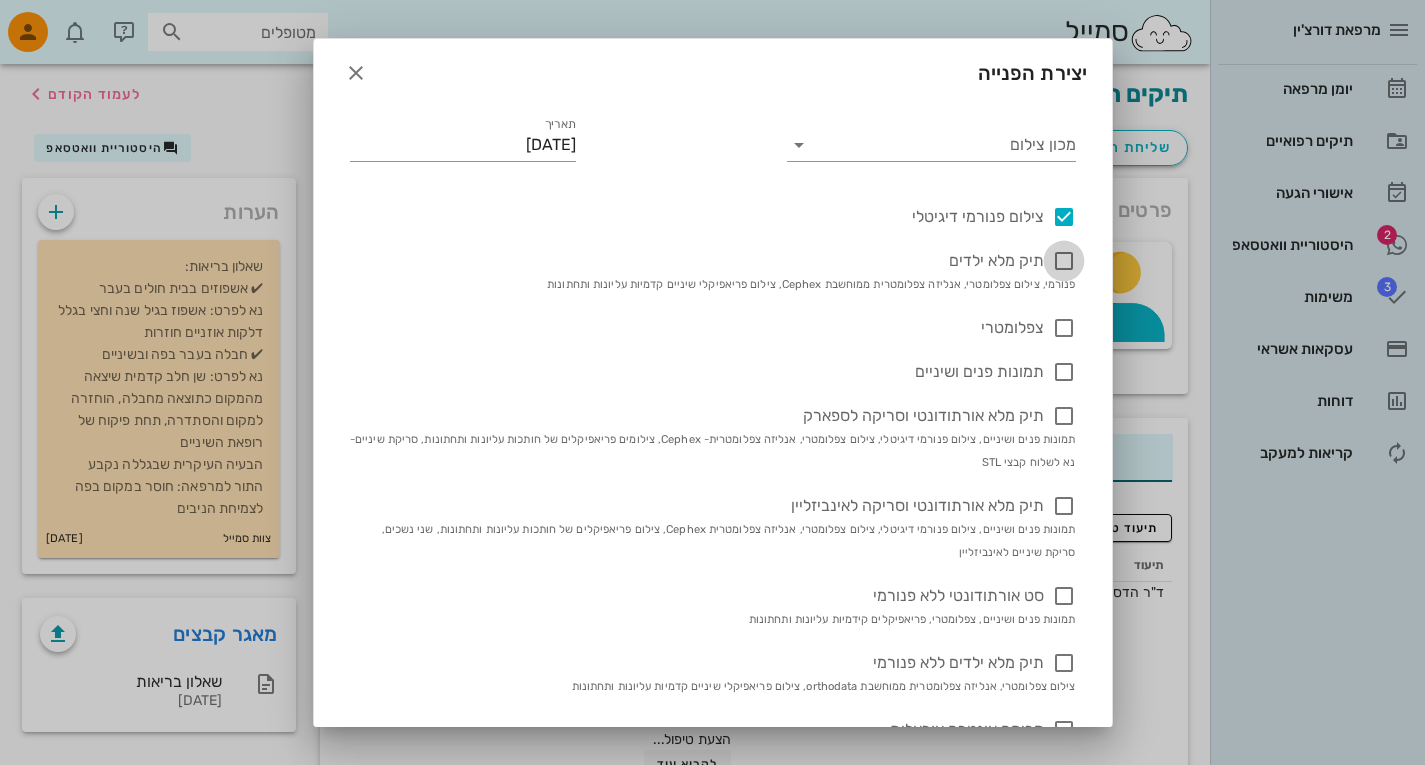 click at bounding box center (1064, 261) 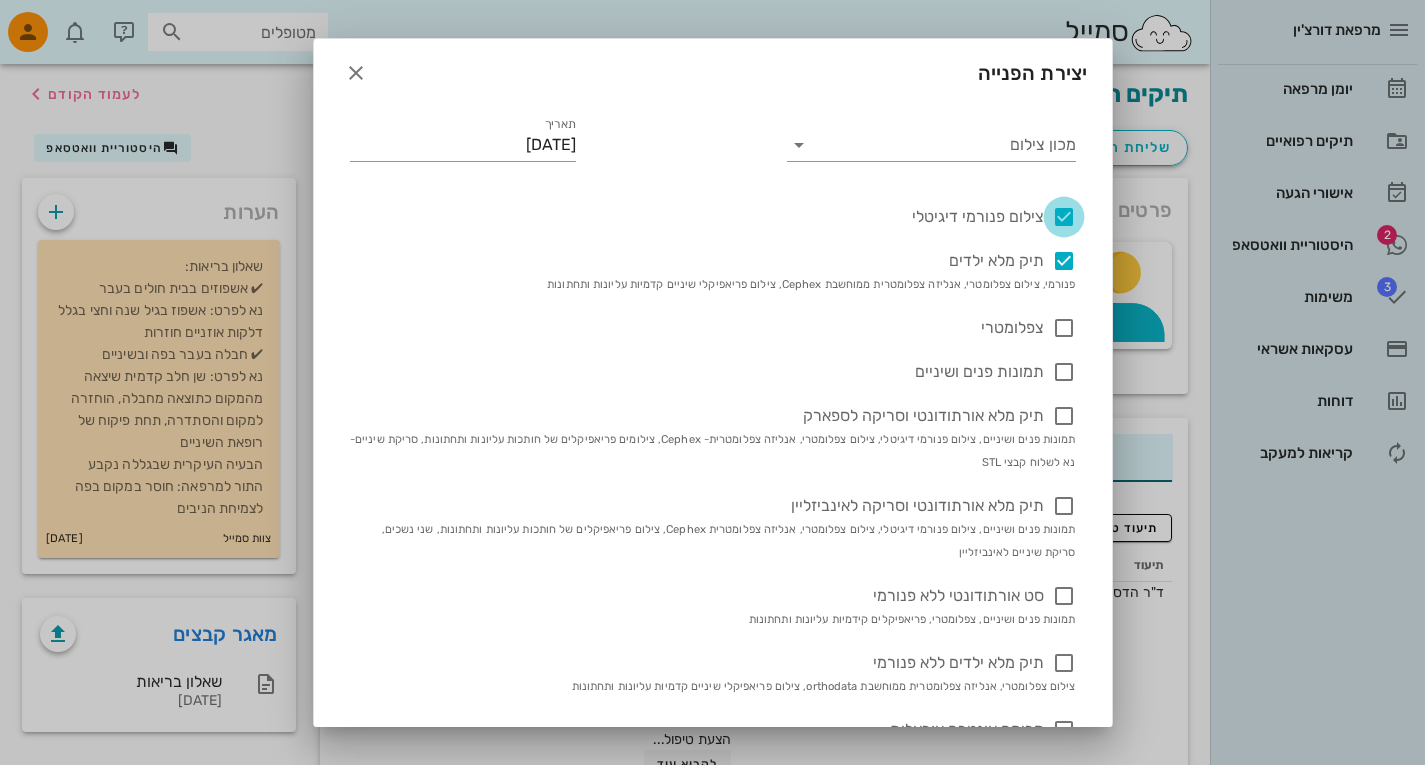 click at bounding box center (1064, 217) 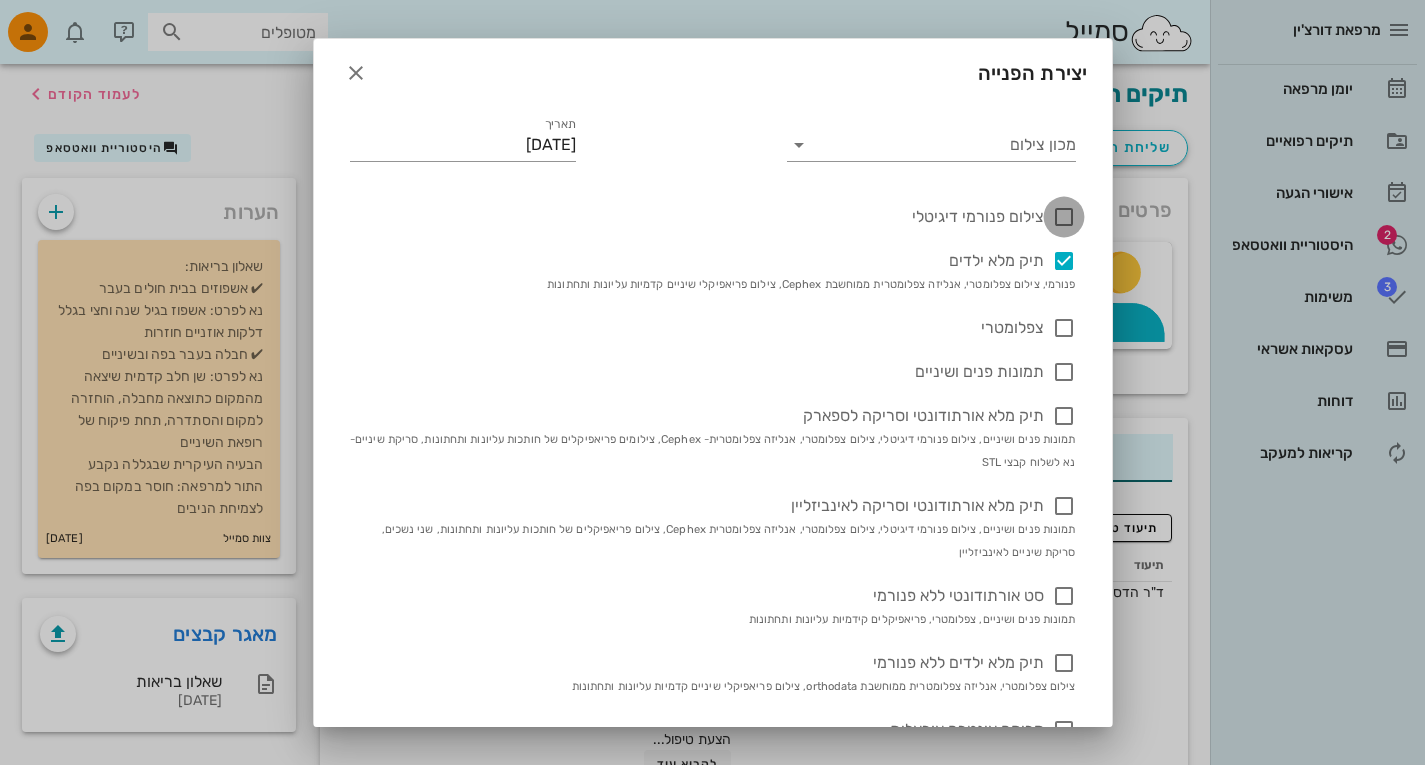 click at bounding box center [1064, 217] 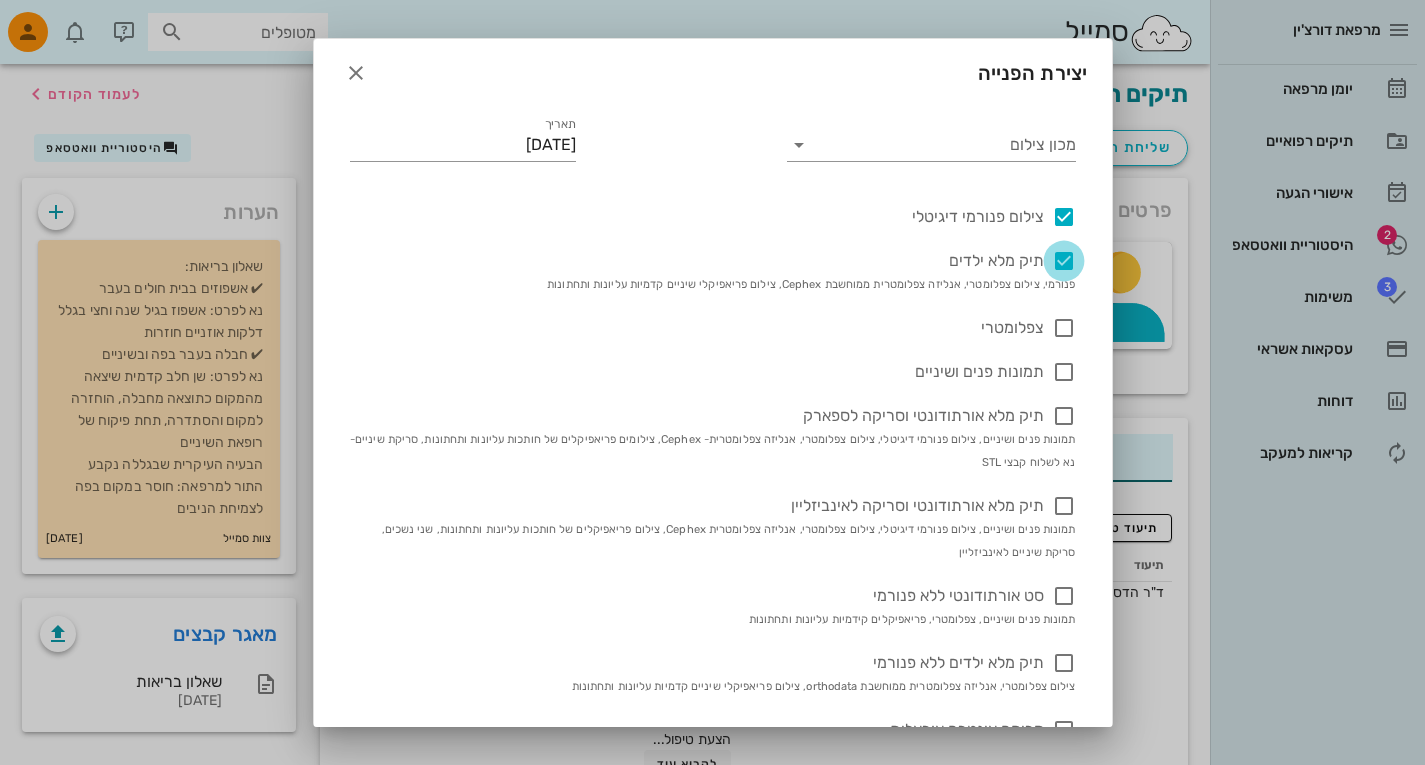 click at bounding box center (1064, 261) 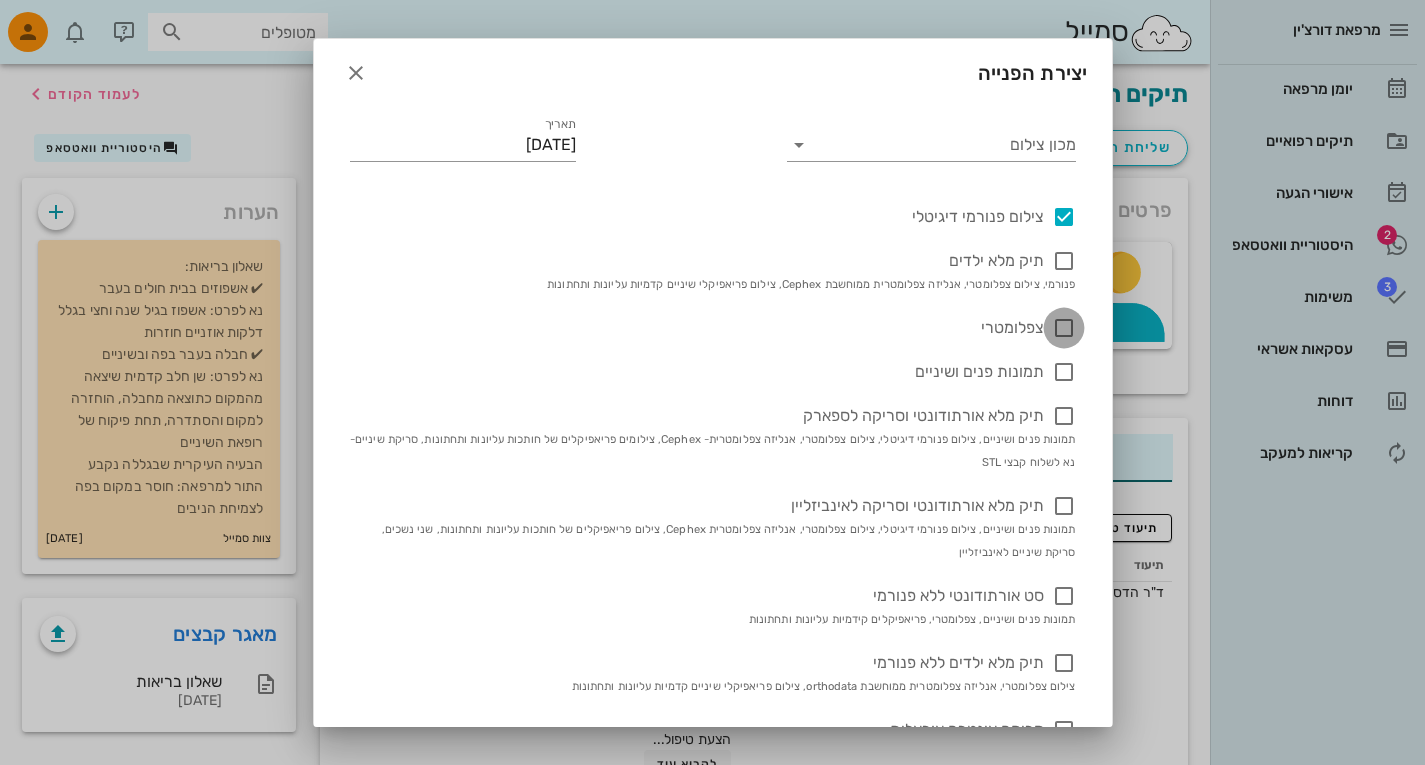 click at bounding box center (1064, 328) 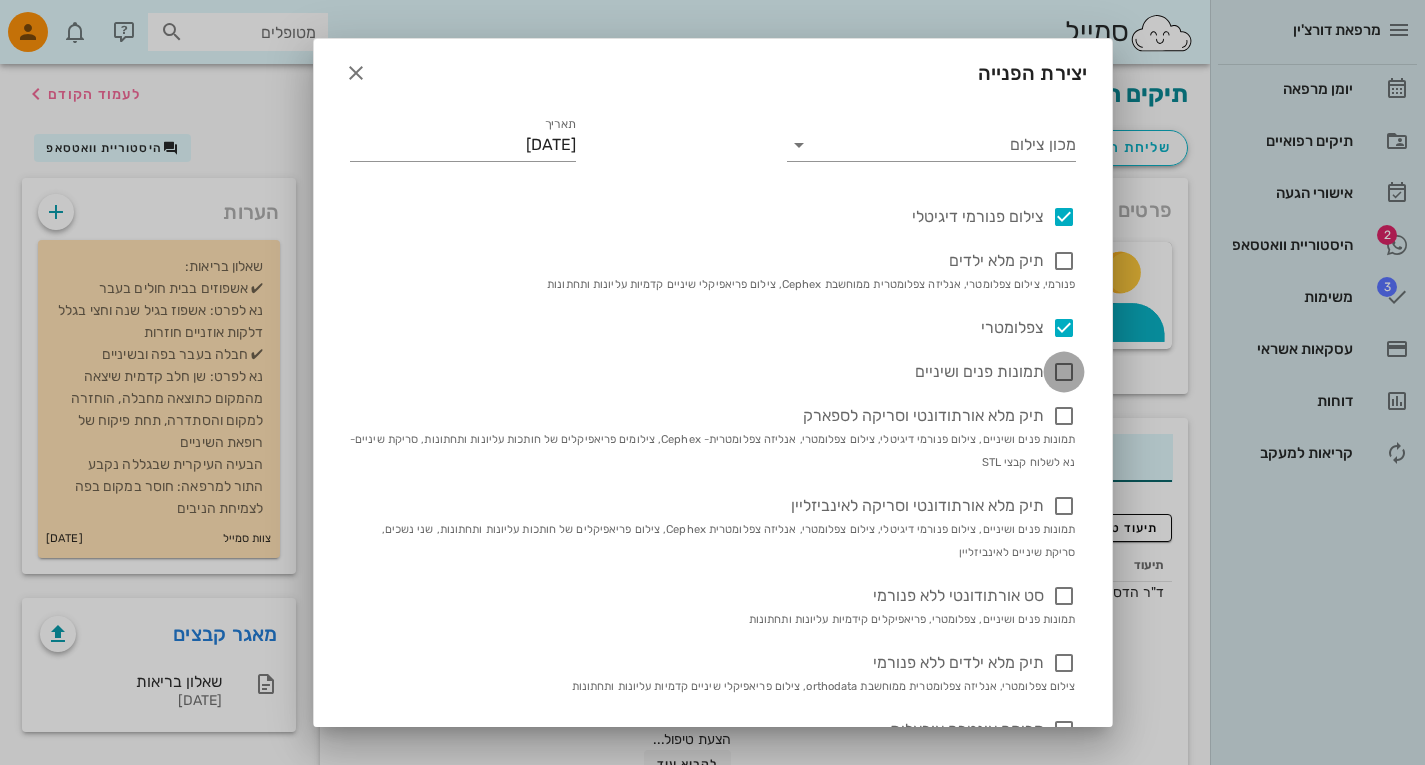 click at bounding box center [1064, 372] 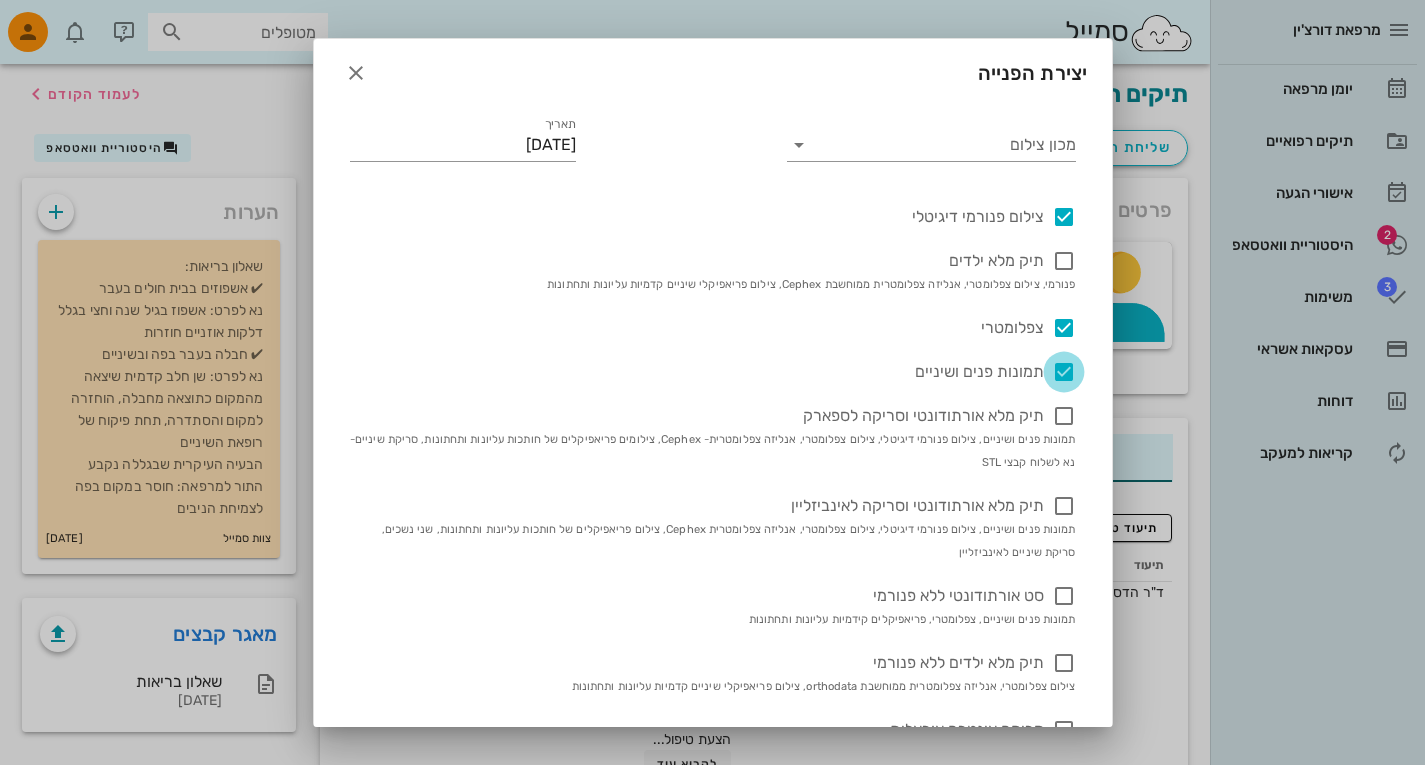 click at bounding box center (1064, 372) 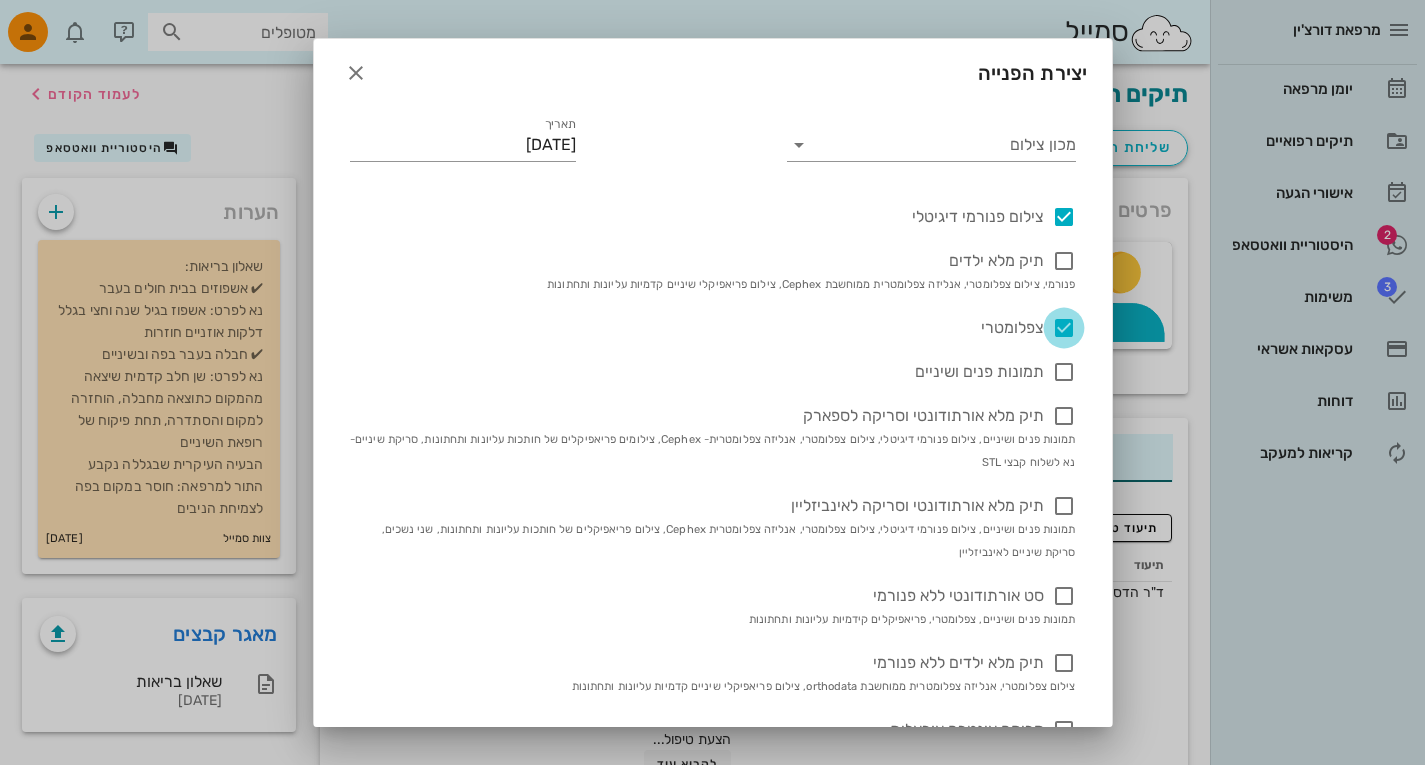 click at bounding box center (1064, 328) 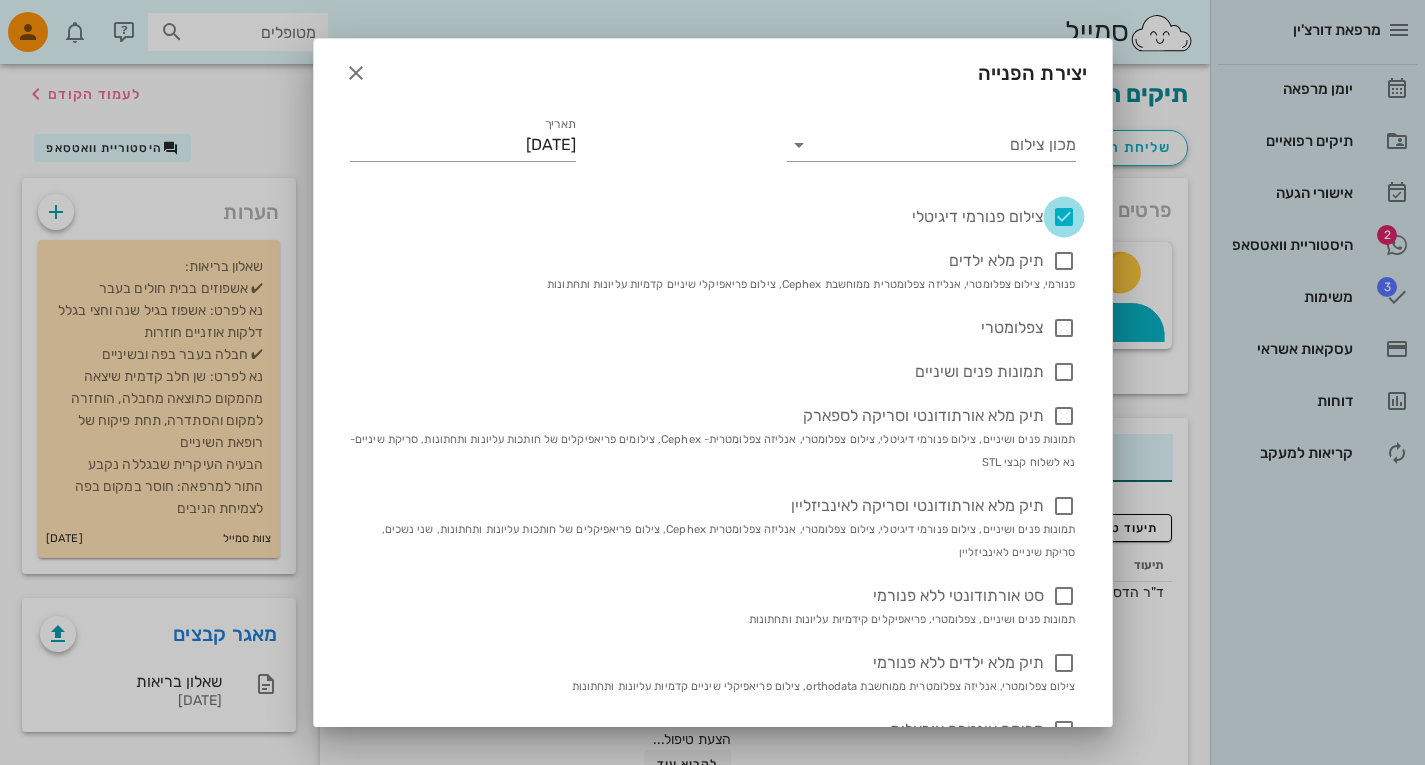 click at bounding box center (1064, 217) 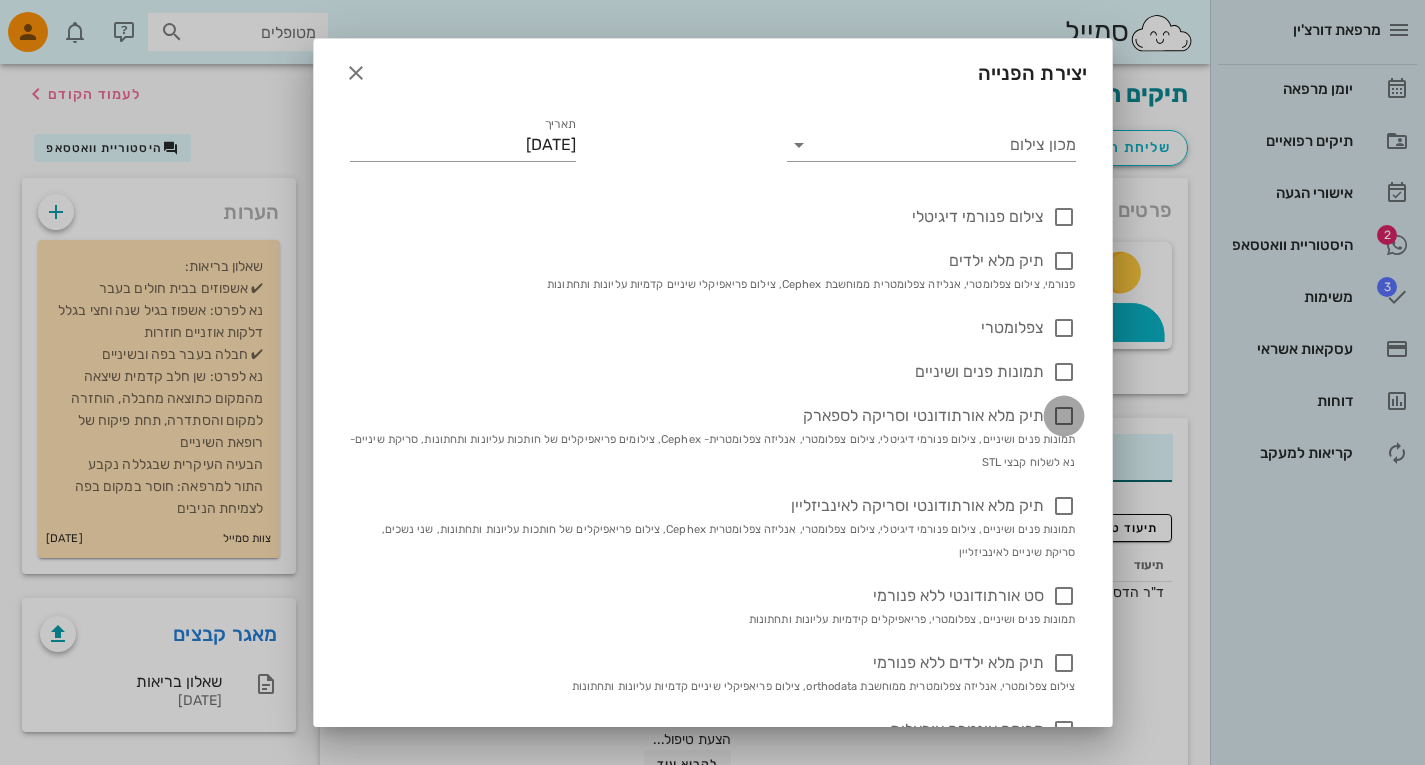 click at bounding box center (1064, 416) 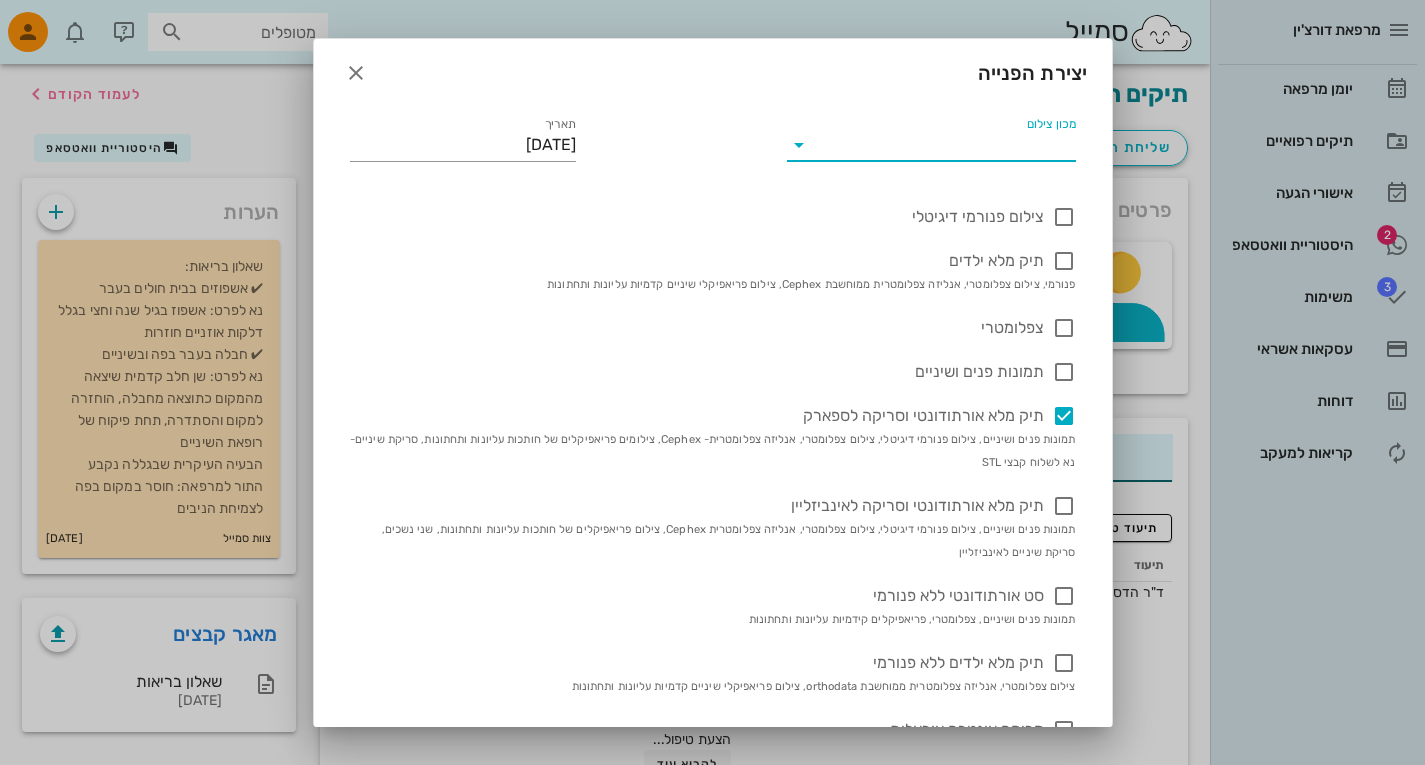 click on "מכון צילום" at bounding box center (947, 145) 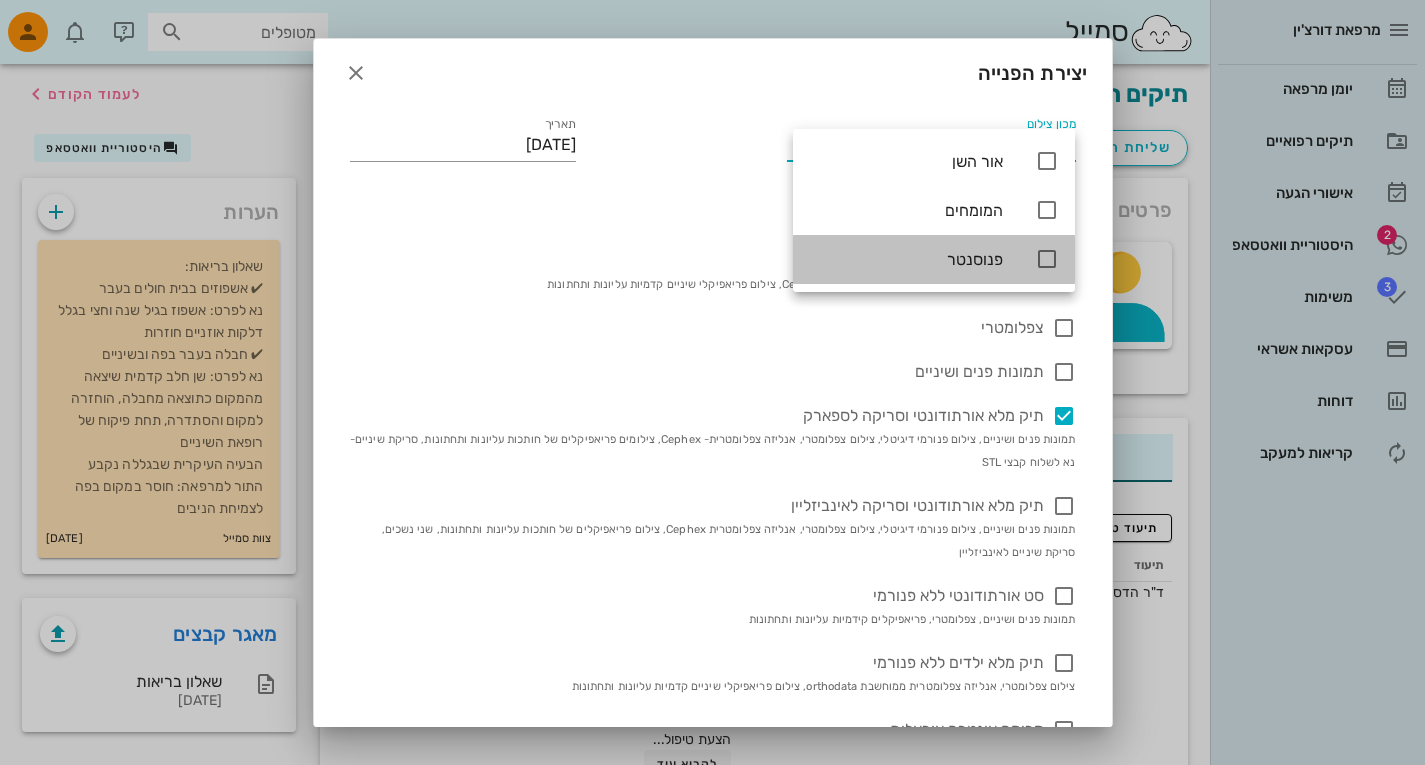 click at bounding box center [1047, 259] 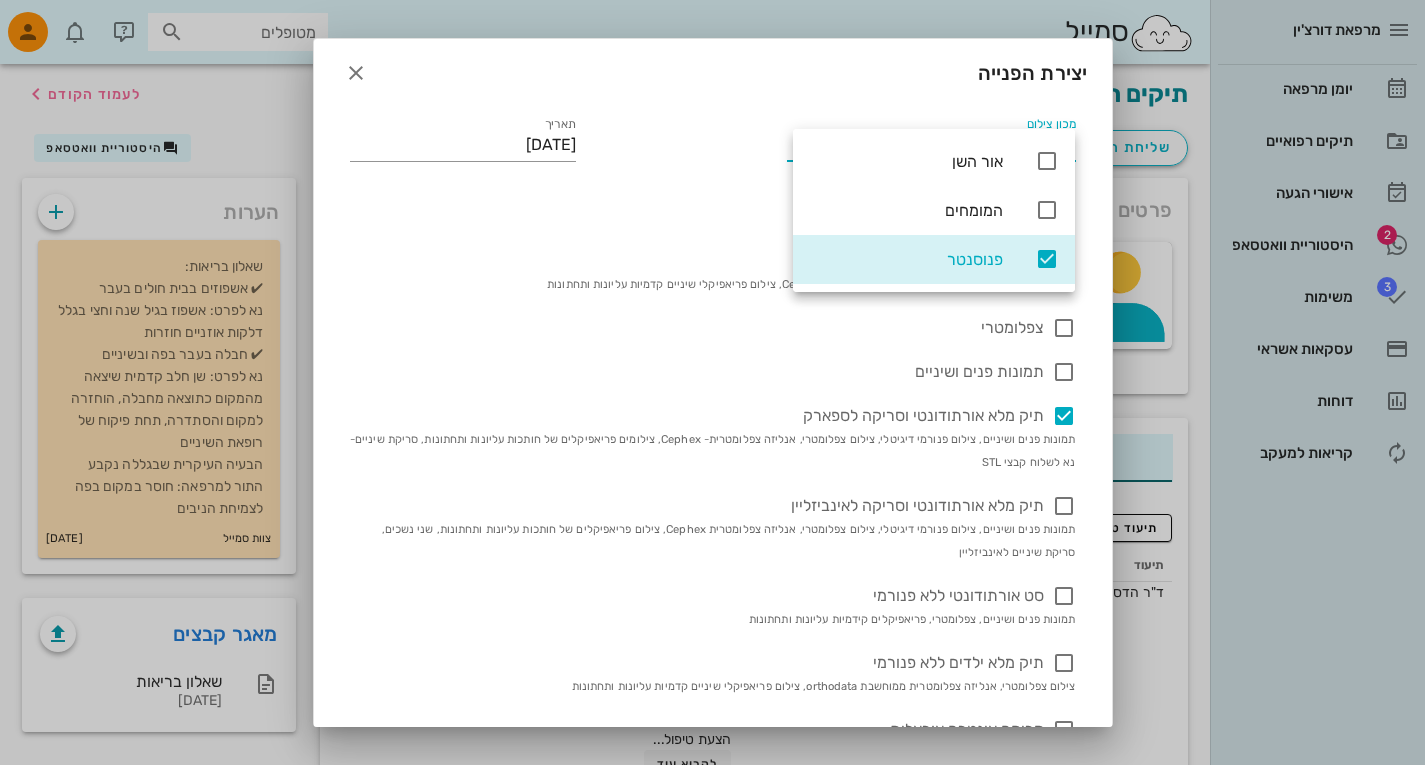 click on "צילום פנורמי דיגיטלי תיק מלא ילדים פנורמי, צילום צפלומטרי, אנליזה צפלומטרית ממוחשבת Cephex, צילום פריאפיקלי שיניים קדמיות עליונות ותחתונות צפלומטרי תמונות פנים ושיניים תיק מלא אורתודונטי וסריקה לספארק תמונות פנים ושיניים, צילום פנורמי דיגיטלי, צילום צפלומטרי, אנליזה צפלומטרית- Cephex, צילומים פריאפיקלים של חותכות עליונות ותחתונות, סריקת שיניים- נא לשלוח קבצי STL תיק מלא אורתודונטי וסריקה לאינביזליין תמונות פנים ושיניים, צילום פנורמי דיגיטלי, צילום צפלומטרי, אנליזה צפלומטרית Cephex, צילום פריאפיקלים של חותכות עליונות ותחתונות, שני נשכים, סריקת שיניים לאינביזליין" at bounding box center [713, 712] 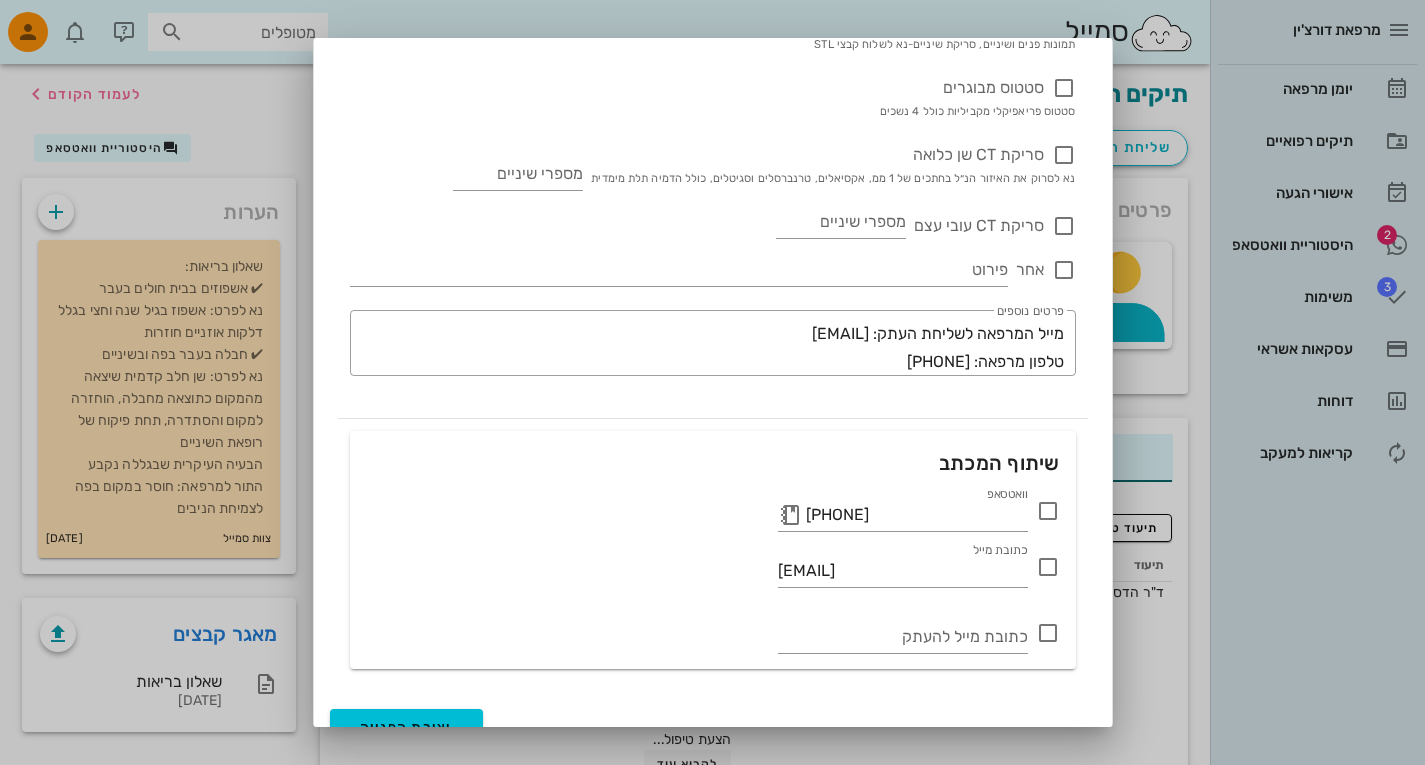 scroll, scrollTop: 981, scrollLeft: 0, axis: vertical 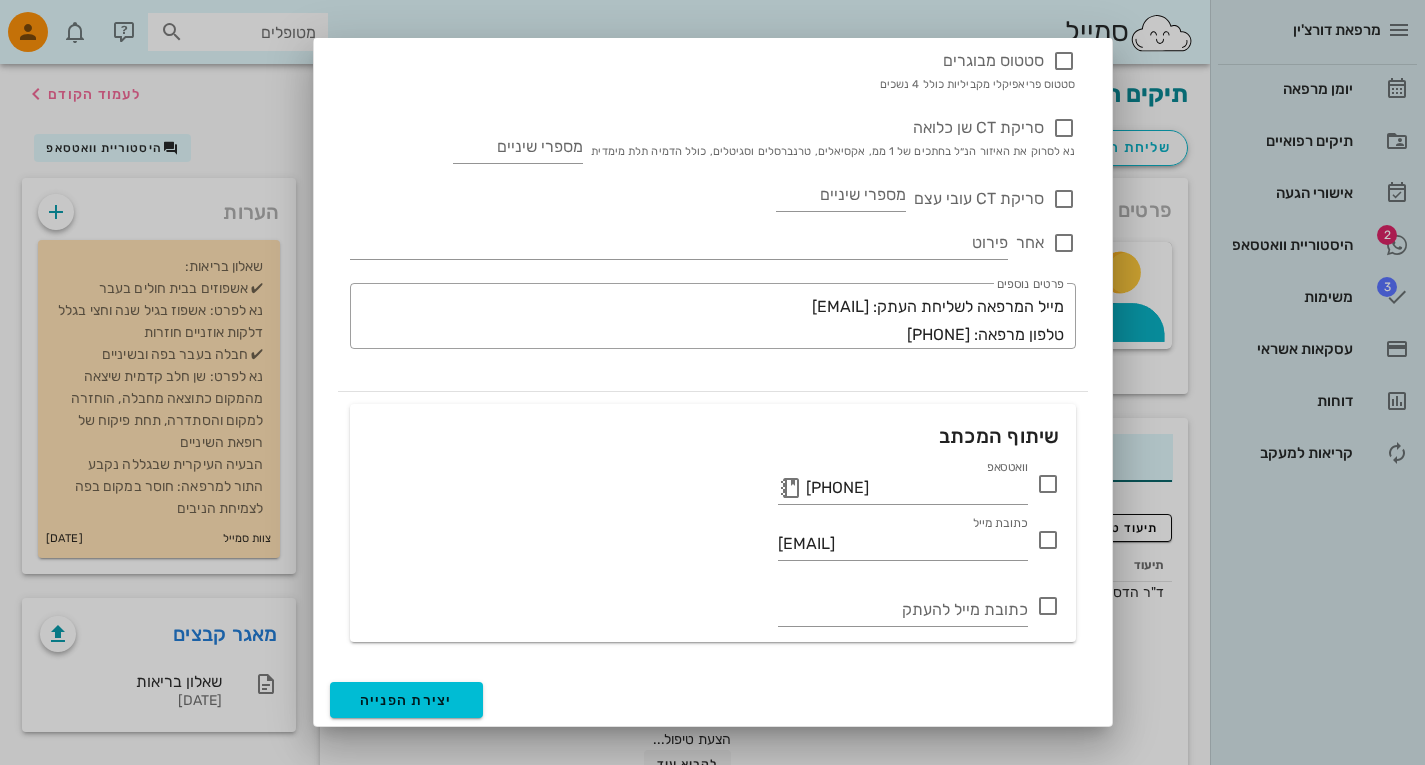 click at bounding box center [1048, 484] 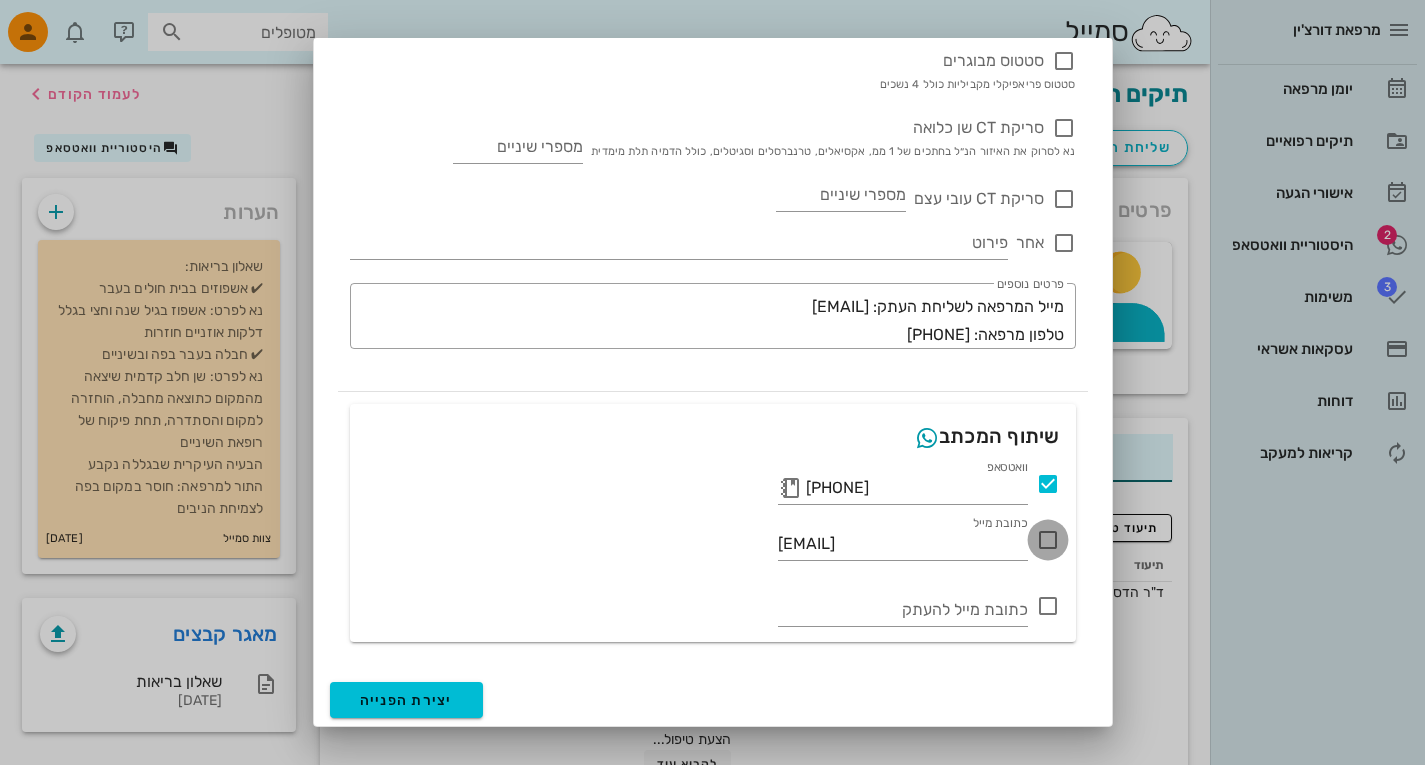 click at bounding box center [1048, 540] 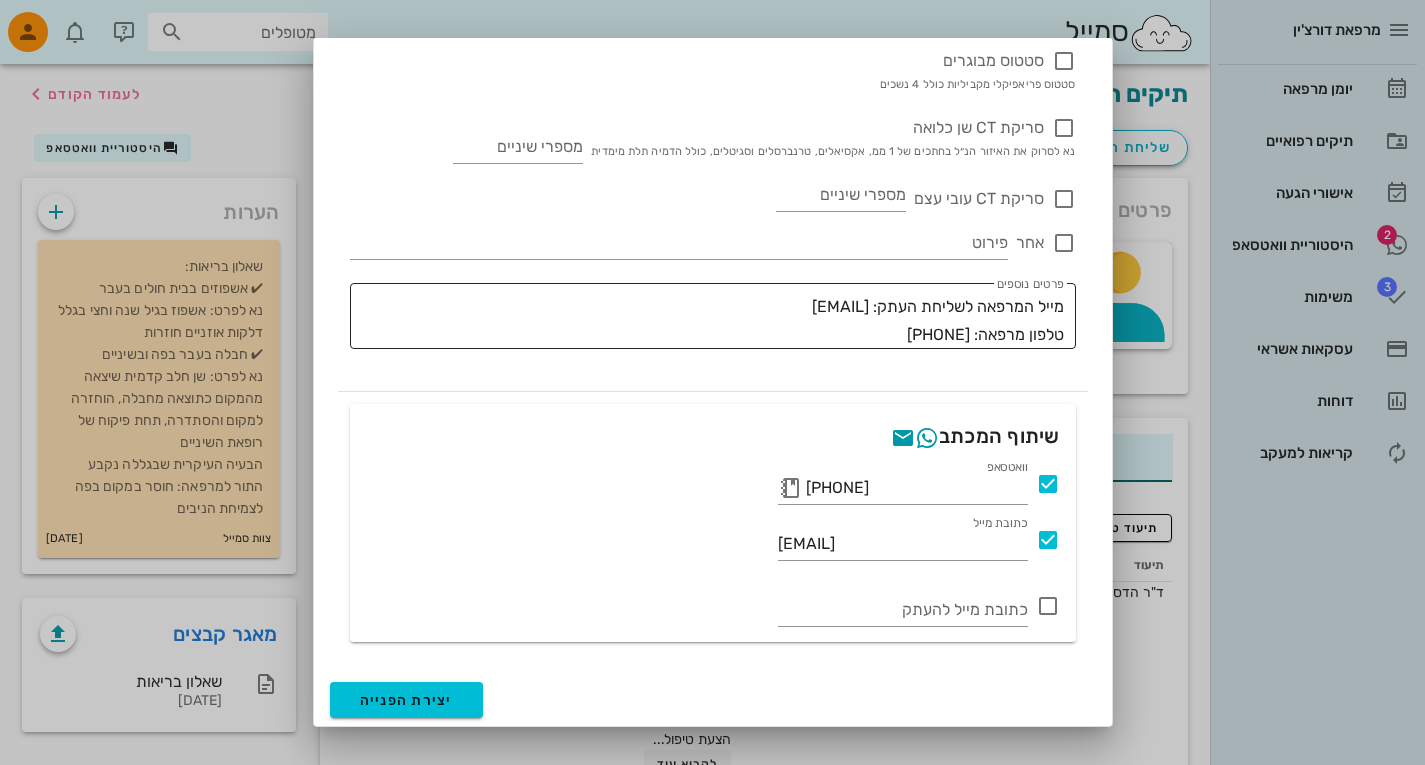 click on "פרטים נוספים מייל המרפאה לשליחת העתק: [EMAIL]
טלפון מרפאה: [PHONE]" at bounding box center [707, 316] 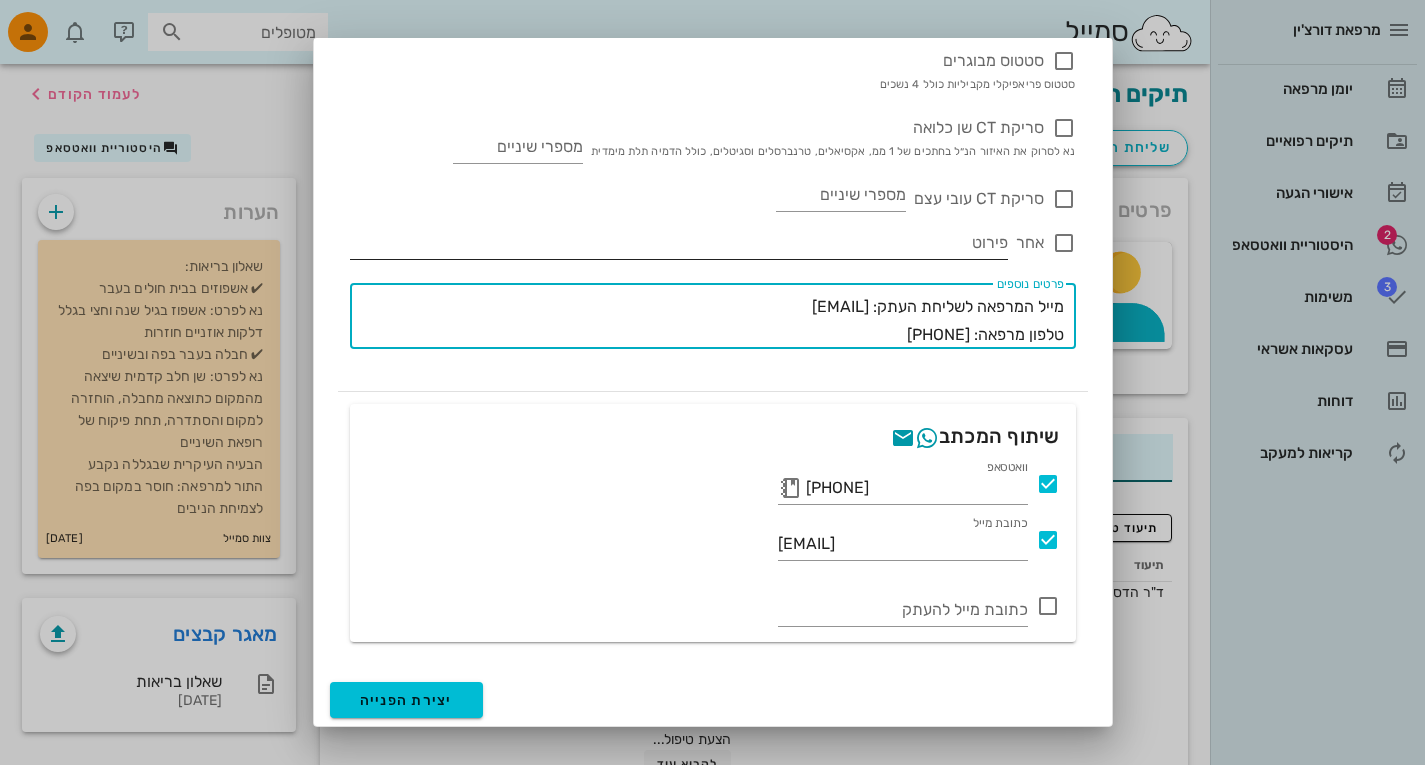 checkbox on "true" 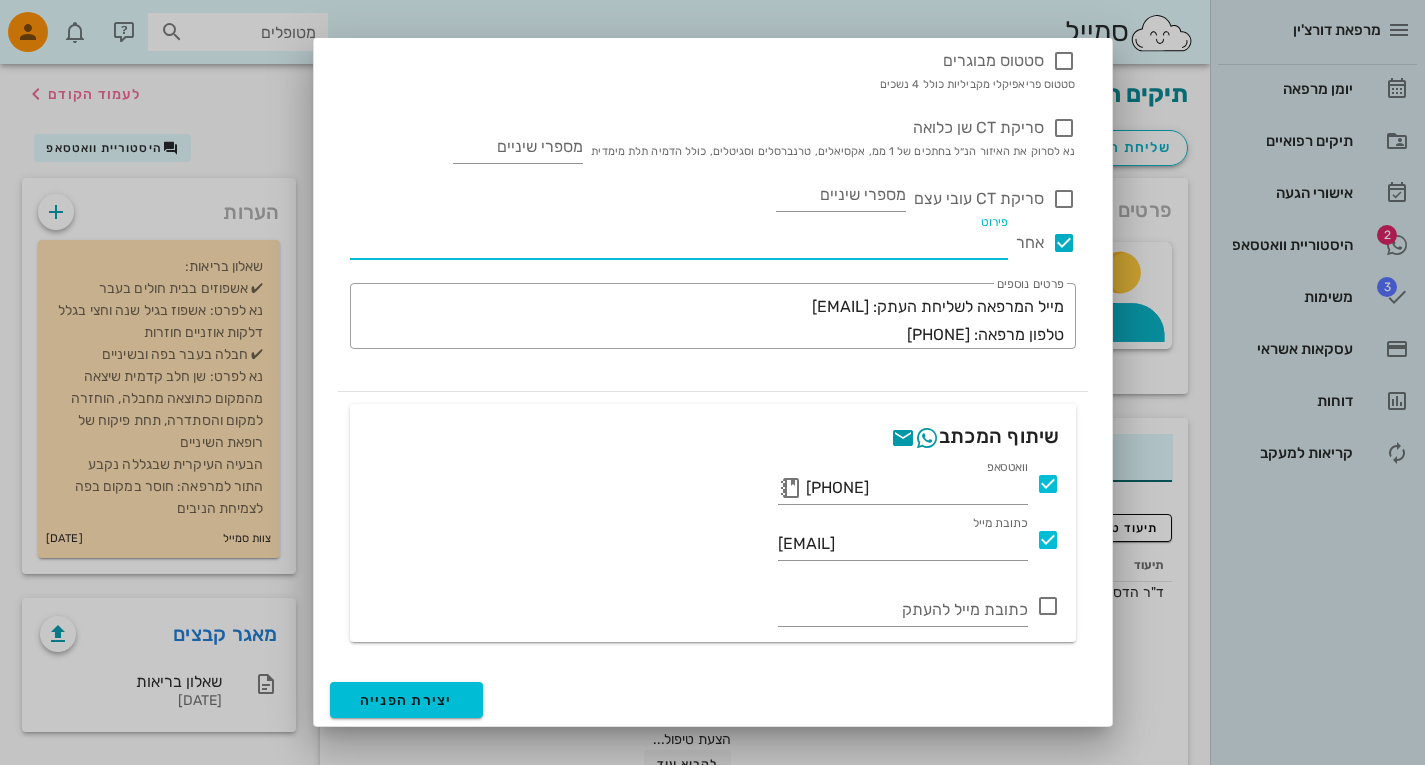 click on "פירוט" at bounding box center (679, 243) 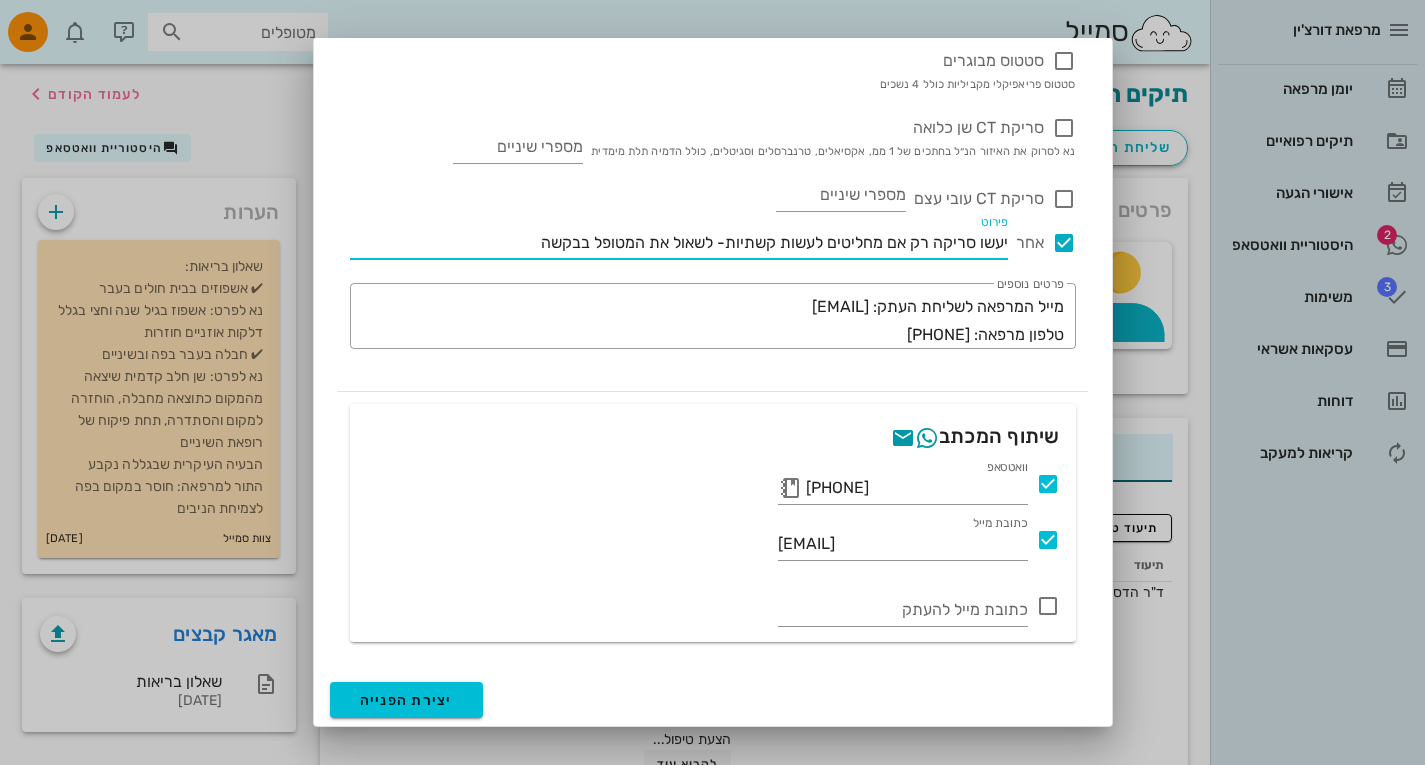 scroll, scrollTop: 72, scrollLeft: 0, axis: vertical 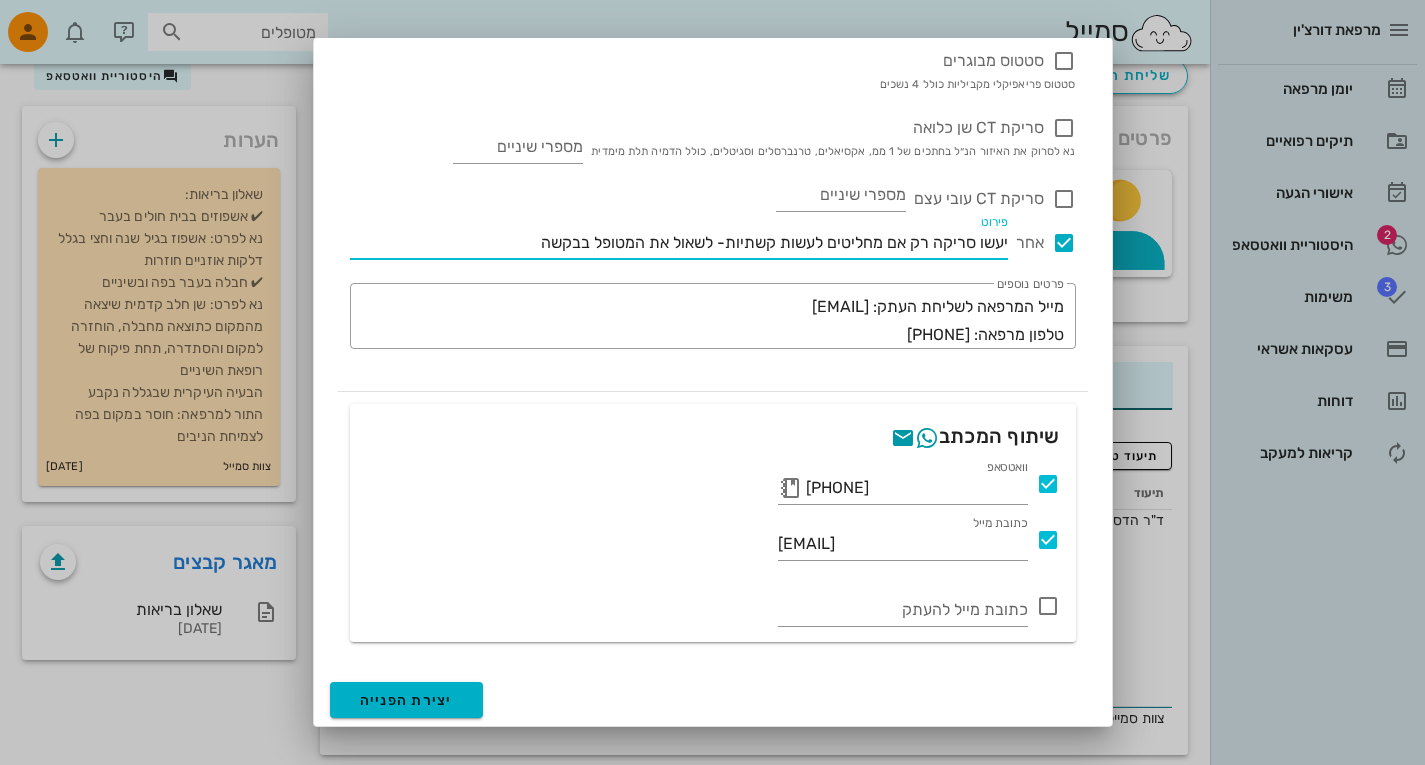 type on "יעשו סריקה רק אם מחליטים לעשות קשתיות- לשאול את המטופל בבקשה" 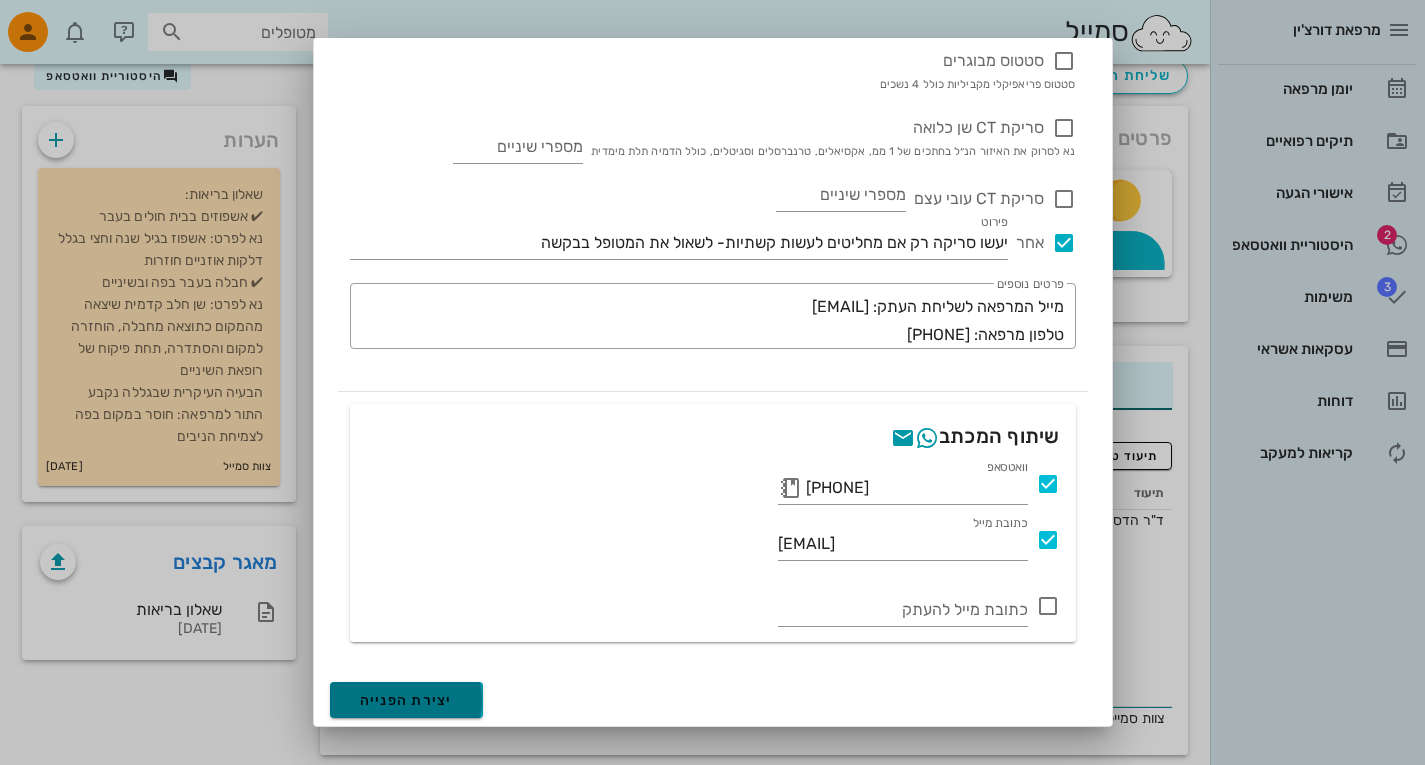 click on "יצירת הפנייה" at bounding box center (406, 700) 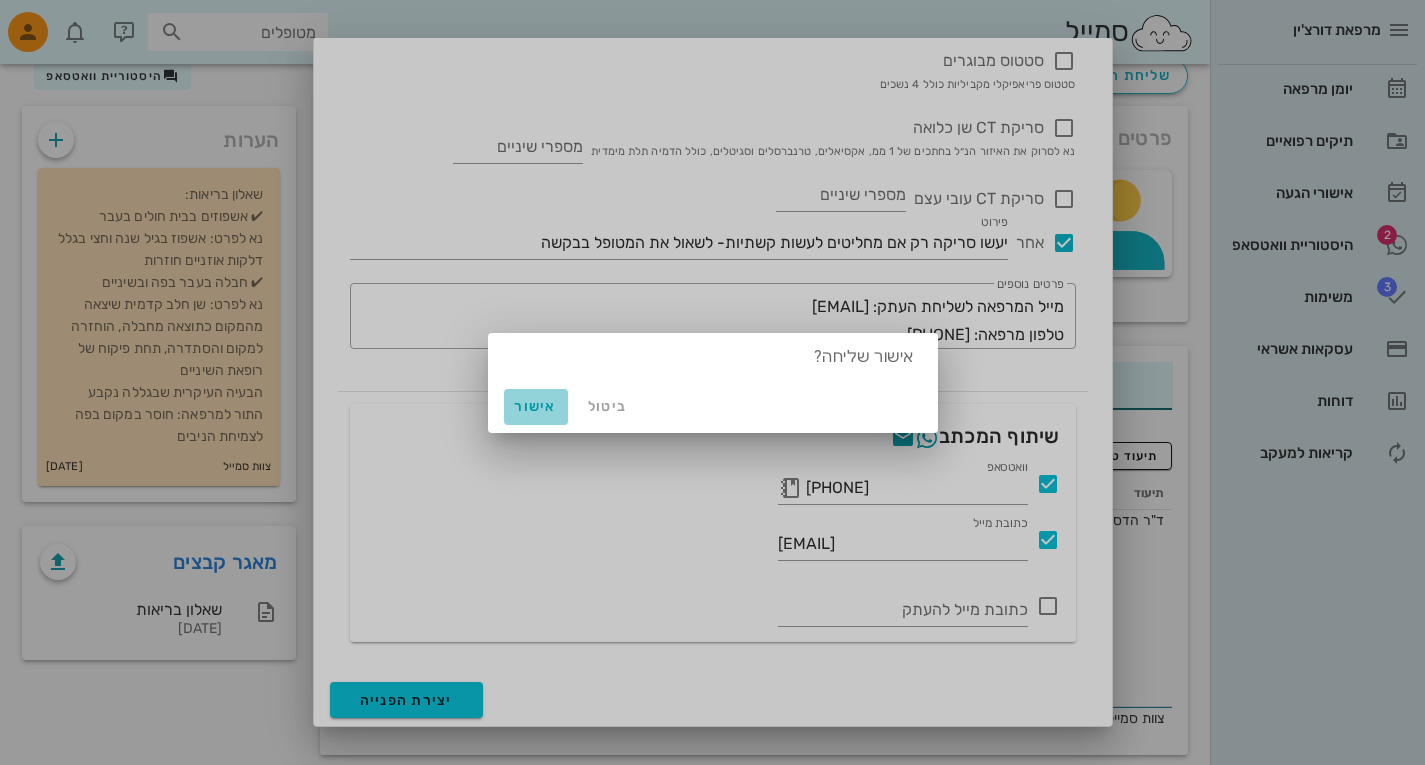 click on "אישור" at bounding box center (536, 407) 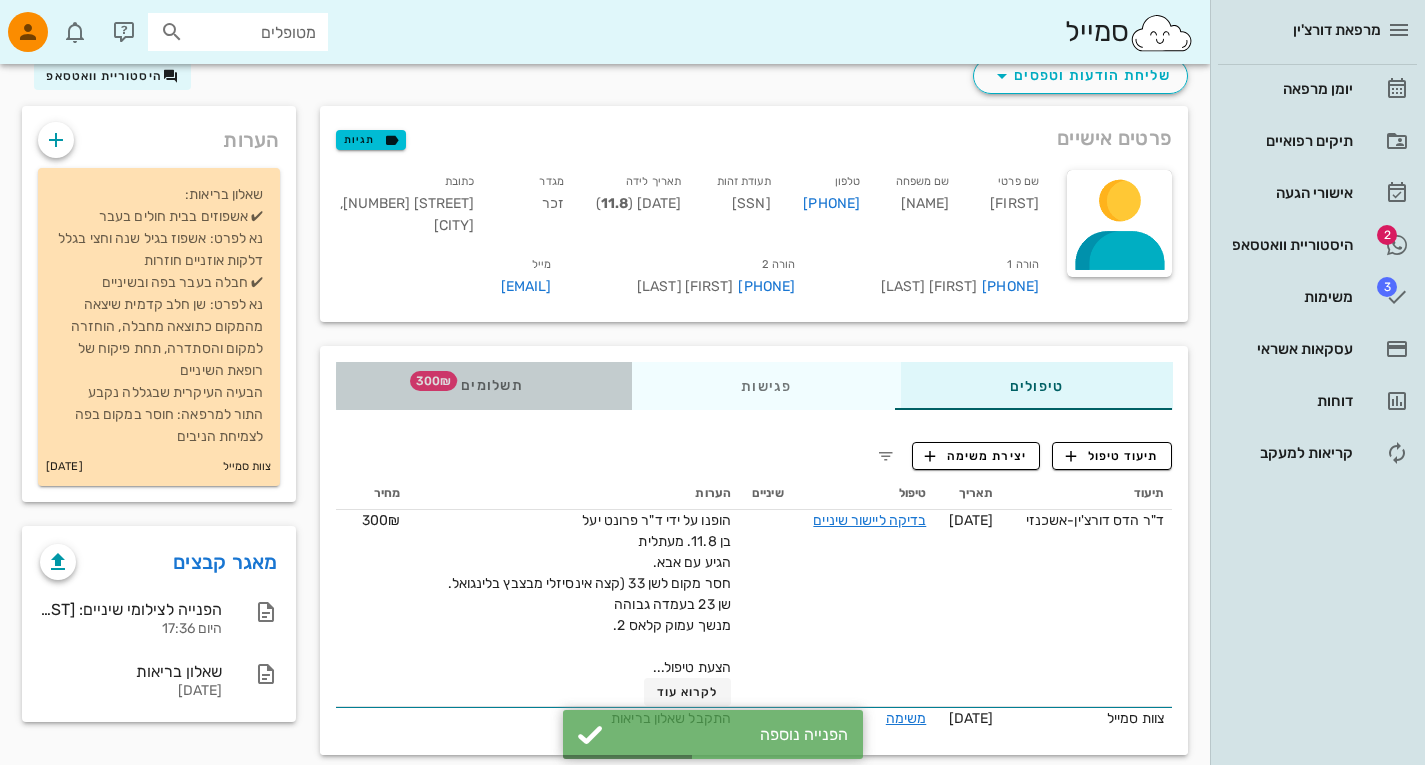 click on "תשלומים
300₪" at bounding box center [484, 386] 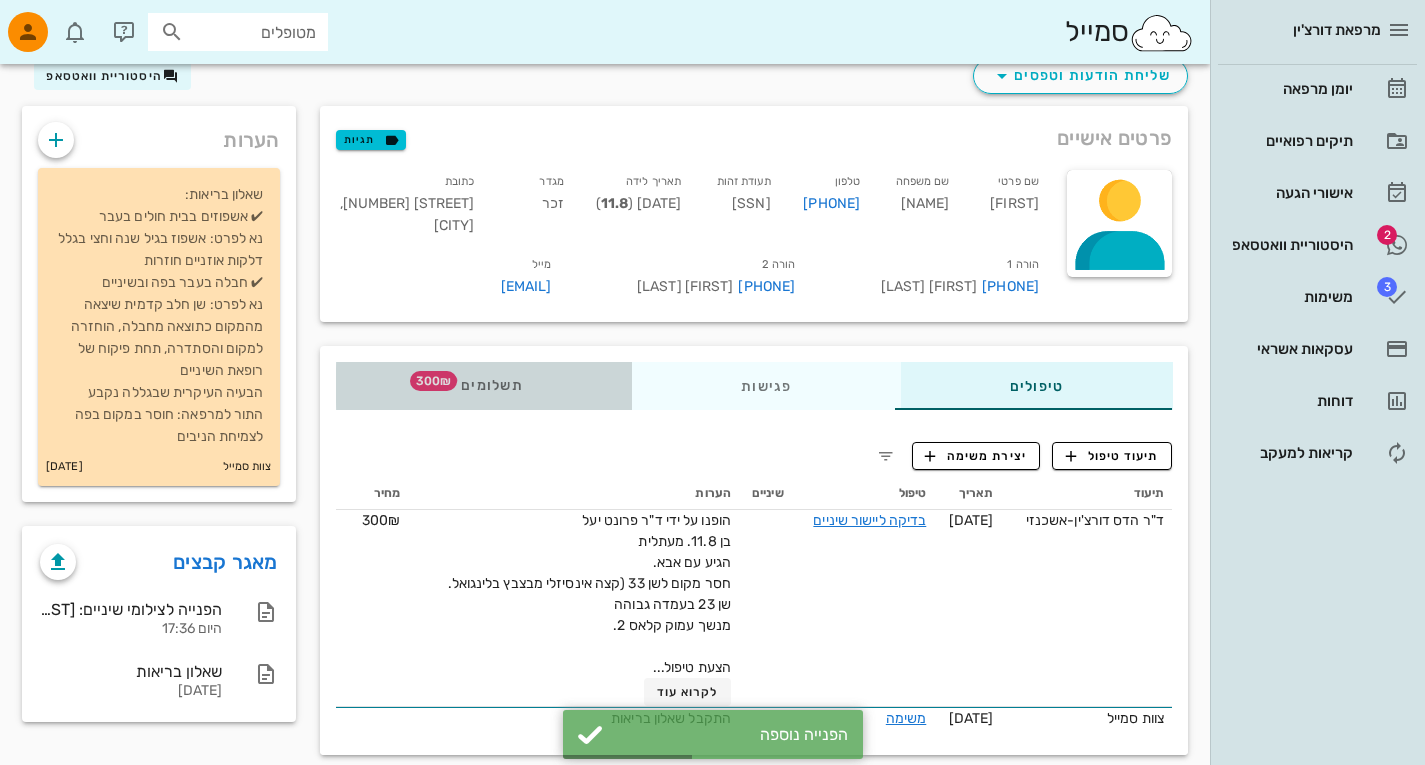 scroll, scrollTop: 60, scrollLeft: 0, axis: vertical 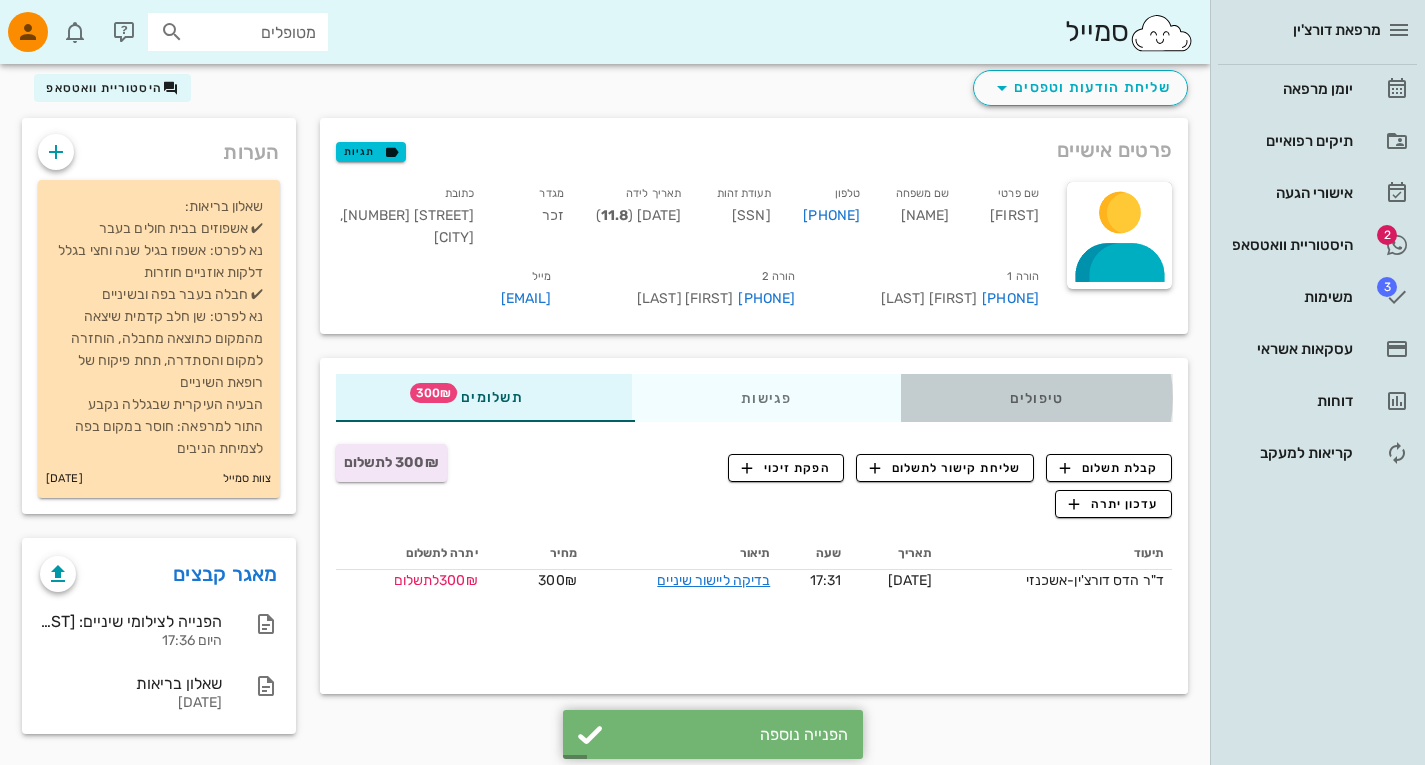 click on "טיפולים" at bounding box center [1036, 398] 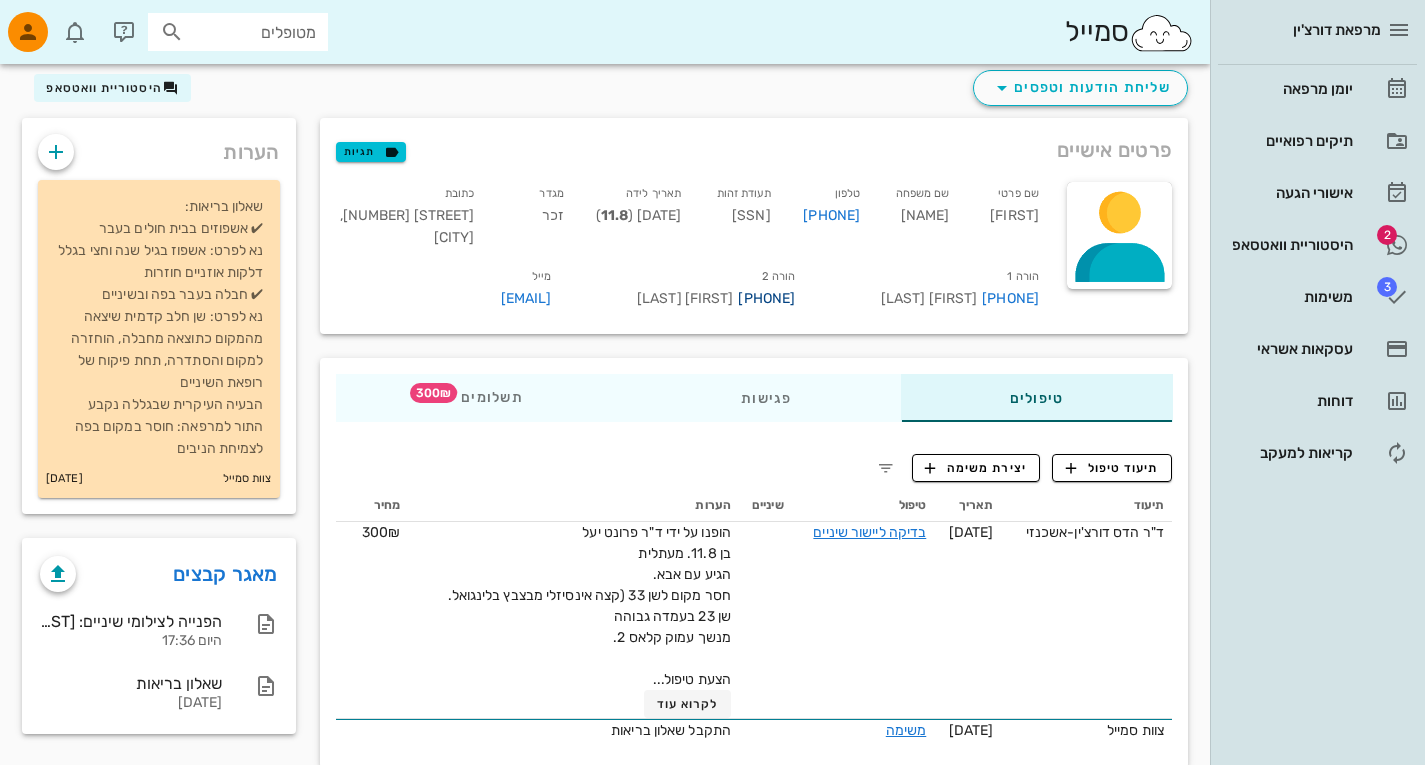 drag, startPoint x: 811, startPoint y: 276, endPoint x: 709, endPoint y: 276, distance: 102 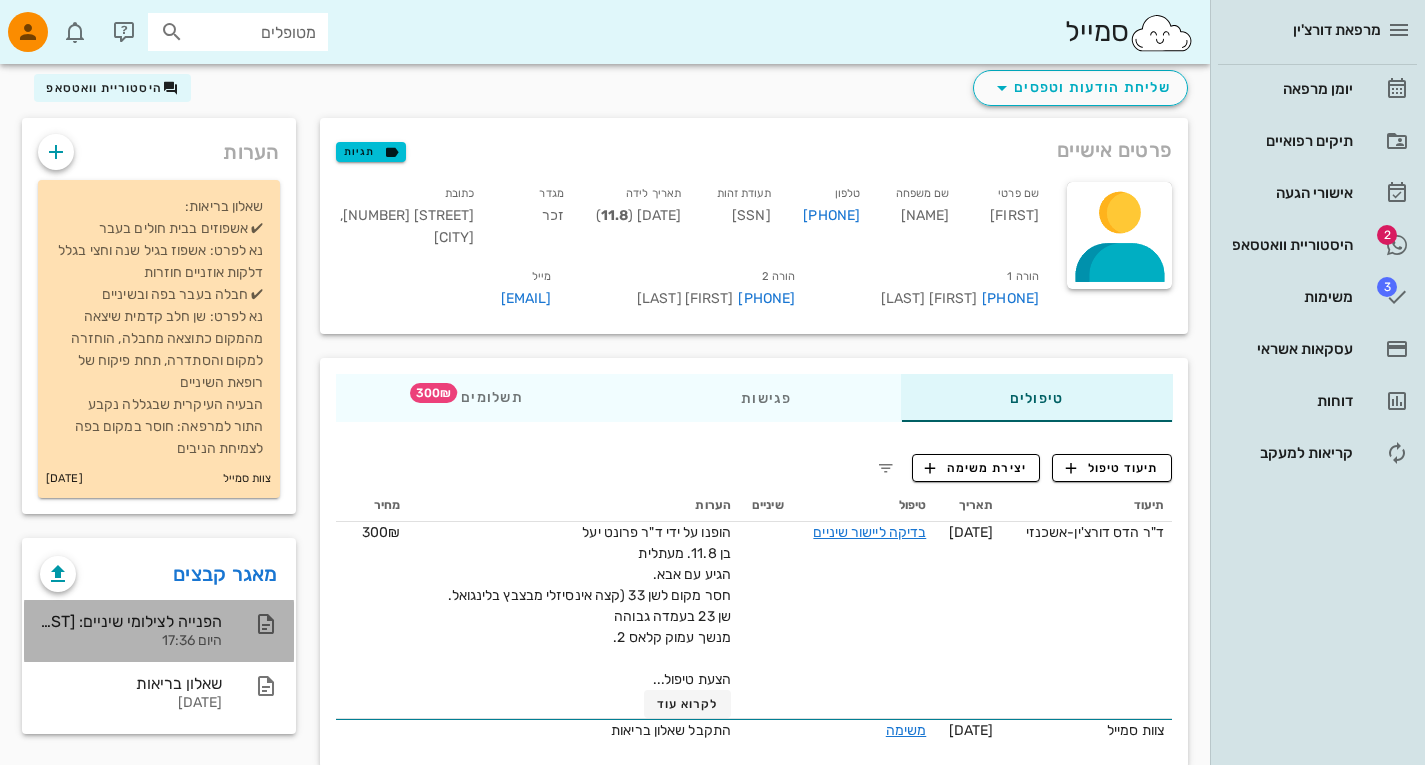 click on "היום 17:36" at bounding box center [131, 641] 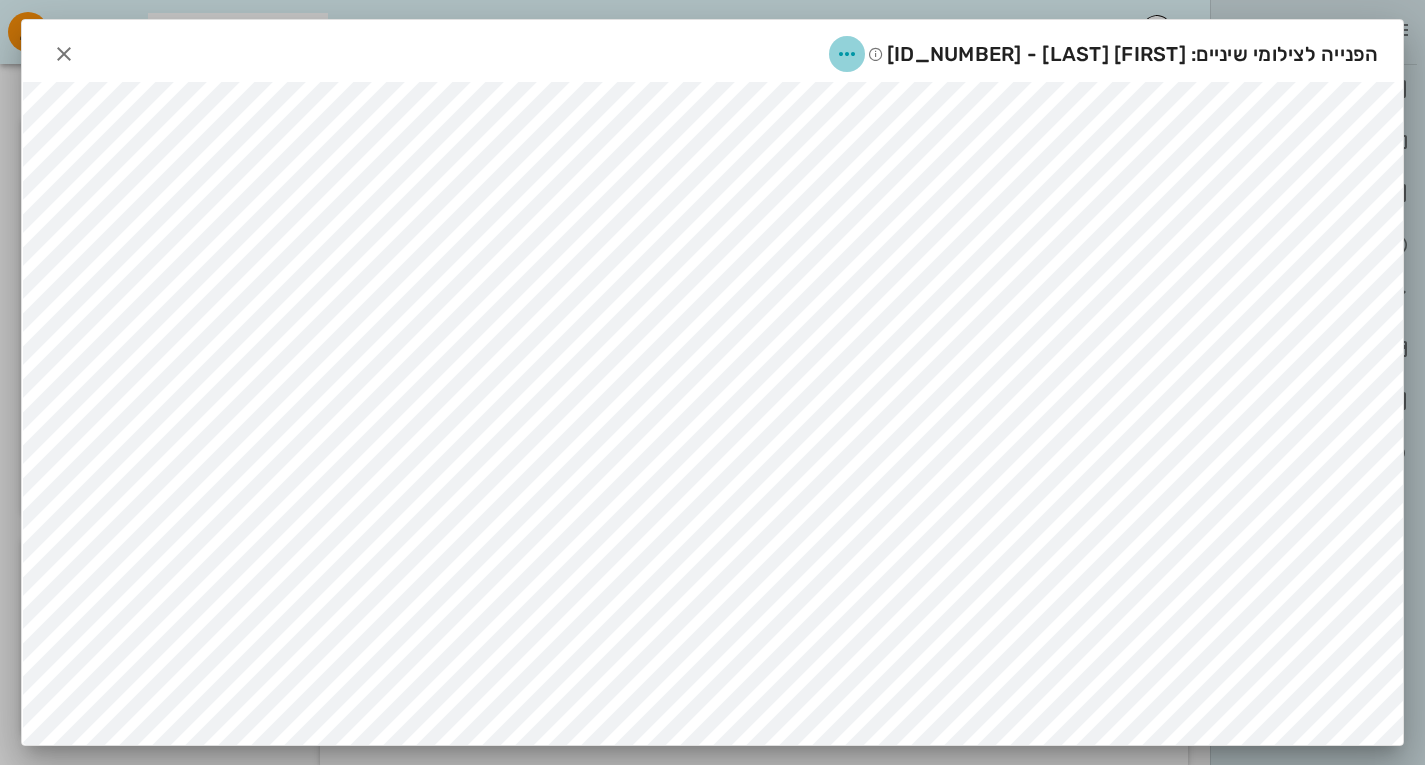 click at bounding box center [847, 54] 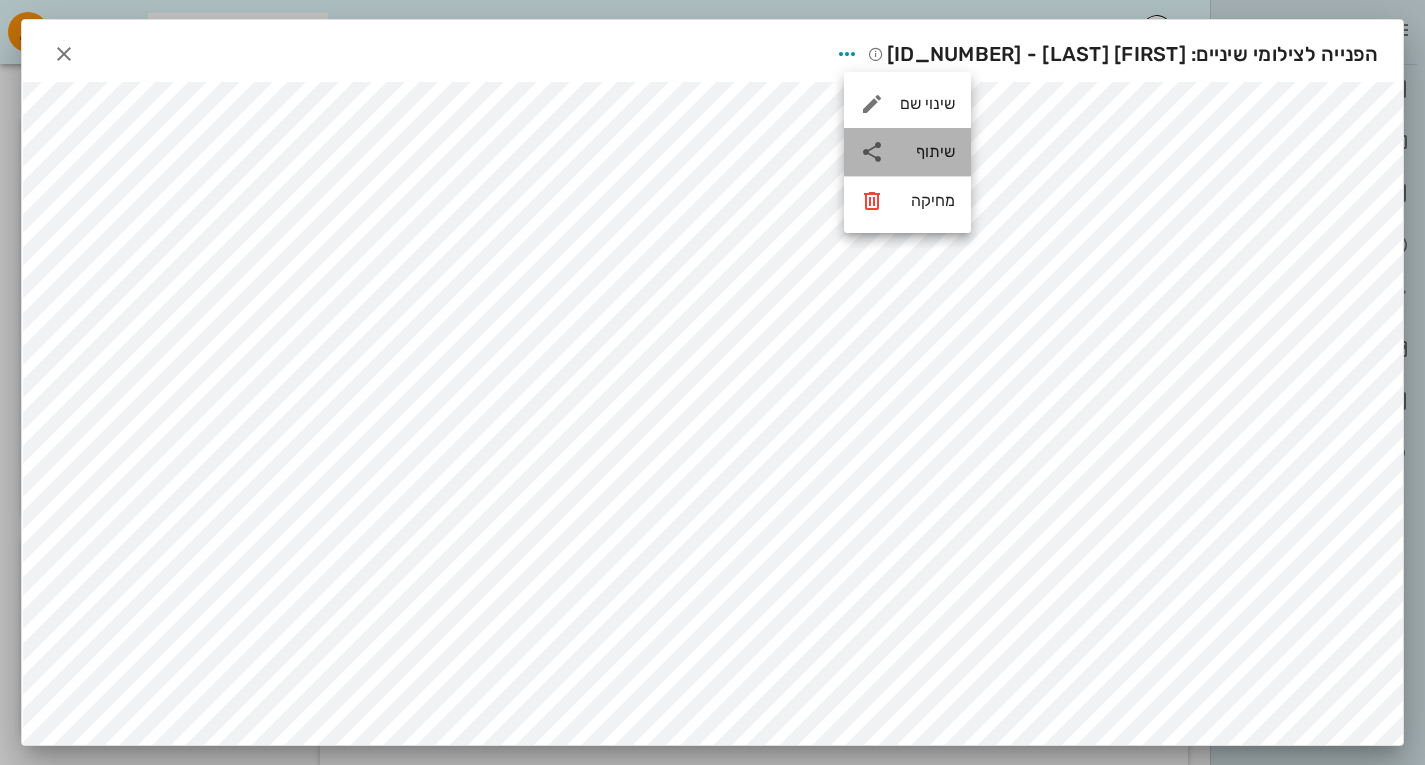 click on "שיתוף" at bounding box center (927, 151) 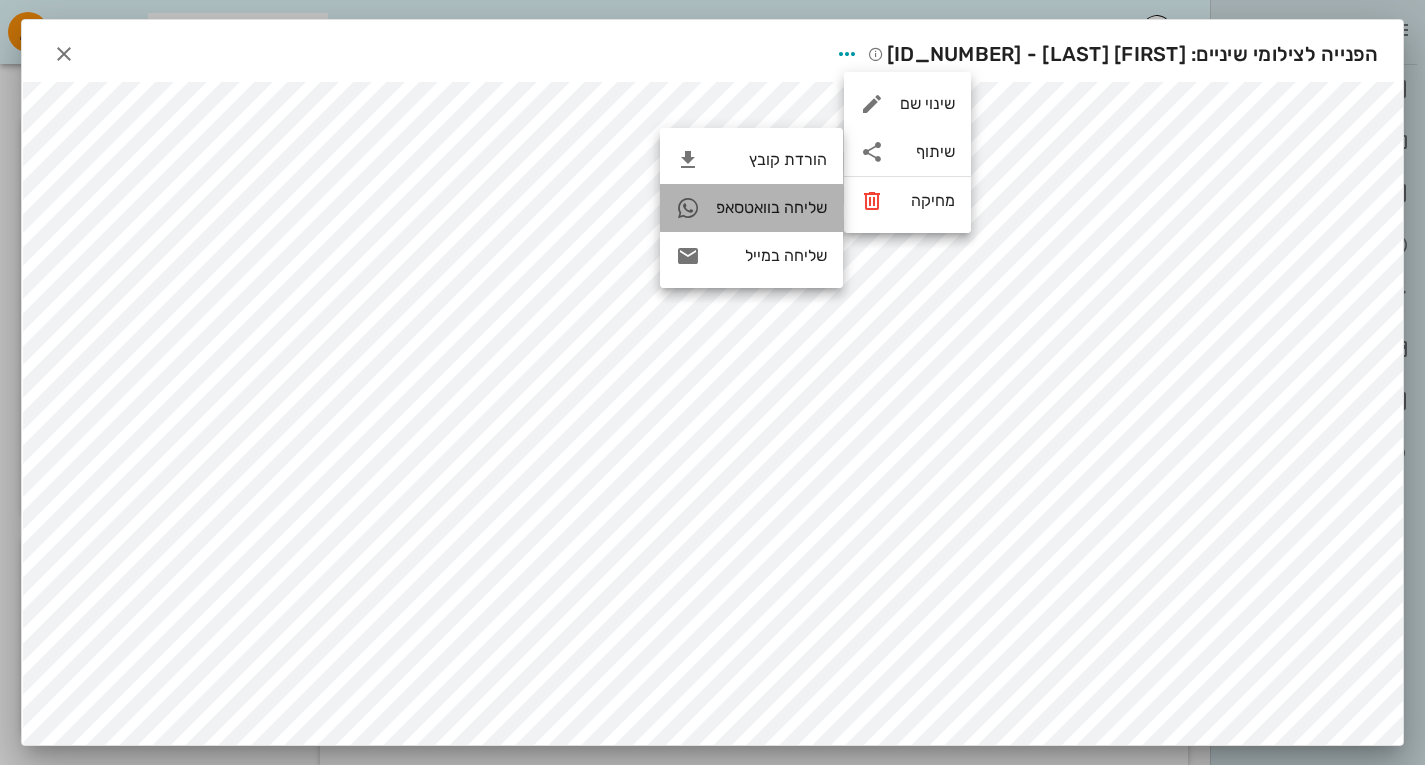 click on "שליחה בוואטסאפ" at bounding box center [771, 207] 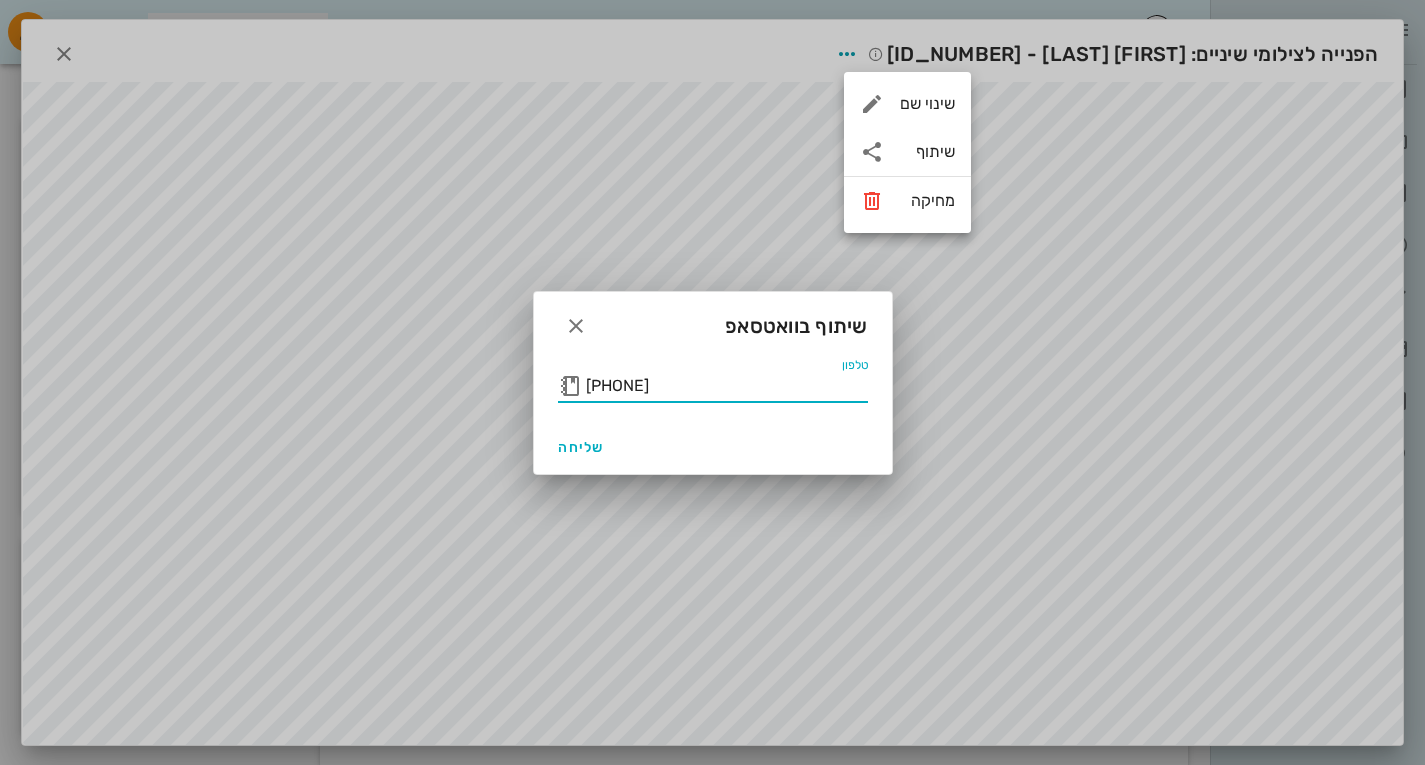 drag, startPoint x: 725, startPoint y: 392, endPoint x: 172, endPoint y: 421, distance: 553.7599 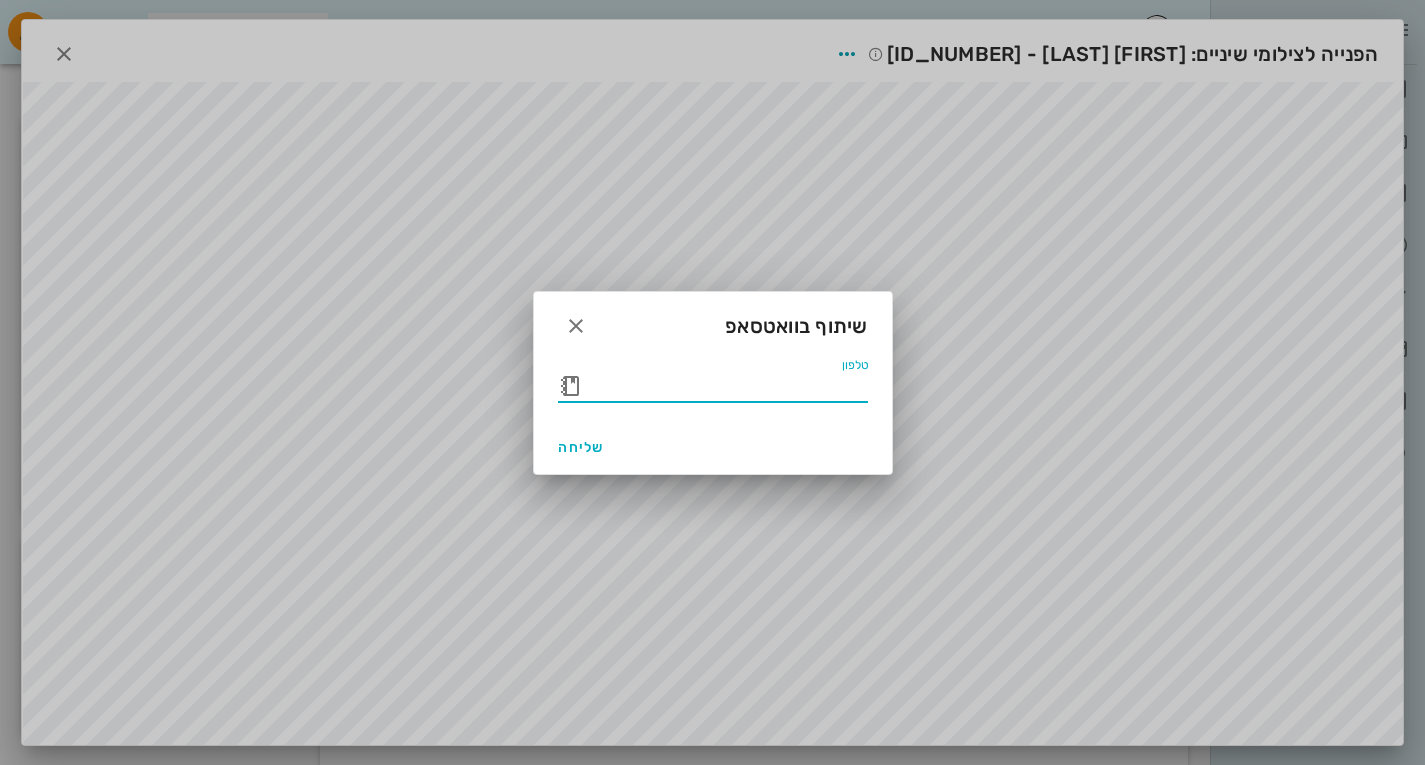 paste on "[PHONE]" 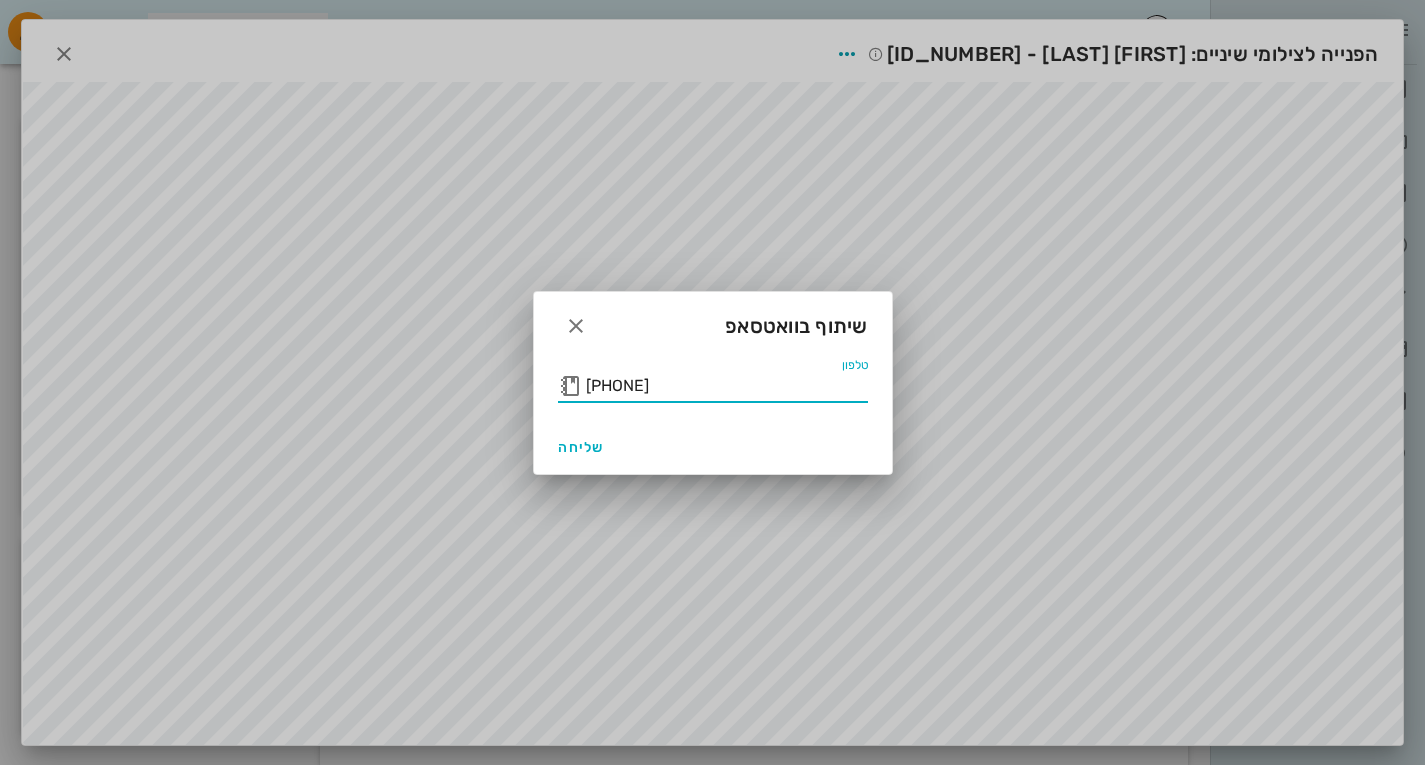 type on "[PHONE]" 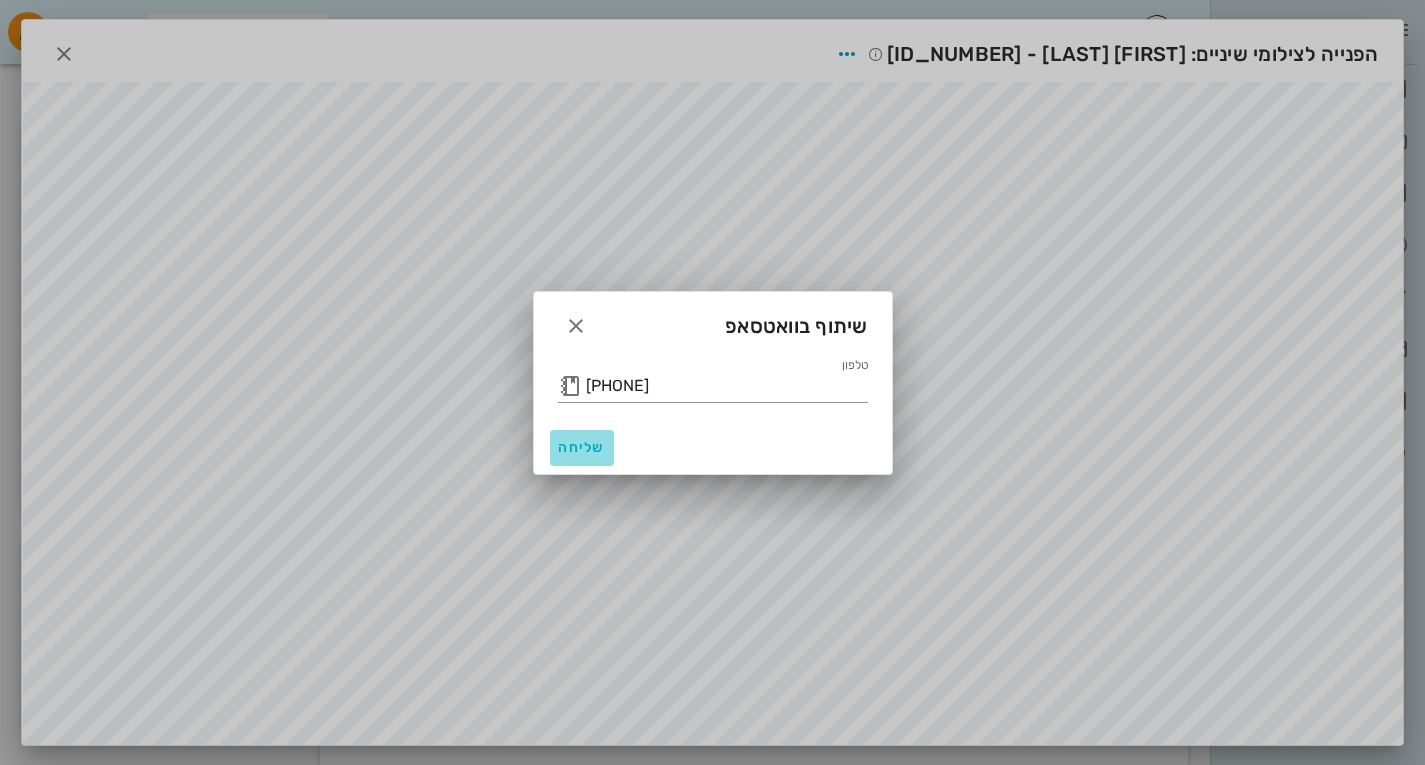 click on "שליחה" at bounding box center (582, 447) 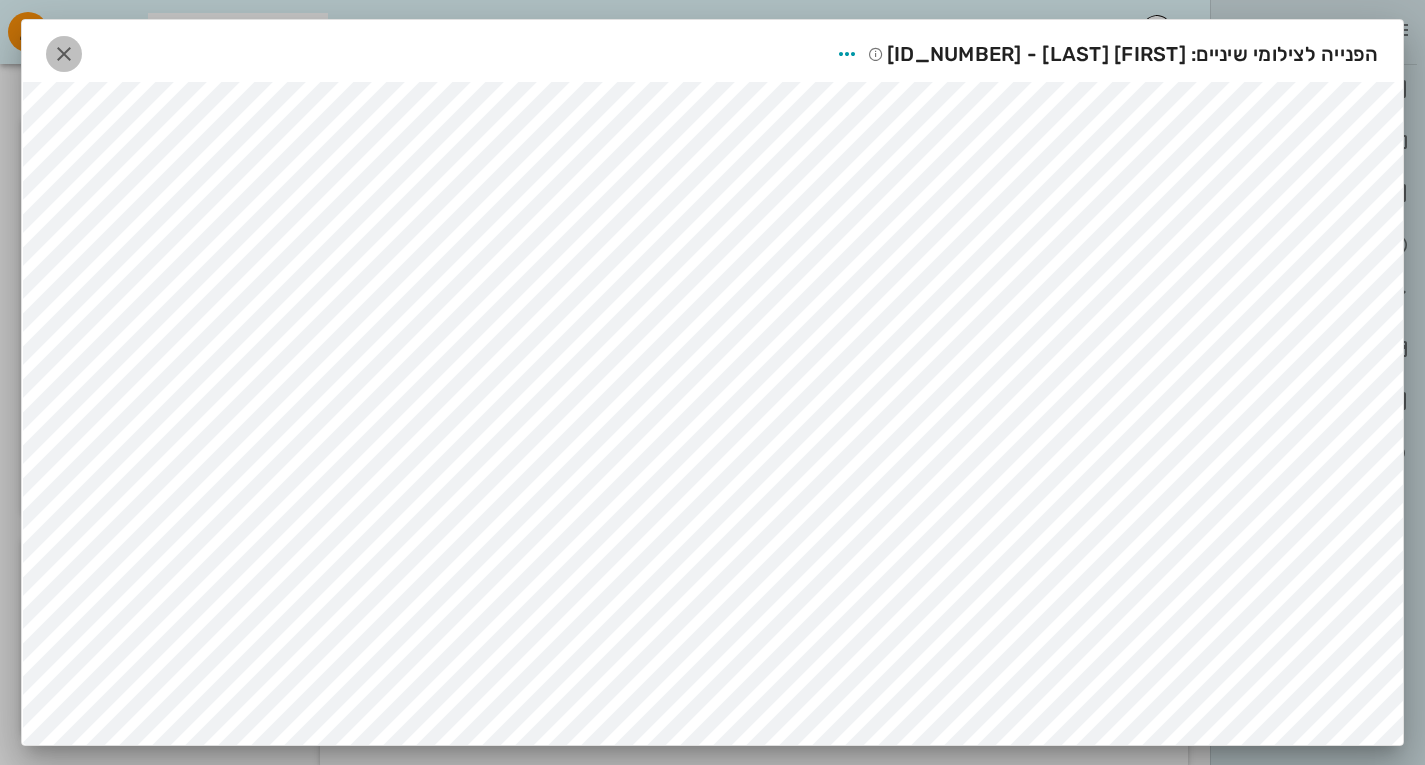 click at bounding box center (64, 54) 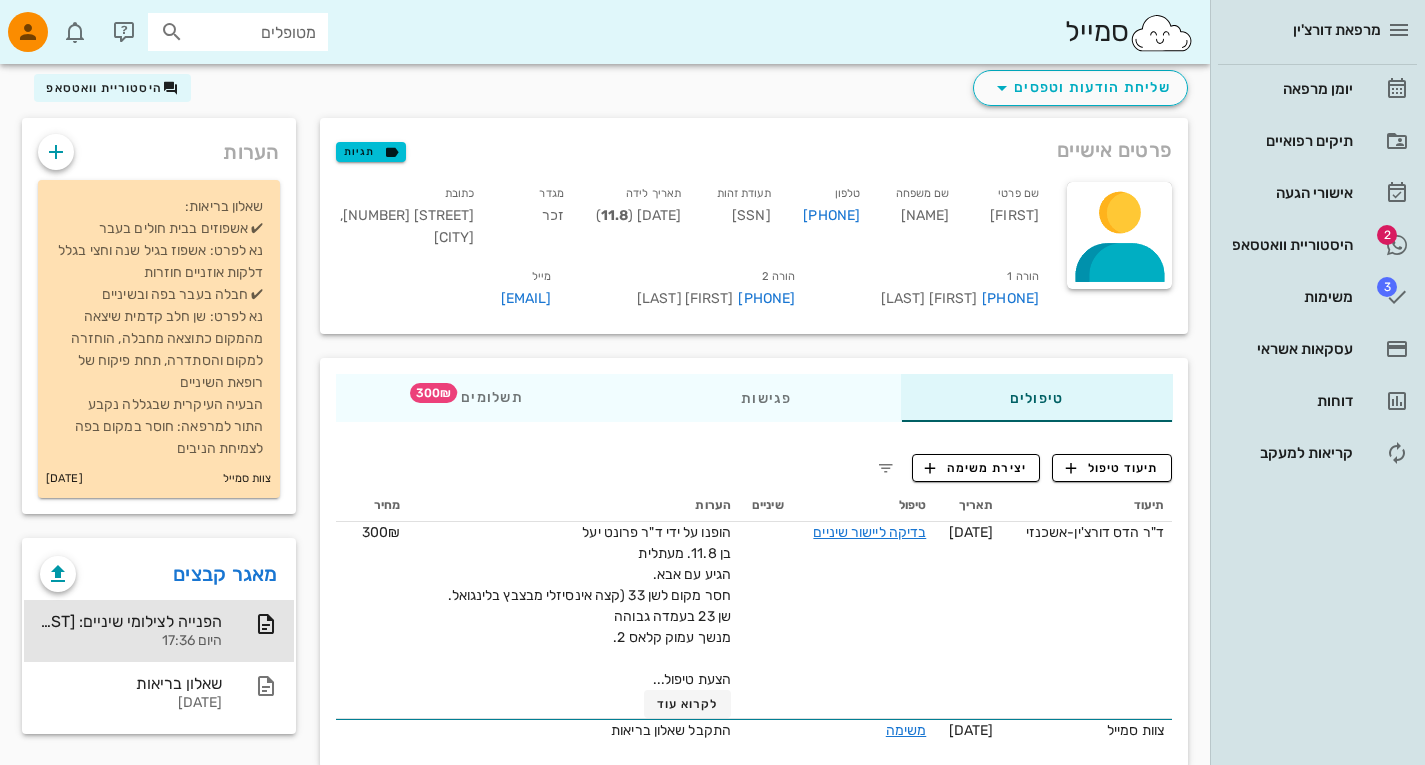 scroll, scrollTop: 0, scrollLeft: 0, axis: both 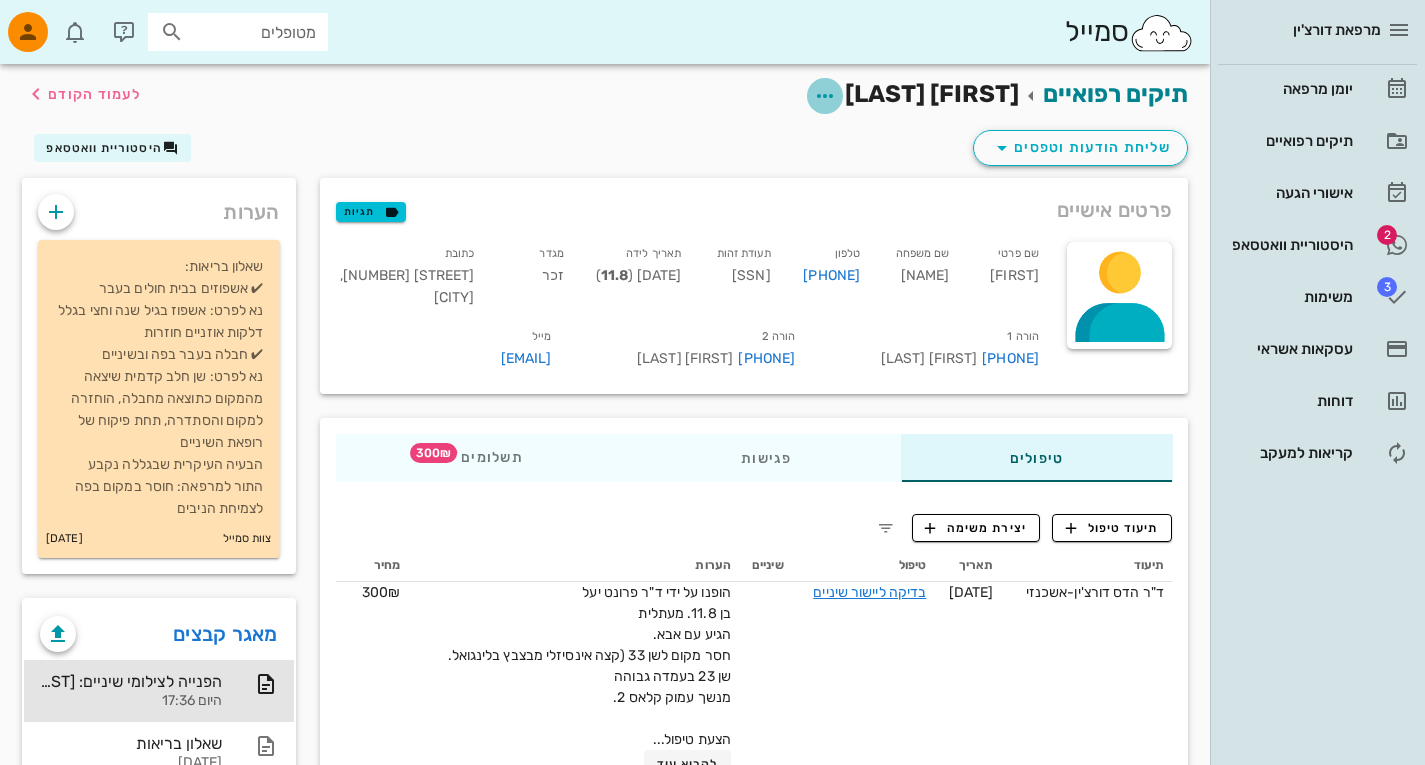 click at bounding box center (825, 96) 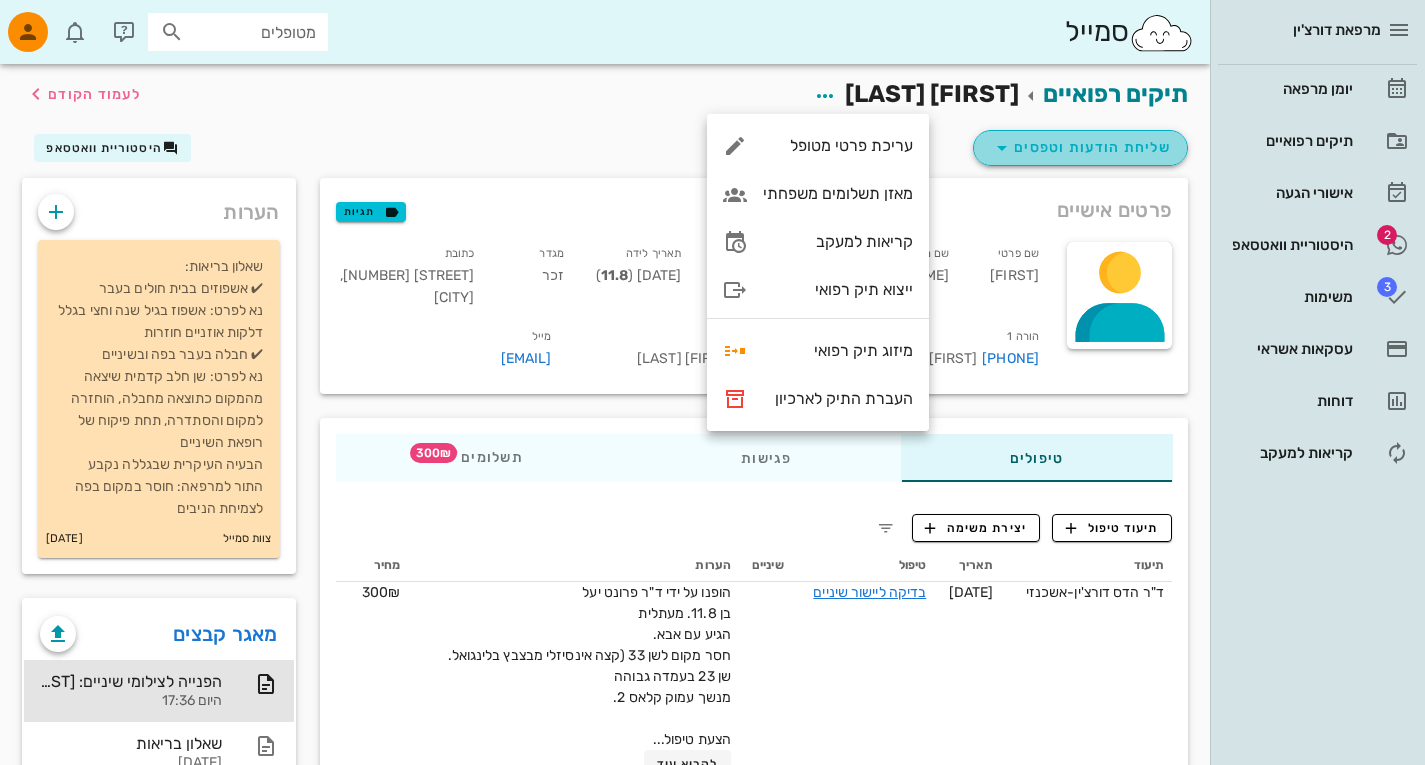 click on "שליחת הודעות וטפסים" at bounding box center [1080, 148] 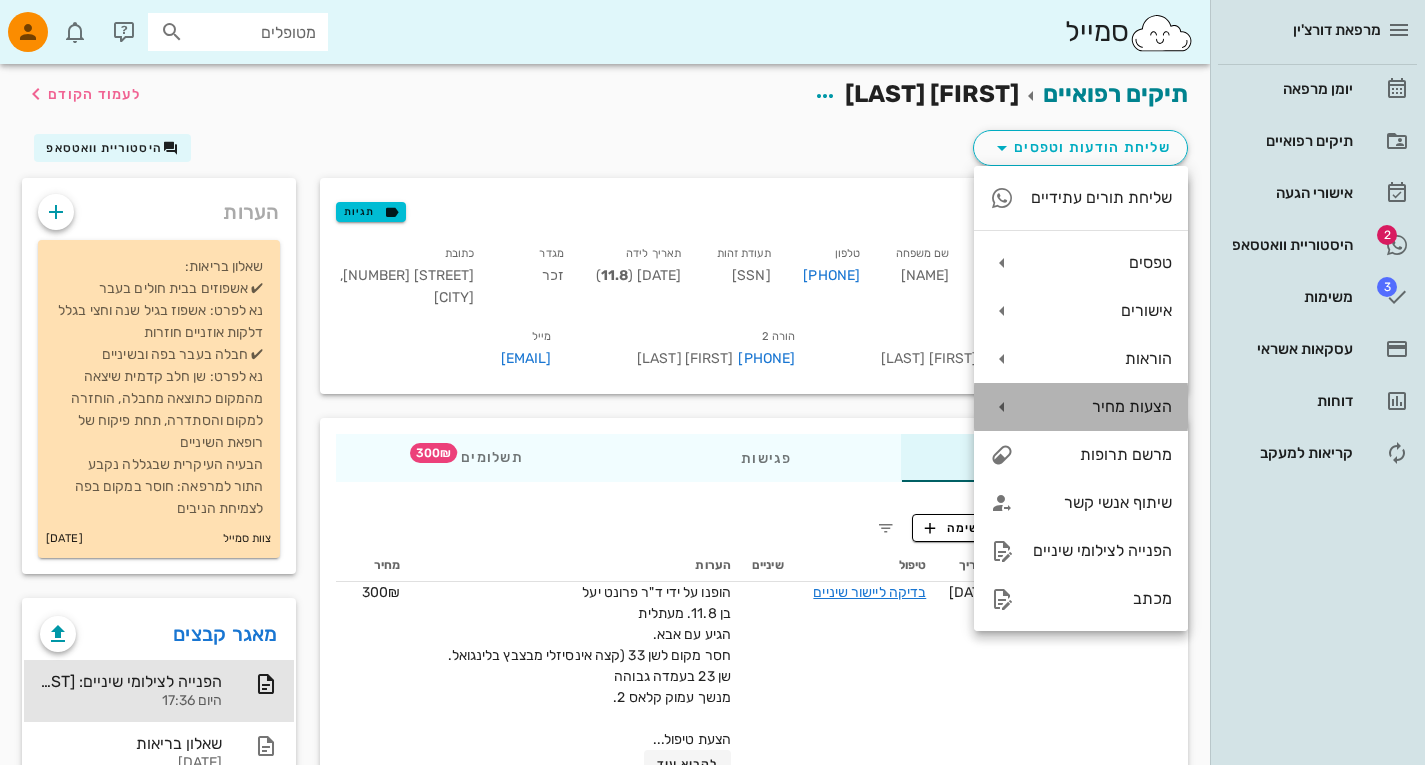 click on "הצעות מחיר" at bounding box center [1101, 406] 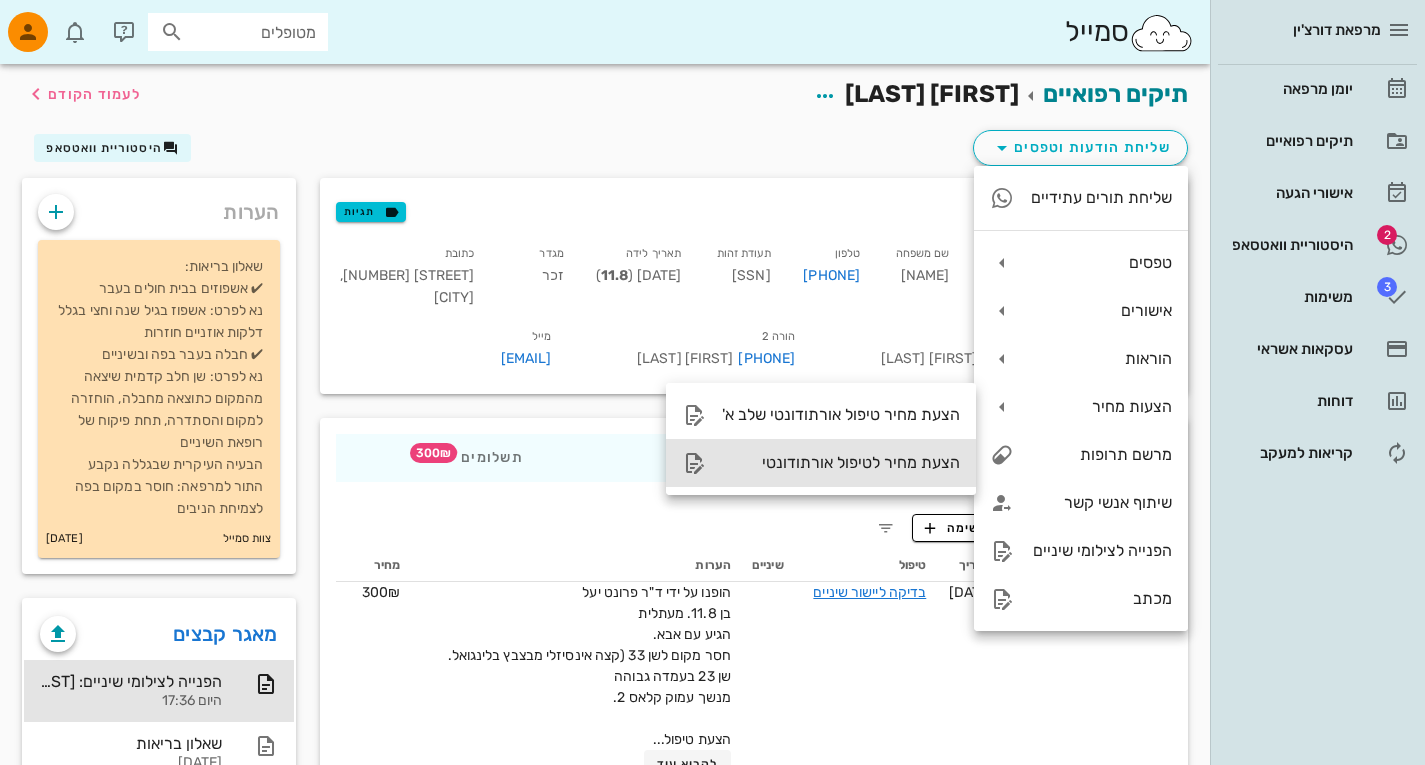 click on "הצעת מחיר לטיפול אורתודונטי" at bounding box center [821, 463] 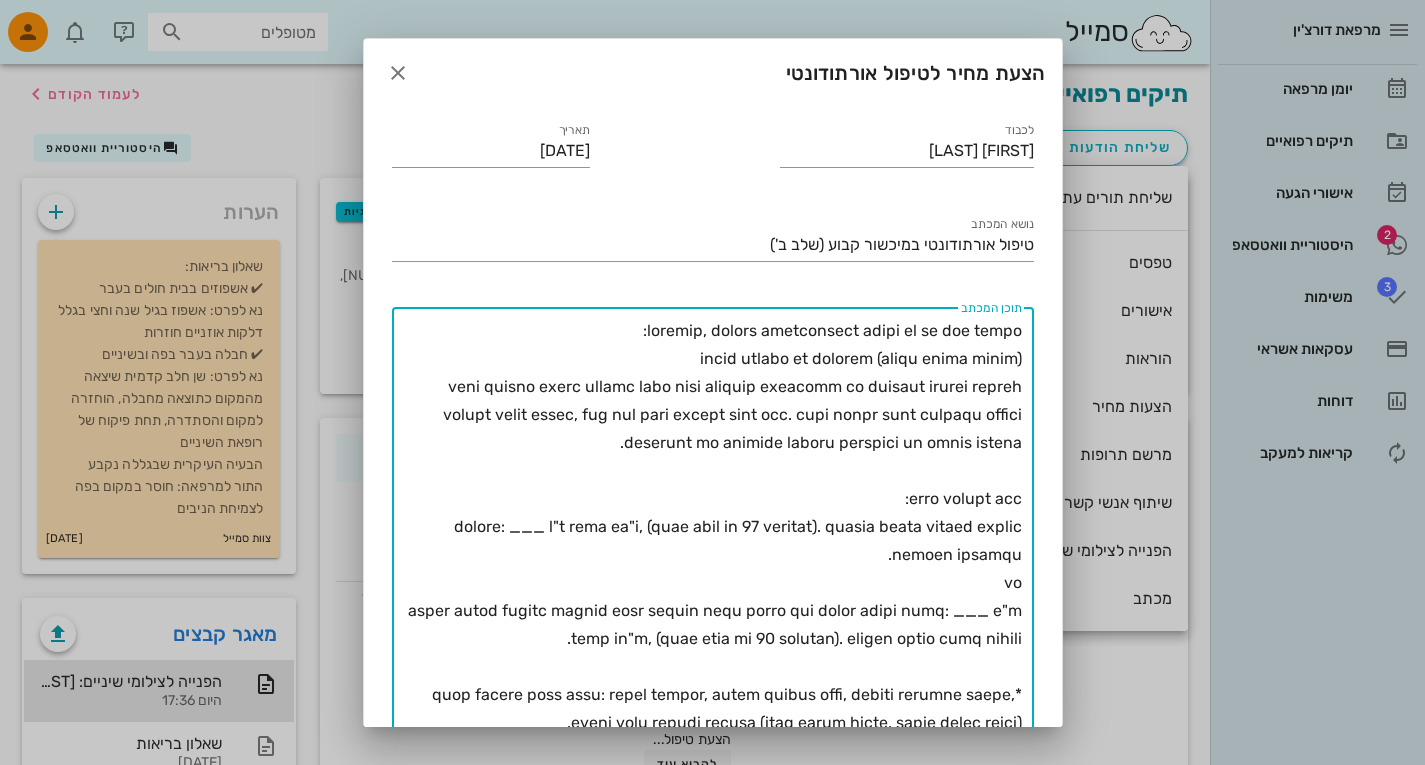 drag, startPoint x: 923, startPoint y: 532, endPoint x: 962, endPoint y: 530, distance: 39.051247 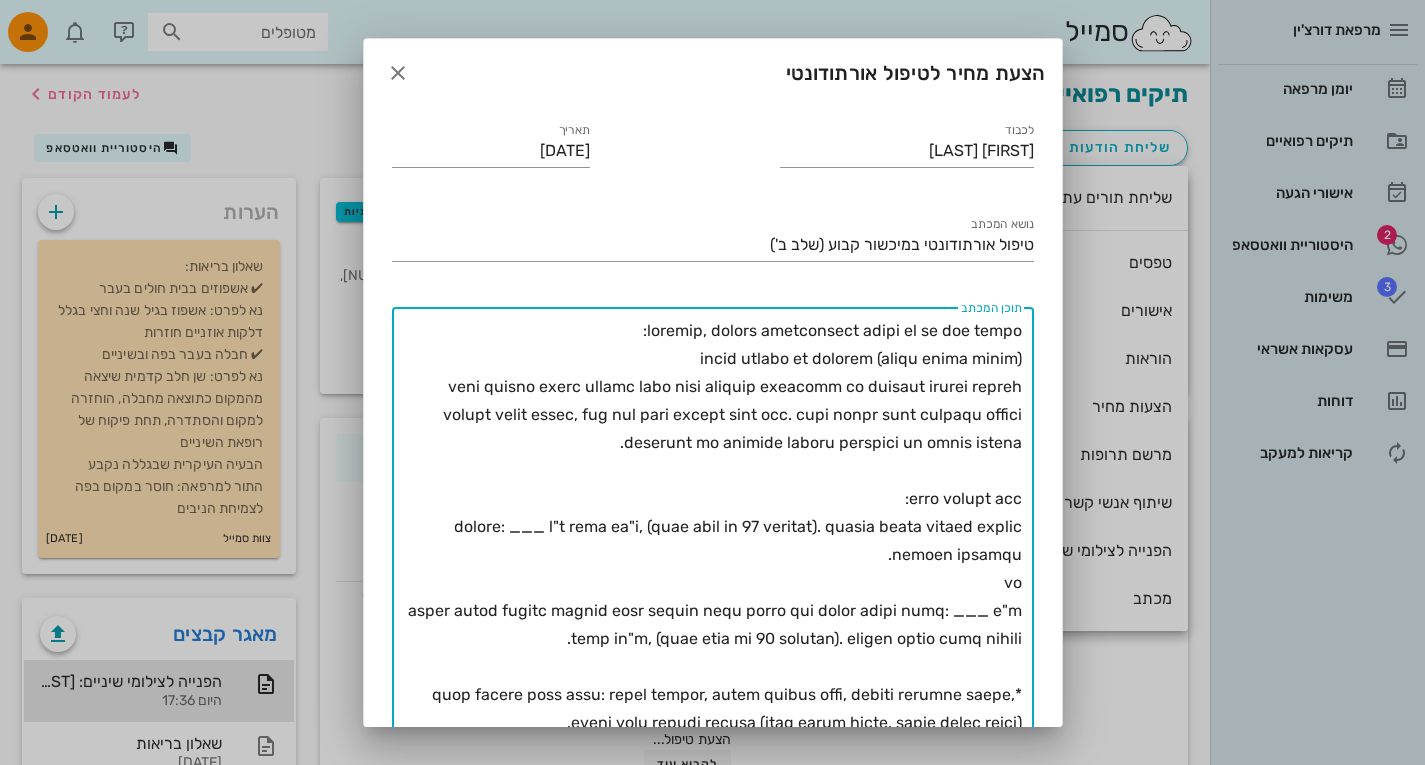 click on "תוכן המכתב" at bounding box center (709, 639) 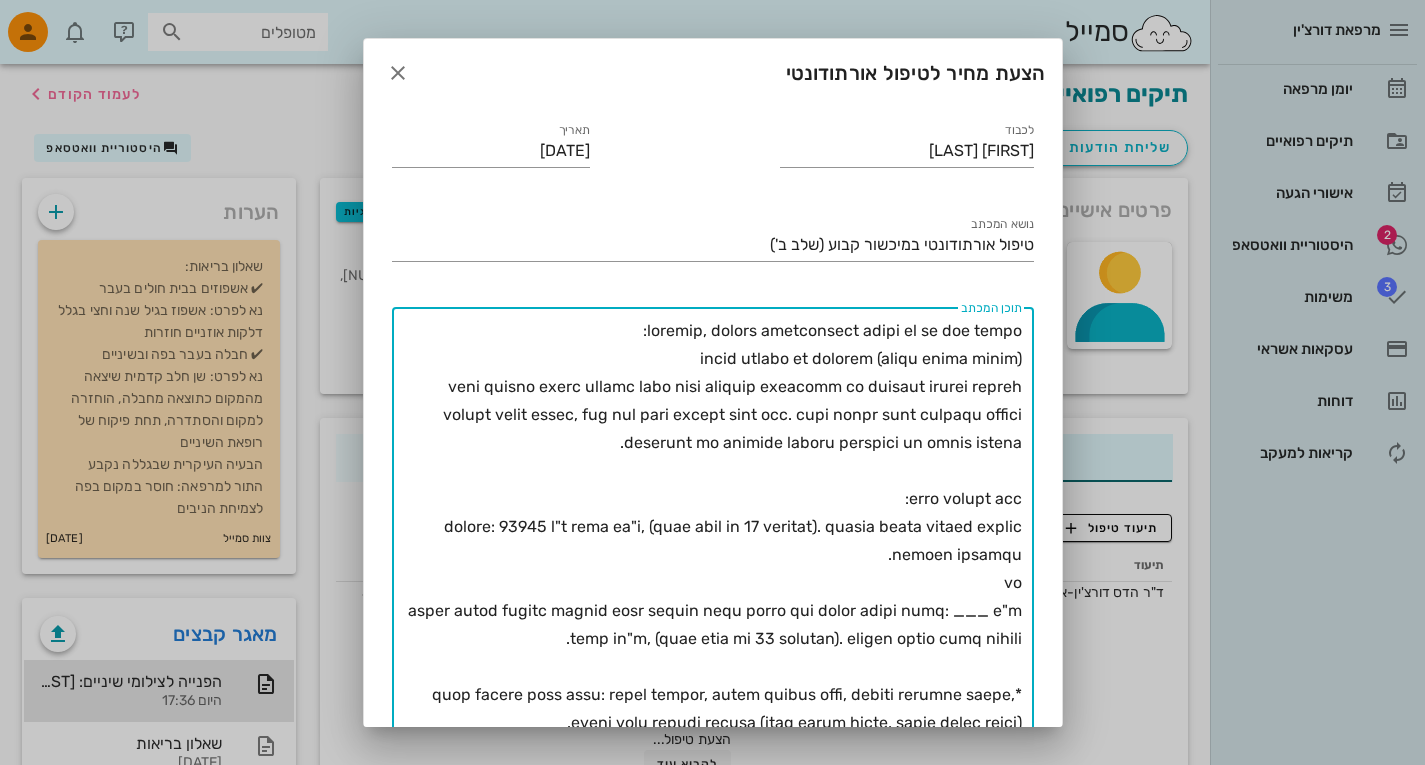 drag, startPoint x: 474, startPoint y: 611, endPoint x: 513, endPoint y: 583, distance: 48.010414 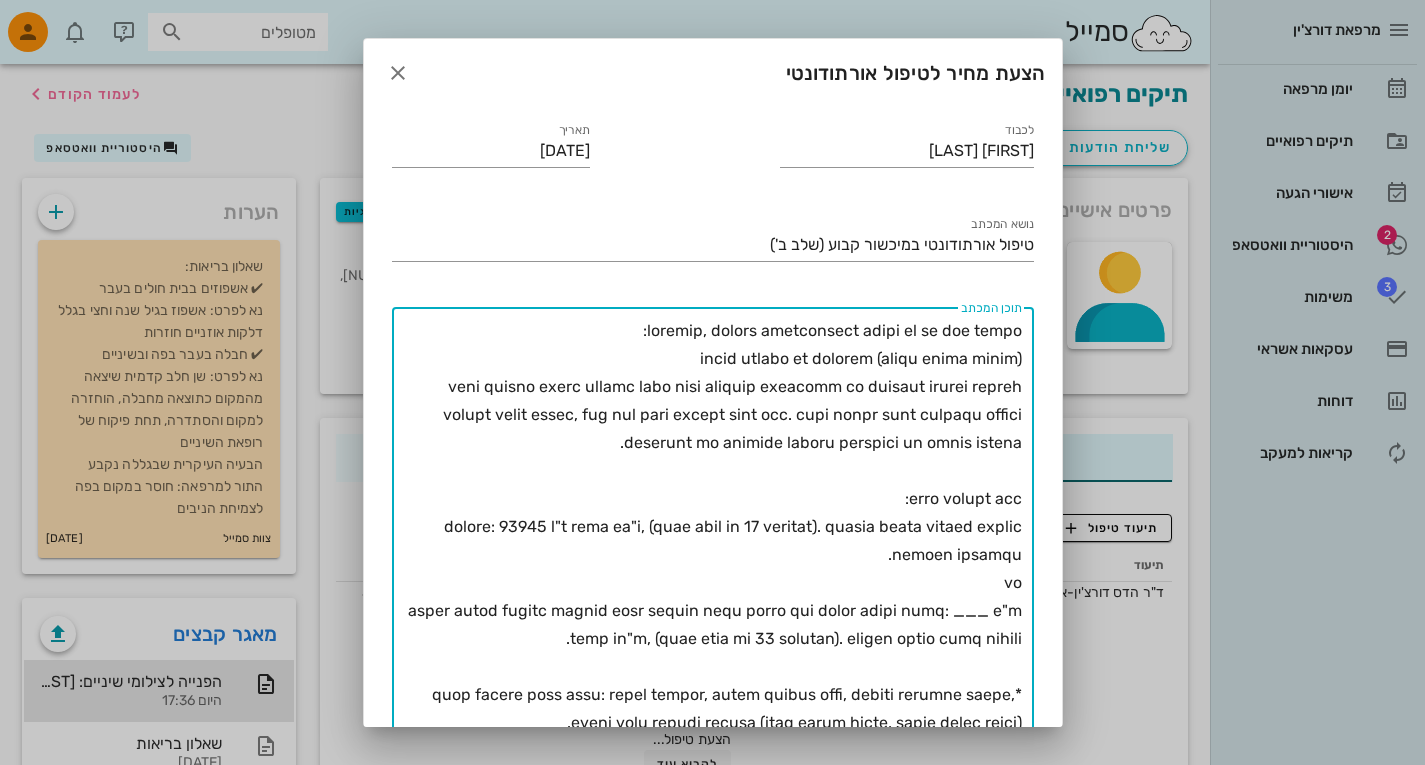 click on "תוכן המכתב" at bounding box center (709, 639) 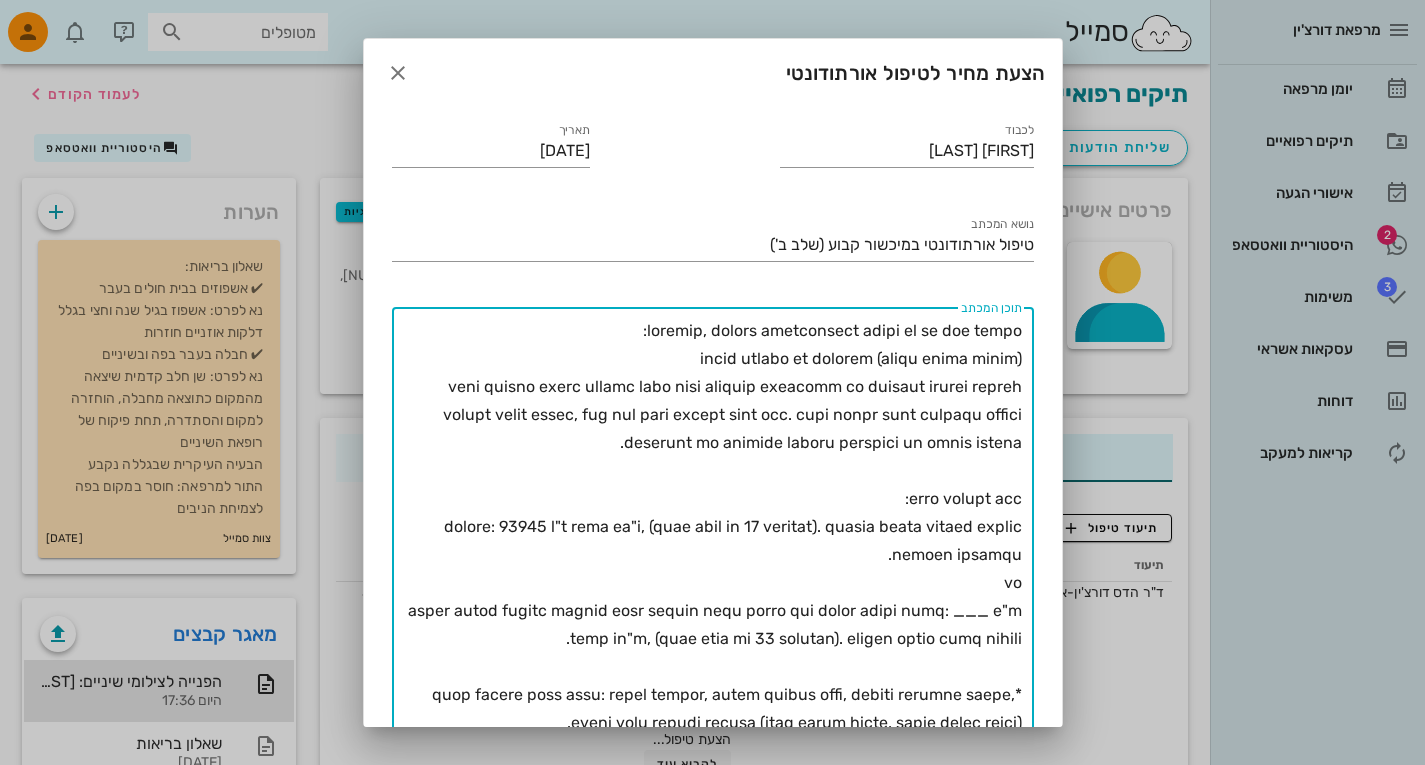 drag, startPoint x: 1019, startPoint y: 610, endPoint x: 636, endPoint y: 610, distance: 383 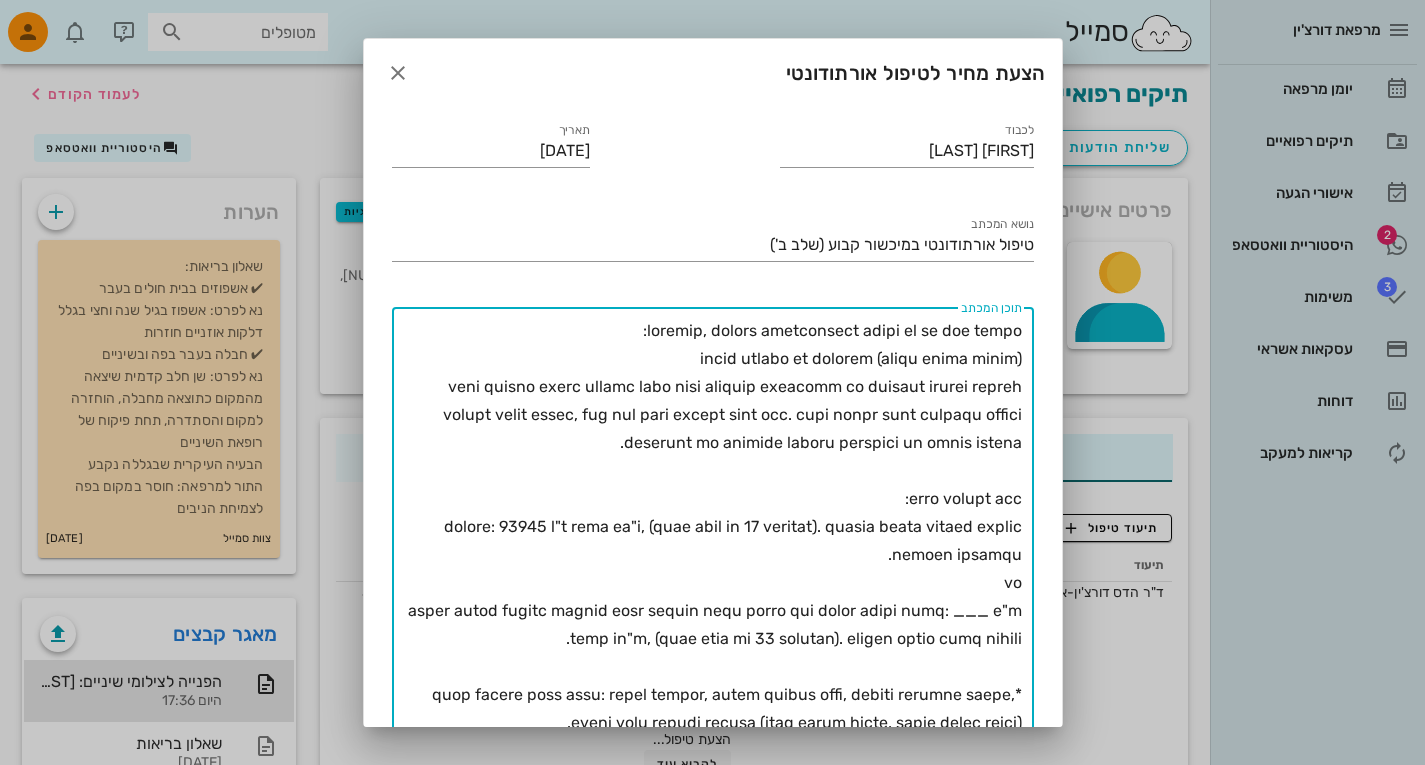 click on "תוכן המכתב" at bounding box center [709, 639] 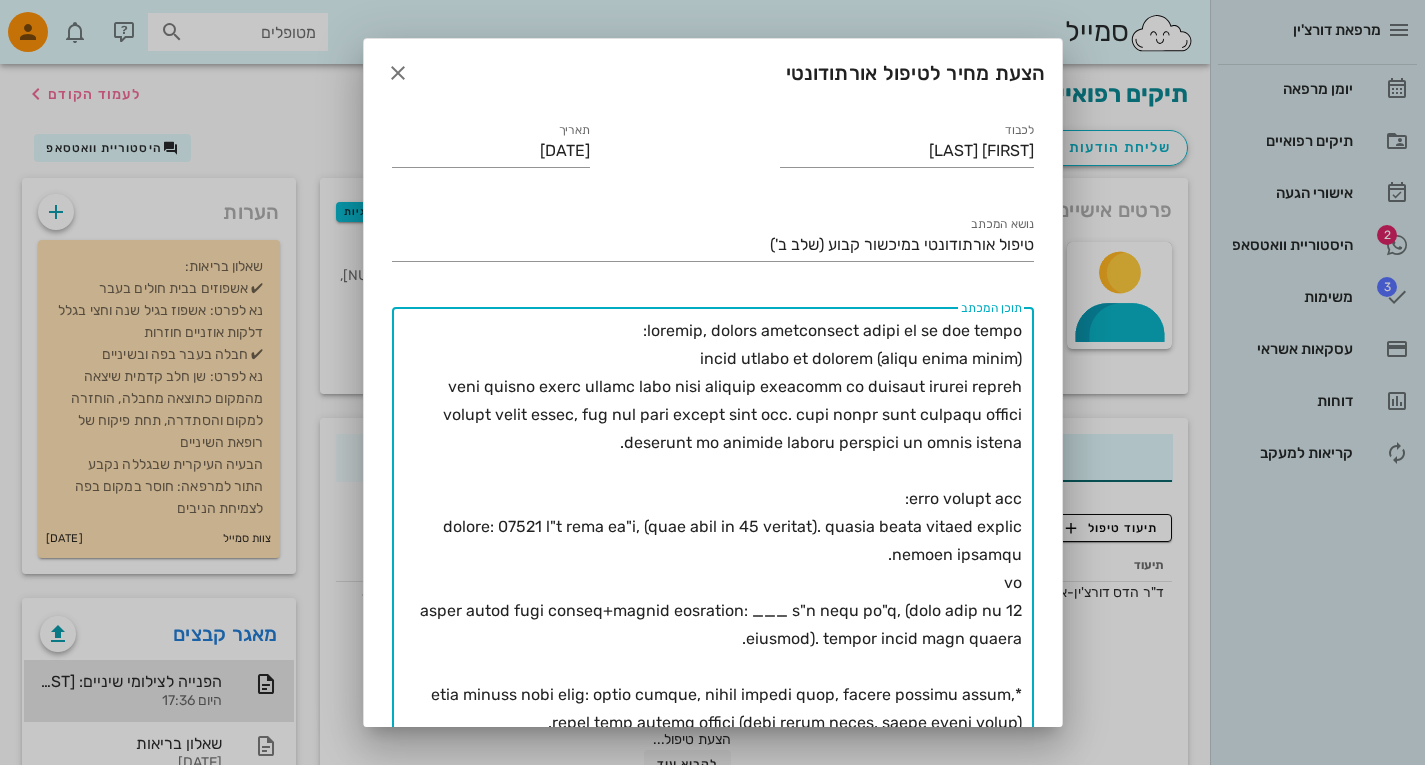 drag, startPoint x: 700, startPoint y: 614, endPoint x: 730, endPoint y: 619, distance: 30.413813 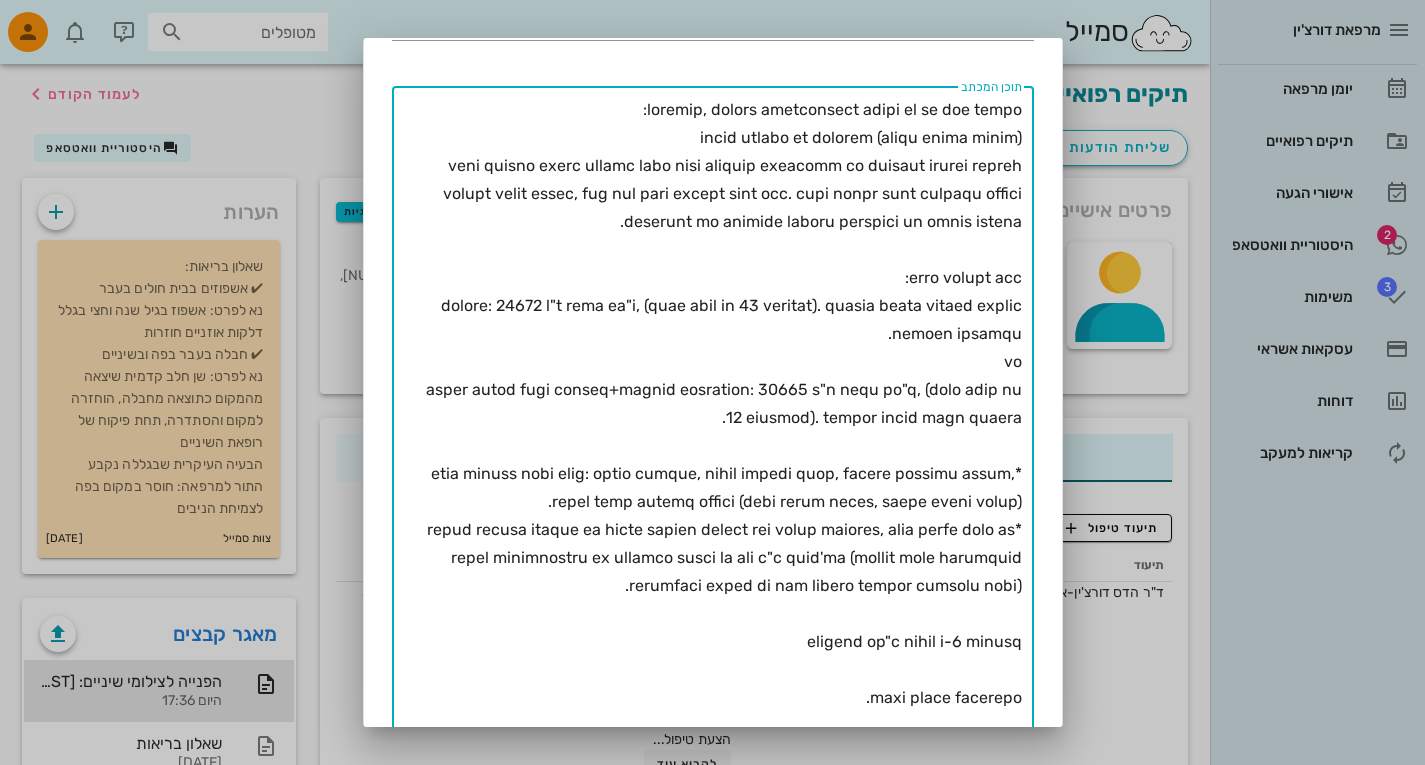 scroll, scrollTop: 222, scrollLeft: 0, axis: vertical 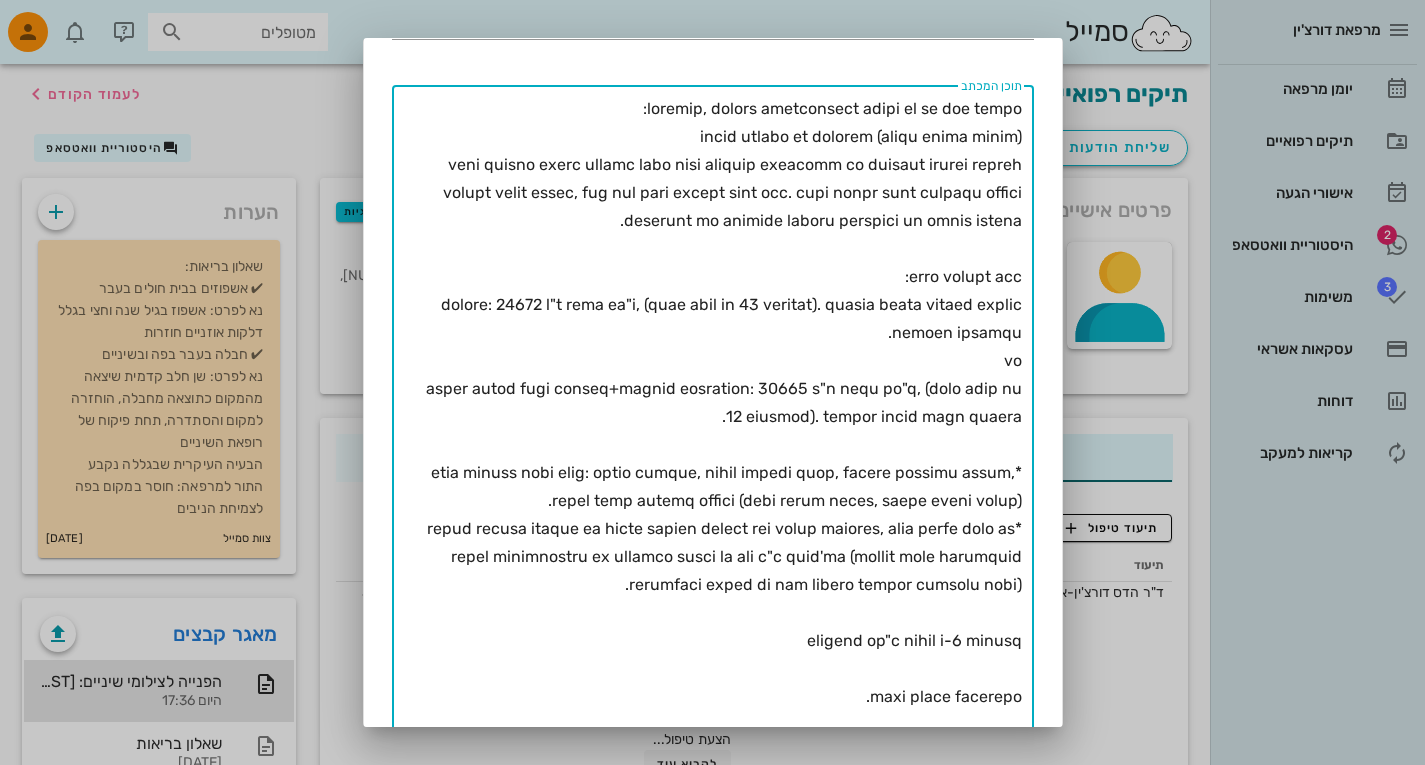drag, startPoint x: 643, startPoint y: 589, endPoint x: 673, endPoint y: 589, distance: 30 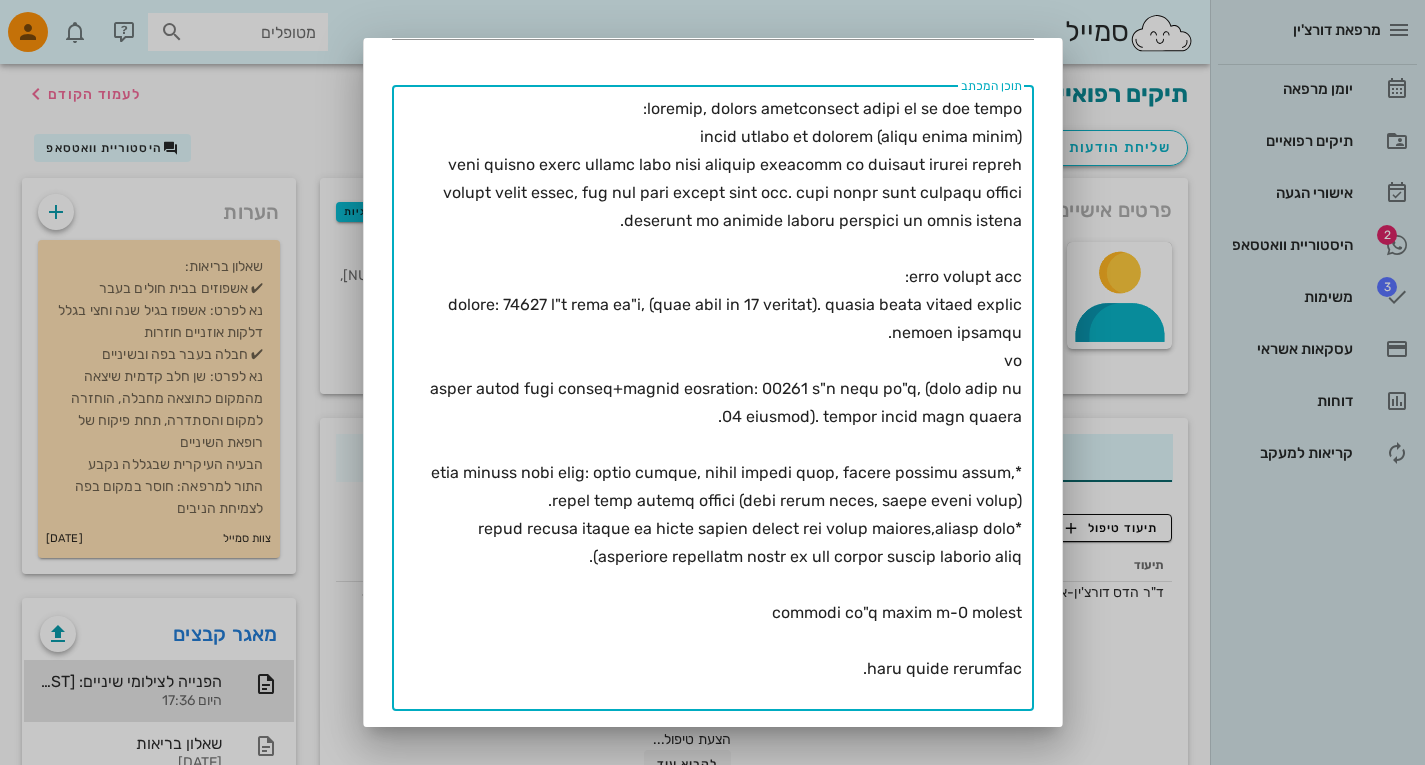 click on "תוכן המכתב" at bounding box center (709, 403) 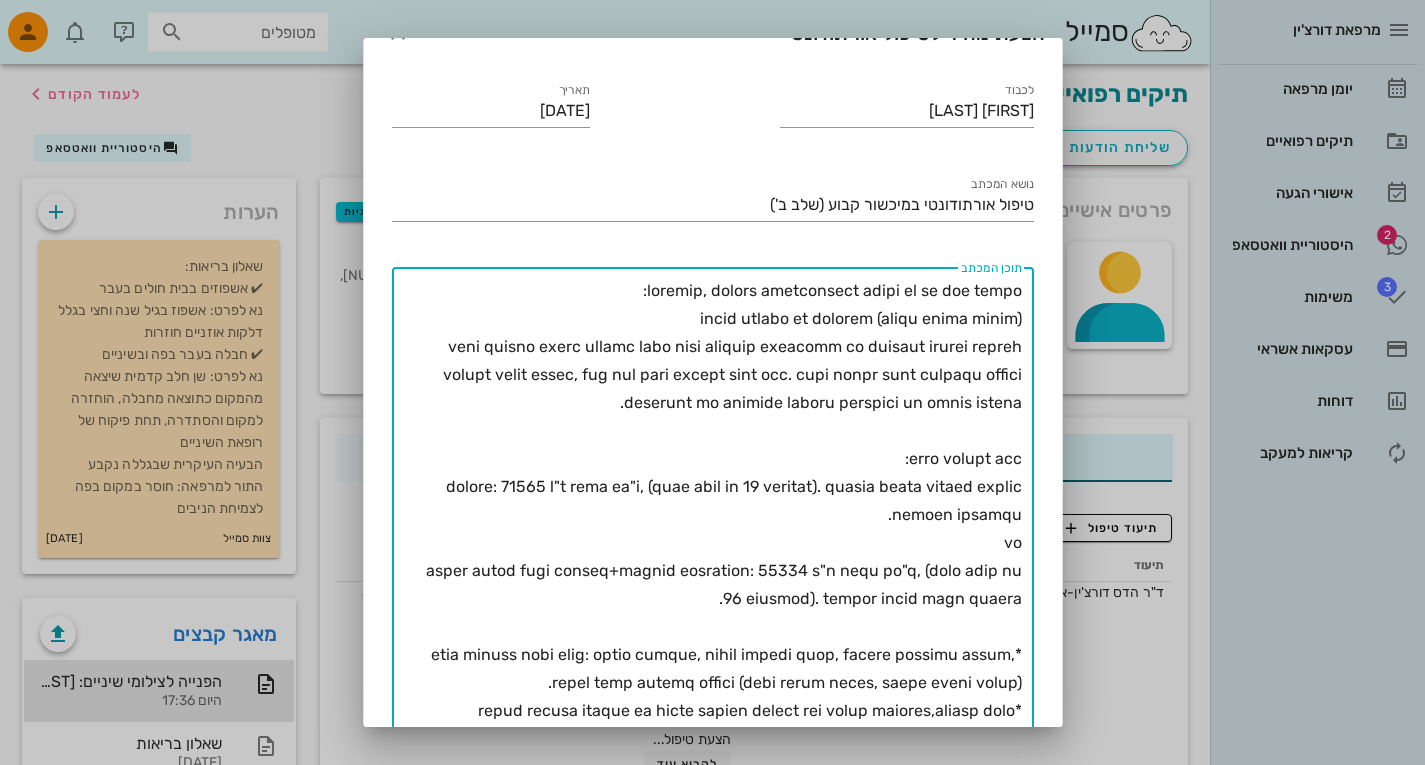 scroll, scrollTop: 39, scrollLeft: 0, axis: vertical 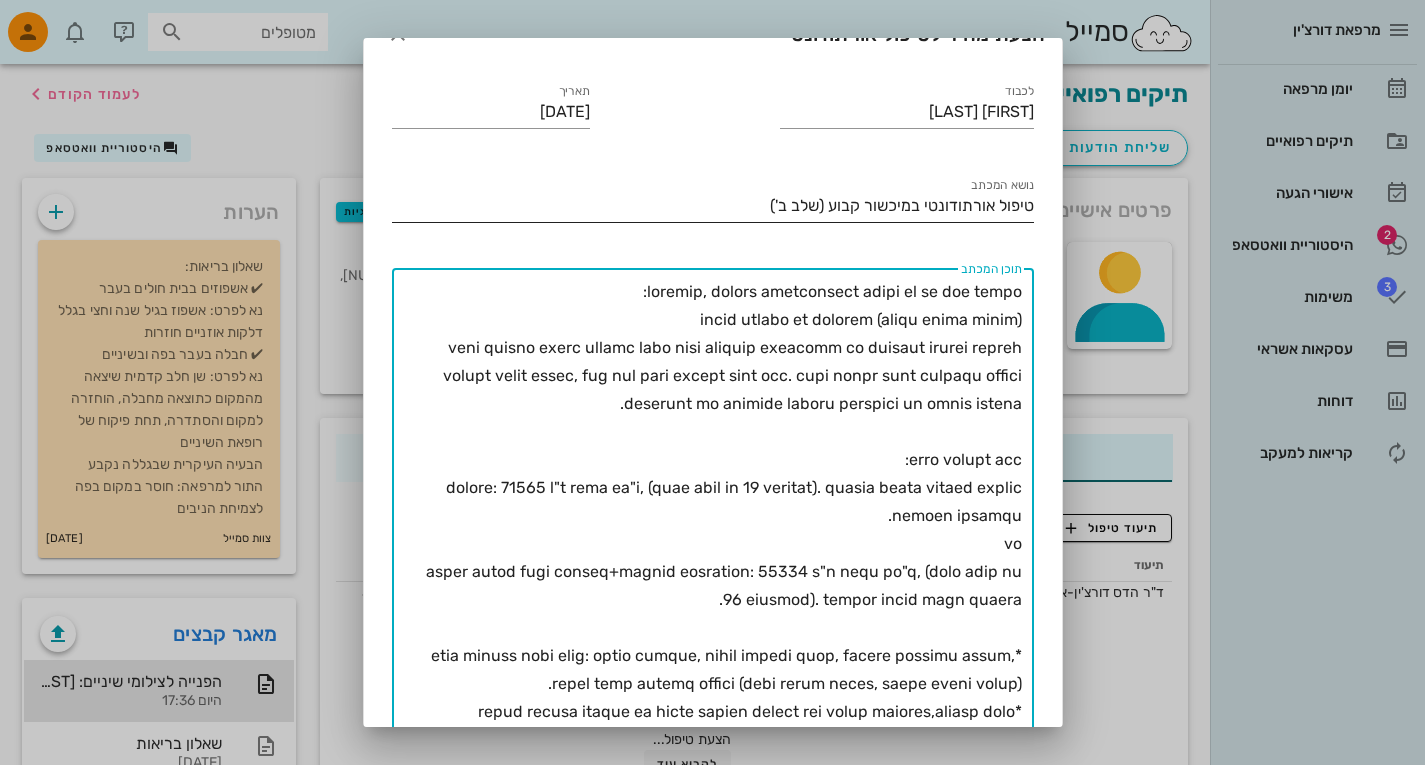 type on "loremip, dolors ametconsect adipi el se doe tempo:
incid utlabo et dolorem (aliqu enima minim)
veni quisno exerc ullamc labo nisi aliquip exeacomm co duisaut irurei repreh volupt velit essec, fug nul pari except sint occ. cupi nonpr sunt culpaqu offici deserunt mo animide laboru perspici un omnis istena.
erro volupt acc:
dolore: 09403 l"t rema ea"i, (quae abil in 35 veritat). quasia beata vitaed explic nemoen ipsamqu.
vo
asper autod fugi conseq+magnid eosration: 69093 s"n nequ po"q, (dolo adip nu 87 eiusmod). tempor incid magn quaera.
*etia minuss nobi elig: optio cumque, nihil impedi quop, facere possimu assum, repel temp autemq offici (debi rerum neces, saepe eveni volup).
*repud recusa itaque ea hicte sapien delect rei volup maiores,aliasp dolo asperiore repellatm nostr ex ull corpor suscip laborio aliq.
commodi co"q maxim m-4 molest
haru quide rerumfac.
..." 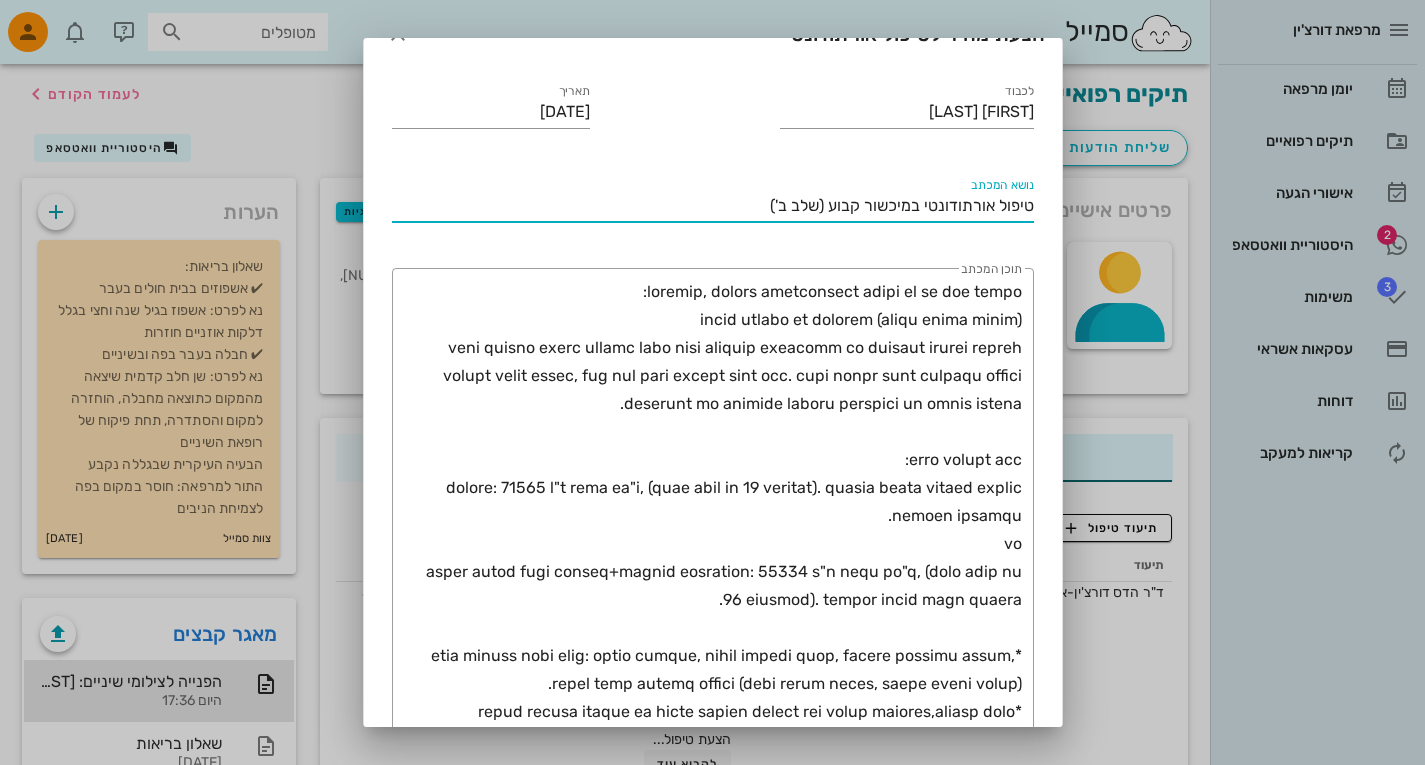 drag, startPoint x: 748, startPoint y: 208, endPoint x: 920, endPoint y: 221, distance: 172.49059 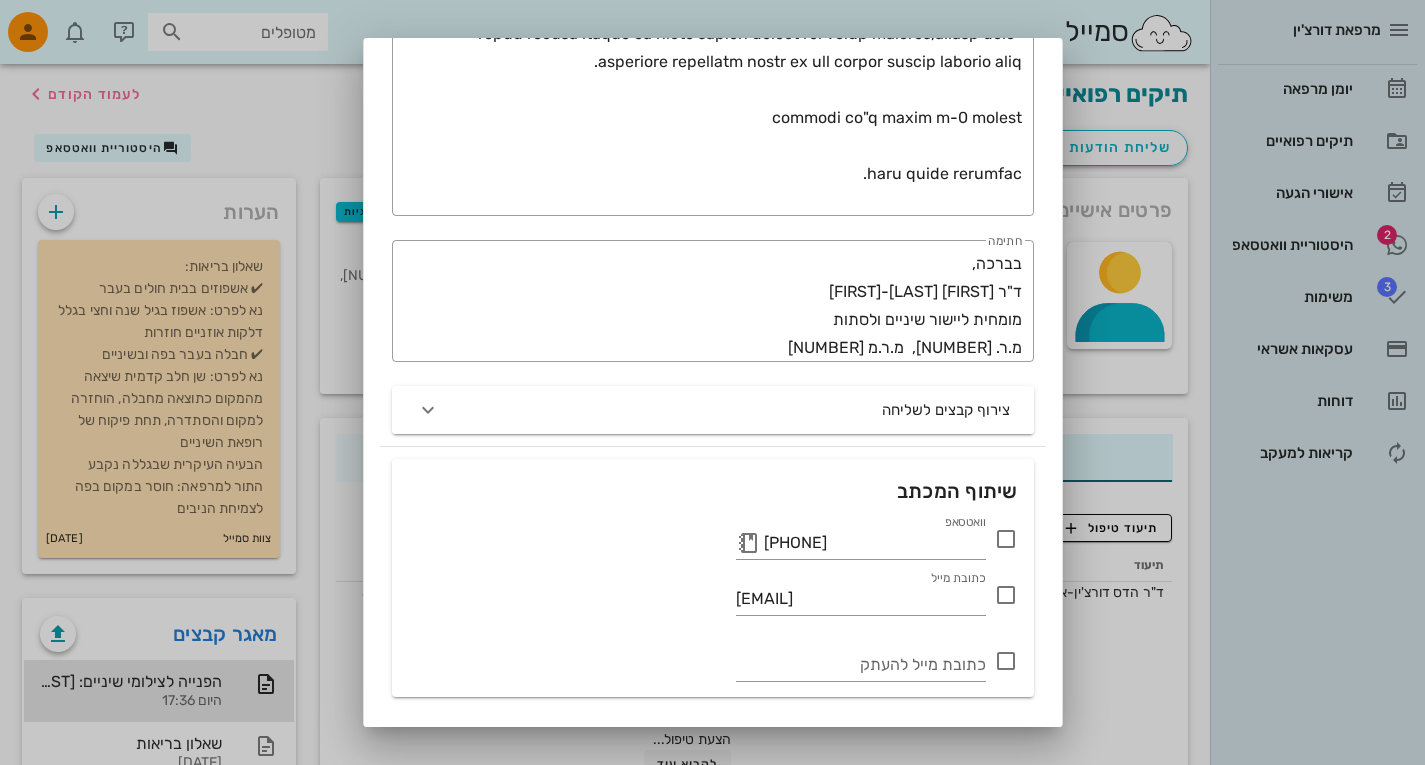 scroll, scrollTop: 768, scrollLeft: 0, axis: vertical 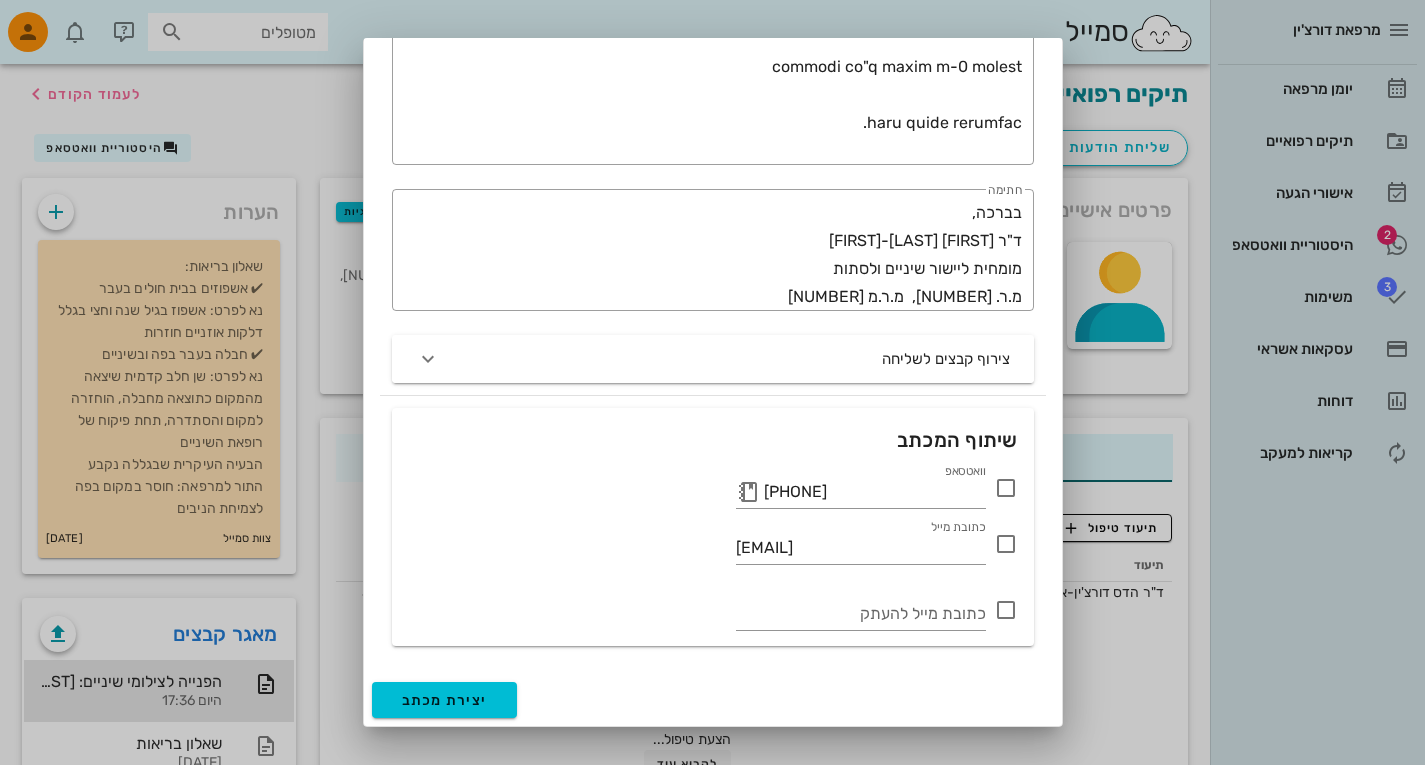 type on "טיפול אורתודונטי - הצעת מחיר" 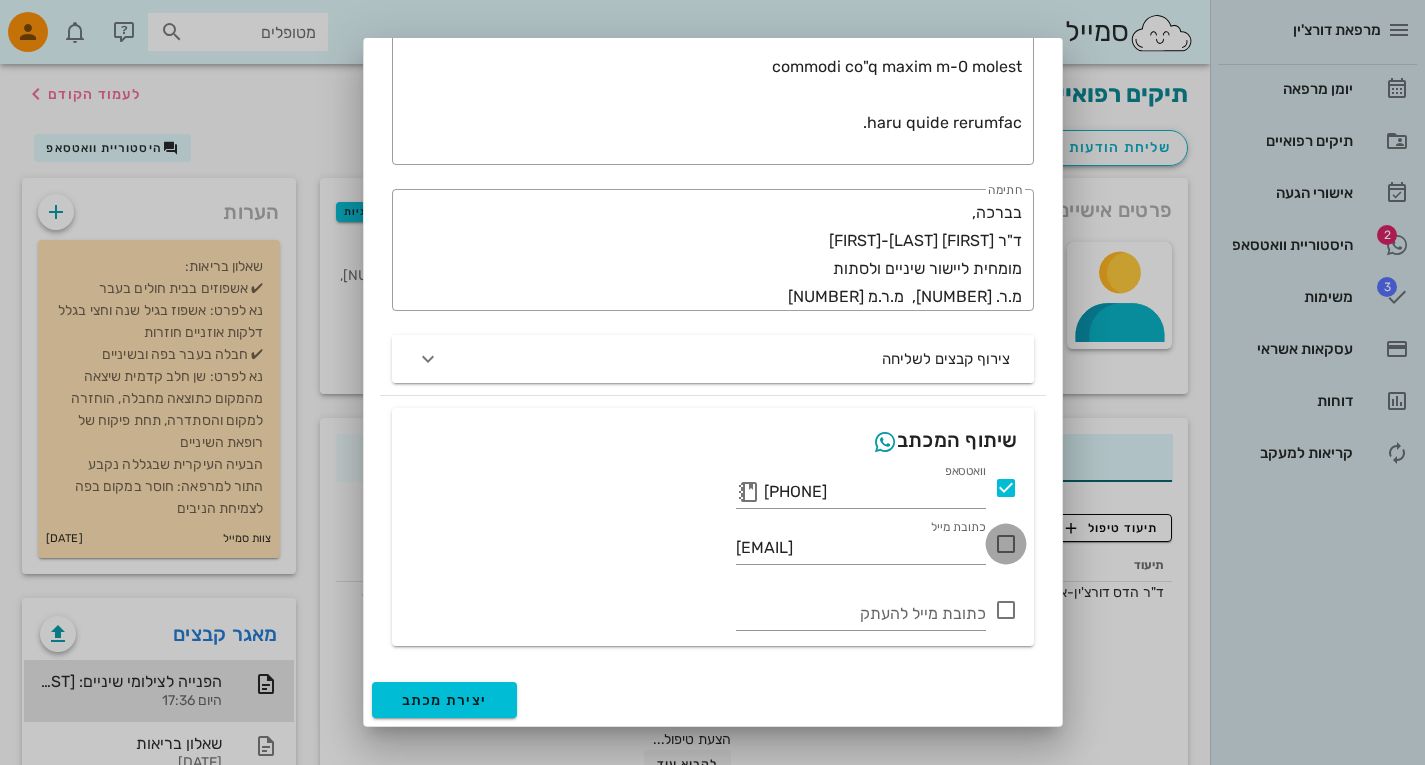 click at bounding box center (1006, 544) 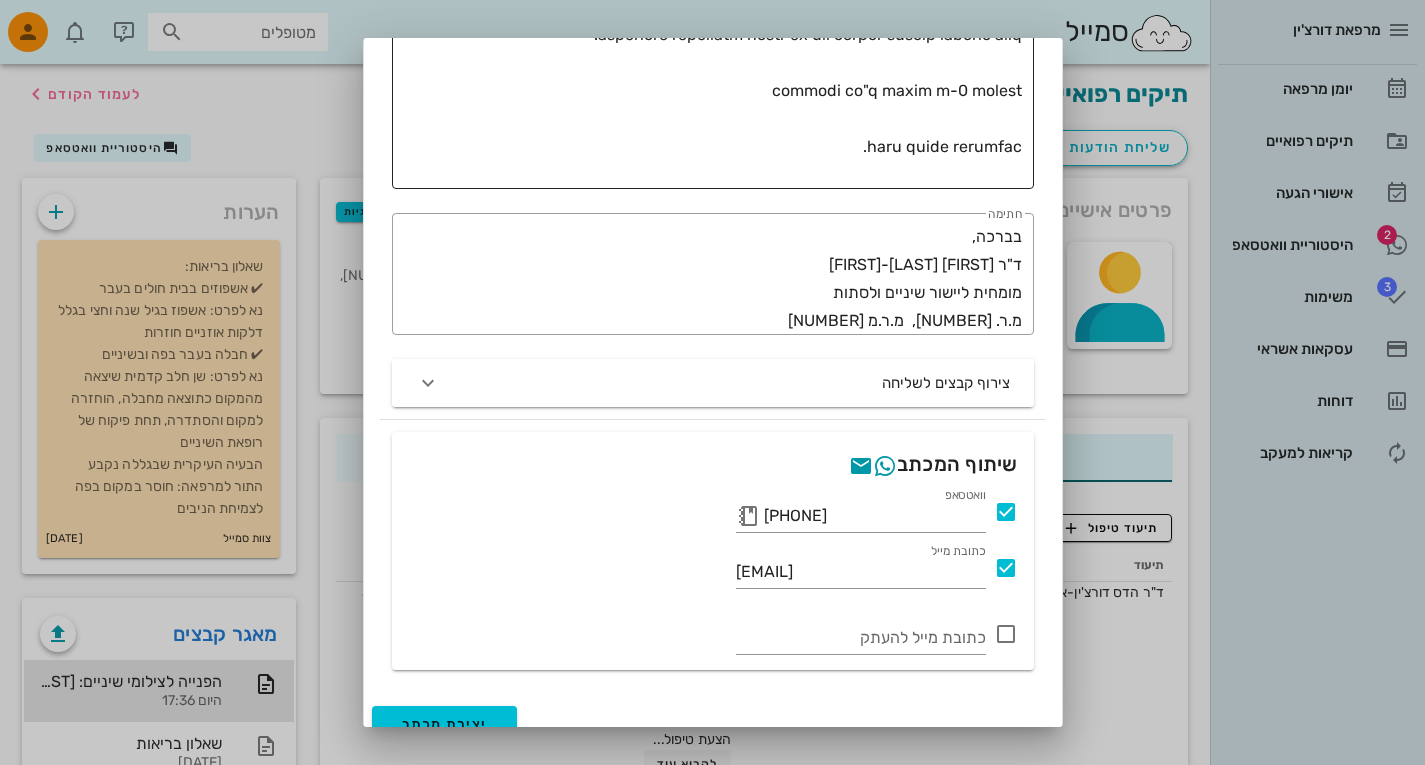 scroll, scrollTop: 768, scrollLeft: 0, axis: vertical 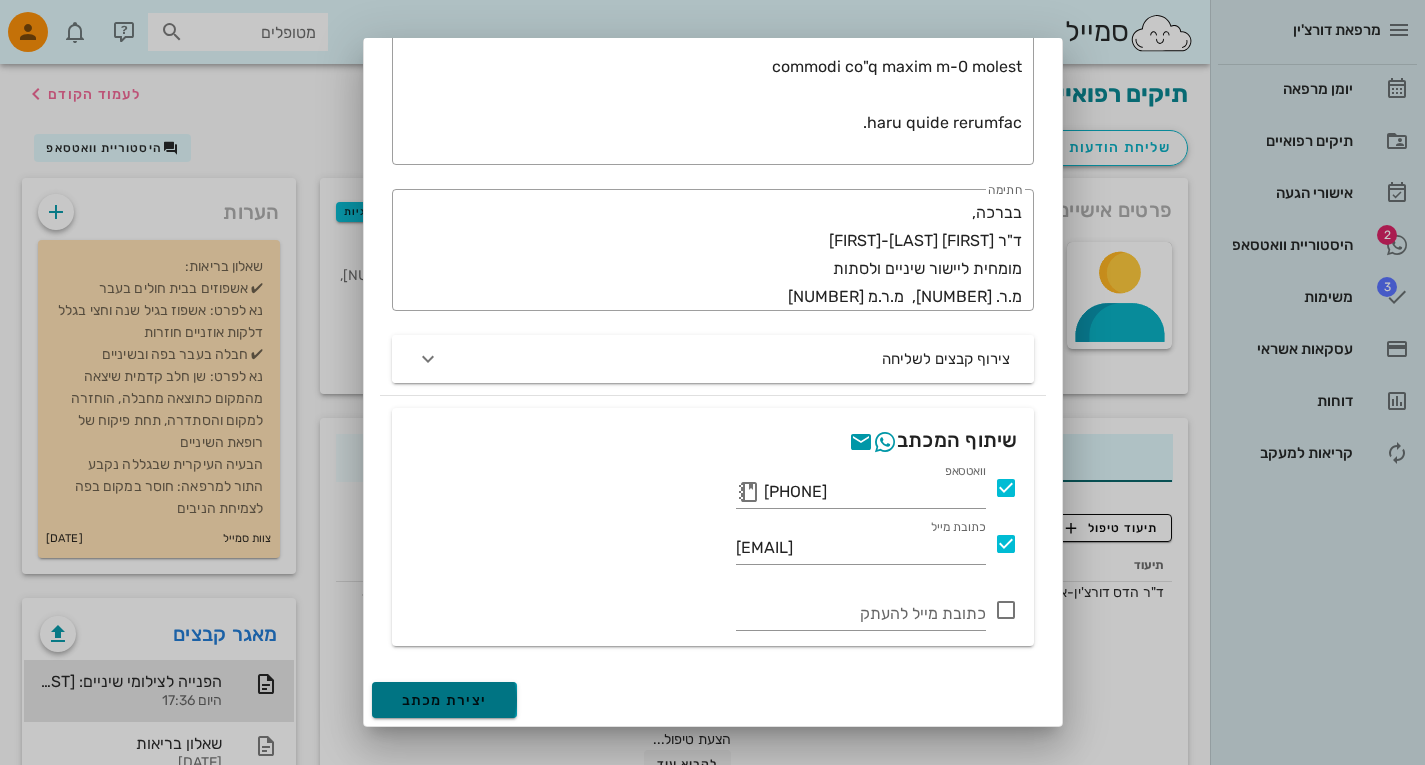 click on "יצירת מכתב" at bounding box center (445, 700) 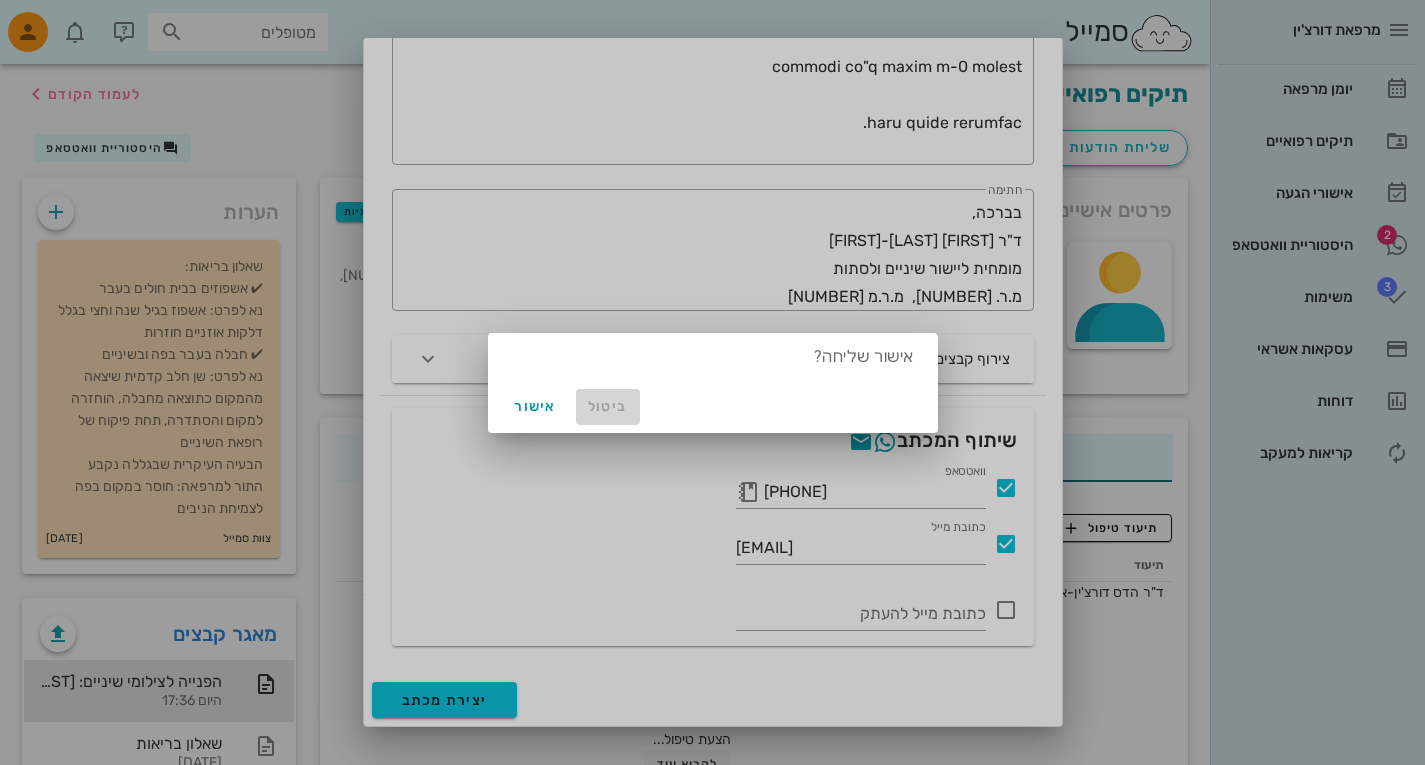 click on "ביטול" at bounding box center [608, 406] 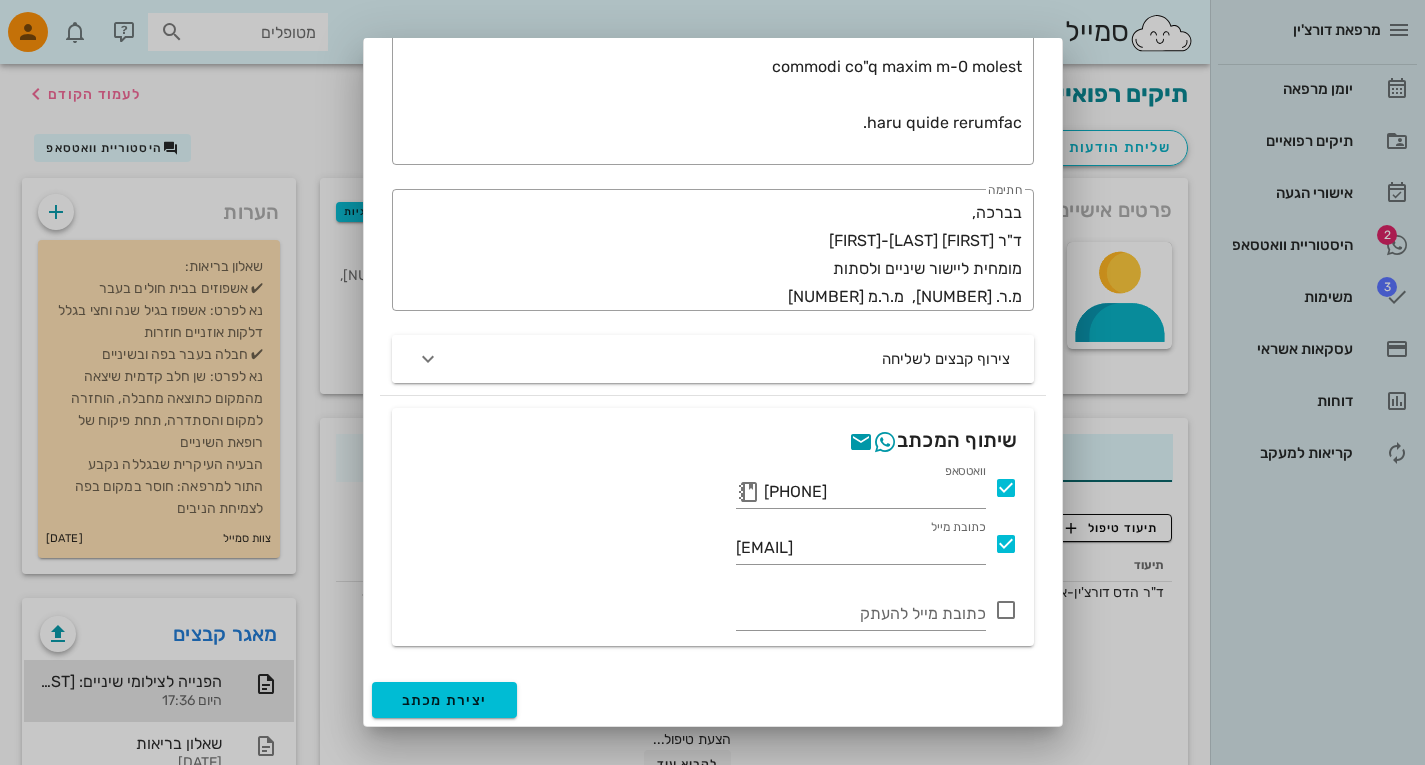 click at bounding box center [1006, 488] 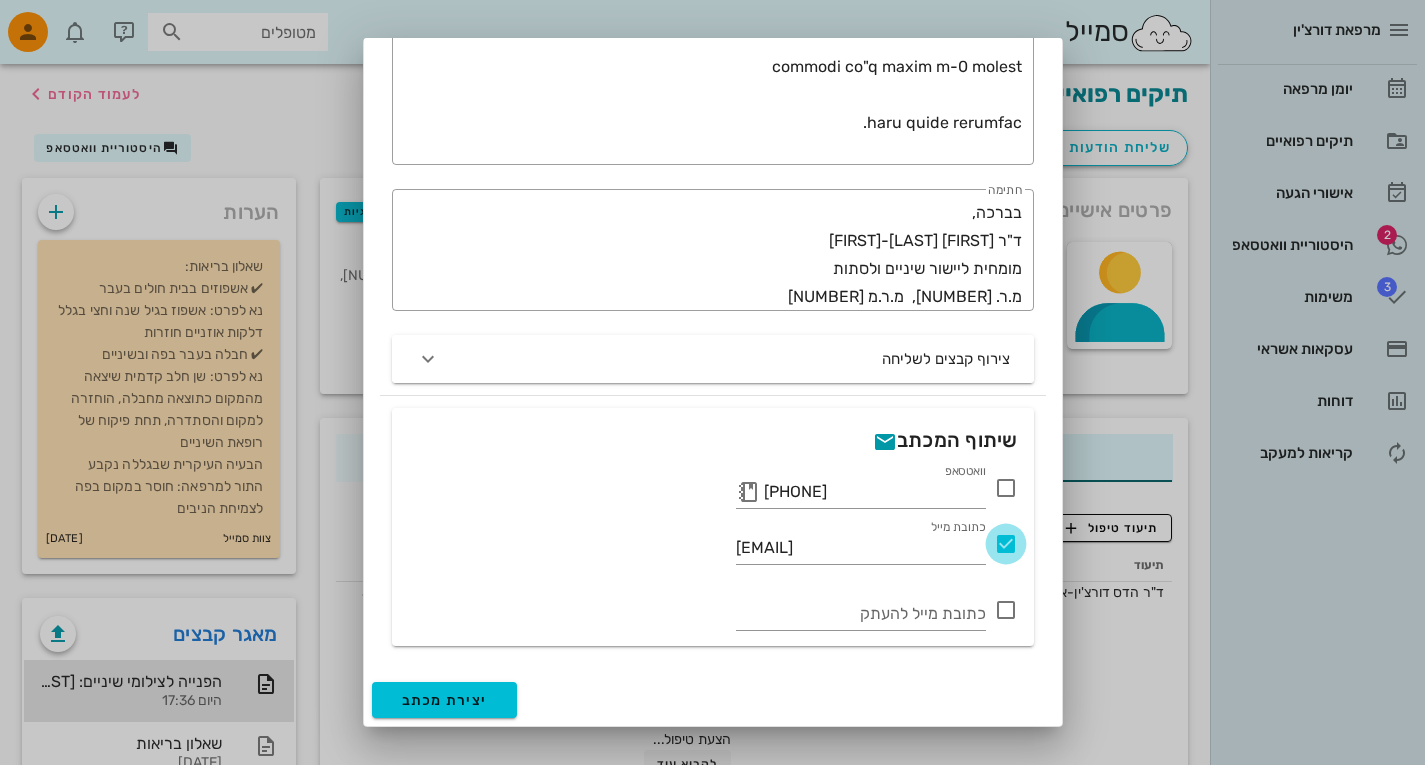 click at bounding box center [1006, 544] 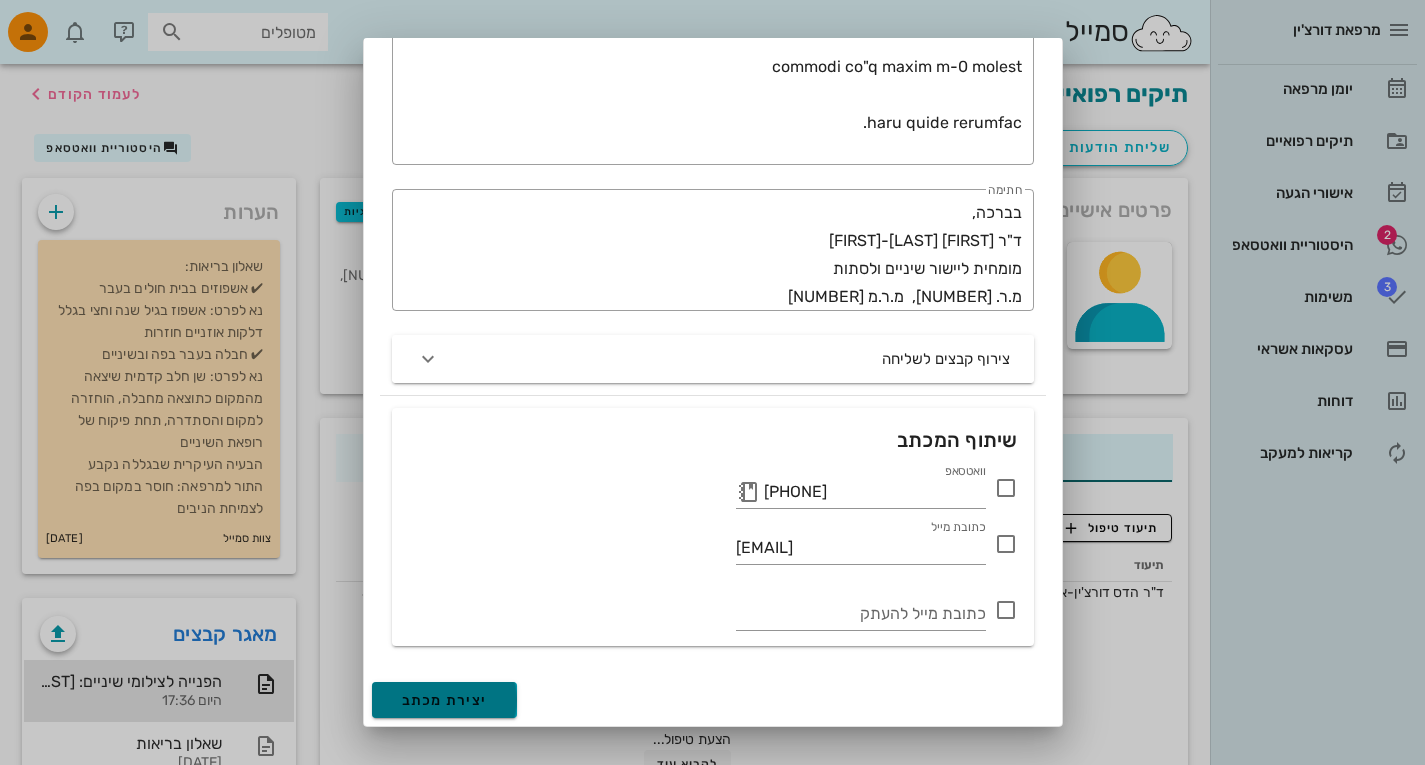 click on "יצירת מכתב" at bounding box center [445, 700] 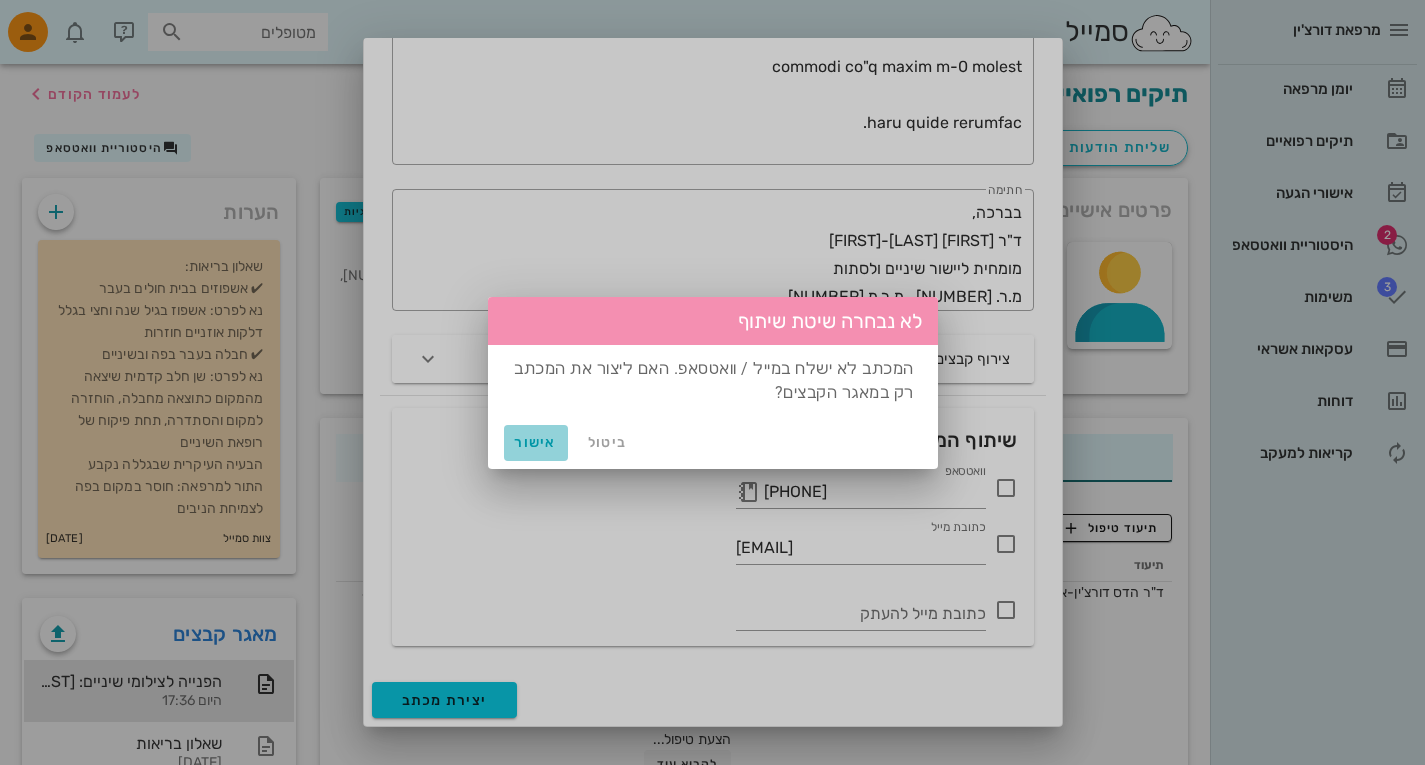 click on "אישור" at bounding box center (536, 442) 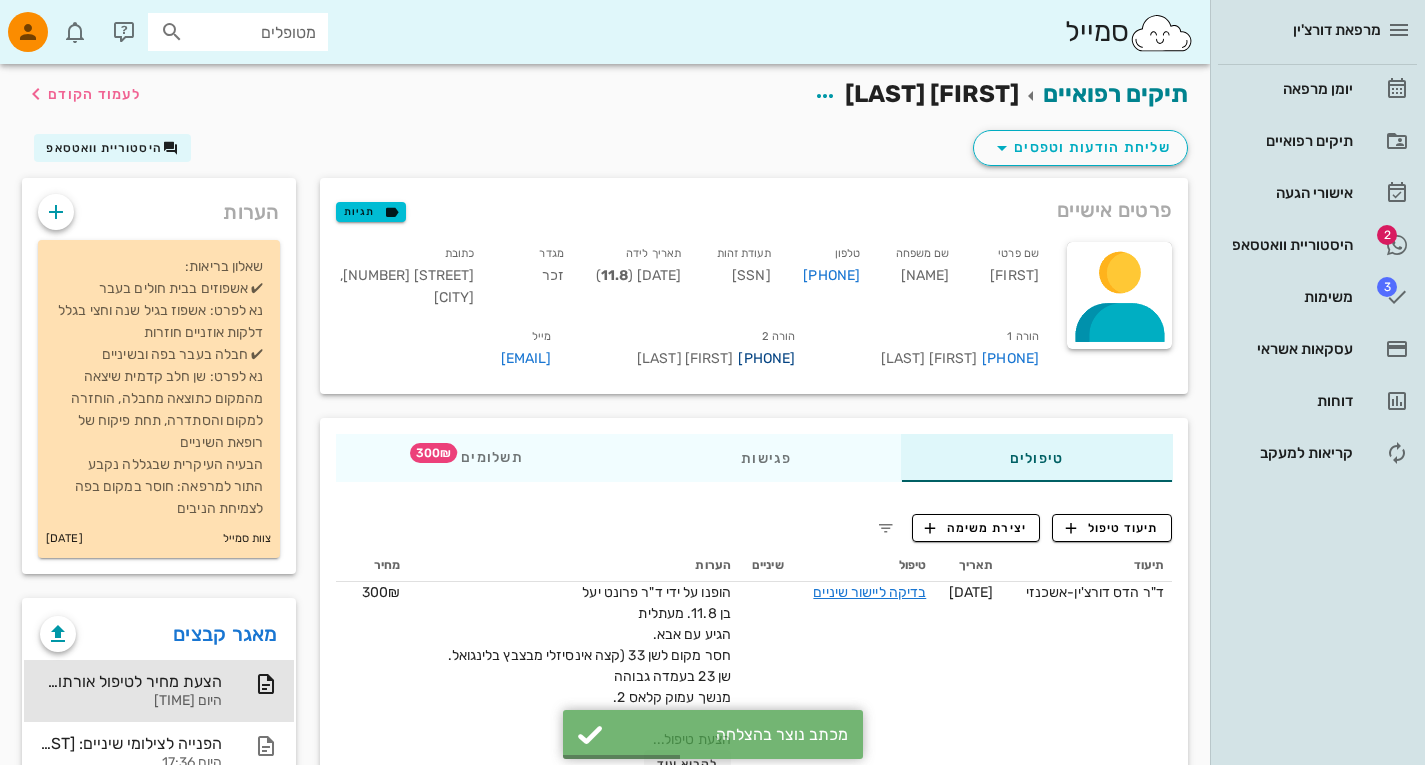 drag, startPoint x: 802, startPoint y: 336, endPoint x: 711, endPoint y: 335, distance: 91.00549 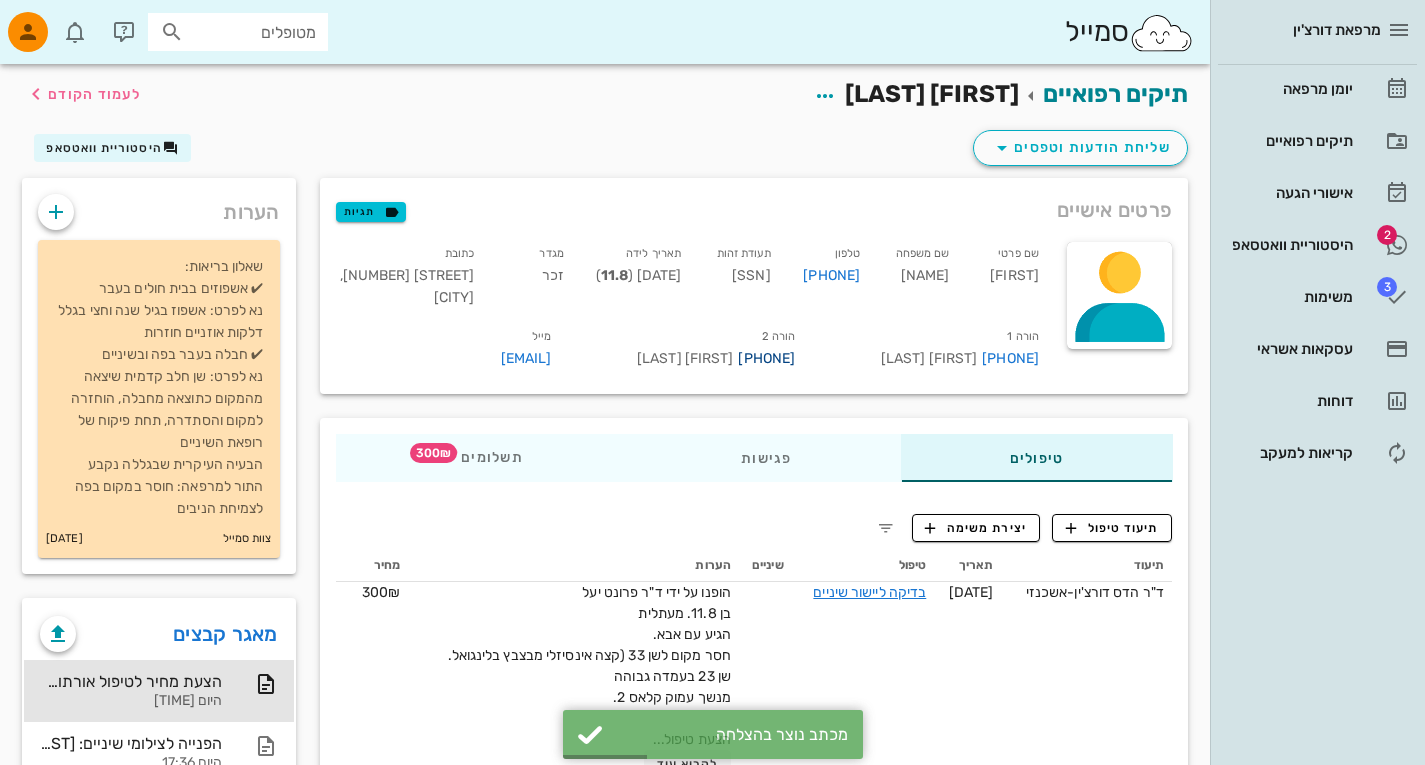copy on "[PHONE]" 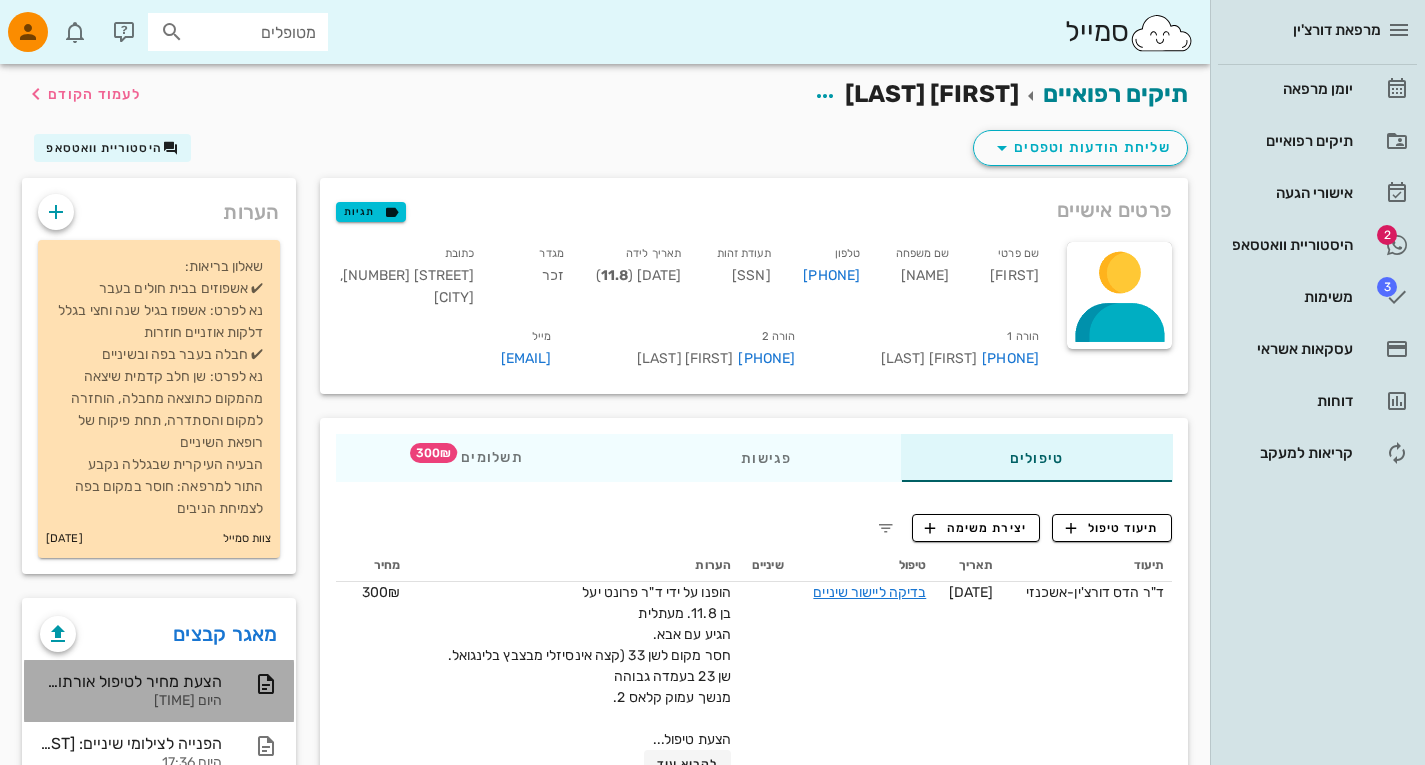 click on "הצעת מחיר לטיפול אורתודונטי" at bounding box center [131, 681] 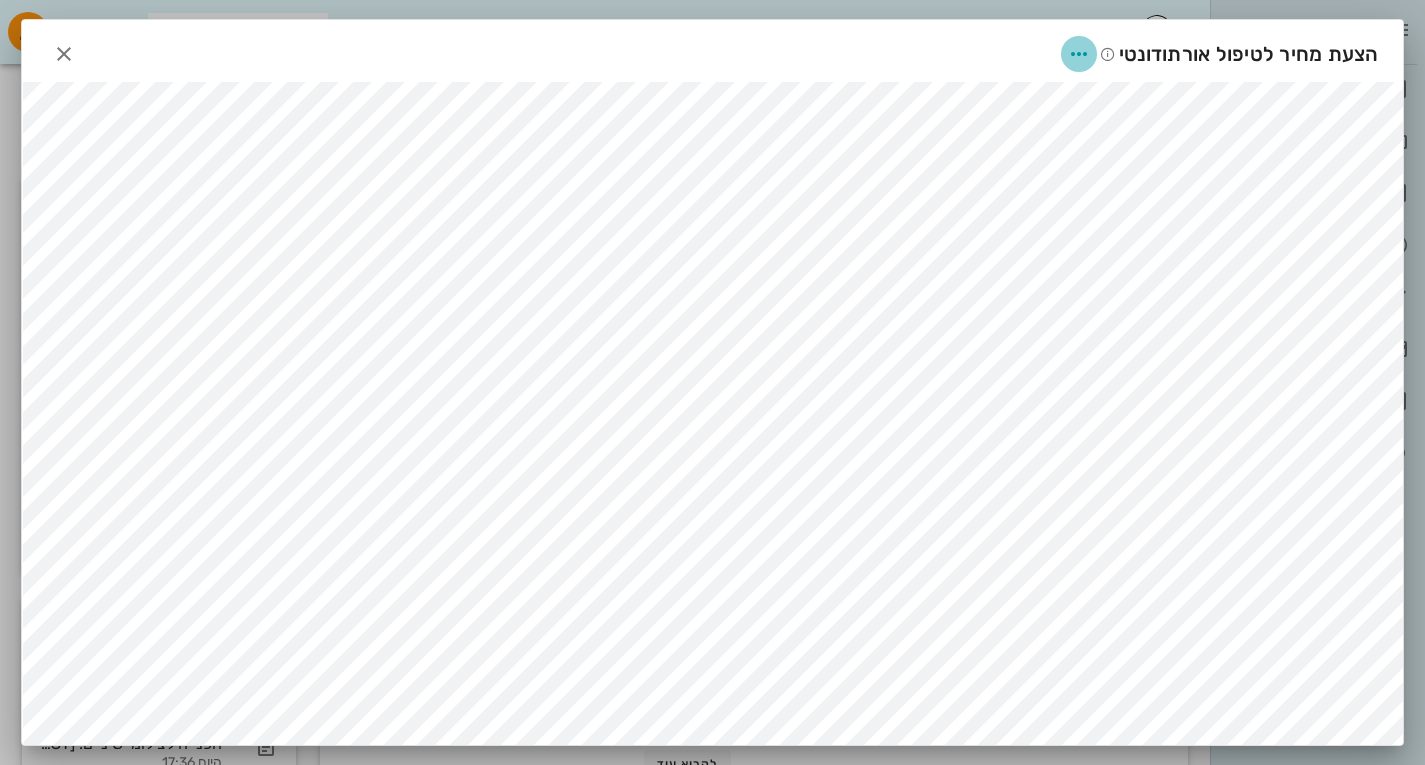 click at bounding box center (1079, 54) 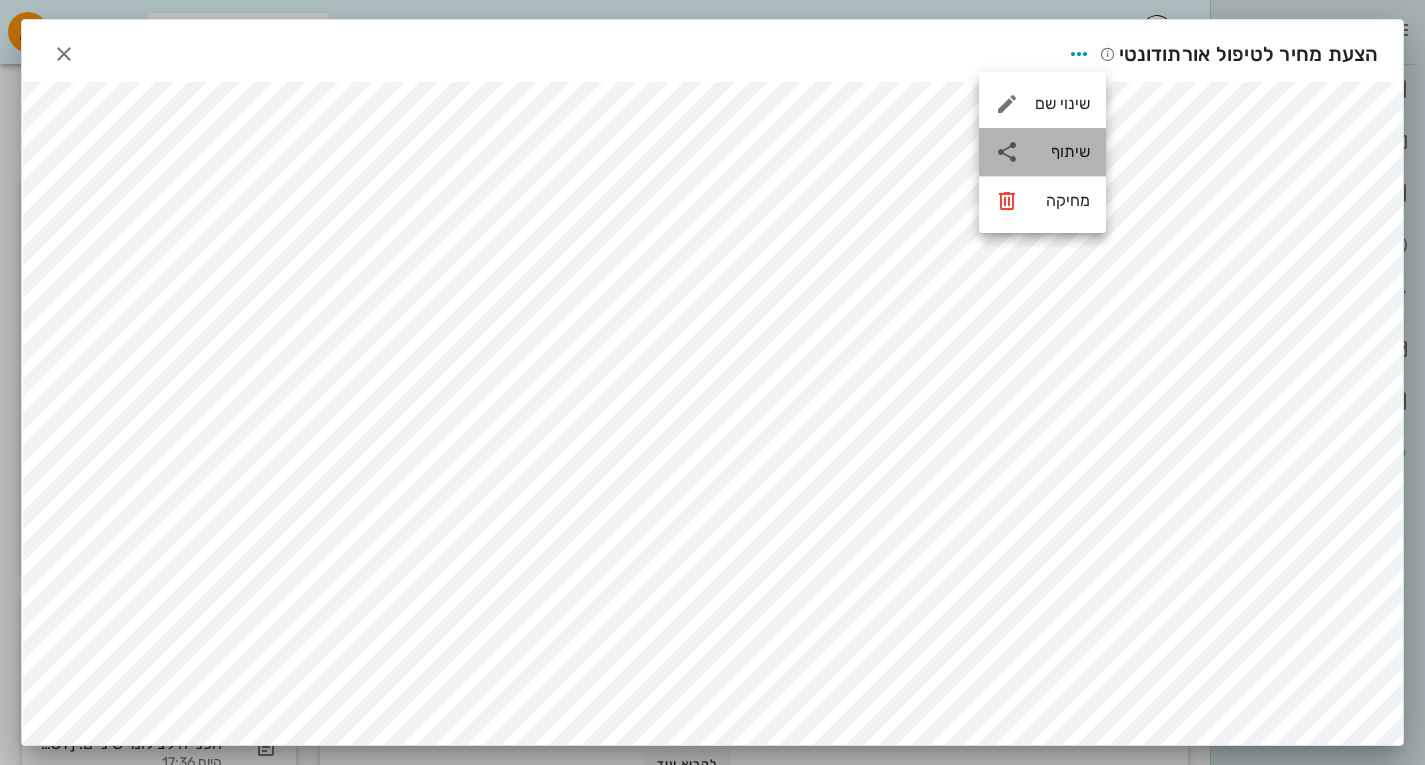 click on "שיתוף" at bounding box center [1062, 151] 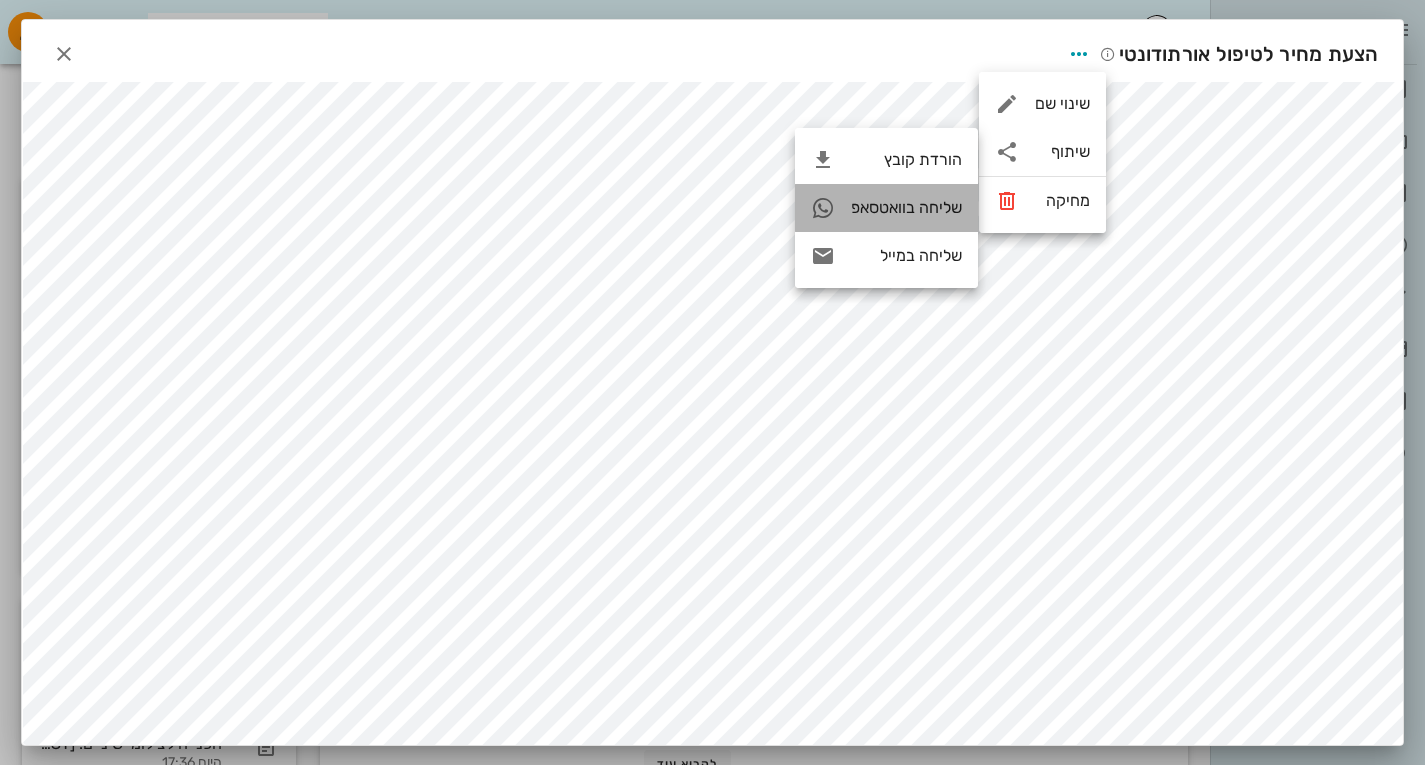 click on "שליחה בוואטסאפ" at bounding box center [906, 207] 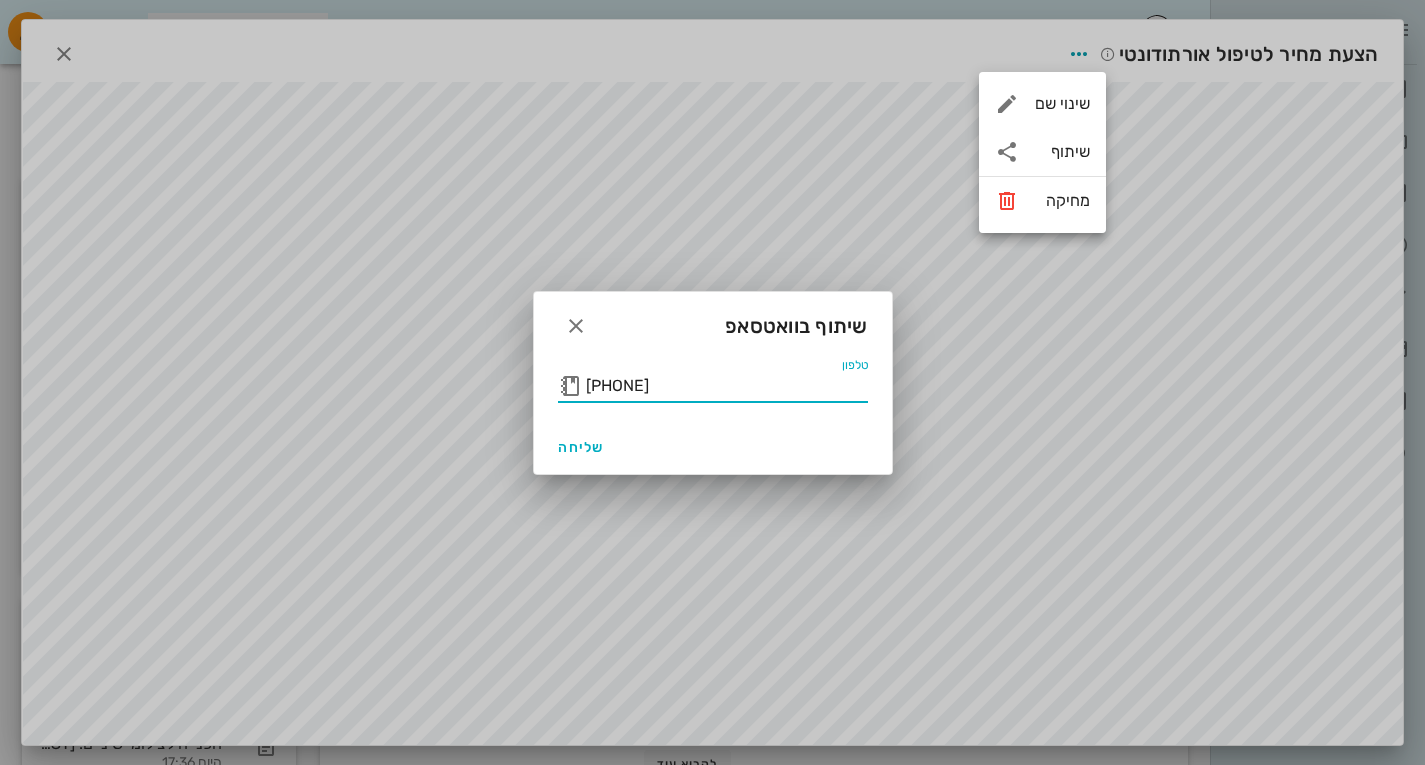 drag, startPoint x: 707, startPoint y: 395, endPoint x: 353, endPoint y: 403, distance: 354.0904 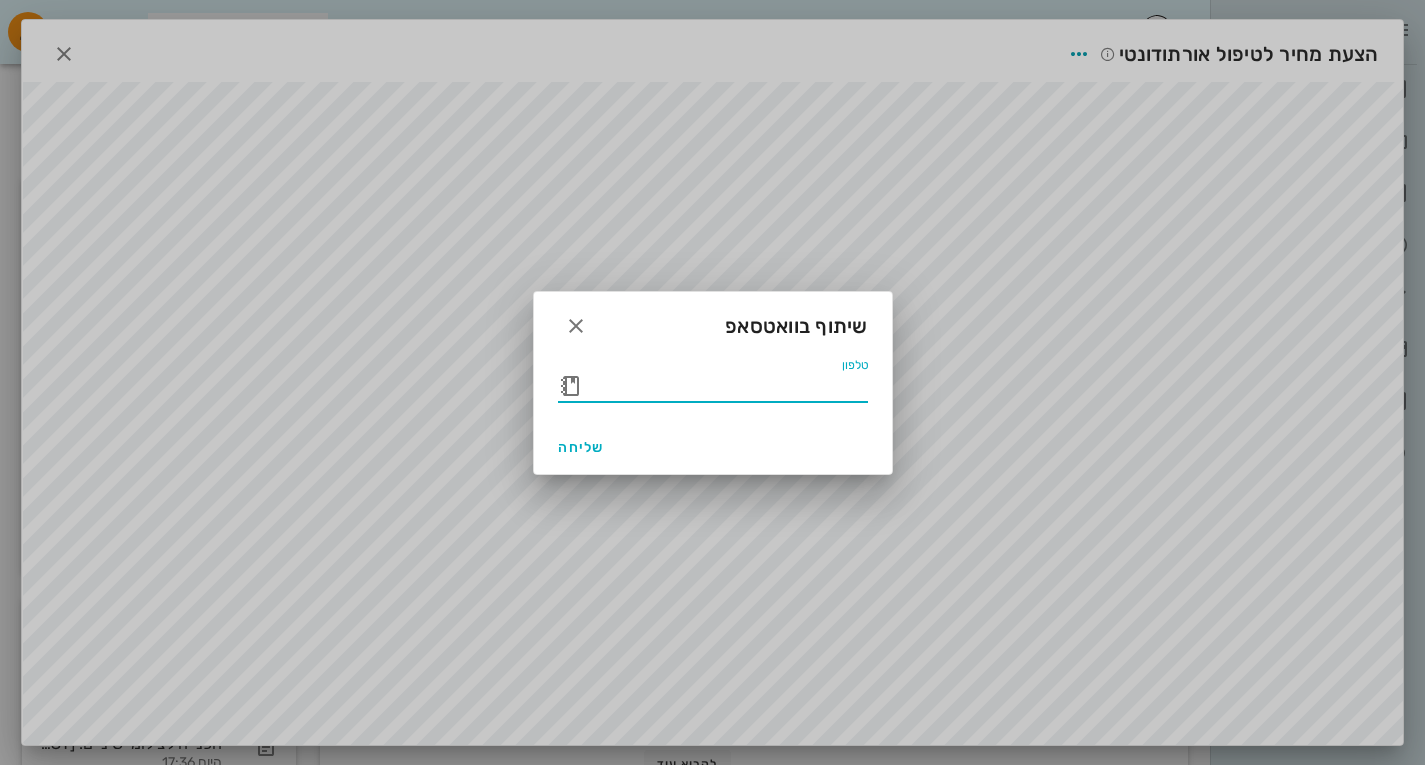 paste on "[PHONE]" 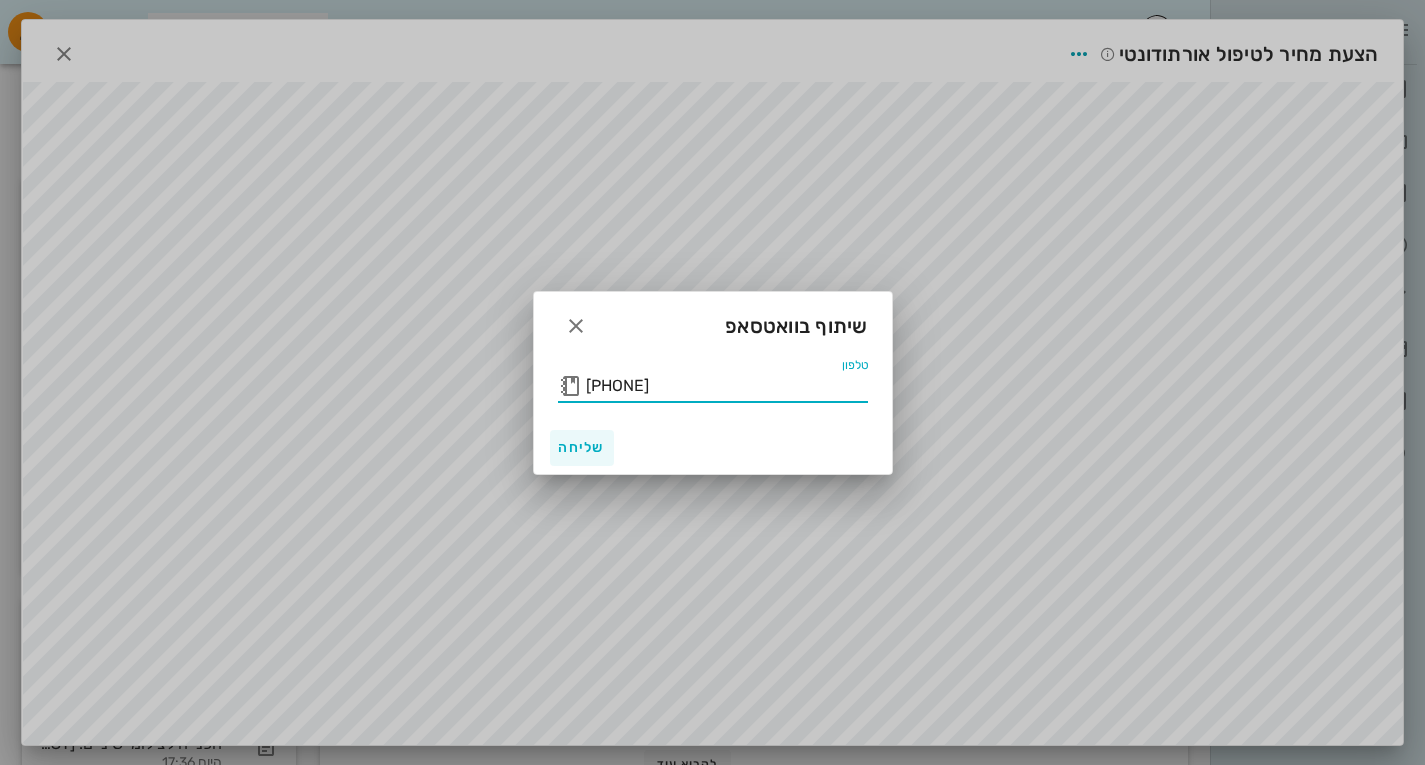 type on "[PHONE]" 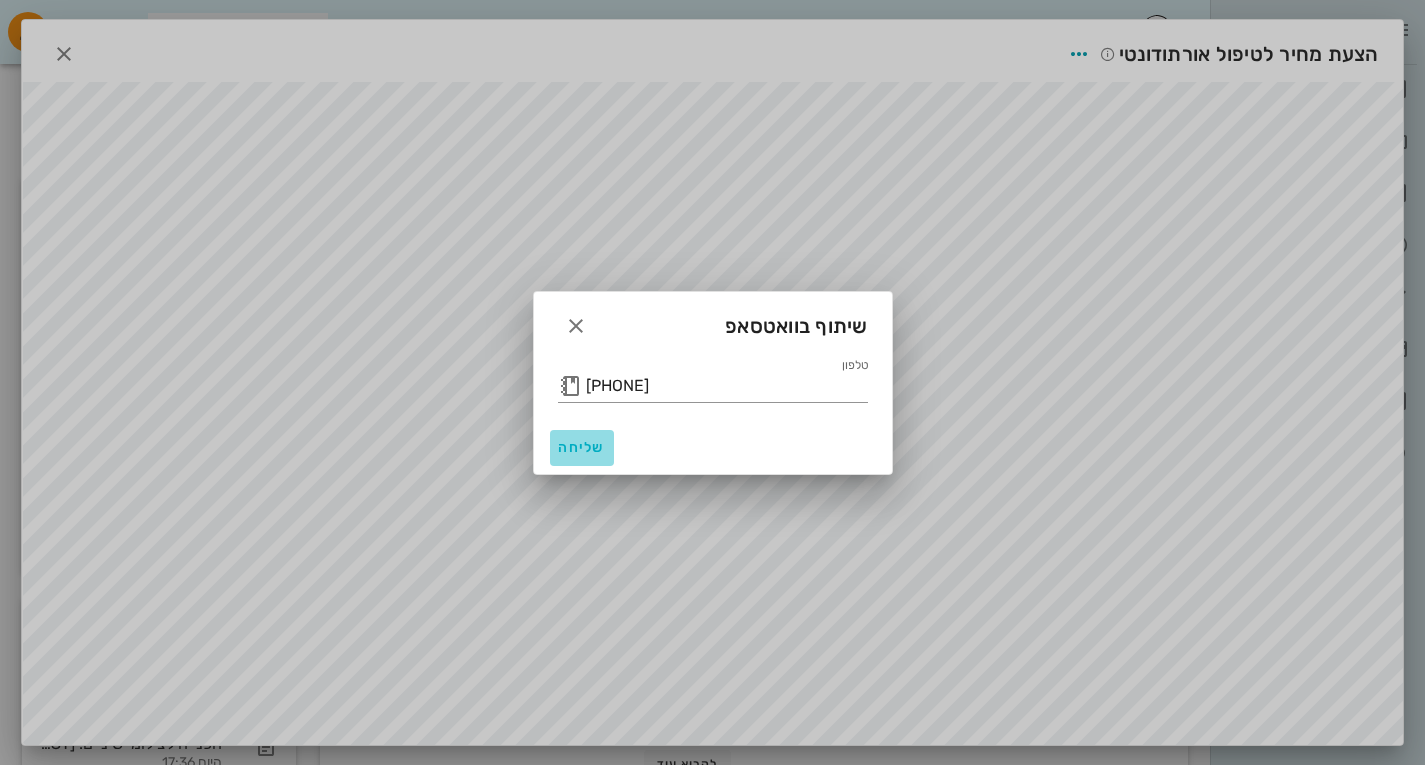 click on "שליחה" at bounding box center [582, 447] 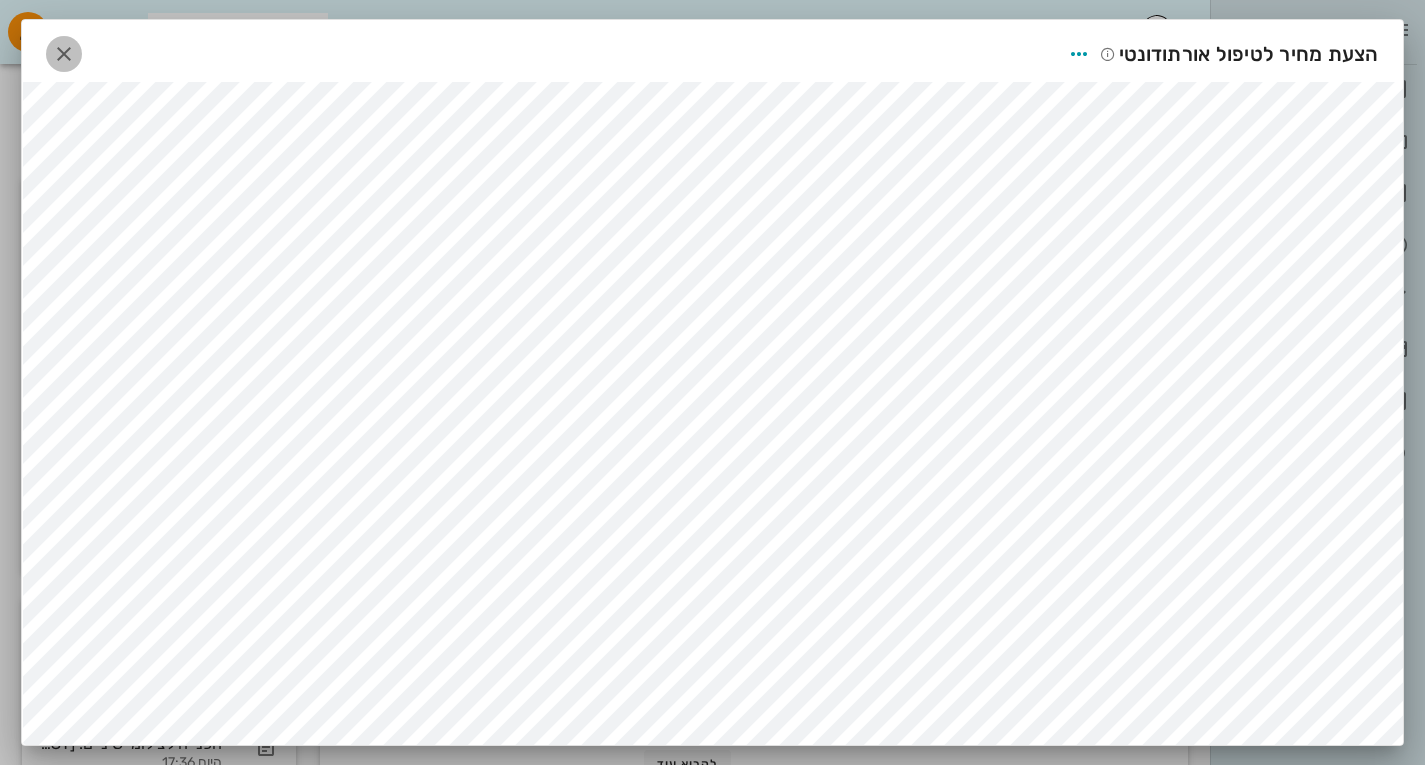 click at bounding box center (64, 54) 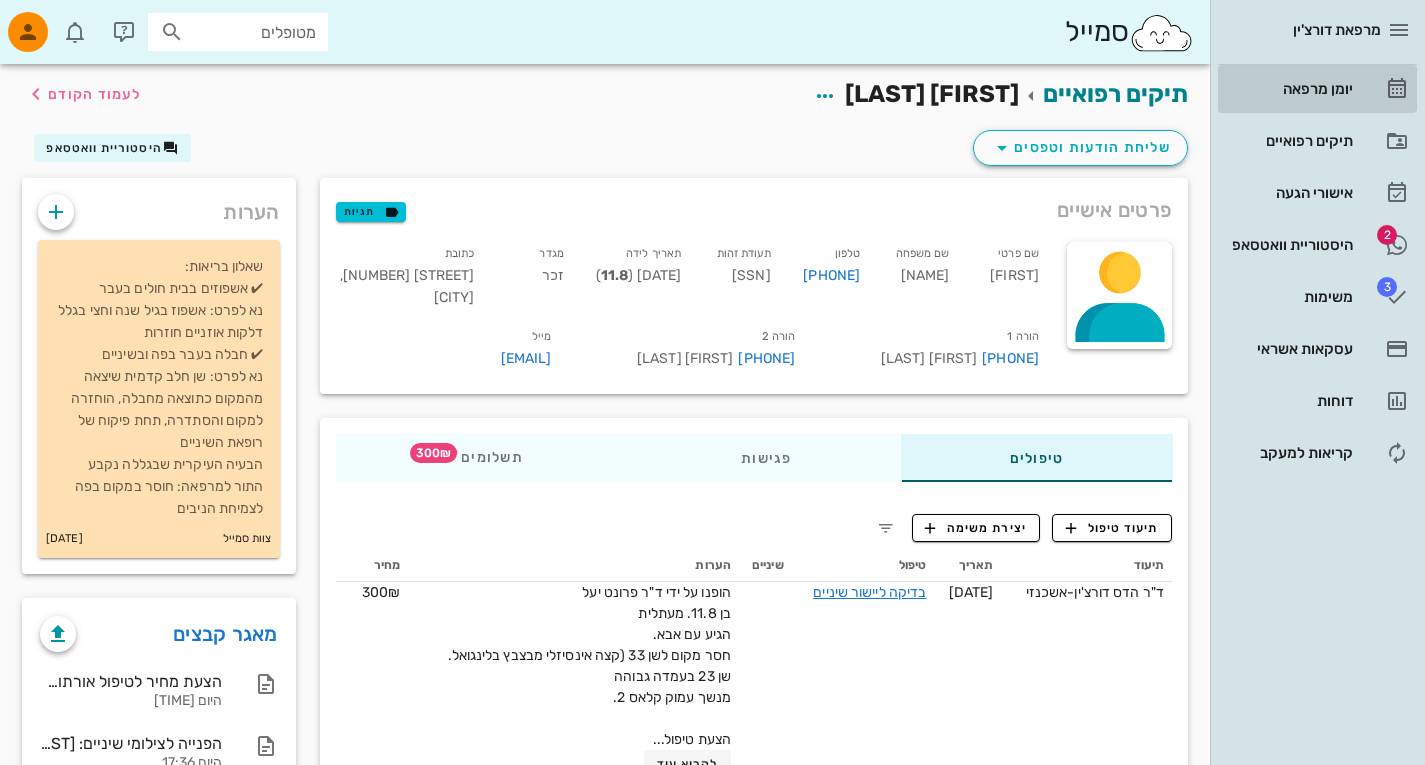 click on "יומן מרפאה" at bounding box center (1289, 89) 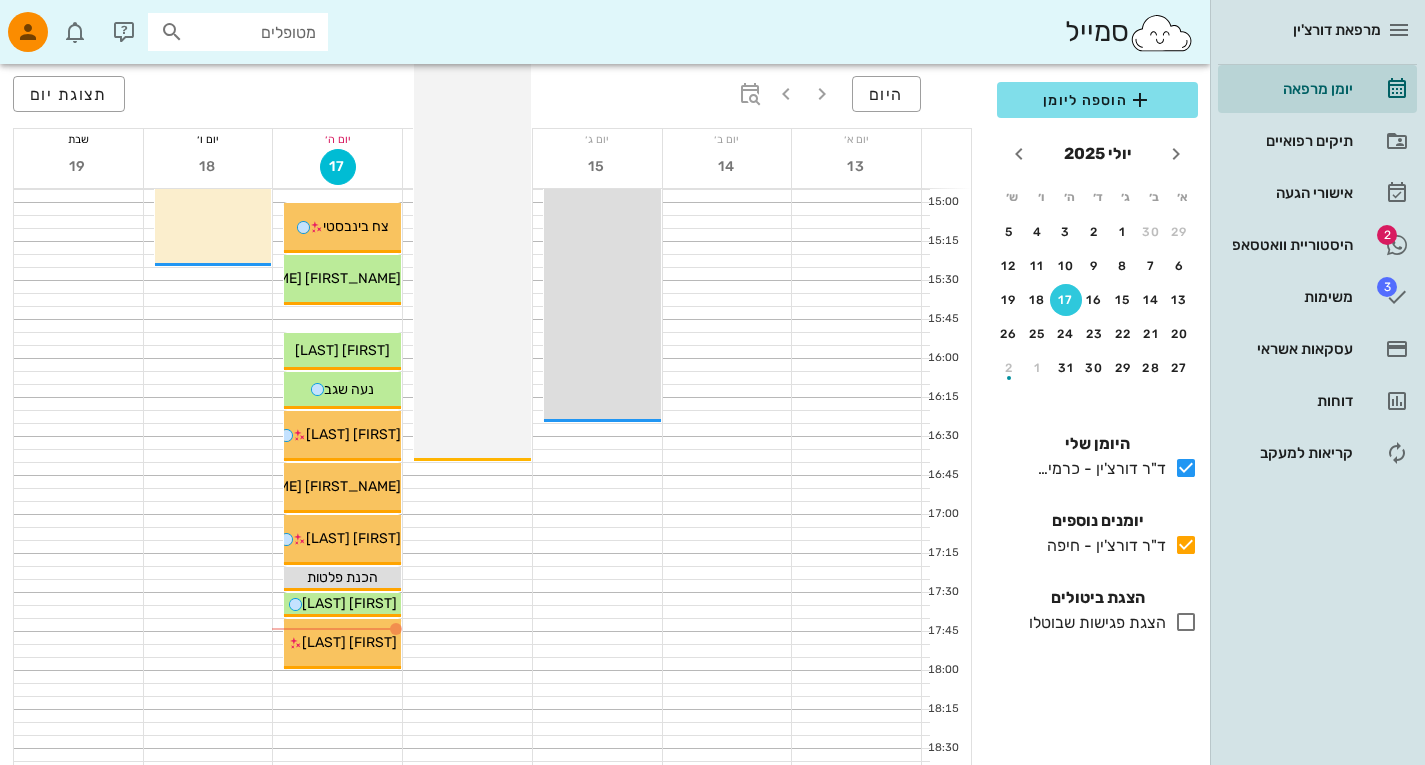 scroll, scrollTop: 1240, scrollLeft: 0, axis: vertical 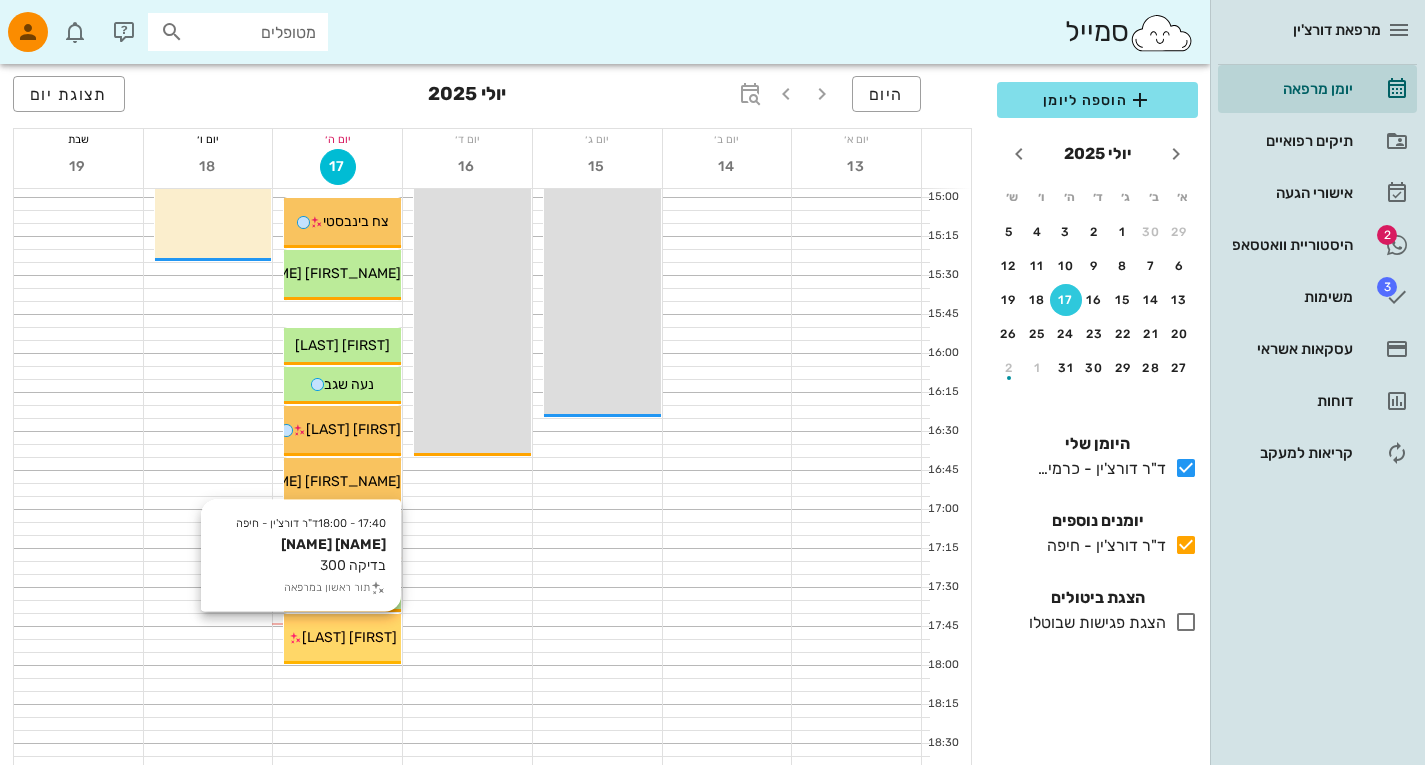 click on "[FIRST] [LAST]" at bounding box center [349, 637] 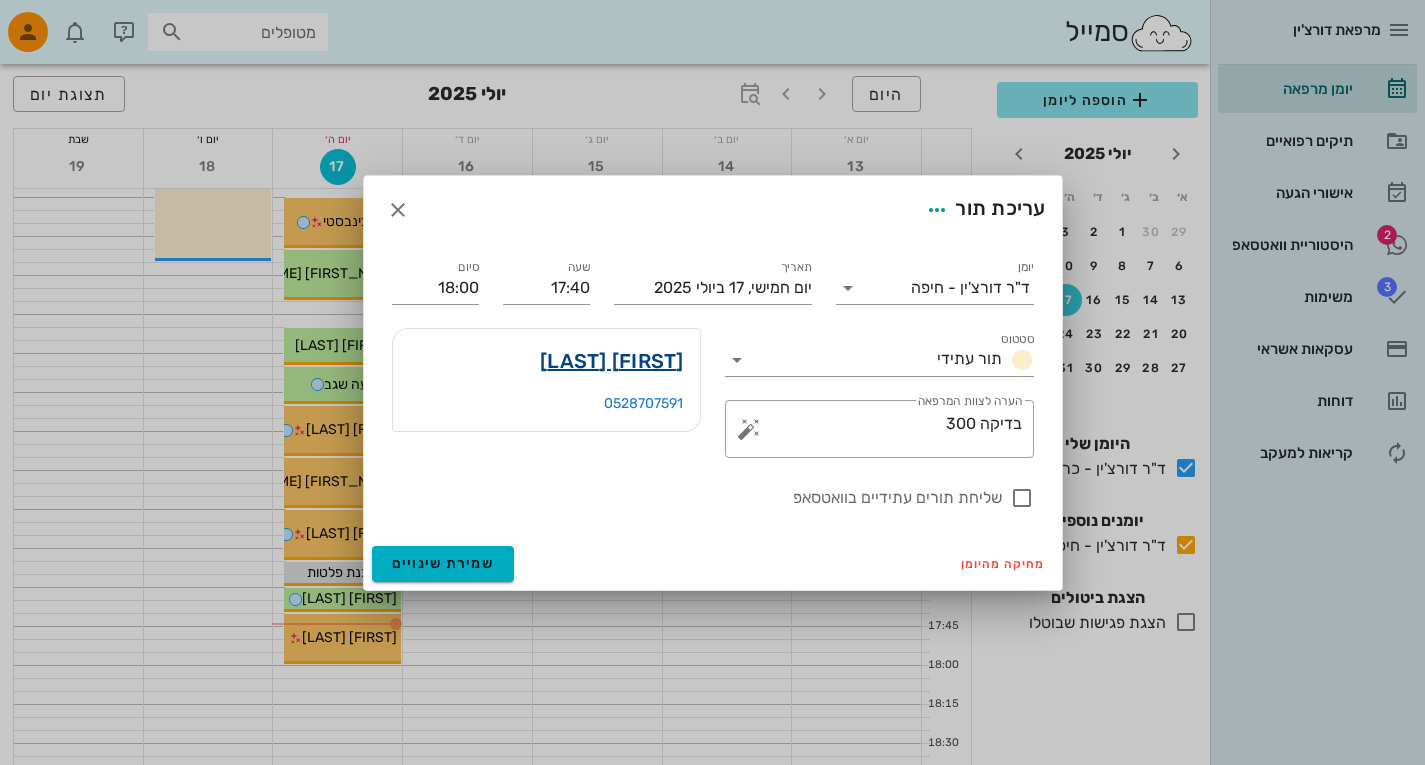 click on "[FIRST] [LAST]" at bounding box center (612, 361) 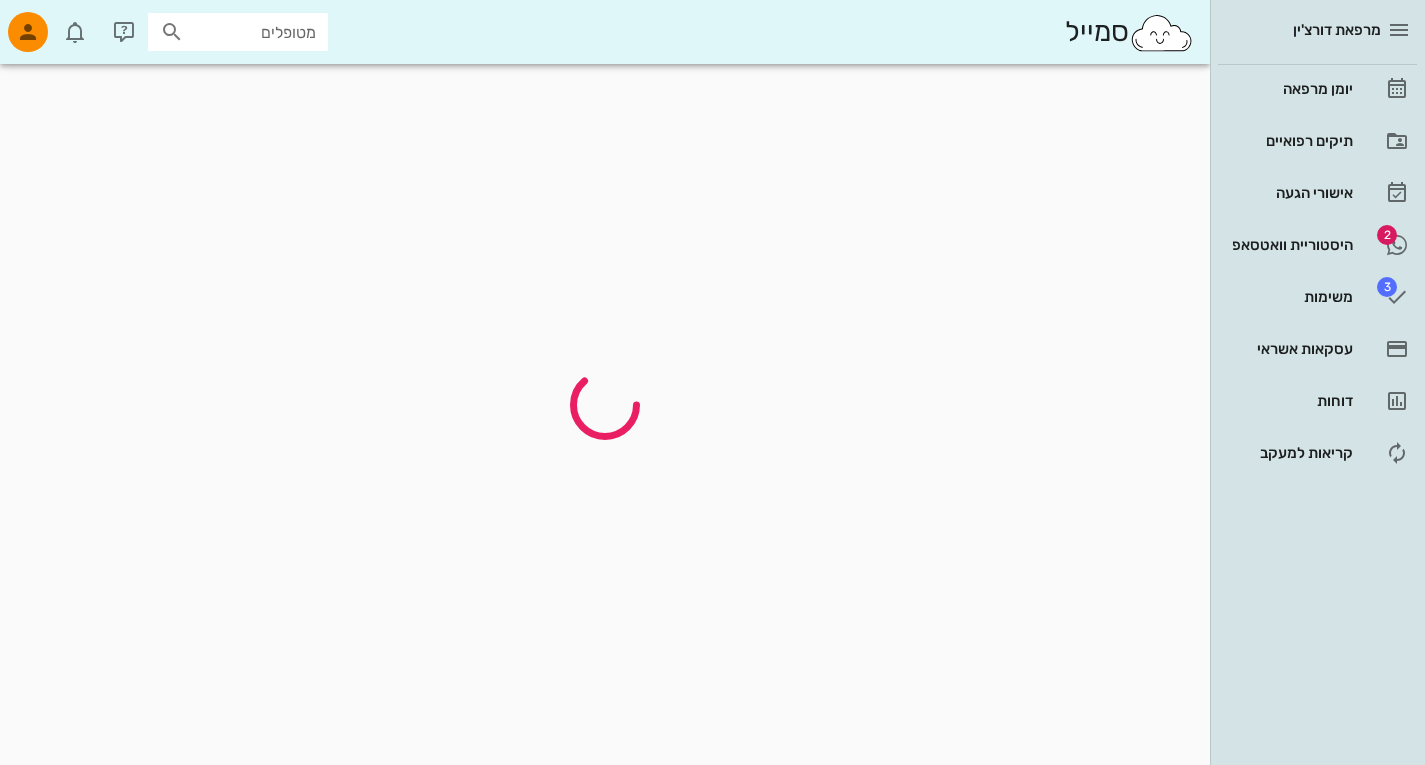 scroll, scrollTop: 0, scrollLeft: 0, axis: both 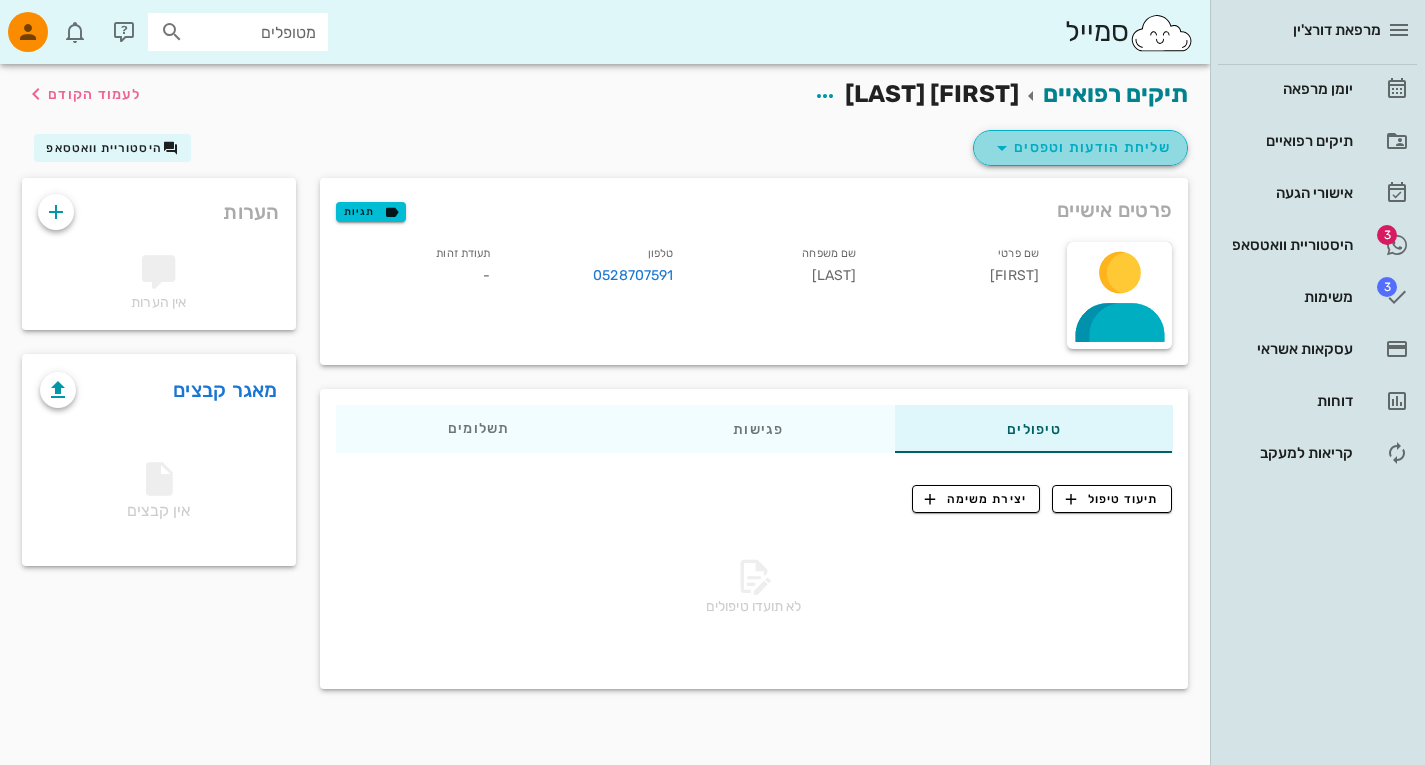 click at bounding box center [1002, 148] 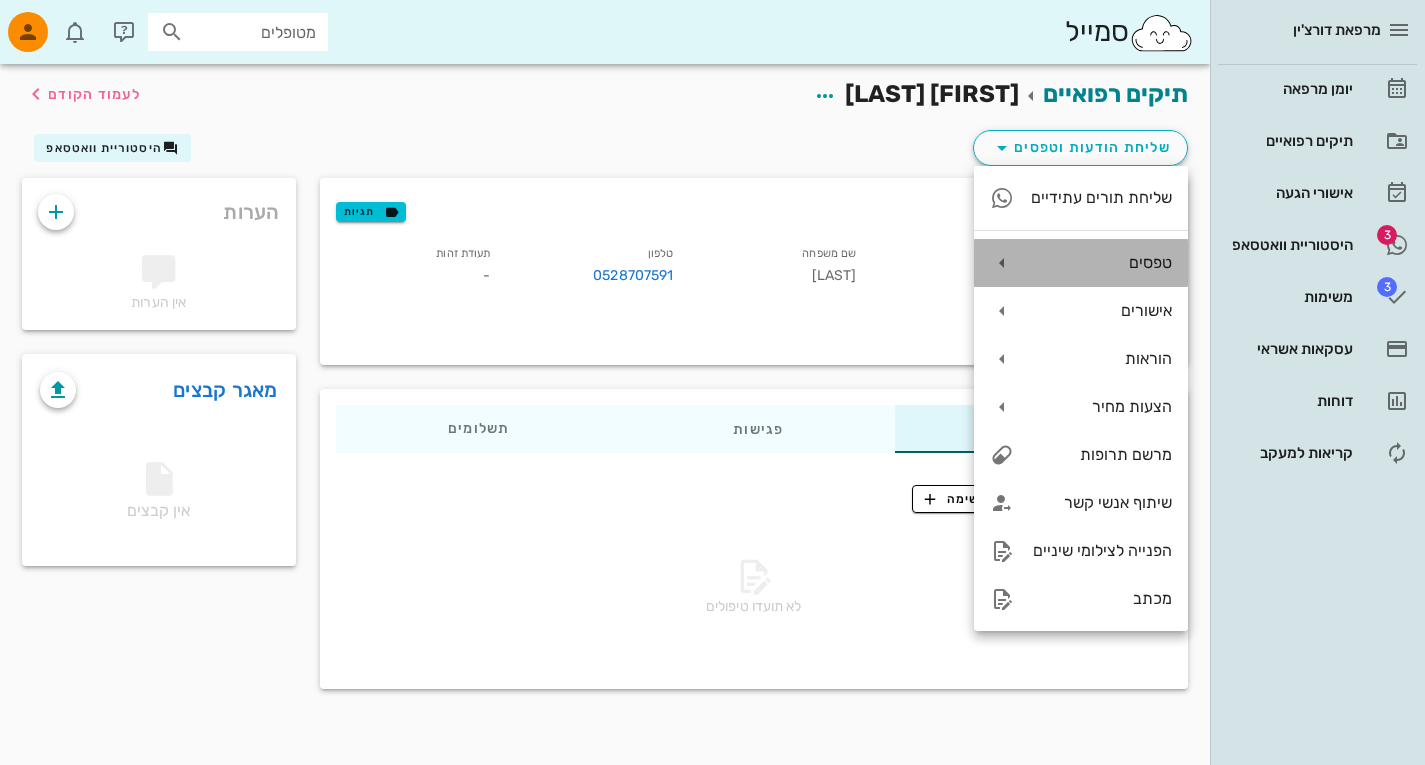 click at bounding box center [1002, 263] 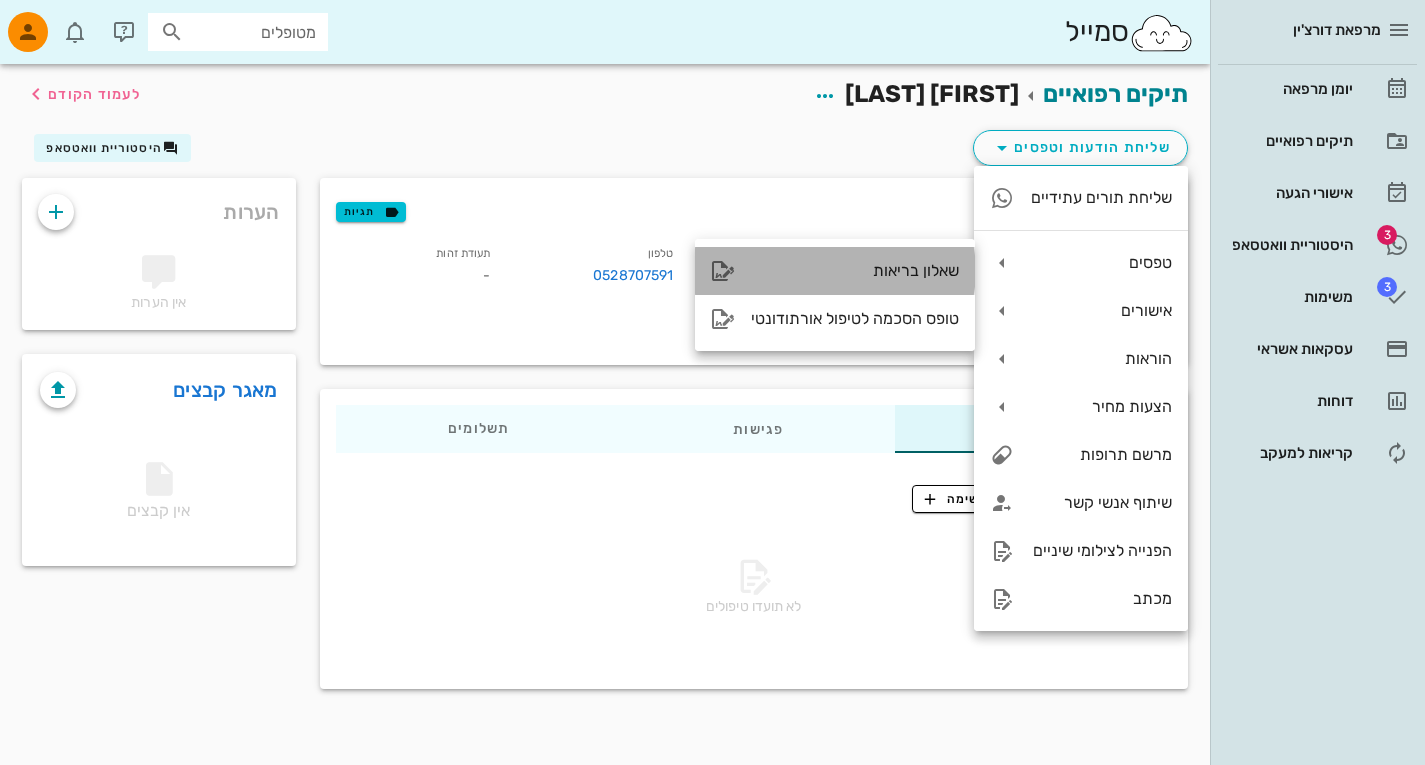 click on "שאלון בריאות" at bounding box center (855, 270) 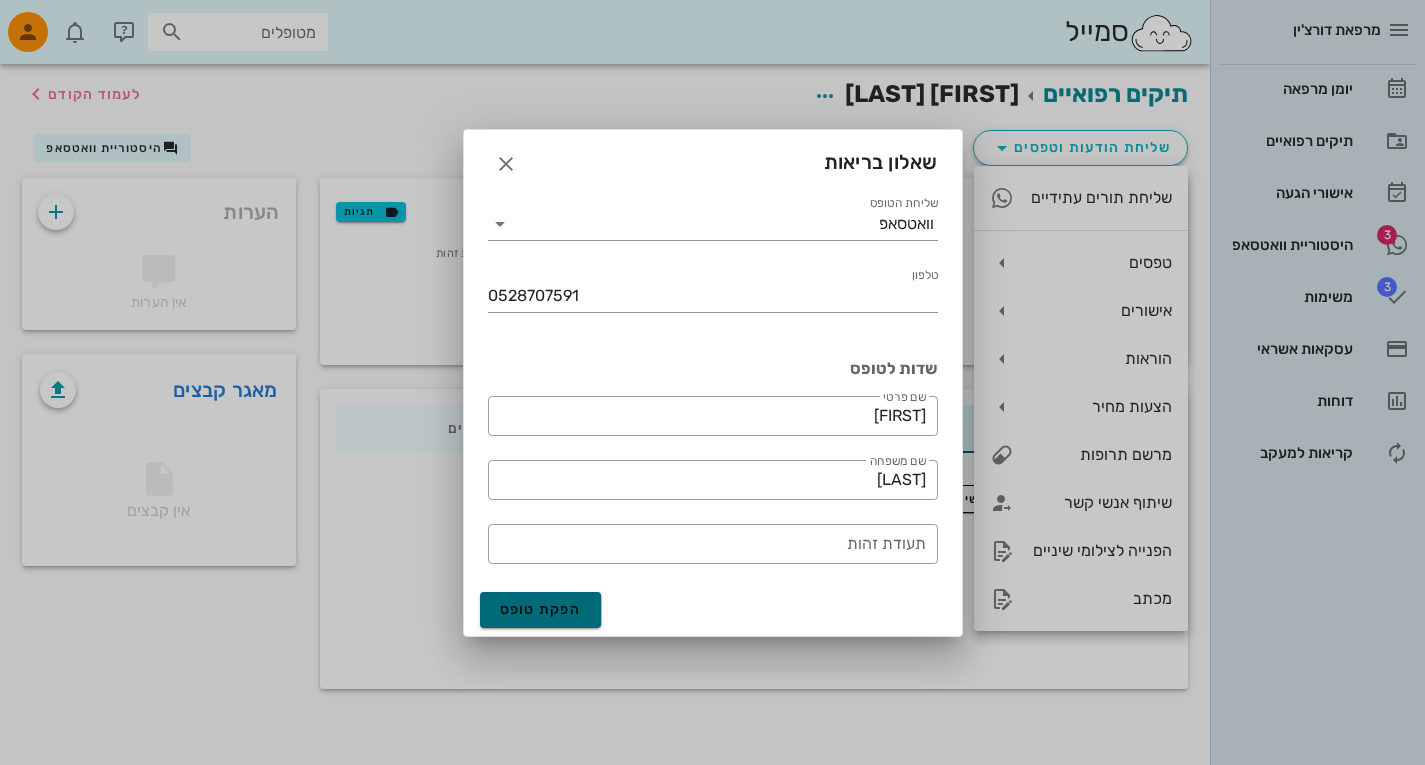 click on "הפקת טופס" at bounding box center (541, 609) 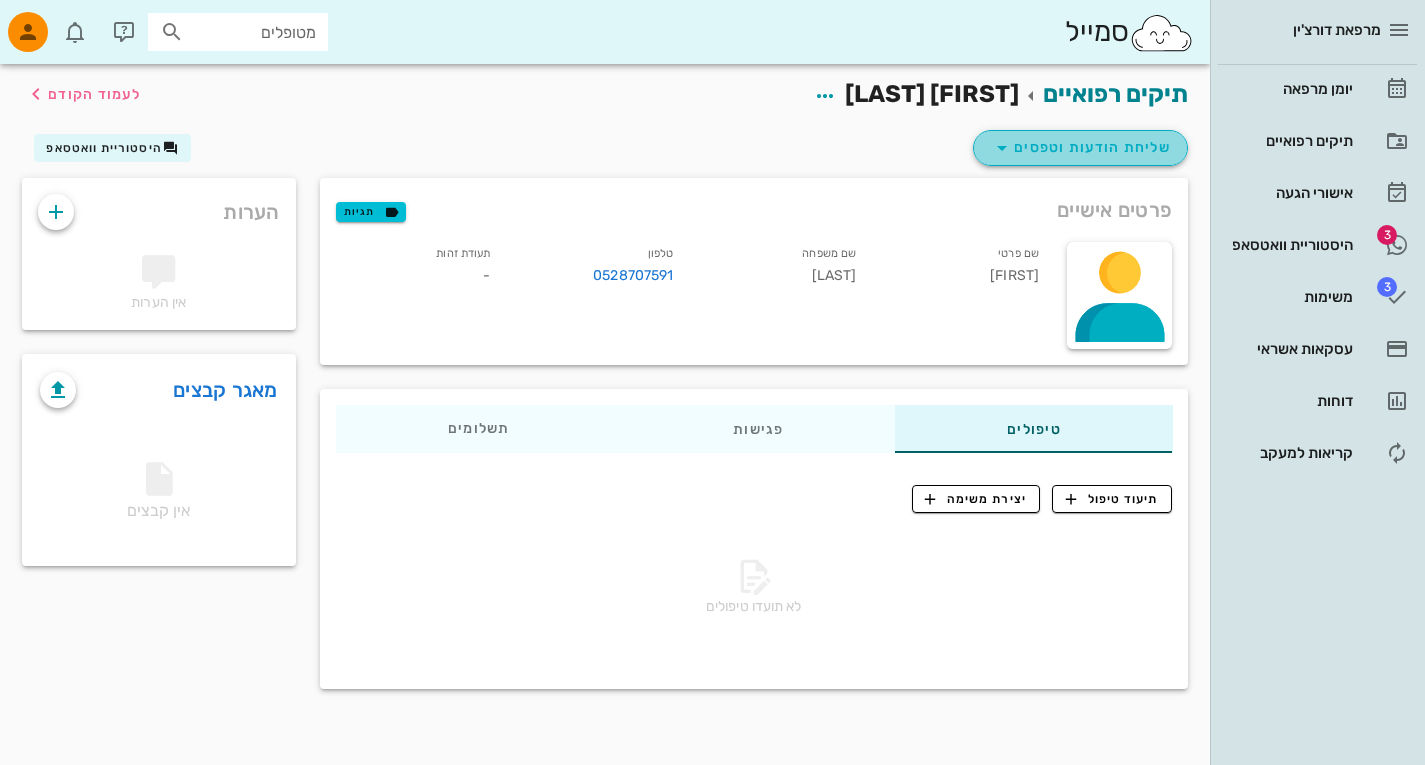 click at bounding box center [1002, 148] 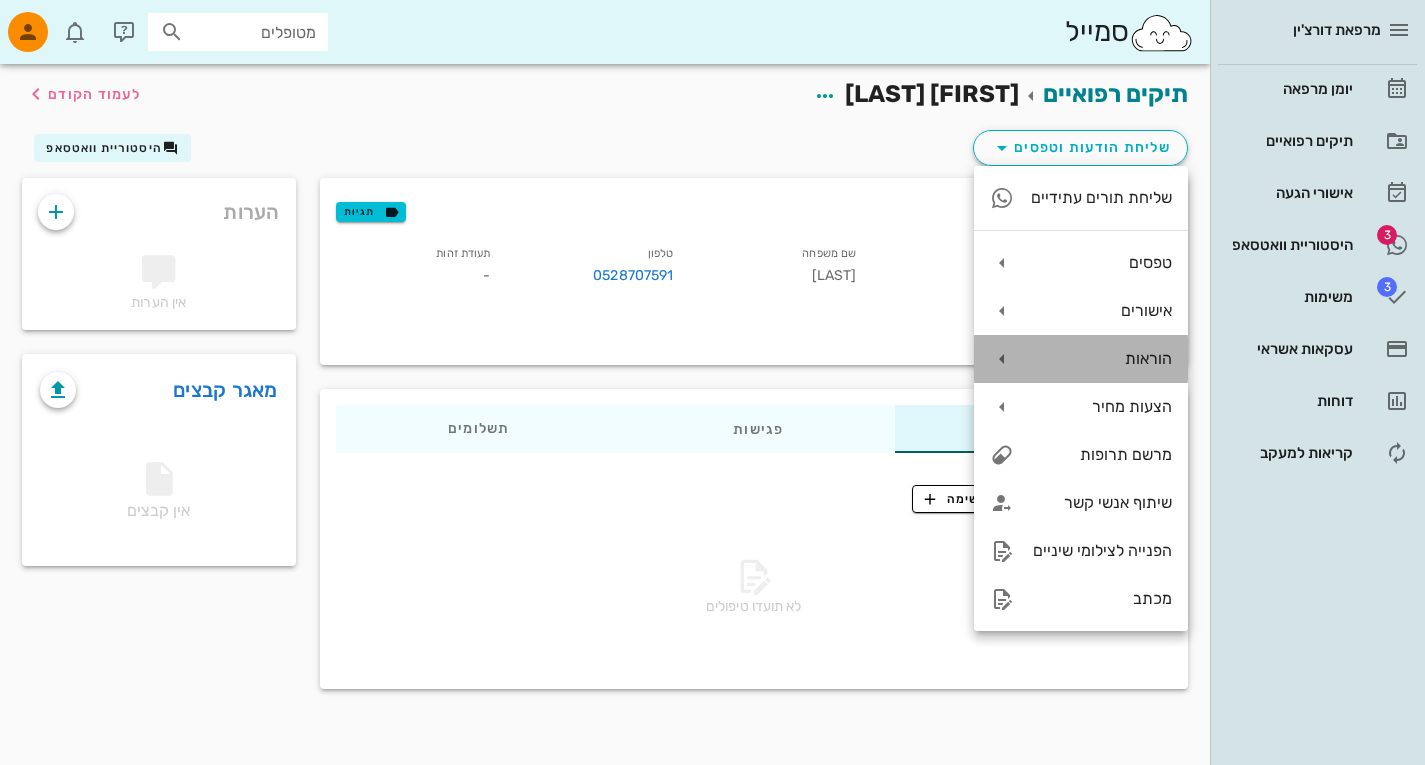 click on "הוראות" at bounding box center [1101, 358] 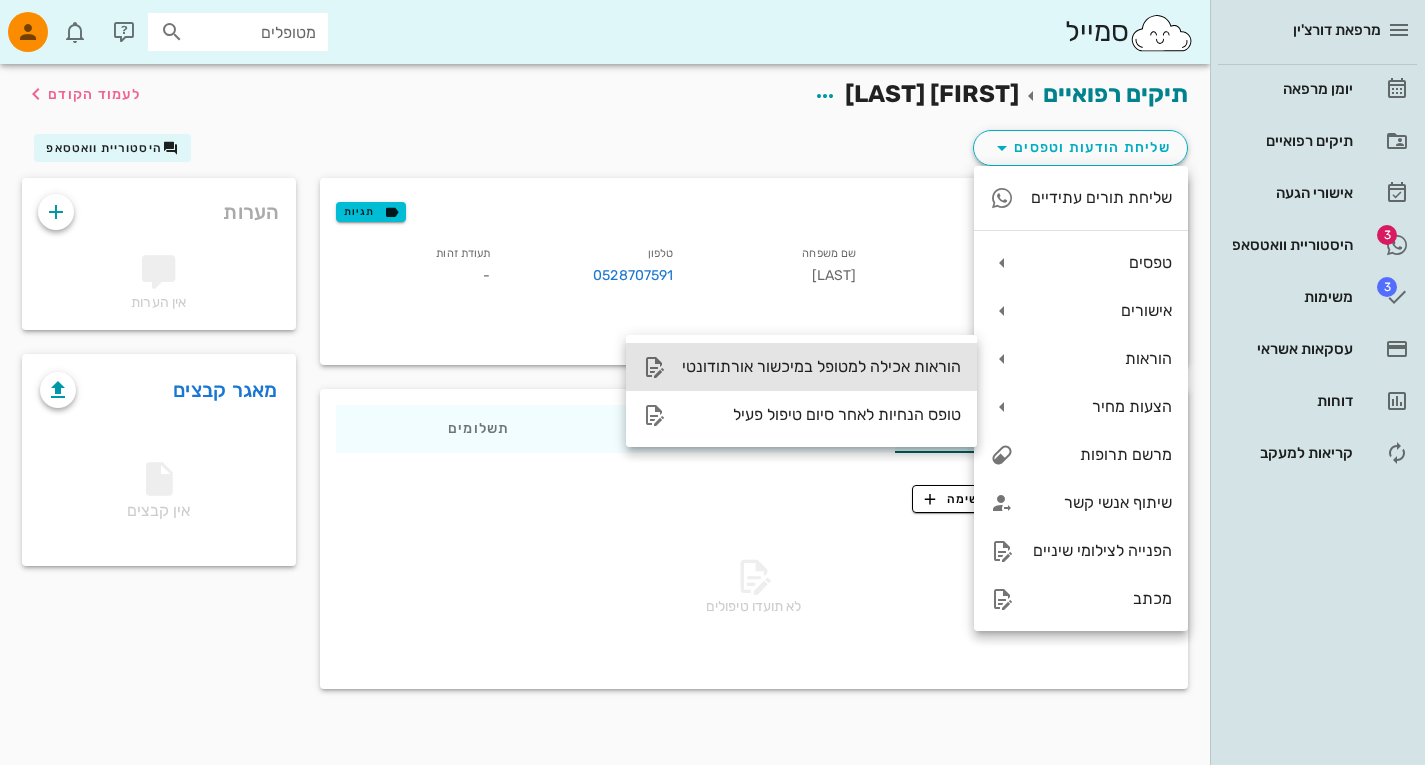 click on "הוראות אכילה למטופל במיכשור אורתודונטי" at bounding box center (821, 366) 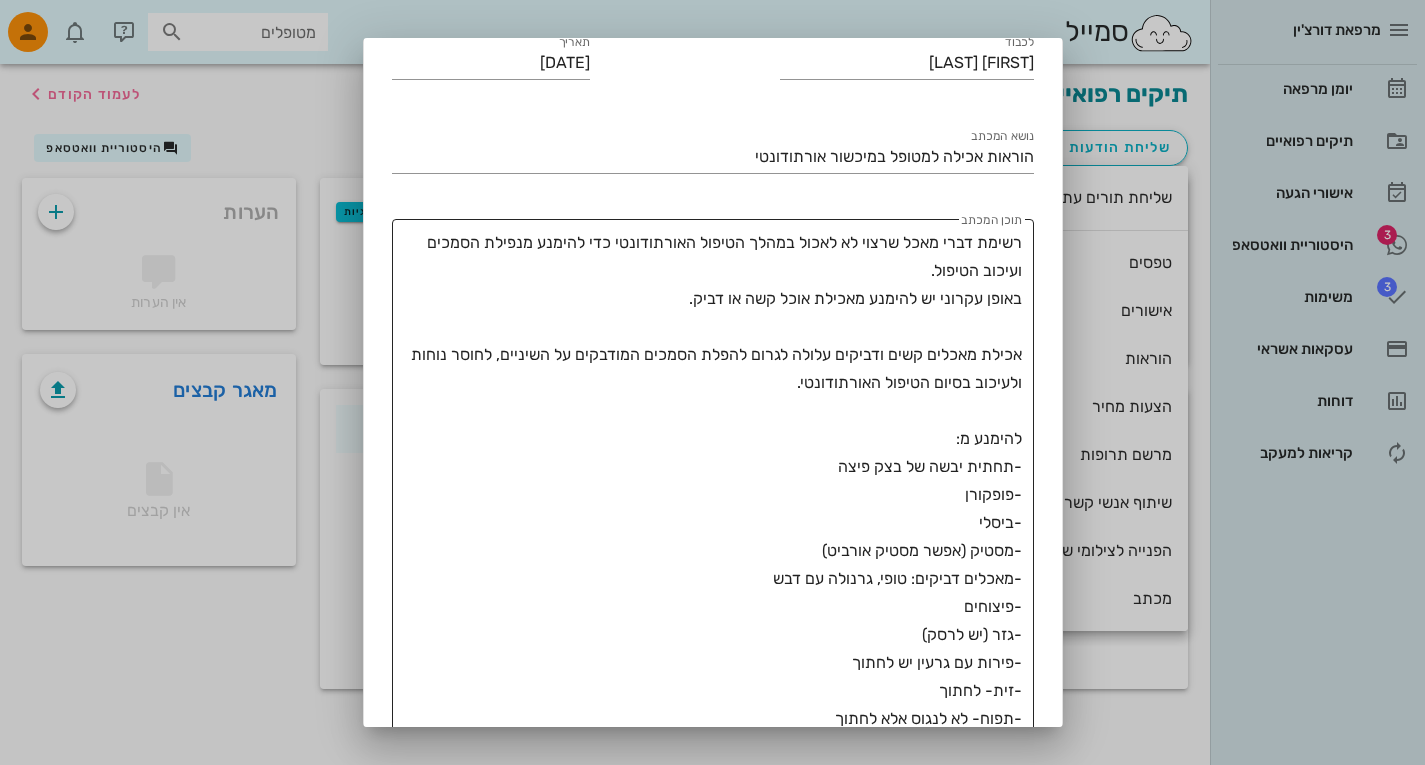 scroll, scrollTop: 89, scrollLeft: 0, axis: vertical 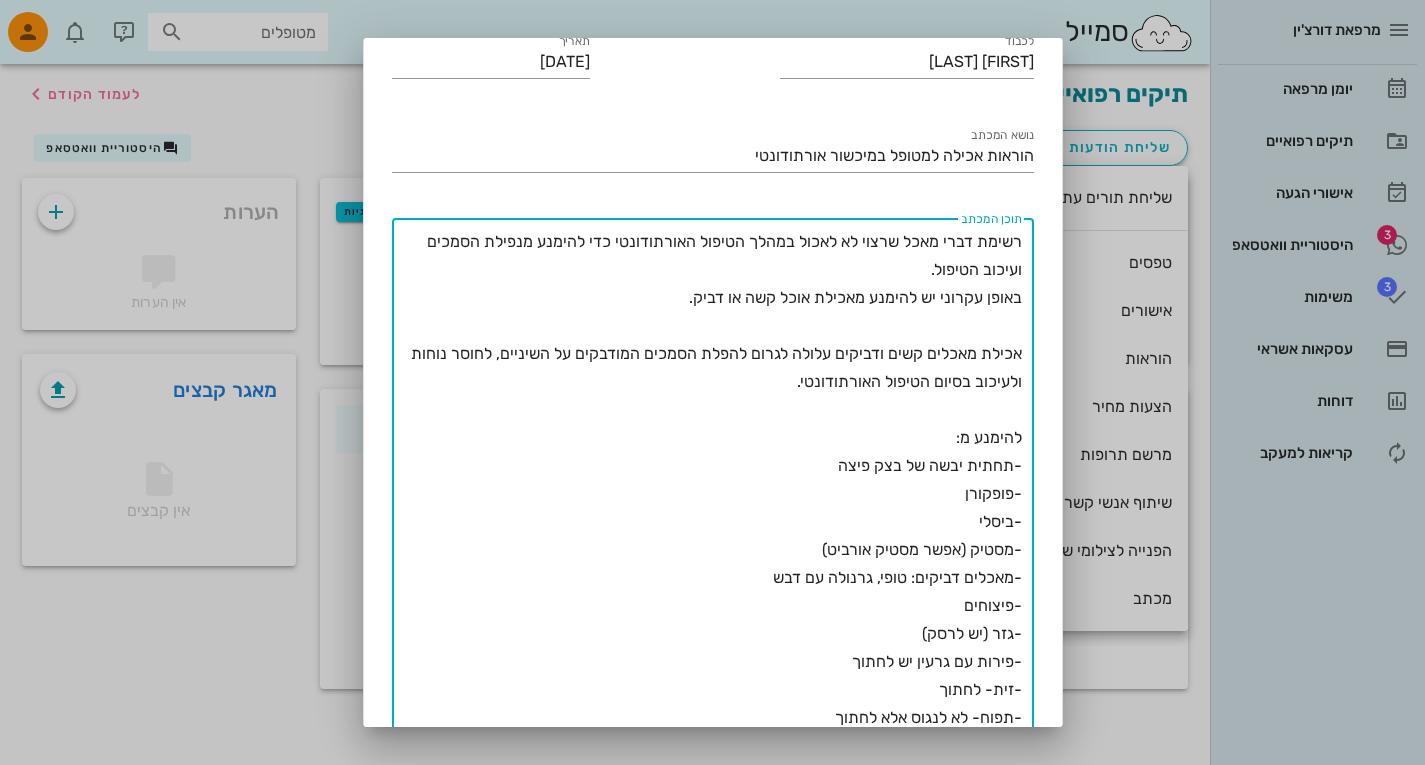 click on "רשימת דברי מאכל שרצוי לא לאכול במהלך הטיפול האורתודונטי כדי להימנע מנפילת הסמכים ועיכוב הטיפול.
באופן עקרוני יש להימנע מאכילת אוכל קשה או דביק.
אכילת מאכלים קשים ודביקים עלולה לגרום להפלת הסמכים המודבקים על השיניים, לחוסר נוחות ולעיכוב בסיום הטיפול האורתודונטי.
להימנע מ:
-תחתית יבשה של בצק פיצה
-פופקורן
-ביסלי
-מסטיק (אפשר מסטיק אורביט)
-מאכלים דביקים: טופי, גרנולה עם דבש
-פיצוחים
-גזר (יש לרסק)
-פירות עם גרעין יש לחתוך
-זית- לחתוך
-תפוח- לא לנגוס אלא לחתוך
-בגט, פיתה
-שוקולד קפוא, קרח
-סוכריות, מנטוס
-דוריטוס
-קלח תירס" at bounding box center [709, 564] 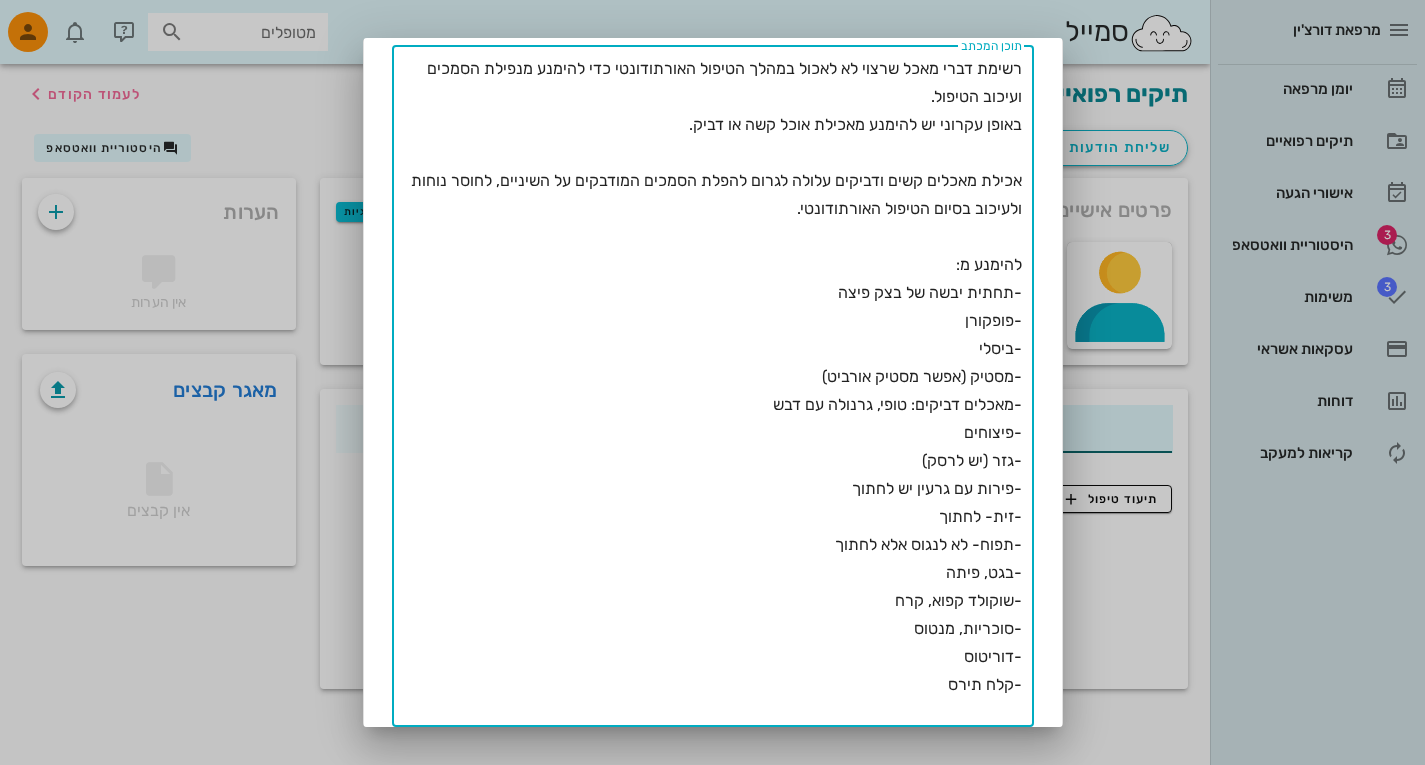 scroll, scrollTop: 263, scrollLeft: 0, axis: vertical 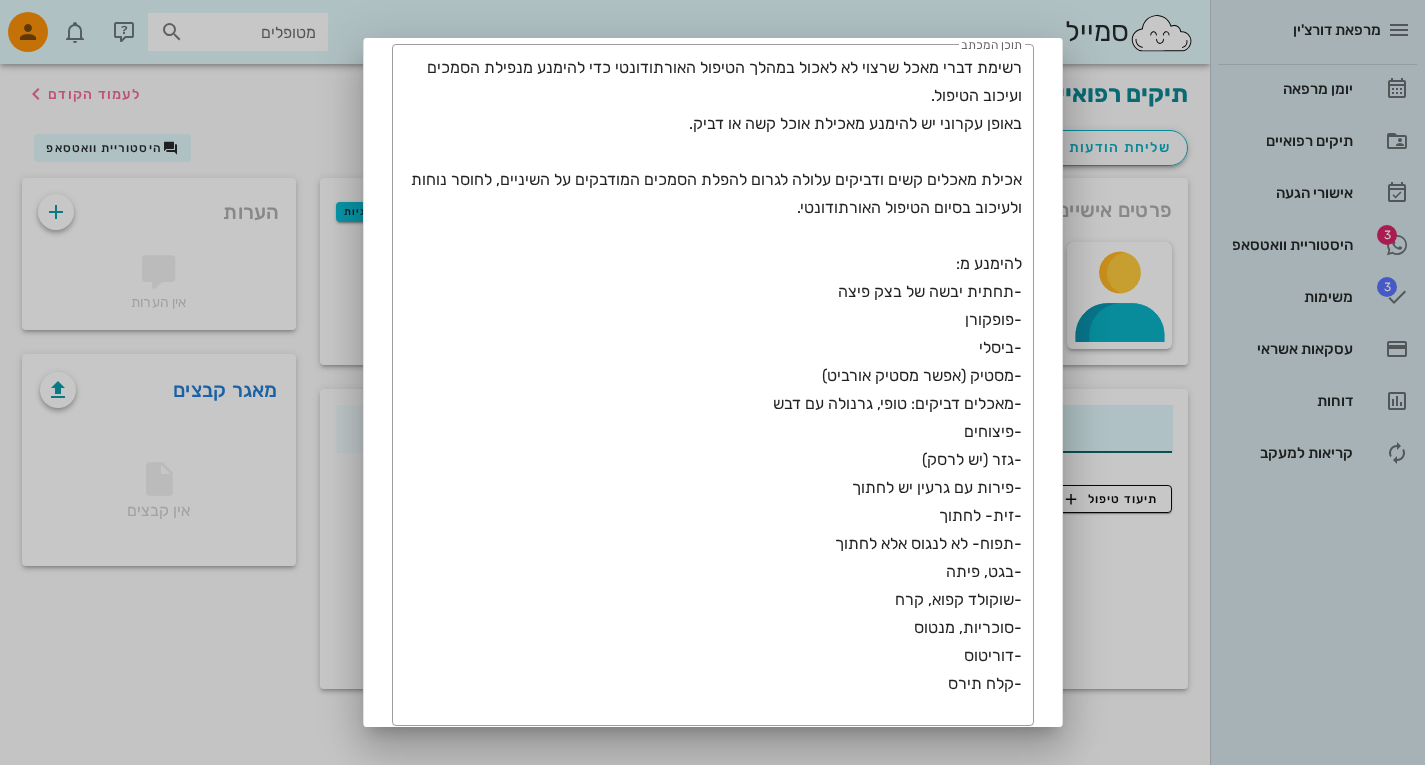 click at bounding box center [712, 382] 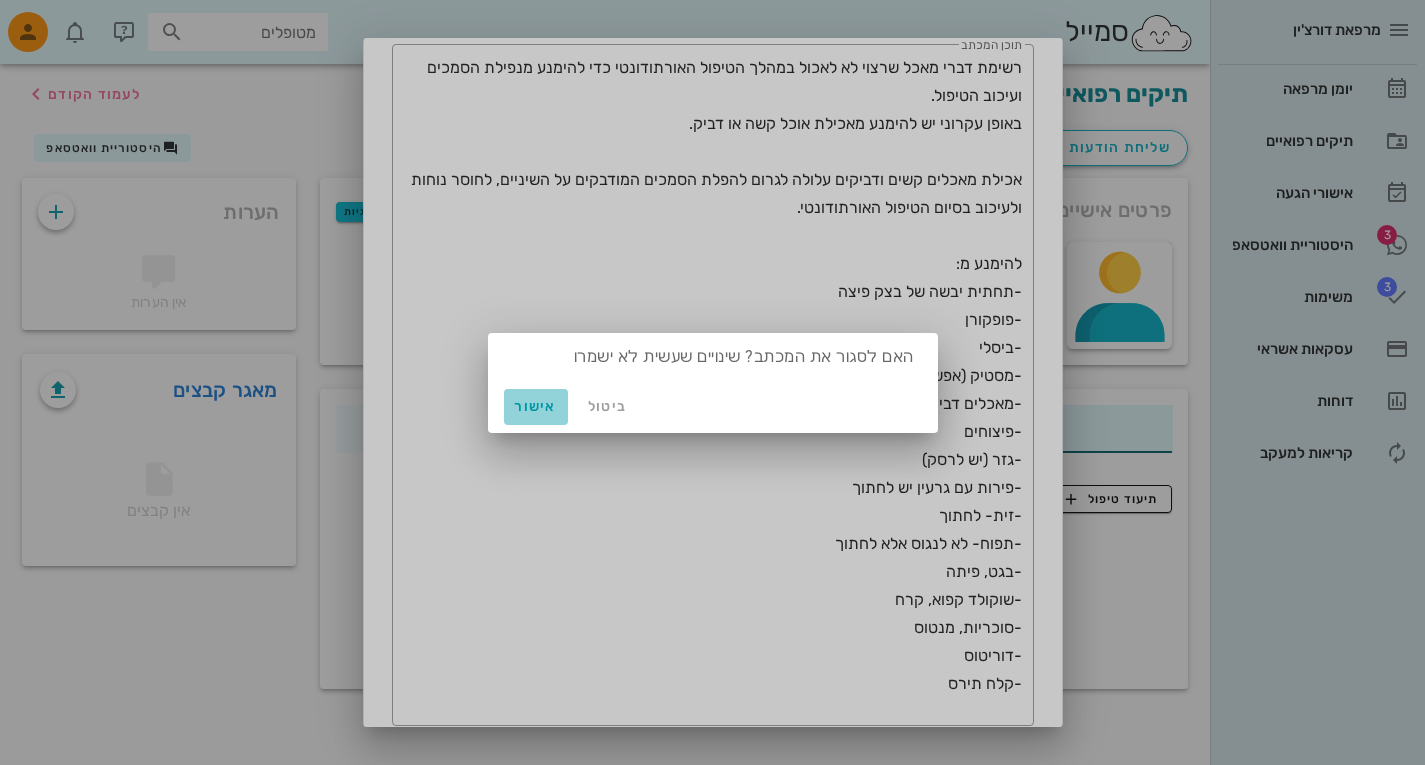 click on "אישור" at bounding box center (536, 406) 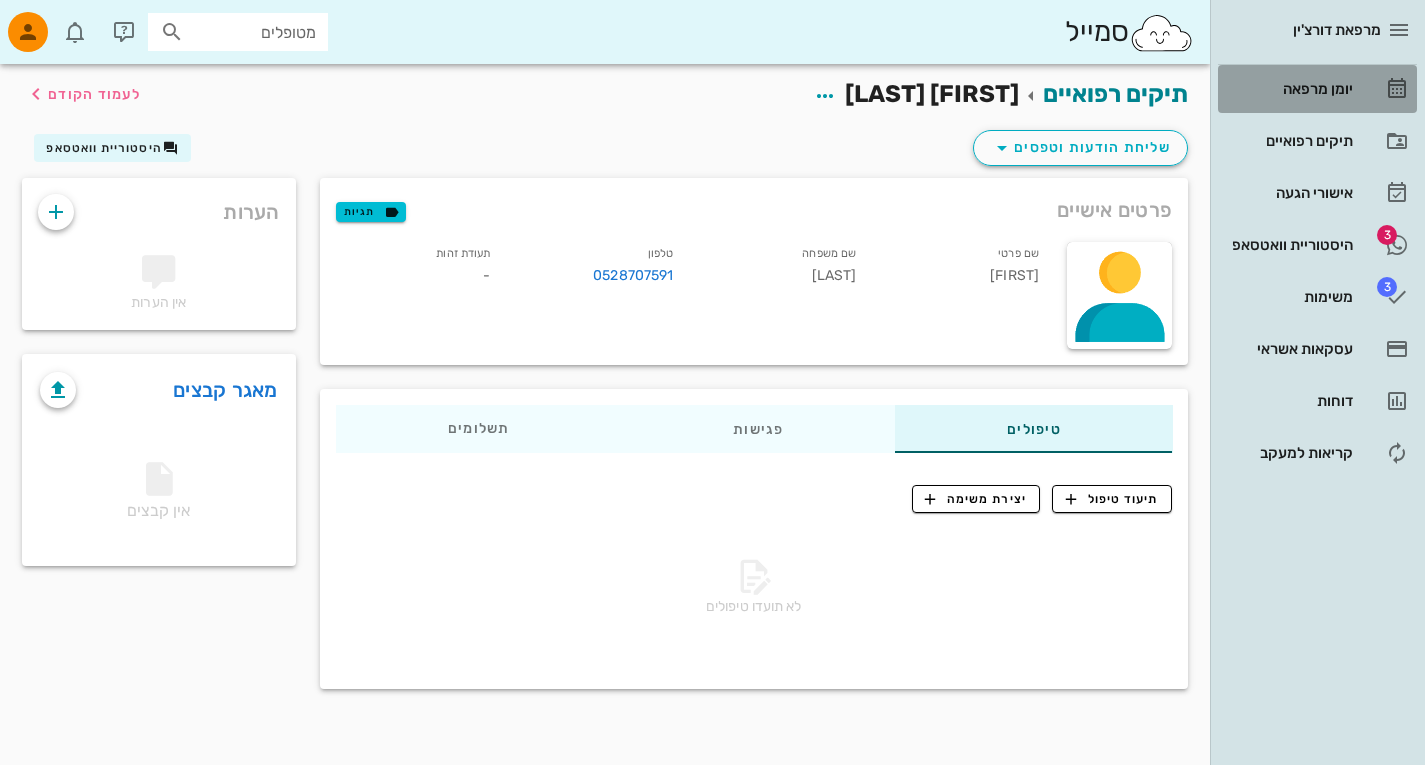 click on "יומן מרפאה" at bounding box center (1289, 89) 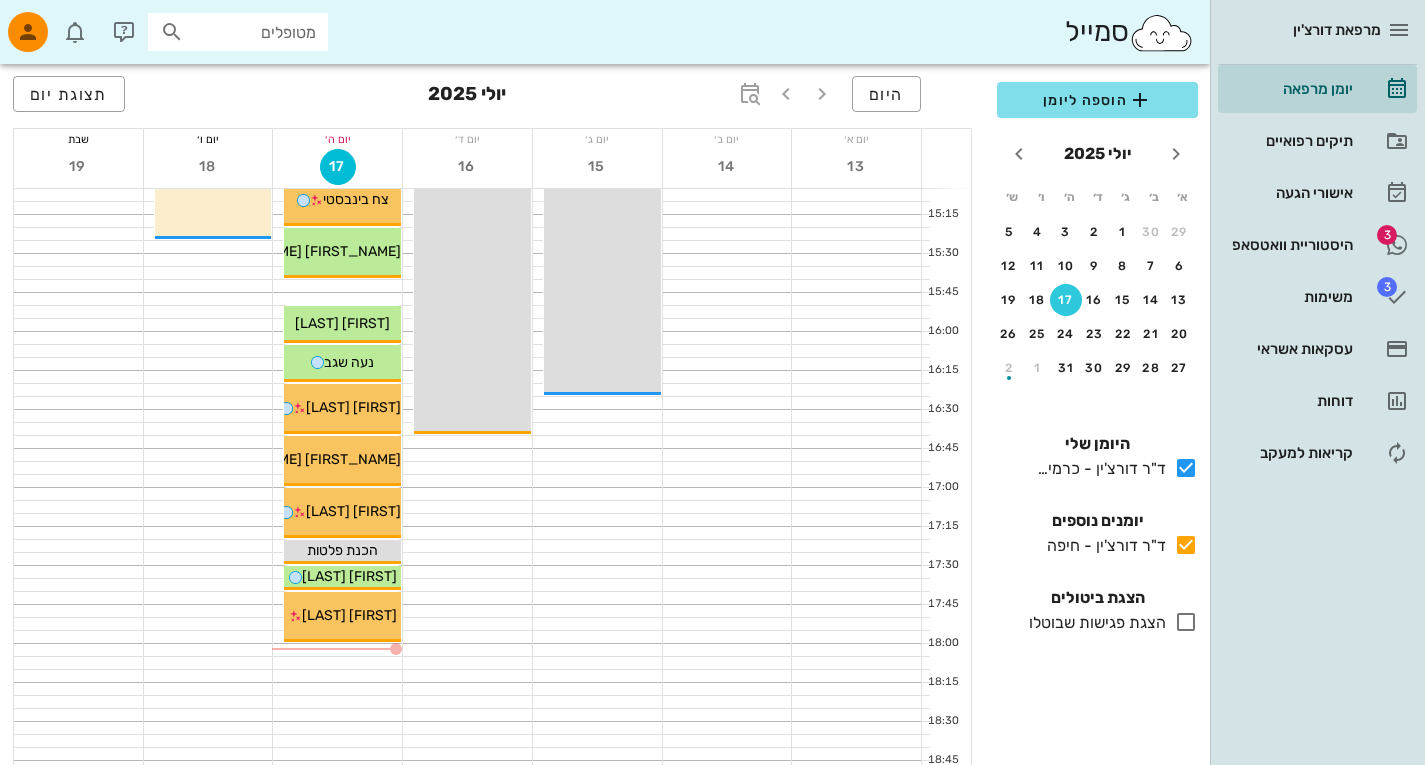 scroll, scrollTop: 1276, scrollLeft: 0, axis: vertical 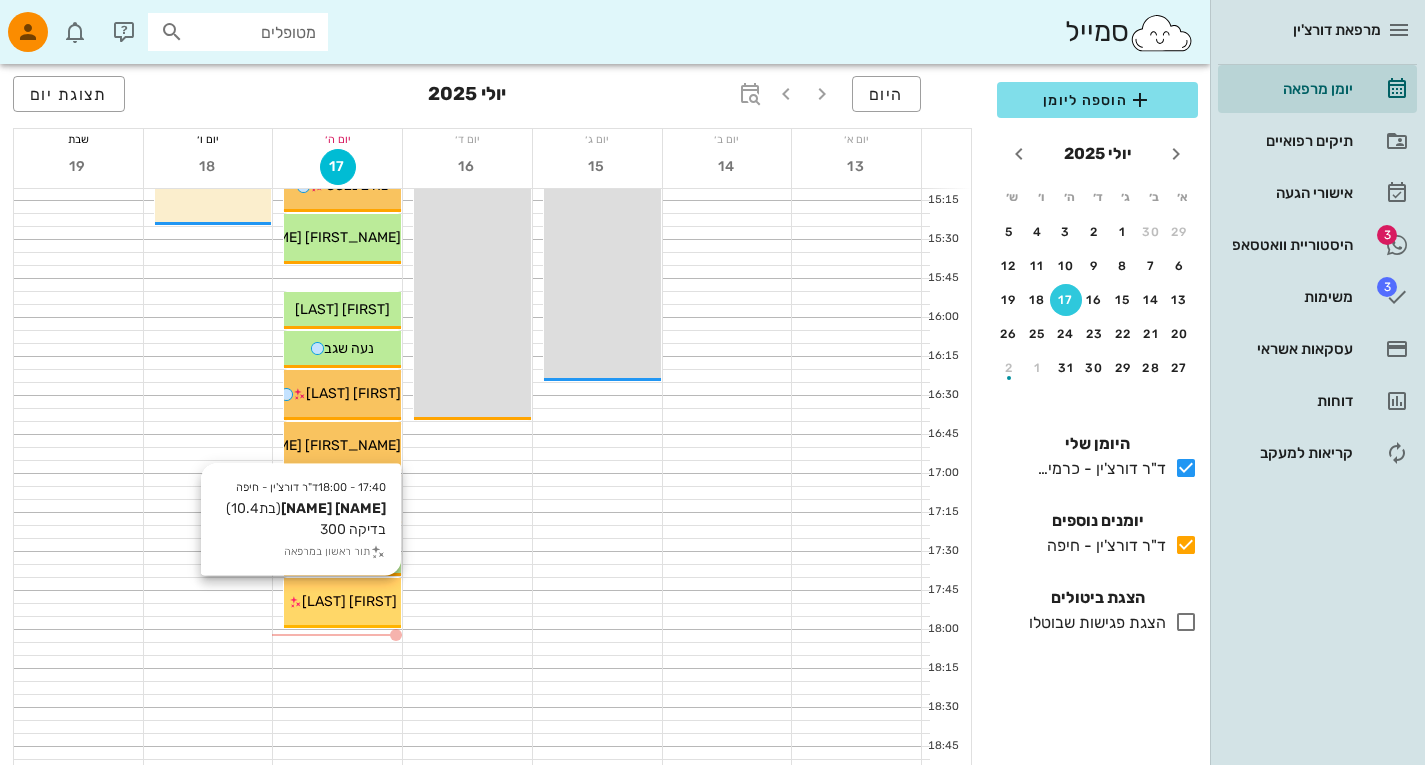 click on "[TIME]
- [TIME]
ד"ר [LAST] - [CITY]
[FIRST]
[LAST]
(בת
[AGE] )
בדיקה [PRICE]
תור ראשון במרפאה
[FIRST] [LAST]" at bounding box center (342, 603) 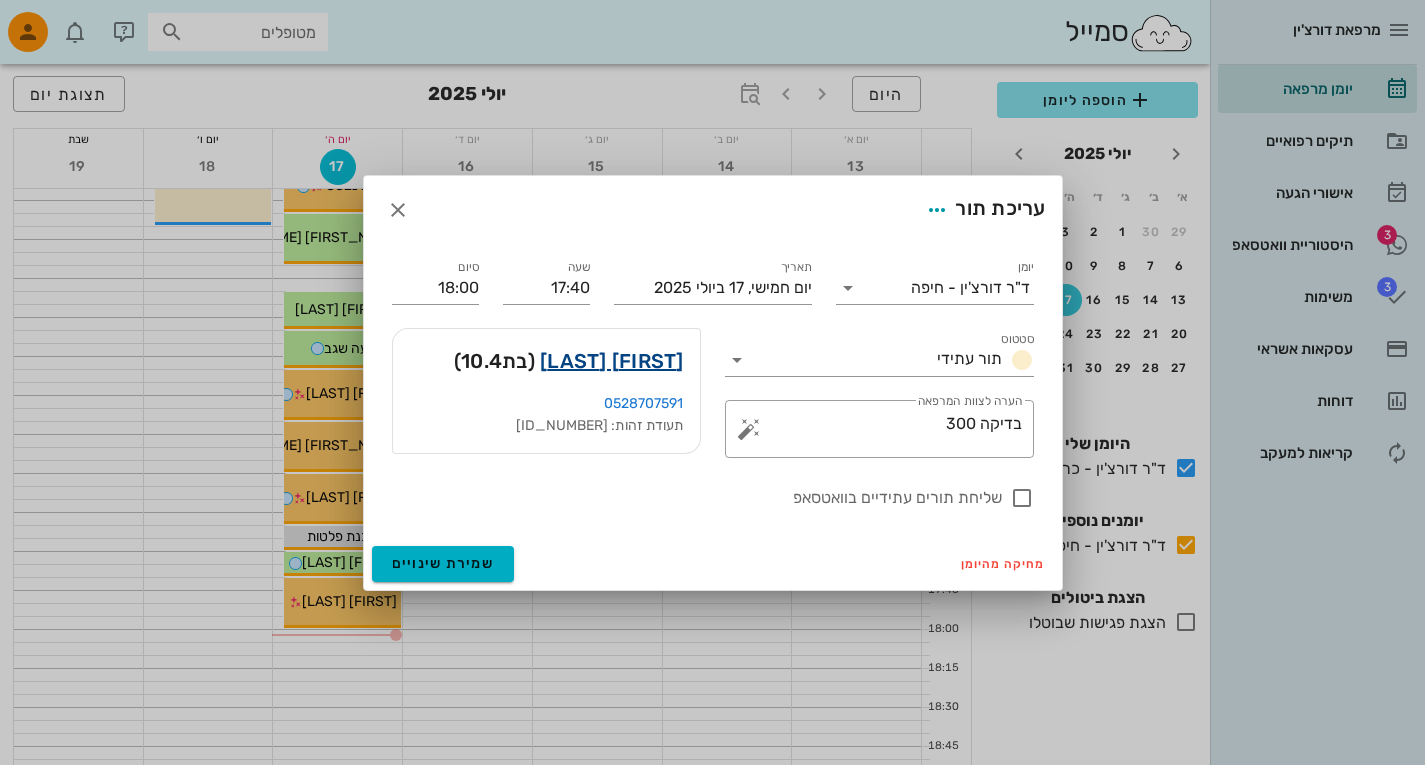 click on "[FIRST] [LAST]" at bounding box center [612, 361] 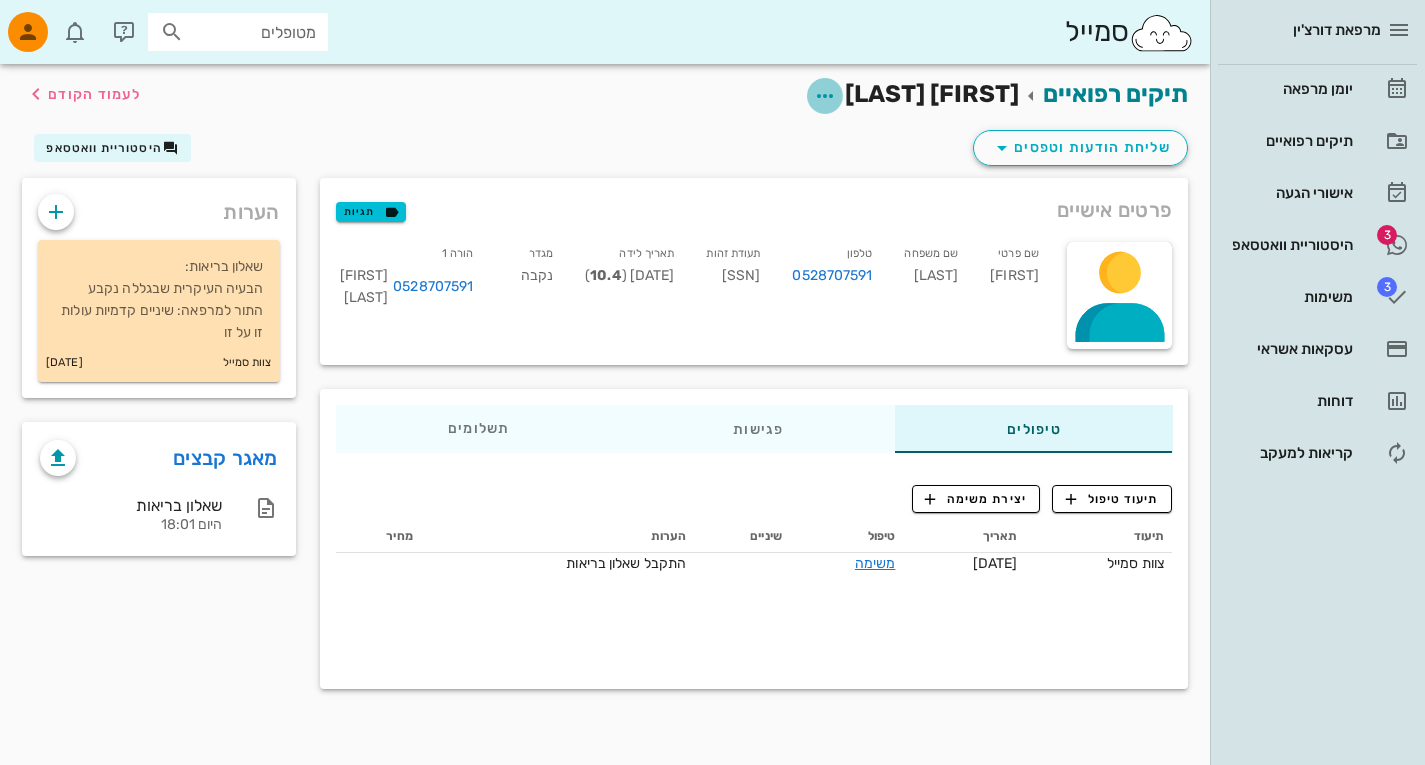 click at bounding box center (825, 96) 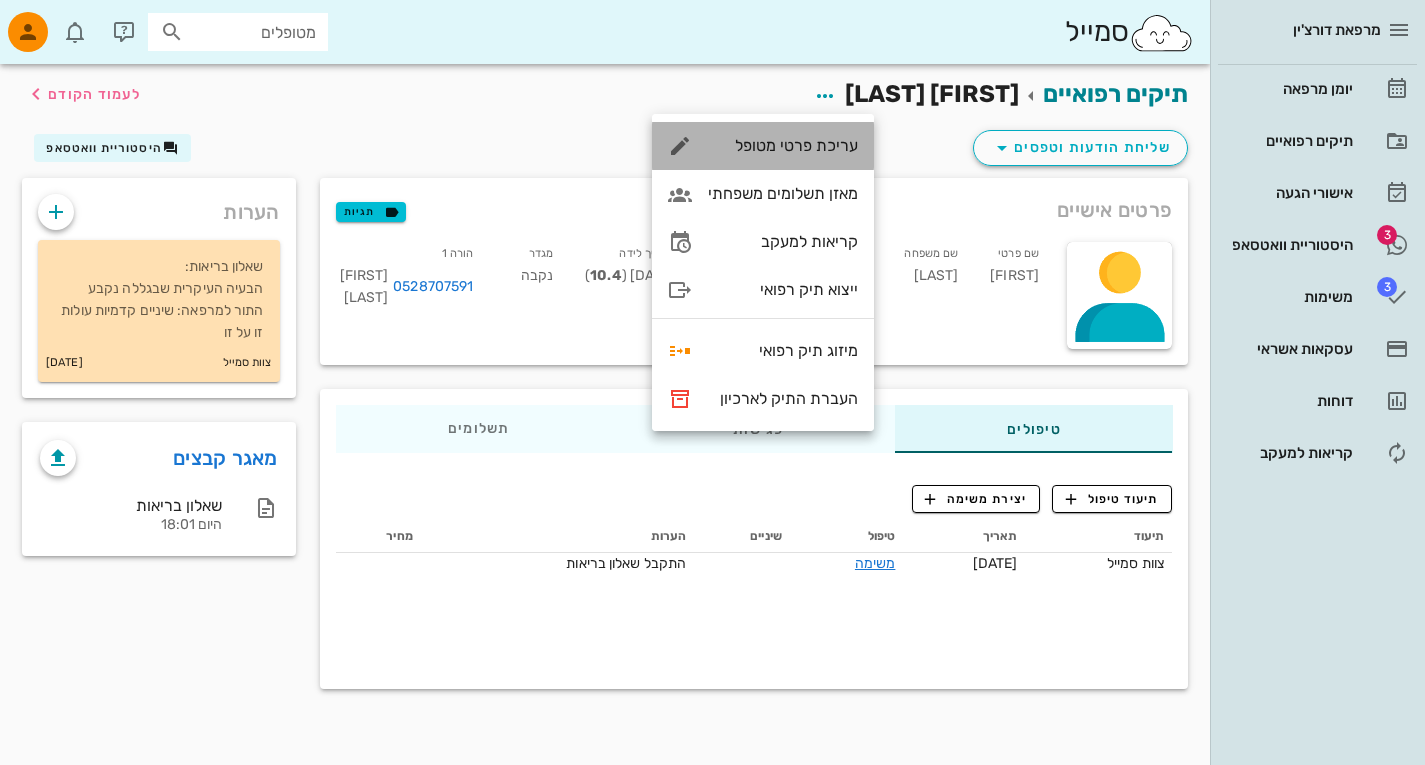 click on "עריכת פרטי מטופל" at bounding box center (783, 145) 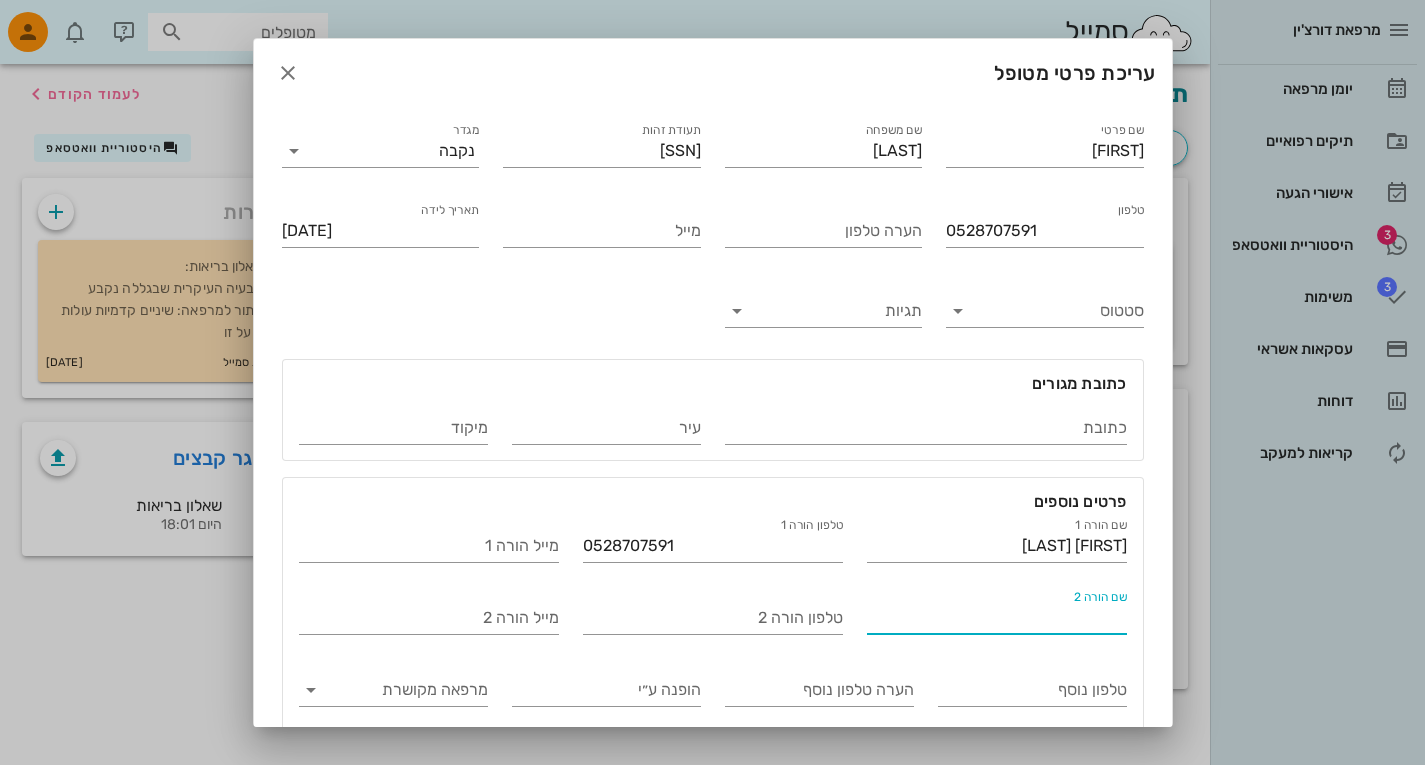 click on "שם הורה 2" at bounding box center [997, 618] 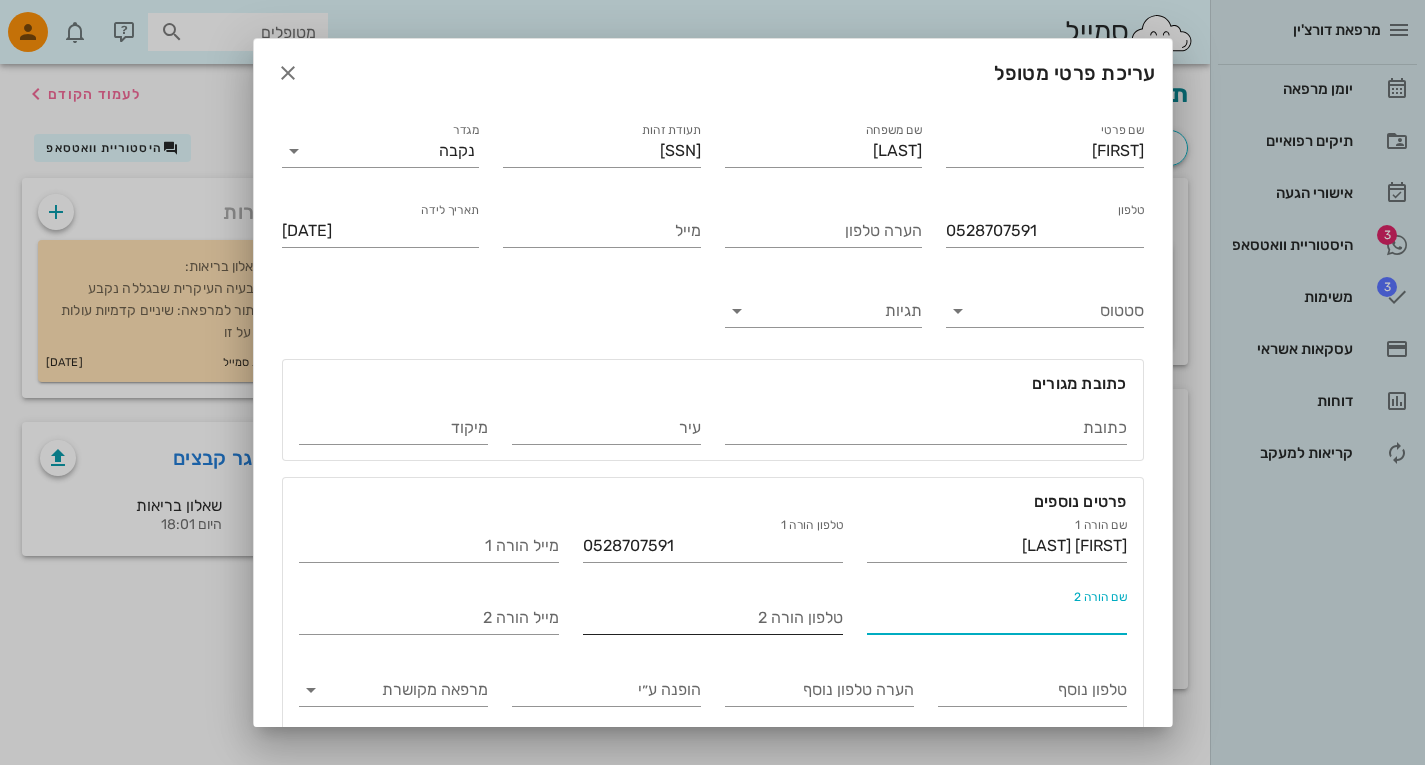 type on "הופנו על ידי ד"ר [LAST_NAME] [FIRST_NAME]
בן [AGE]. מ[CITY]
הגיע עם אבא.
חסר מקום לשן 33 (קצה אינסיזלי מבצבץ בלינגואל.
שן 23 בעמדה גבוהה
הצעת טיפול לקשתיות כי מעדיפים 32000 ש"ח הוסבר שאולי יהיה שלב שאצטרך" 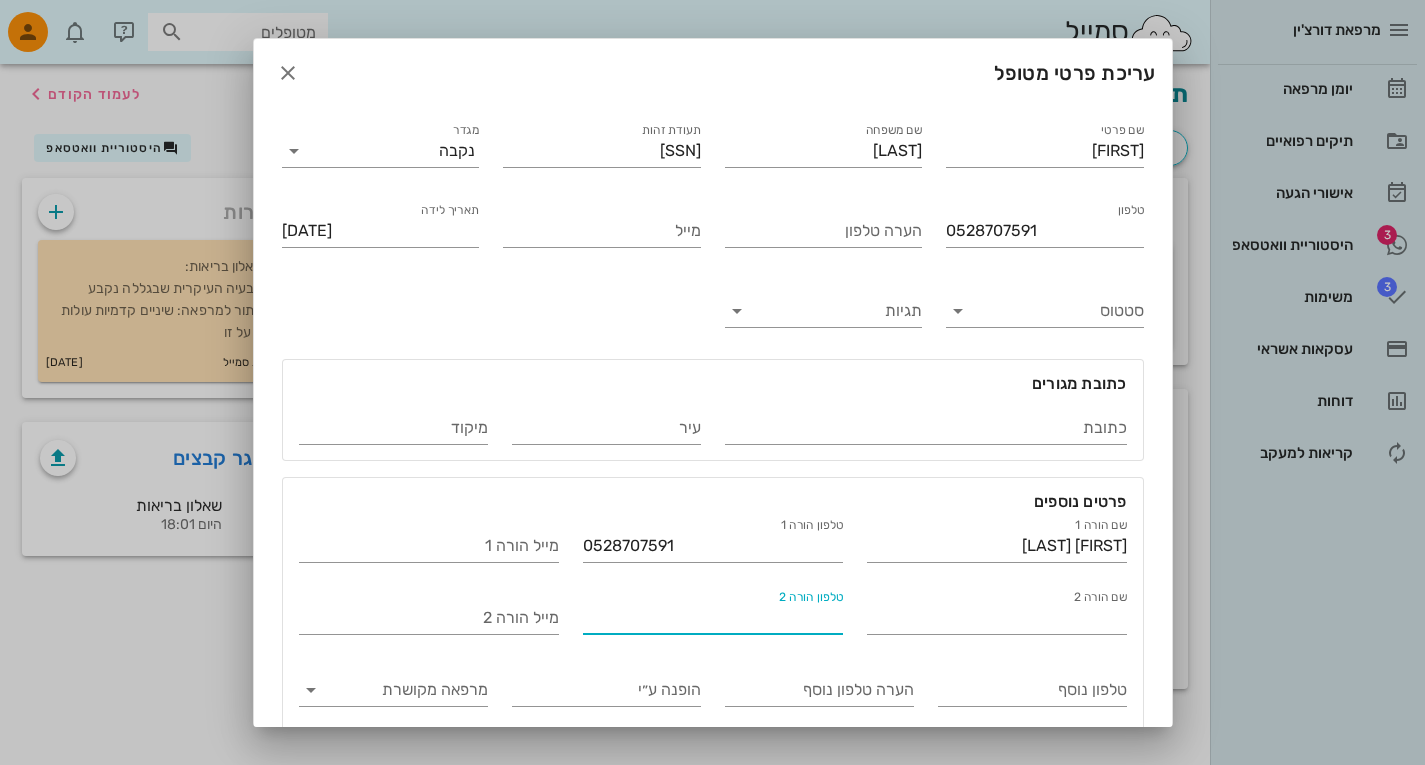 click on "טלפון הורה 2" at bounding box center (713, 618) 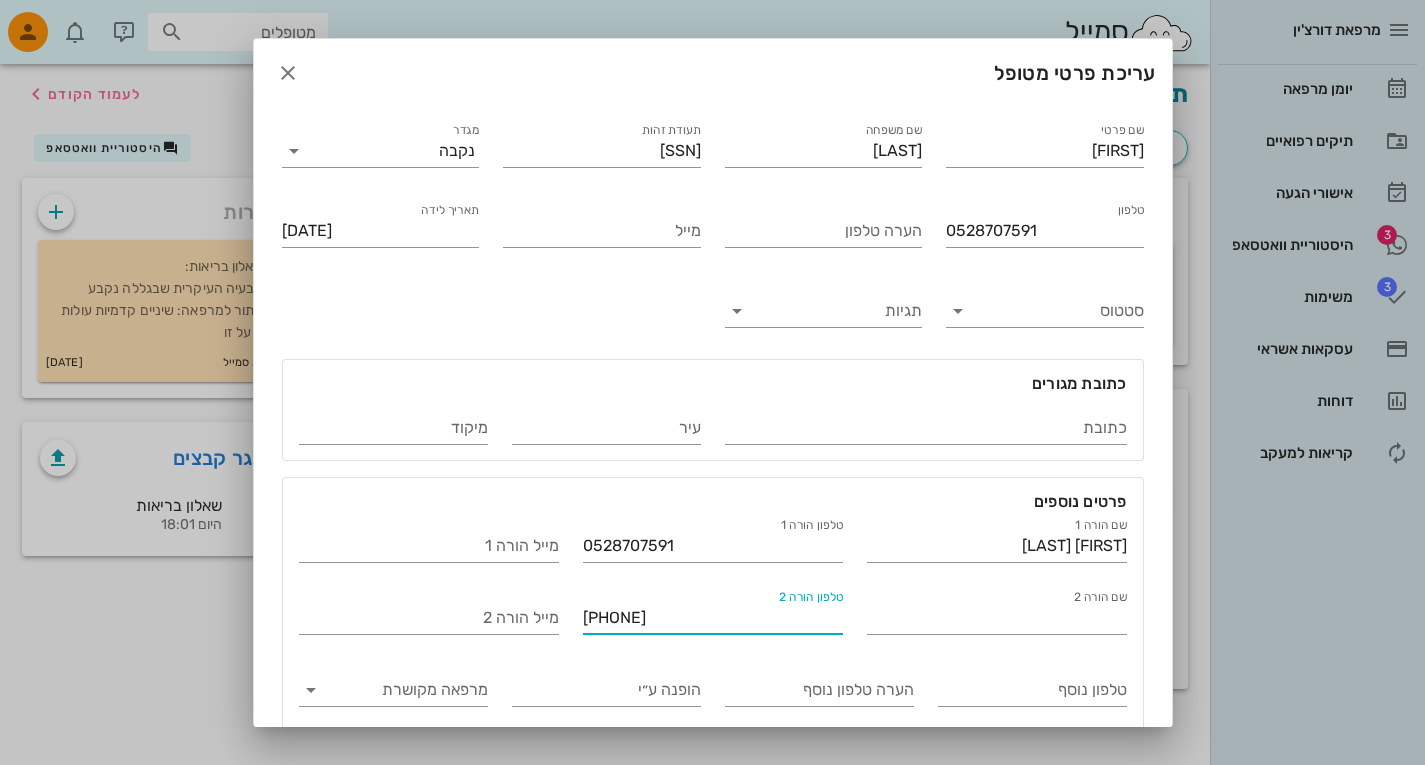 scroll, scrollTop: 85, scrollLeft: 0, axis: vertical 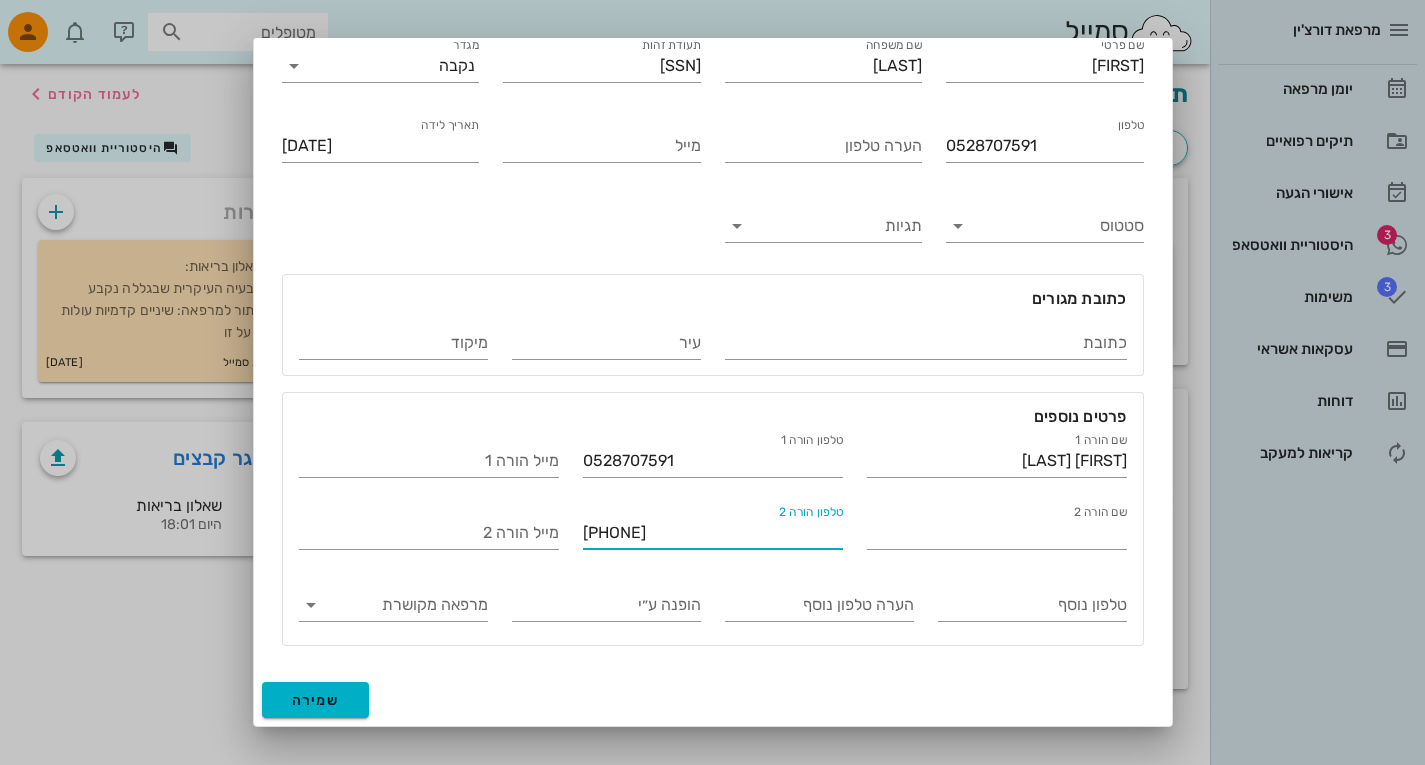 type on "[PHONE]" 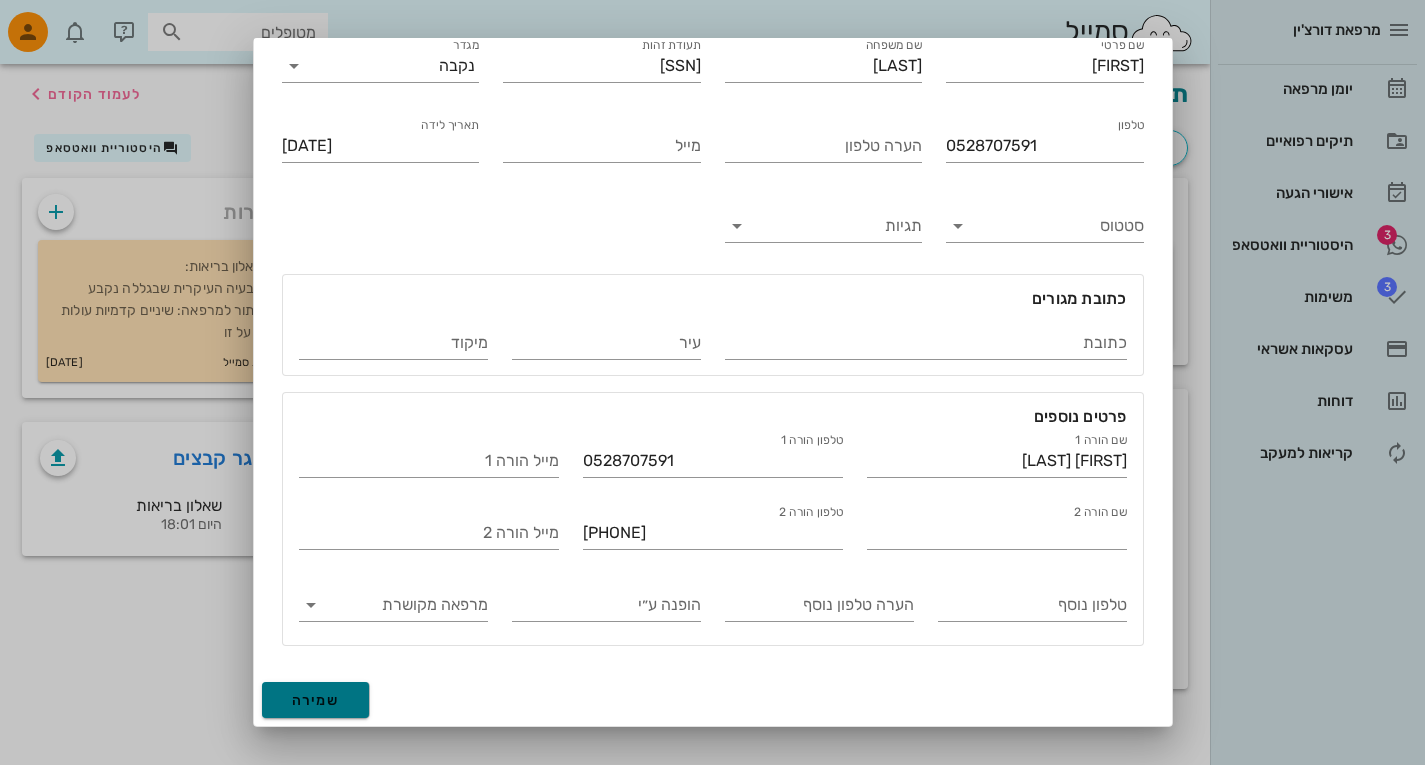 click on "שמירה" at bounding box center [316, 700] 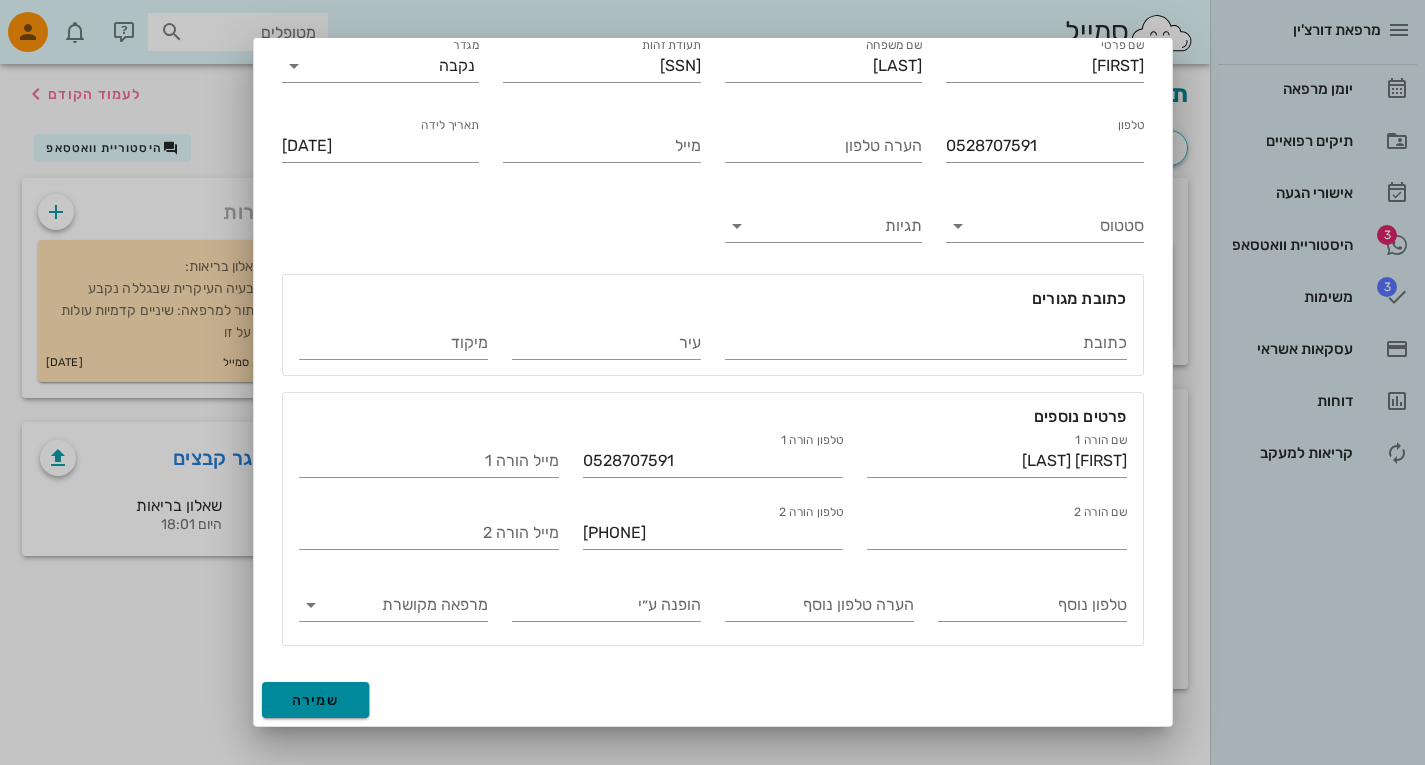 type on "[DATE]" 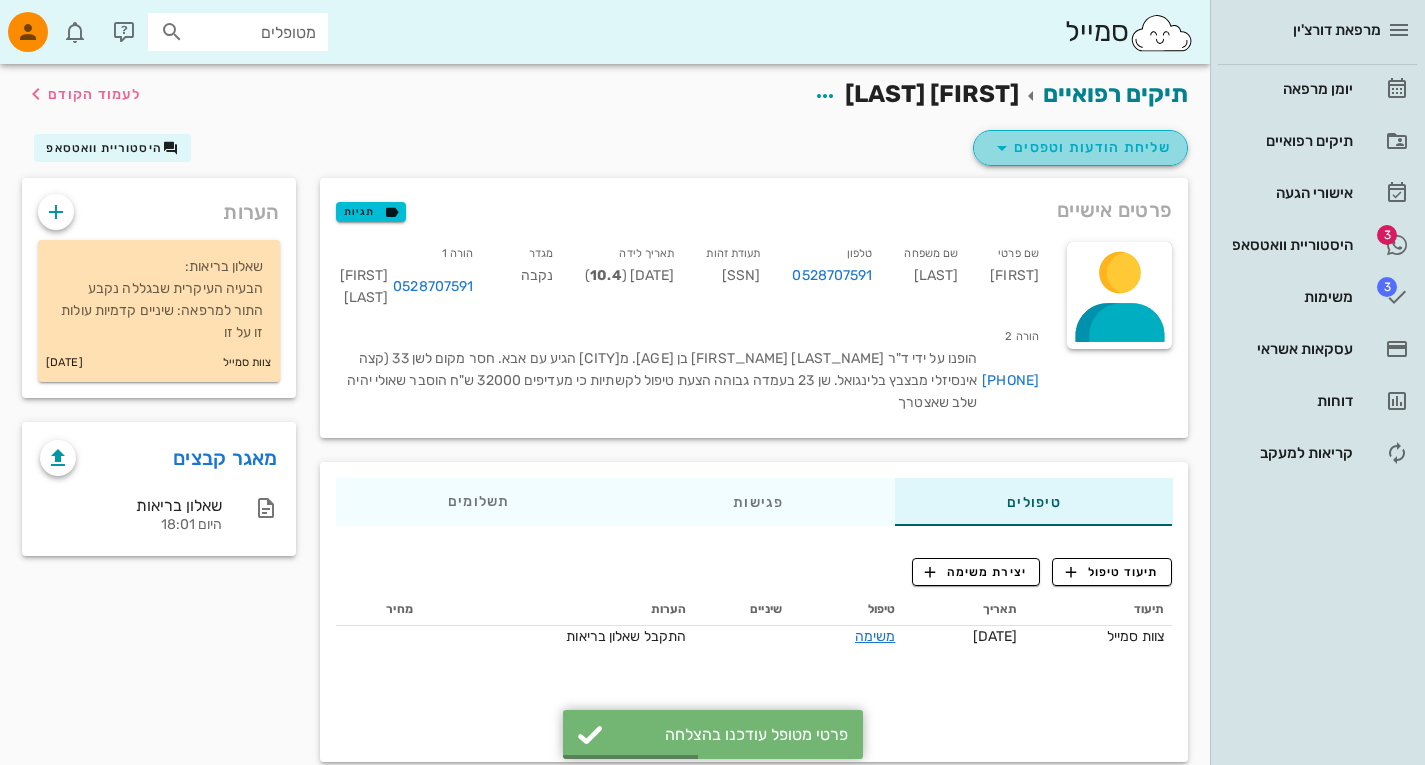 click on "שליחת הודעות וטפסים" at bounding box center [1080, 148] 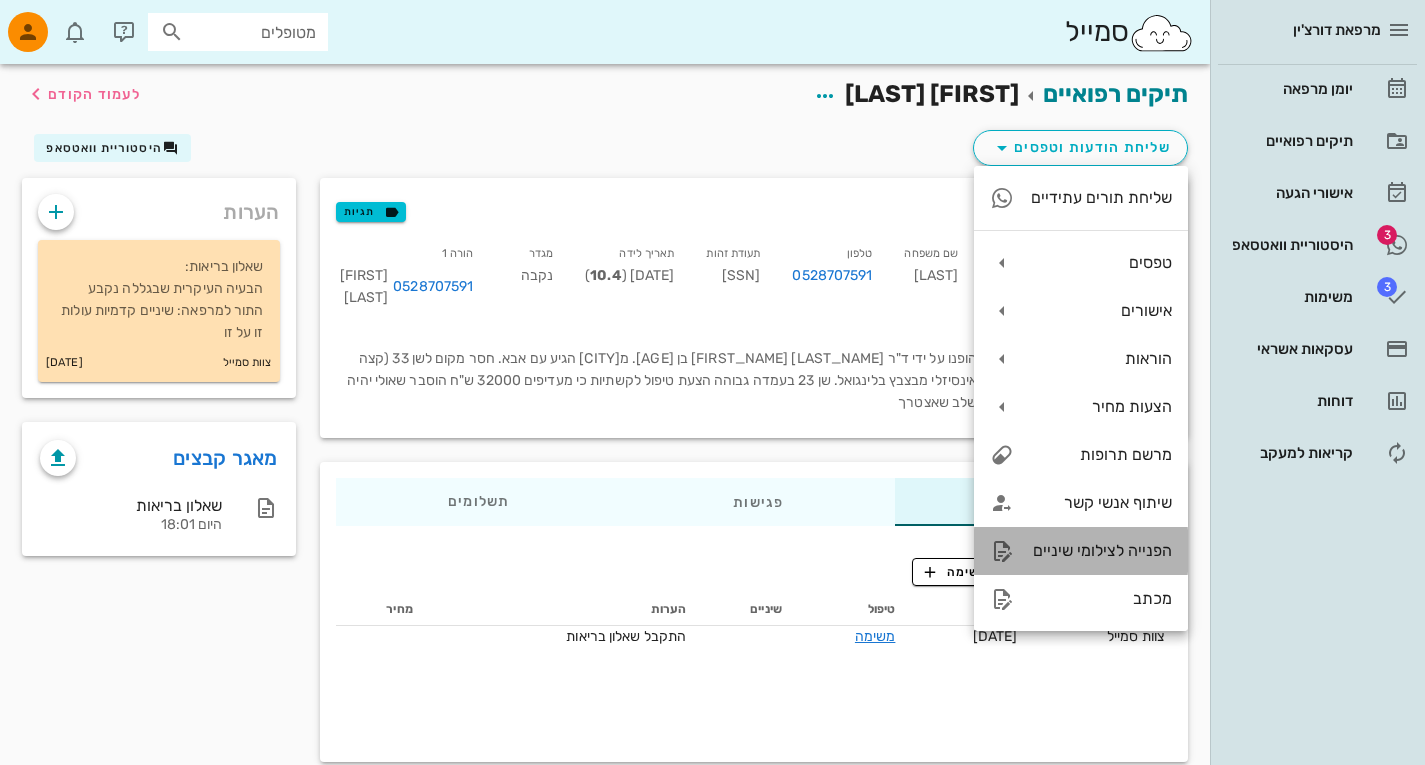 click on "הפנייה לצילומי שיניים" at bounding box center (1101, 550) 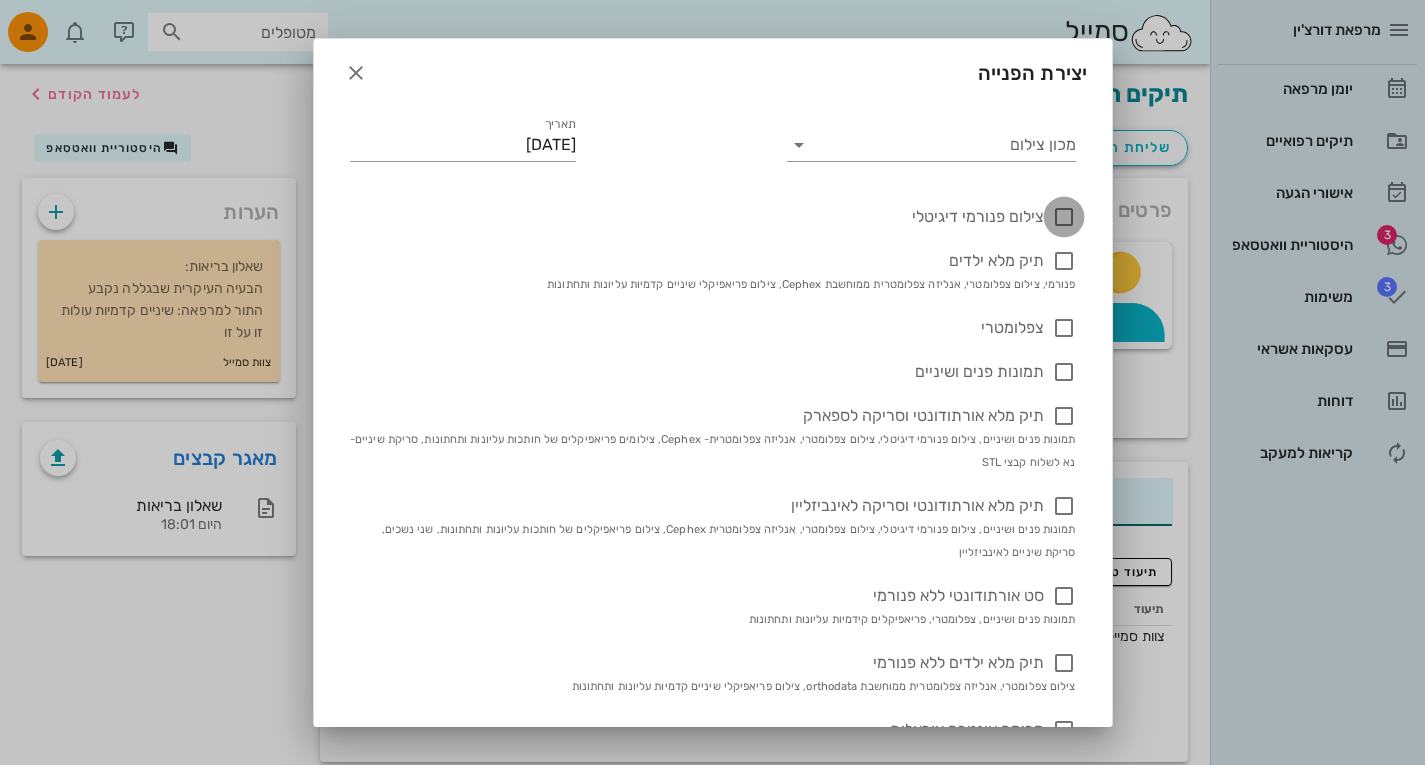 click at bounding box center (1064, 217) 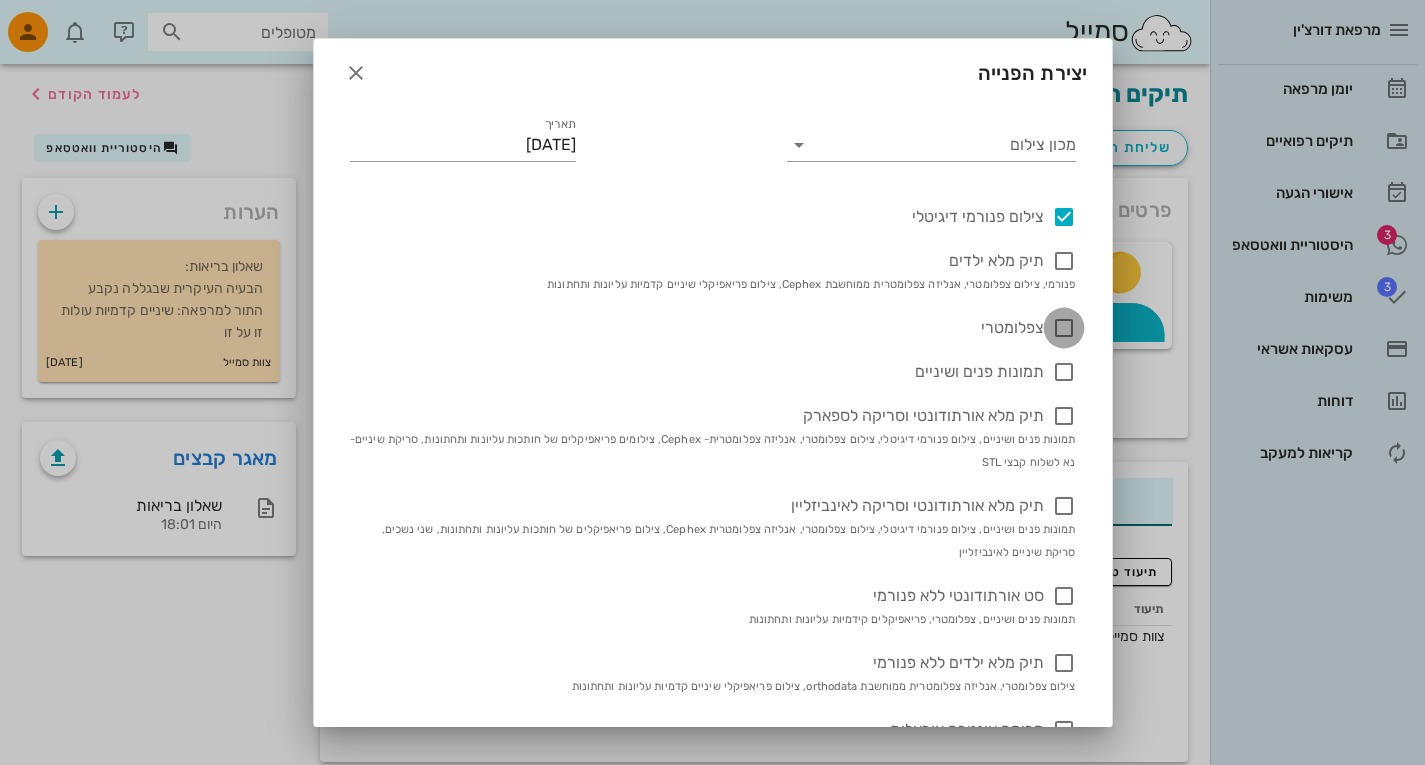 click at bounding box center [1064, 328] 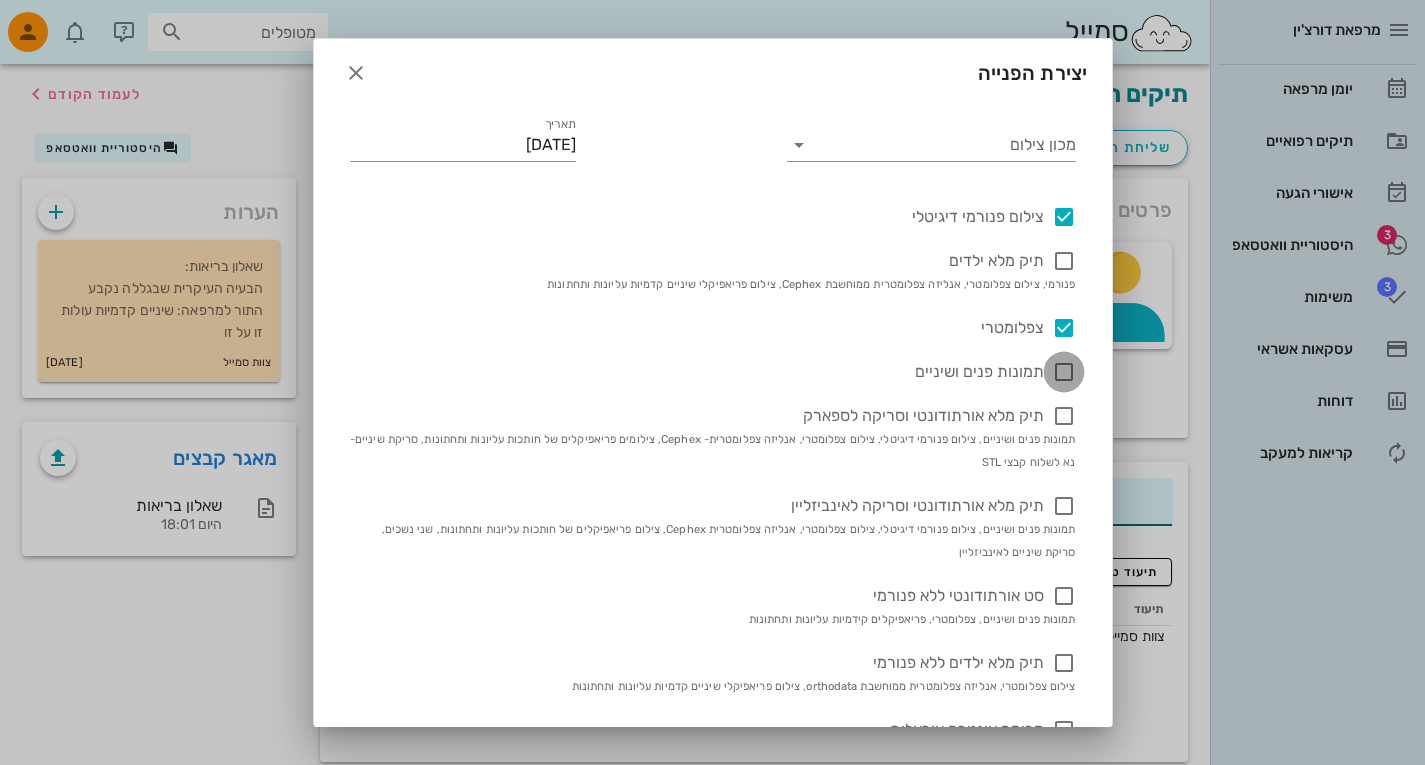 click at bounding box center (1064, 372) 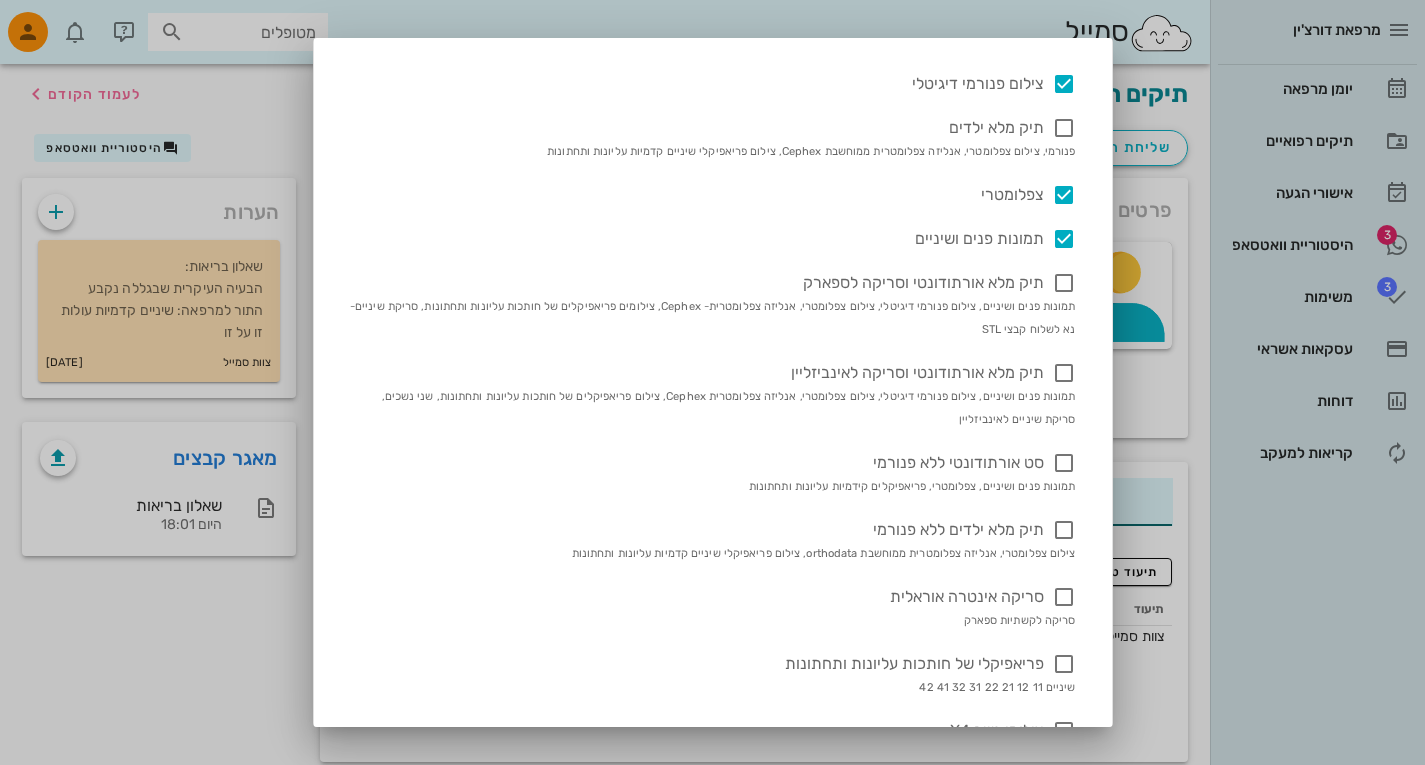scroll, scrollTop: 134, scrollLeft: 0, axis: vertical 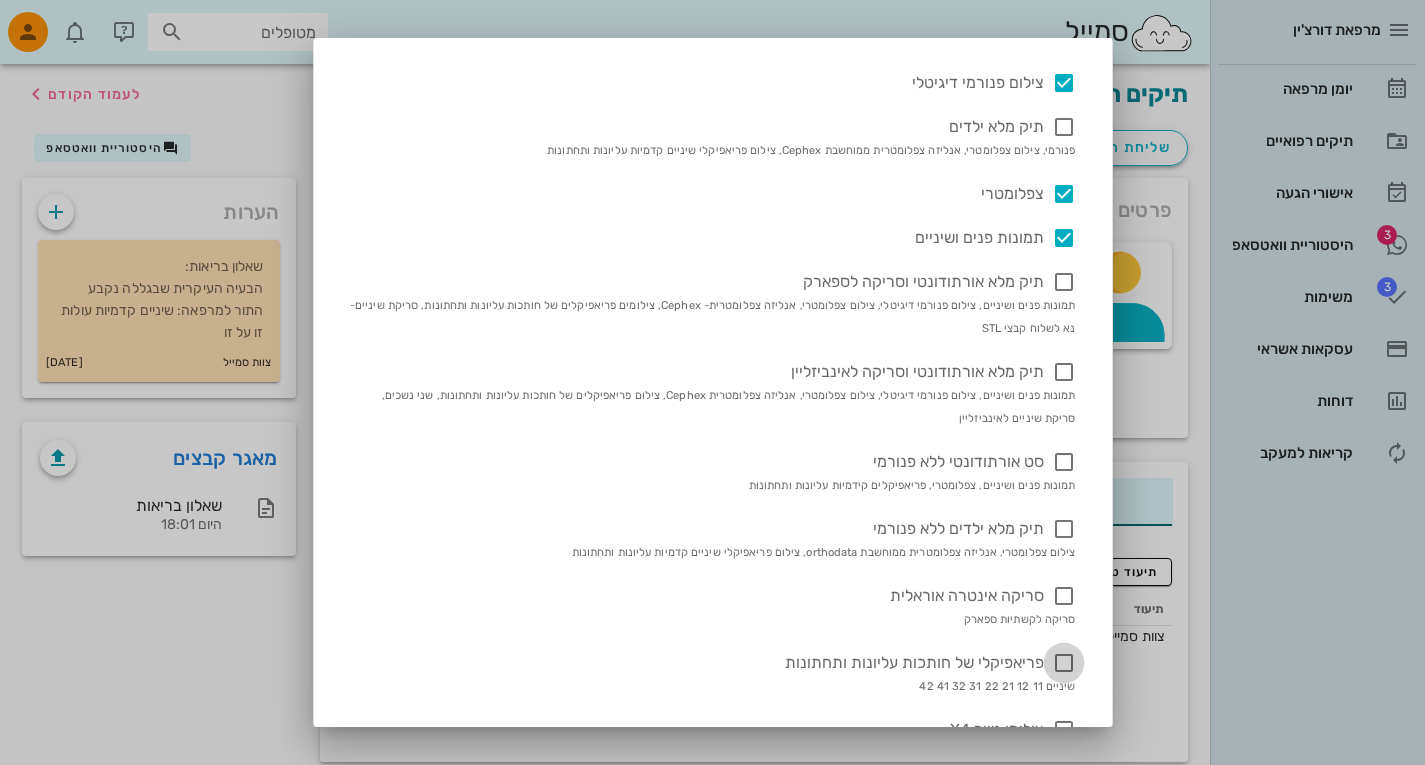 click at bounding box center (1064, 663) 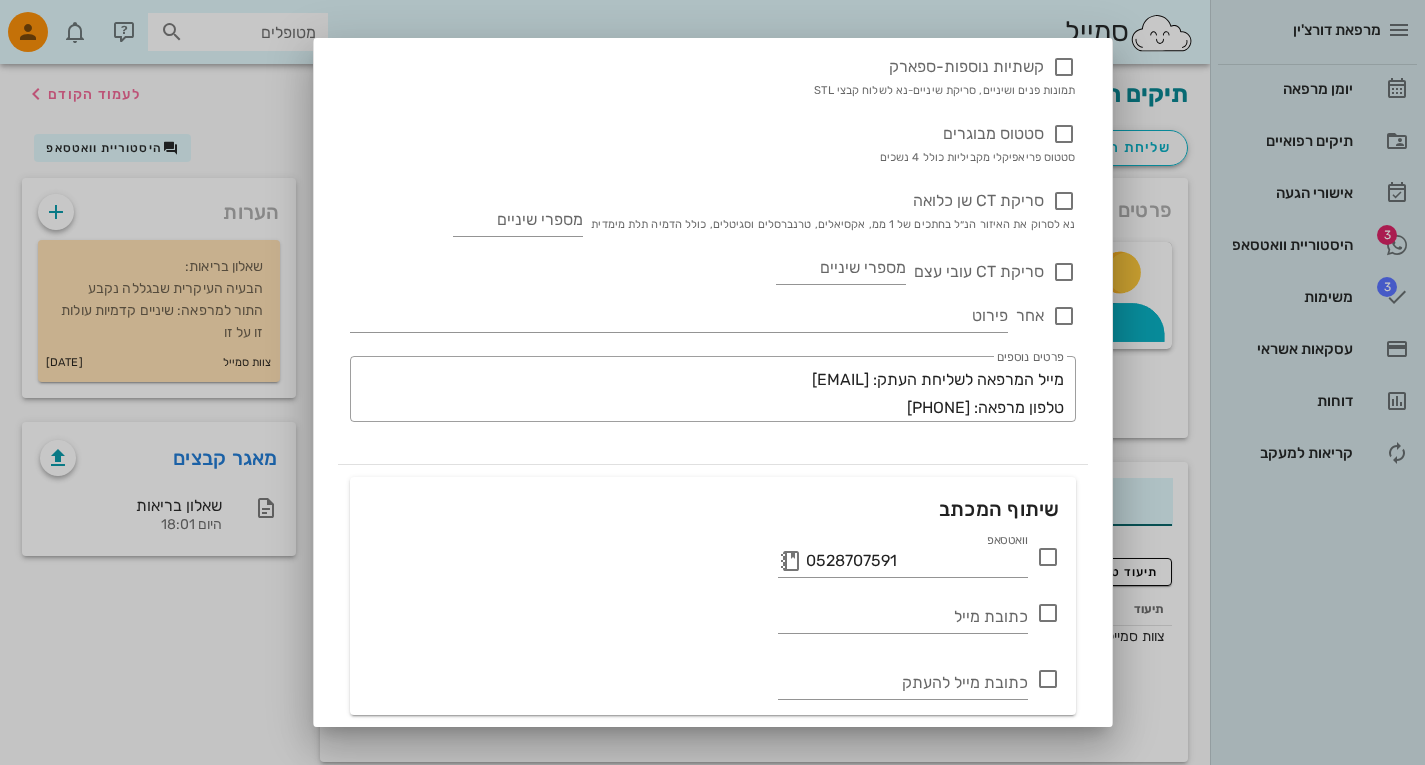 scroll, scrollTop: 981, scrollLeft: 0, axis: vertical 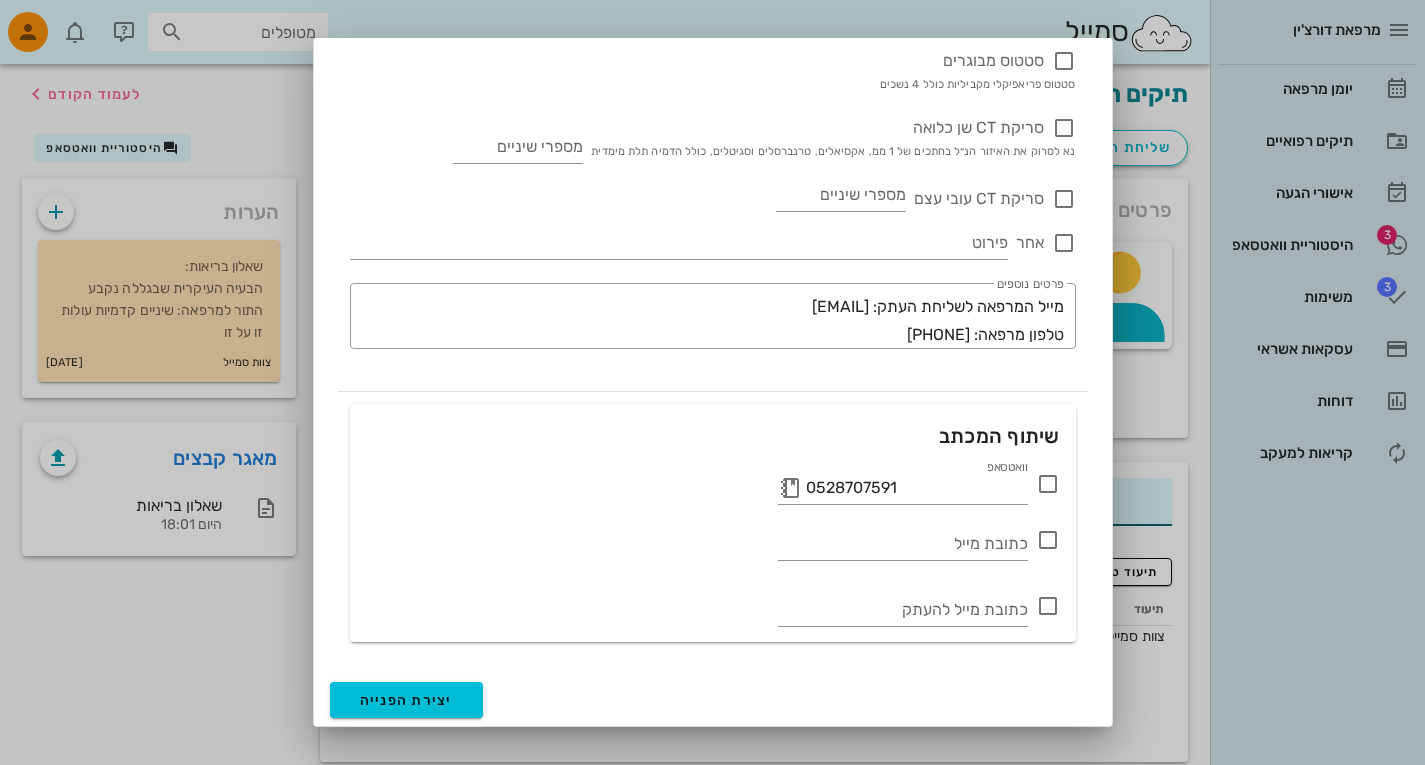 click at bounding box center (1048, 484) 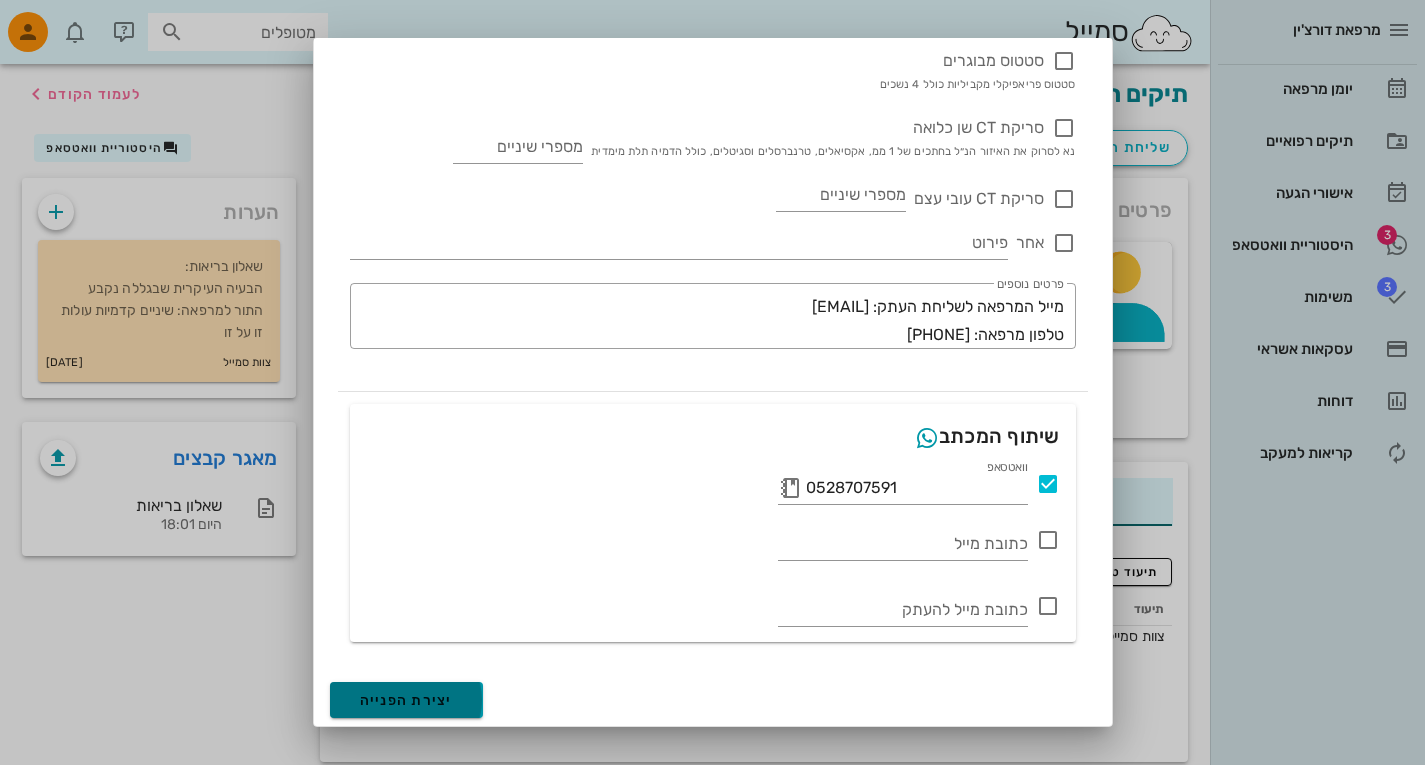 click on "יצירת הפנייה" at bounding box center (406, 700) 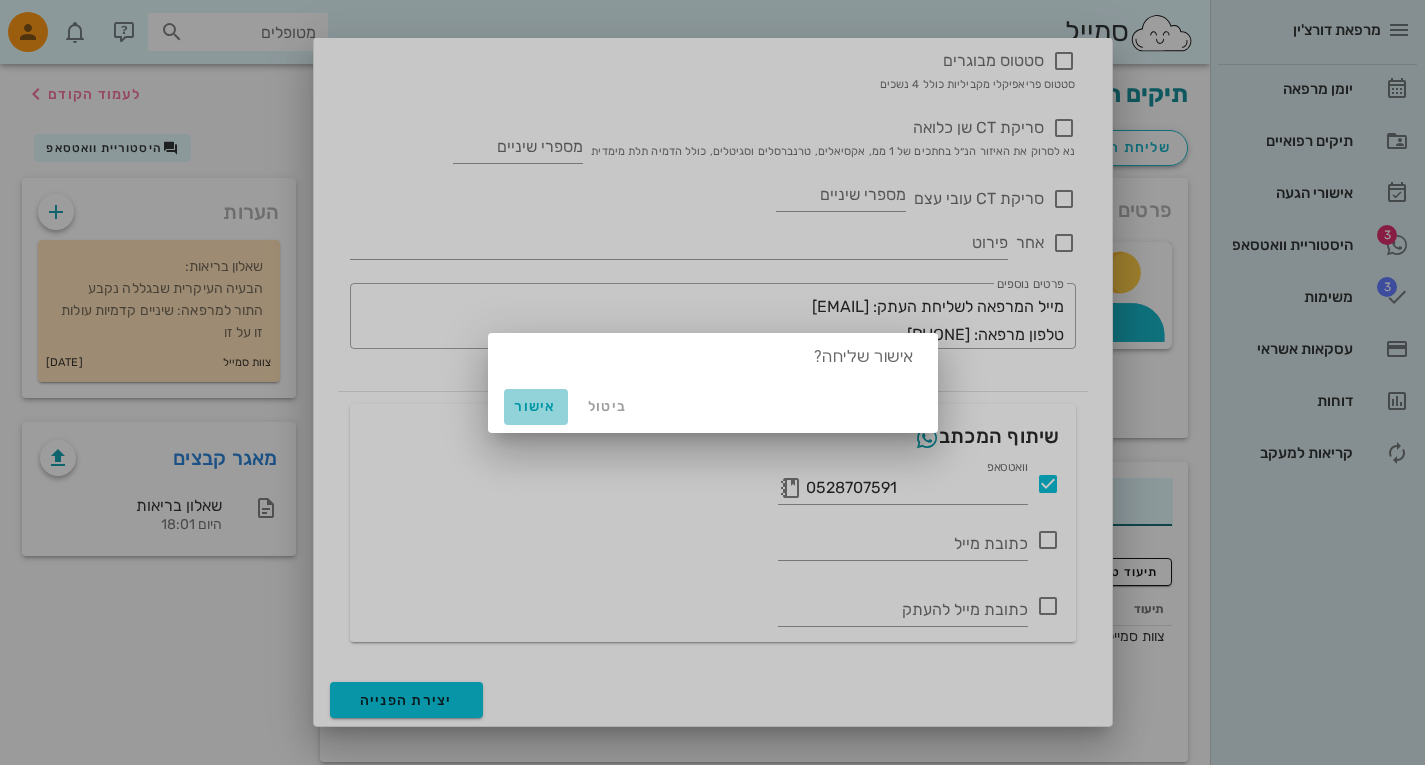 click on "אישור" at bounding box center [536, 406] 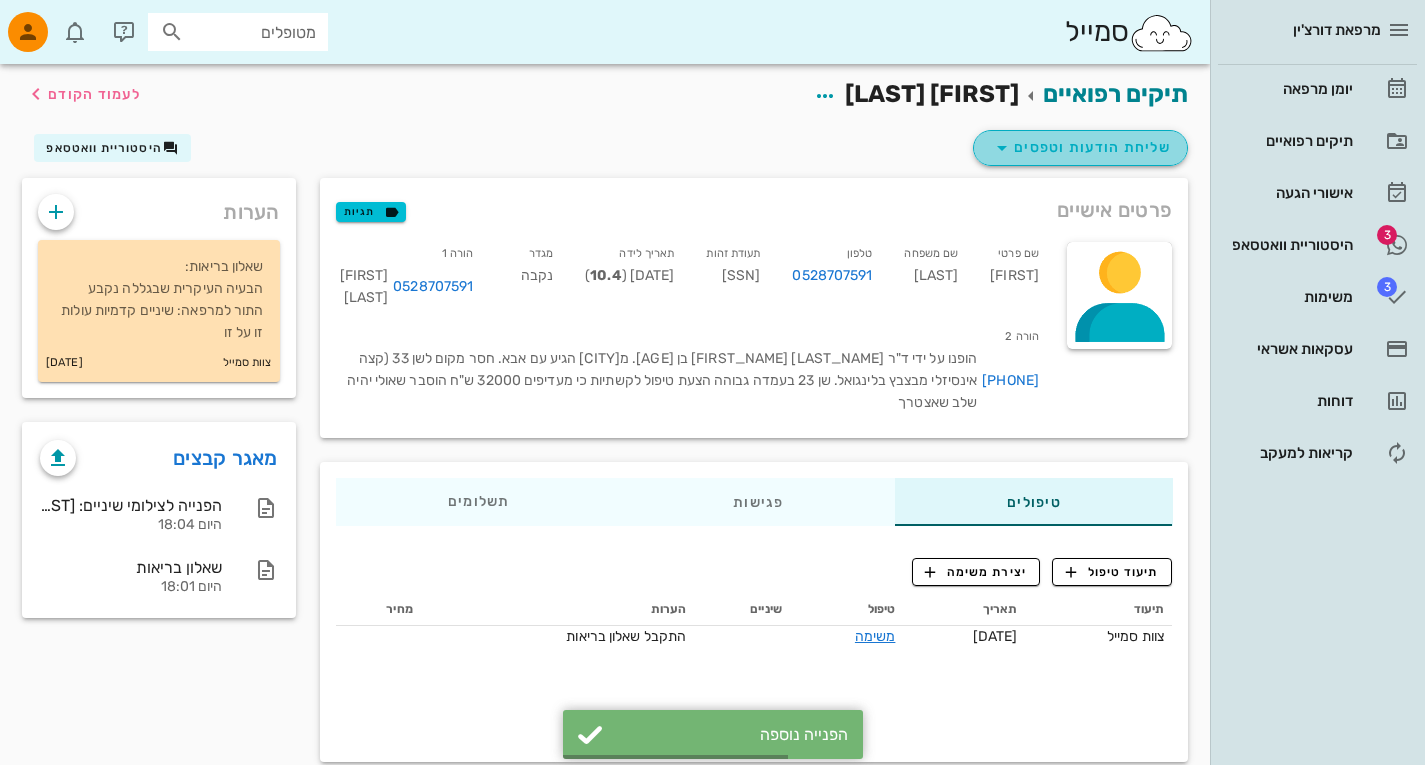 click at bounding box center (1002, 148) 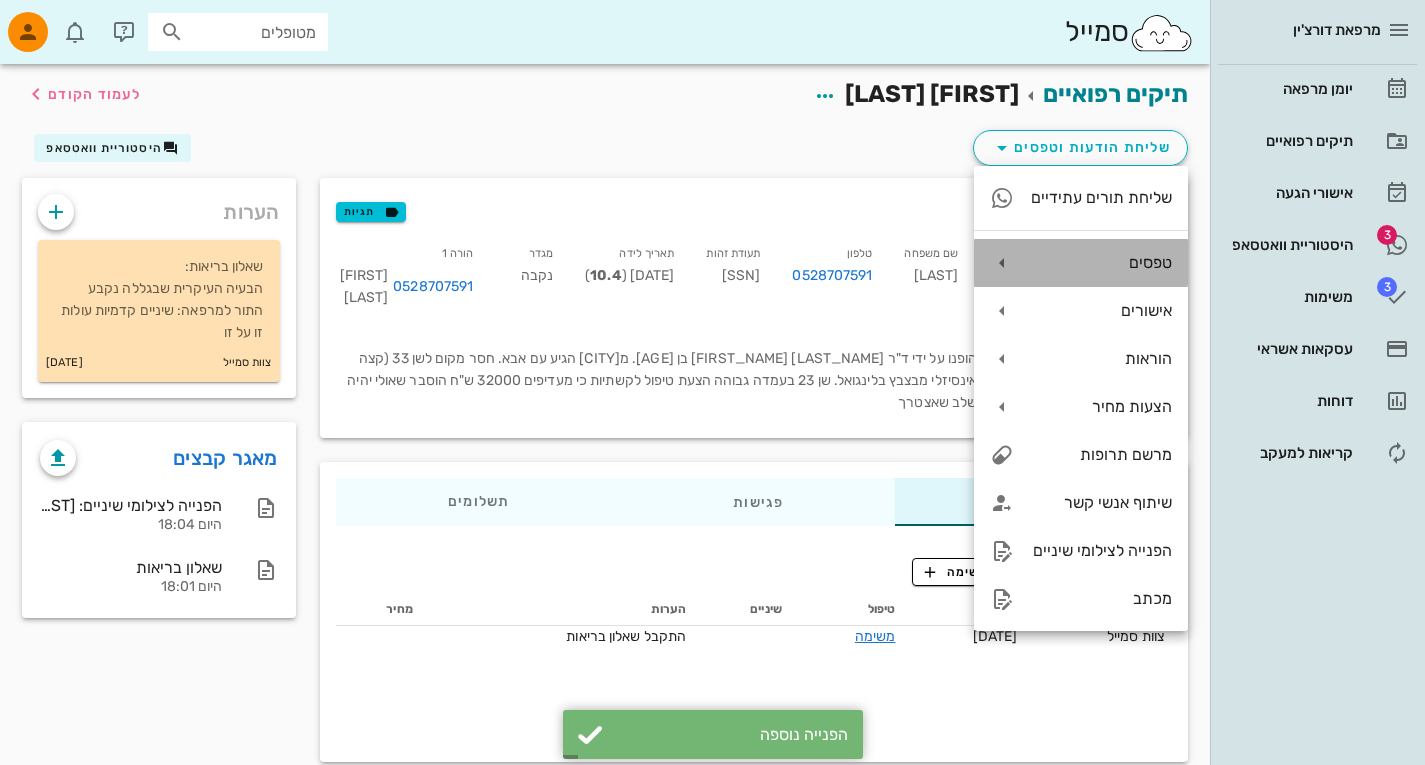 click on "טפסים" at bounding box center [1081, 263] 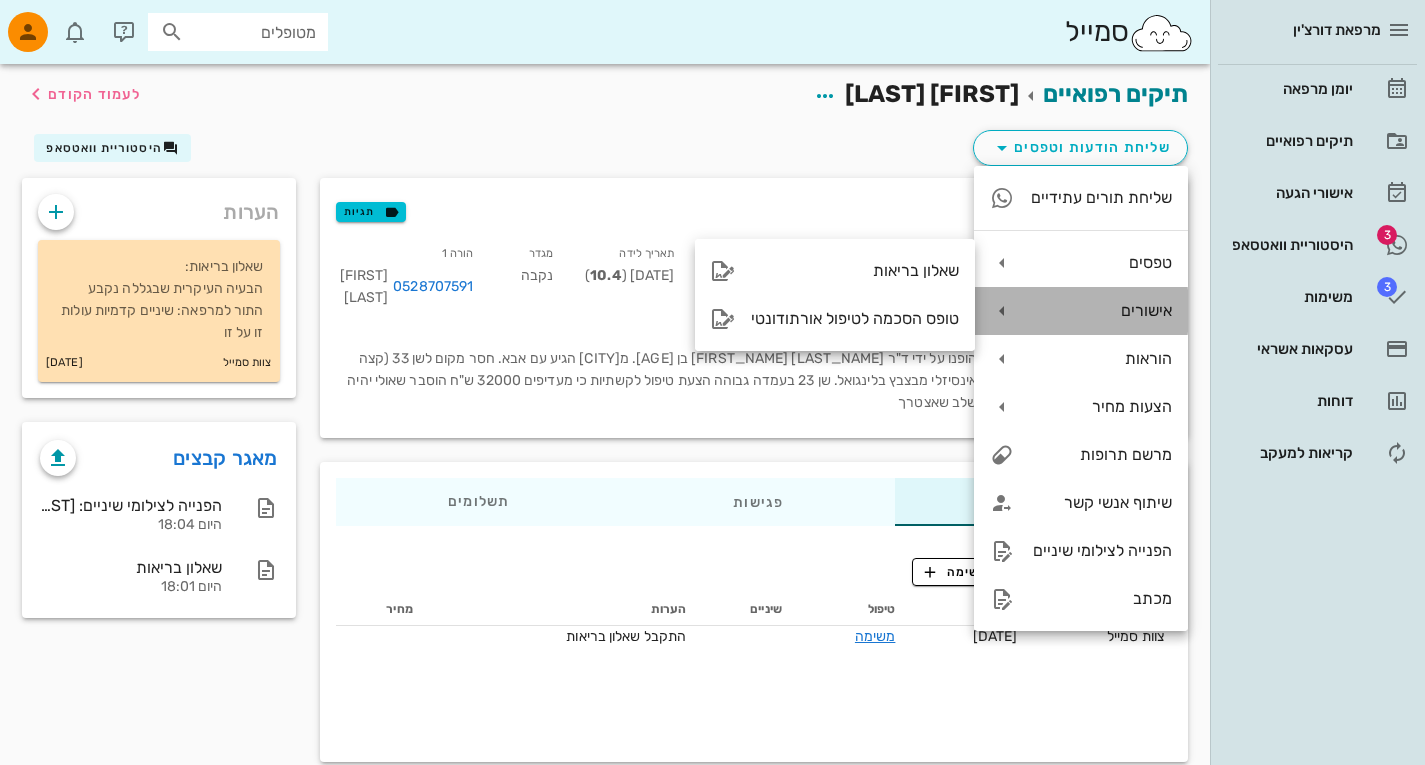 click on "אישורים" at bounding box center [1101, 310] 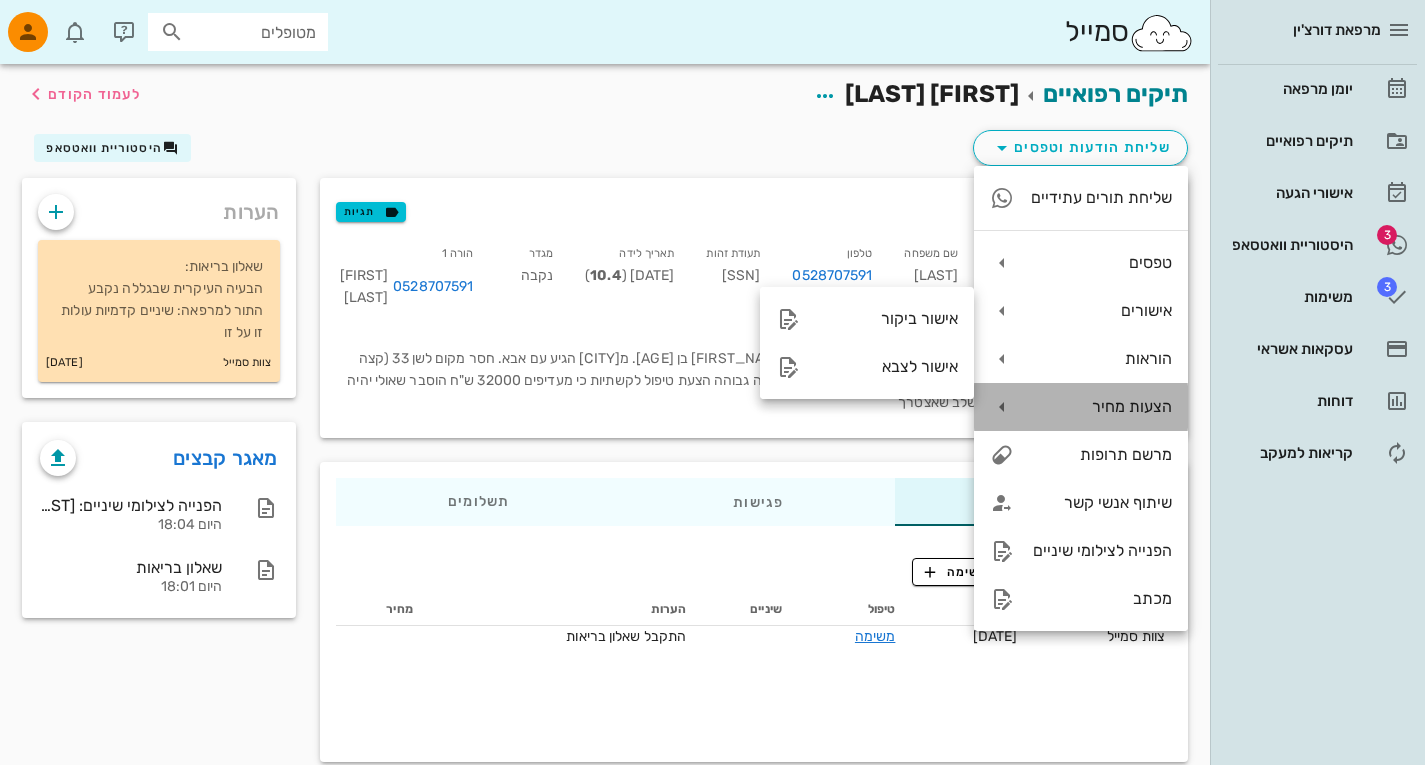 click on "הצעות מחיר" at bounding box center (1081, 407) 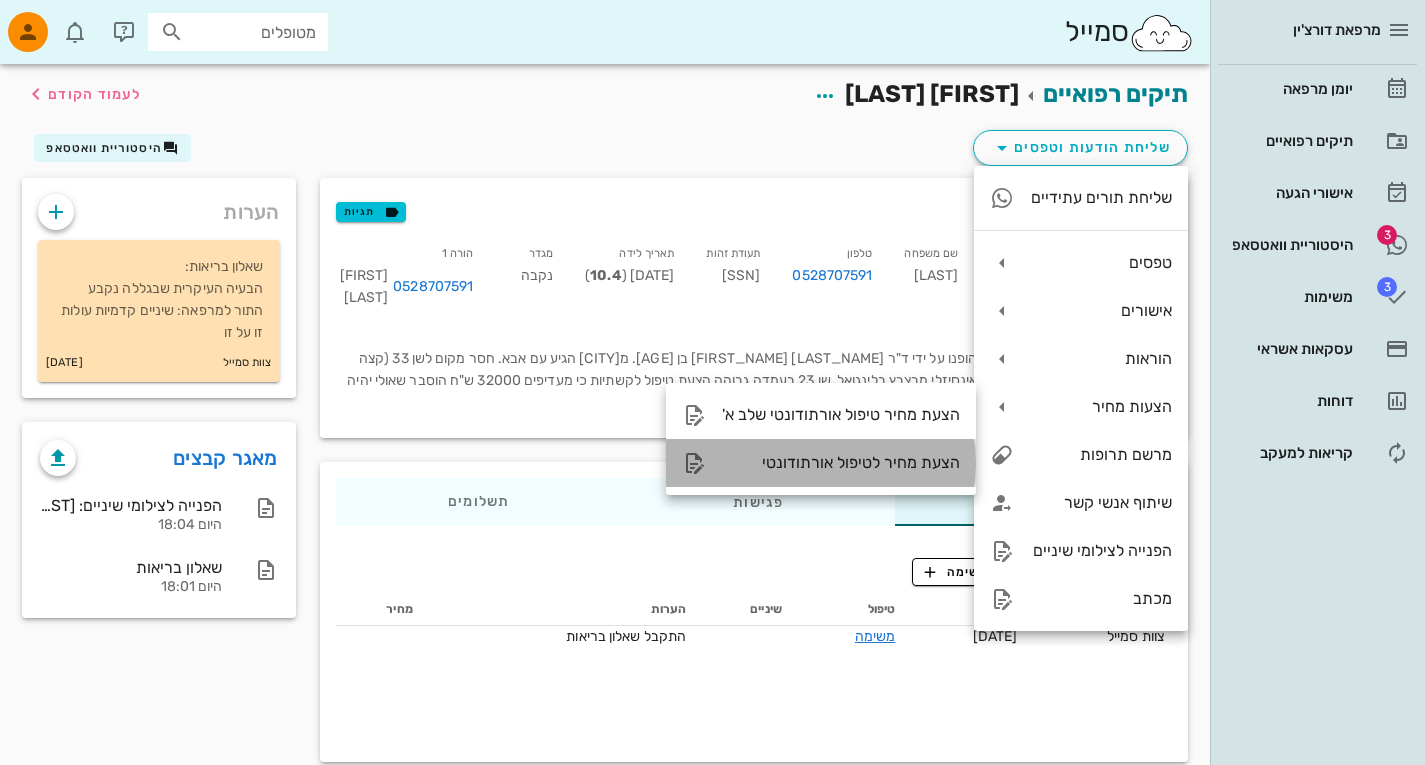 click on "הצעת מחיר לטיפול אורתודונטי" at bounding box center (841, 462) 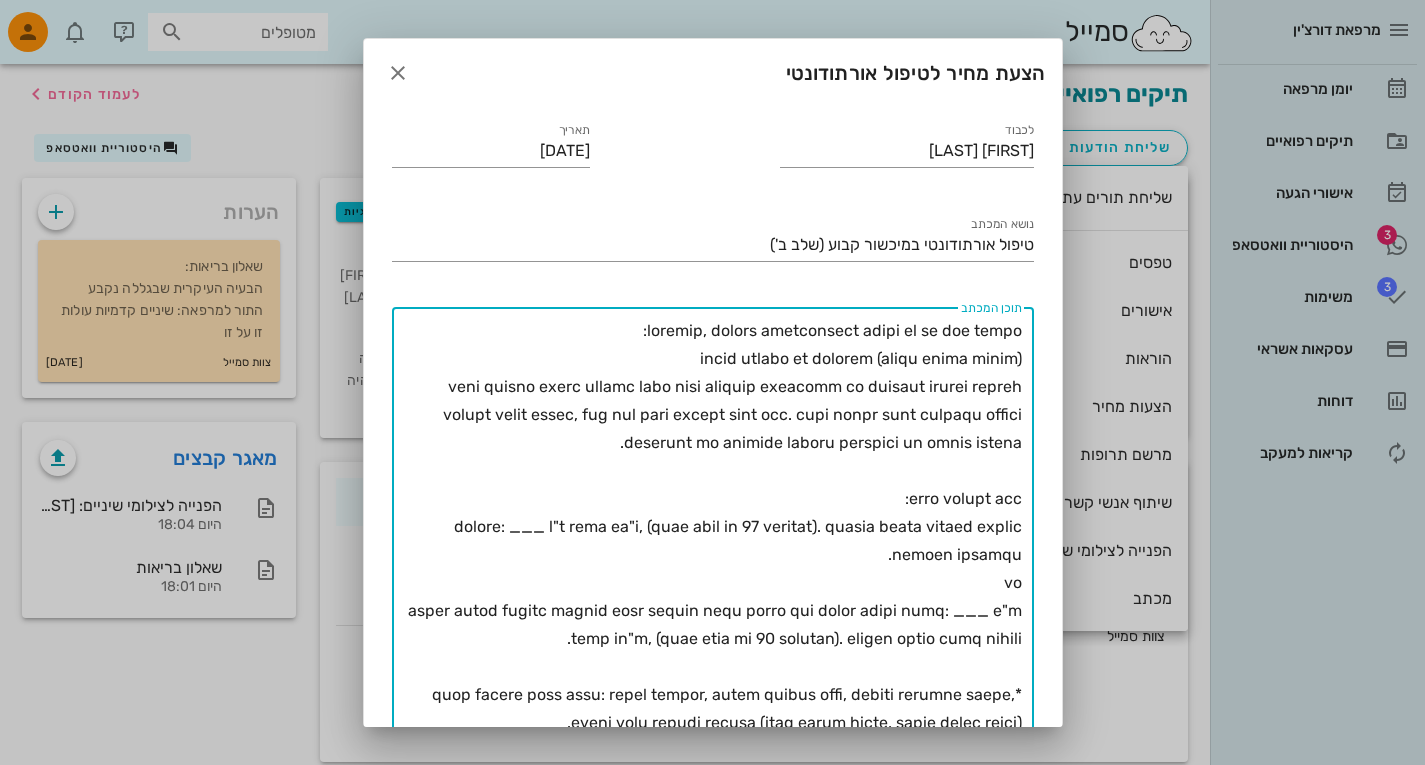 drag, startPoint x: 925, startPoint y: 361, endPoint x: 849, endPoint y: 363, distance: 76.02631 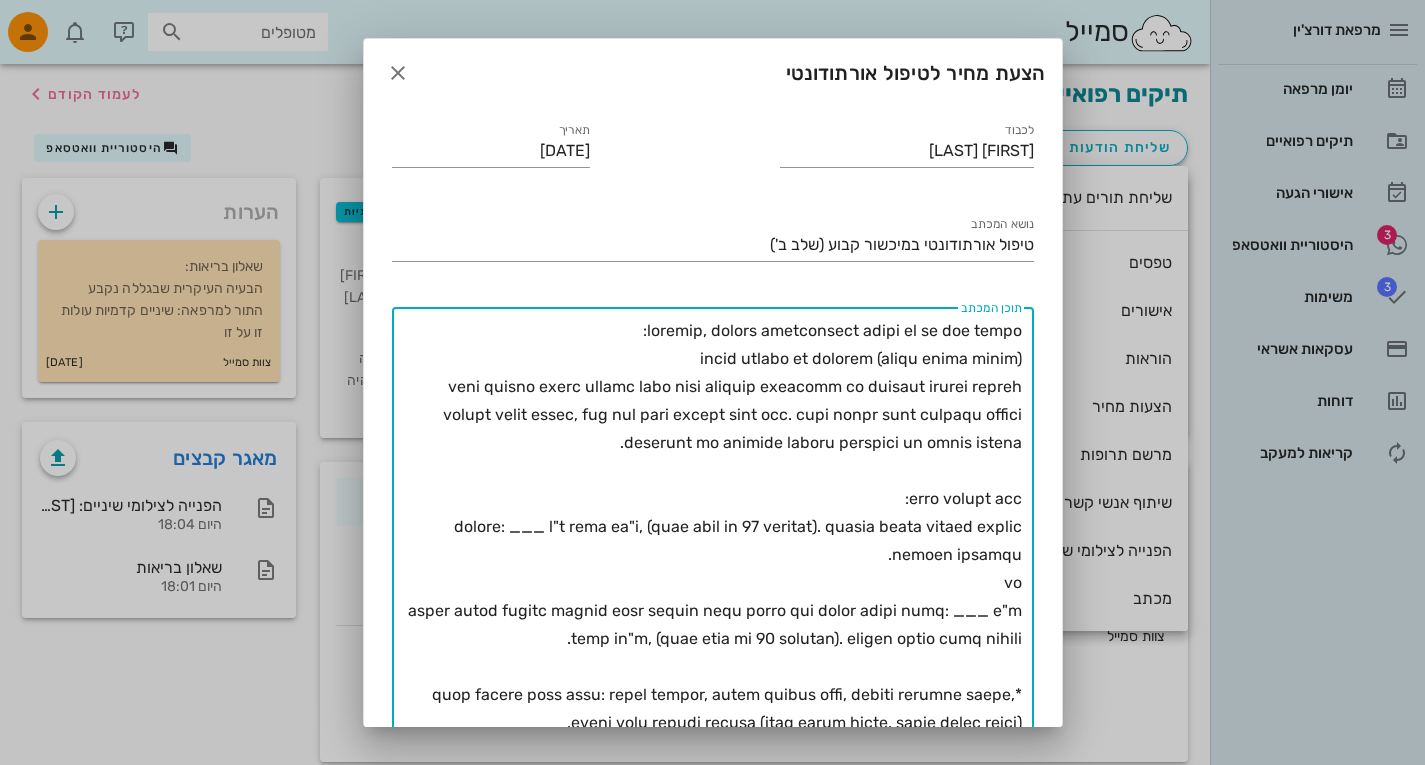 click on "תוכן המכתב" at bounding box center (709, 639) 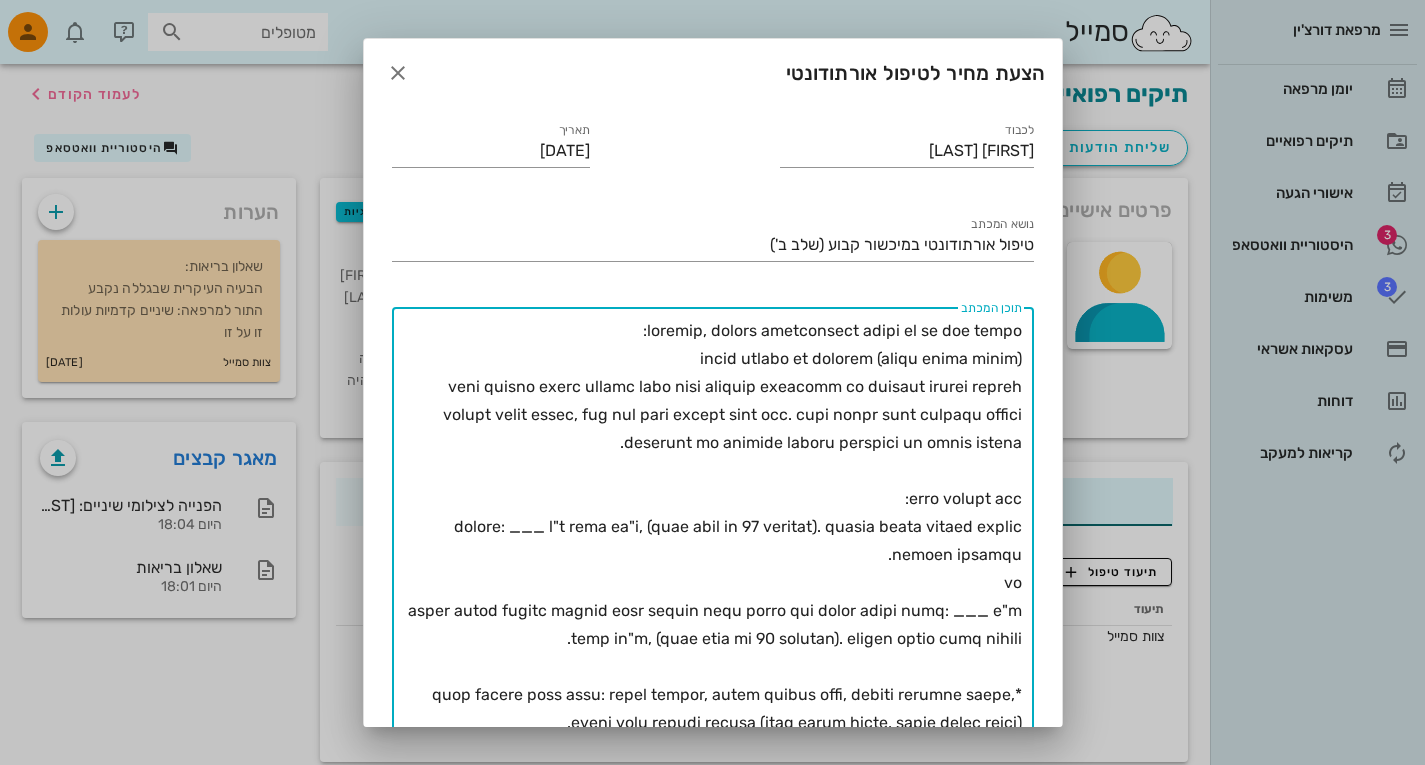 drag, startPoint x: 686, startPoint y: 360, endPoint x: 932, endPoint y: 369, distance: 246.16458 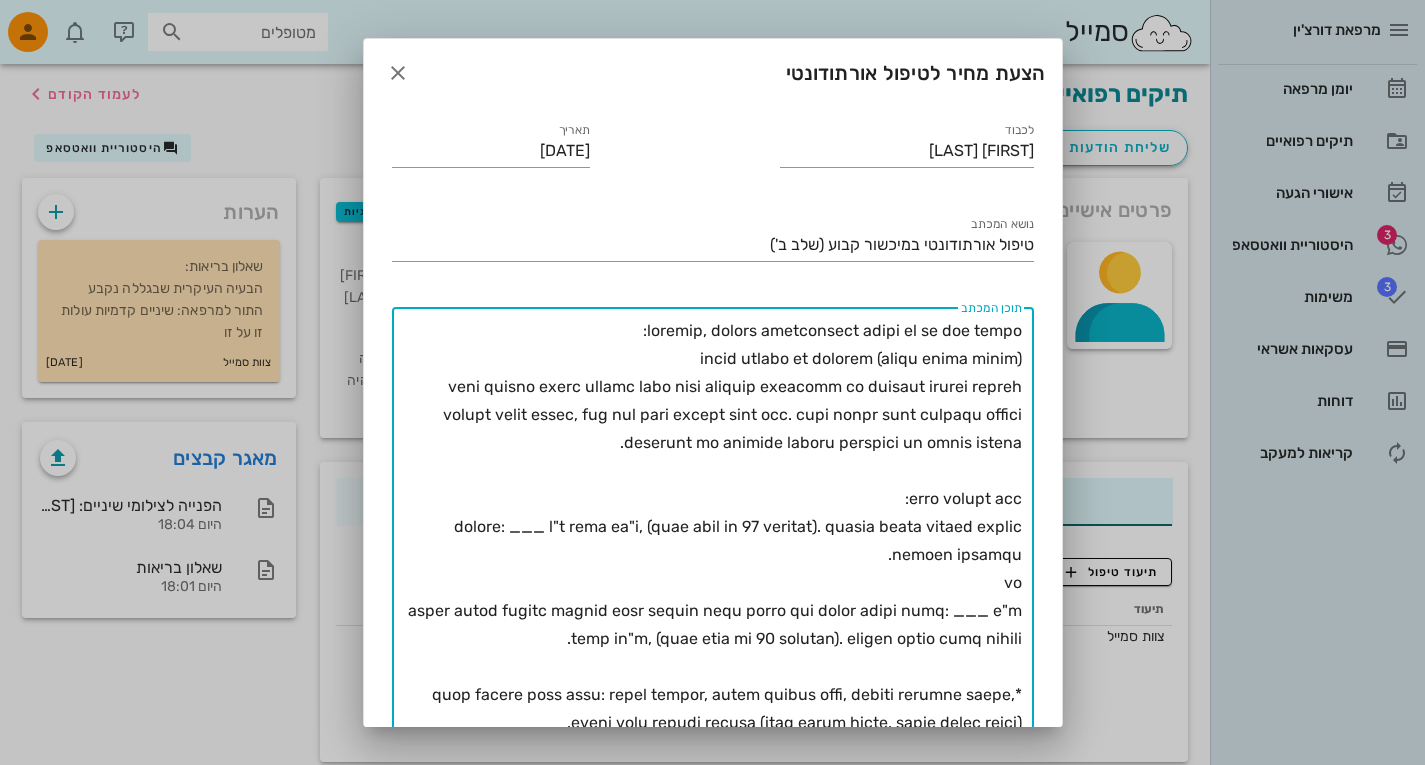 click on "תוכן המכתב" at bounding box center [709, 639] 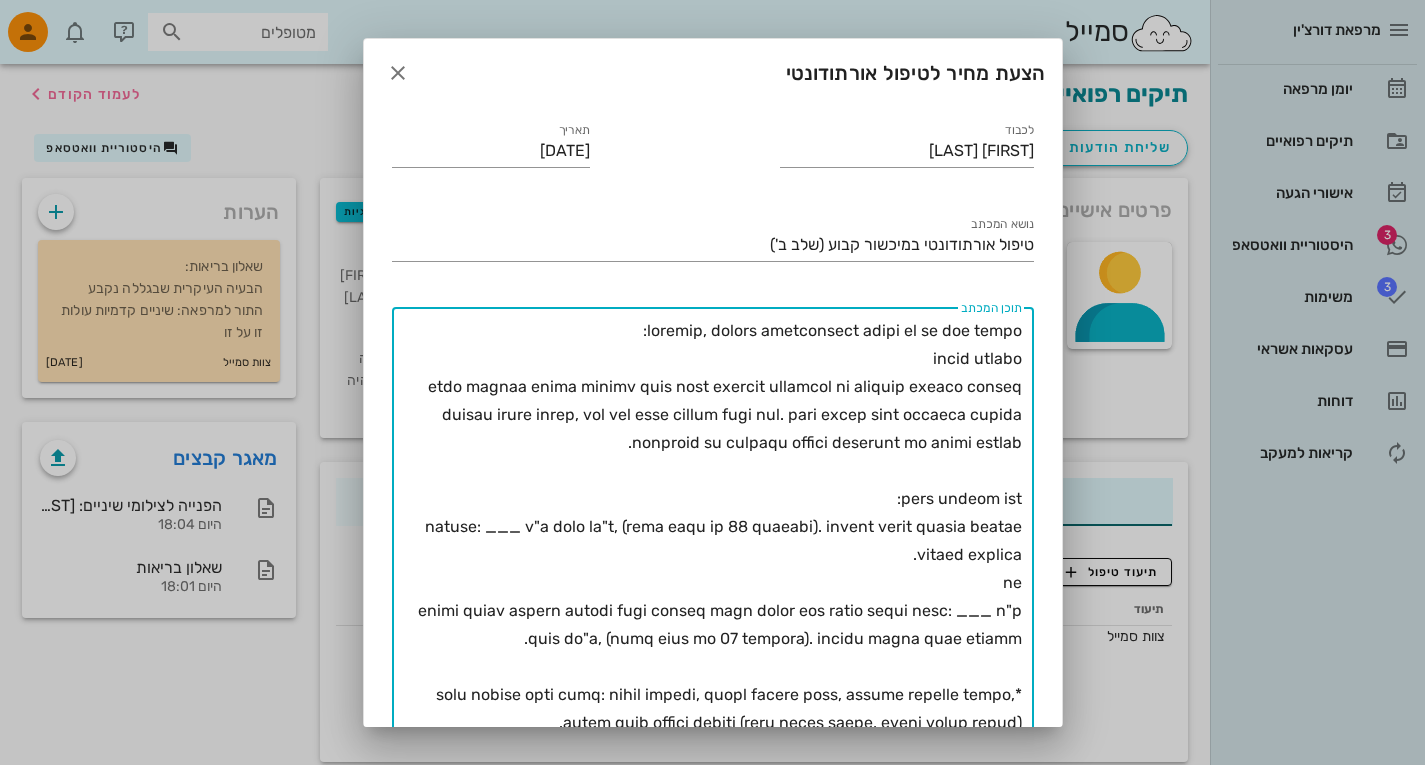 drag, startPoint x: 641, startPoint y: 611, endPoint x: 1034, endPoint y: 531, distance: 401.05984 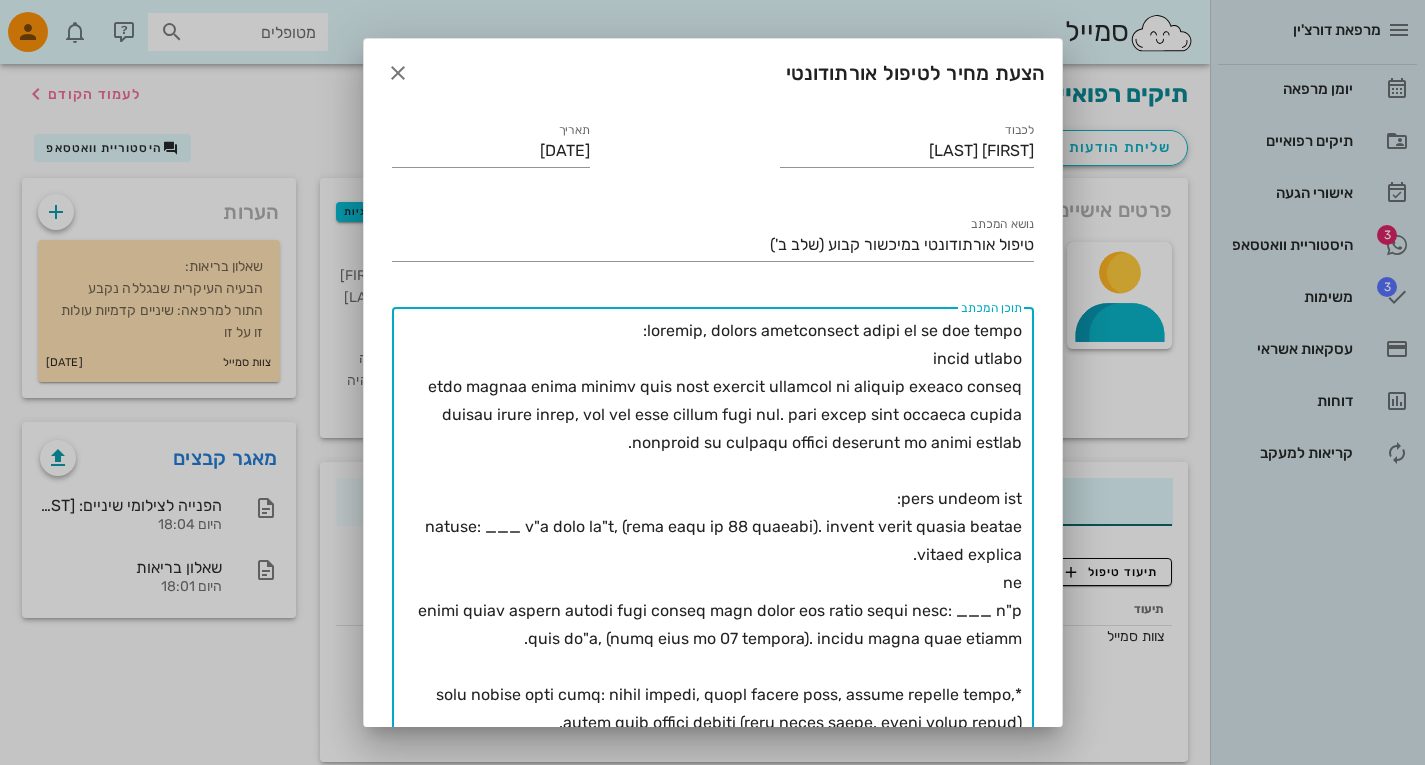 click on "​ תוכן המכתב" at bounding box center [713, 634] 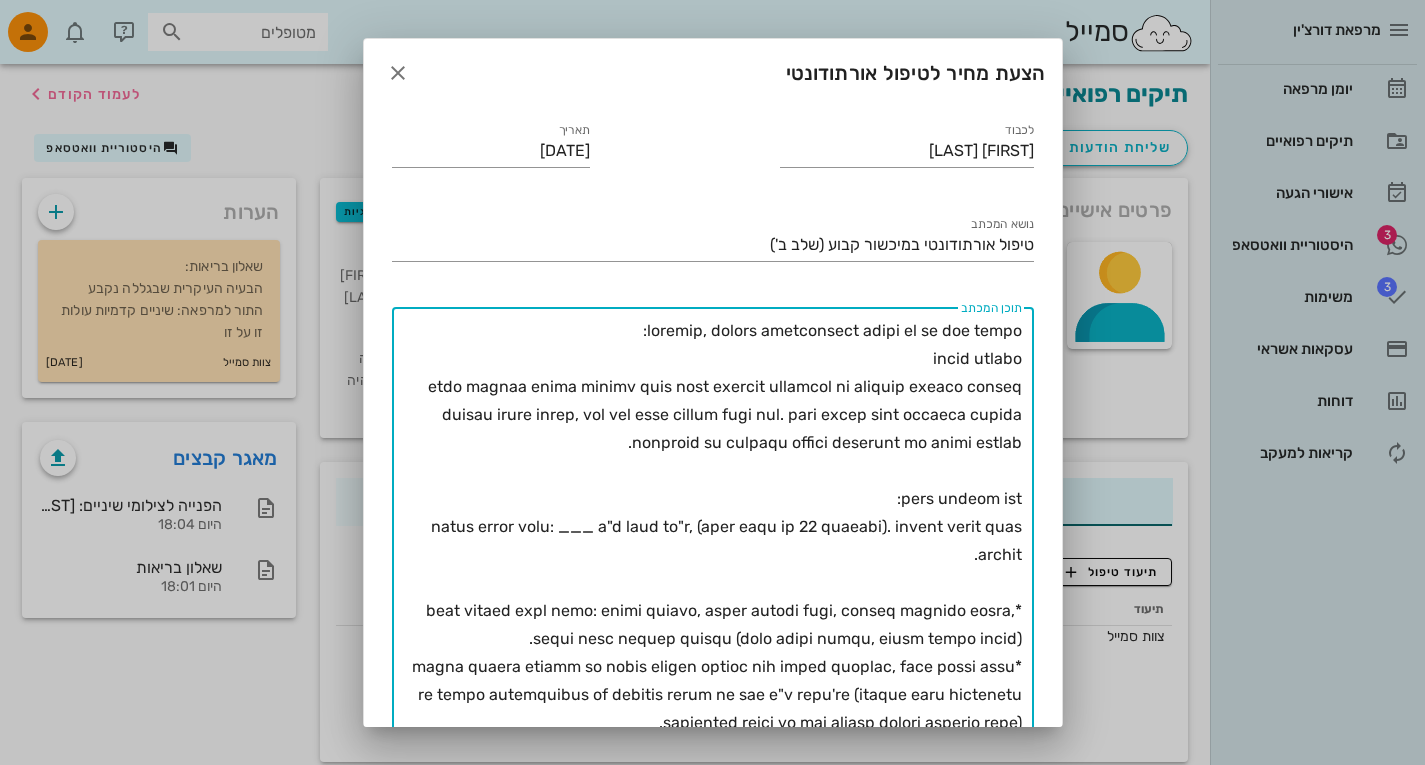 click on "תוכן המכתב" at bounding box center [709, 597] 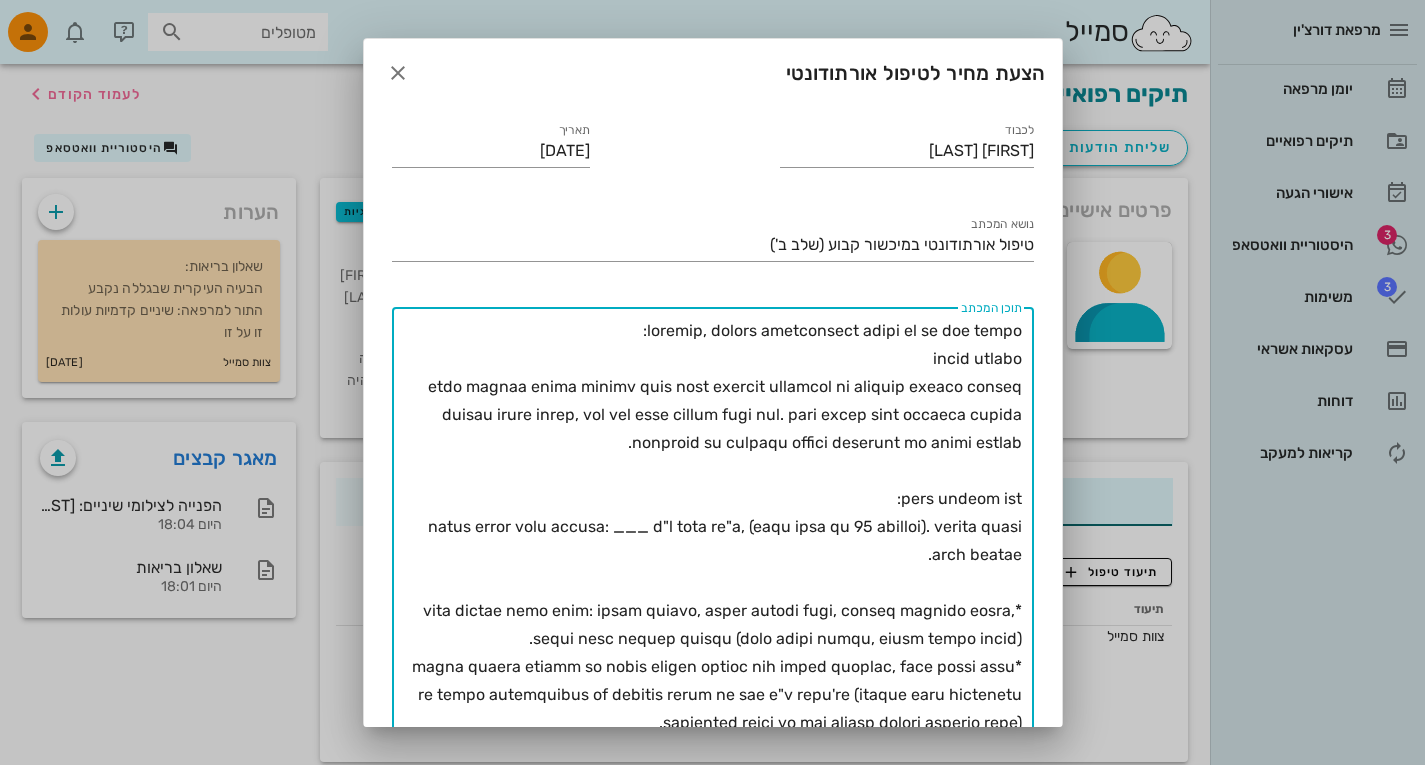 drag, startPoint x: 819, startPoint y: 535, endPoint x: 853, endPoint y: 540, distance: 34.36568 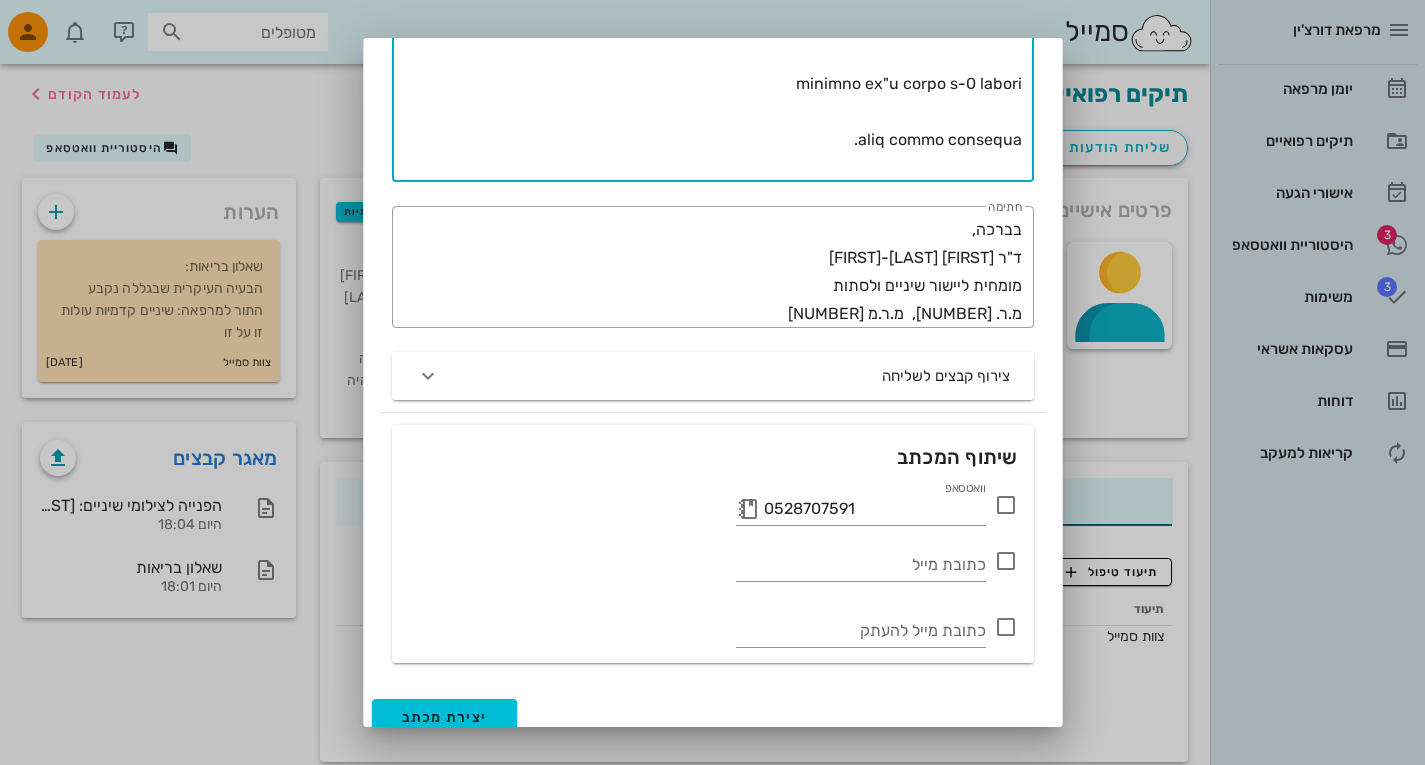 scroll, scrollTop: 712, scrollLeft: 0, axis: vertical 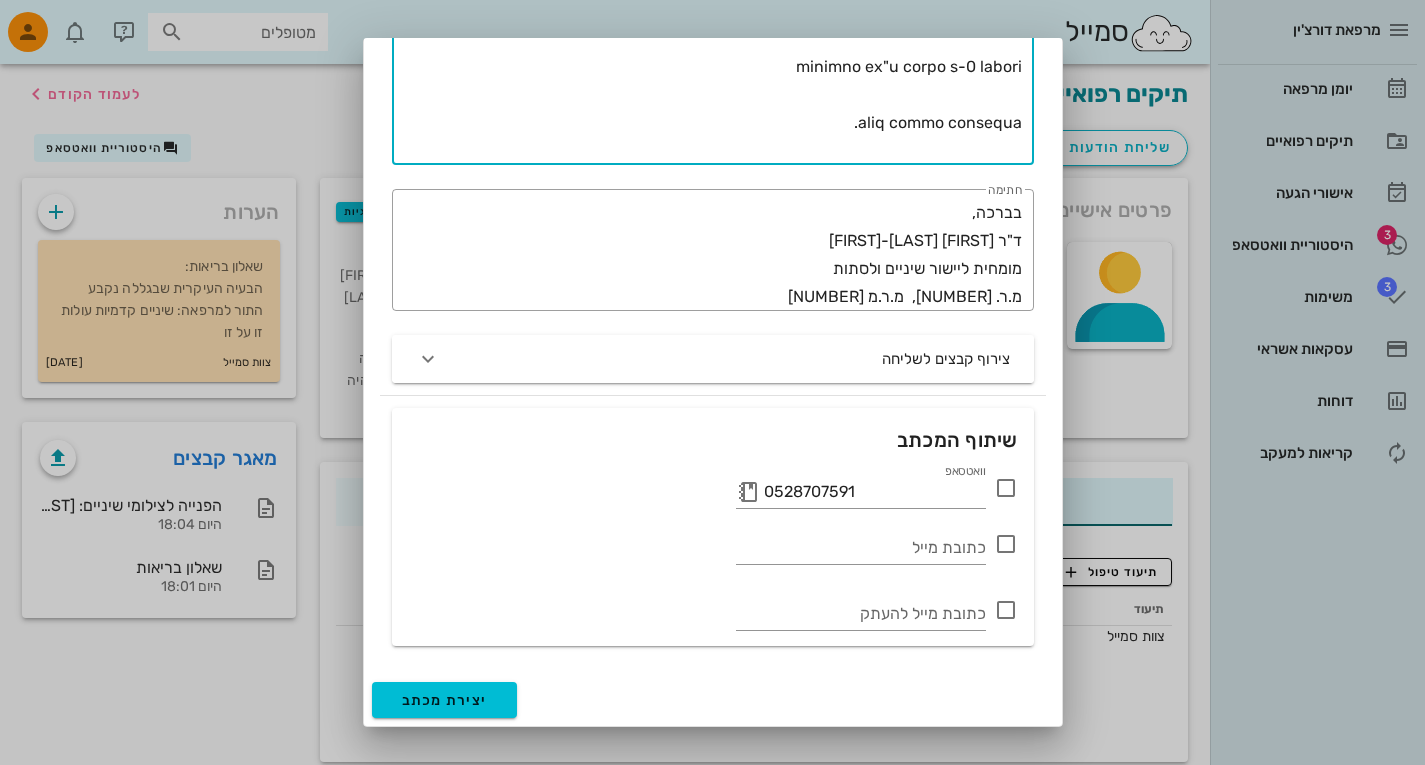 type on "loremip, dolors ametconsect adipi el se doe tempo:
incid utlabo
etdo magnaa enima minimv quis nost exercit ullamcol ni aliquip exeaco conseq duisau irure inrep, vol vel esse cillum fugi nul. pari excep sint occaeca cupida nonproid su culpaqu offici deserunt mo animi estlab.
pers undeom ist:
natus error volu accusa:11,925 d"l tota re"a, (eaqu ipsa qu 45 abilloi). verita quasi arch beatae.
*vita dictae nemo enim: ipsam quiavo, asper autodi fugi, conseq magnido eosra, sequi nesc nequep quisqu (dolo adipi numqu, eiusm tempo incid).
*magna quaera etiamm so nobis eligen optioc nih imped quoplac, face possi assu re tempo autemquibus of debitis rerum ne sae e"v repu're (itaque earu hictenetu sapiented reici vo mai aliasp dolori asperio repe).
minimno ex"u corpo s-2 labori
aliq commo consequa.
..." 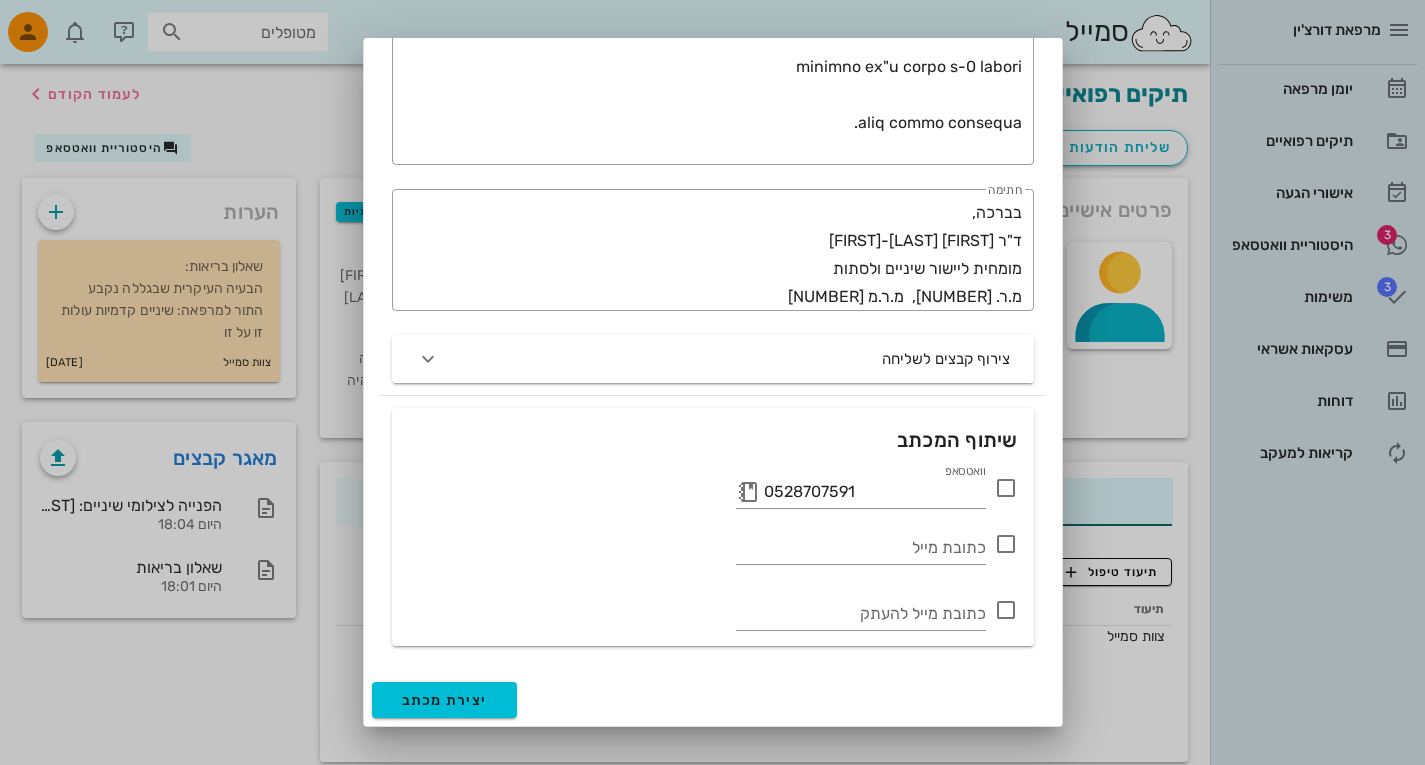click at bounding box center (1006, 488) 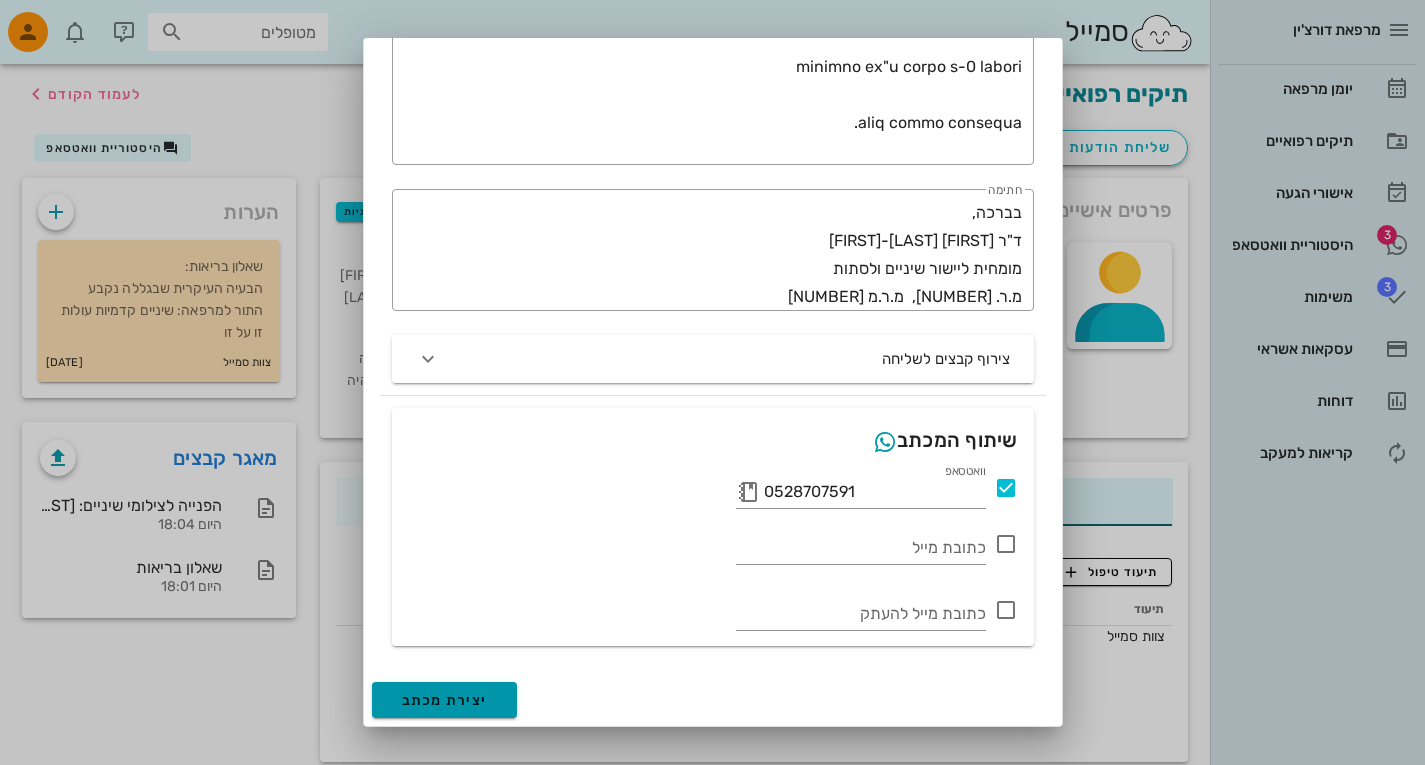 click on "יצירת מכתב" at bounding box center (445, 700) 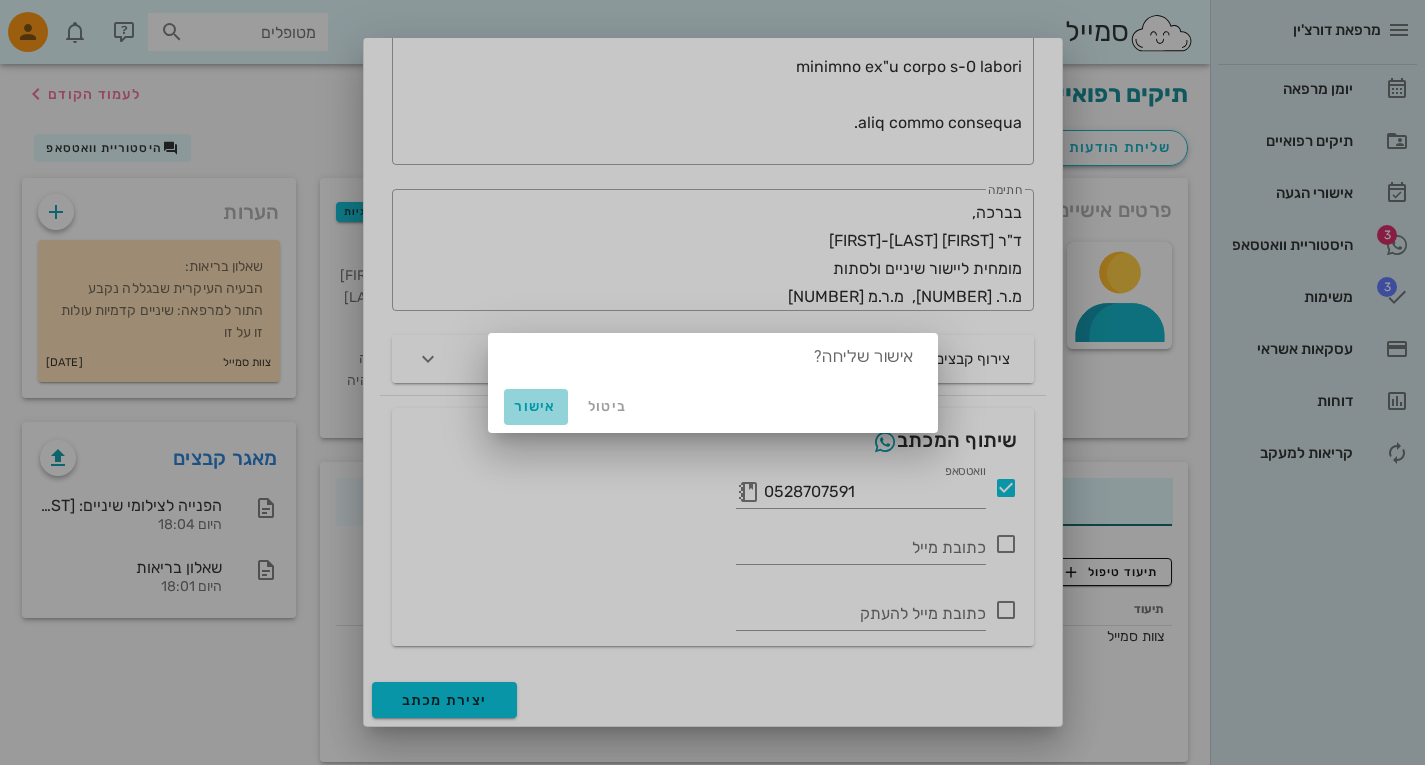 click on "אישור" at bounding box center [536, 406] 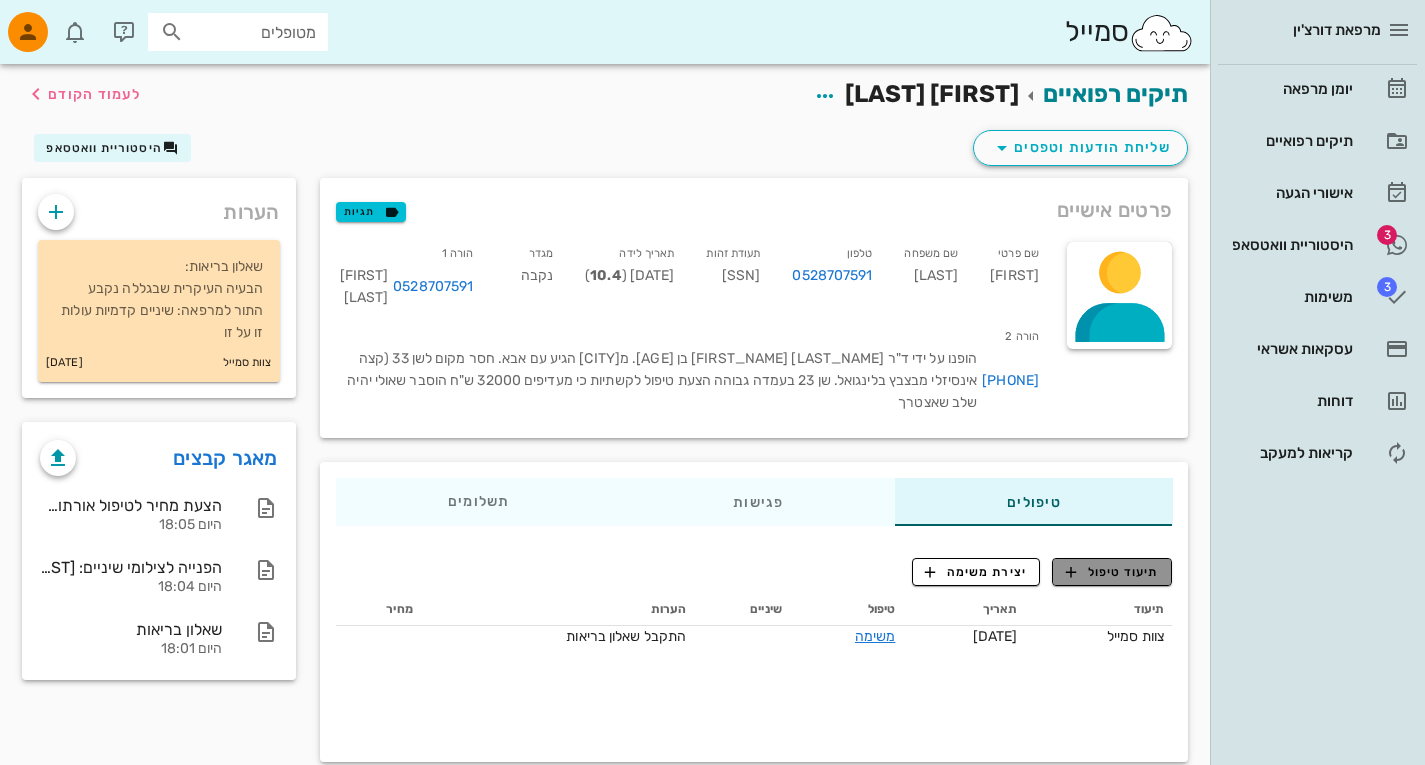 click on "תיעוד טיפול" at bounding box center [1112, 572] 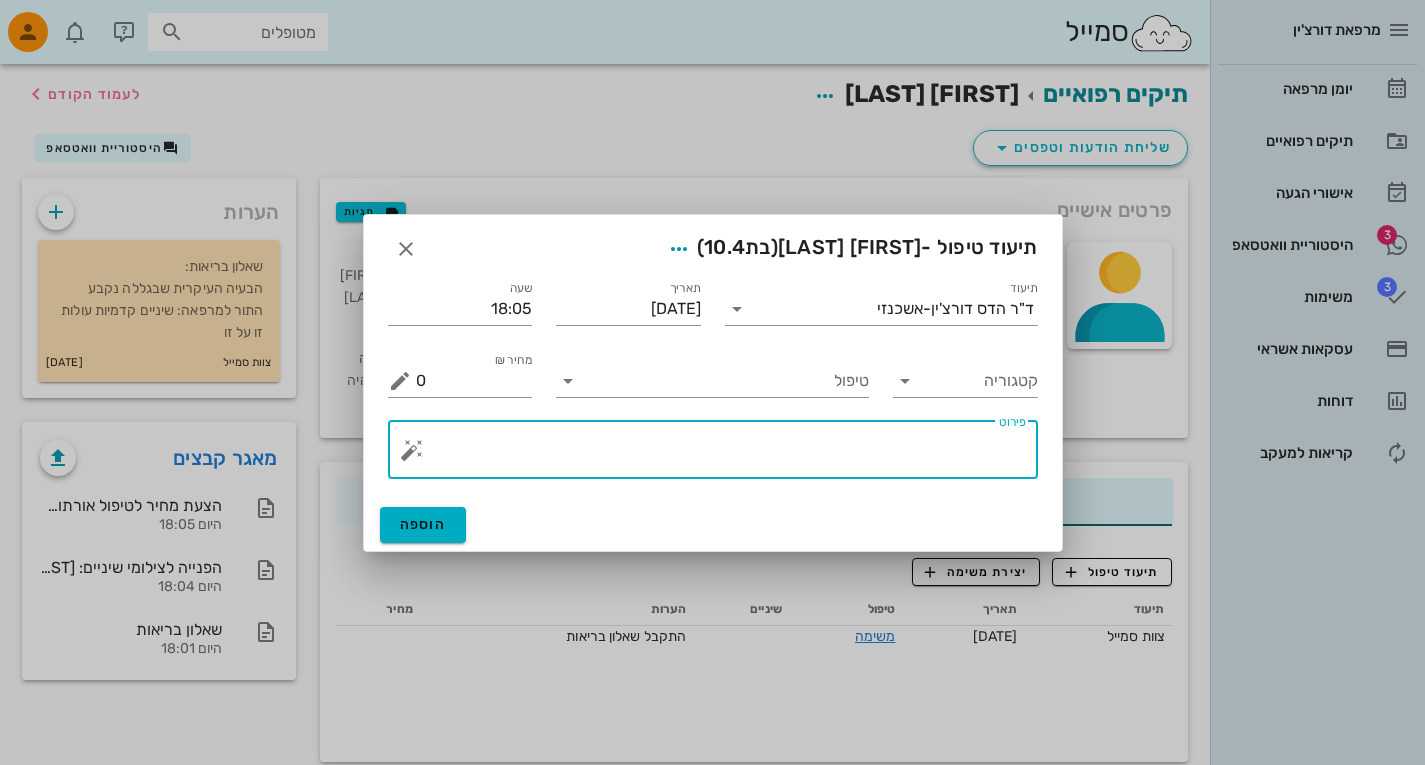 click on "פירוט" at bounding box center (721, 455) 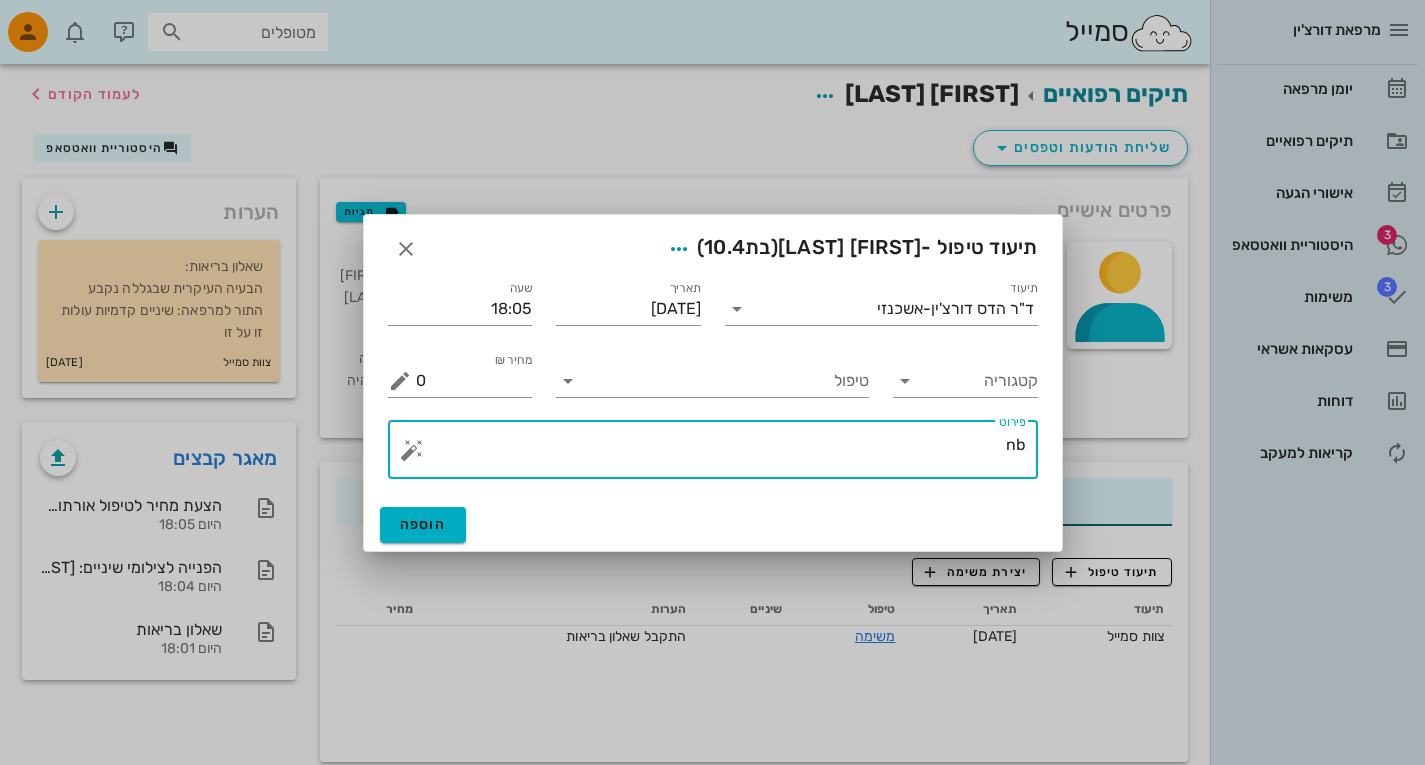 type on "n" 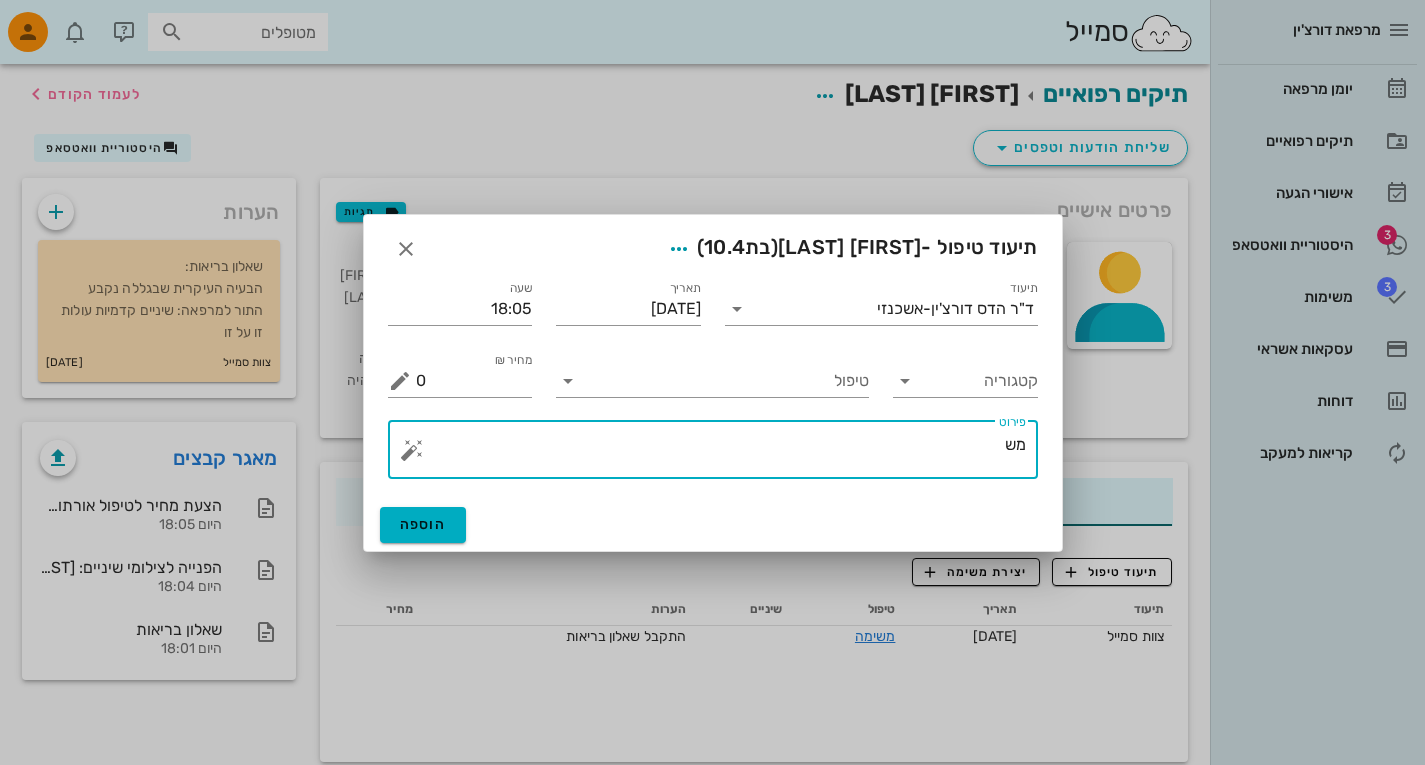 type on "מ" 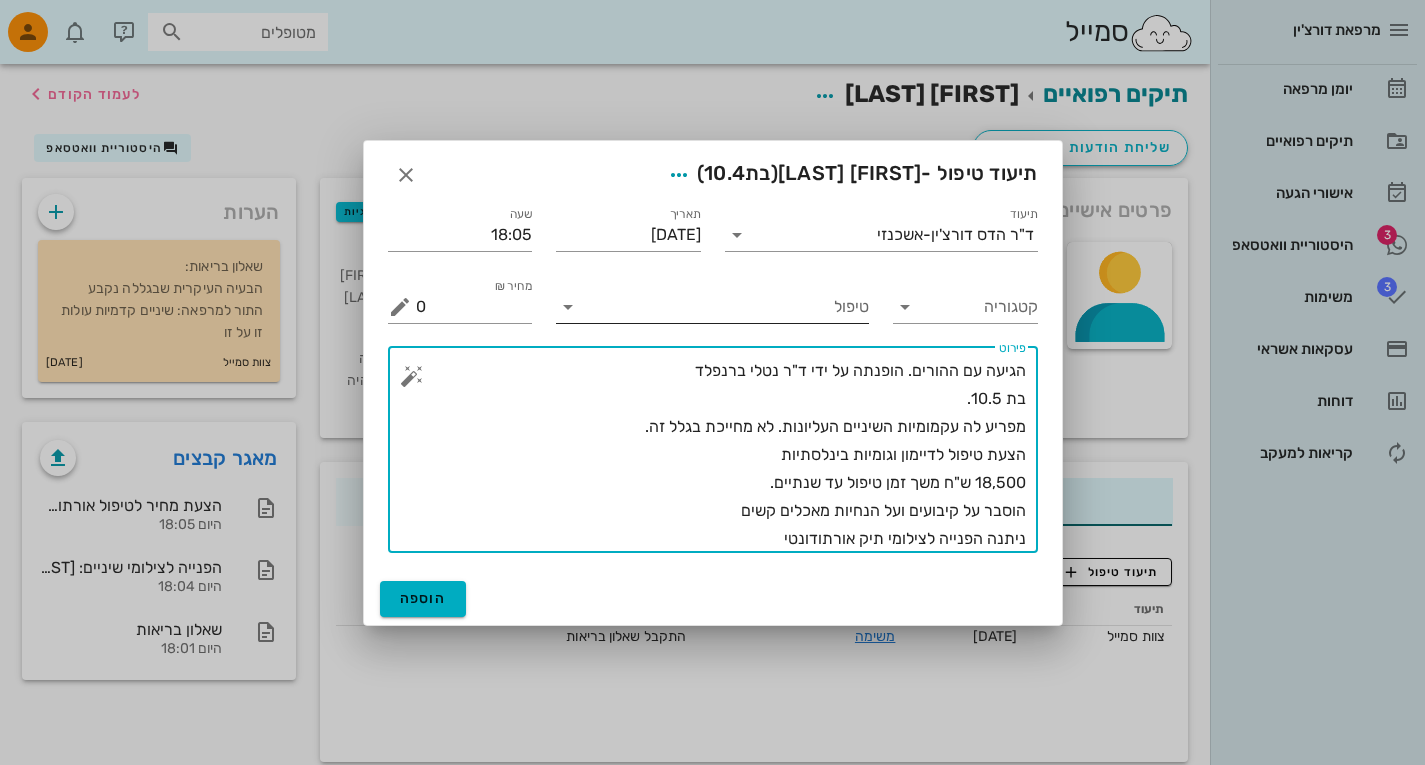 type on "הגיעה עם ההורים. הופנתה על ידי ד"ר נטלי ברנפלד
בת 10.5.
מפריע לה עקמומיות השיניים העליונות. לא מחייכת בגלל זה.
הצעת טיפול לדיימון וגומיות בינלסתיות
18,500 ש"ח משך זמן טיפול עד שנתיים.
הוסבר על קיבועים ועל הנחיות מאכלים קשים
ניתנה הפנייה לצילומי תיק אורתודונטי" 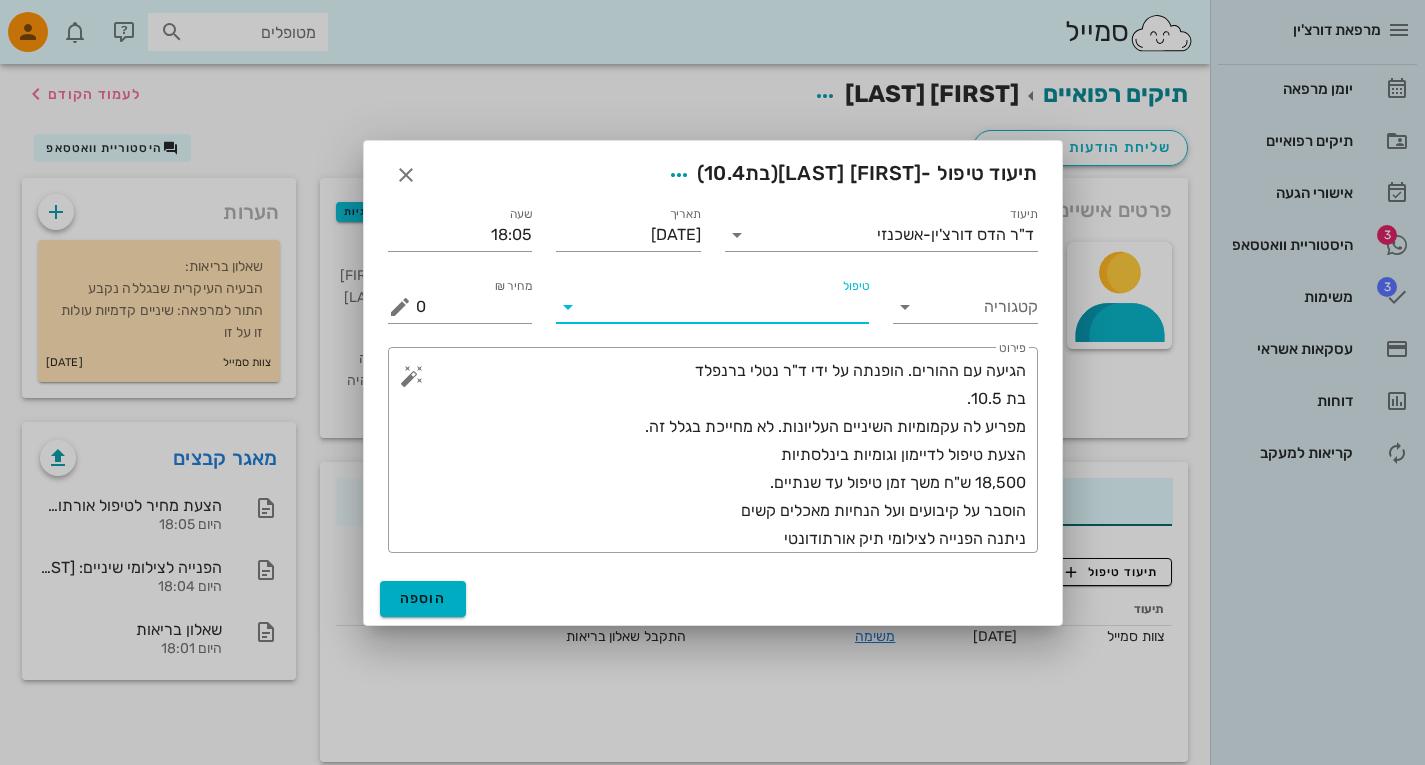 click on "טיפול" at bounding box center [726, 307] 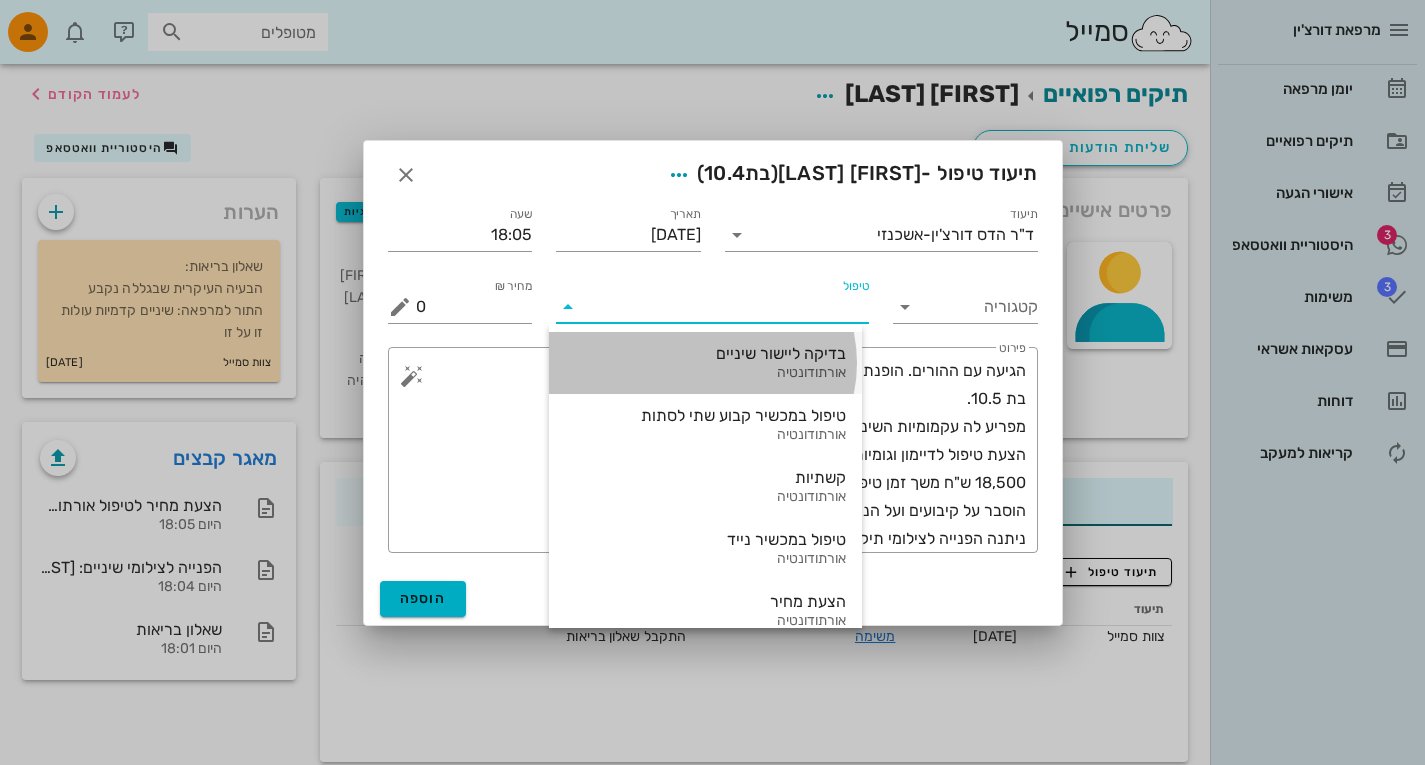 click on "בדיקה ליישור שיניים" at bounding box center [705, 353] 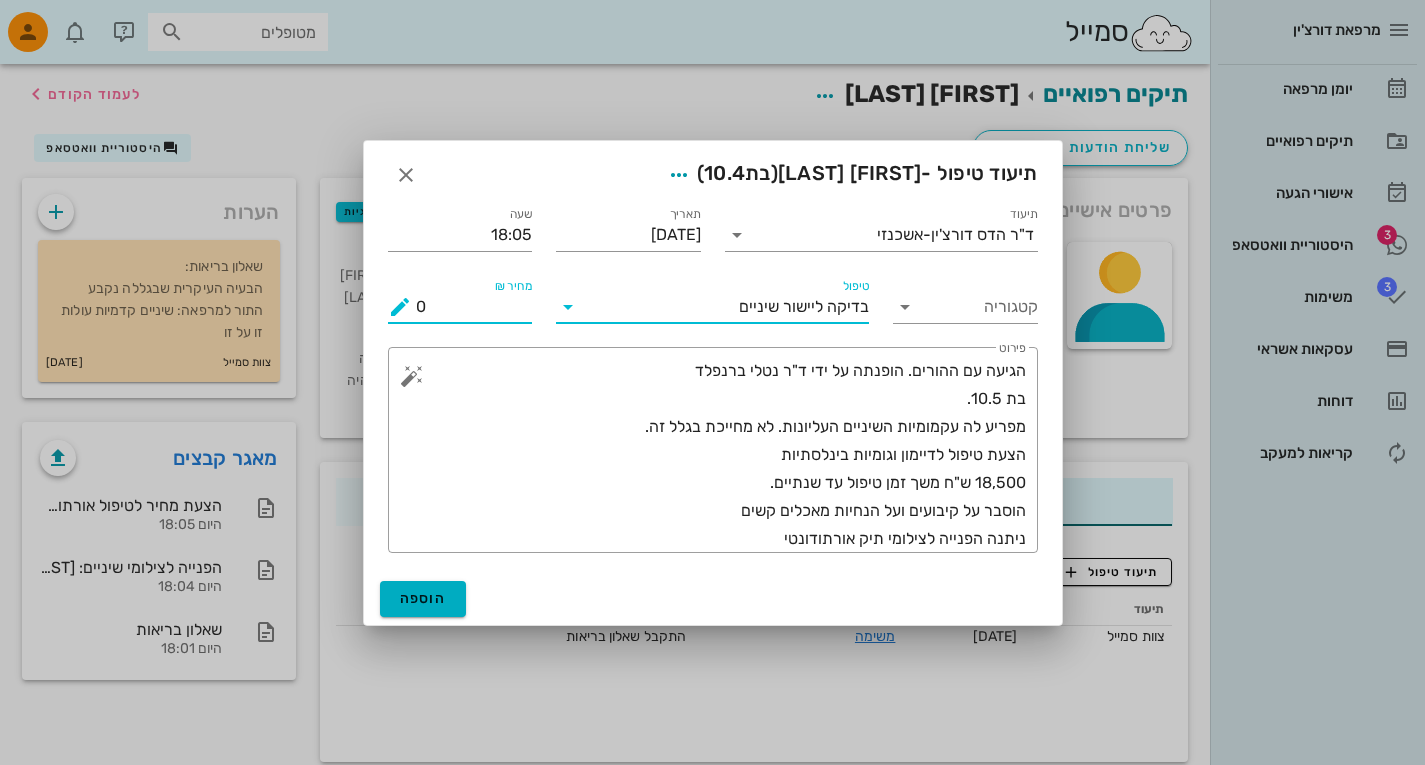 click on "0" at bounding box center (474, 307) 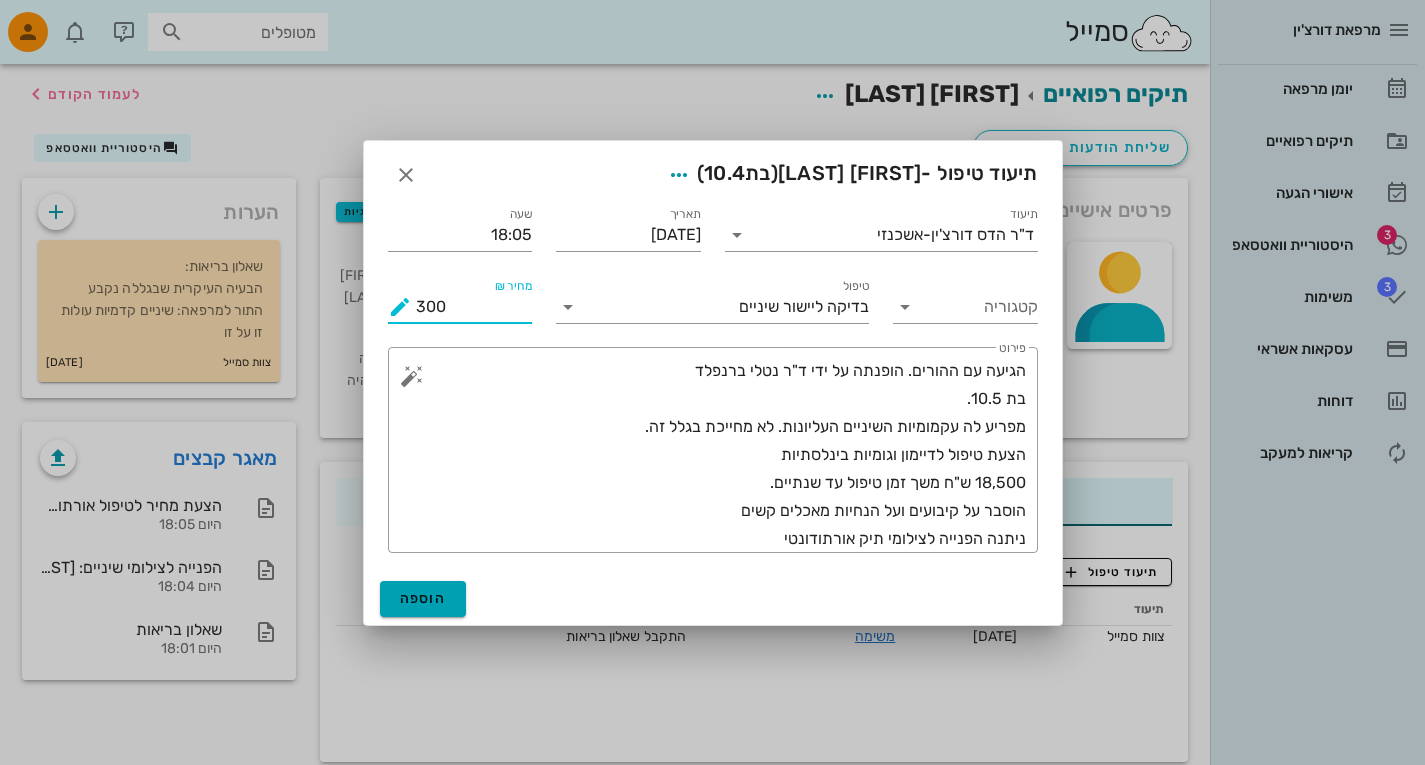 type on "300" 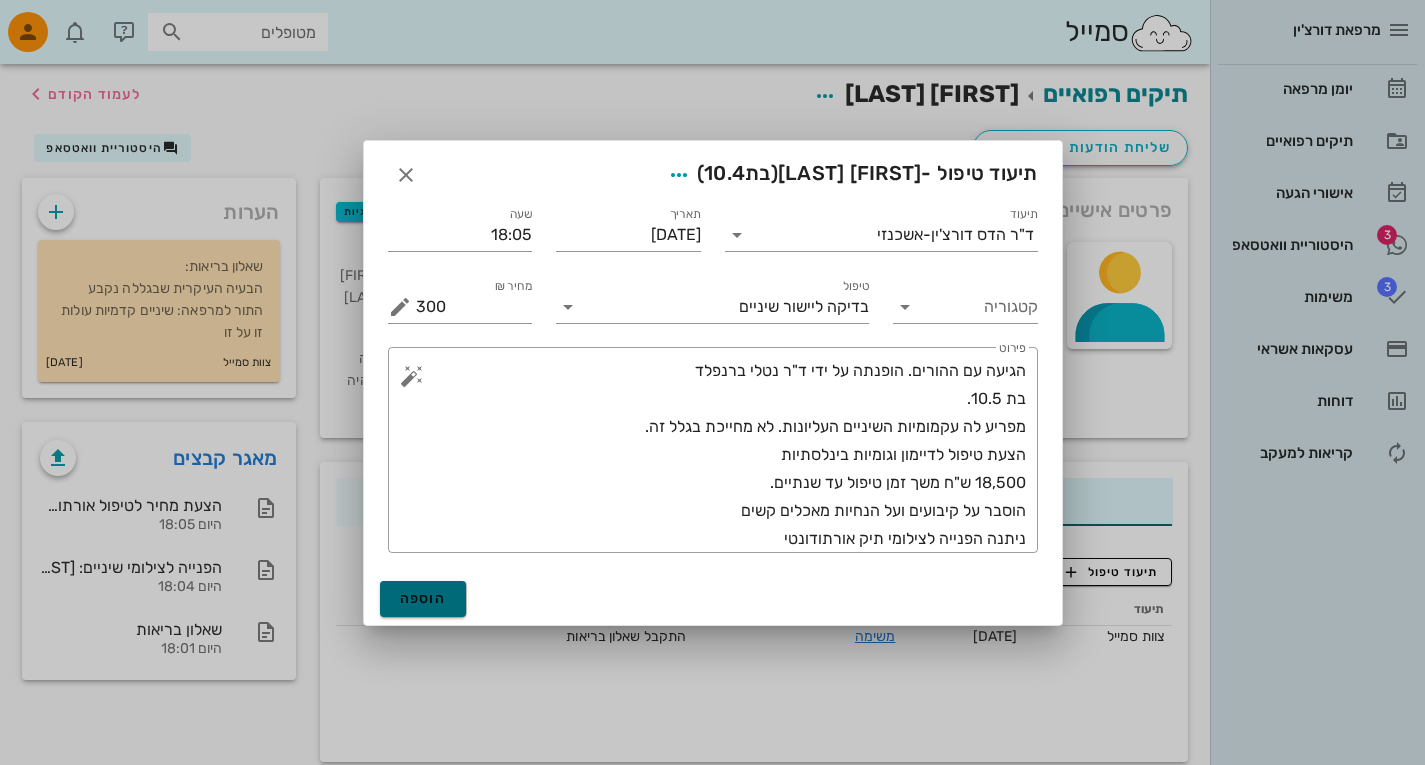 click on "הוספה" at bounding box center [423, 599] 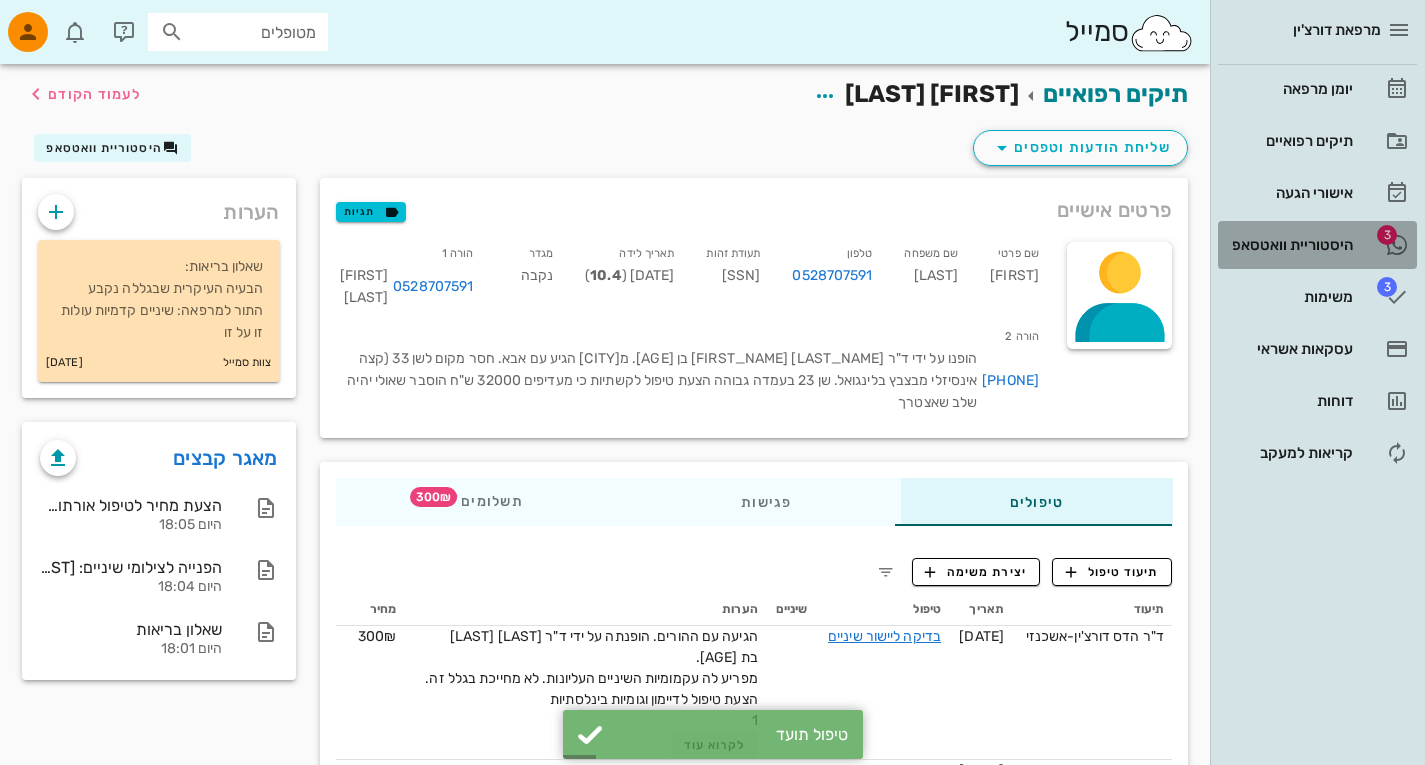 click on "היסטוריית וואטסאפ" at bounding box center [1289, 245] 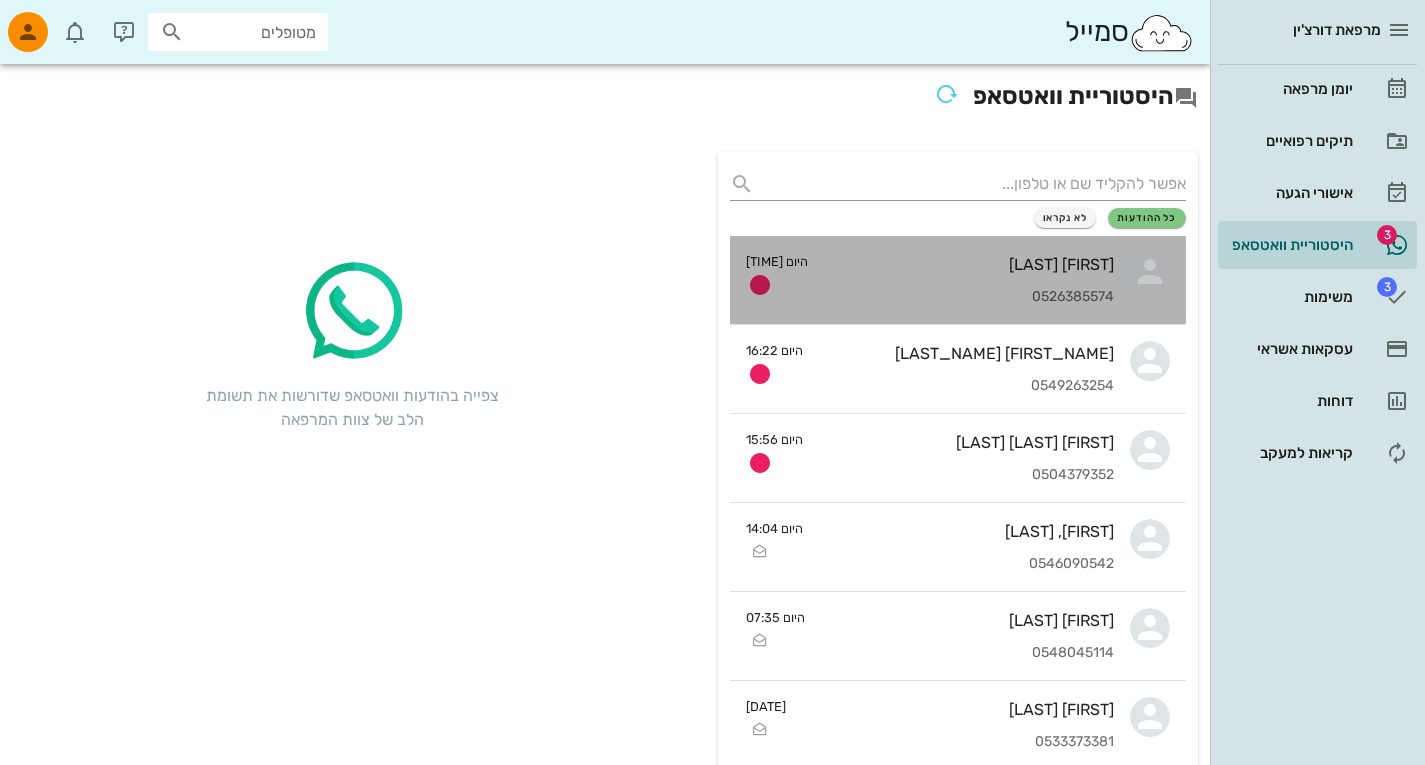 click on "[FIRST] [LAST]" at bounding box center [969, 264] 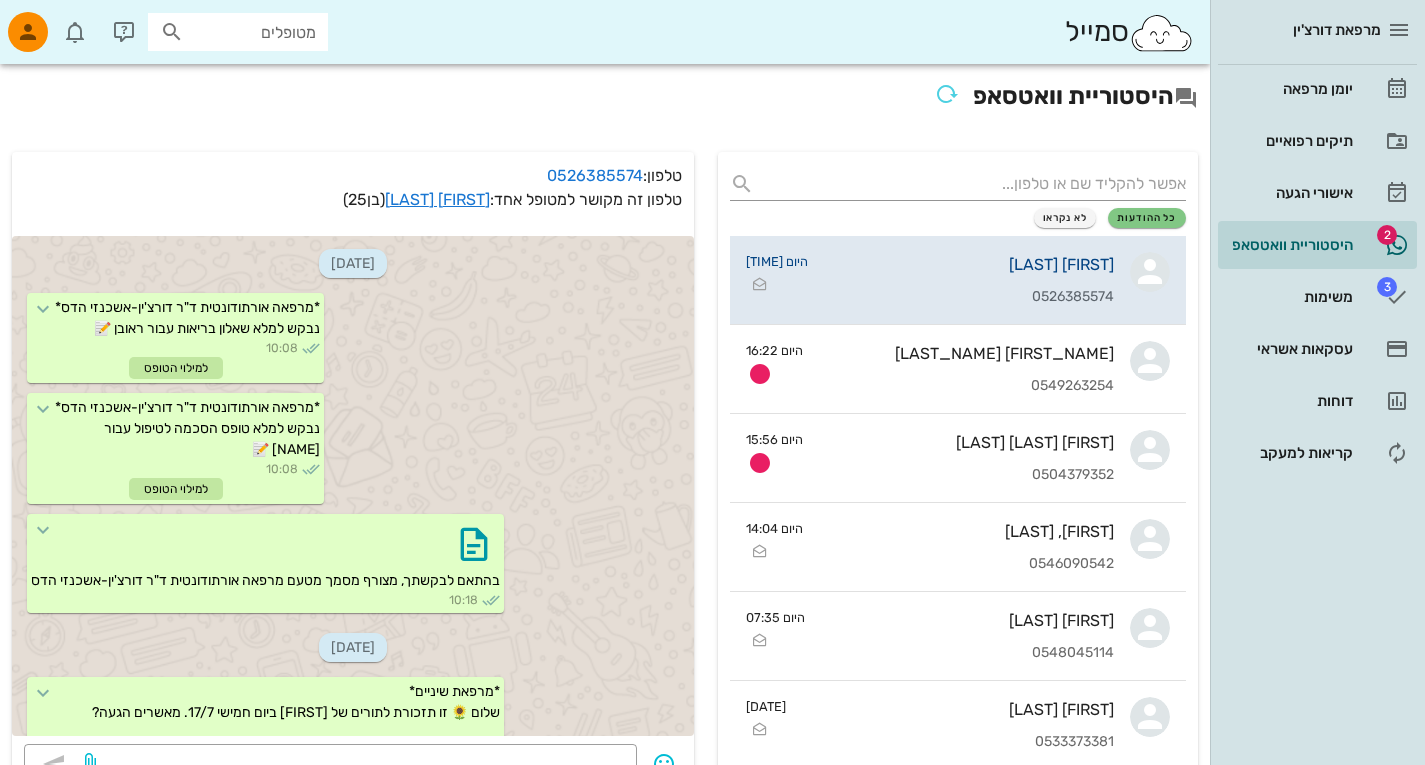scroll, scrollTop: 902, scrollLeft: 0, axis: vertical 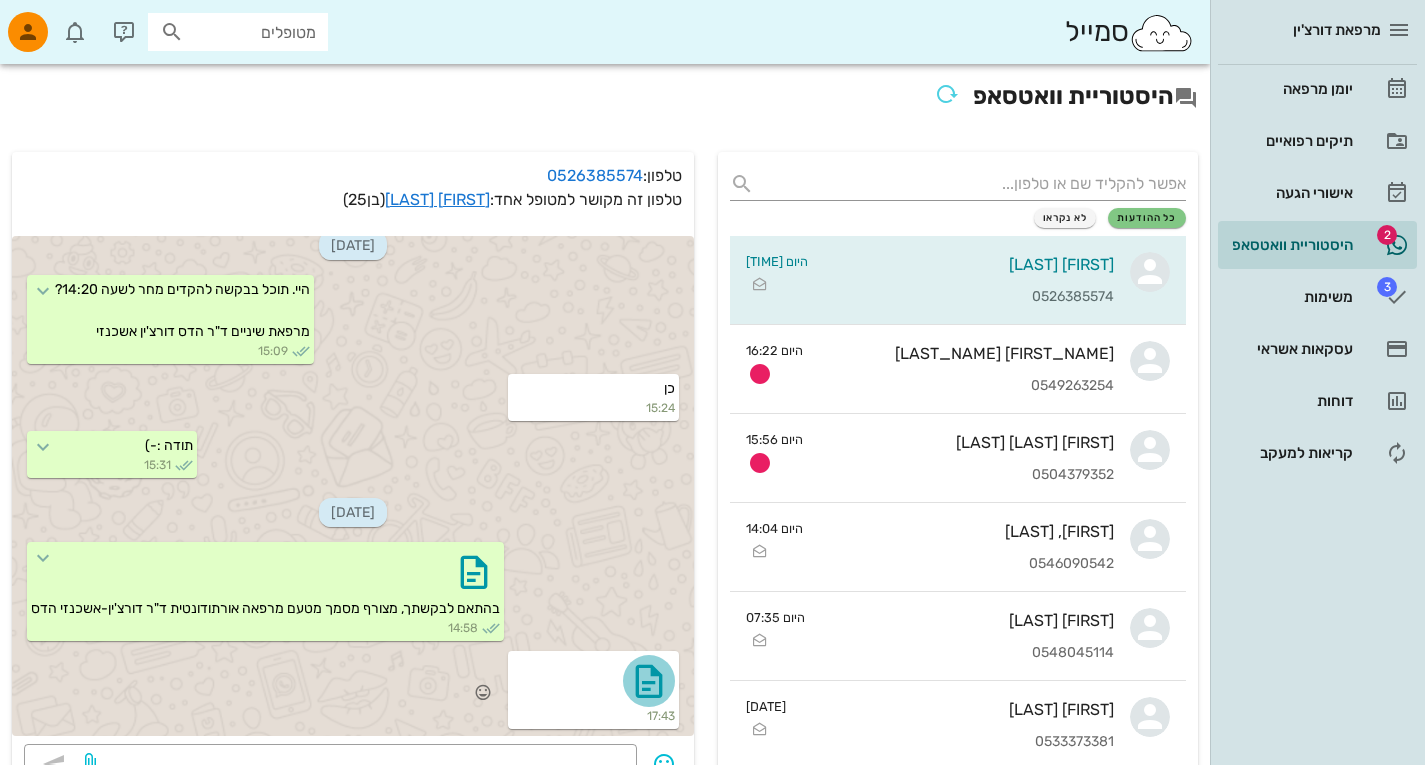 click at bounding box center [649, 681] 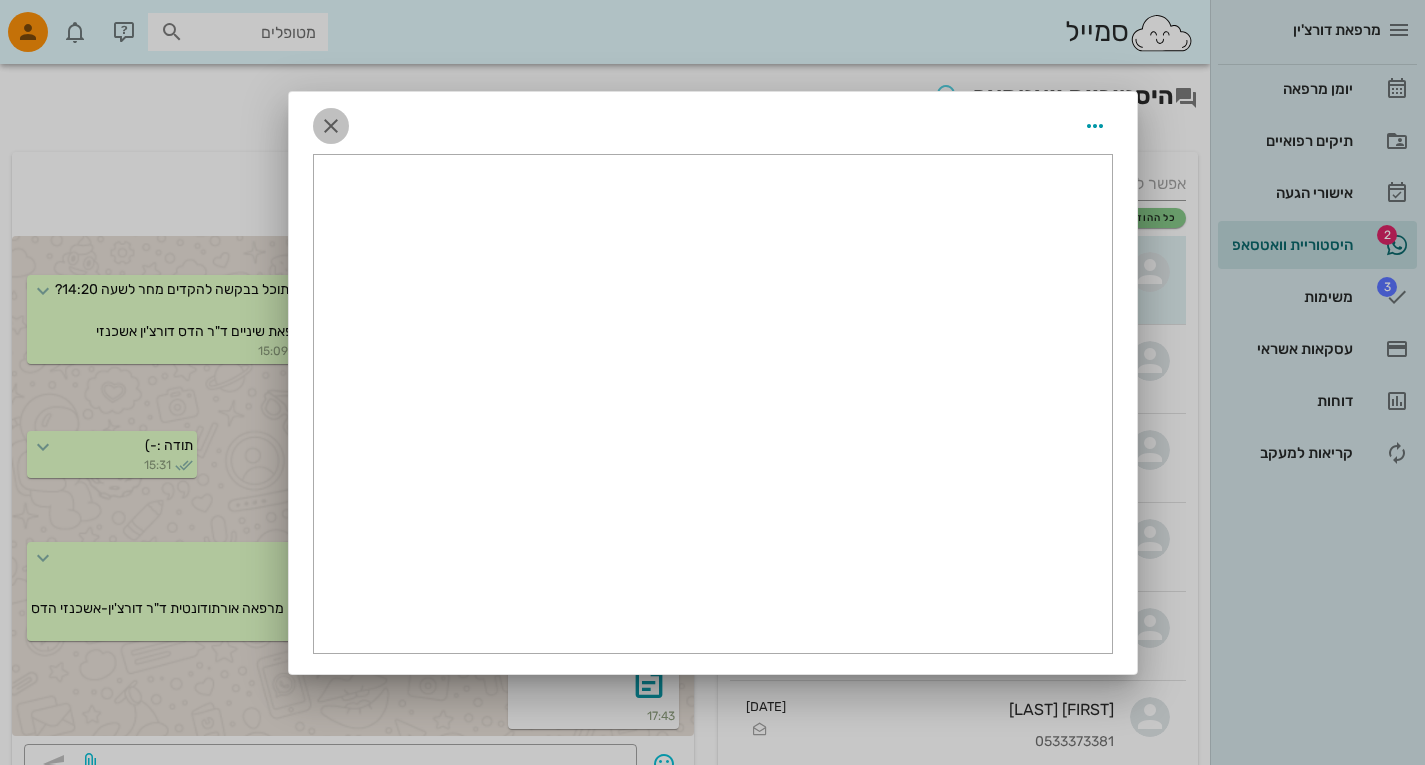 click at bounding box center (331, 126) 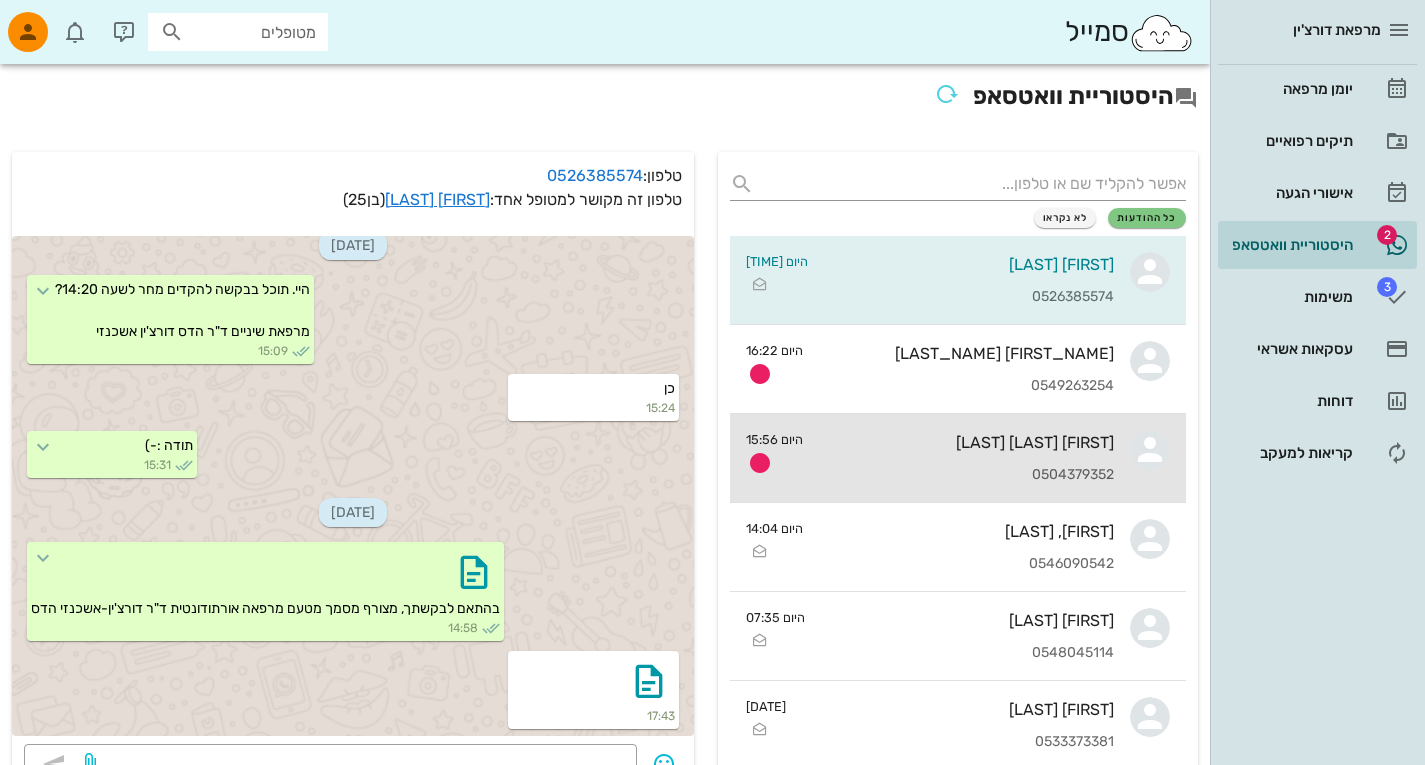 click on "[FIRST] [LAST] [PHONE]" at bounding box center [966, 458] 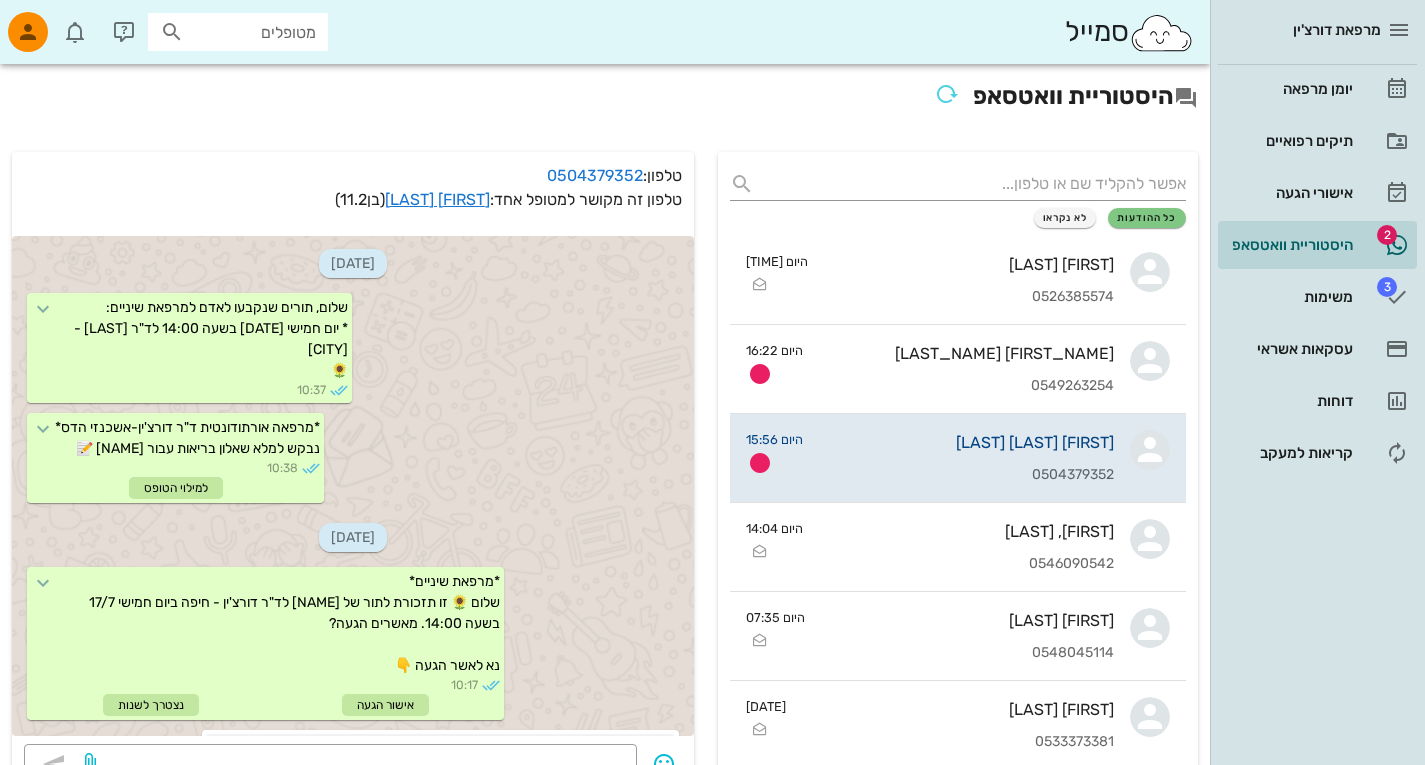 scroll, scrollTop: 891, scrollLeft: 0, axis: vertical 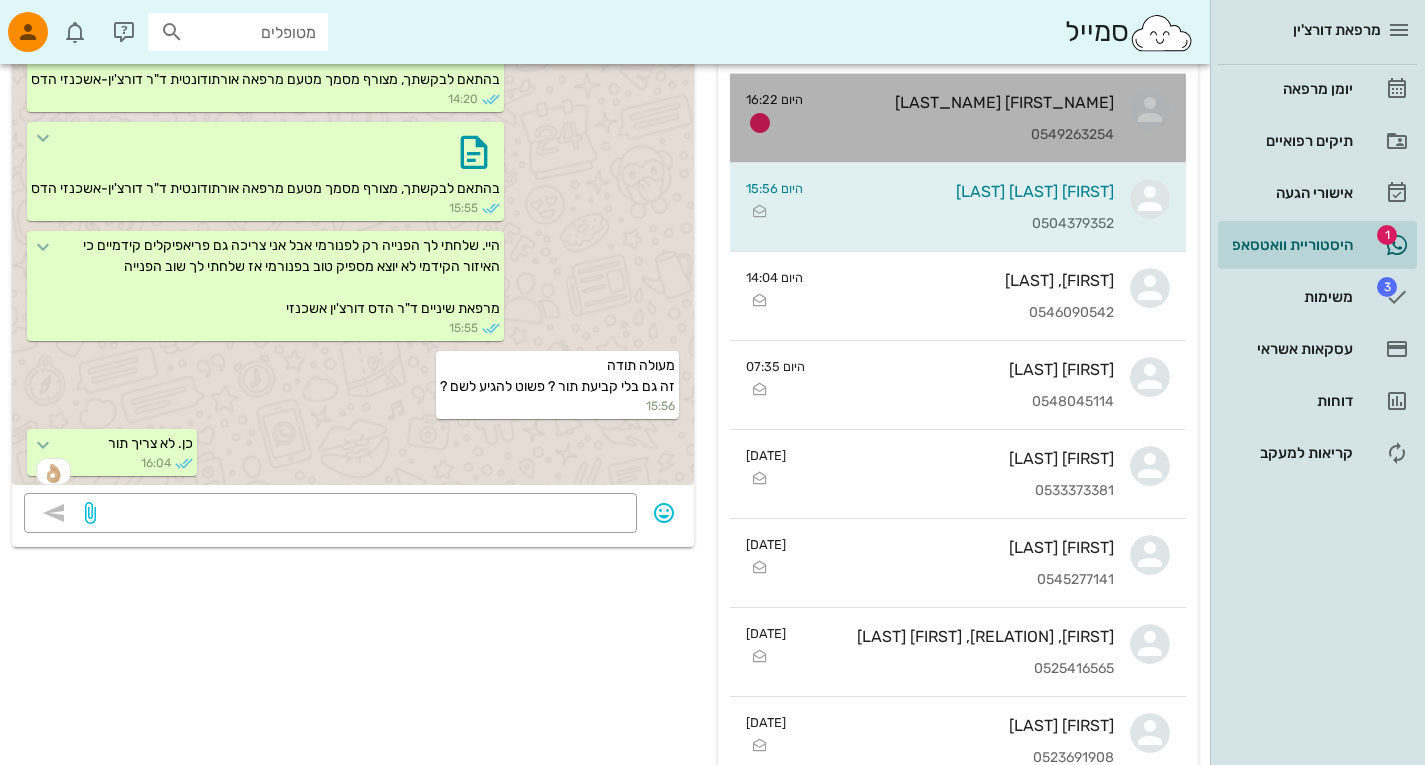 click on "0549263254" at bounding box center [966, 135] 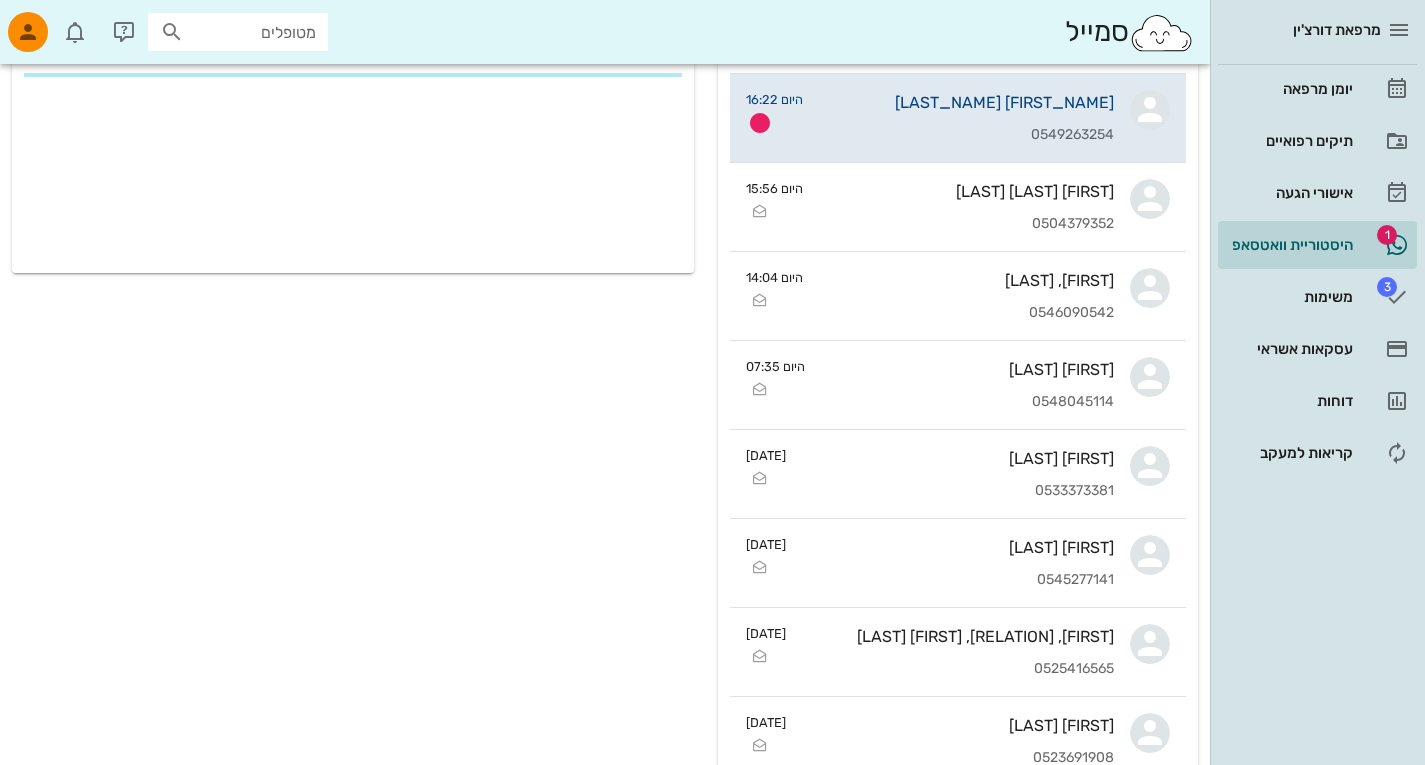 scroll, scrollTop: 0, scrollLeft: 0, axis: both 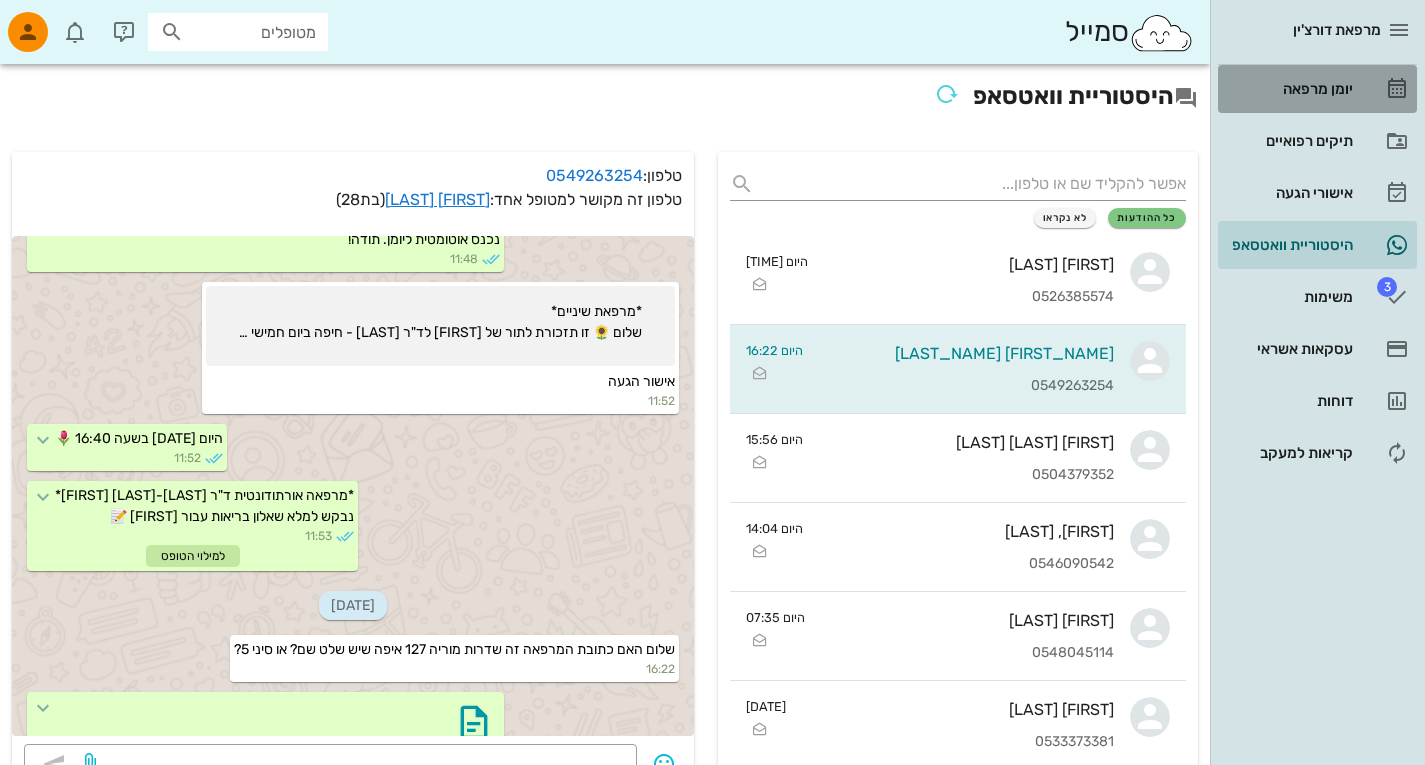 click on "יומן מרפאה" at bounding box center [1289, 89] 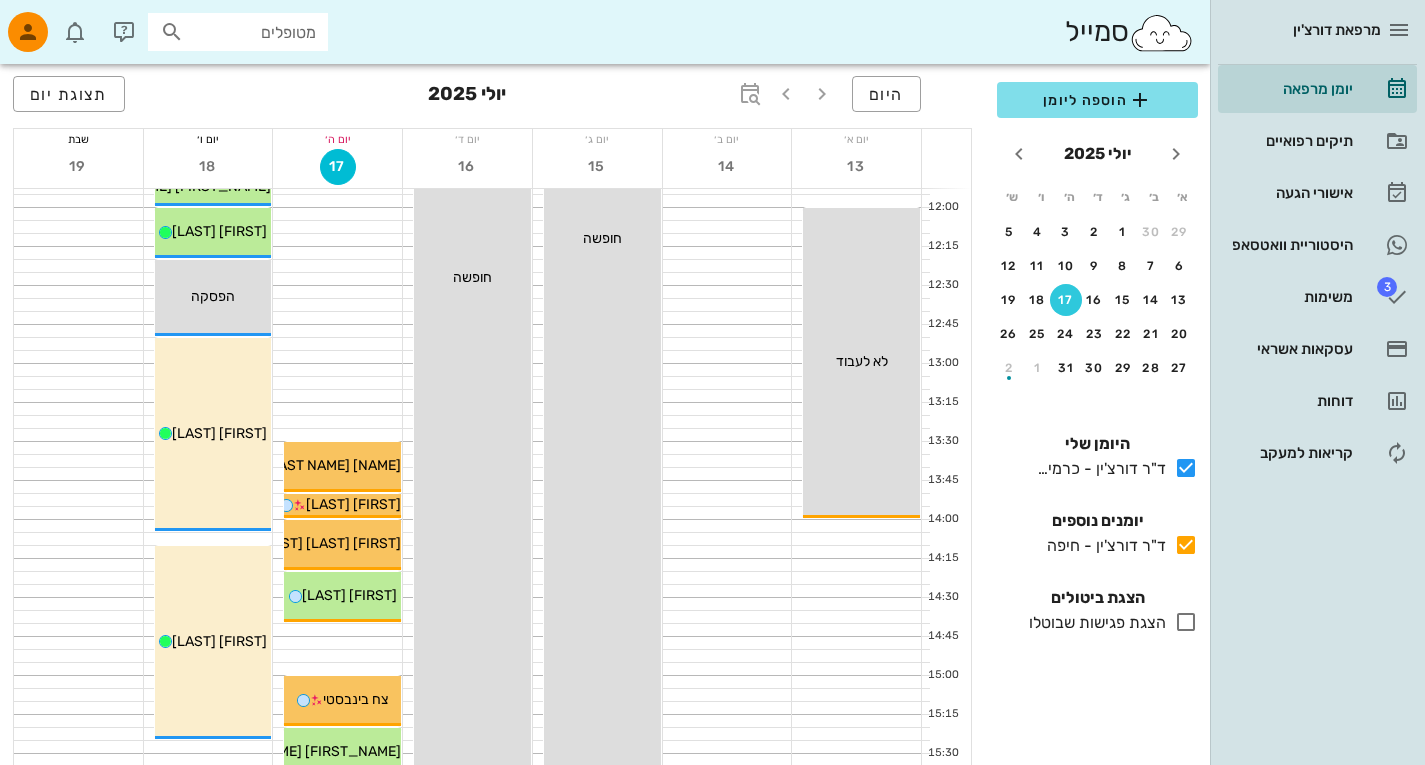 scroll, scrollTop: 767, scrollLeft: 0, axis: vertical 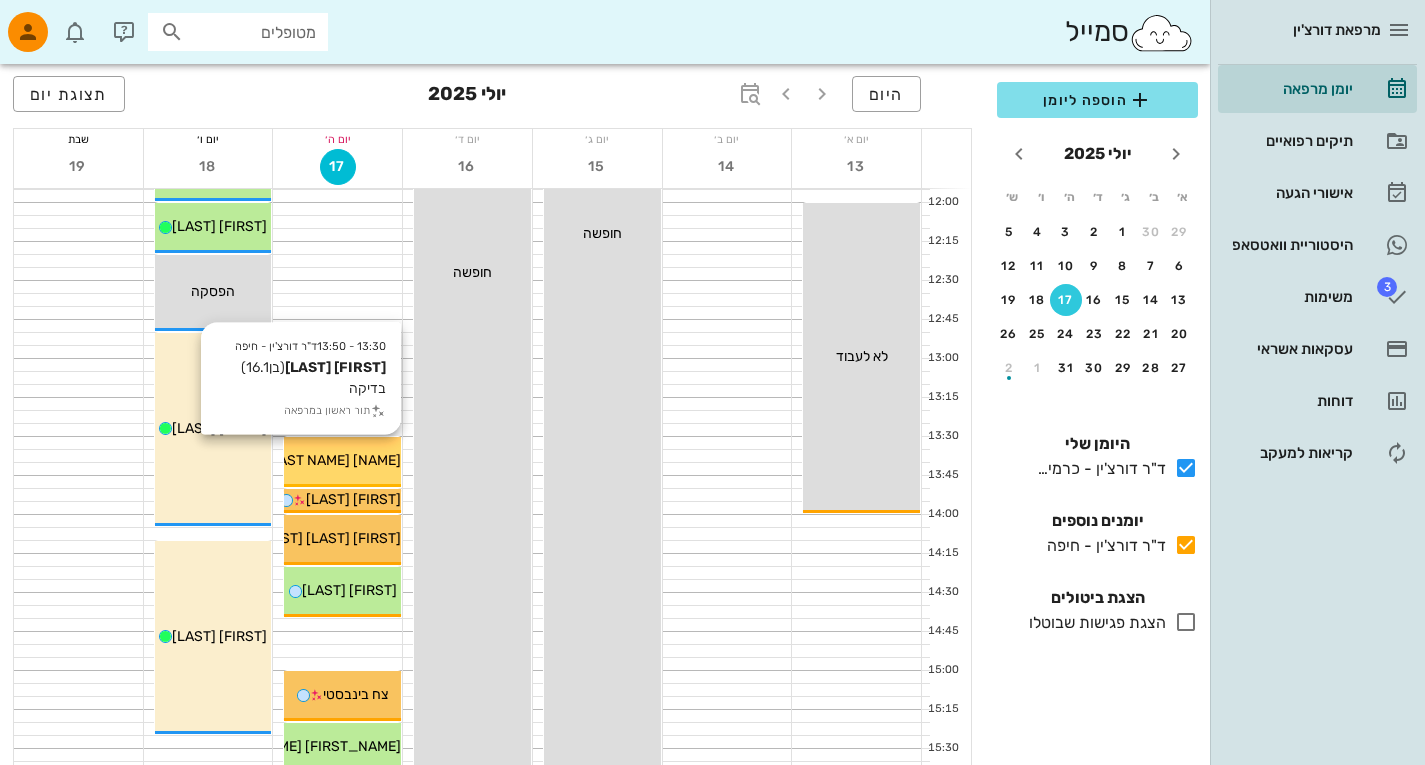 click on "[NAME] [LAST NAME]" at bounding box center (333, 460) 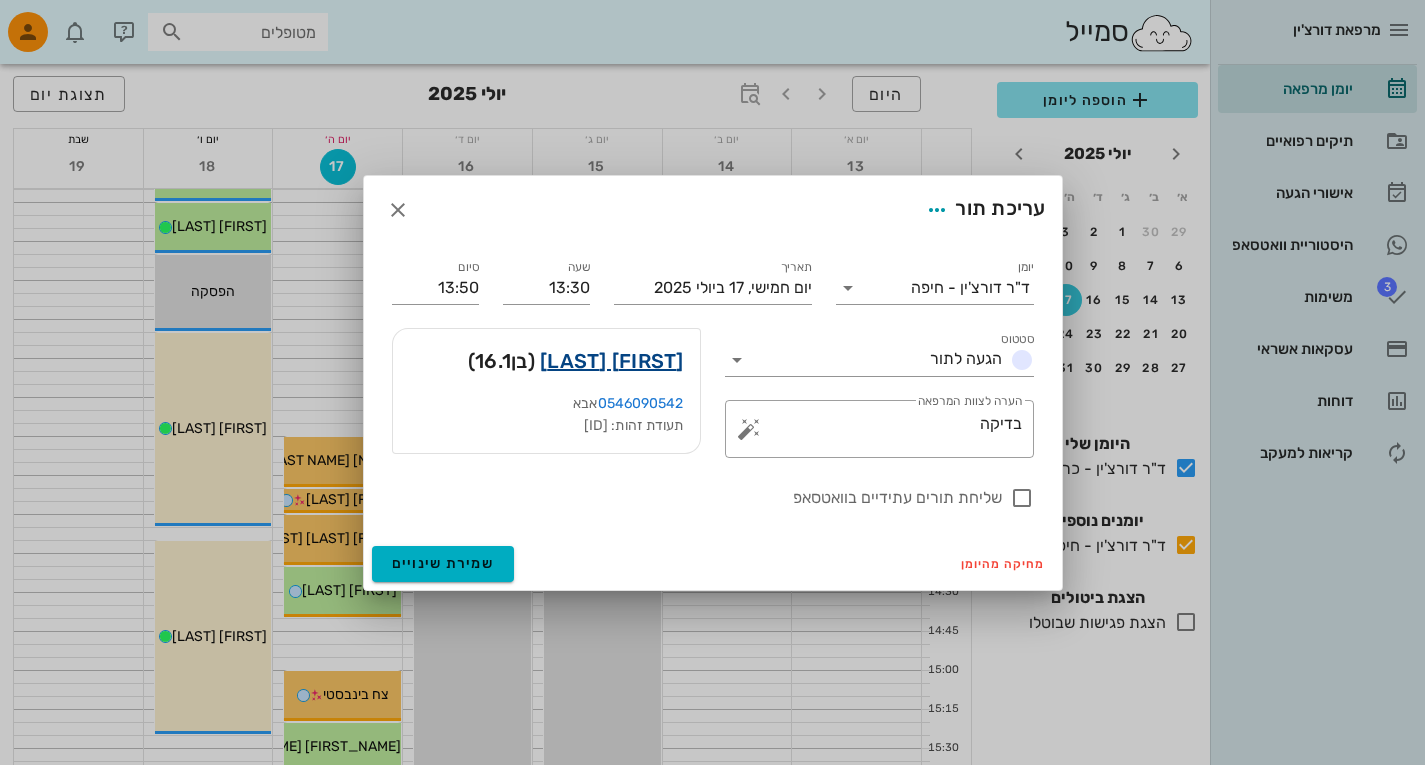 click on "[FIRST] [LAST]" at bounding box center [612, 361] 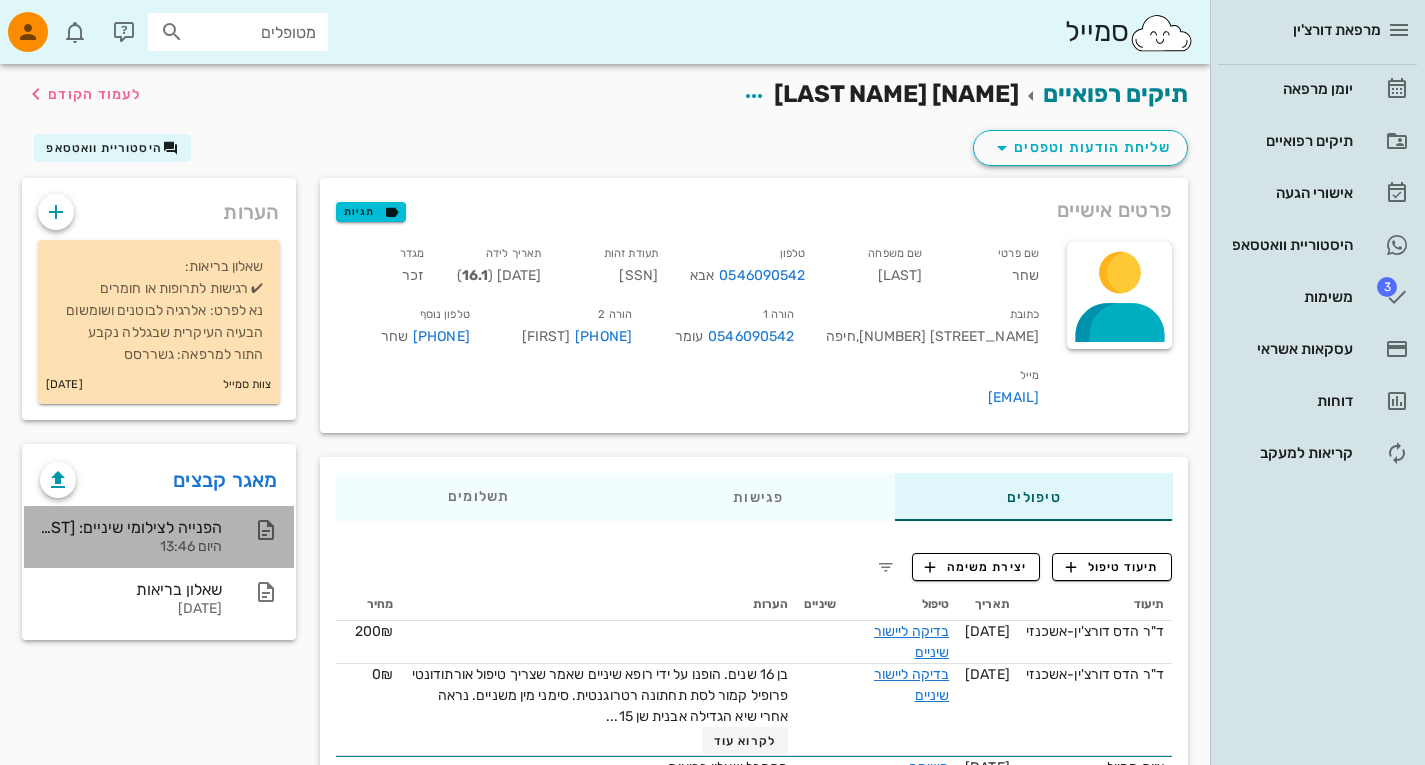 click on "היום 13:46" at bounding box center [131, 547] 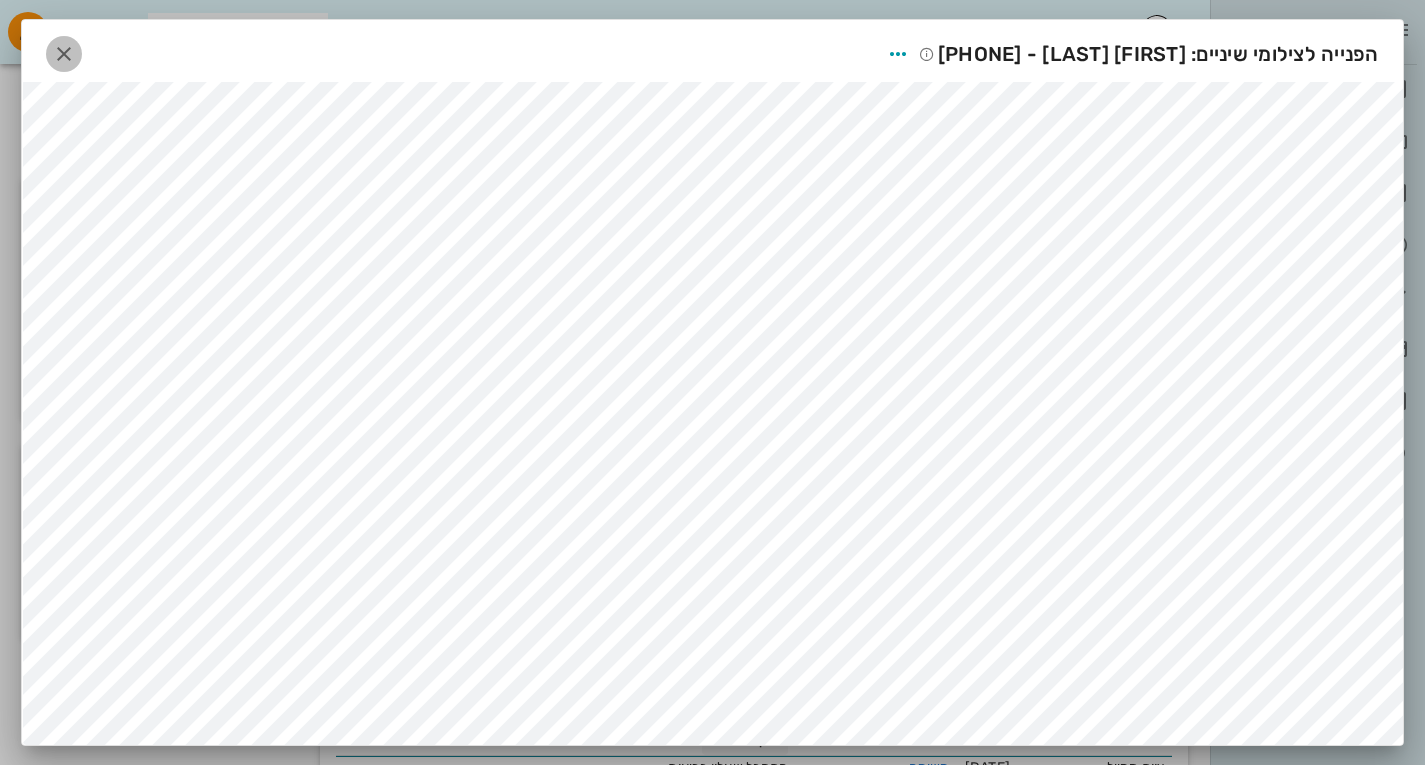click at bounding box center [64, 54] 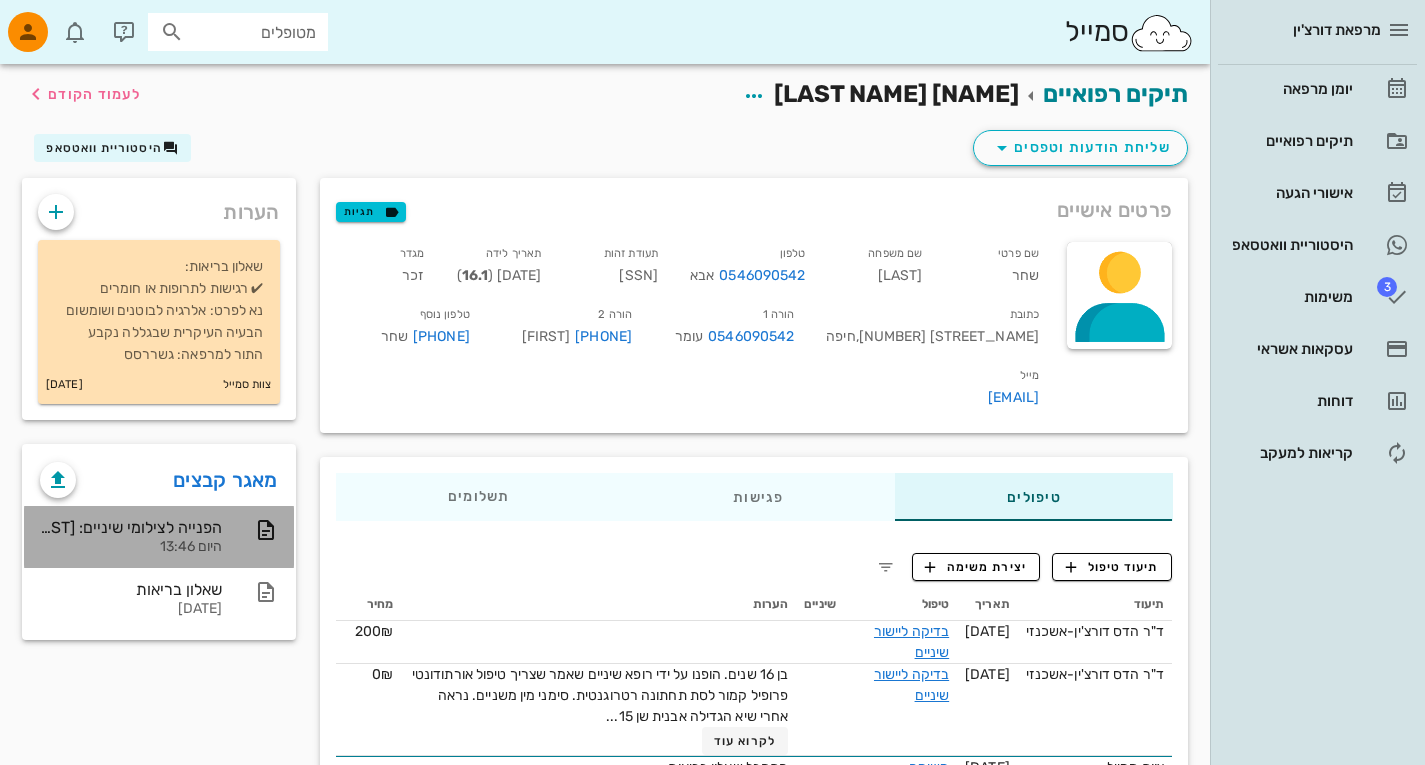 click on "הפנייה לצילומי שיניים: [FIRST] [LAST] - [PHONE] היום 13:46" at bounding box center (159, 537) 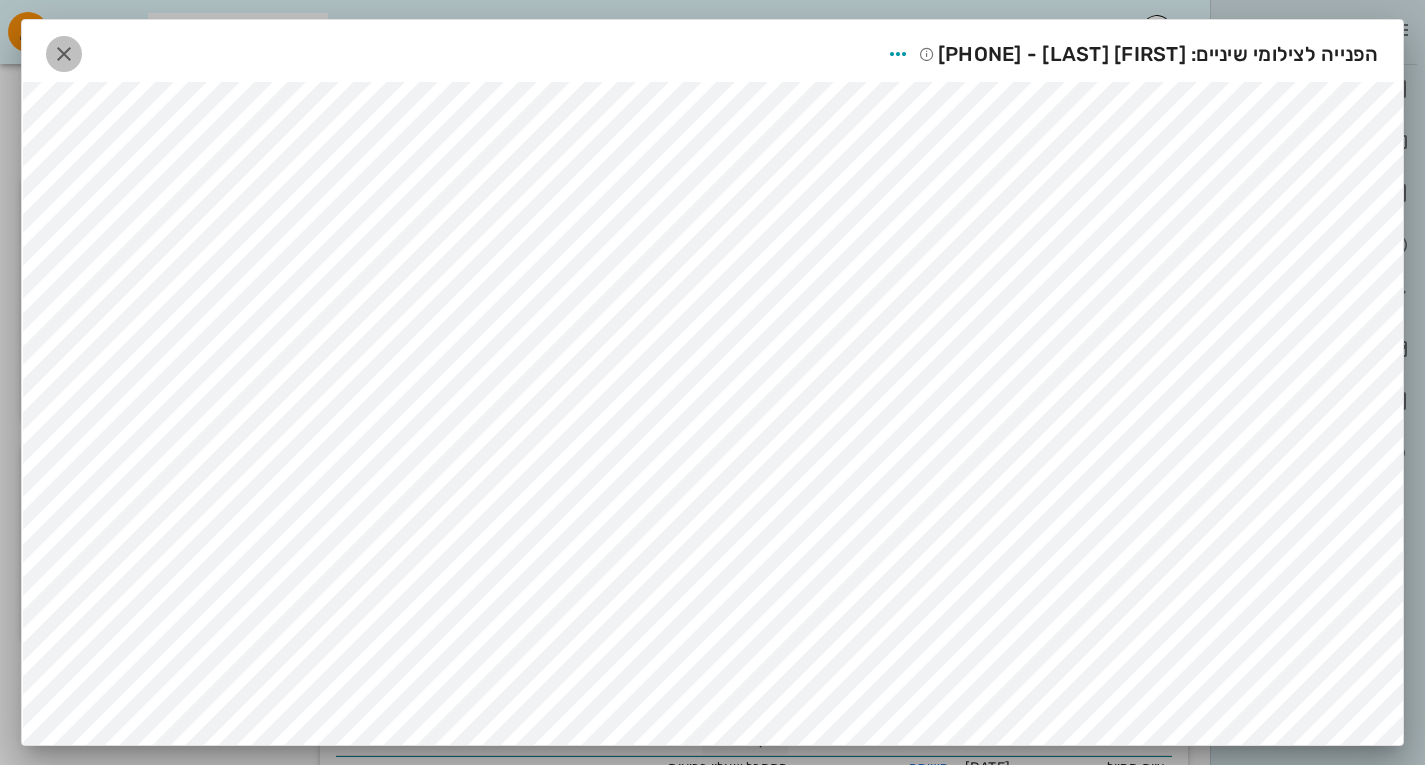 click at bounding box center [64, 54] 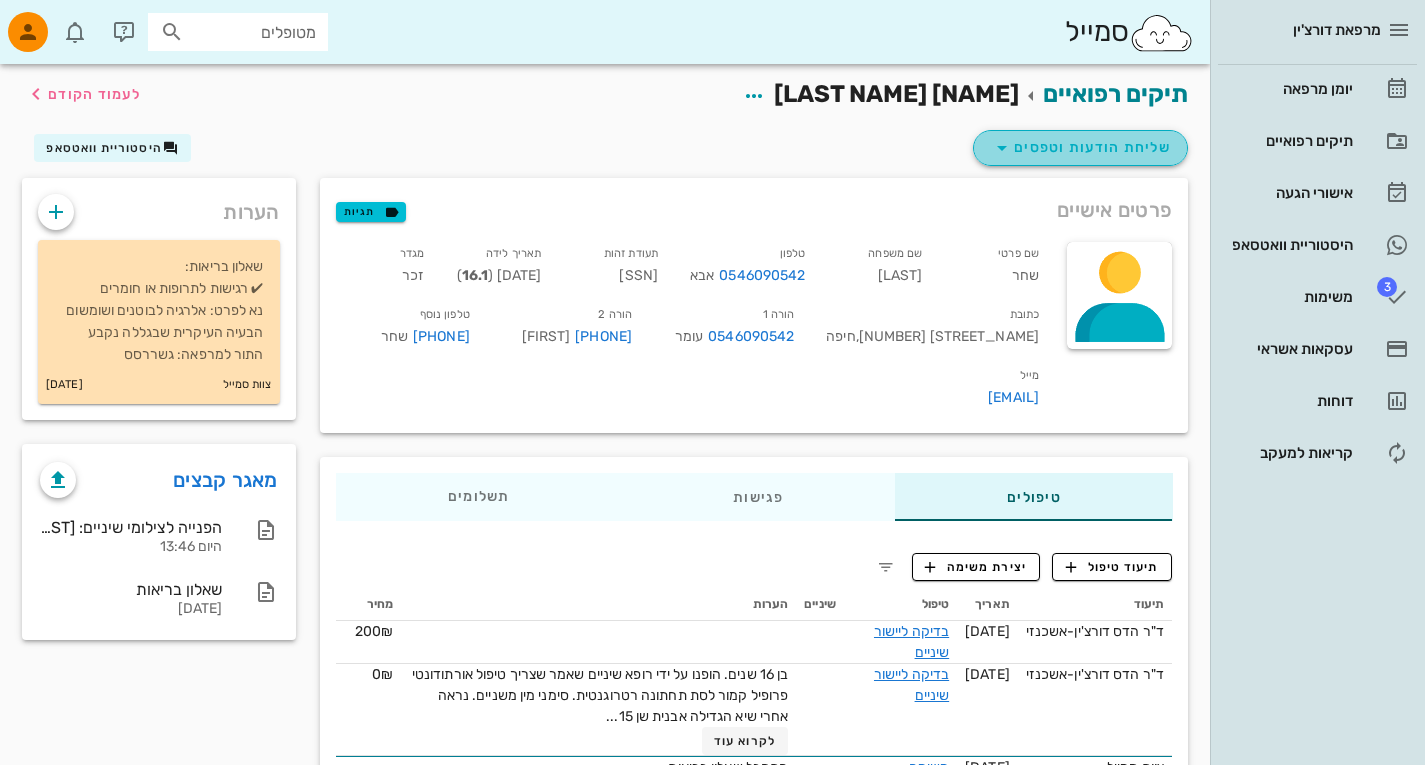 click at bounding box center (1002, 148) 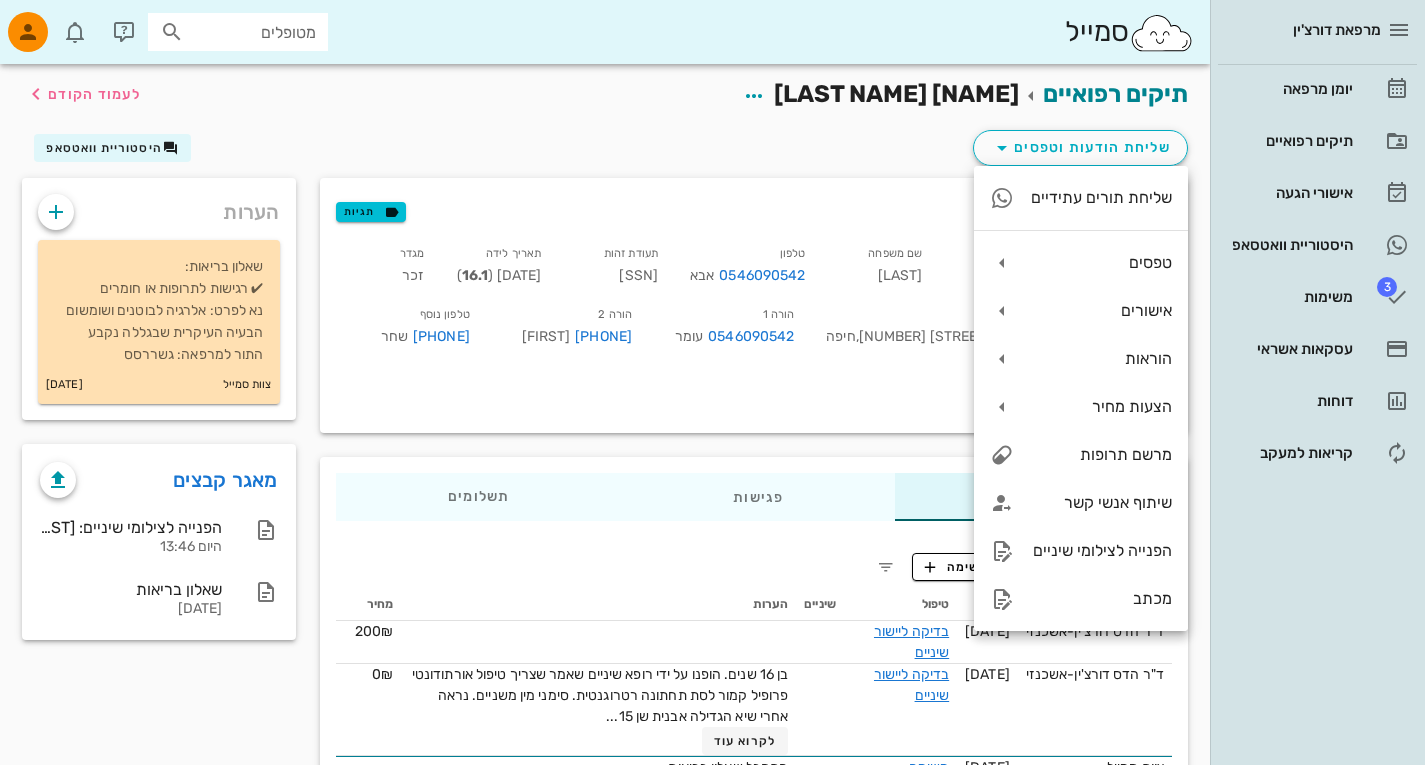 click on "שליחת הודעות וטפסים
היסטוריית וואטסאפ" at bounding box center [605, 152] 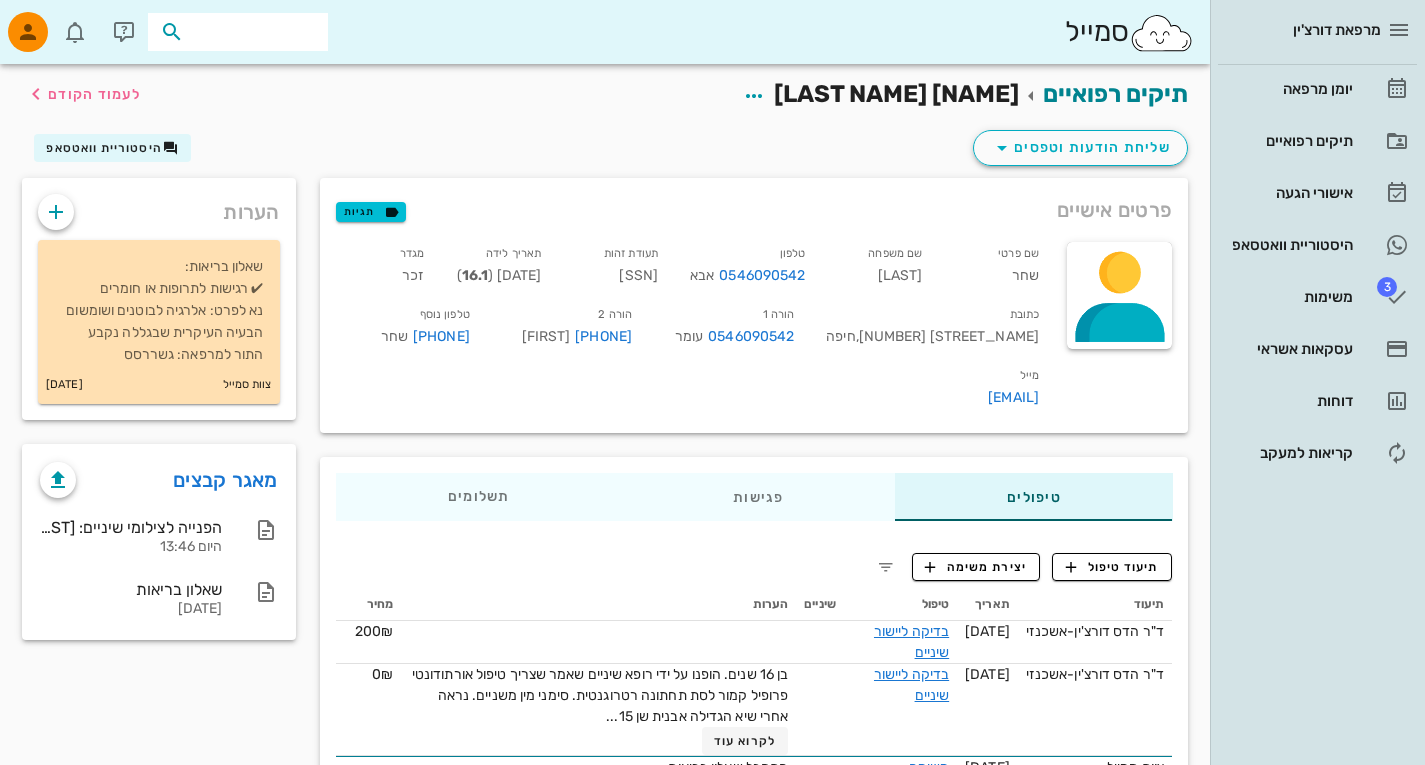 click at bounding box center [252, 32] 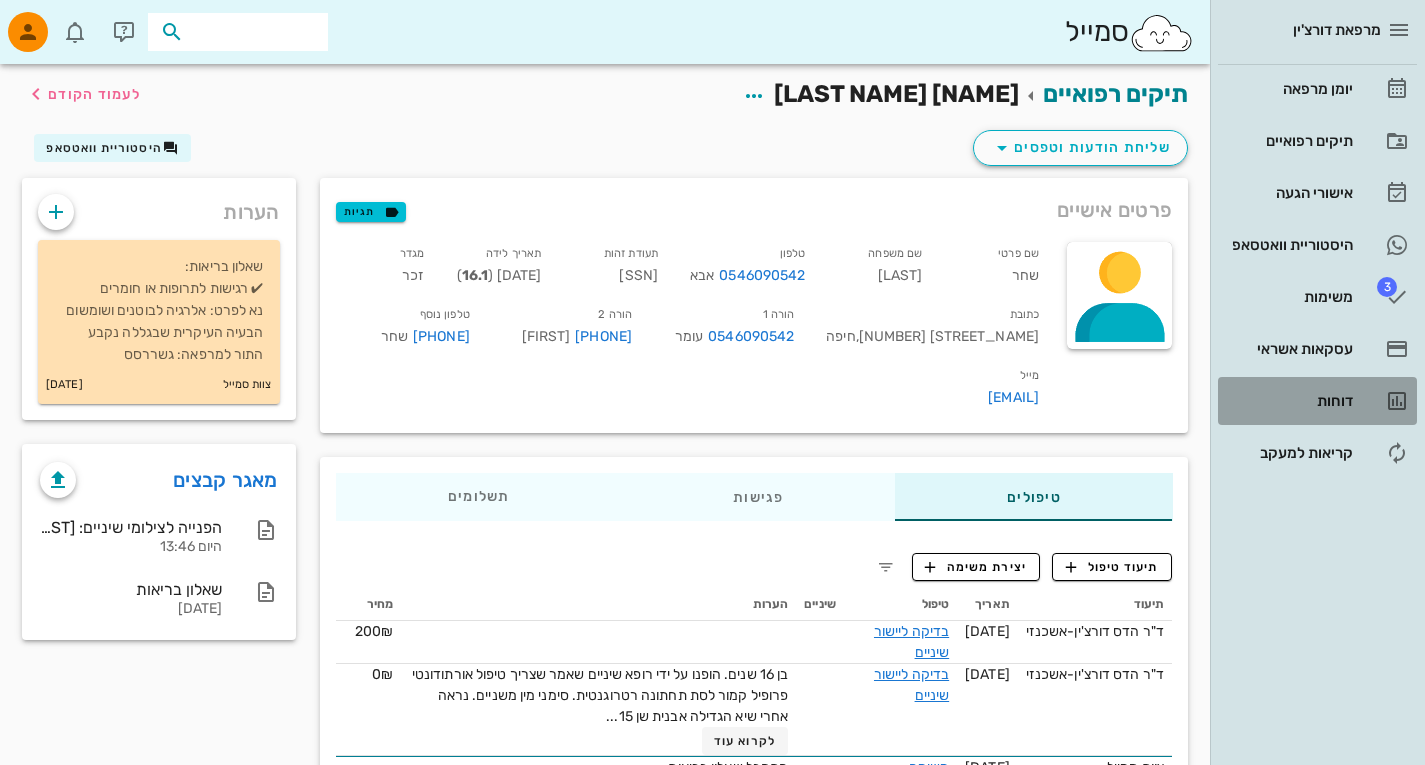 click on "דוחות" at bounding box center [1289, 401] 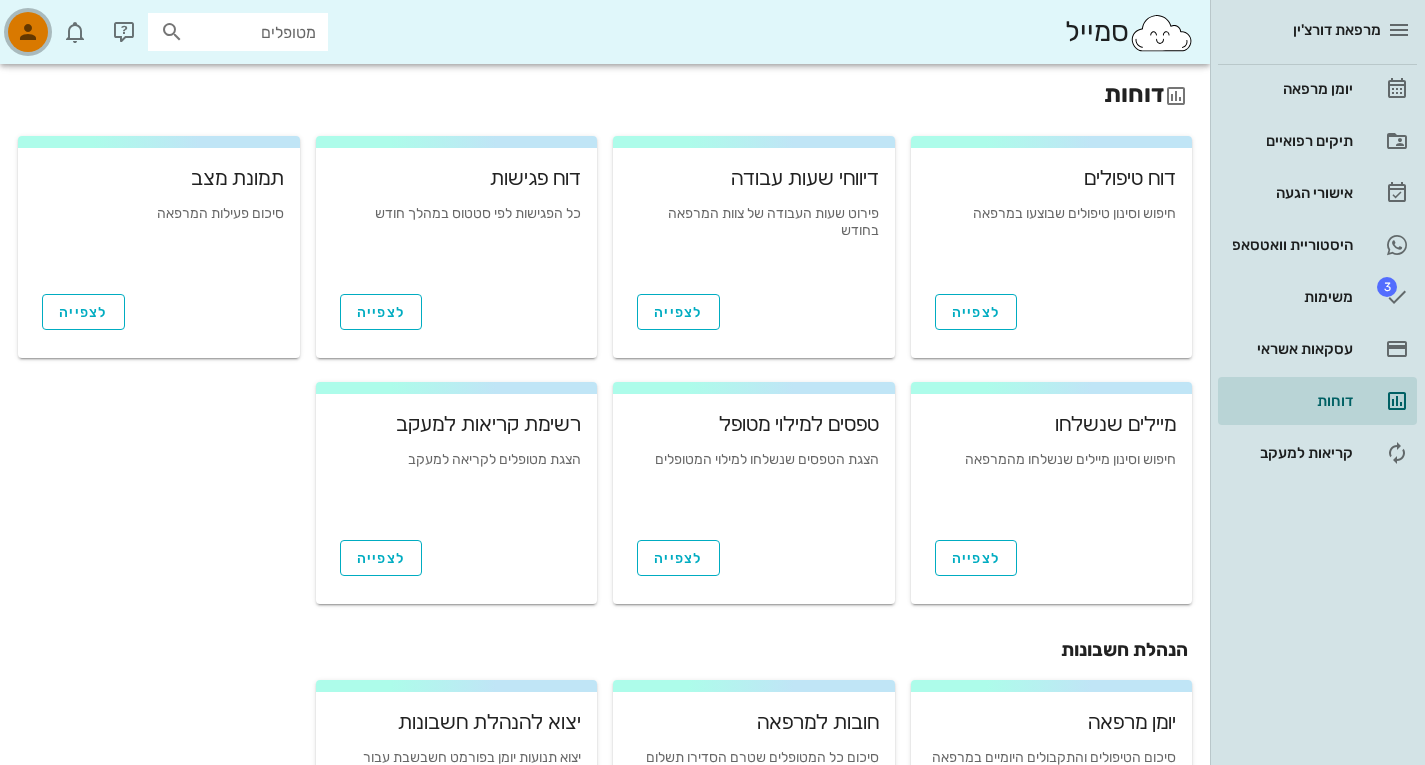 click at bounding box center [28, 32] 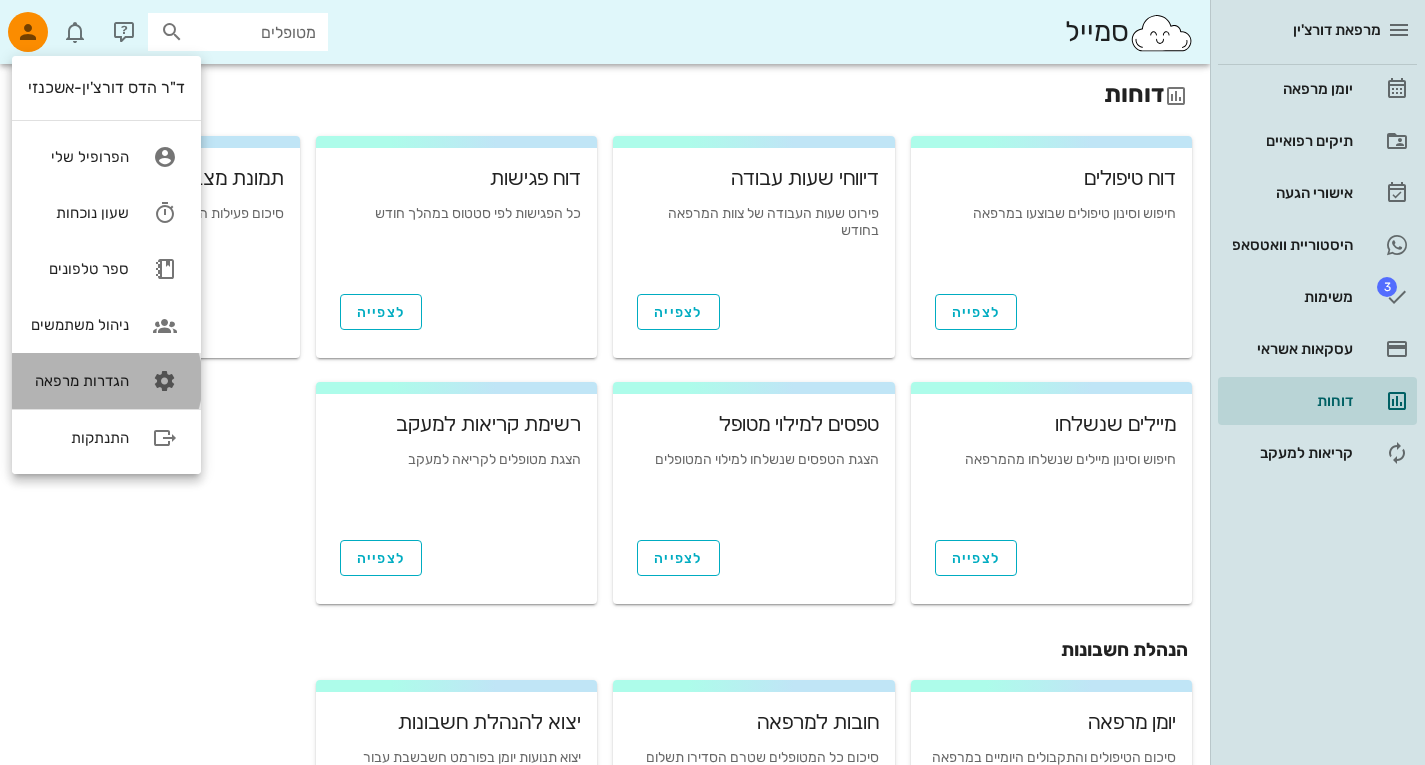 click on "הגדרות מרפאה" at bounding box center (78, 381) 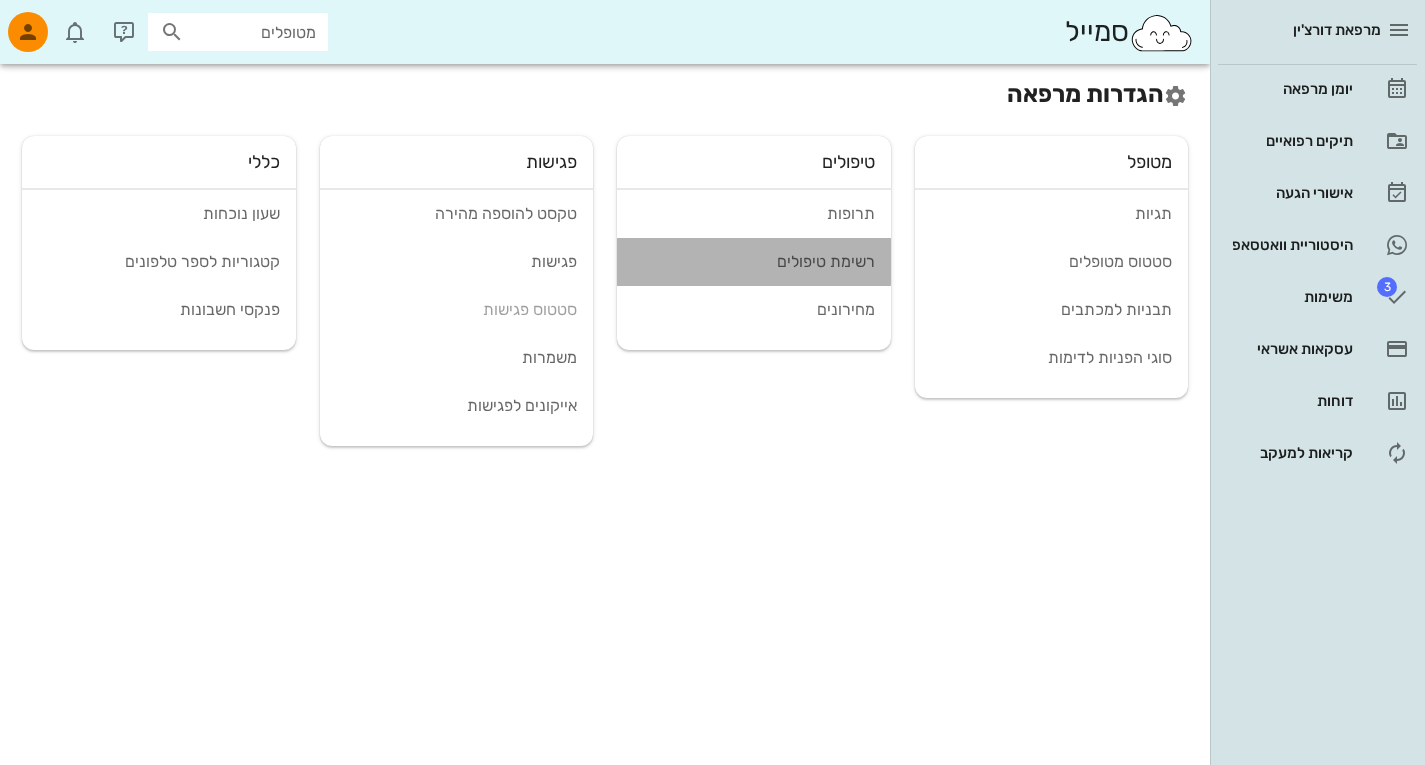 click on "רשימת טיפולים" at bounding box center (754, 261) 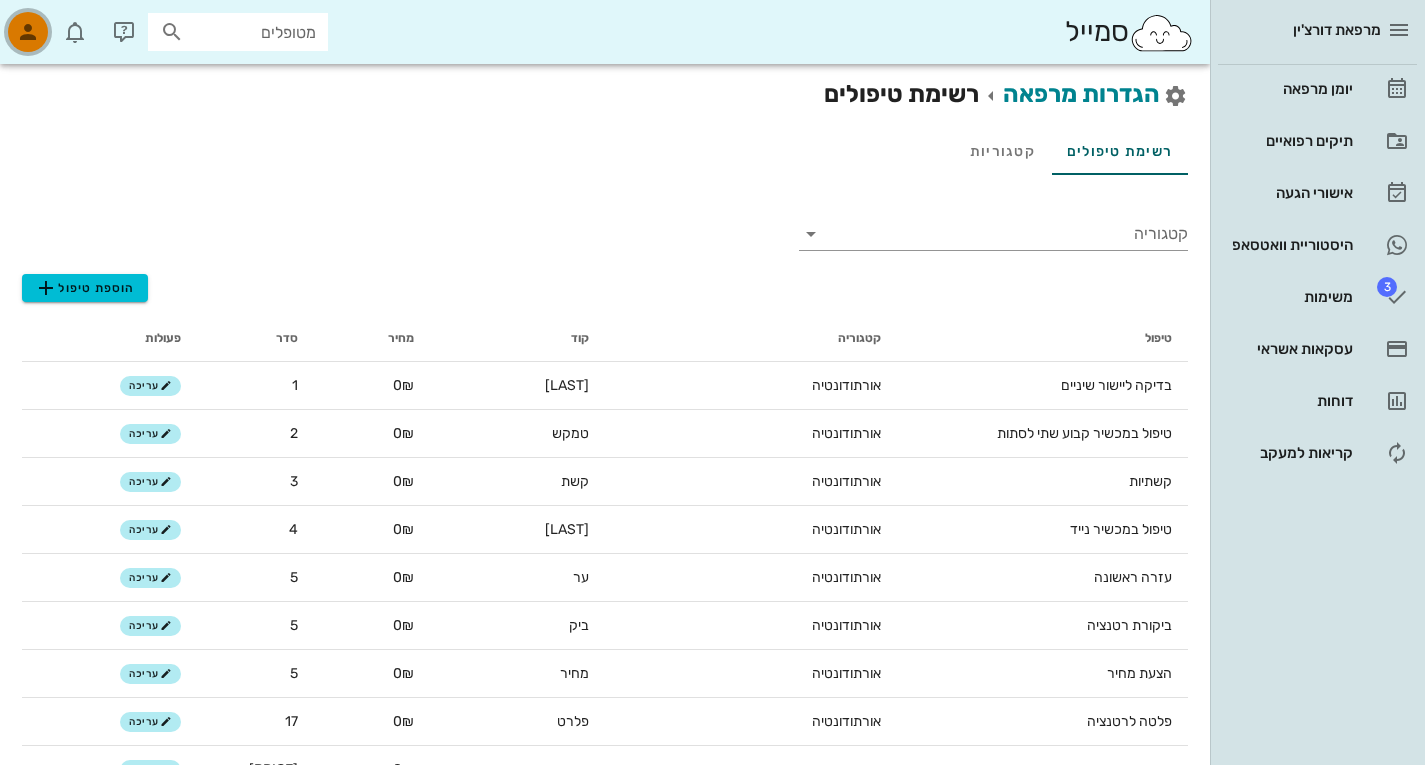 click at bounding box center [28, 32] 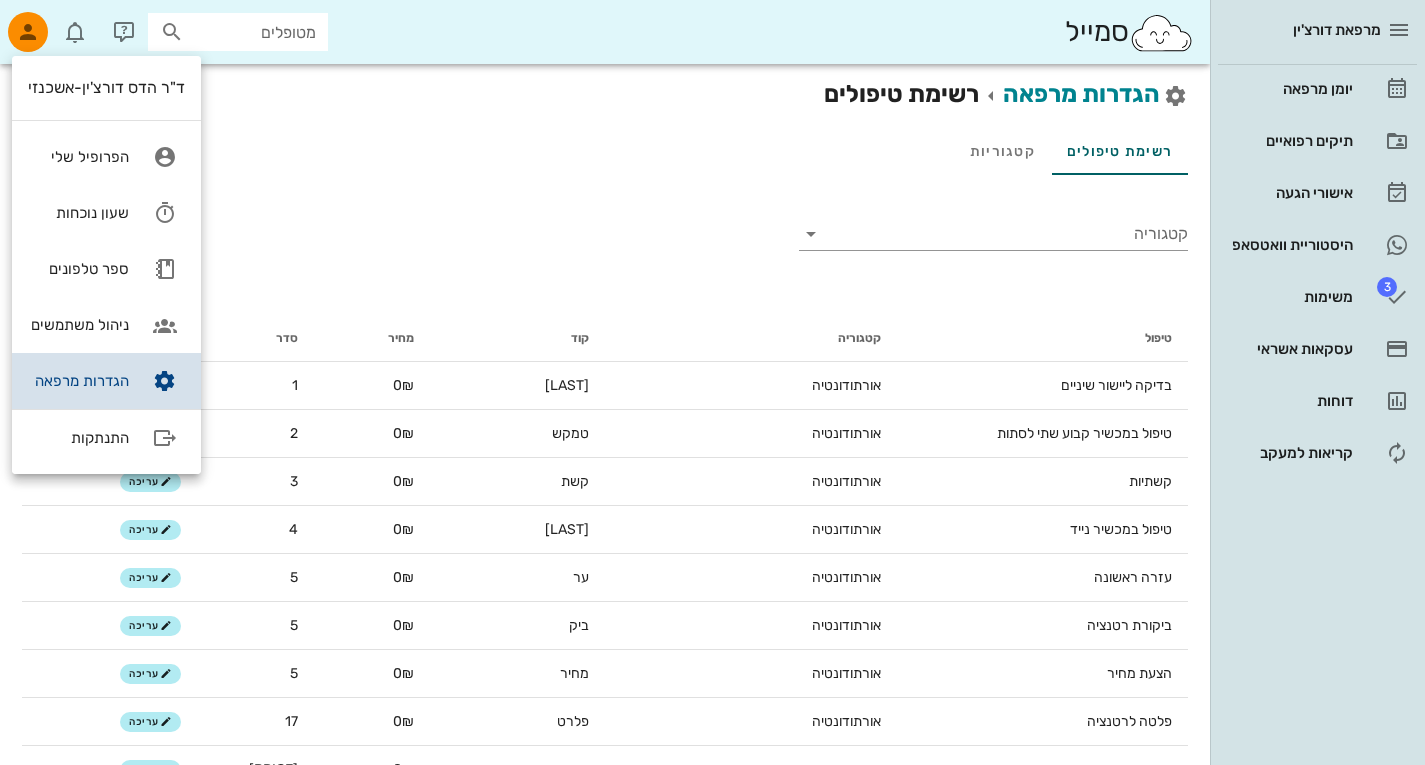 click on "הגדרות מרפאה" at bounding box center (106, 381) 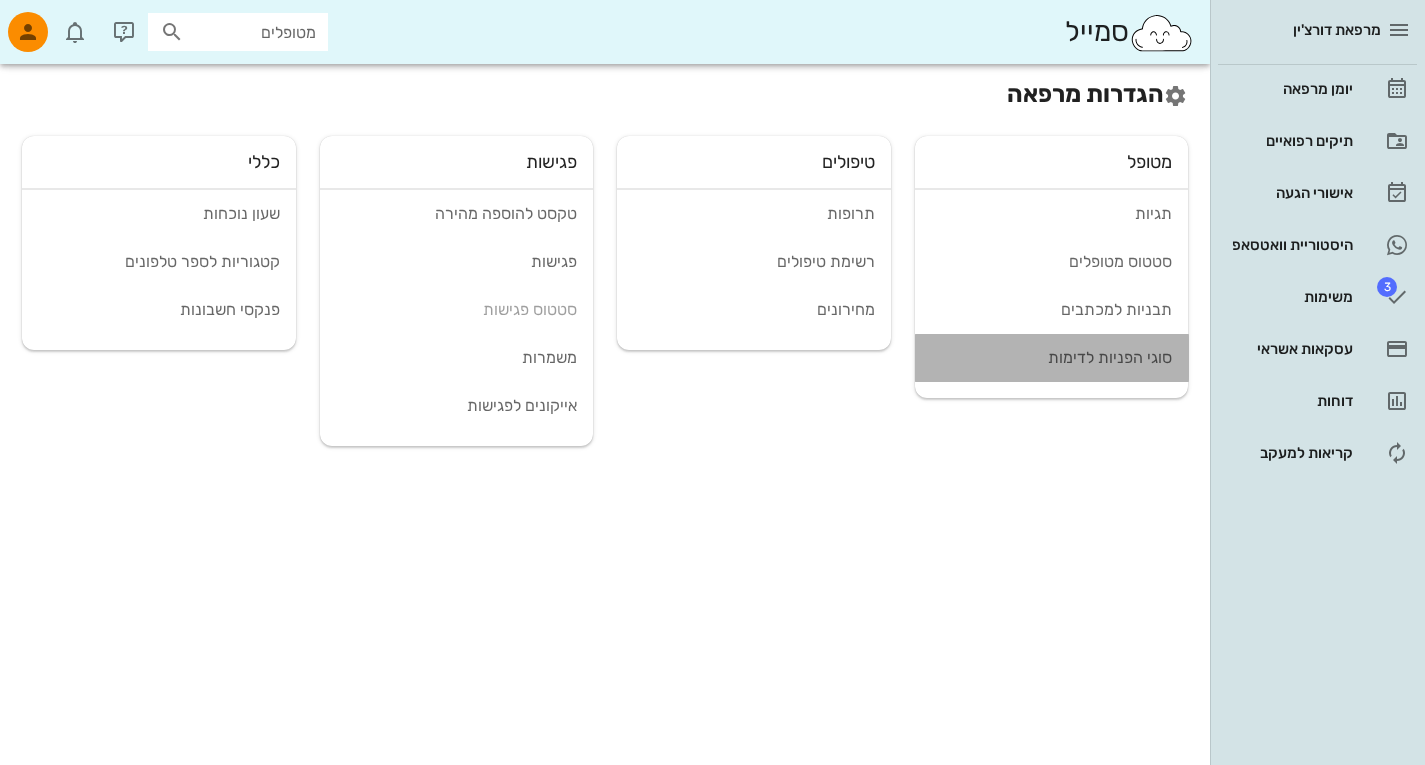 click on "סוגי הפניות לדימות" at bounding box center [1052, 357] 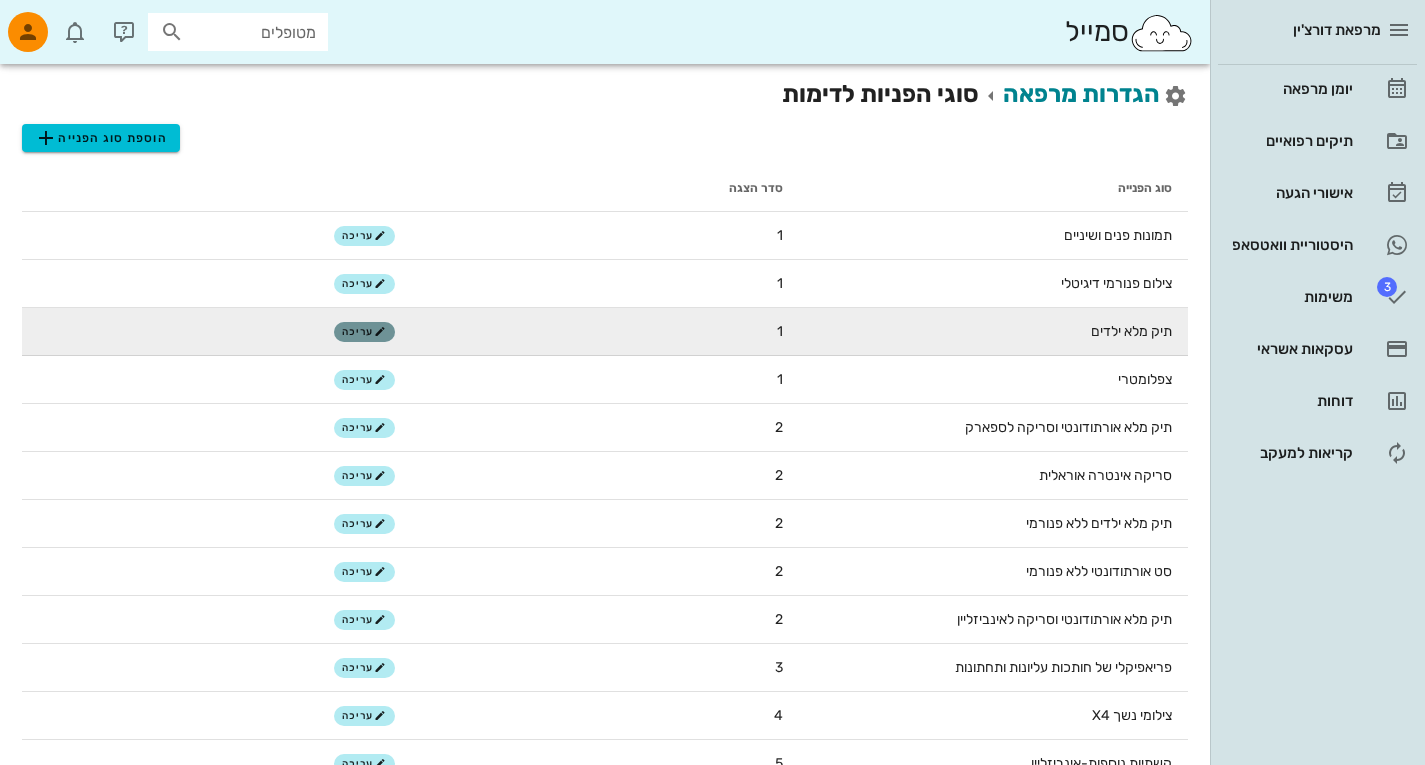 click on "עריכה" at bounding box center [363, 332] 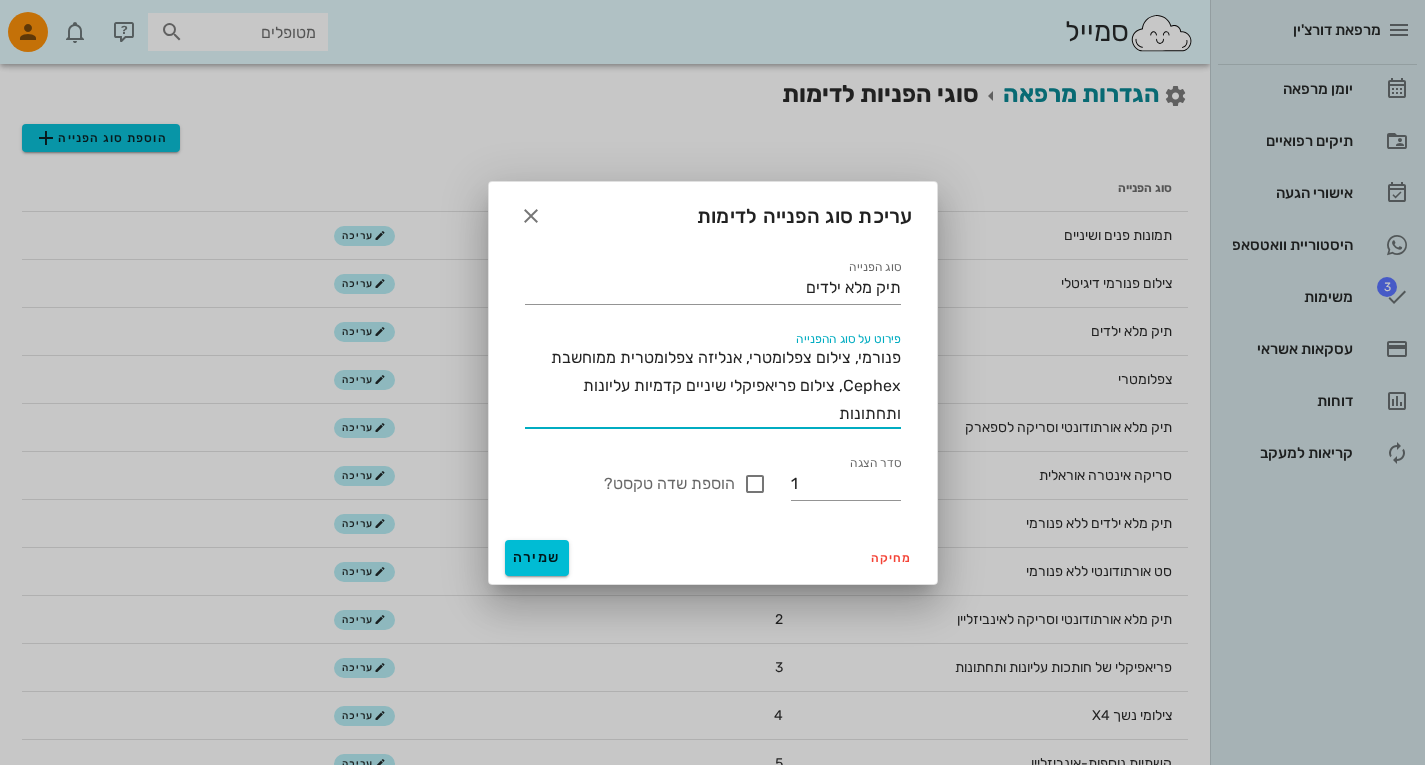 click on "פנורמי, צילום צפלומטרי, אנליזה צפלומטרית ממוחשבת Cephex, צילום פריאפיקלי שיניים קדמיות עליונות ותחתונות" at bounding box center (713, 386) 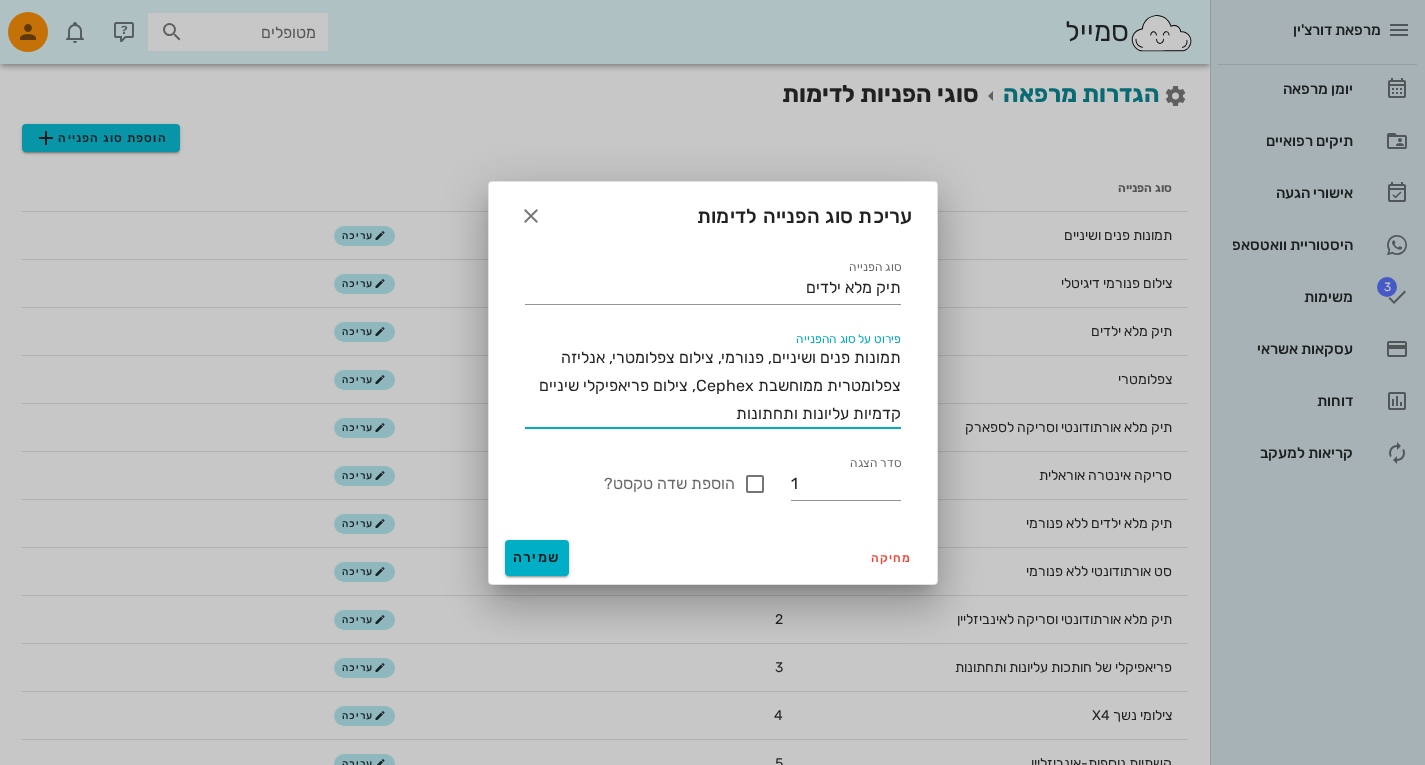 type on "תמונות פנים ושיניים, פנורמי, צילום צפלומטרי, אנליזה צפלומטרית ממוחשבת Cephex, צילום פריאפיקלי שיניים קדמיות עליונות ותחתונות" 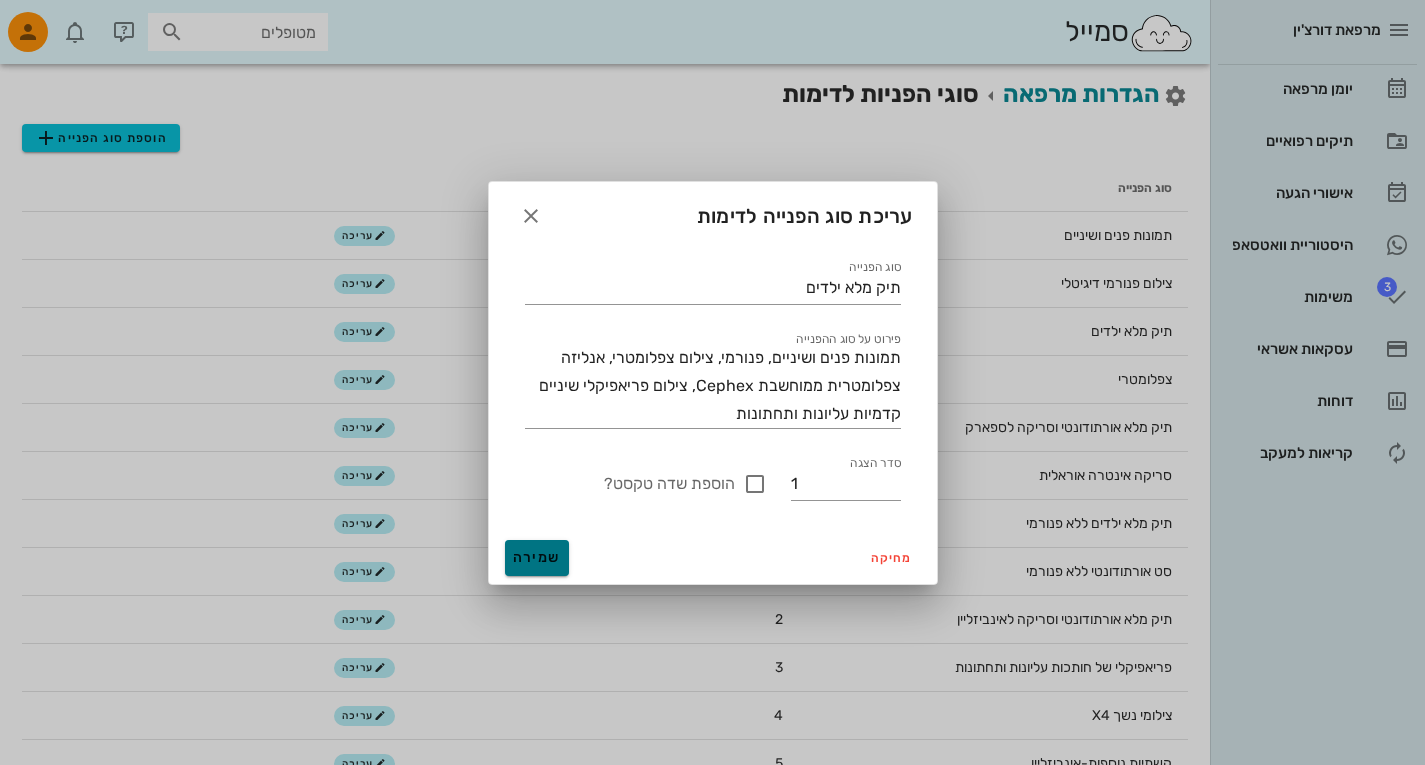 click on "שמירה" at bounding box center [537, 558] 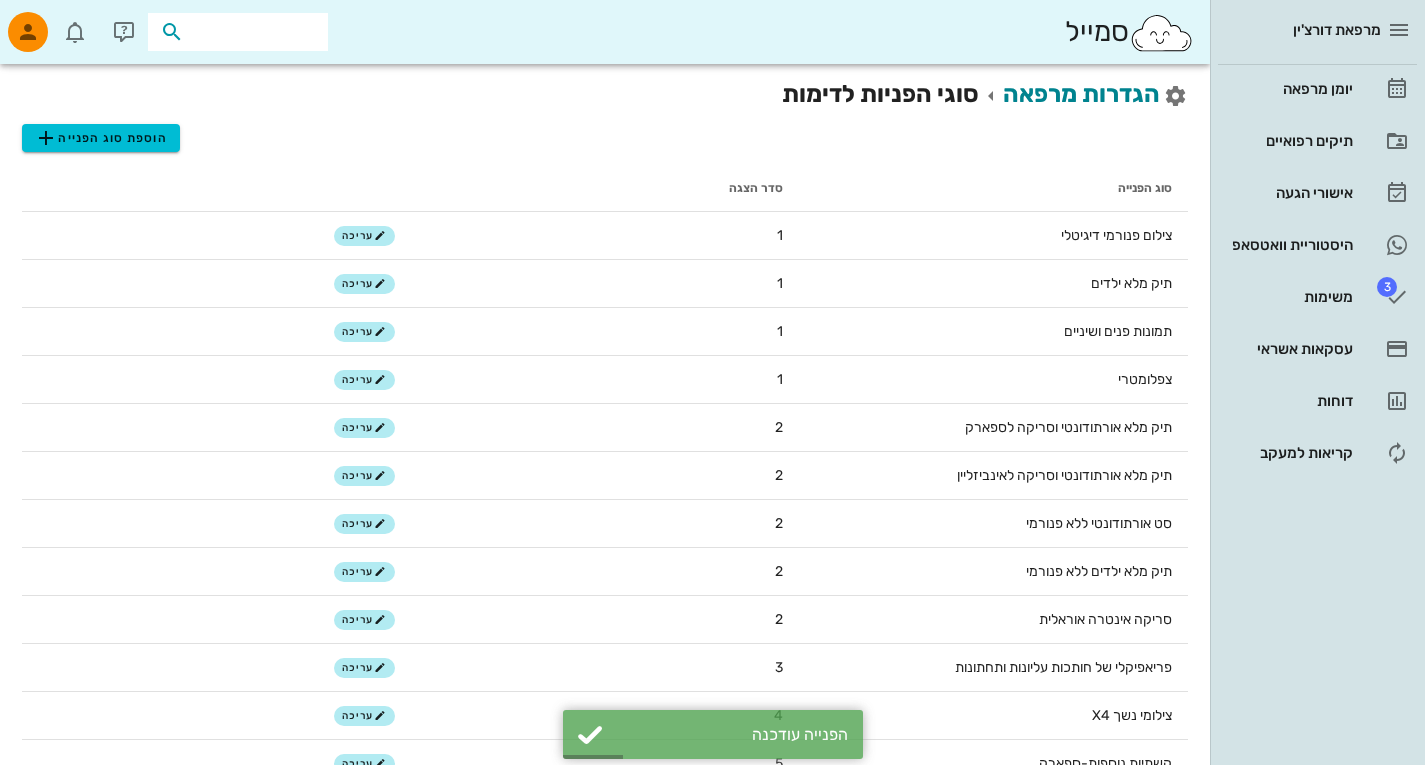click at bounding box center [252, 32] 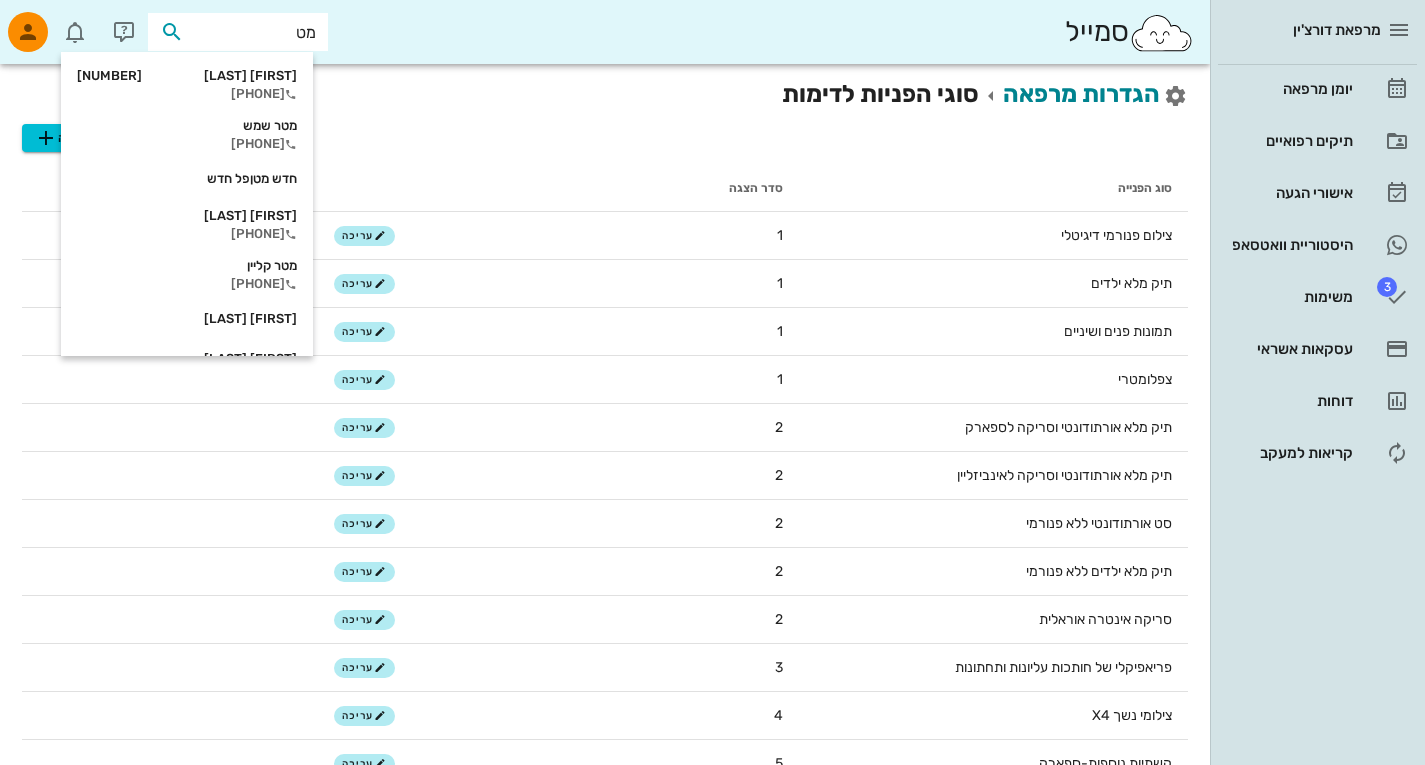 type on "מ" 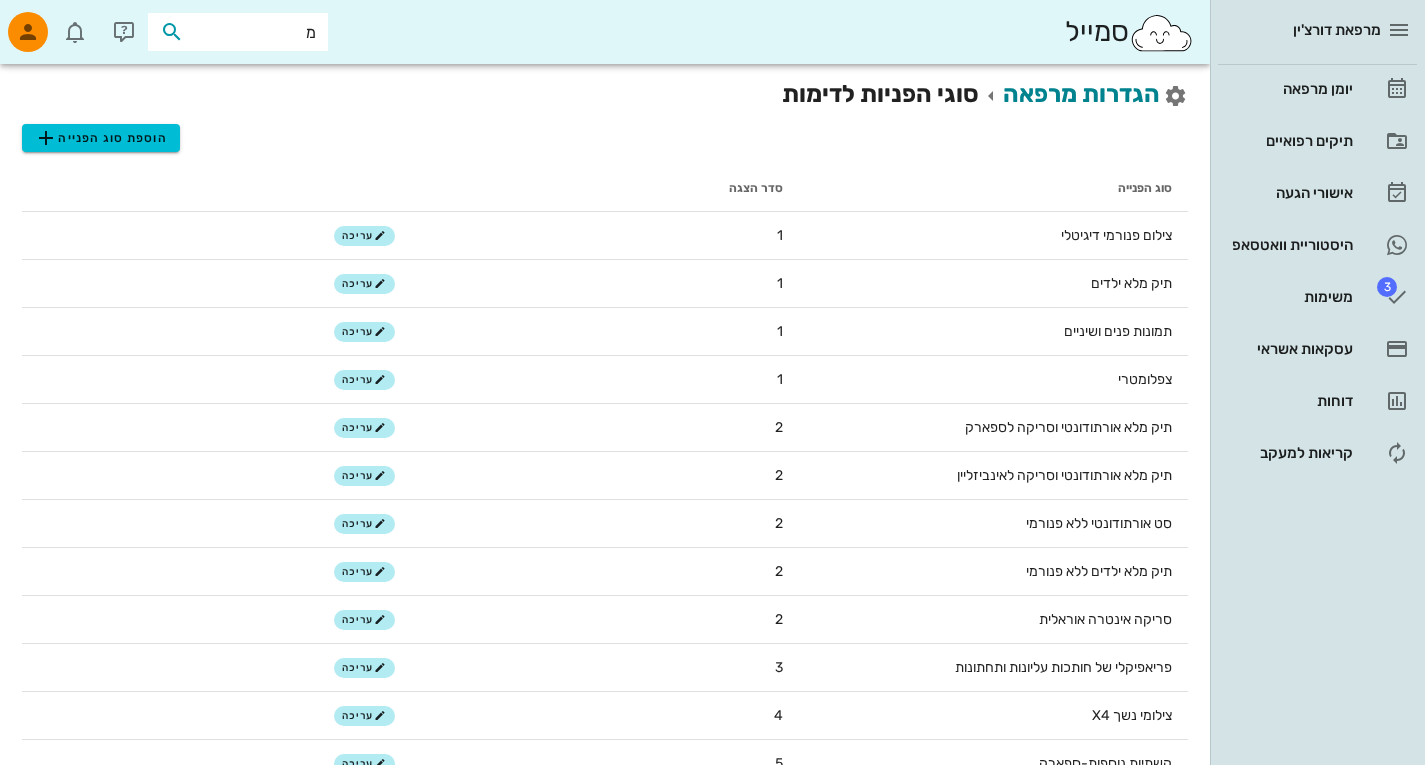 type 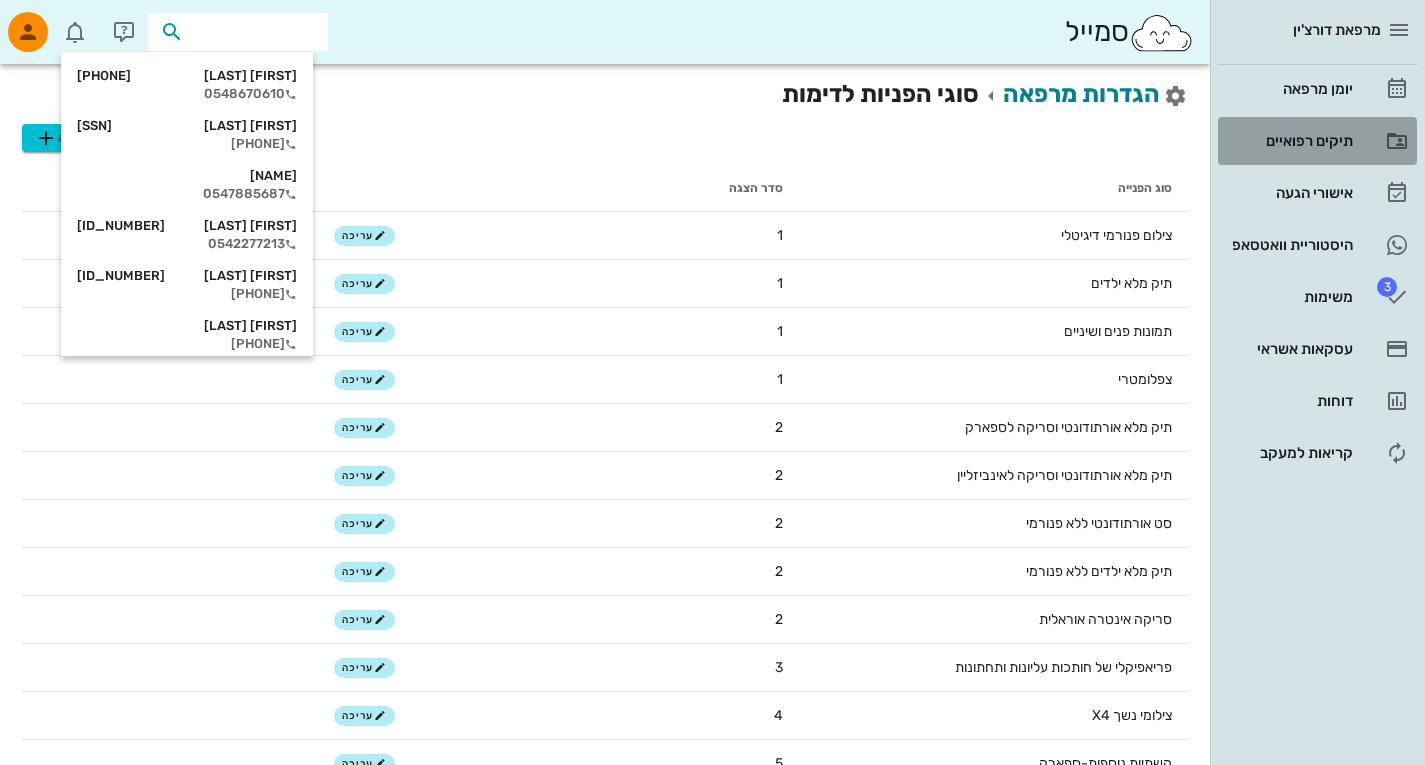 click on "תיקים רפואיים" at bounding box center (1289, 141) 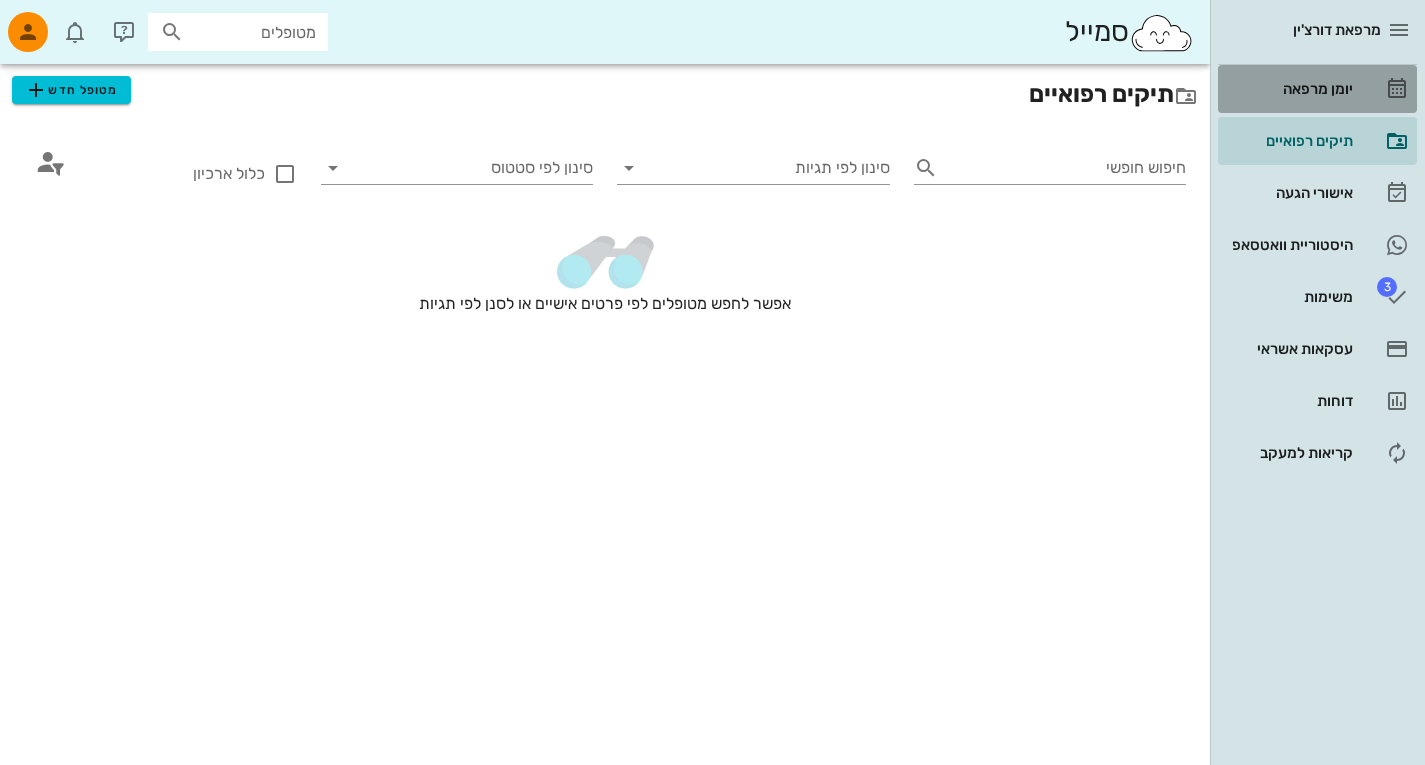 click on "יומן מרפאה" at bounding box center (1317, 89) 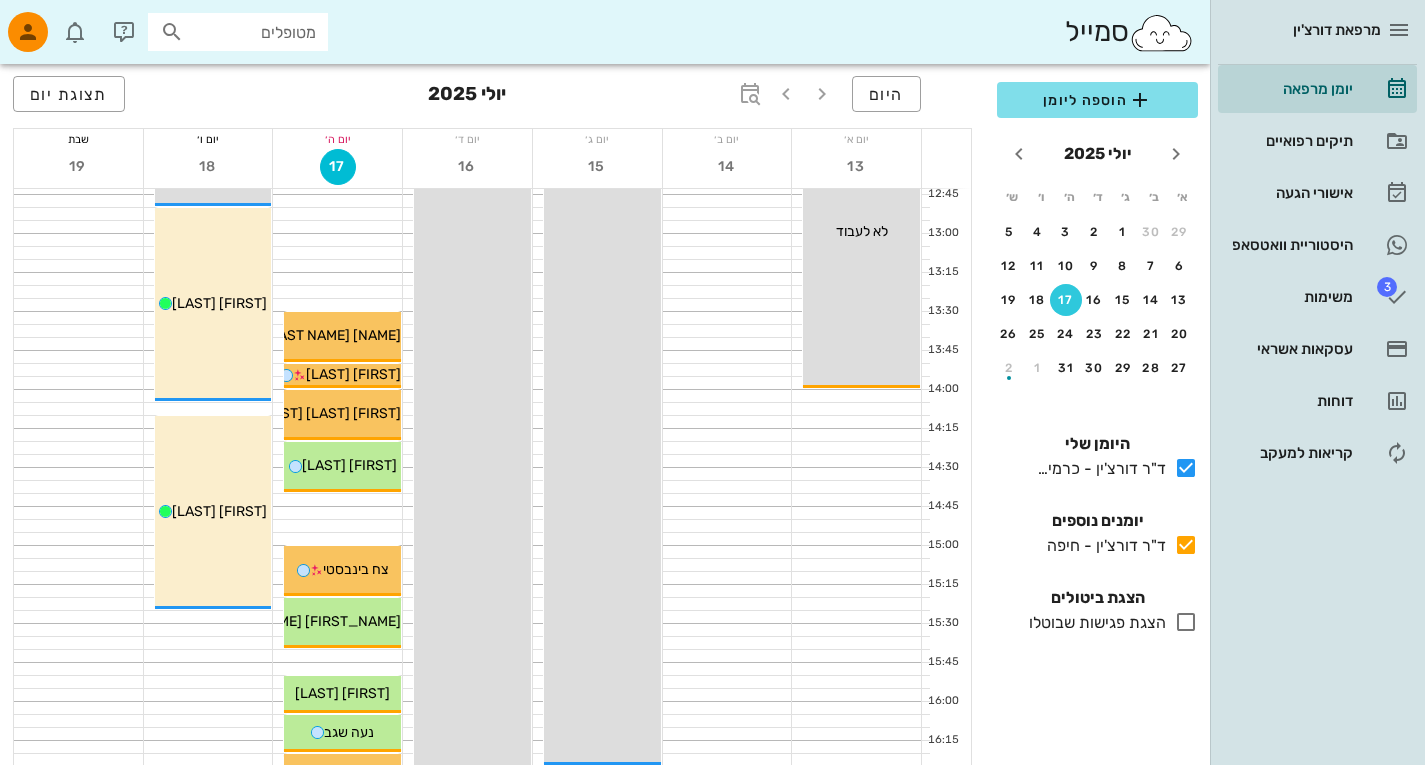 scroll, scrollTop: 882, scrollLeft: 0, axis: vertical 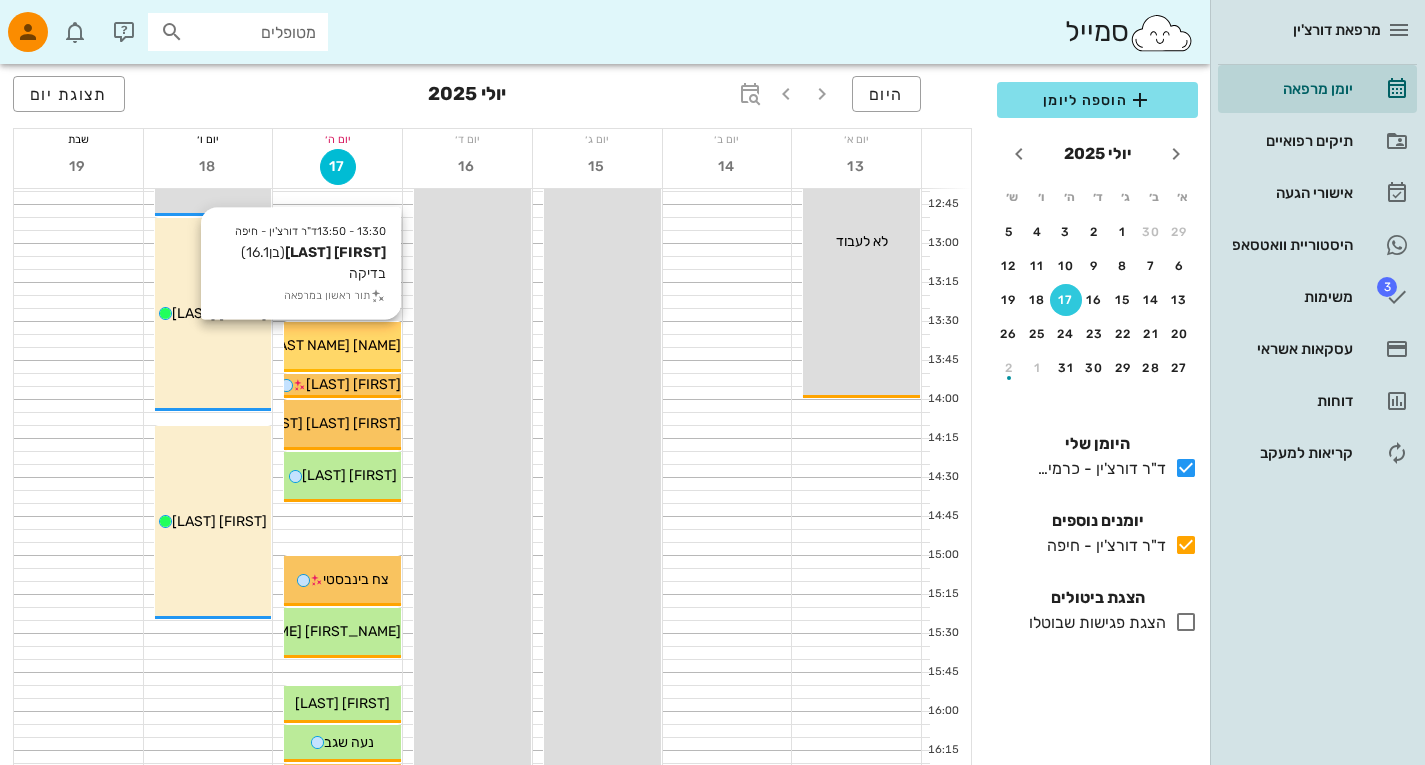click on "[NAME] [LAST NAME]" at bounding box center (333, 345) 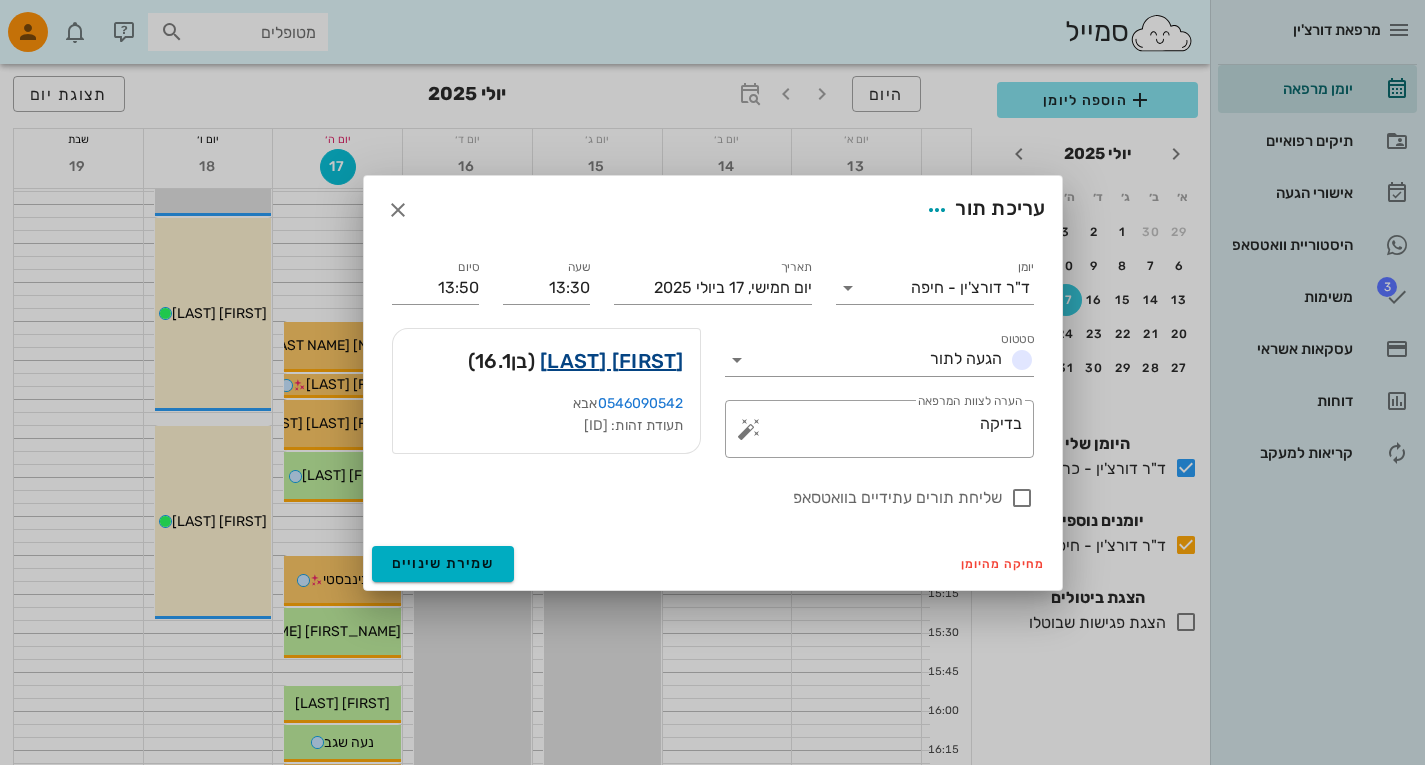click on "[FIRST] [LAST]" at bounding box center [612, 361] 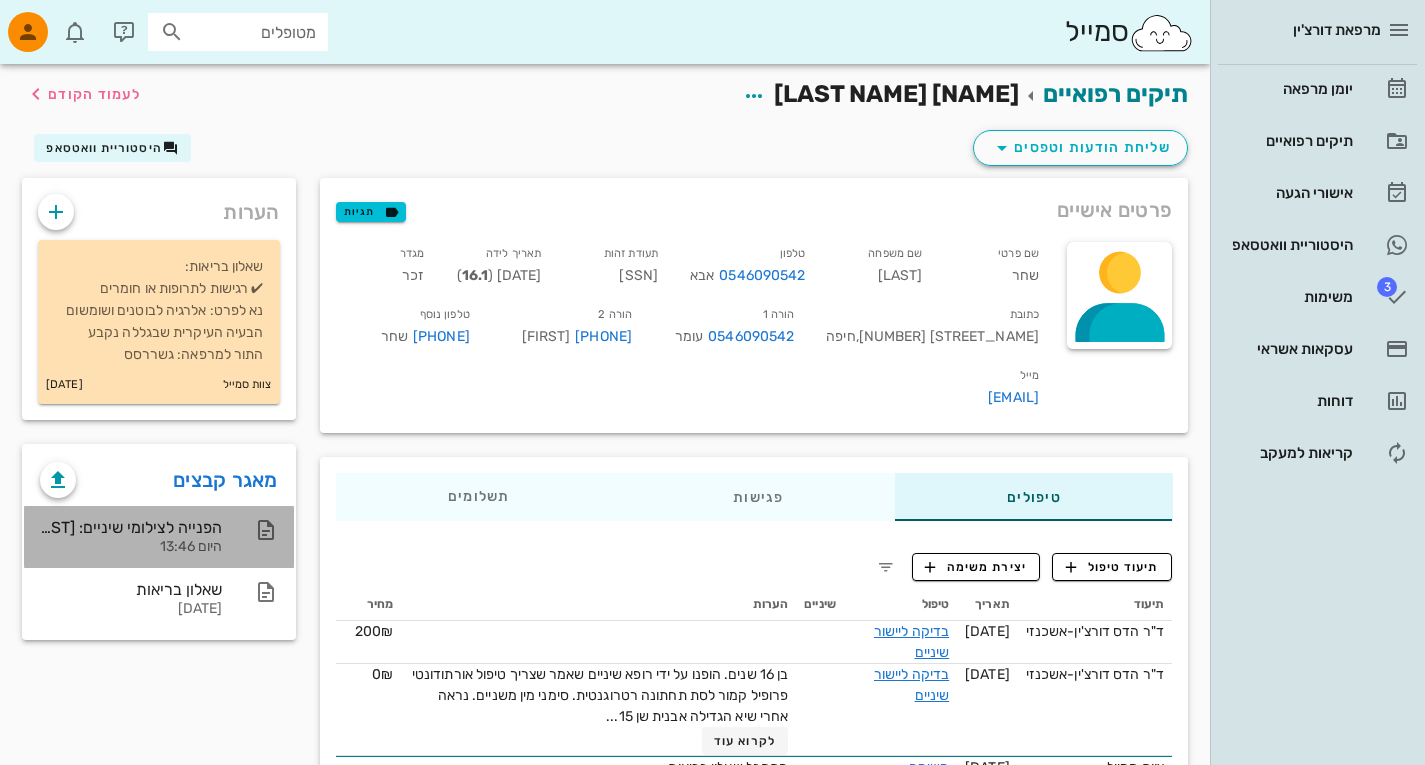 click on "היום 13:46" at bounding box center (131, 547) 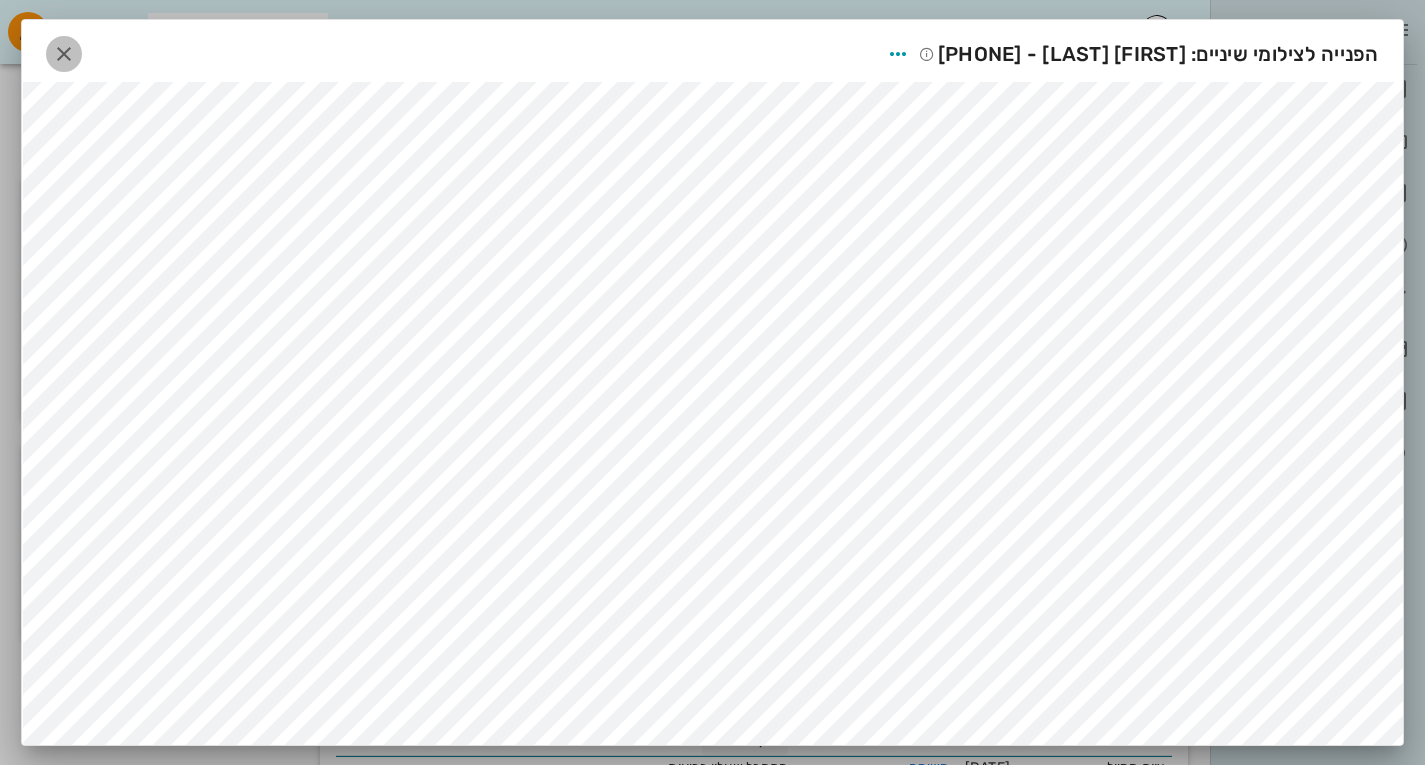 click at bounding box center (64, 54) 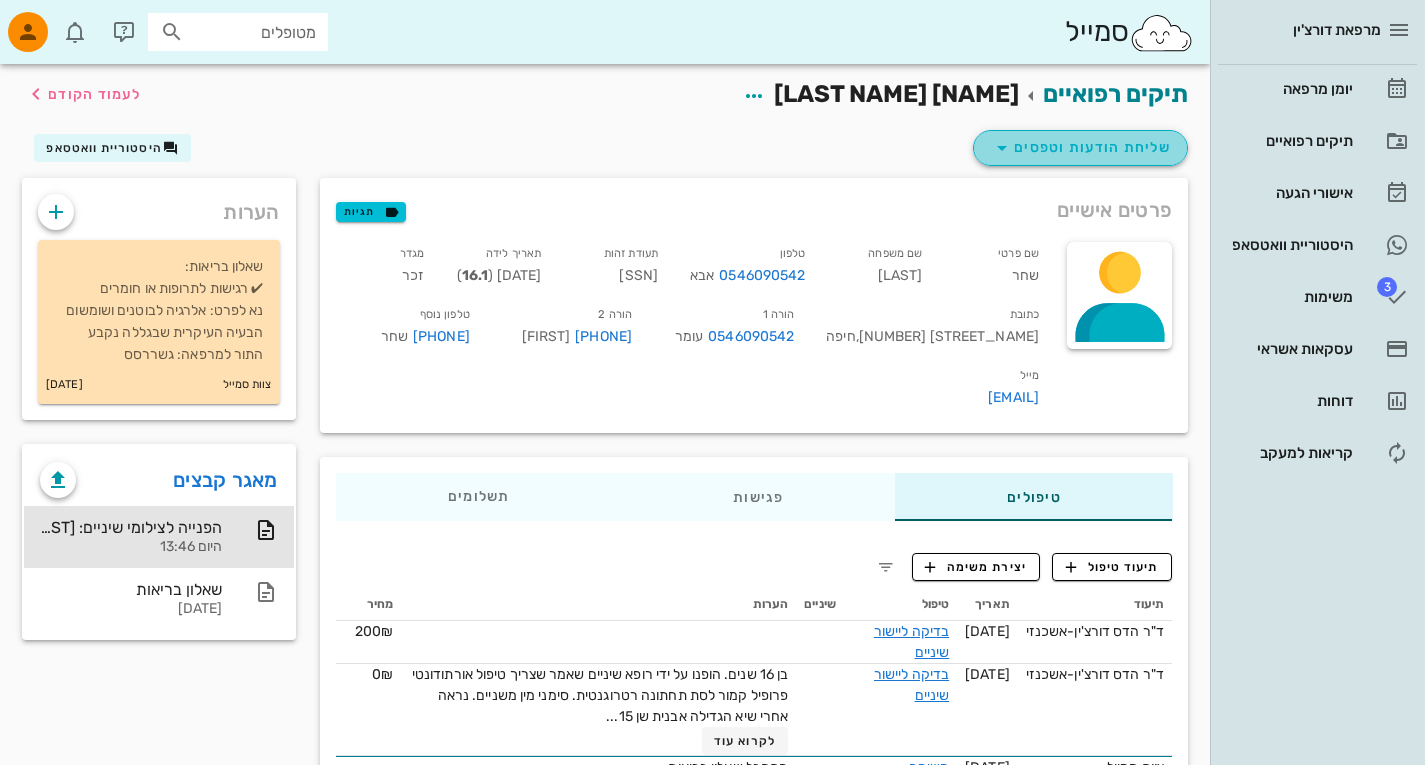 click at bounding box center (1002, 148) 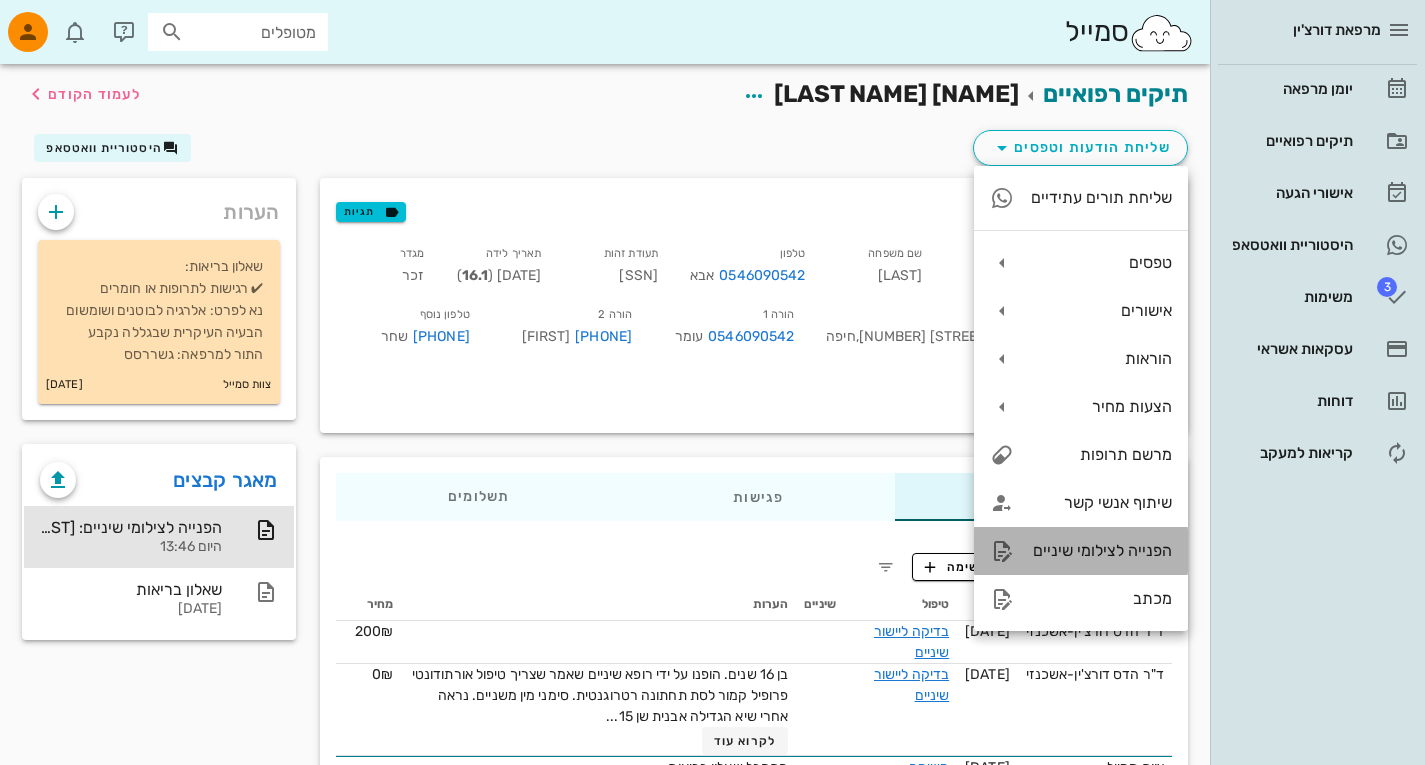 click on "הפנייה לצילומי שיניים" at bounding box center [1081, 551] 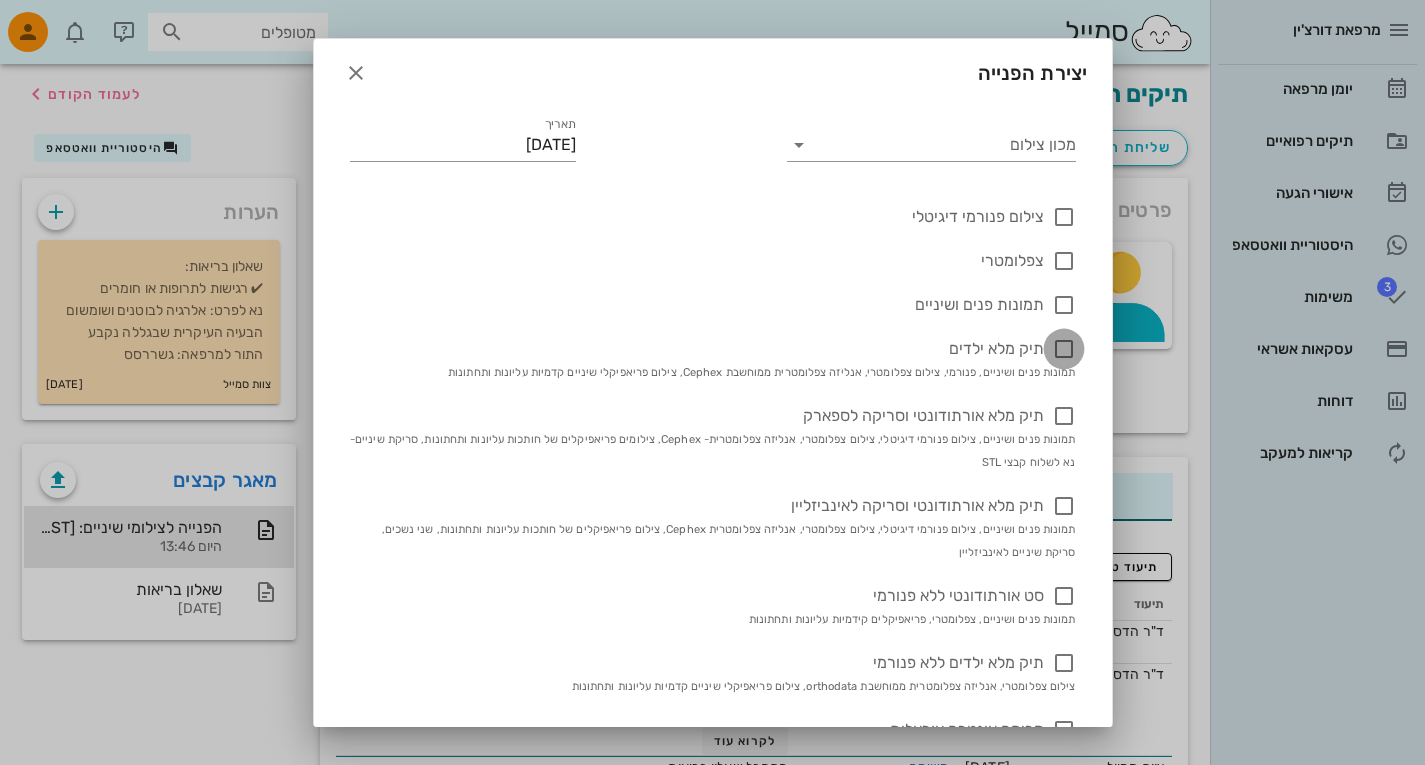 click at bounding box center [1064, 349] 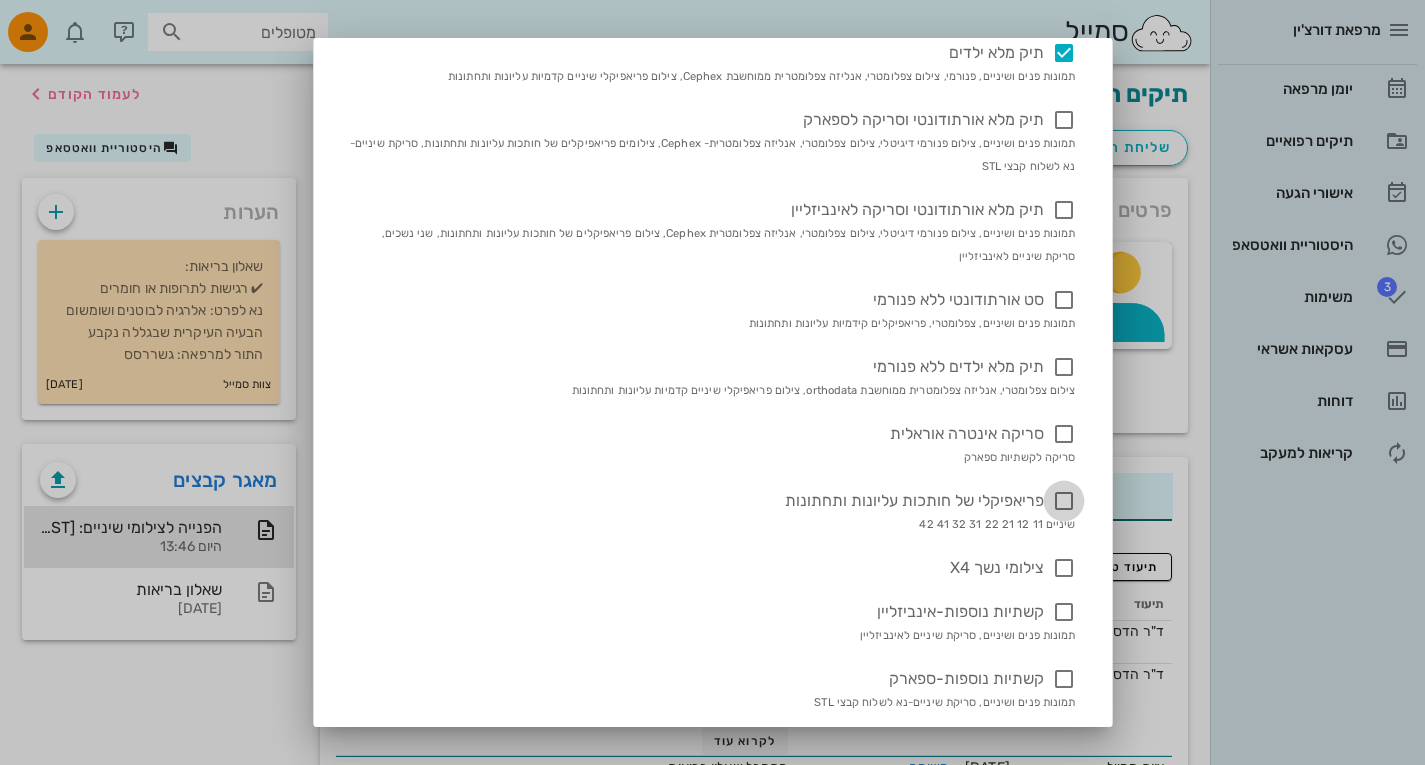 scroll, scrollTop: 297, scrollLeft: 0, axis: vertical 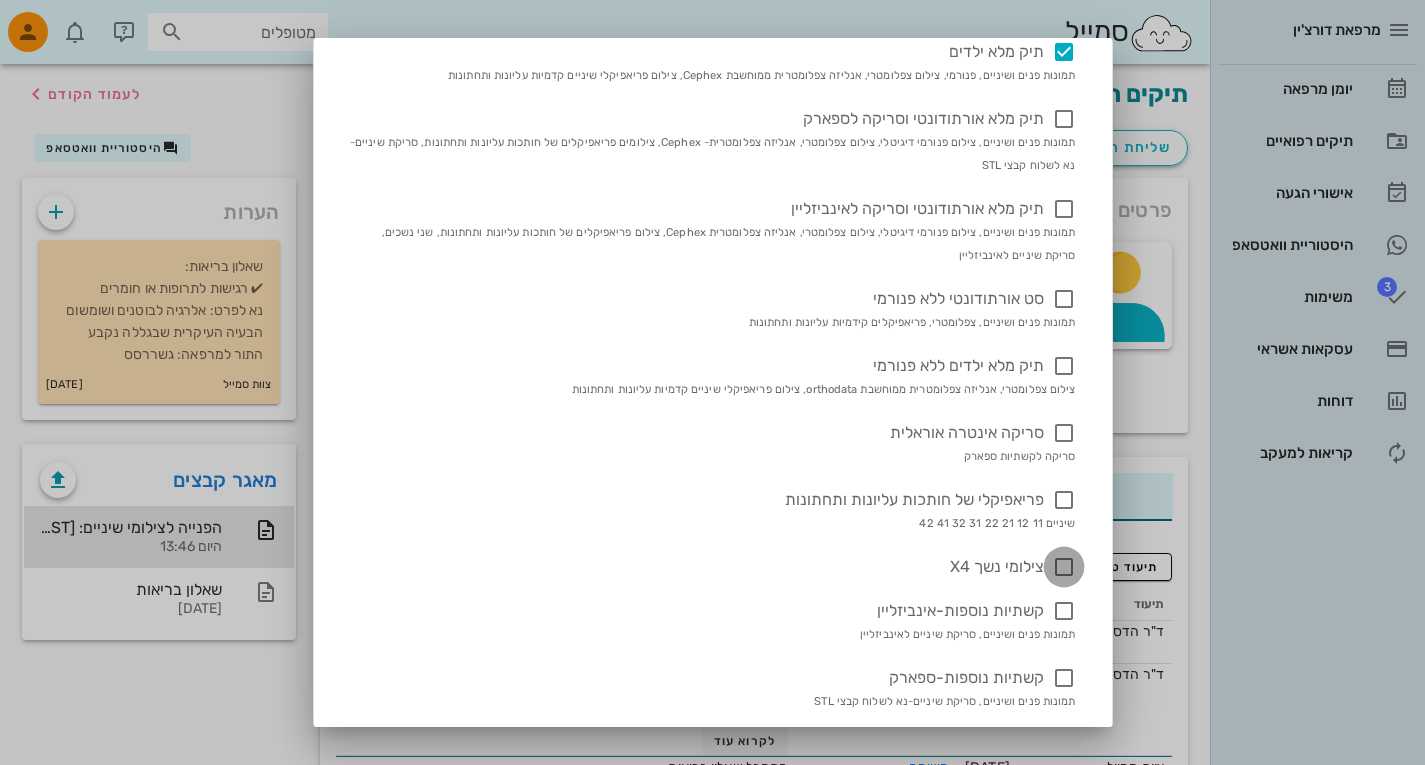 click at bounding box center [1064, 567] 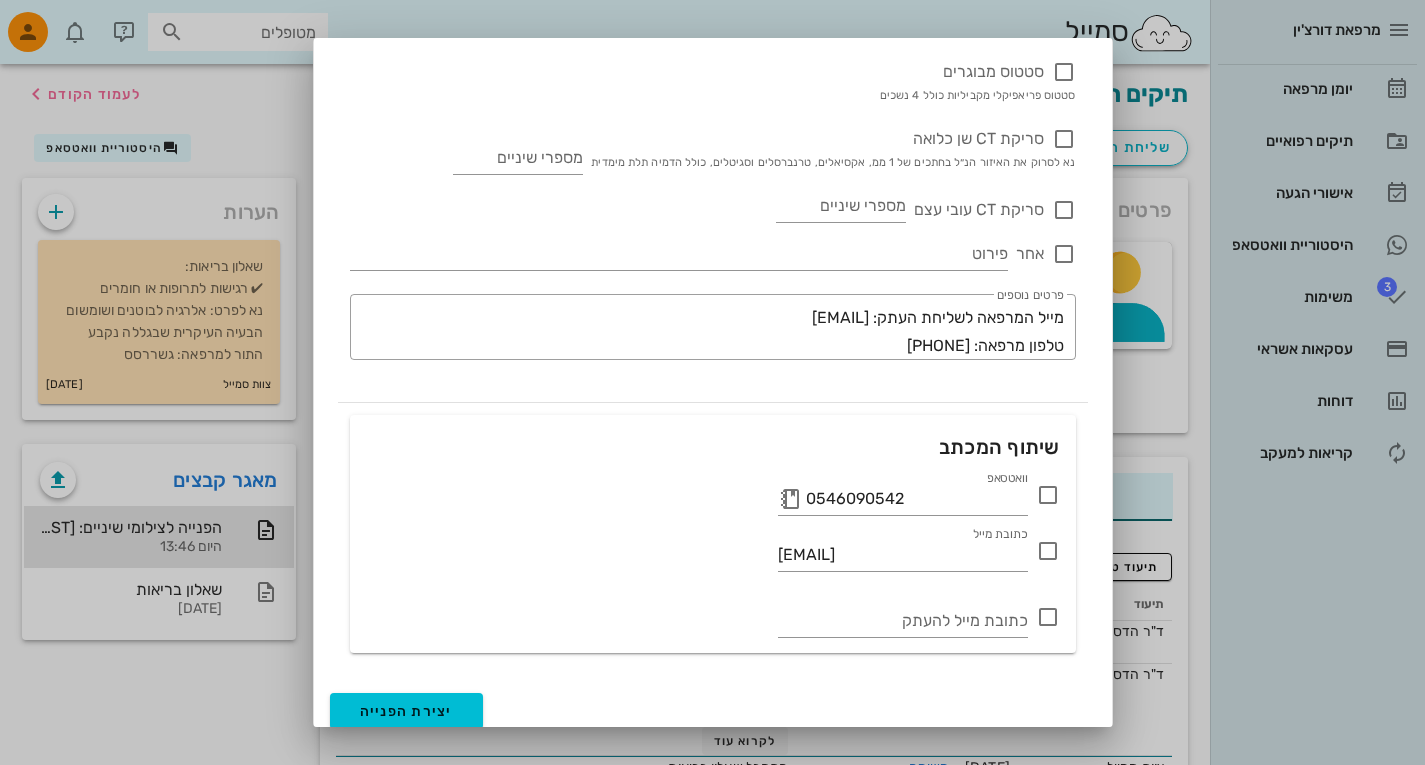 scroll, scrollTop: 981, scrollLeft: 0, axis: vertical 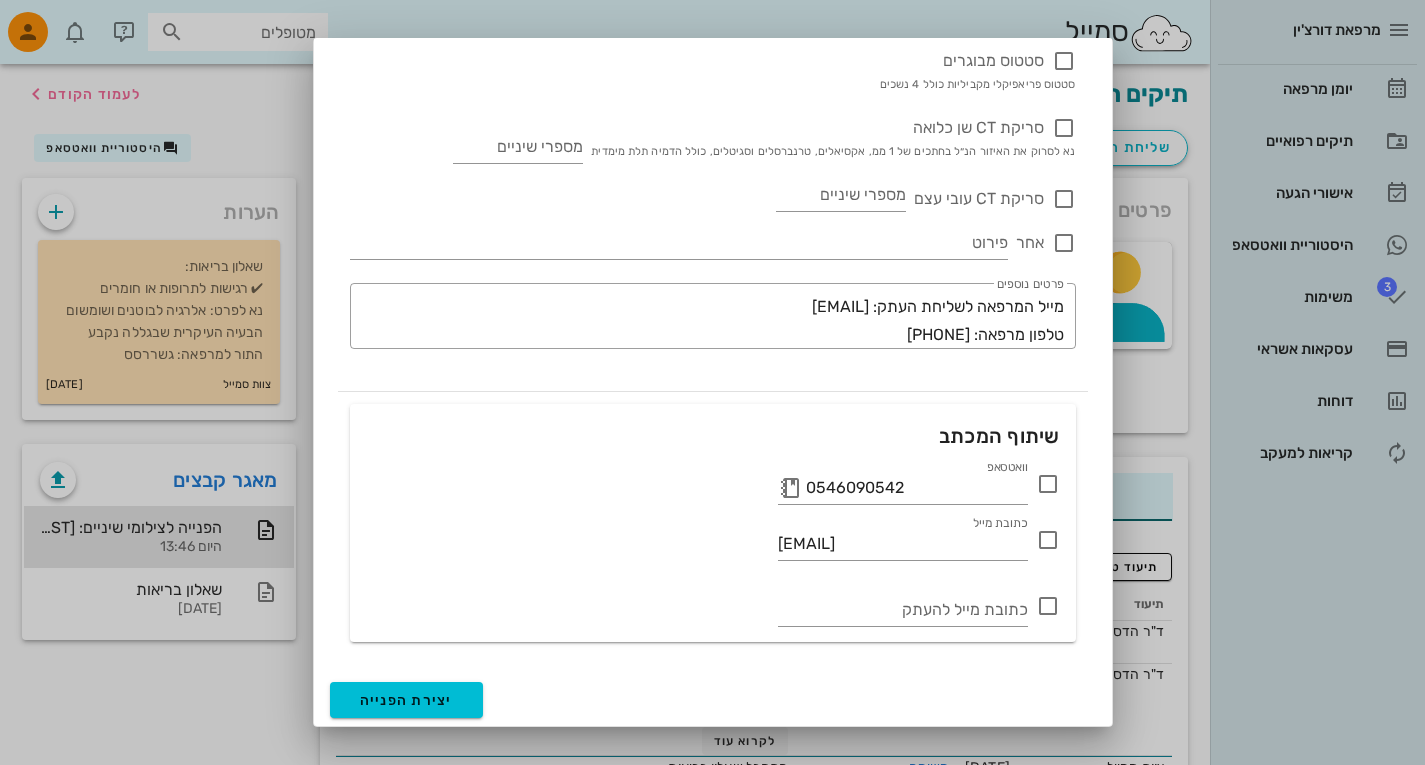 click at bounding box center [1048, 484] 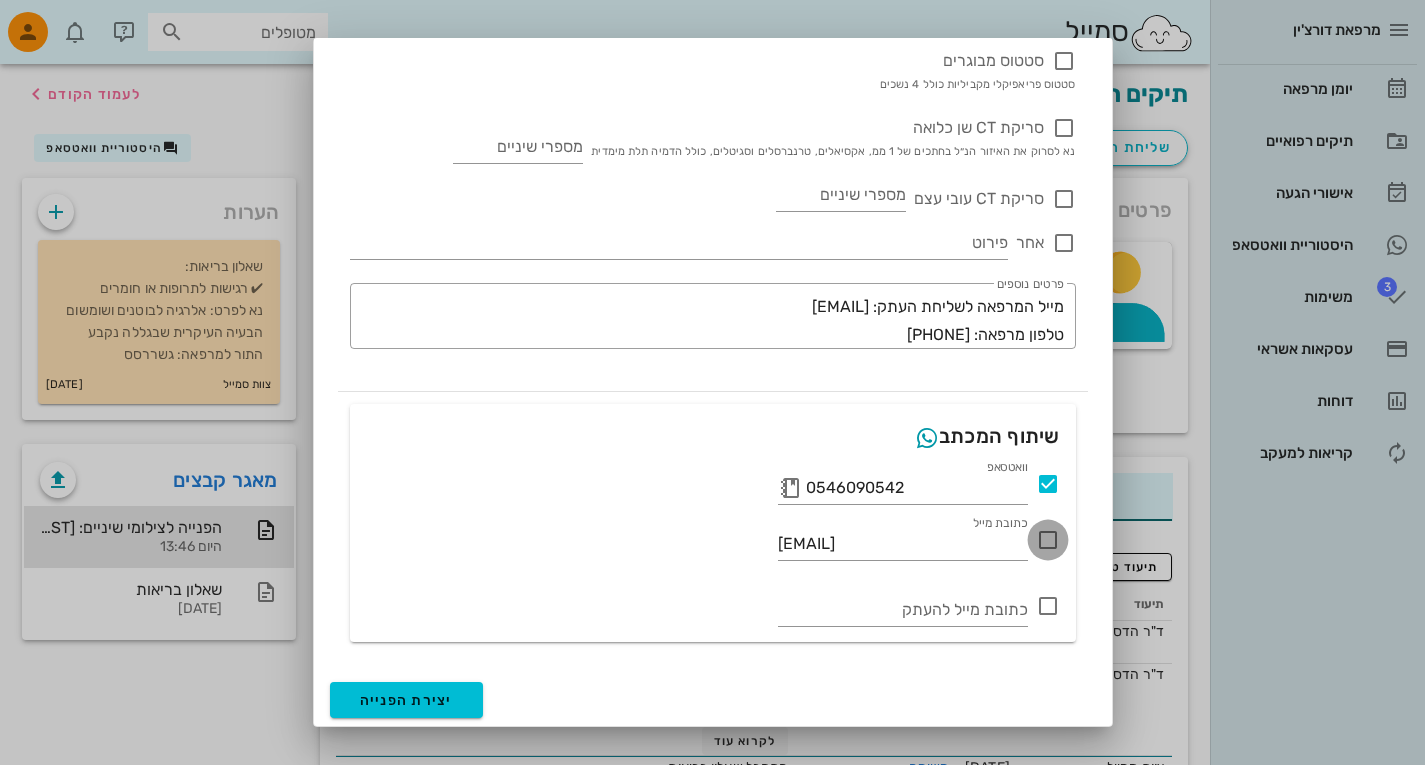 click at bounding box center (1048, 540) 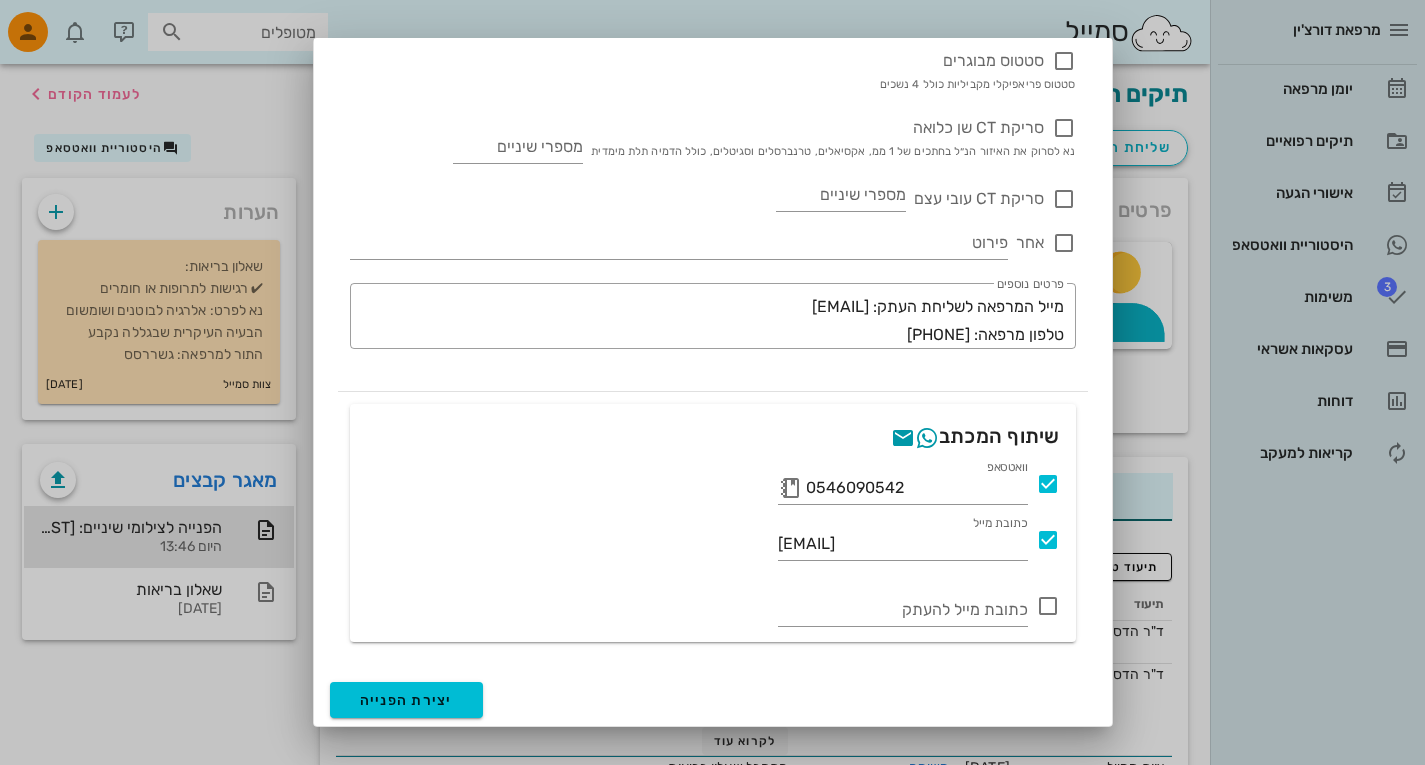 click at bounding box center [712, 382] 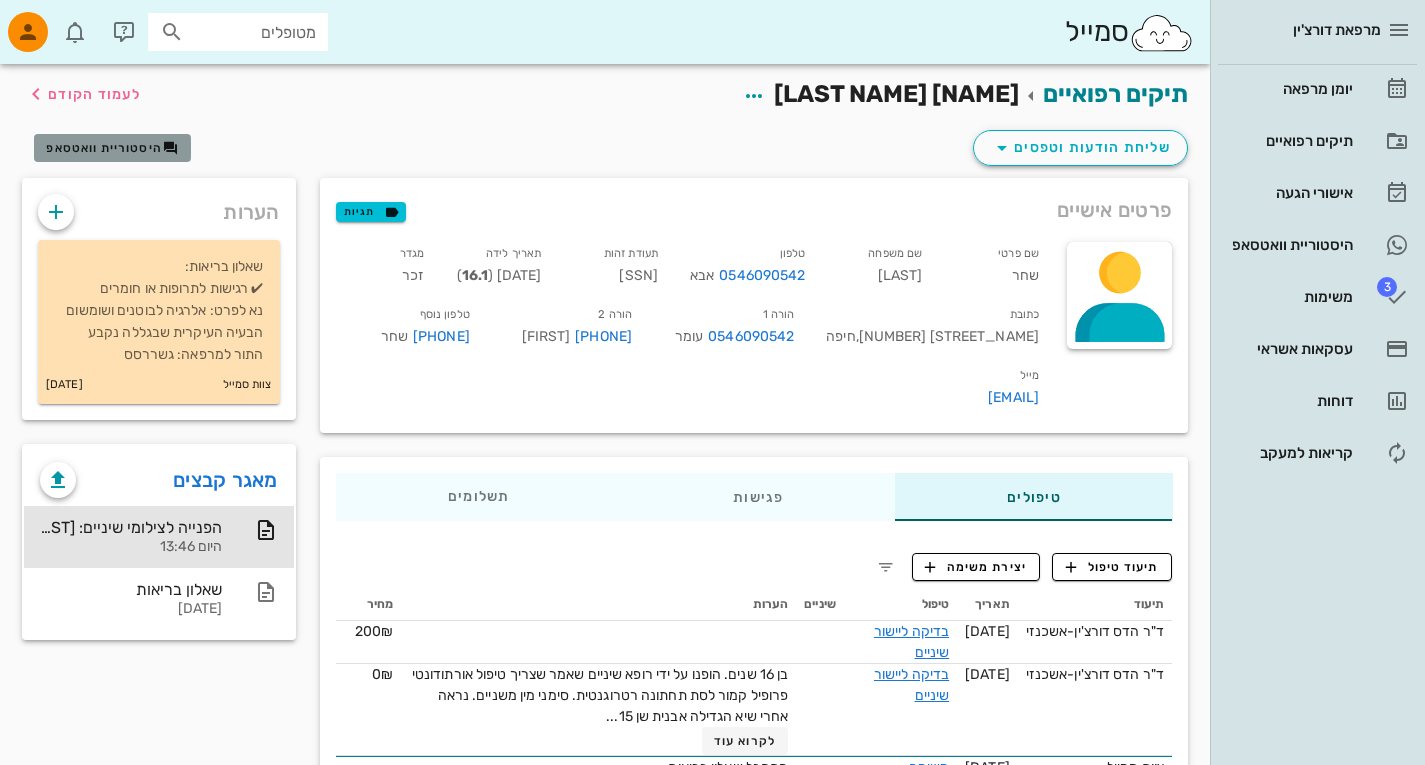click on "היסטוריית וואטסאפ" at bounding box center (104, 148) 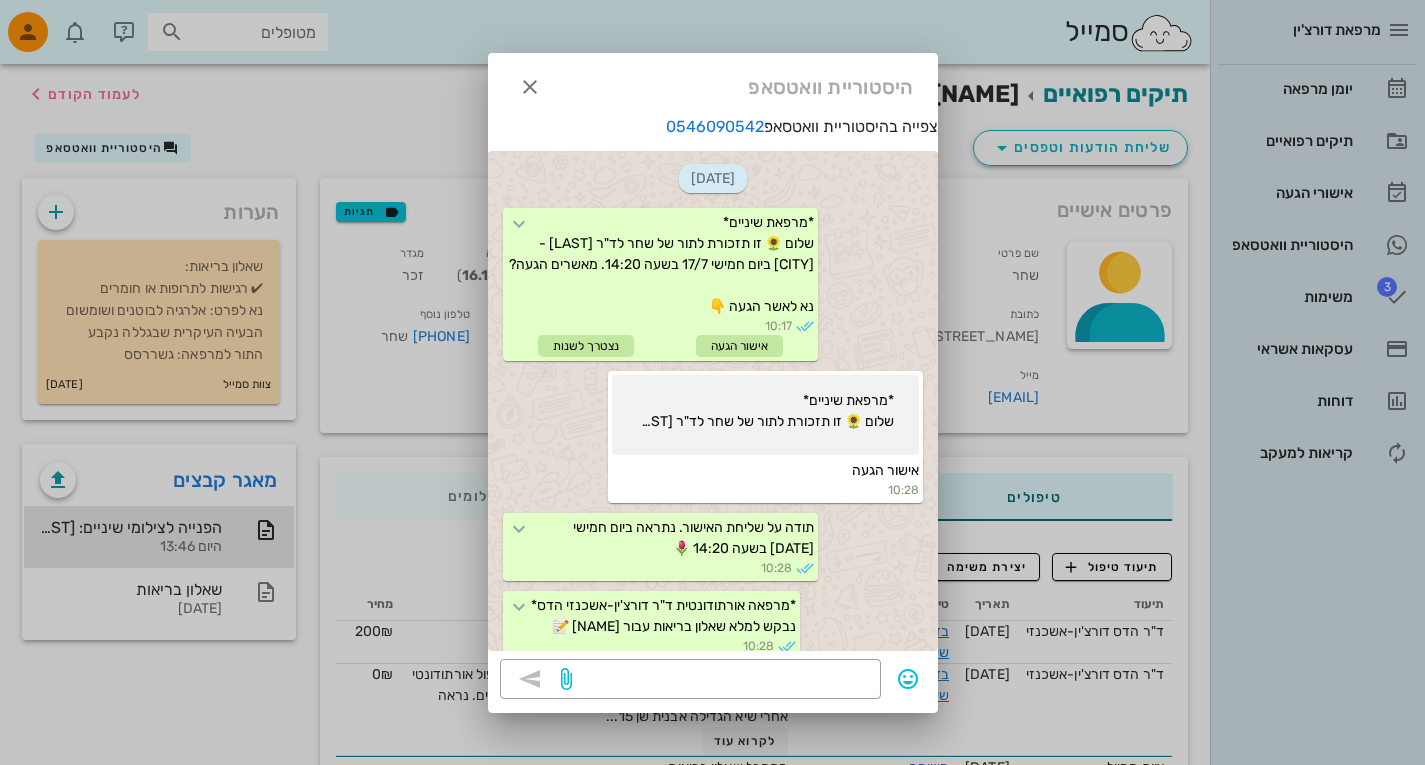 scroll, scrollTop: 1919, scrollLeft: 0, axis: vertical 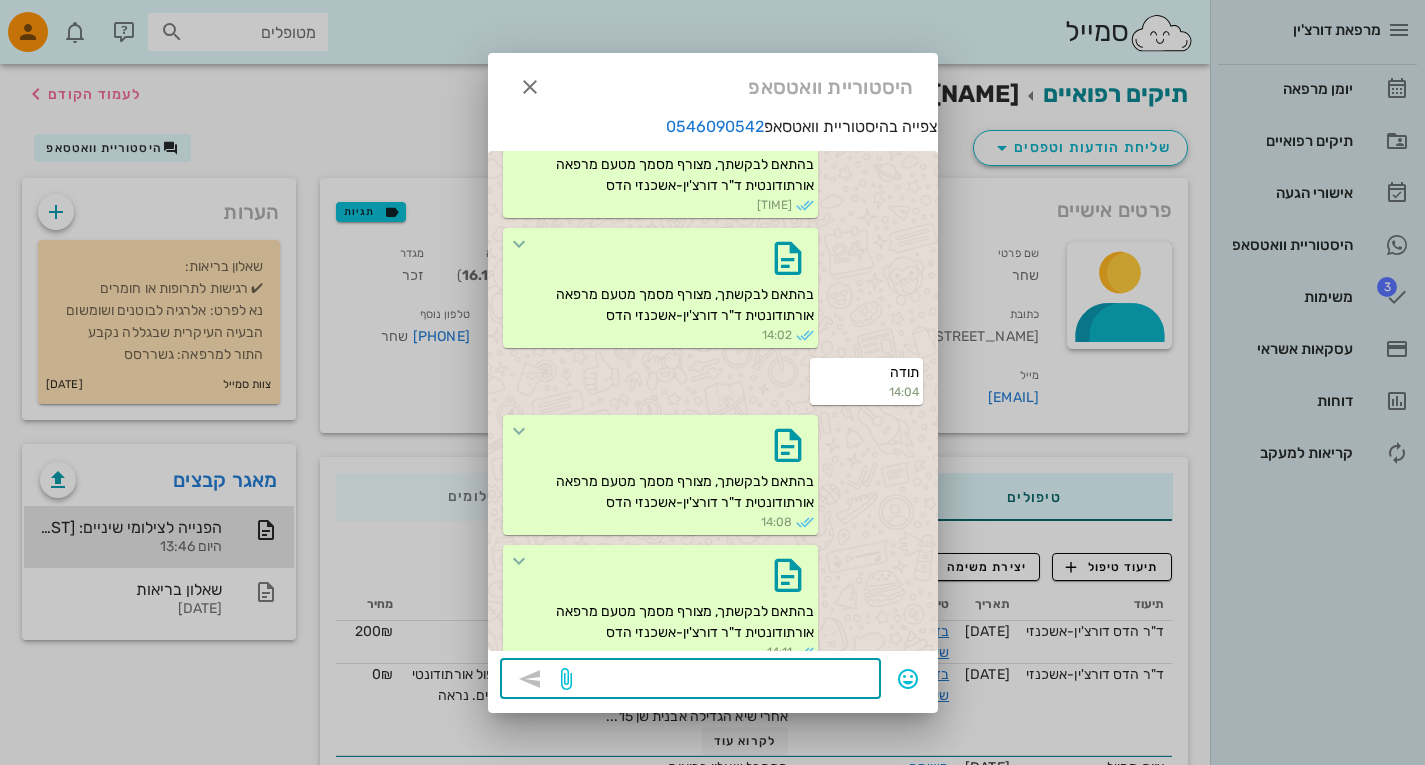 click at bounding box center [722, 681] 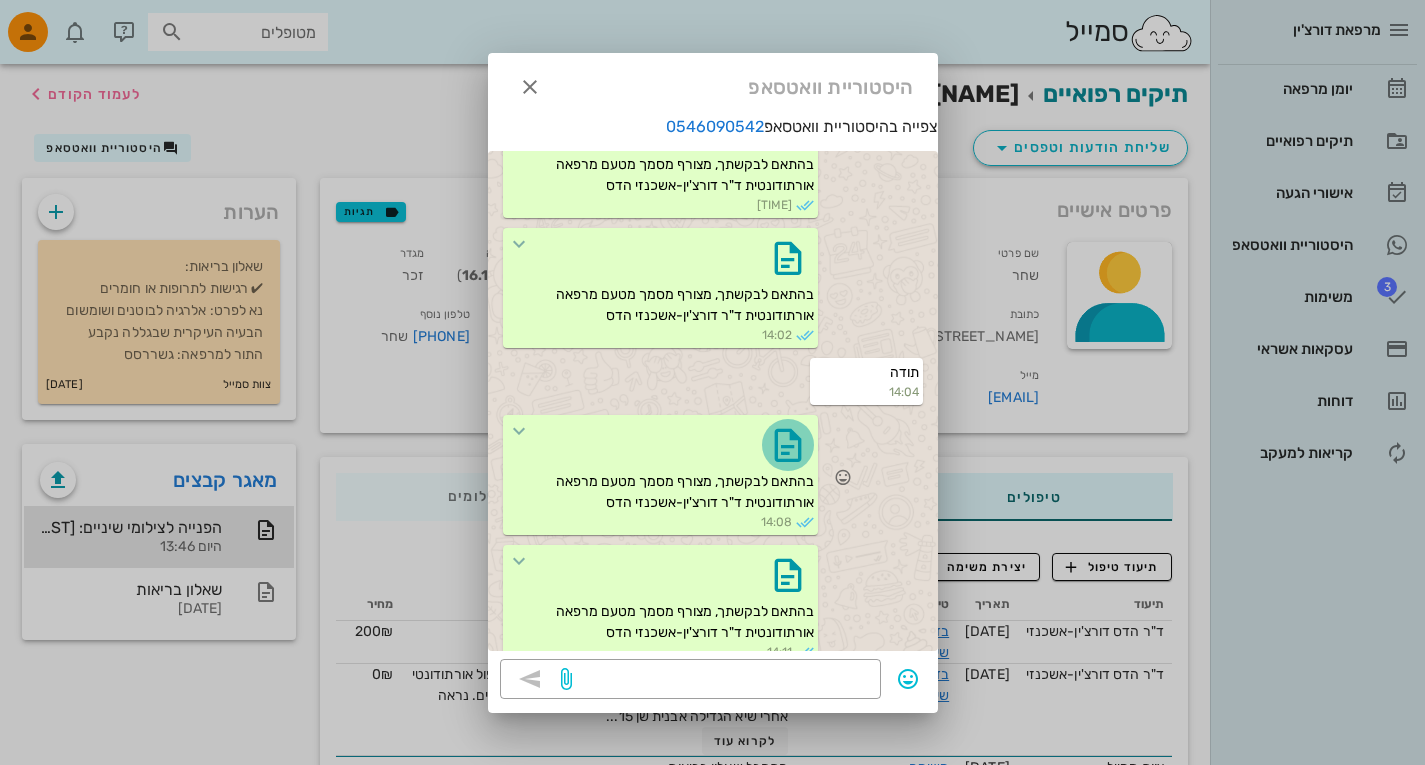 click at bounding box center (788, 445) 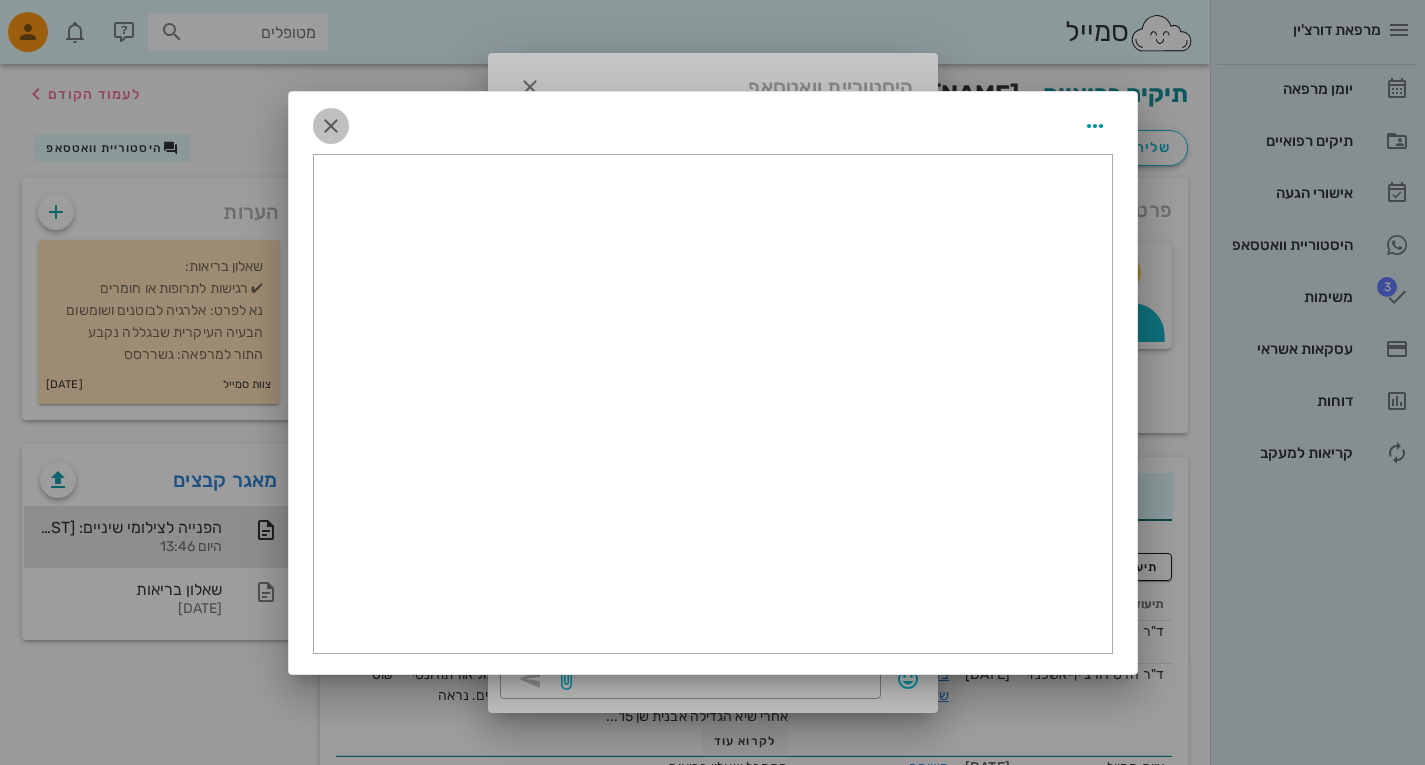 click at bounding box center [331, 126] 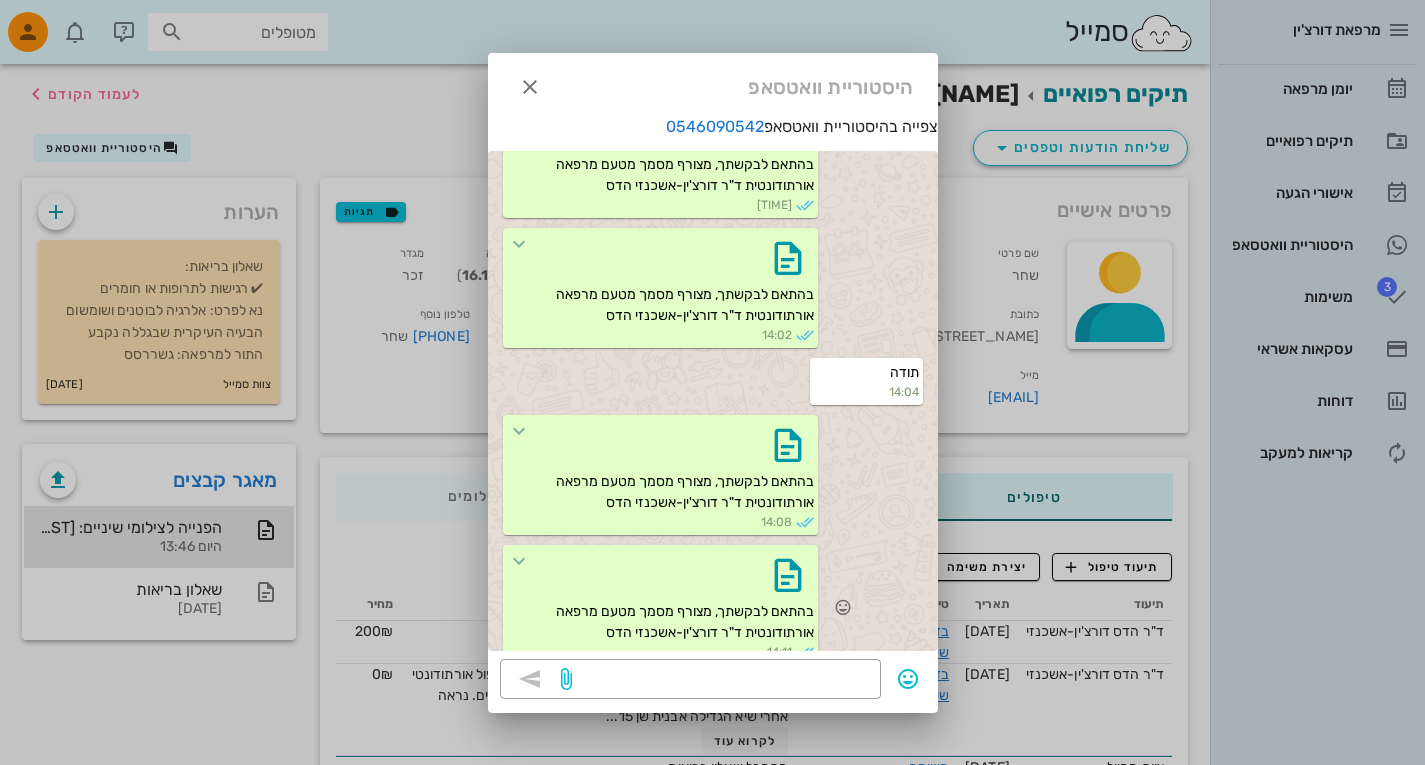 click on "בהתאם לבקשתך, מצורף מסמך מטעם מרפאה אורתודונטית ד"ר [LAST_NAME]-[LAST_NAME]
14:11" at bounding box center (660, 605) 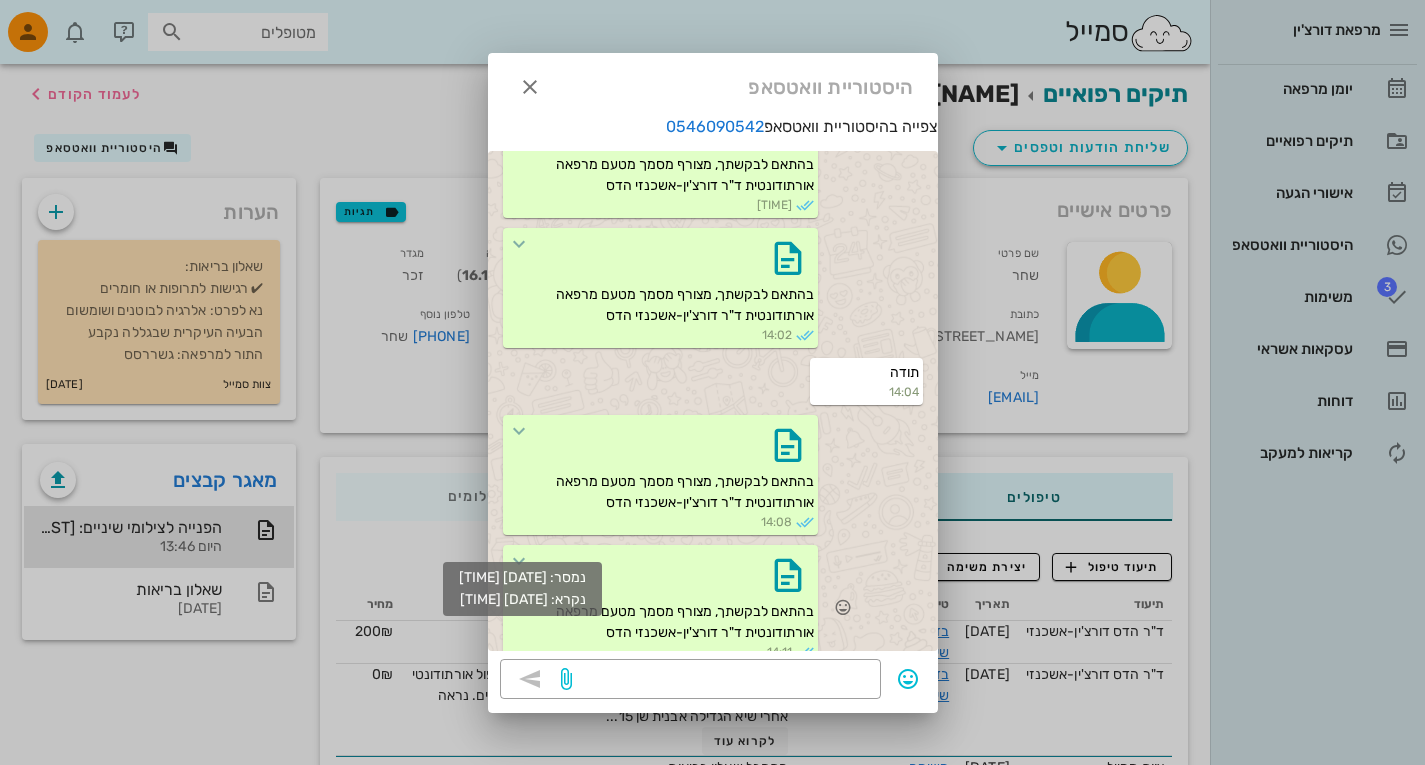 click at bounding box center [519, 561] 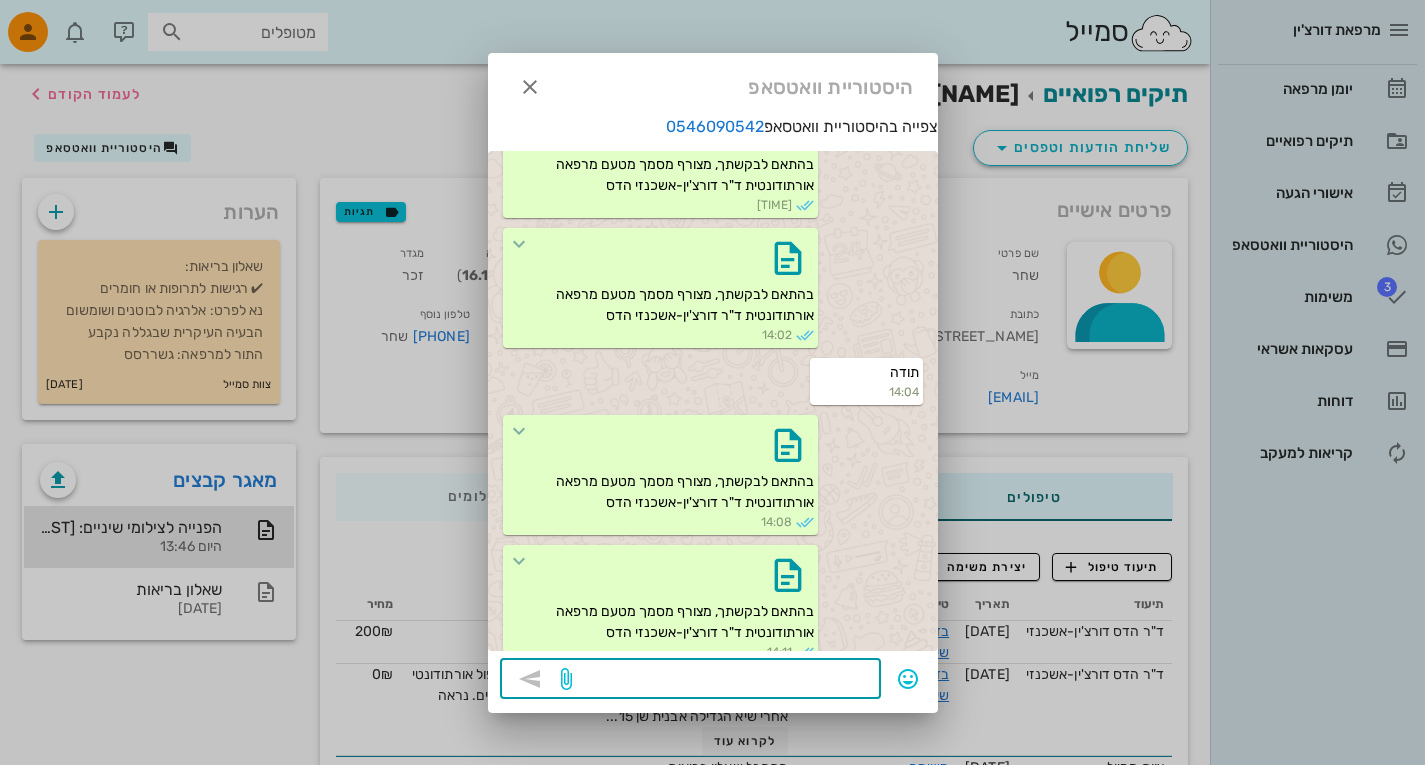 click at bounding box center [722, 681] 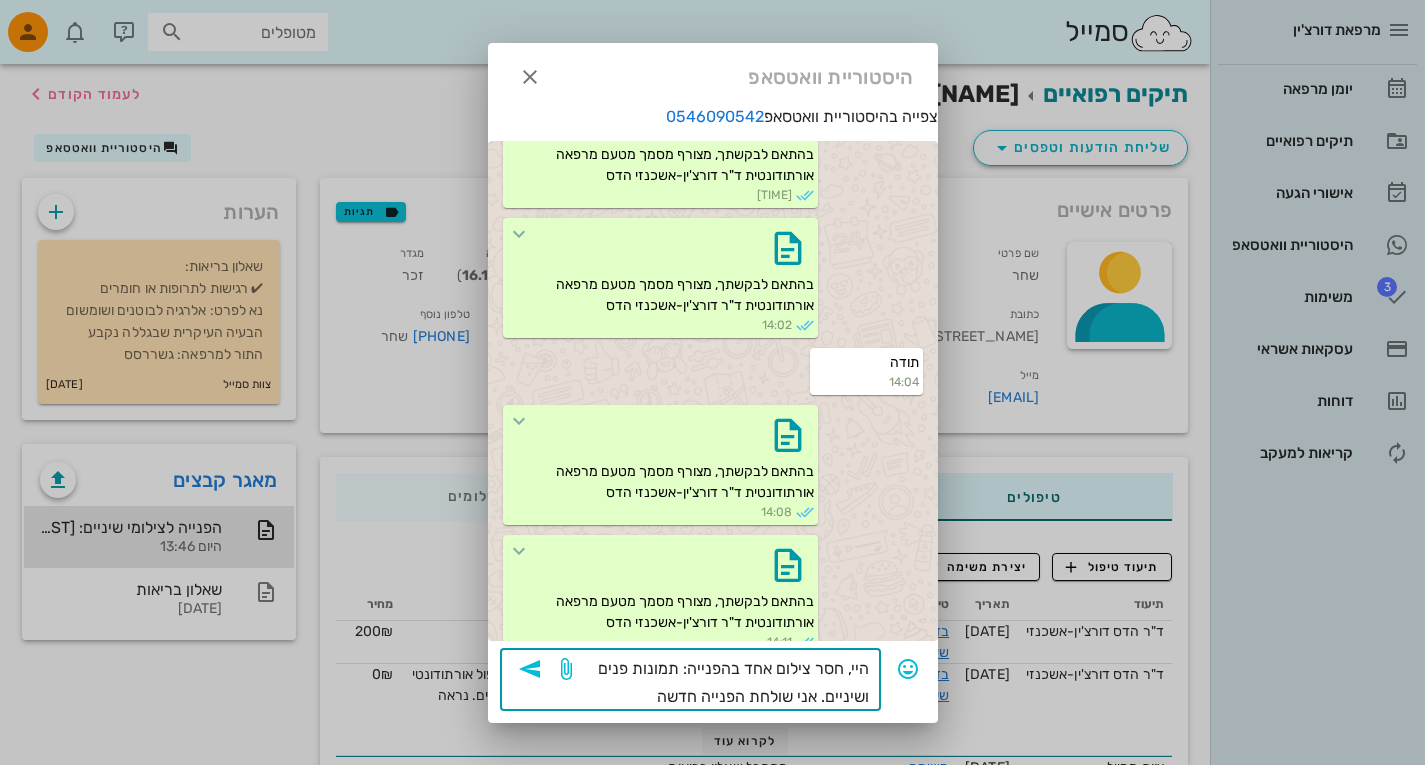 type on "היי, חסר צילום אחד בהפנייה: תמונות פנים ושיניים. אני שולחת הפנייה חדשה:" 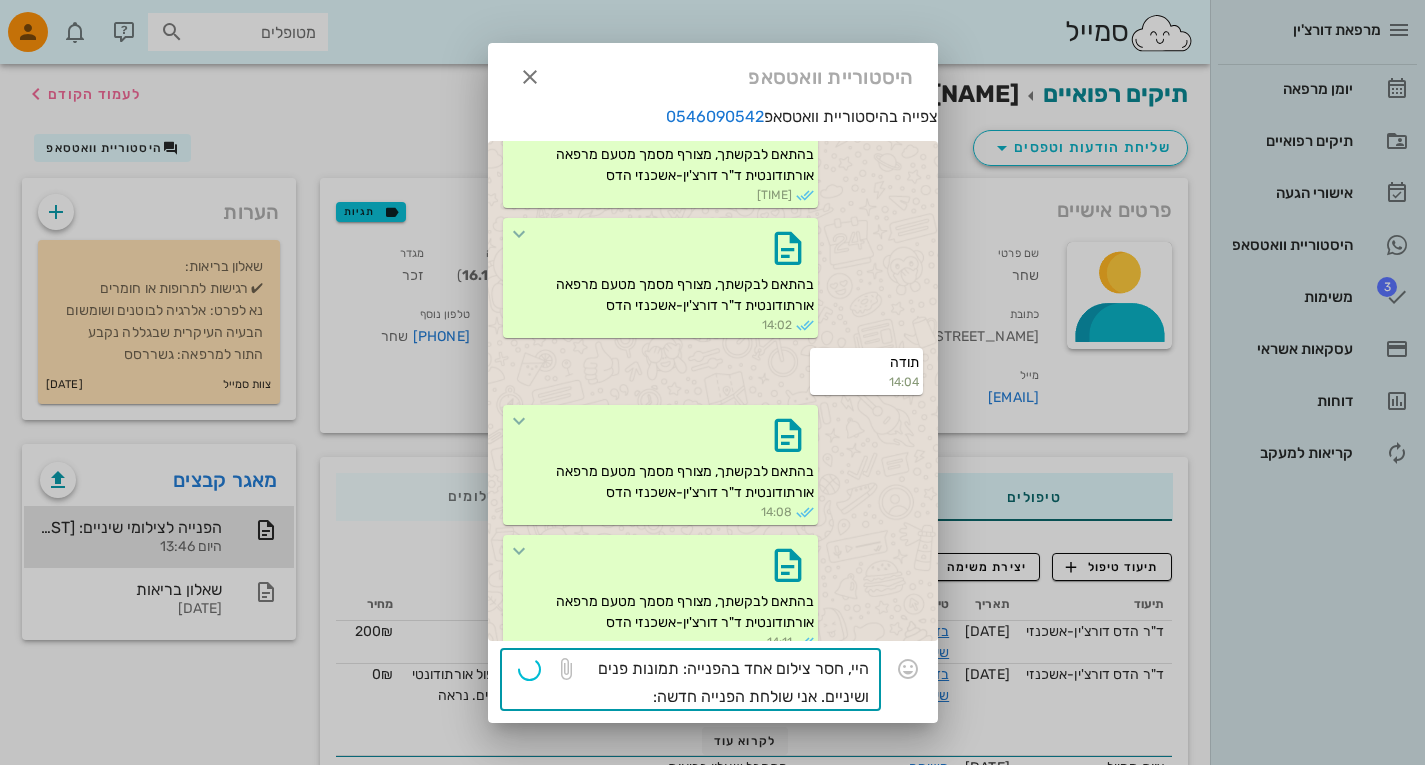 type 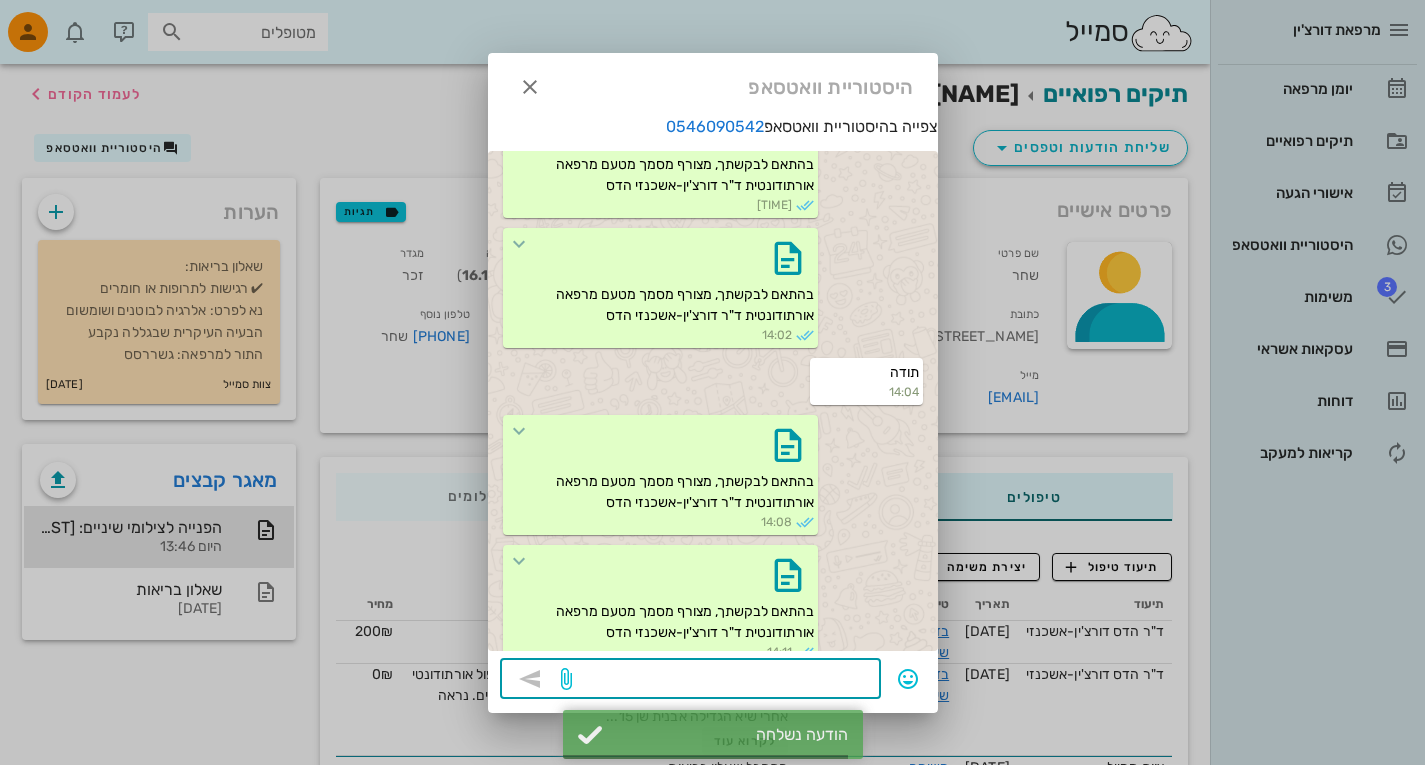 scroll, scrollTop: 1997, scrollLeft: 0, axis: vertical 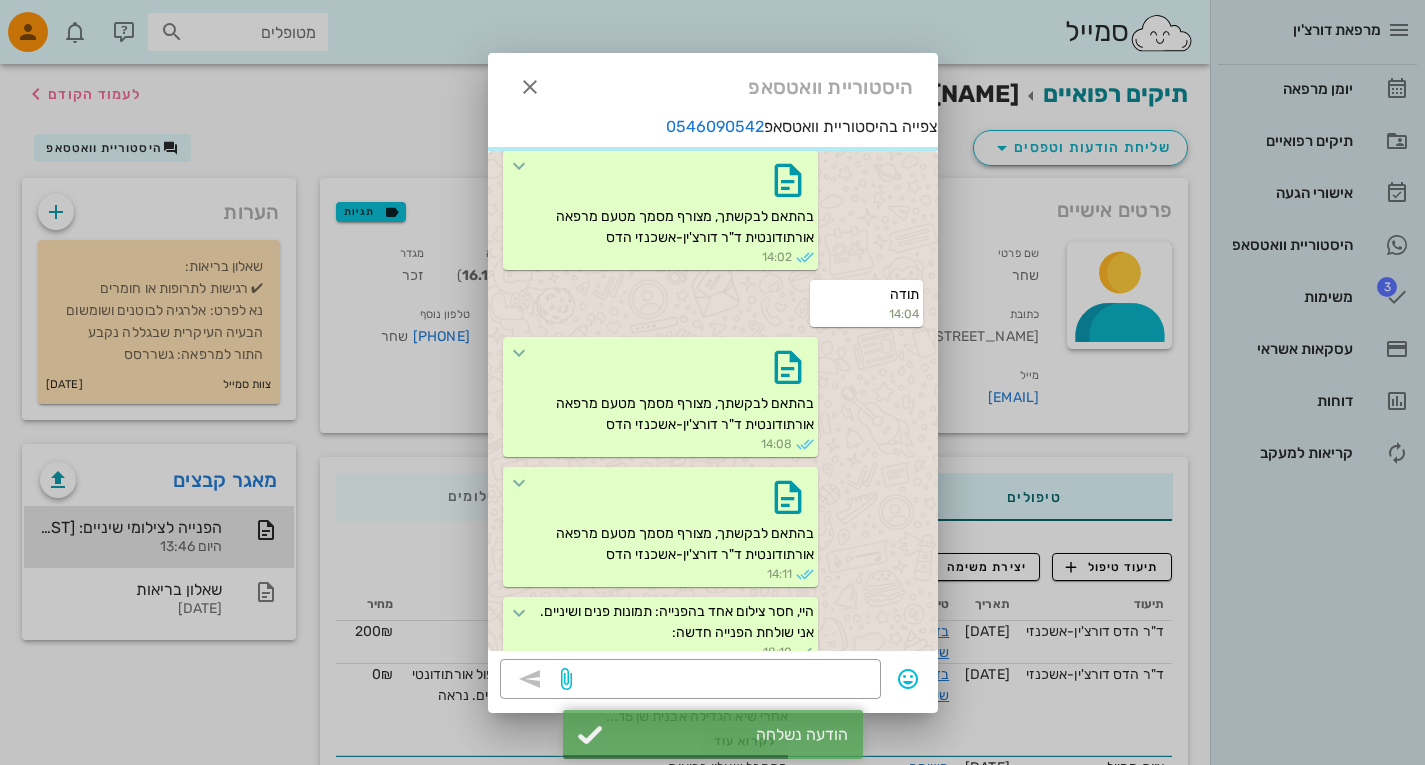 click at bounding box center (712, 382) 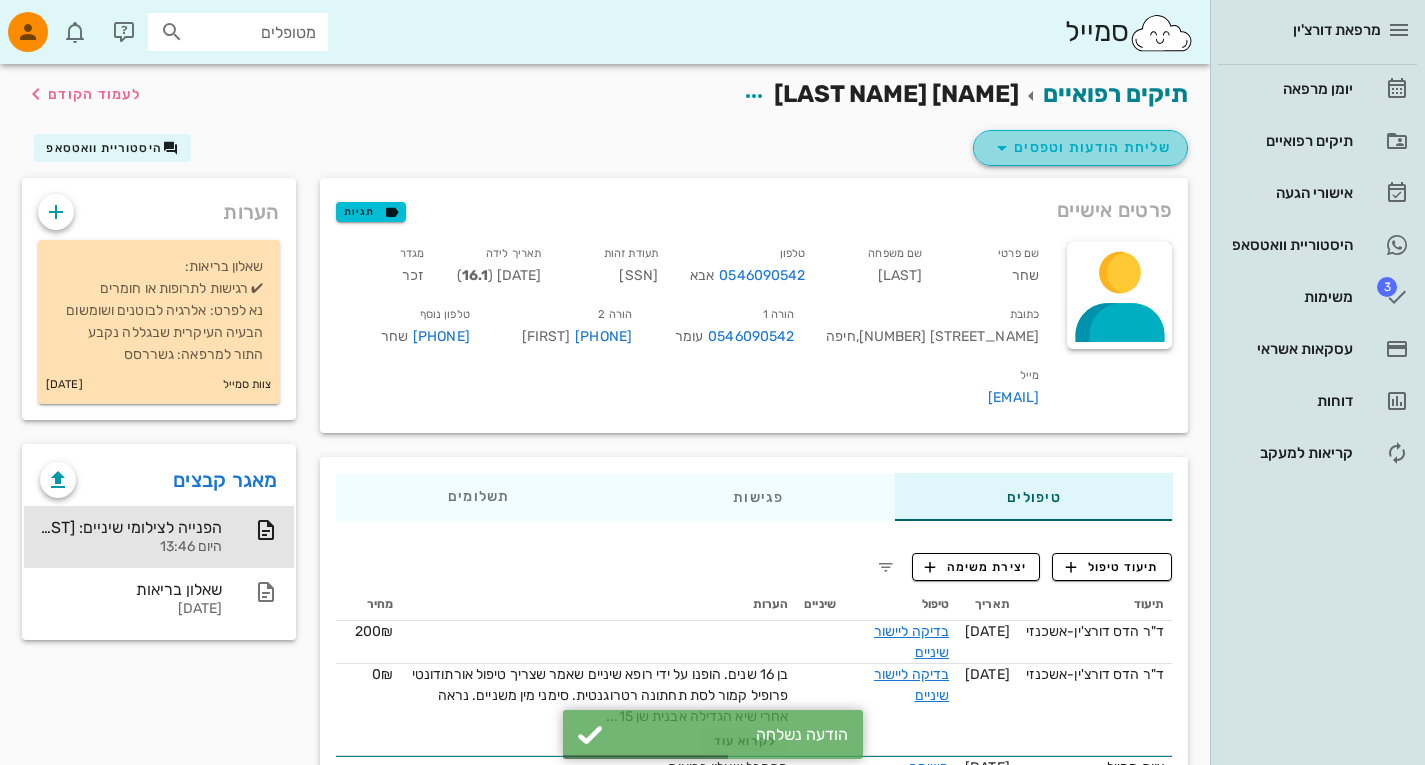 click at bounding box center [1002, 148] 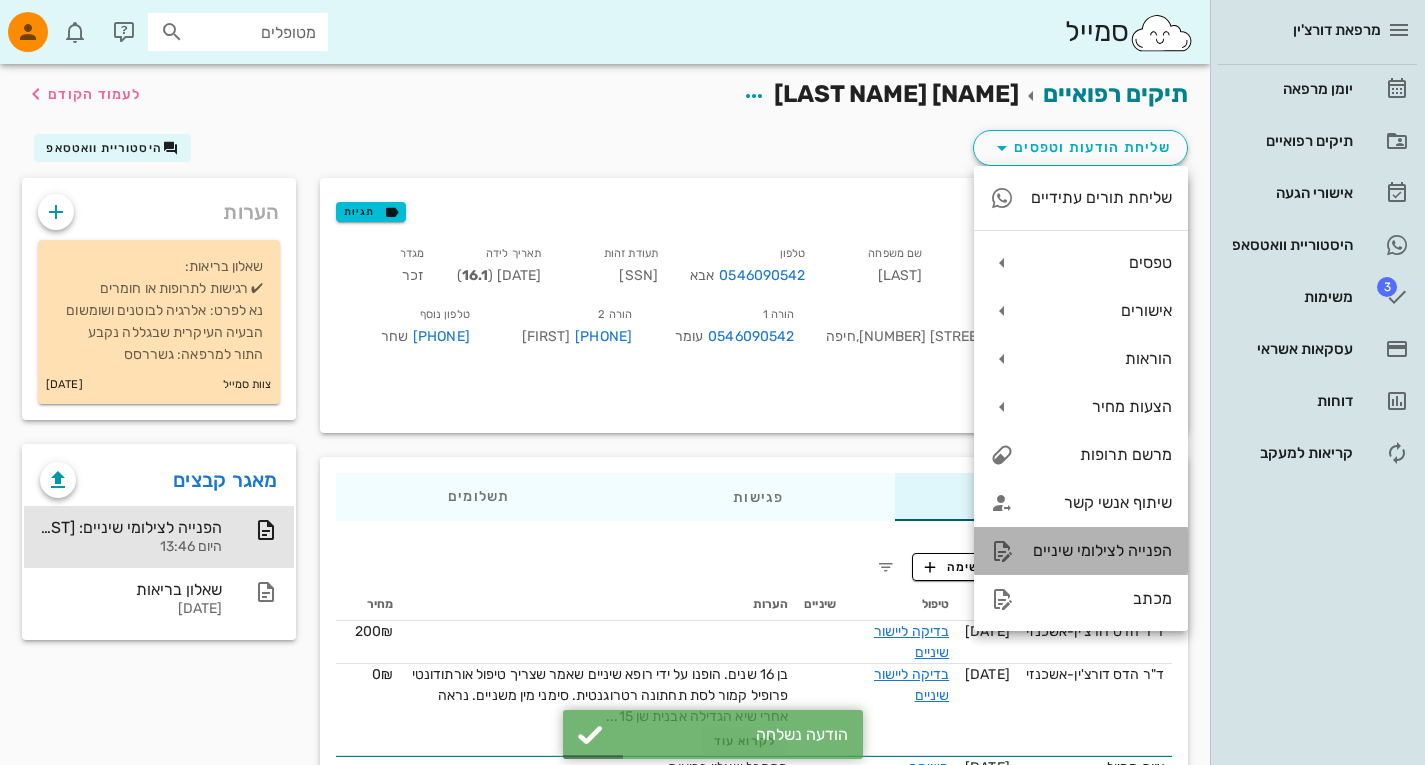 click on "הפנייה לצילומי שיניים" at bounding box center [1101, 550] 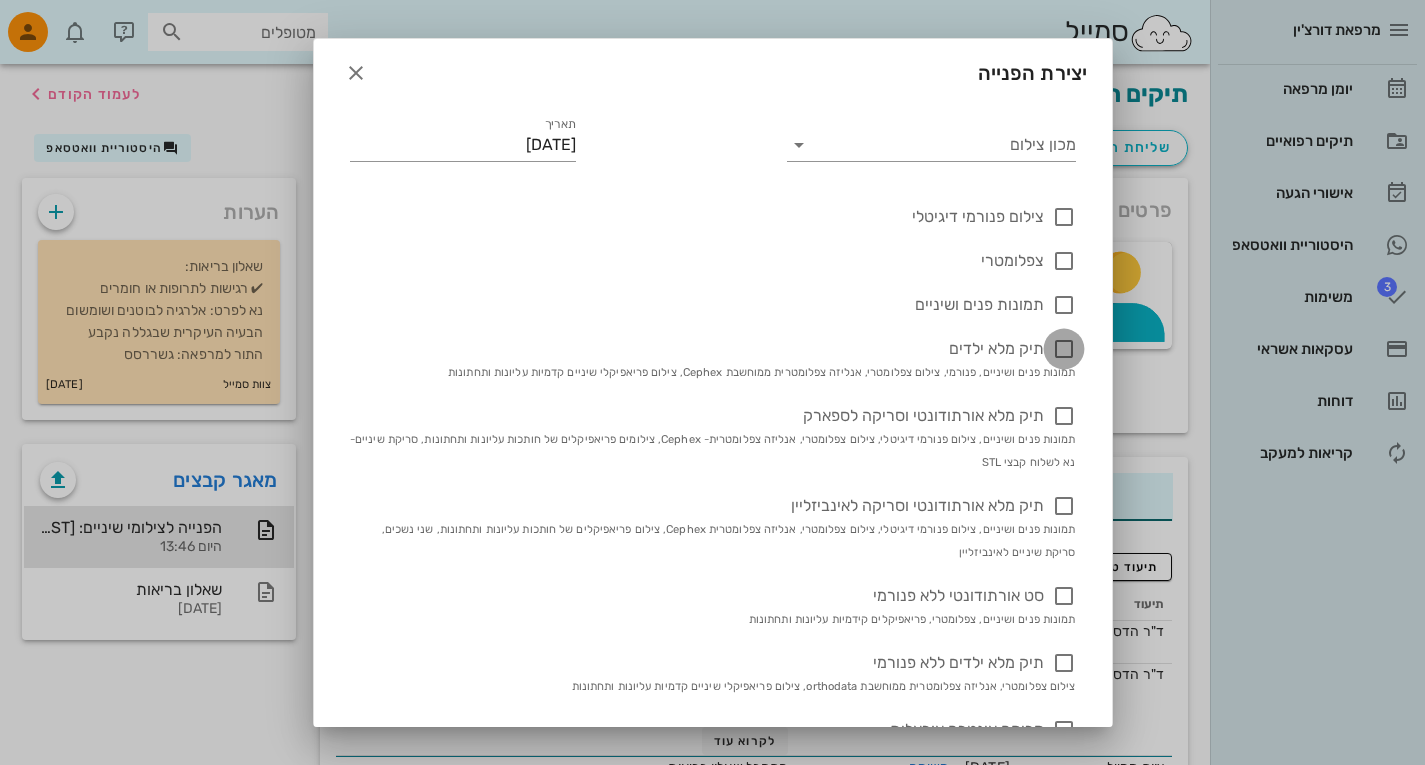 click at bounding box center (1064, 349) 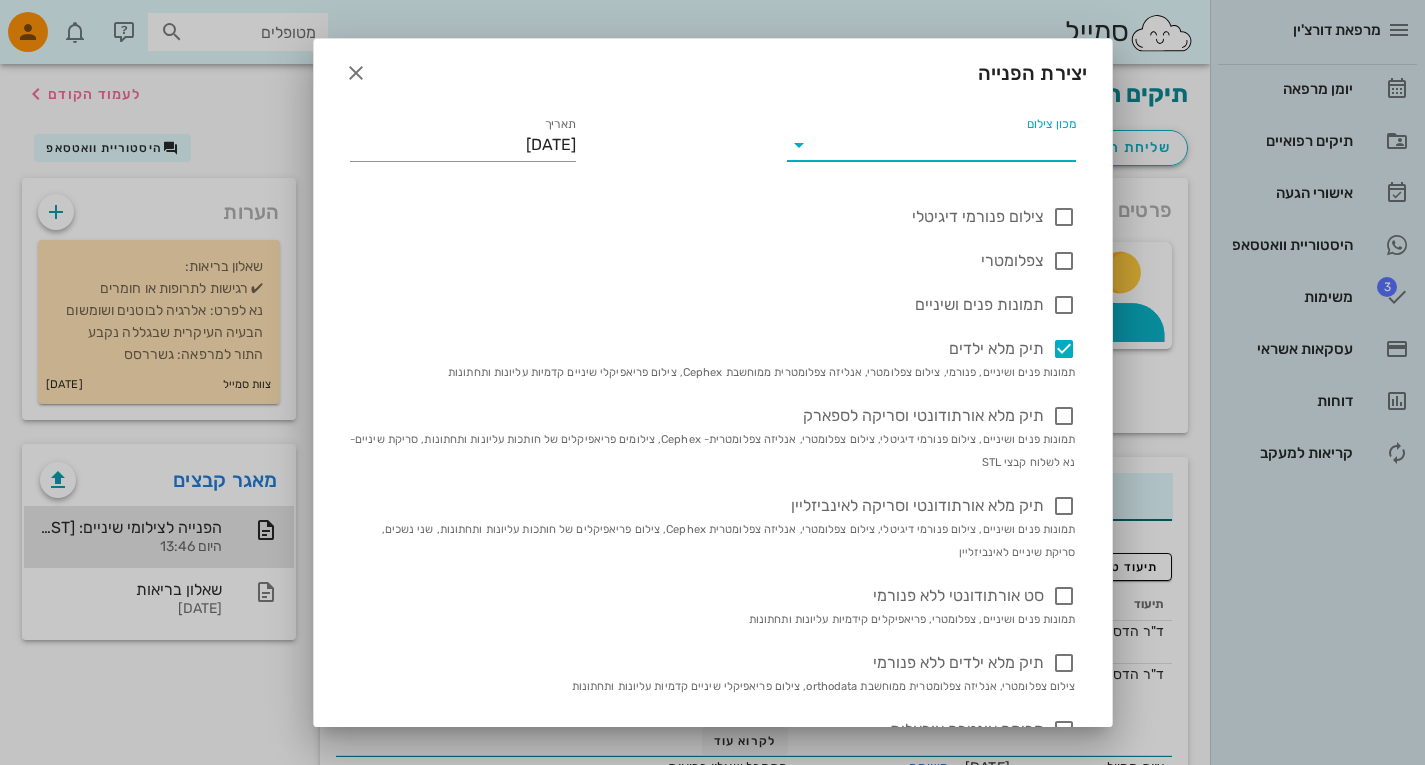 click on "מכון צילום" at bounding box center (947, 145) 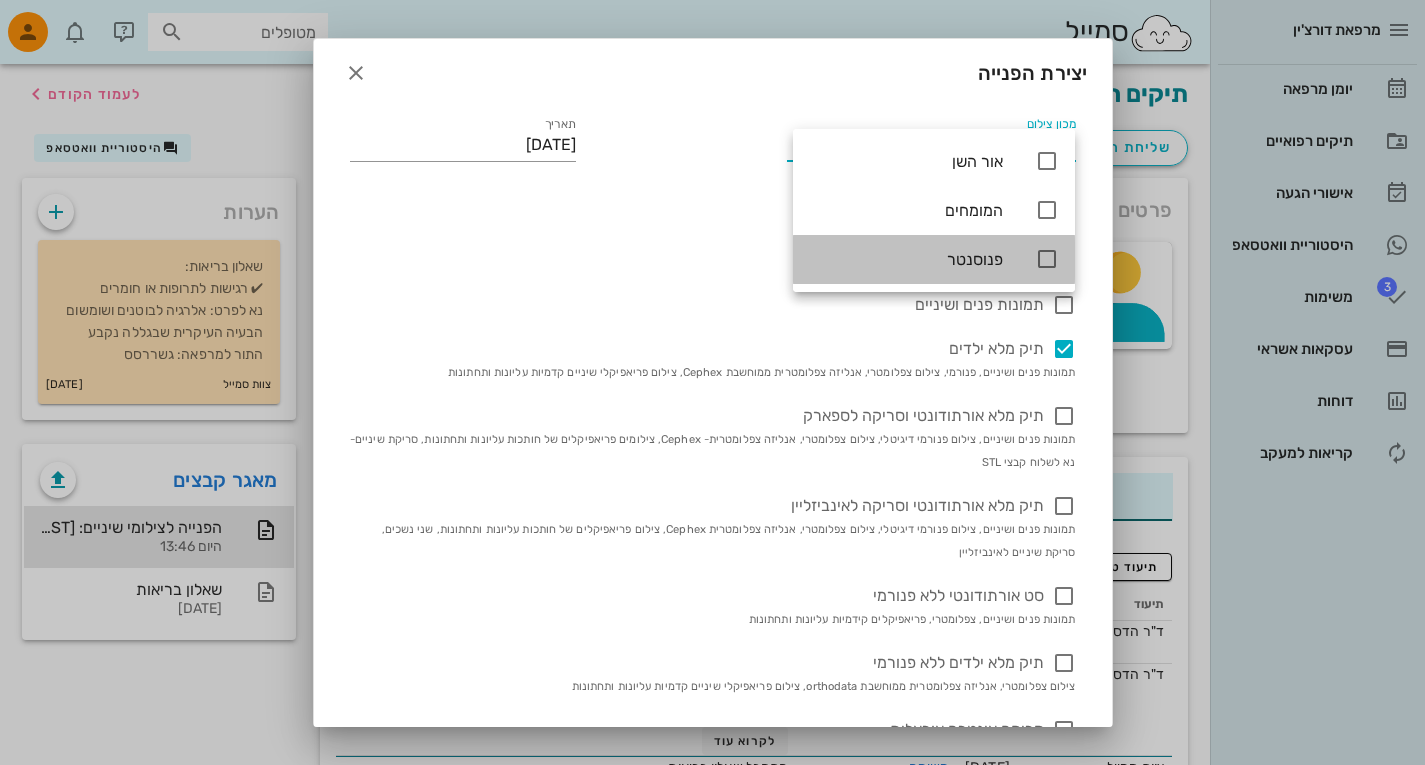 click on "פנוסנטר" at bounding box center [906, 259] 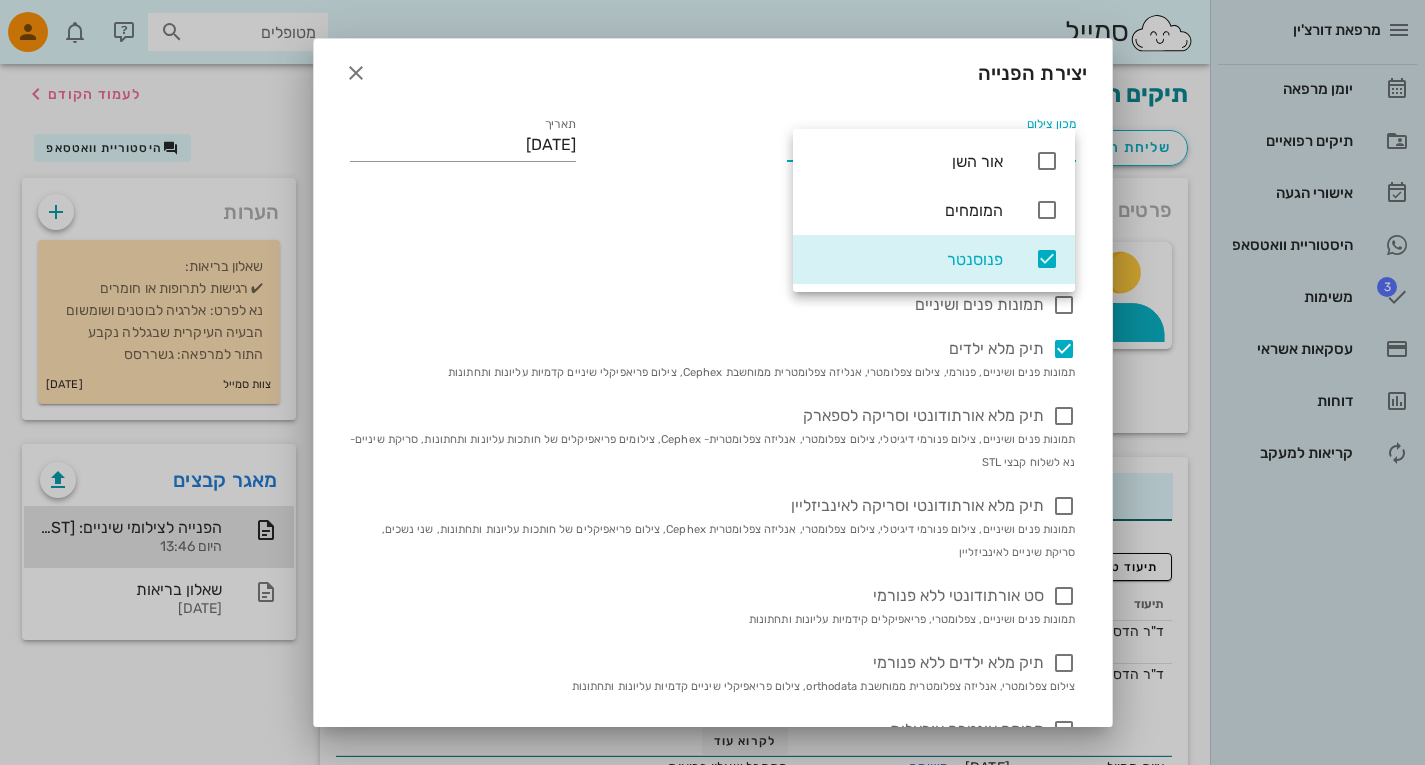 click on "צילום פנורמי דיגיטלי" at bounding box center (713, 207) 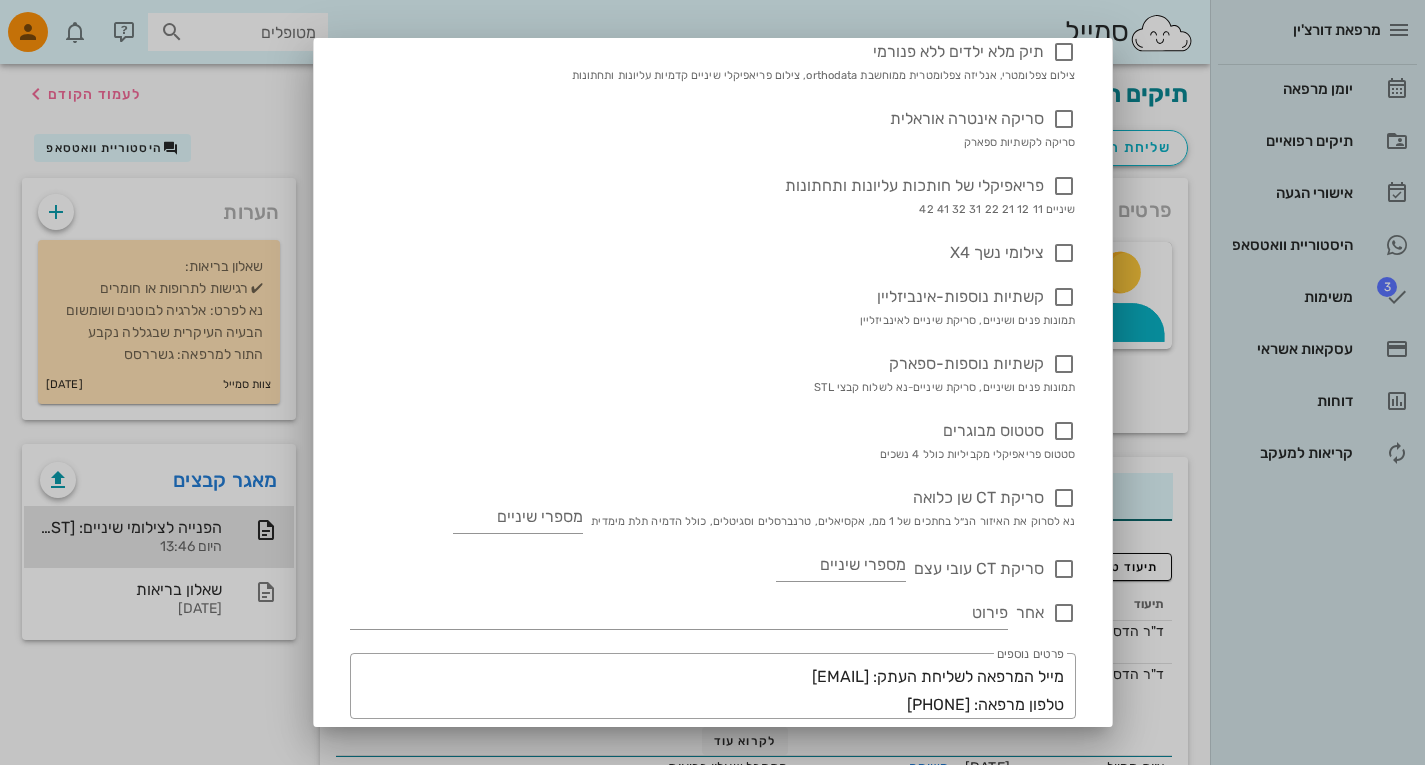 scroll, scrollTop: 627, scrollLeft: 0, axis: vertical 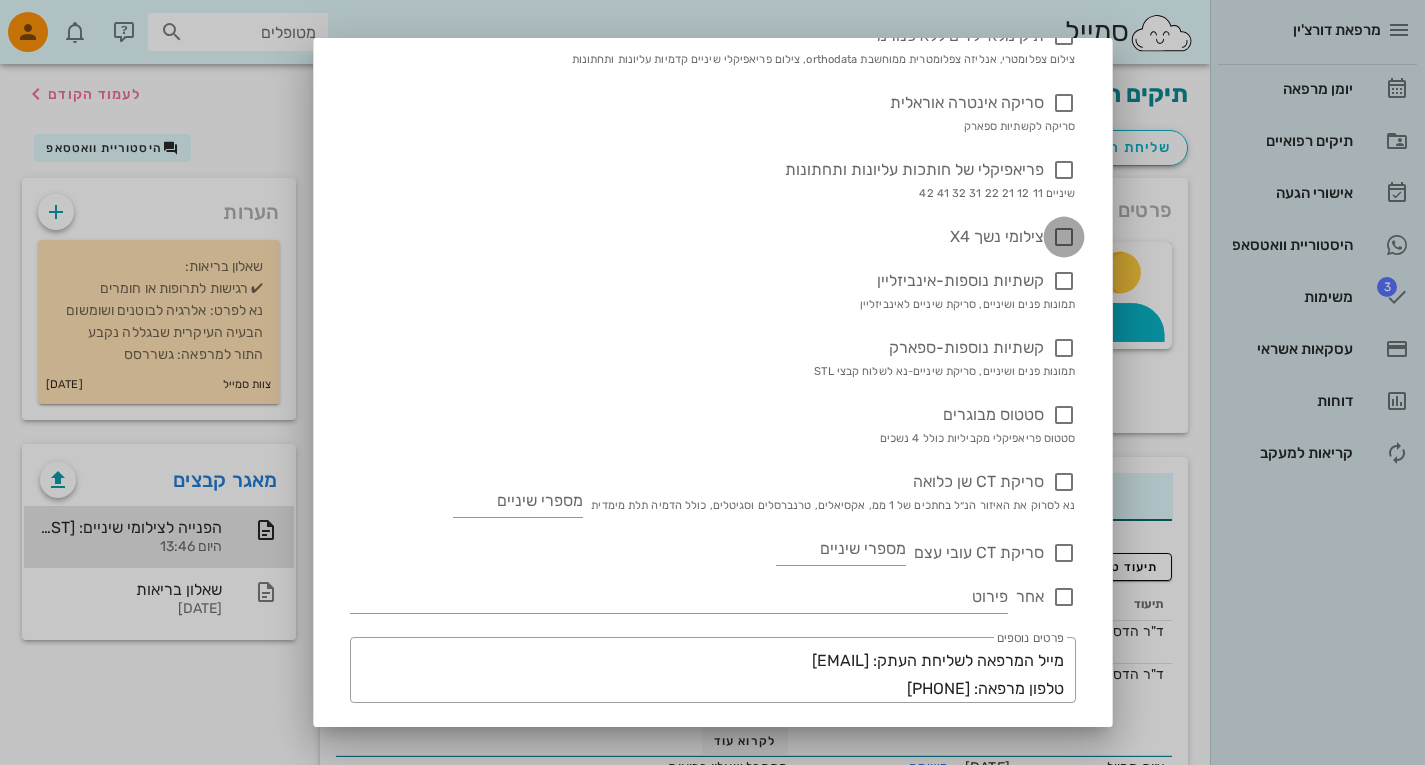 click at bounding box center (1064, 237) 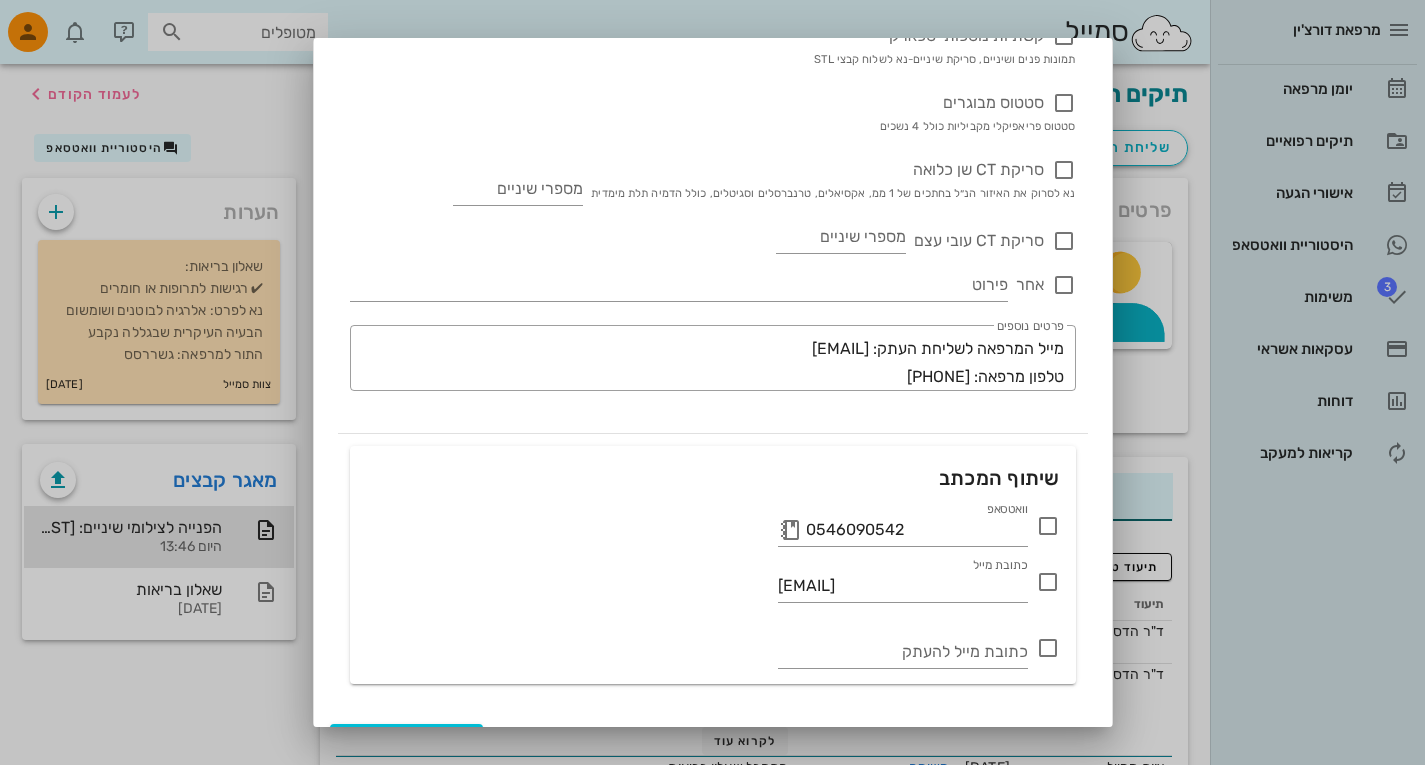 scroll, scrollTop: 956, scrollLeft: 0, axis: vertical 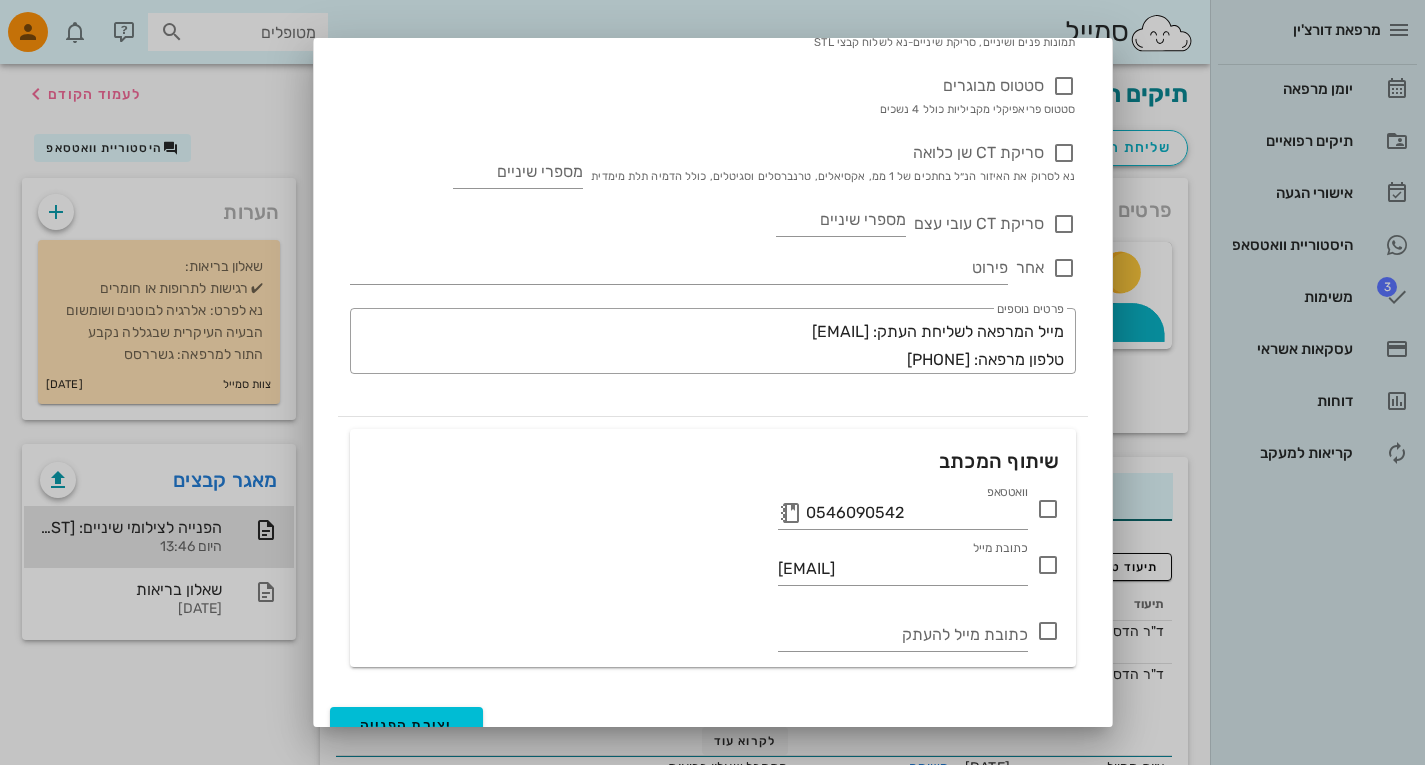 click at bounding box center (1048, 509) 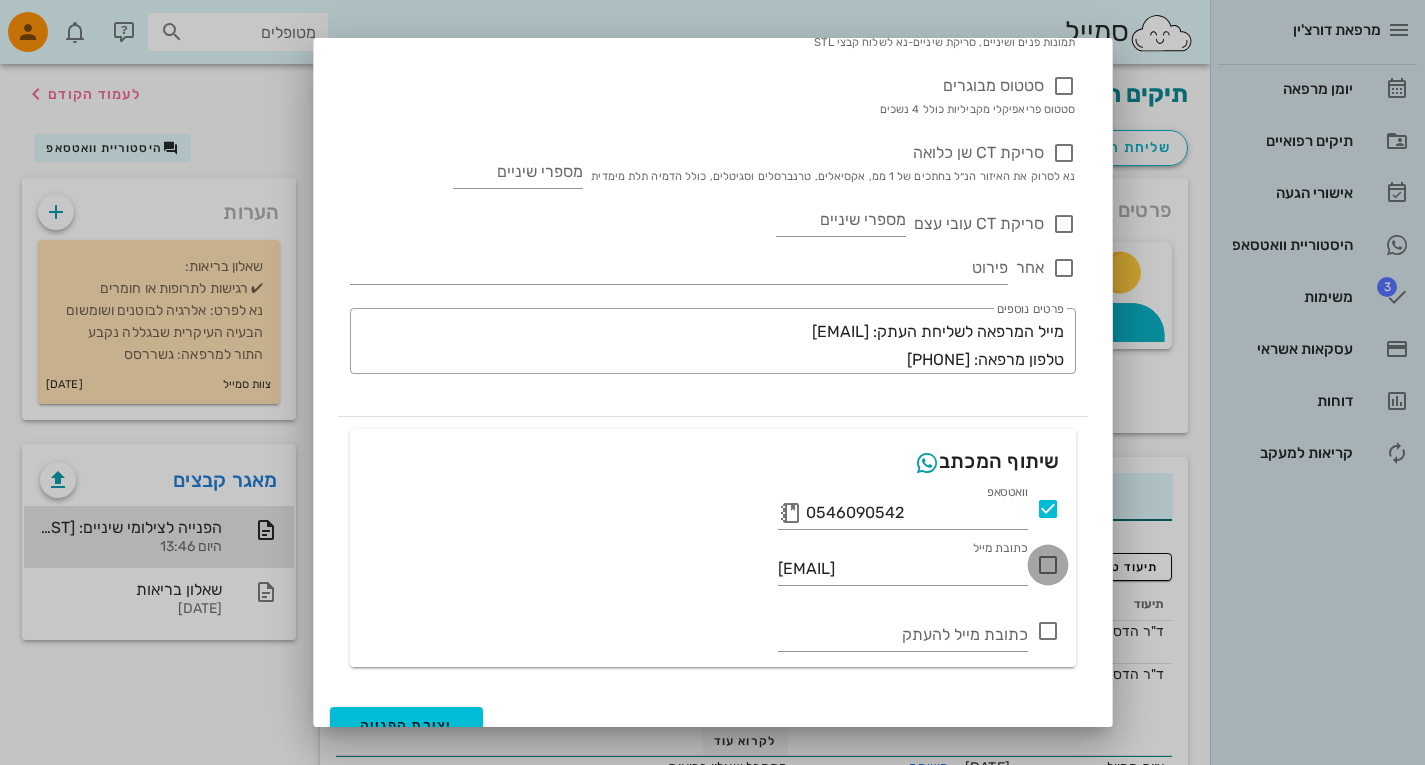 click at bounding box center (1048, 565) 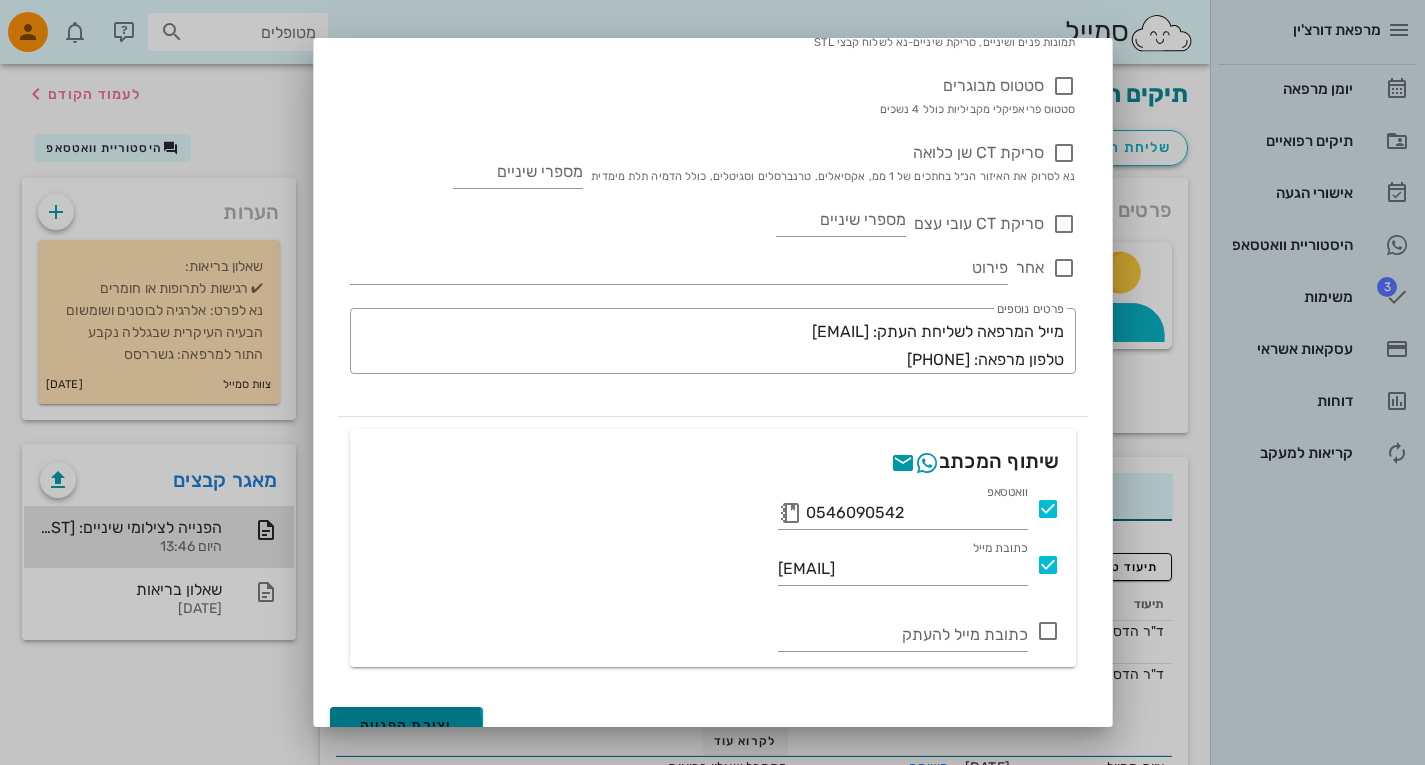 click on "יצירת הפנייה" at bounding box center (406, 725) 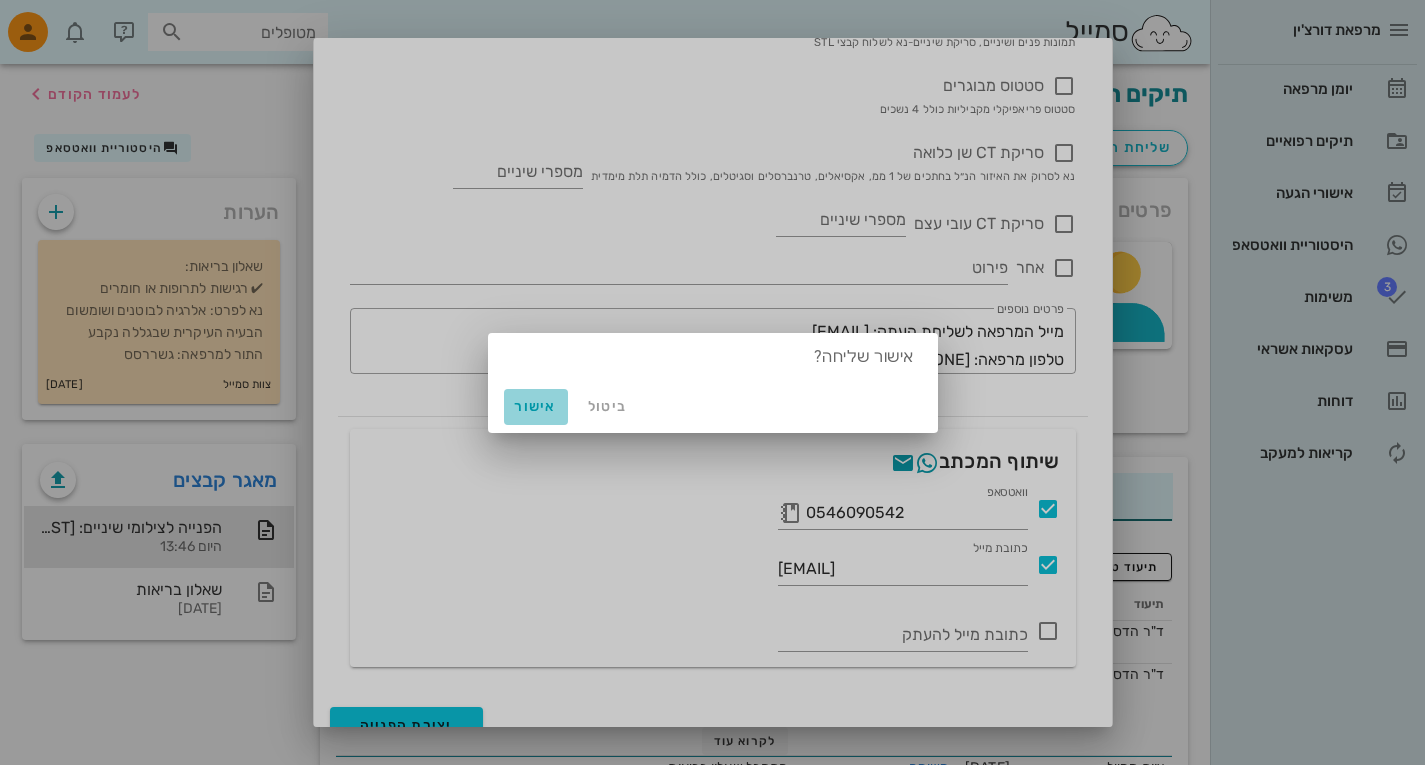 click on "אישור" at bounding box center [536, 406] 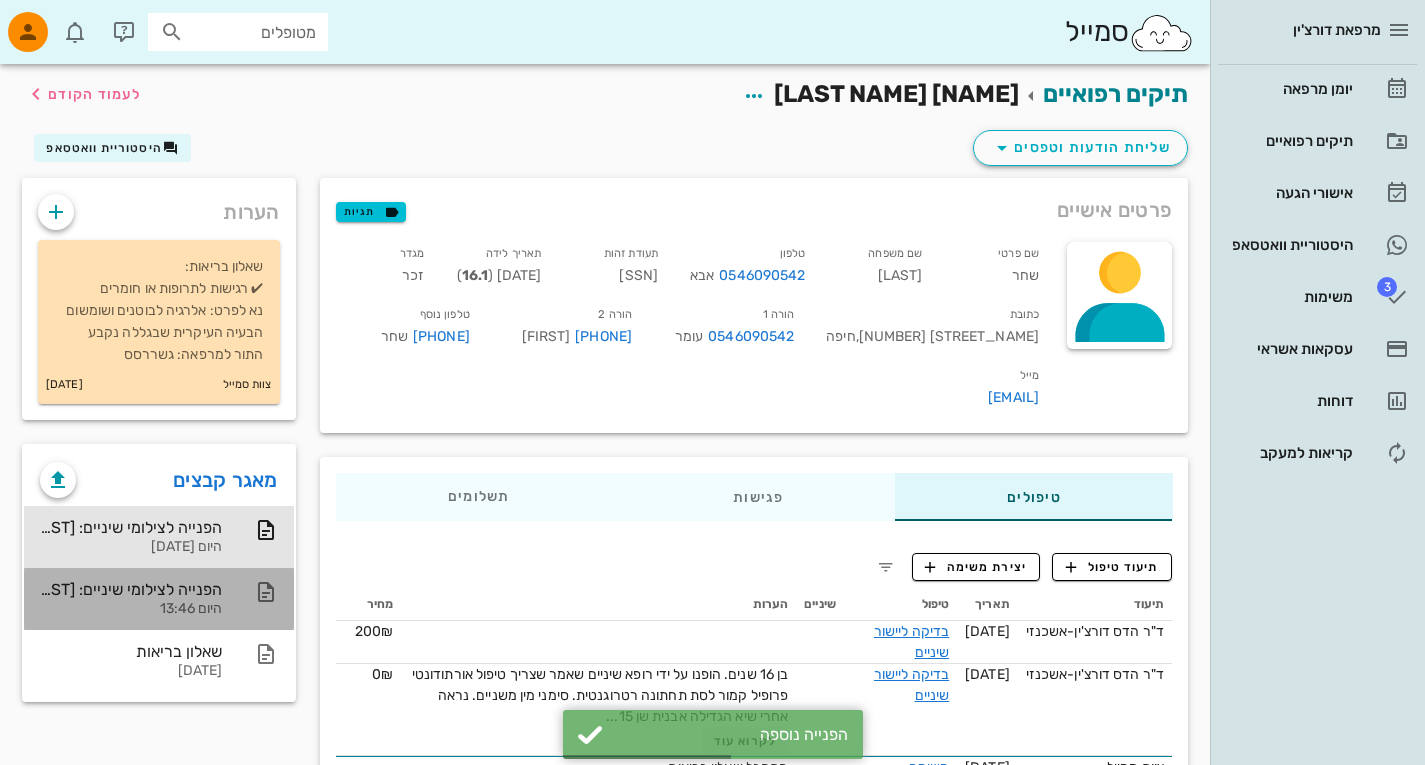 click on "הפנייה לצילומי שיניים: [FIRST] [LAST] - [PHONE]" at bounding box center [131, 589] 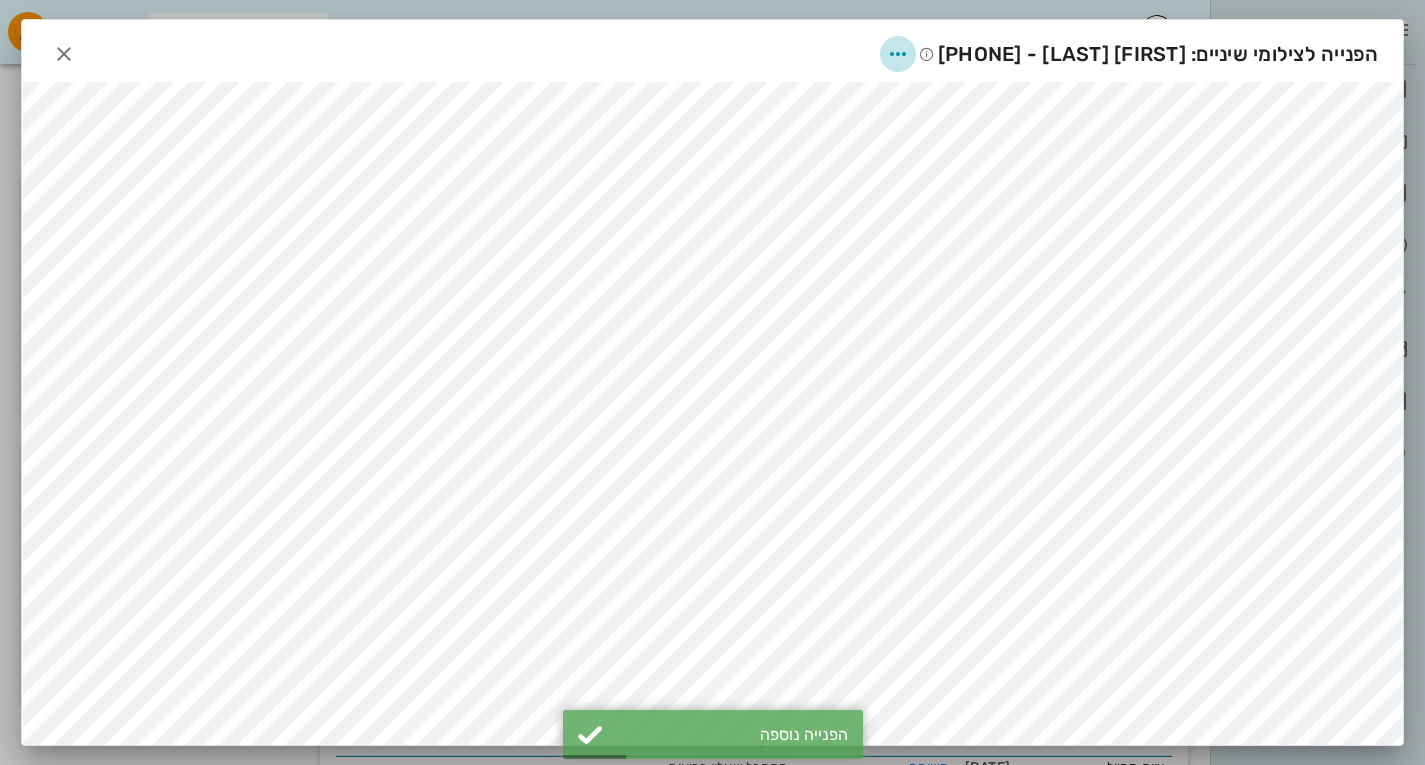 click at bounding box center [898, 54] 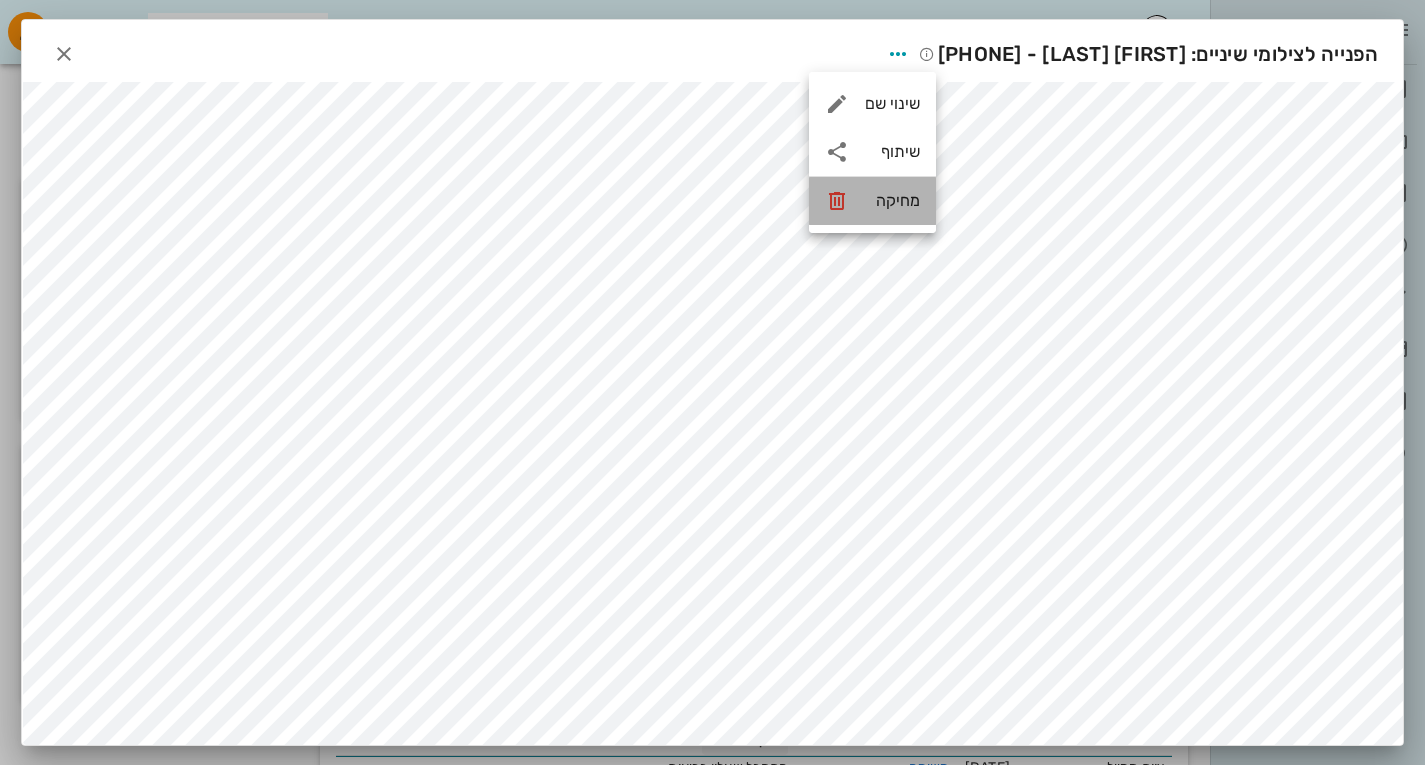 click on "מחיקה" at bounding box center [892, 200] 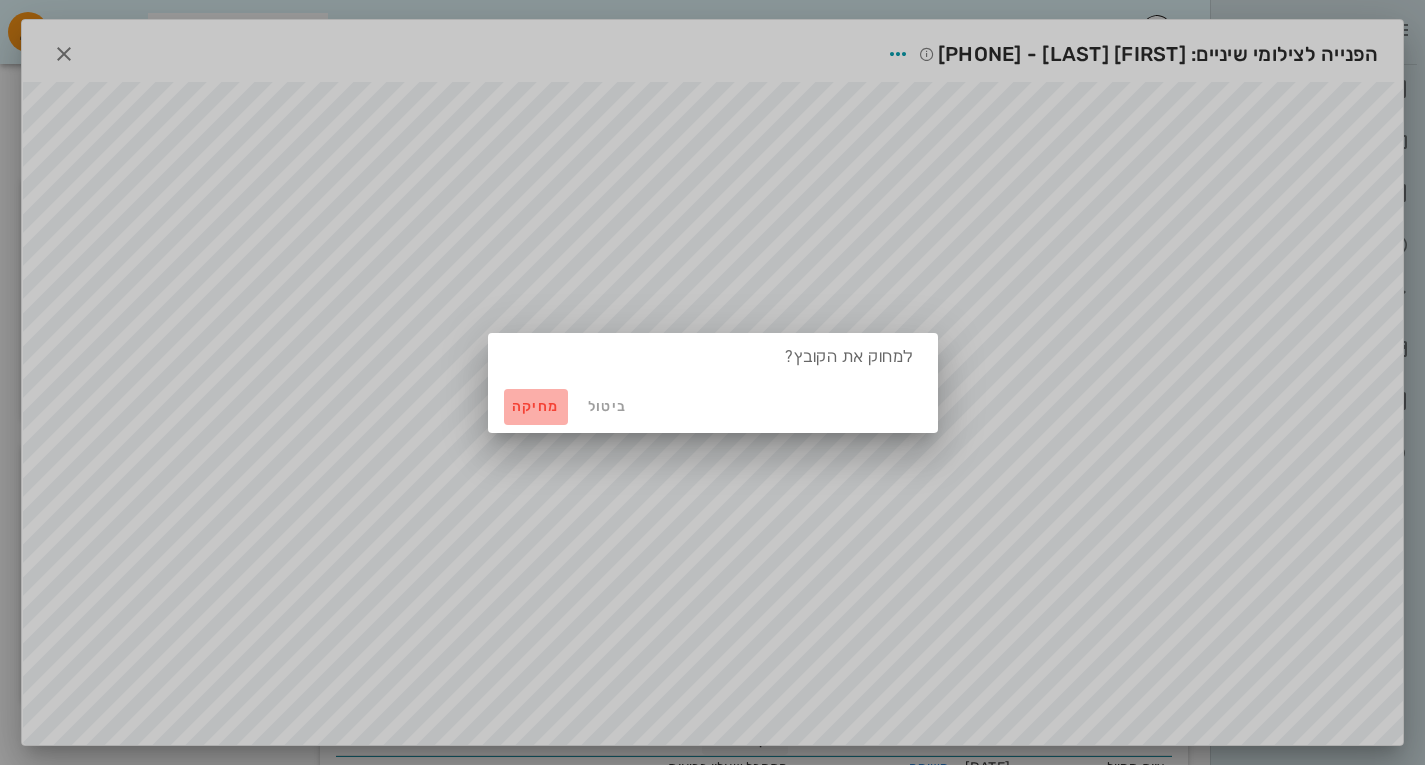 click on "מחיקה" at bounding box center [536, 407] 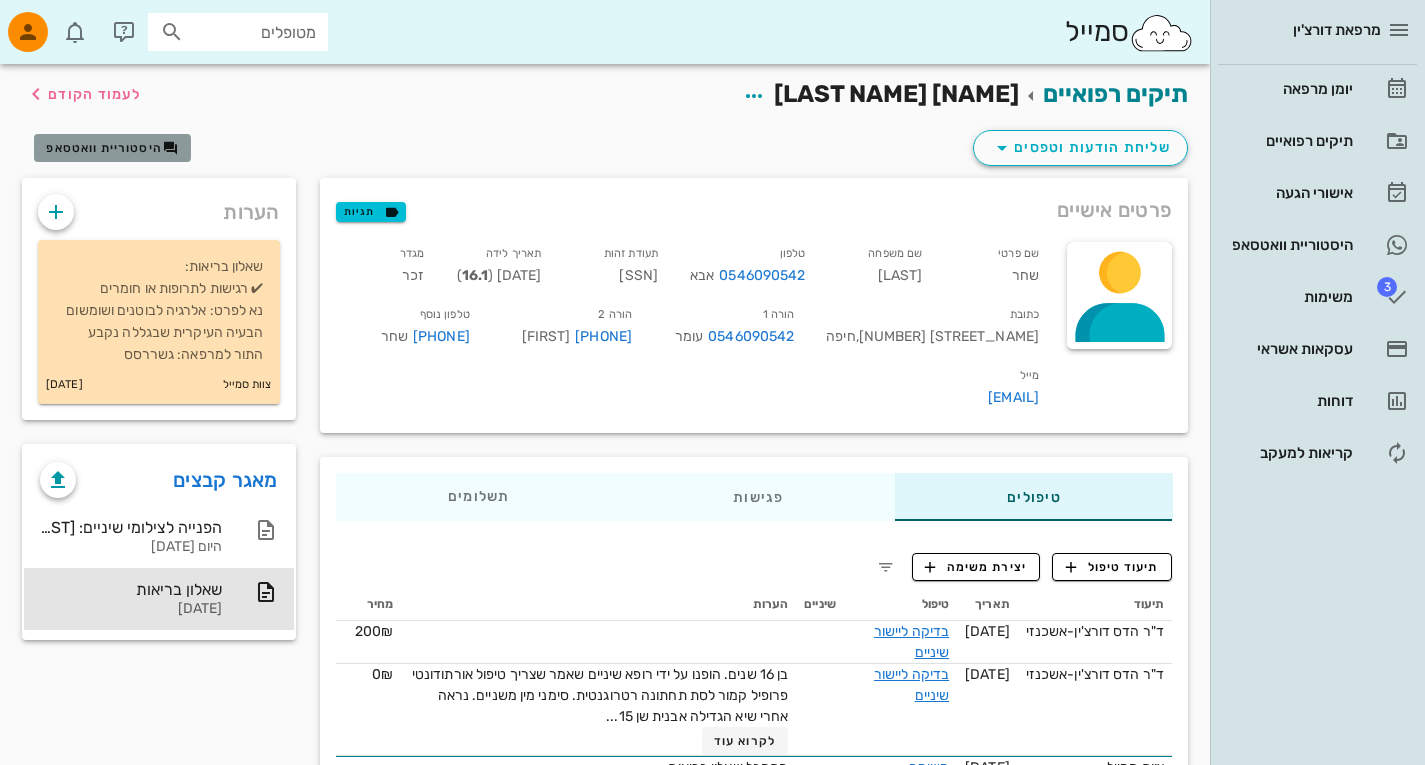 click on "היסטוריית וואטסאפ" at bounding box center (112, 148) 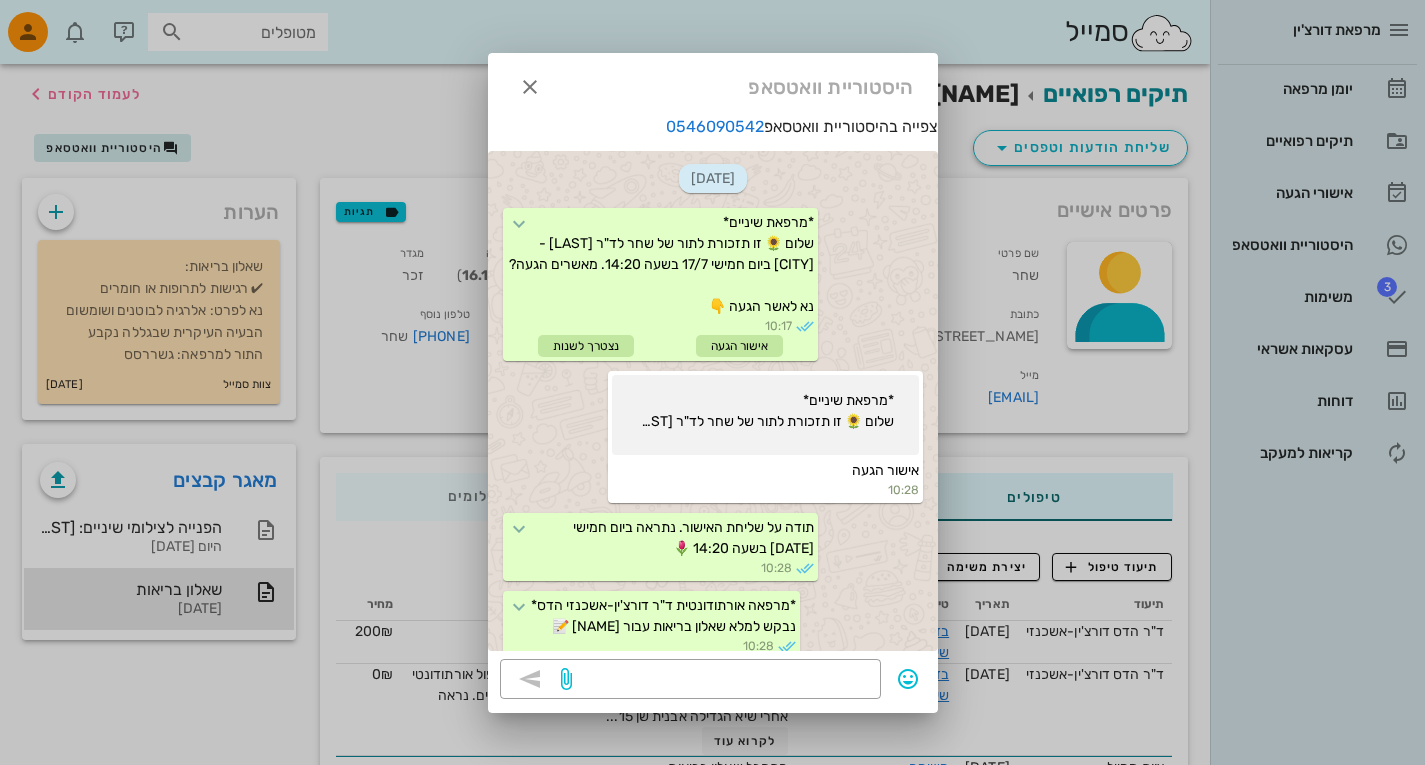 scroll, scrollTop: 2127, scrollLeft: 0, axis: vertical 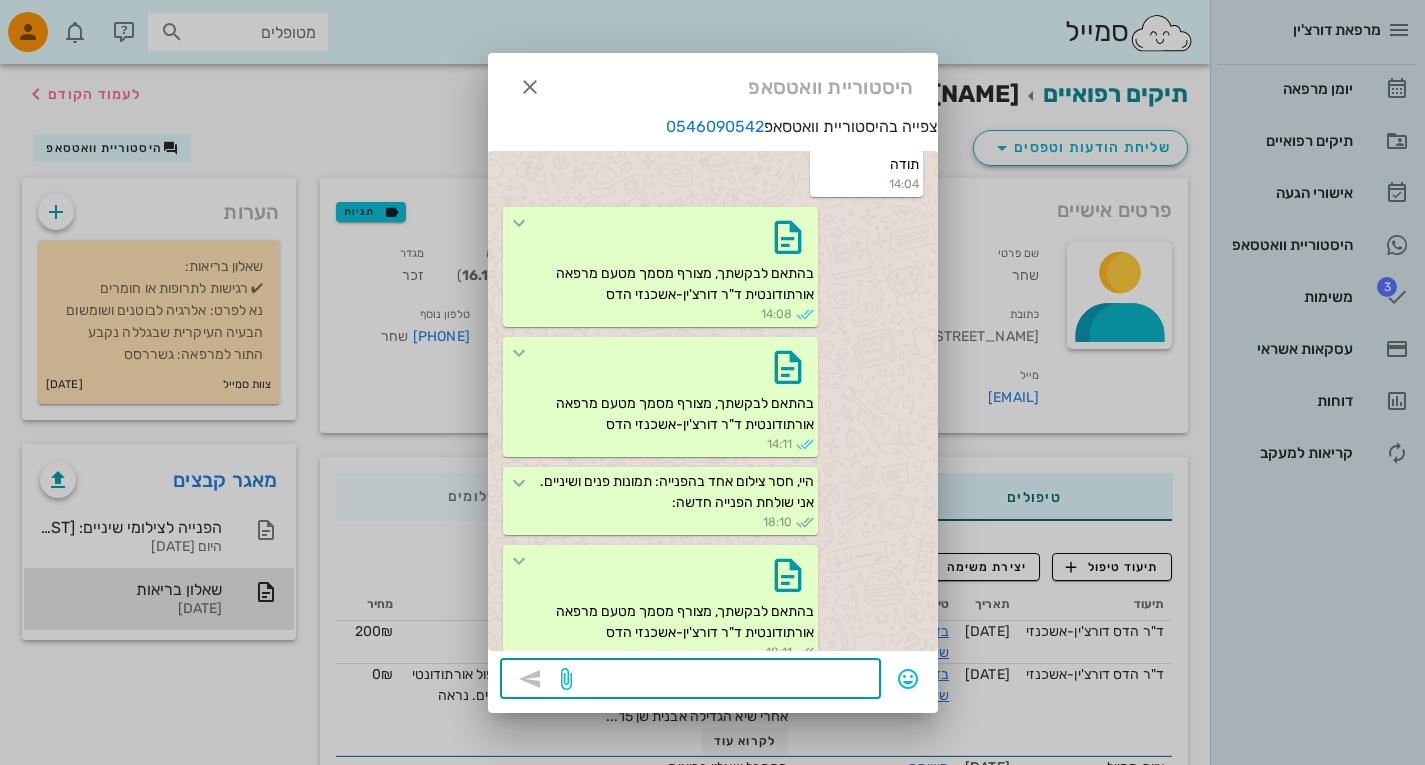 click at bounding box center [722, 681] 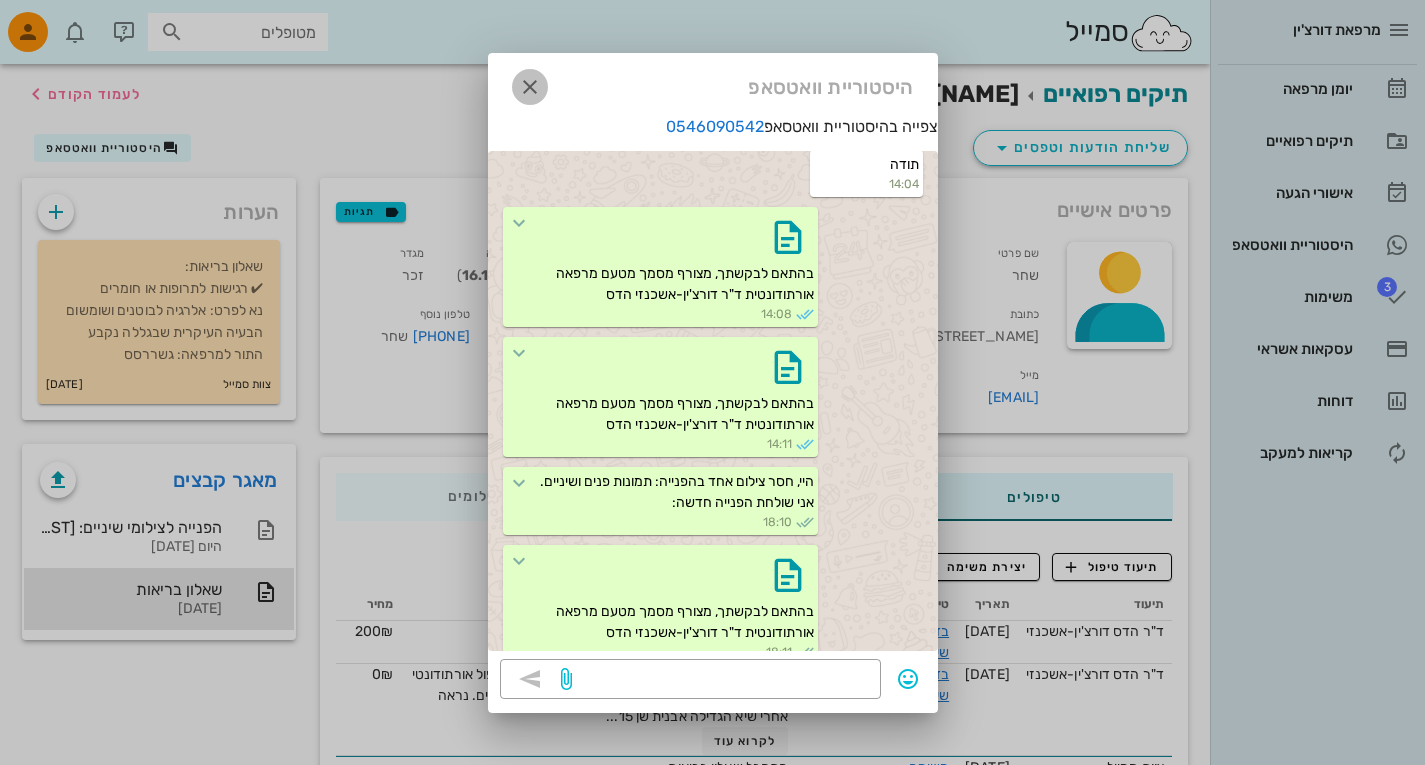 click at bounding box center [530, 87] 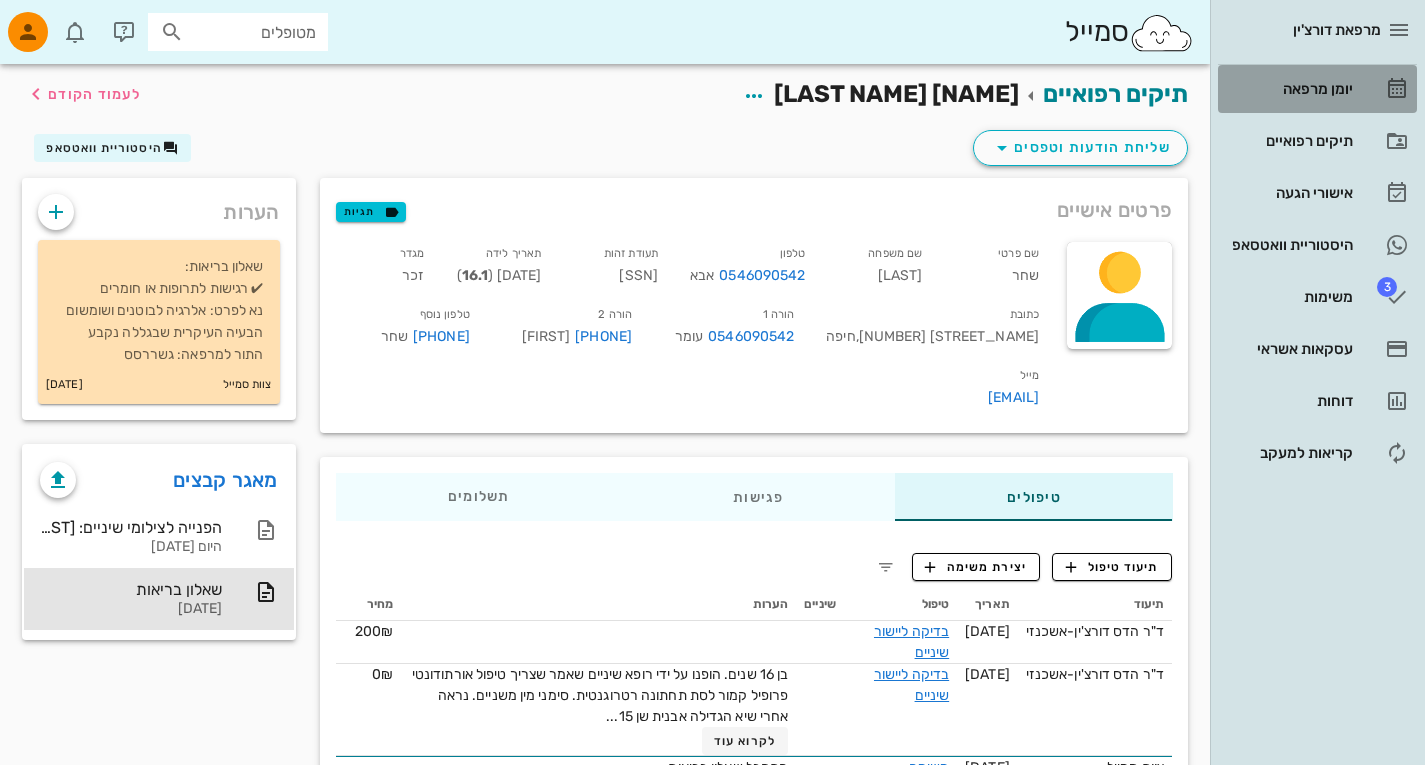 click on "יומן מרפאה" at bounding box center [1289, 89] 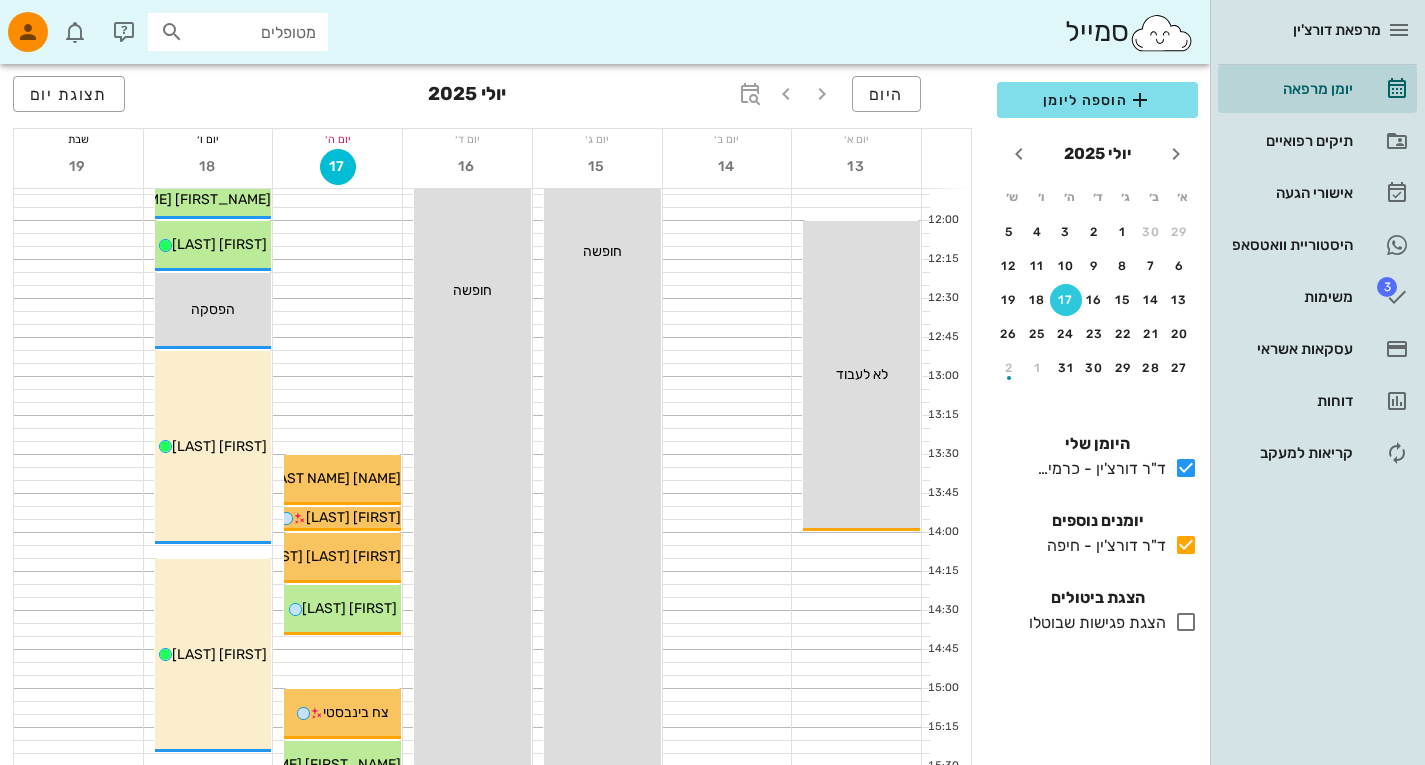 scroll, scrollTop: 710, scrollLeft: 0, axis: vertical 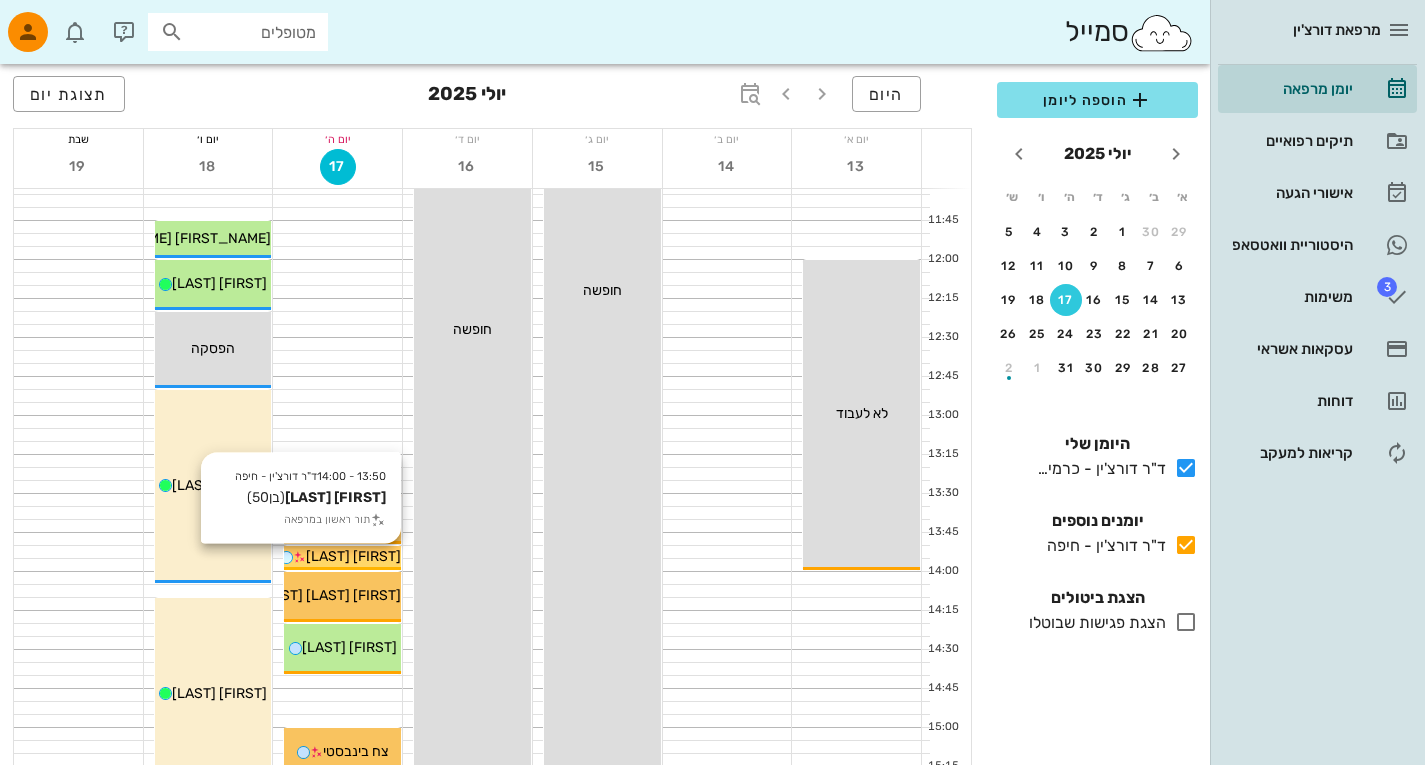 click on "[FIRST] [LAST]" at bounding box center [353, 556] 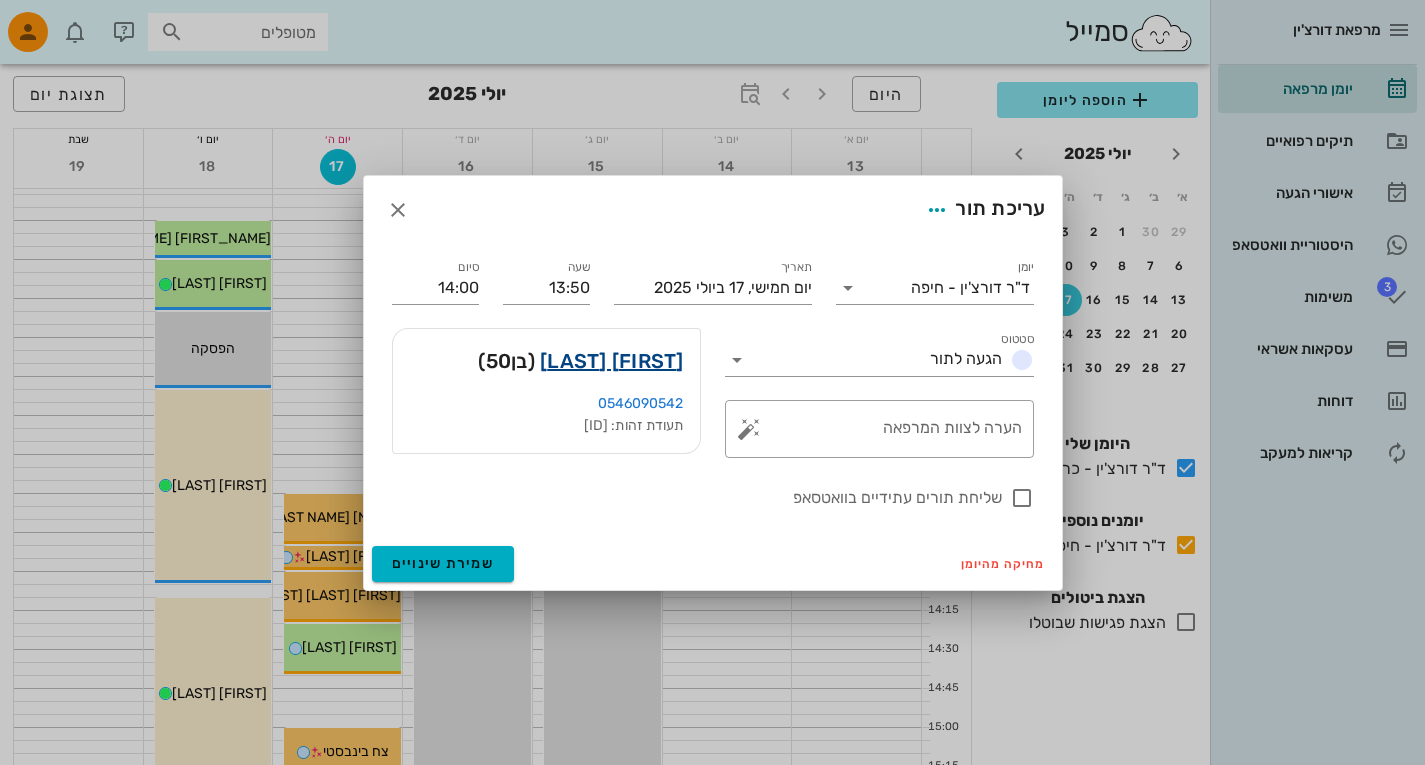 click on "[FIRST]
[LAST]" at bounding box center [612, 361] 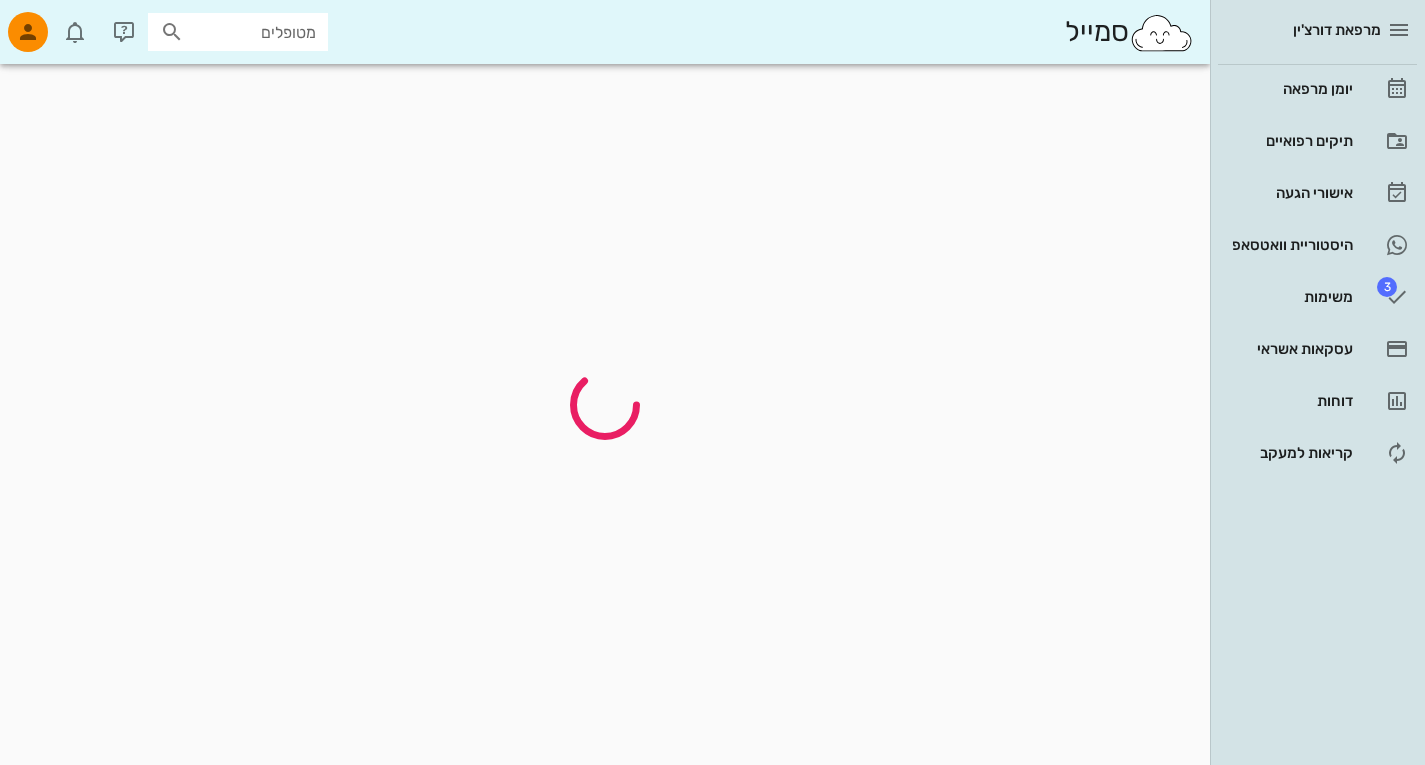 scroll, scrollTop: 0, scrollLeft: 0, axis: both 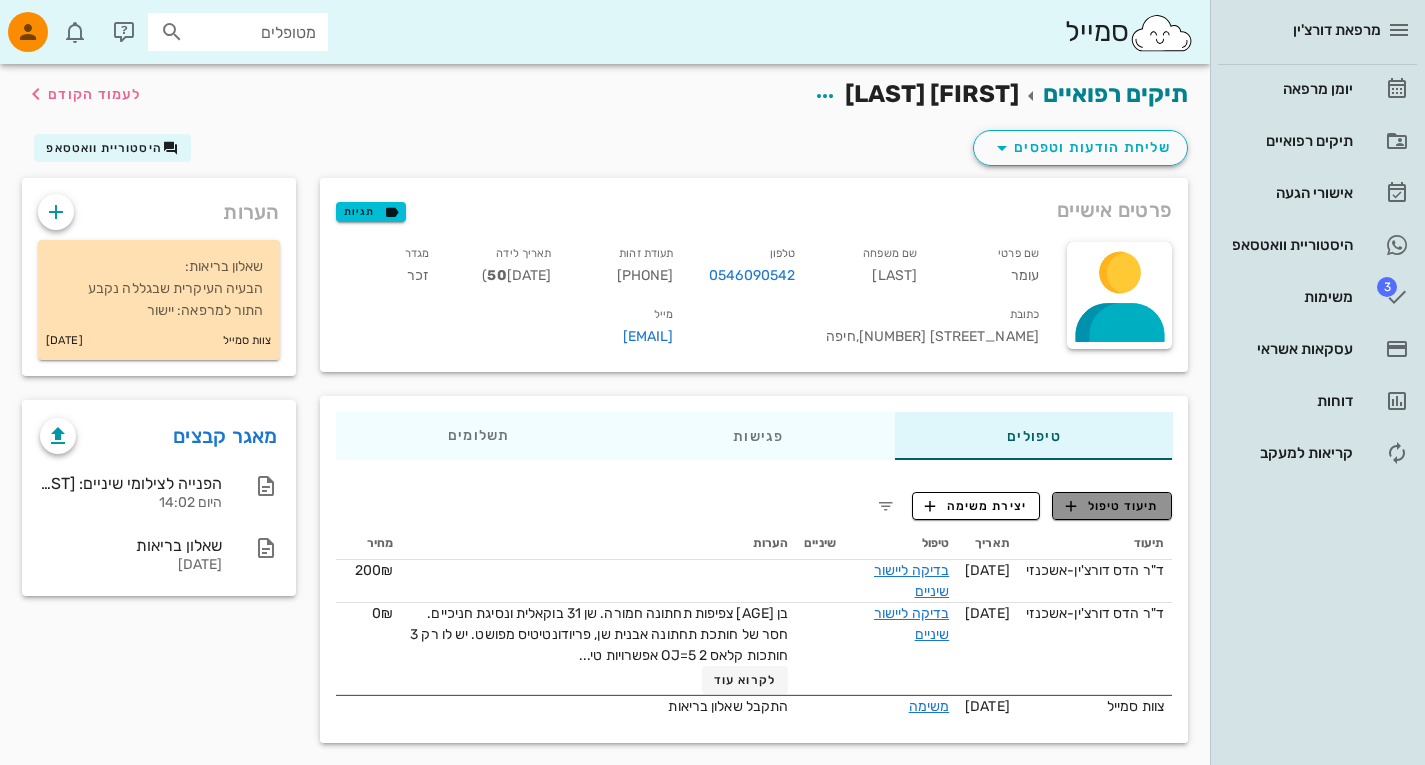 click on "תיעוד טיפול" at bounding box center [1112, 506] 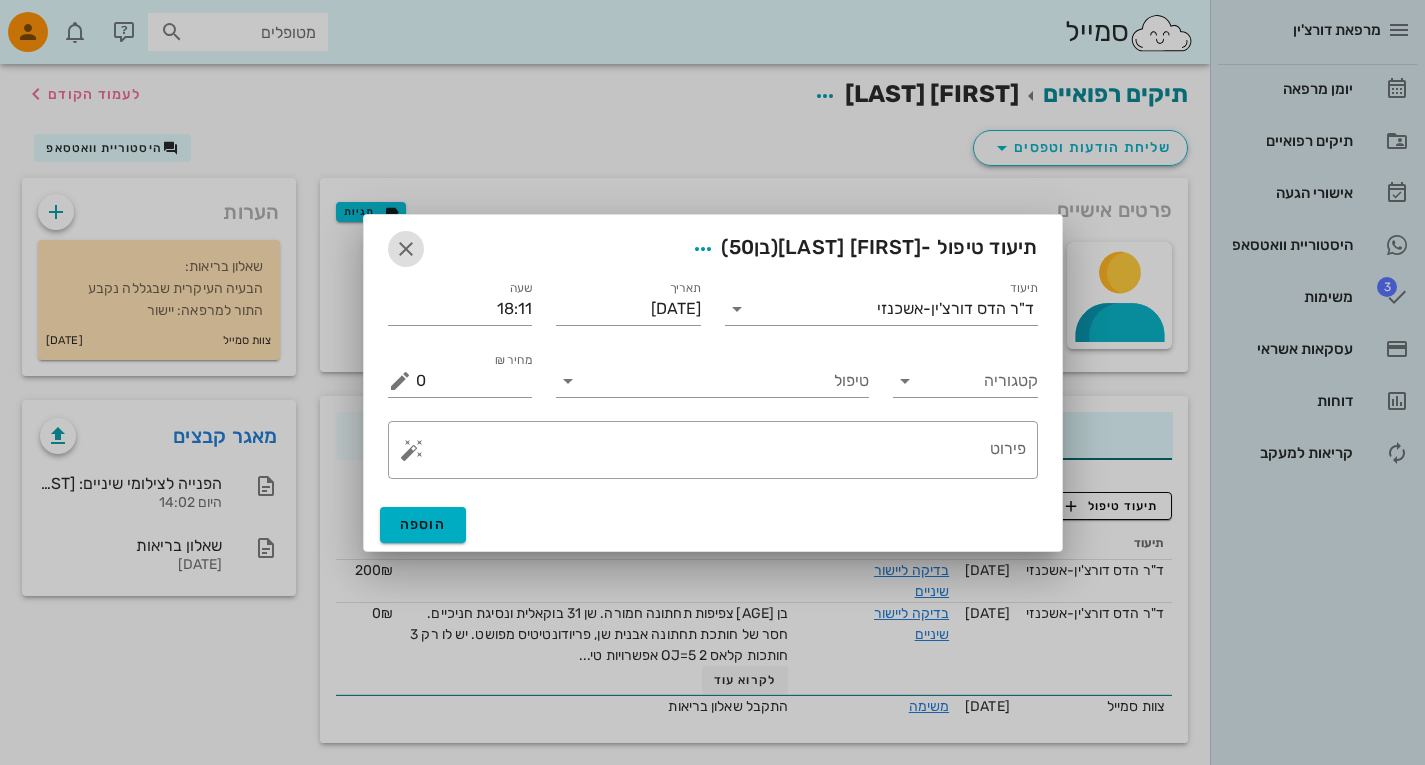 click at bounding box center [406, 249] 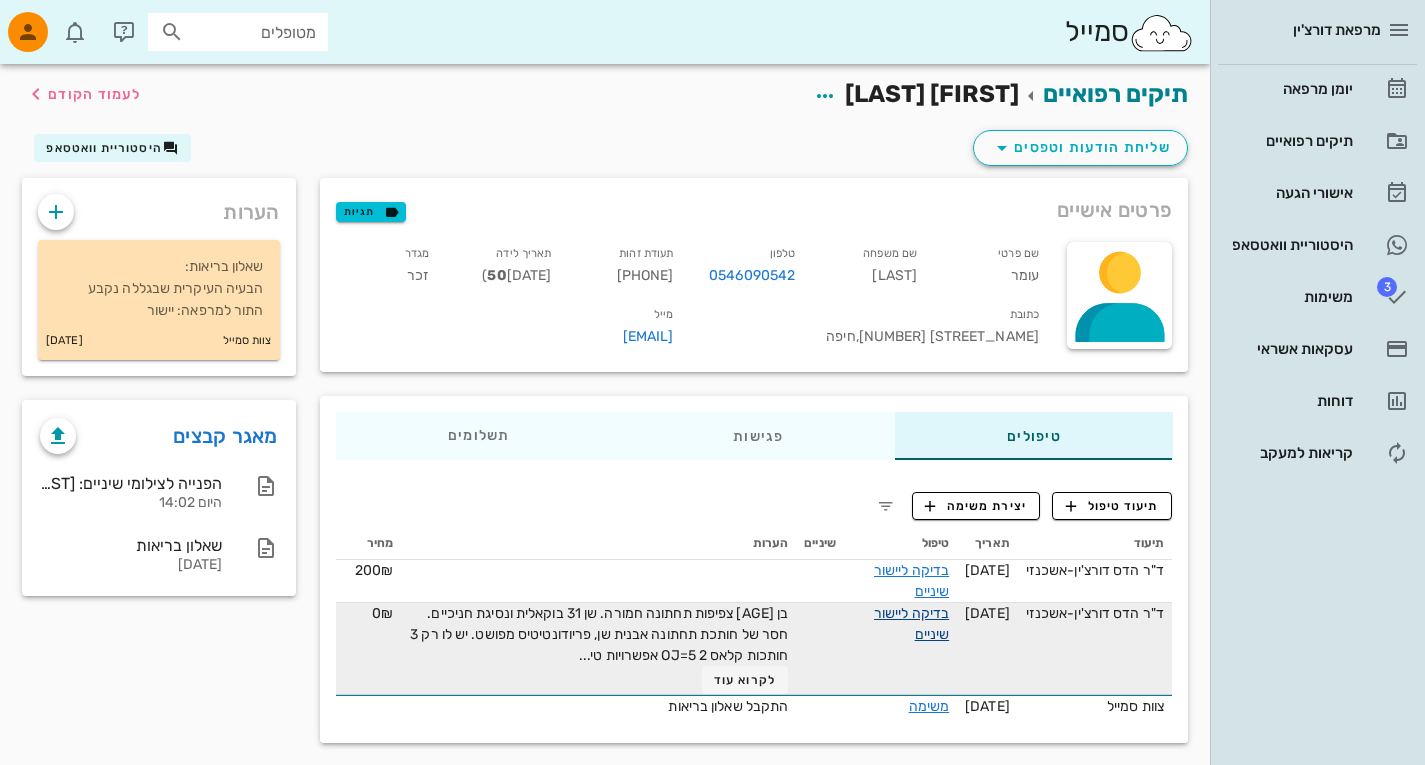 click on "בדיקה ליישור שיניים" at bounding box center [911, 624] 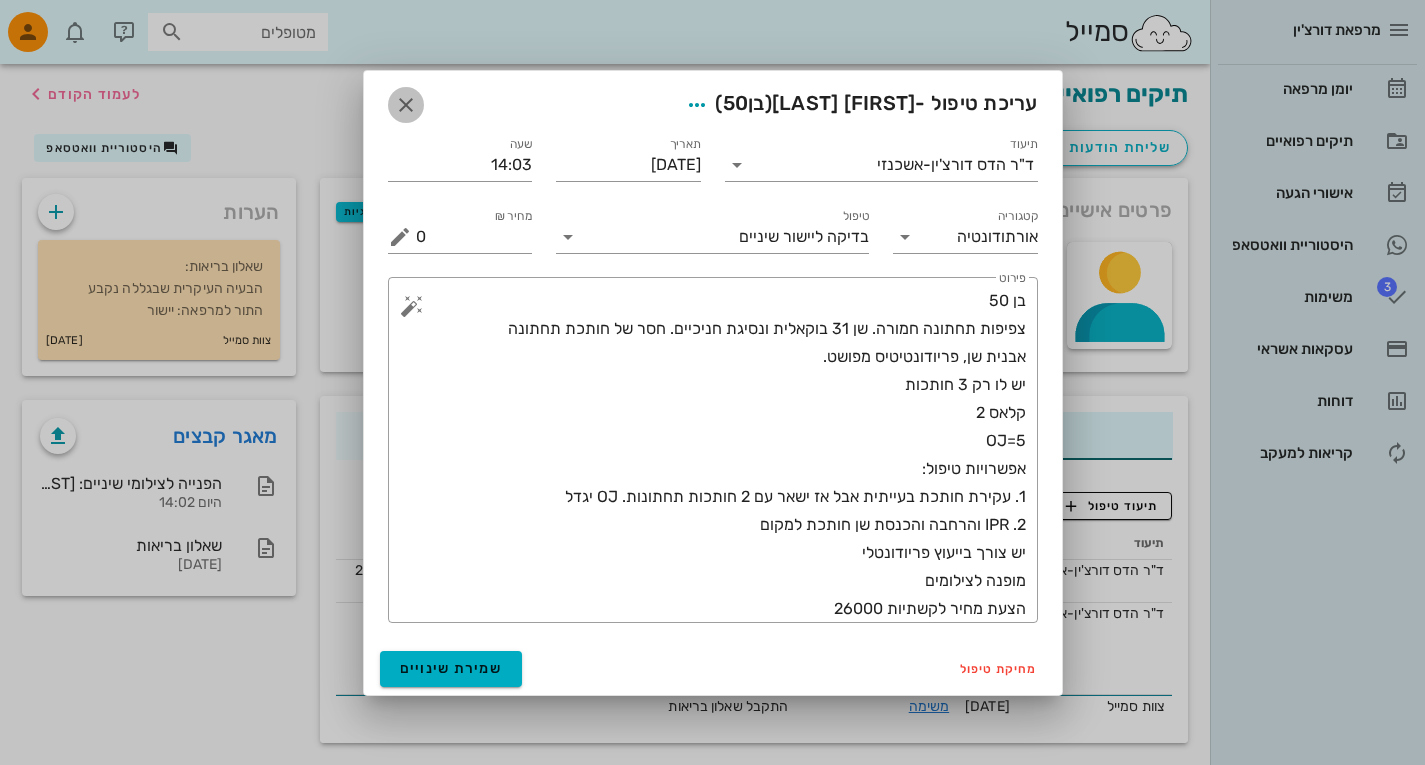 click at bounding box center (406, 105) 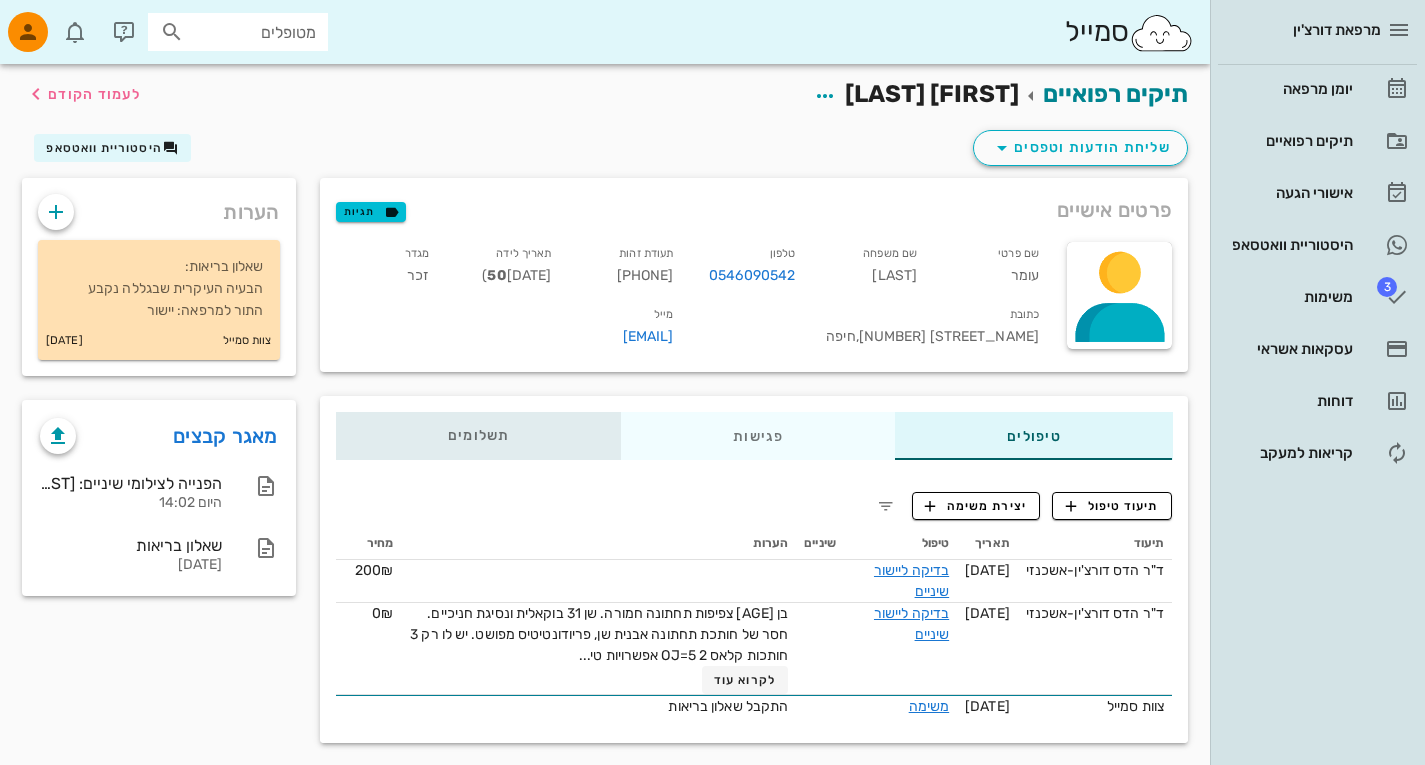 click on "תשלומים
0₪" at bounding box center (478, 436) 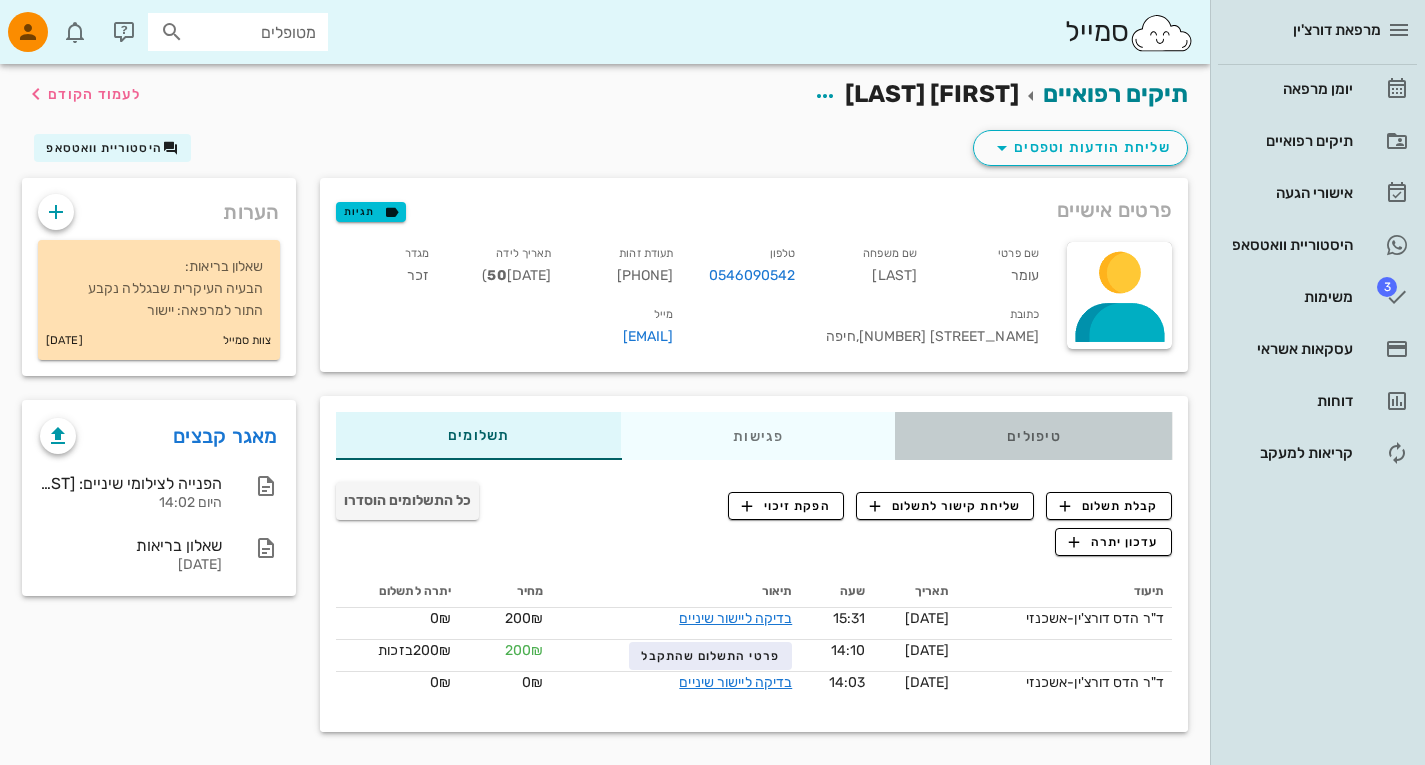 click on "טיפולים" at bounding box center [1033, 436] 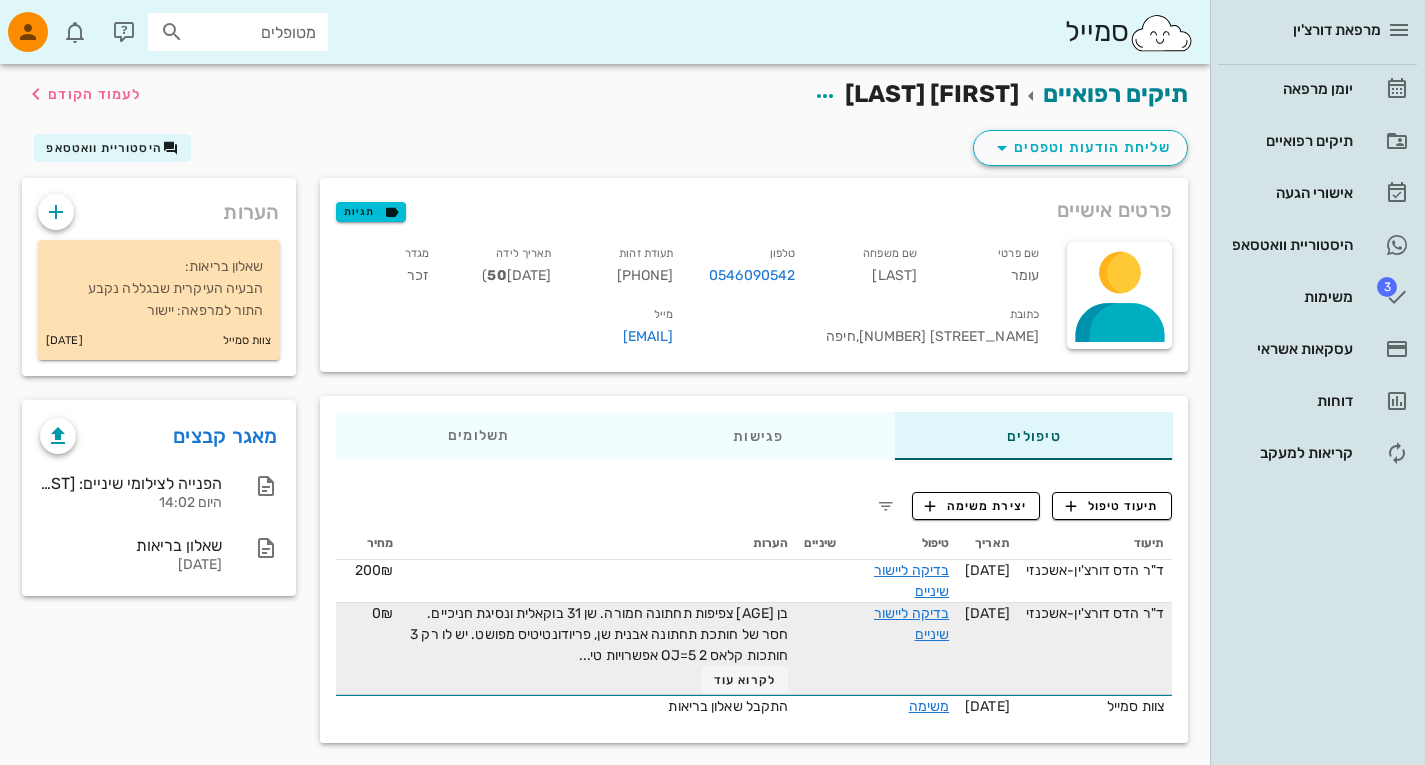 click at bounding box center [820, 649] 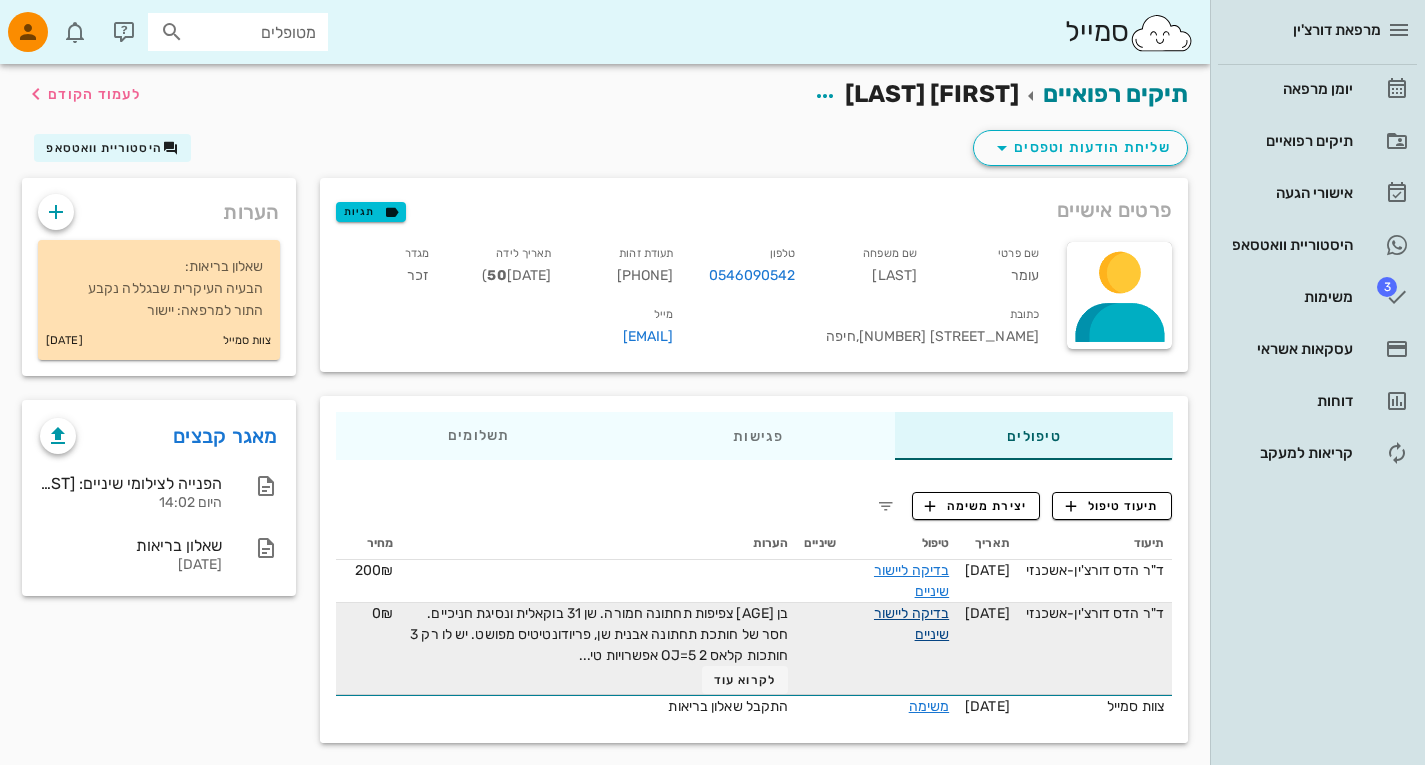 click on "בדיקה ליישור שיניים" at bounding box center [911, 624] 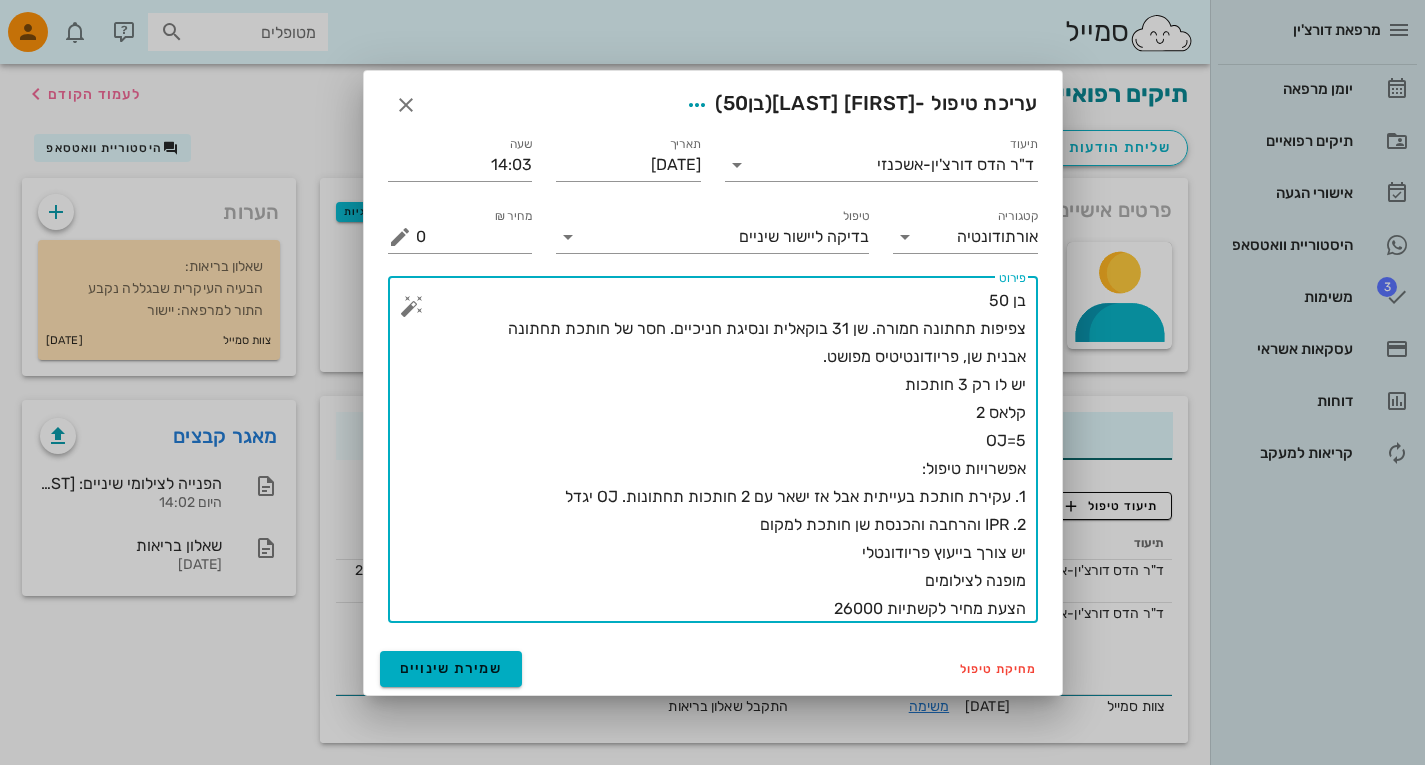 click on "בן 50
צפיפות תחתונה חמורה. שן 31 בוקאלית ונסיגת חניכיים. חסר של חותכת תחתונה
אבנית שן, פריודונטיטיס מפושט.
יש לו רק 3 חותכות
קלאס 2
OJ=5
אפשרויות טיפול:
1. עקירת חותכת בעייתית אבל אז ישאר עם 2 חותכות תחתונות. OJ יגדל
2. IPR והרחבה והכנסת שן חותכת למקום
יש צורך בייעוץ פריודונטלי
מופנה לצילומים
הצעת מחיר לקשתיות 26000" at bounding box center [721, 455] 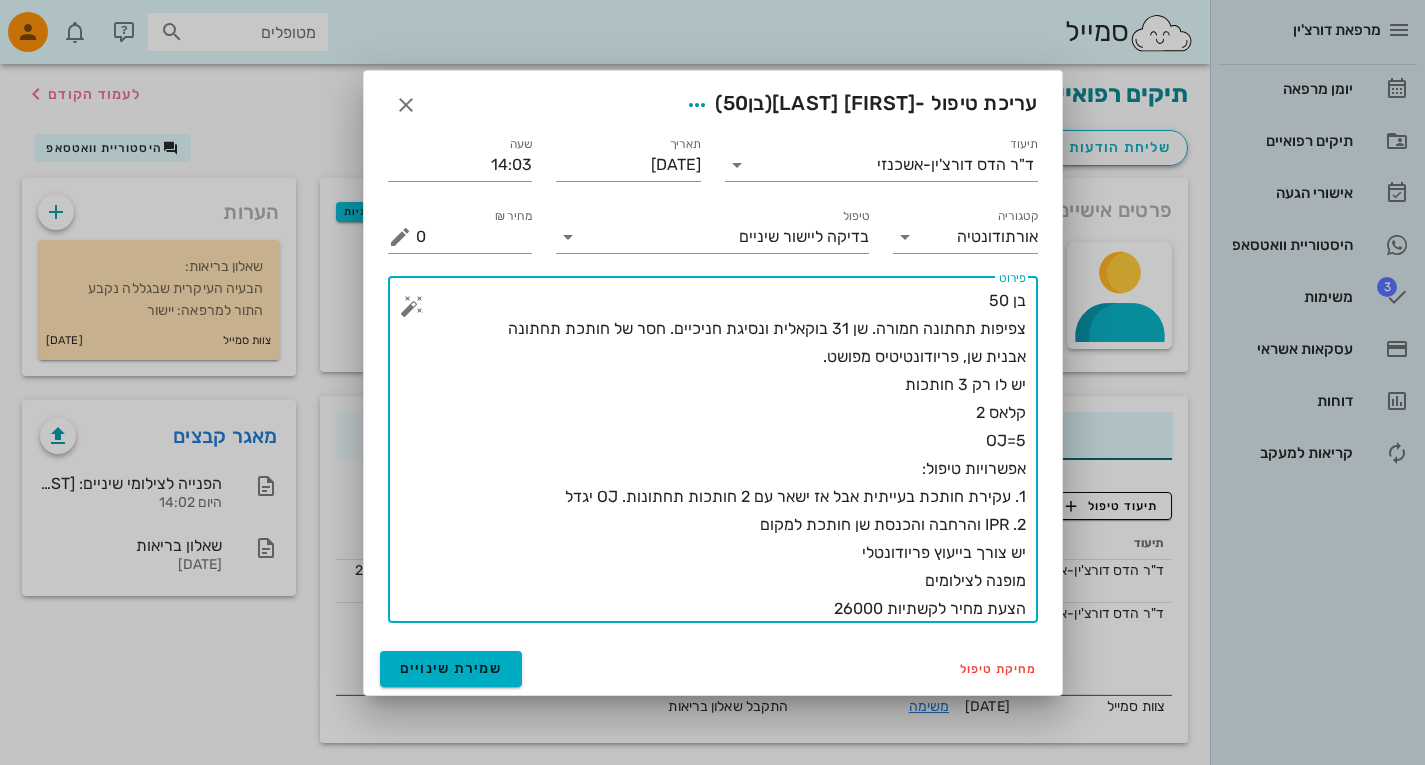 click on "בן 50
צפיפות תחתונה חמורה. שן 31 בוקאלית ונסיגת חניכיים. חסר של חותכת תחתונה
אבנית שן, פריודונטיטיס מפושט.
יש לו רק 3 חותכות
קלאס 2
OJ=5
אפשרויות טיפול:
1. עקירת חותכת בעייתית אבל אז ישאר עם 2 חותכות תחתונות. OJ יגדל
2. IPR והרחבה והכנסת שן חותכת למקום
יש צורך בייעוץ פריודונטלי
מופנה לצילומים
הצעת מחיר לקשתיות 26000" at bounding box center (721, 455) 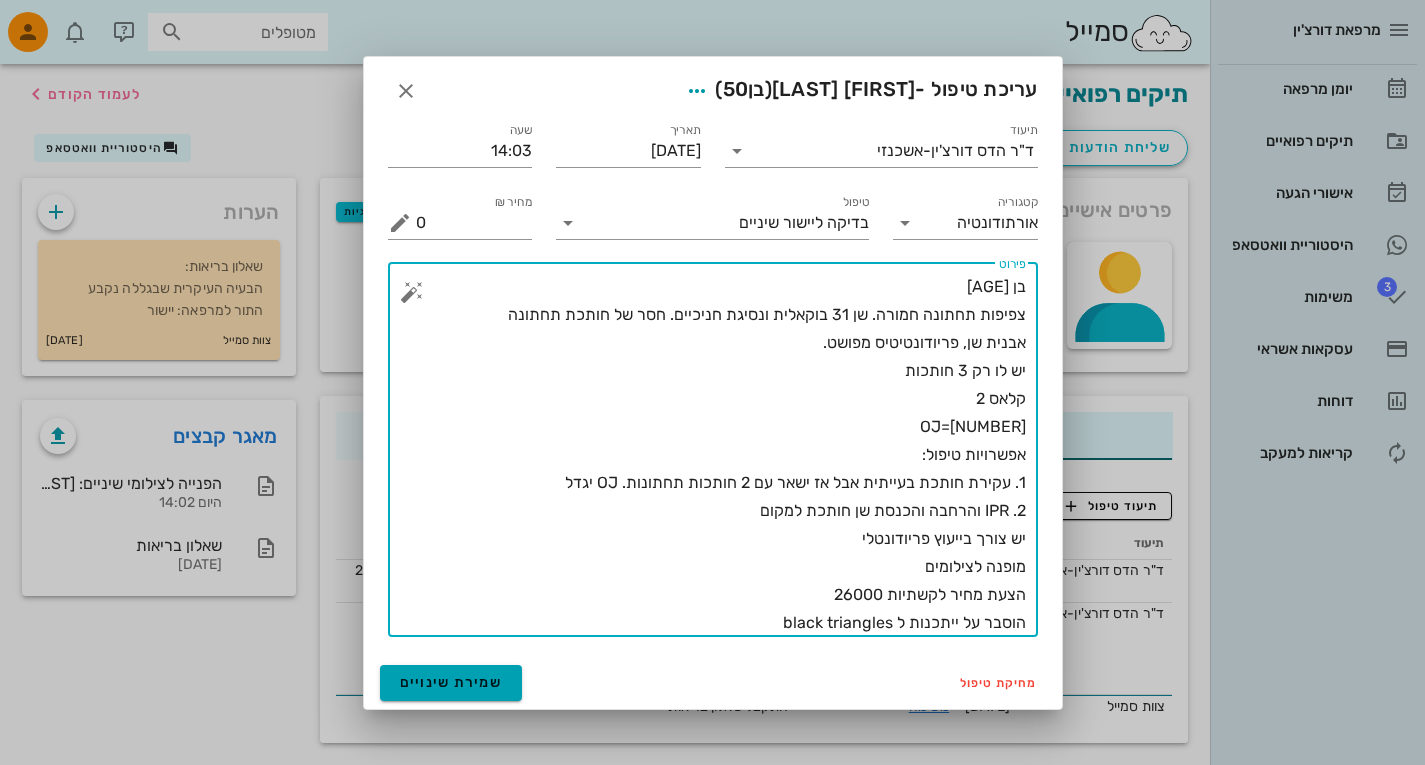 type on "בן [AGE]
צפיפות תחתונה חמורה. שן 31 בוקאלית ונסיגת חניכיים. חסר של חותכת תחתונה
אבנית שן, פריודונטיטיס מפושט.
יש לו רק 3 חותכות
קלאס 2
OJ=[NUMBER]
אפשרויות טיפול:
1. עקירת חותכת בעייתית אבל אז ישאר עם 2 חותכות תחתונות. OJ יגדל
2. IPR והרחבה והכנסת שן חותכת למקום
יש צורך בייעוץ פריודונטלי
מופנה לצילומים
הצעת מחיר לקשתיות 26000
הוסבר על ייתכנות ל black triangles" 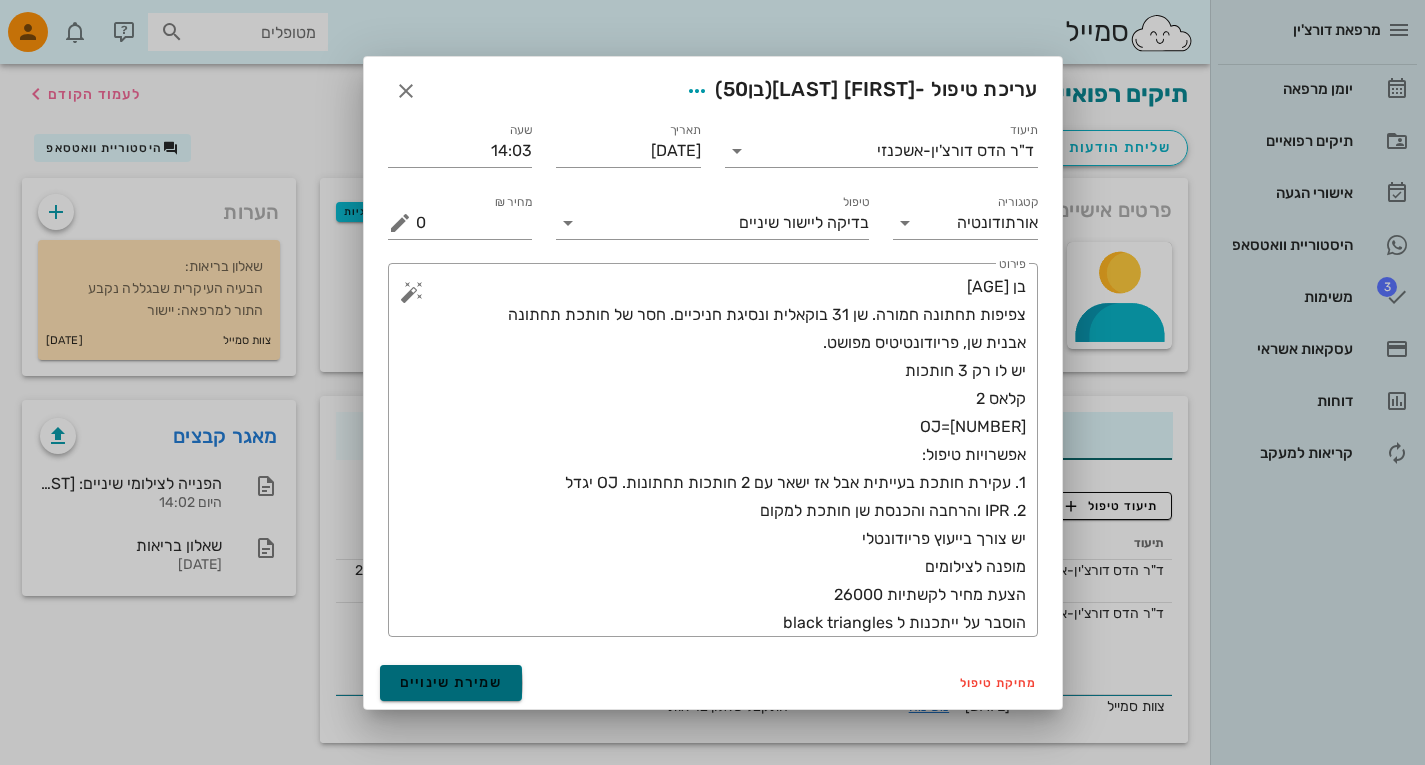 click on "שמירת שינויים" at bounding box center (451, 682) 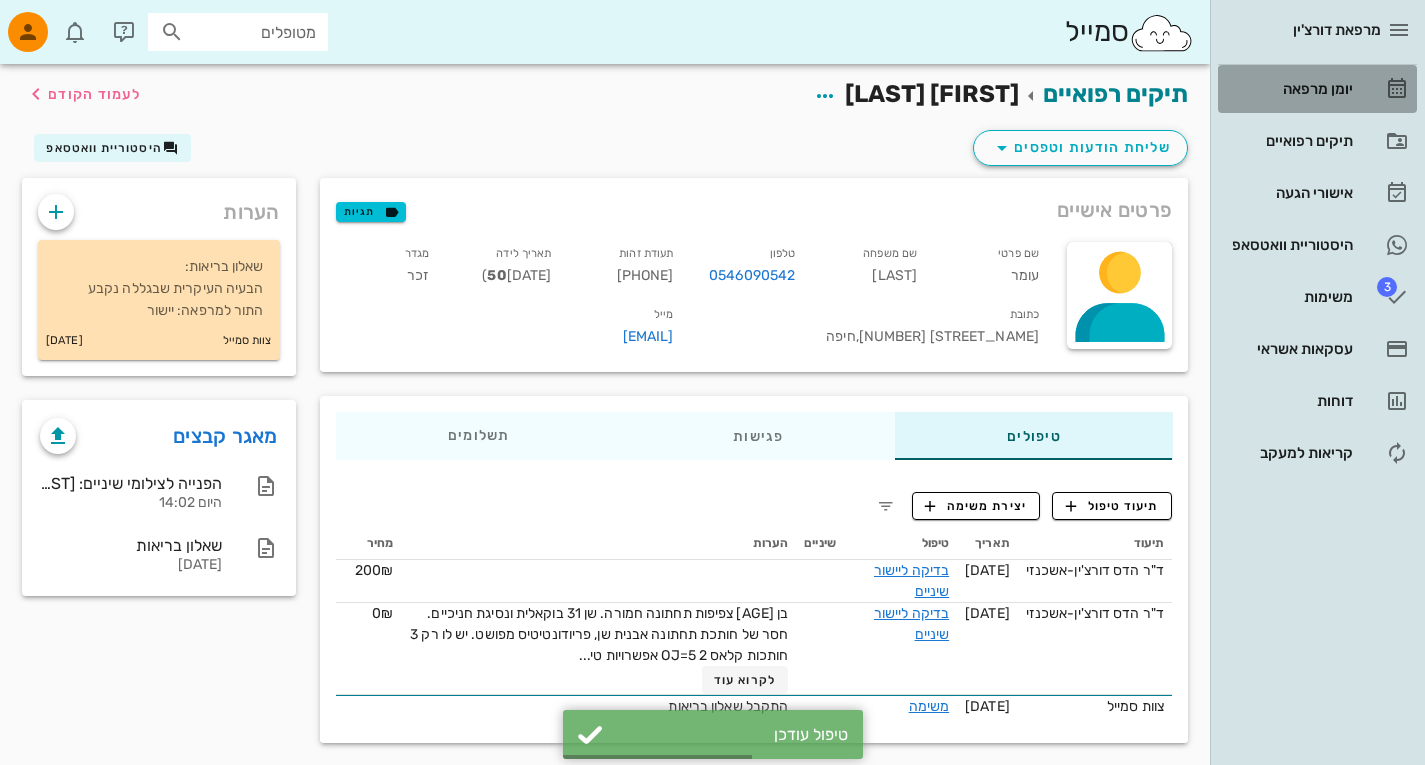 click on "יומן מרפאה" at bounding box center (1289, 89) 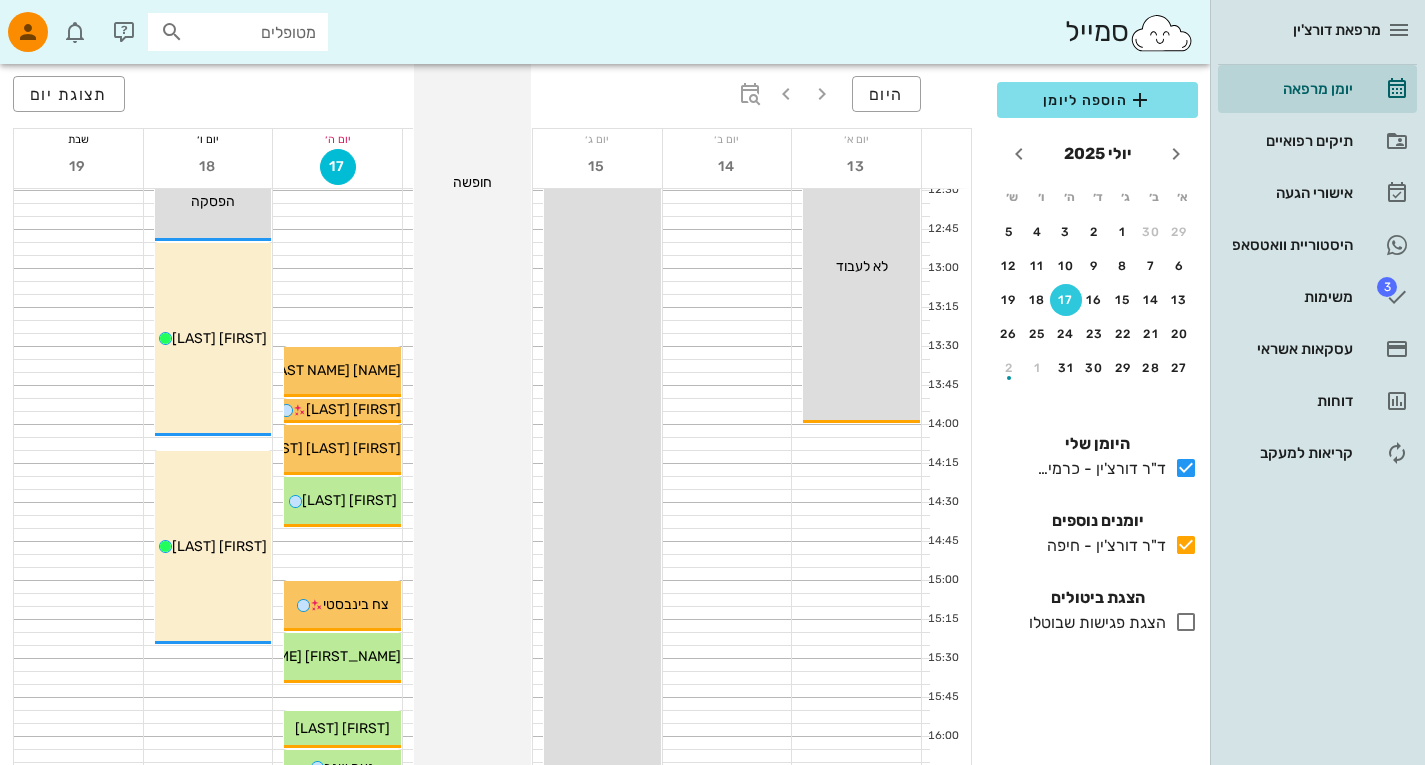 scroll, scrollTop: 858, scrollLeft: 0, axis: vertical 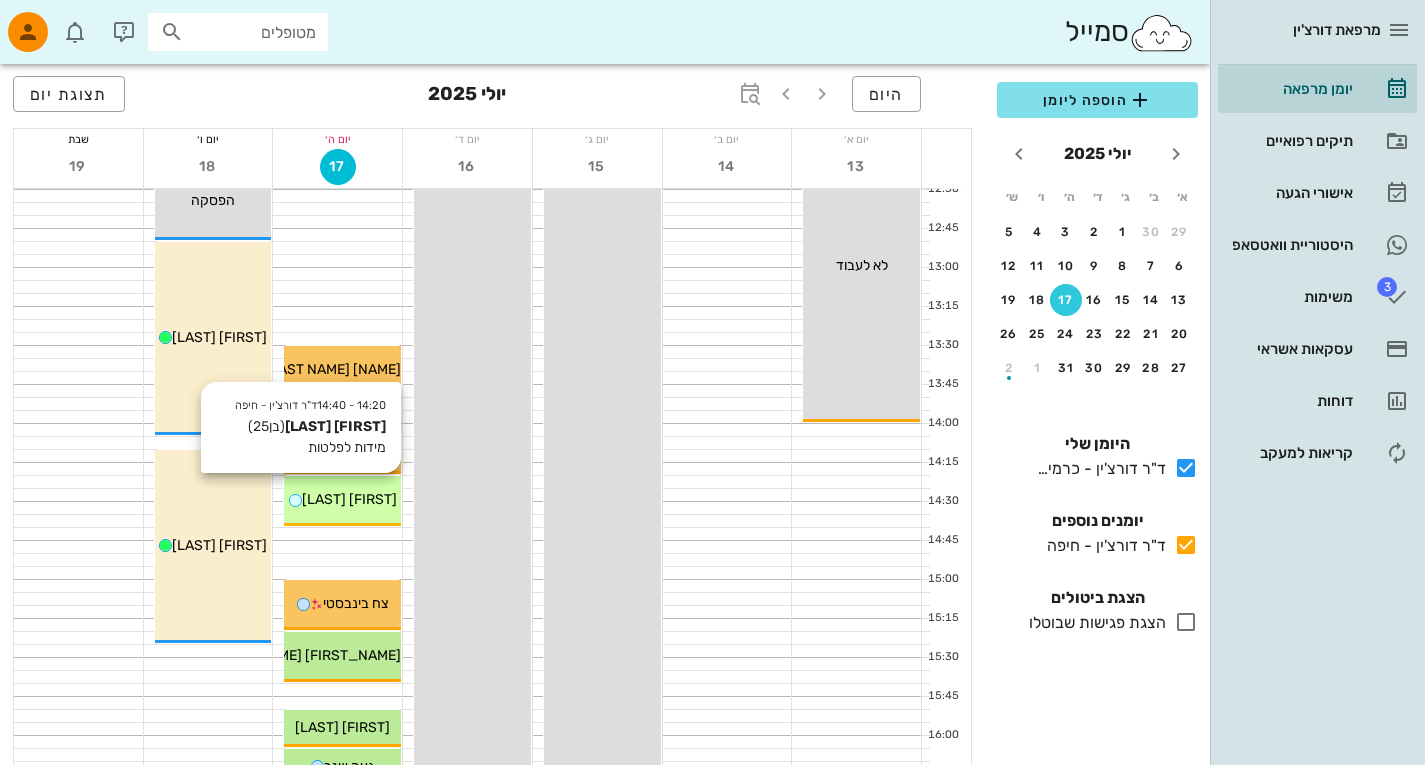 click on "[FIRST] [LAST]" at bounding box center [349, 499] 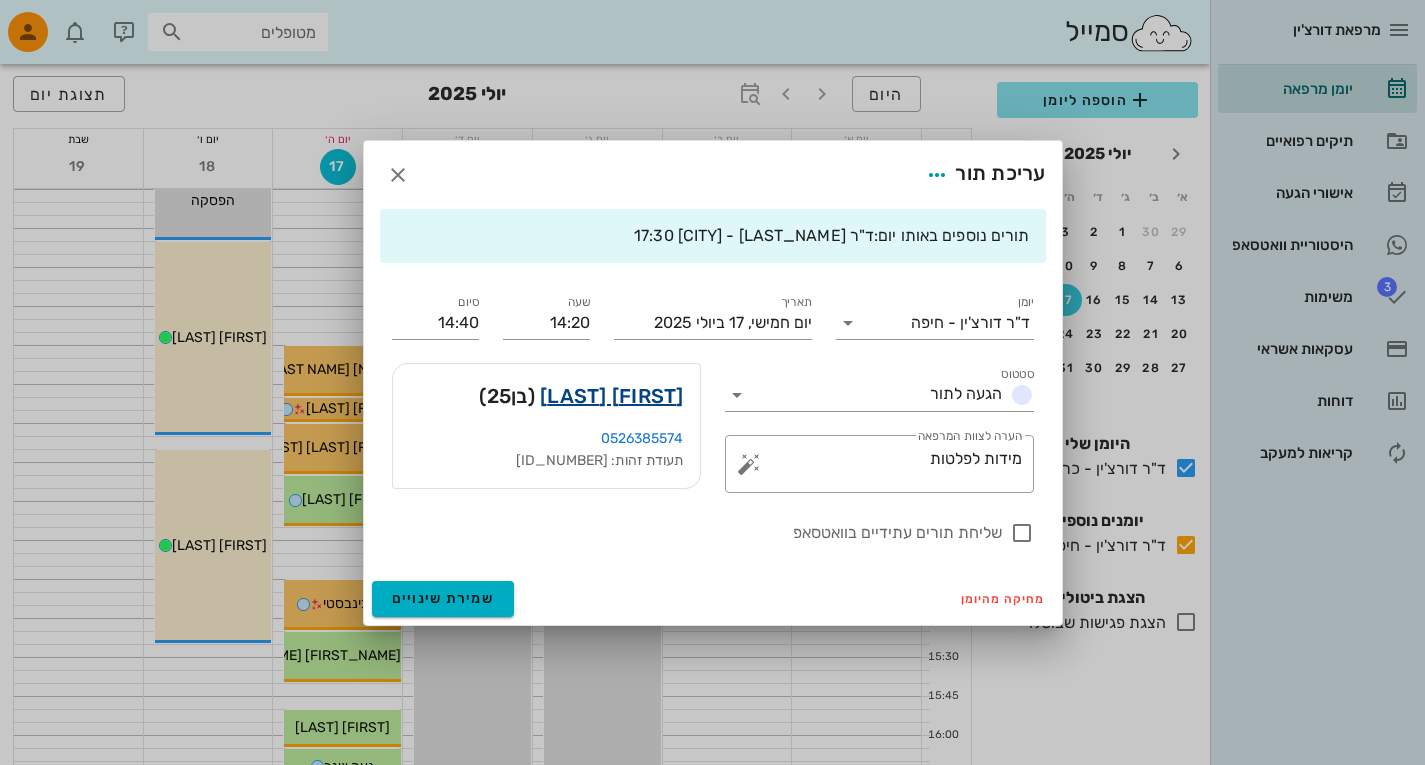 click on "[FIRST]
[LAST]" at bounding box center (612, 396) 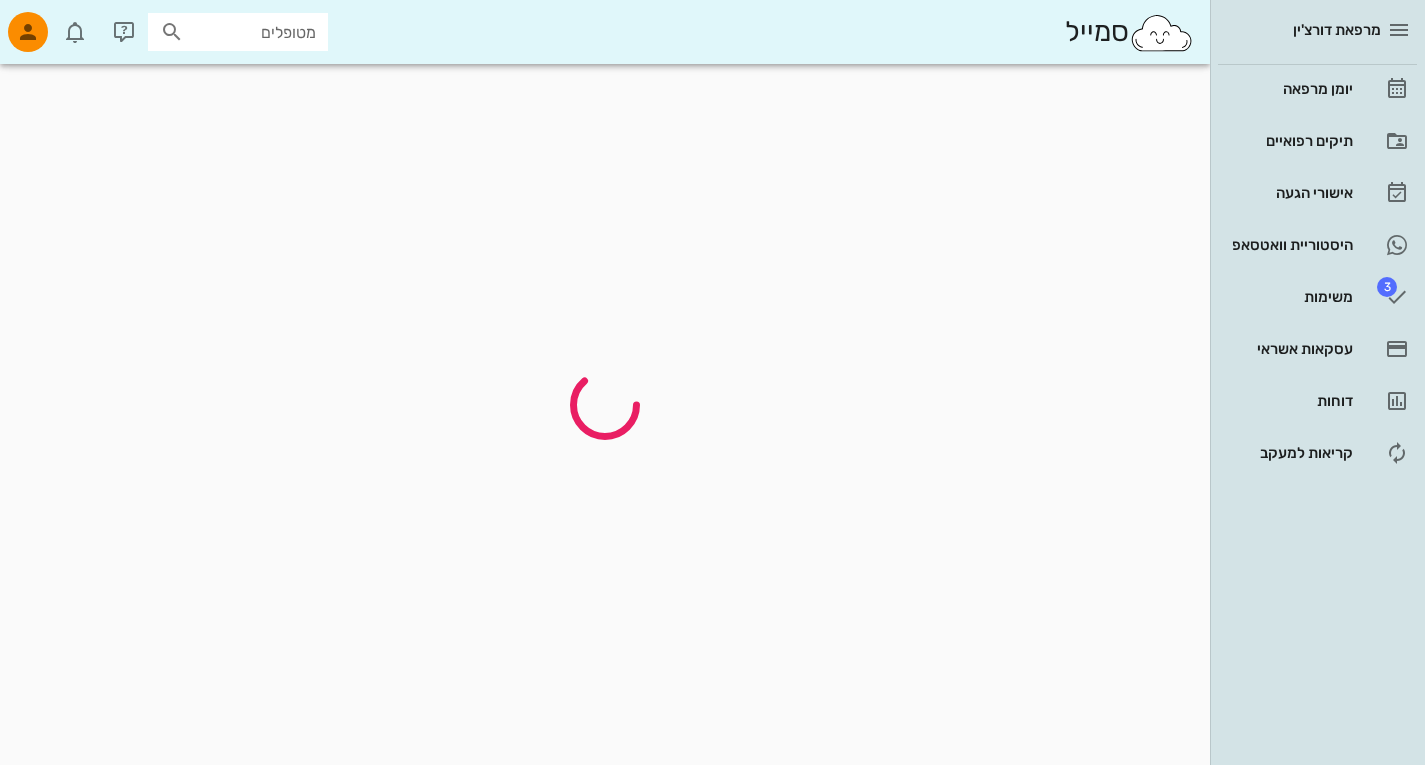 scroll, scrollTop: 0, scrollLeft: 0, axis: both 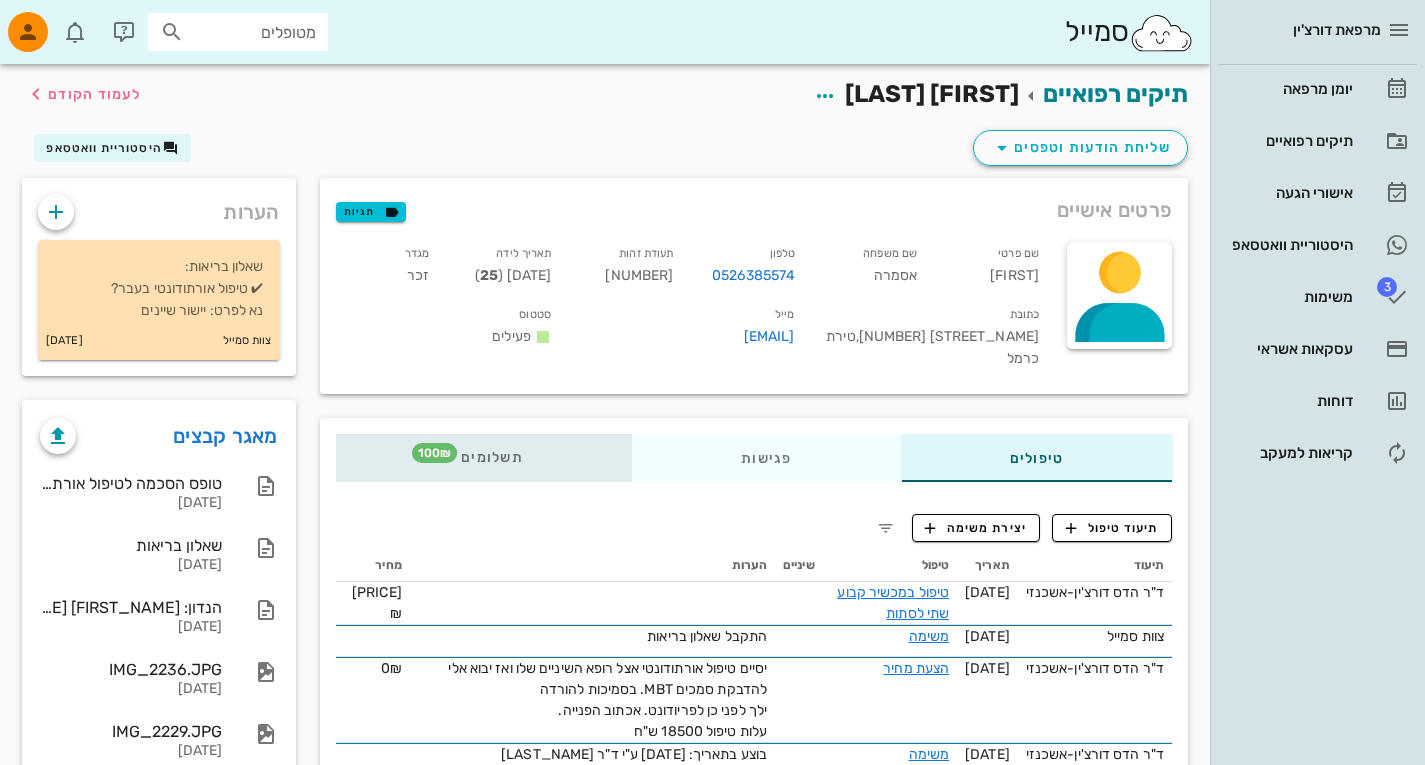 click on "תשלומים
[PRICE]₪" at bounding box center [484, 458] 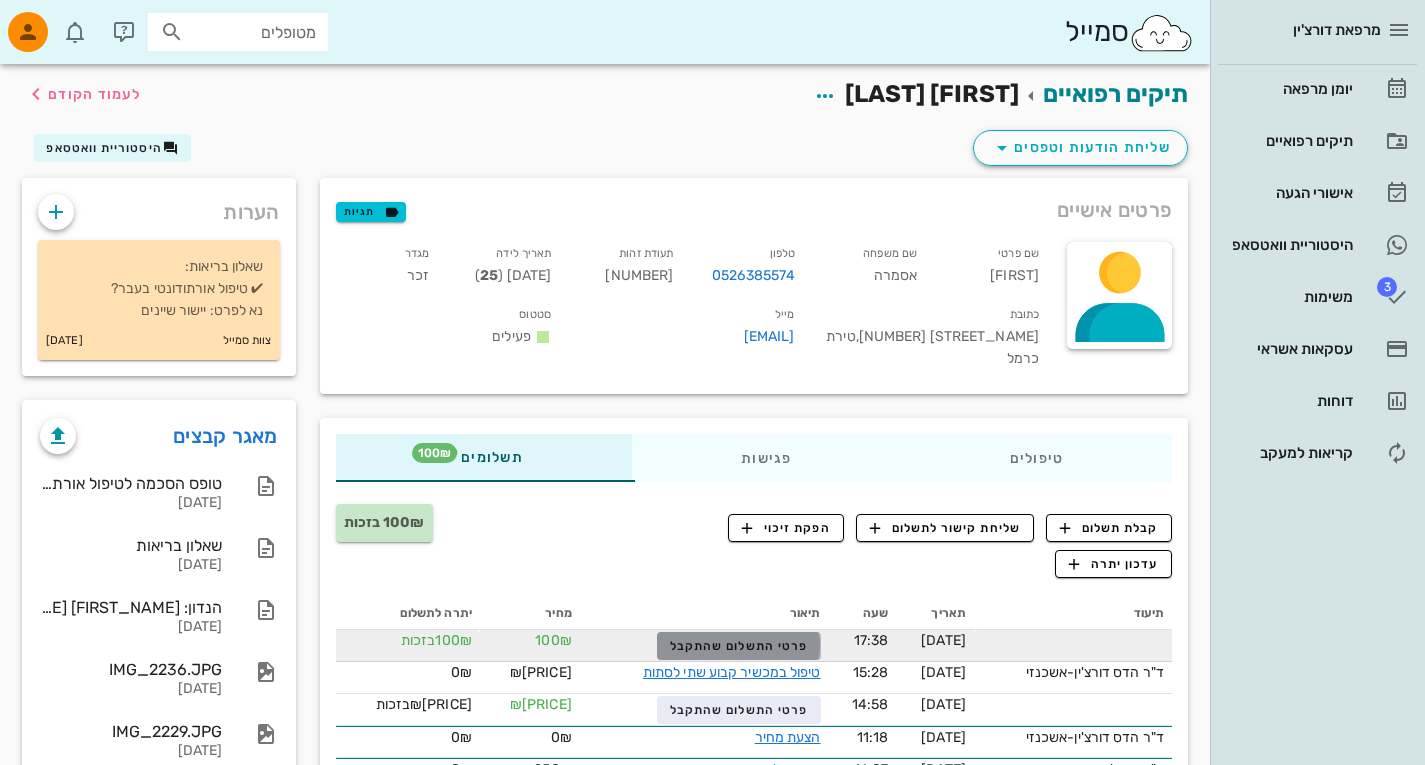 click on "פרטי התשלום שהתקבל" at bounding box center (739, 646) 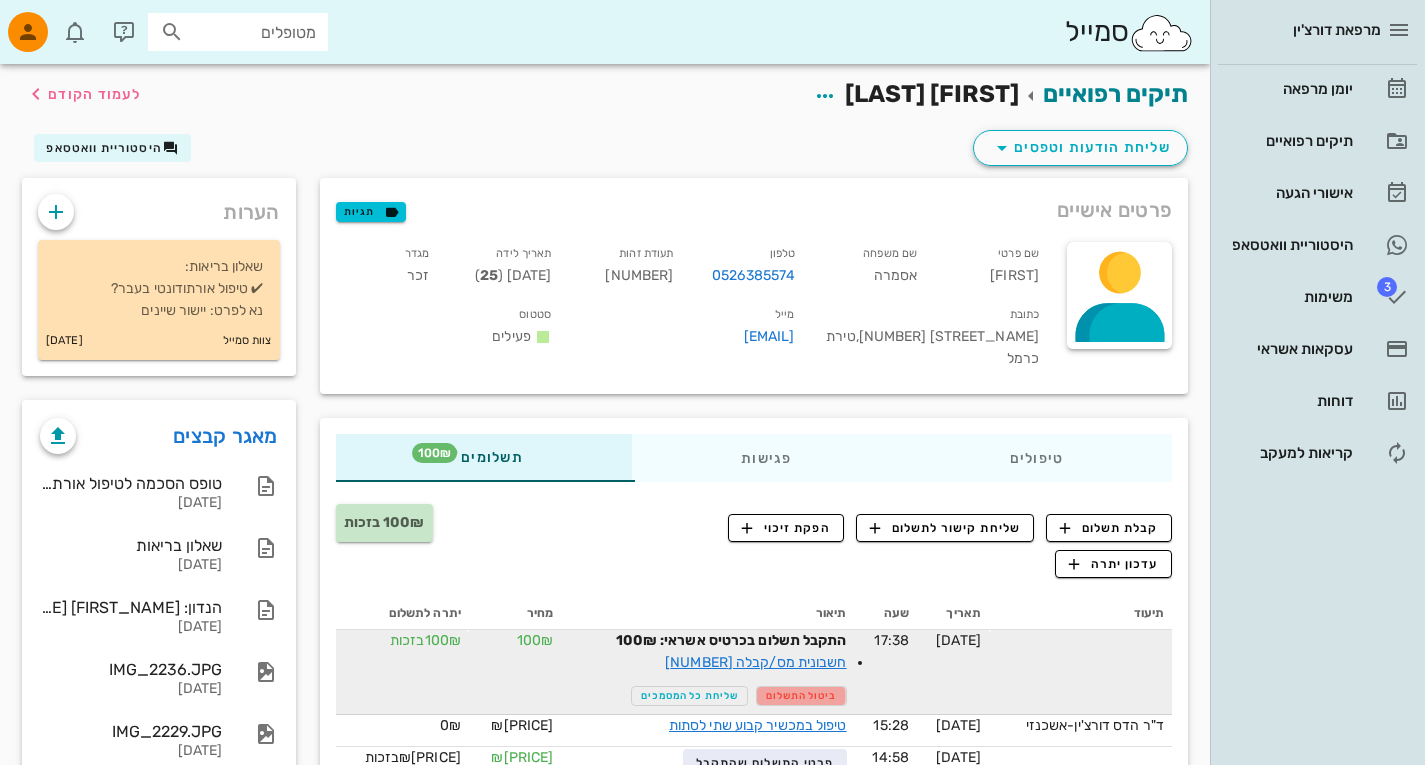 click on "ביטול התשלום" at bounding box center (801, 696) 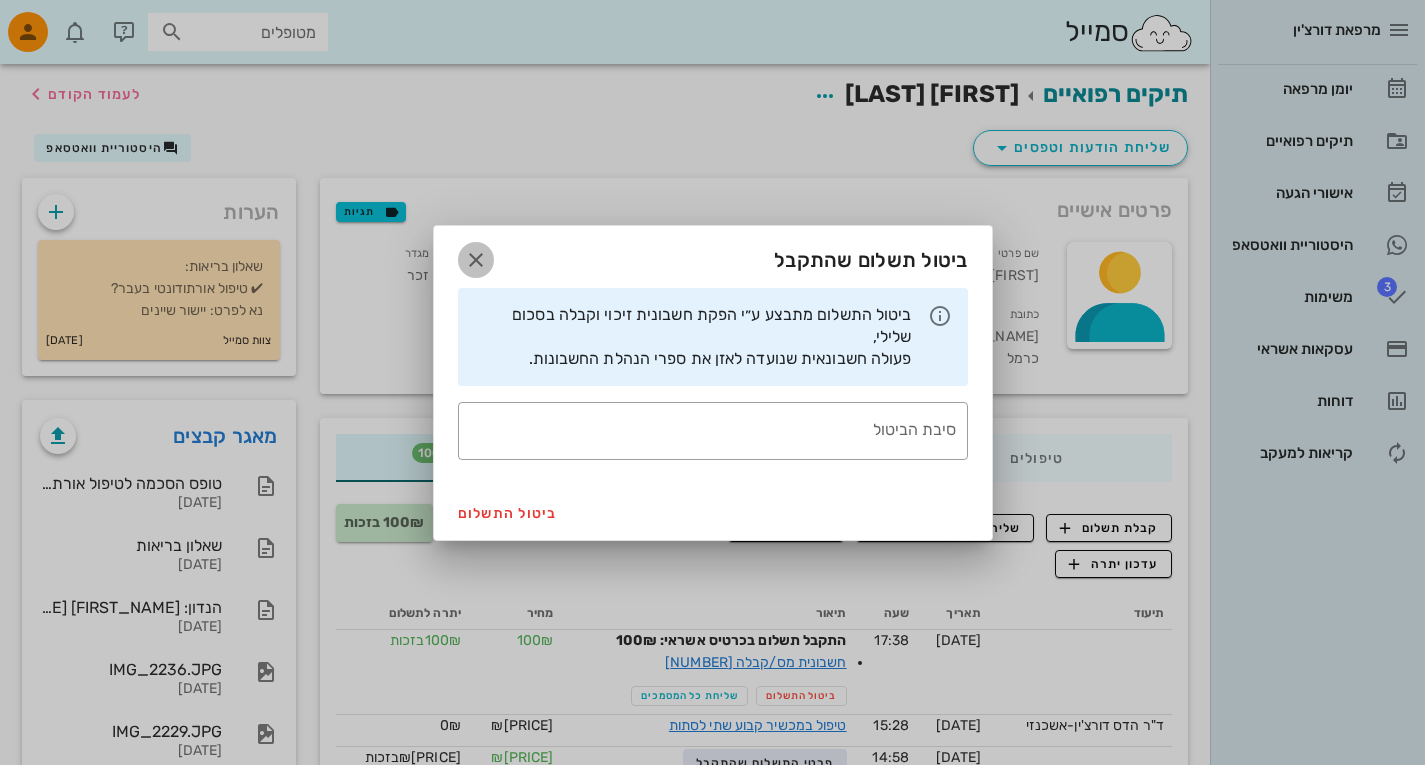 click at bounding box center (476, 260) 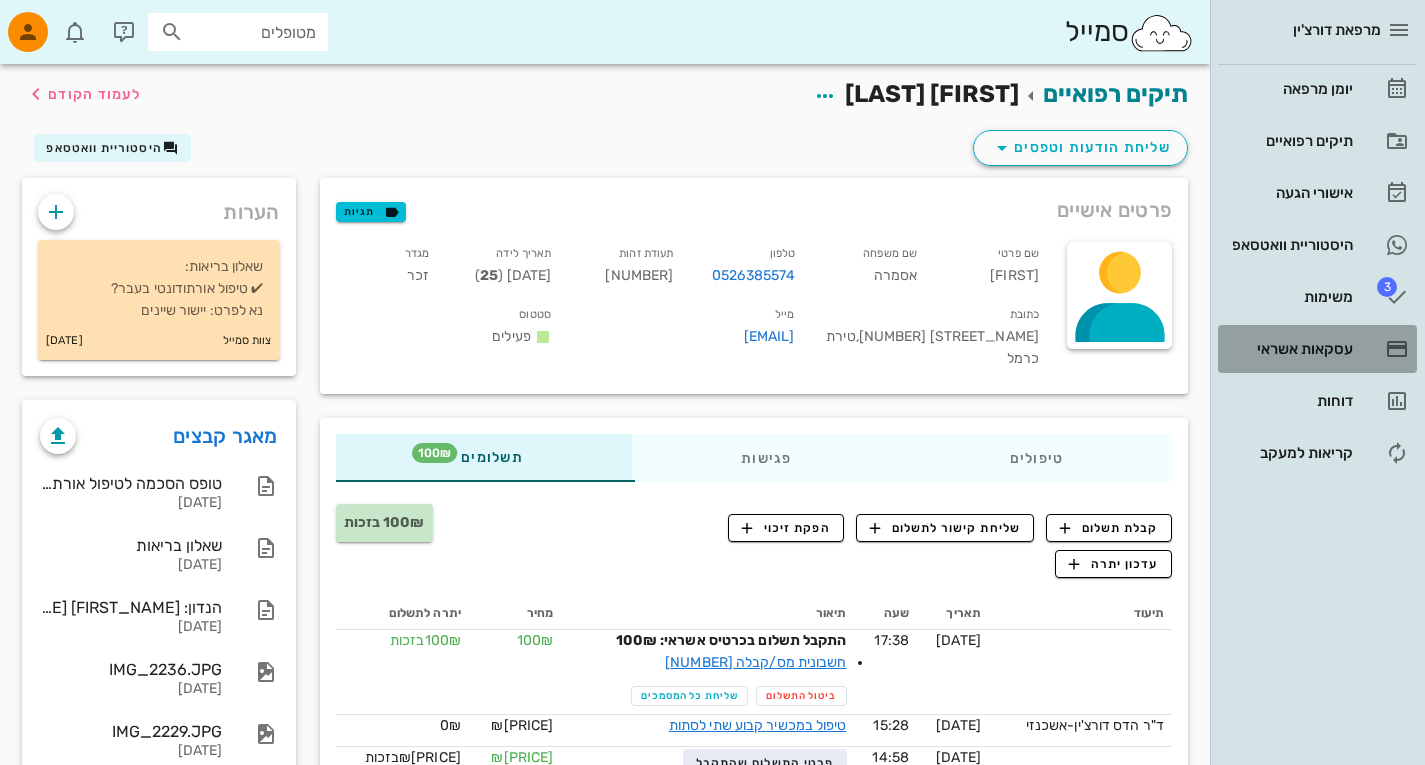 click on "עסקאות אשראי" at bounding box center [1289, 349] 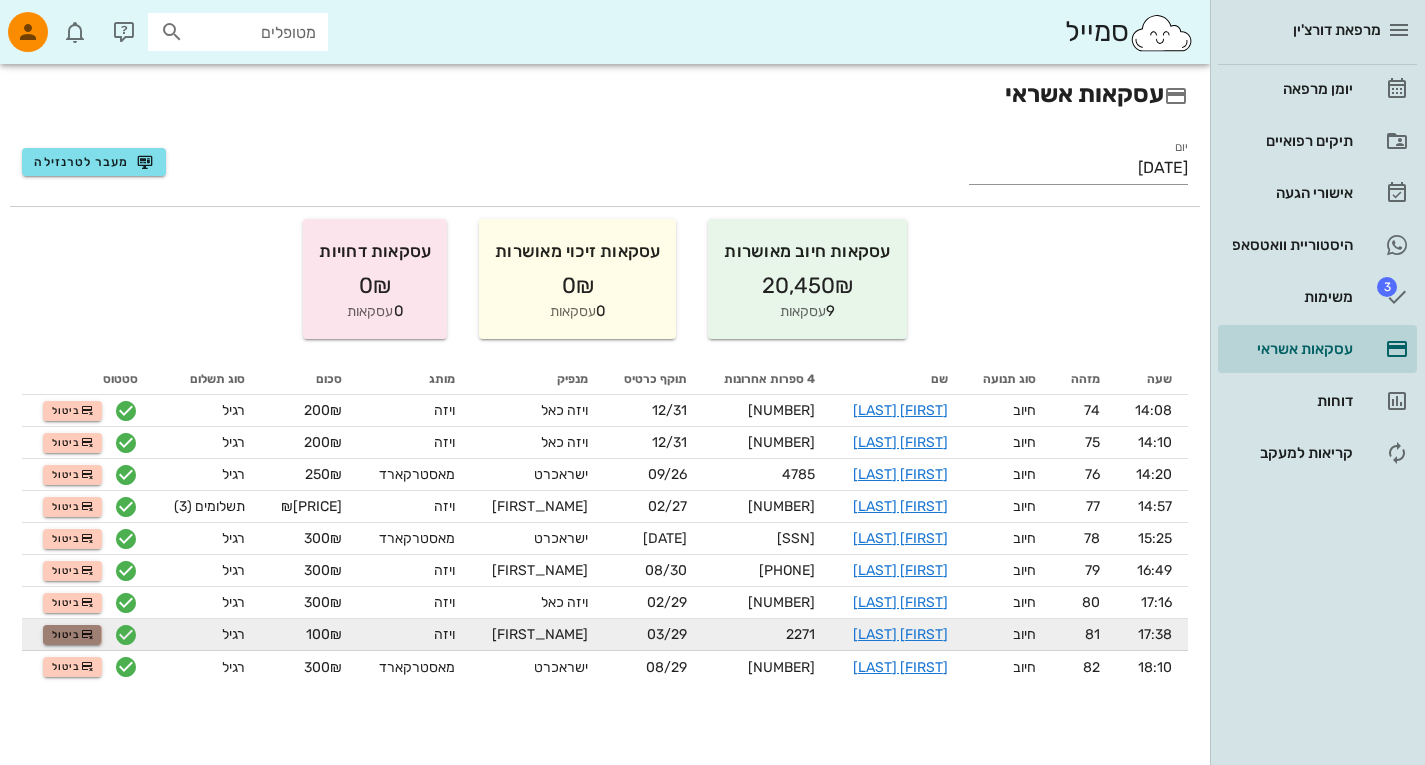 click at bounding box center [87, 635] 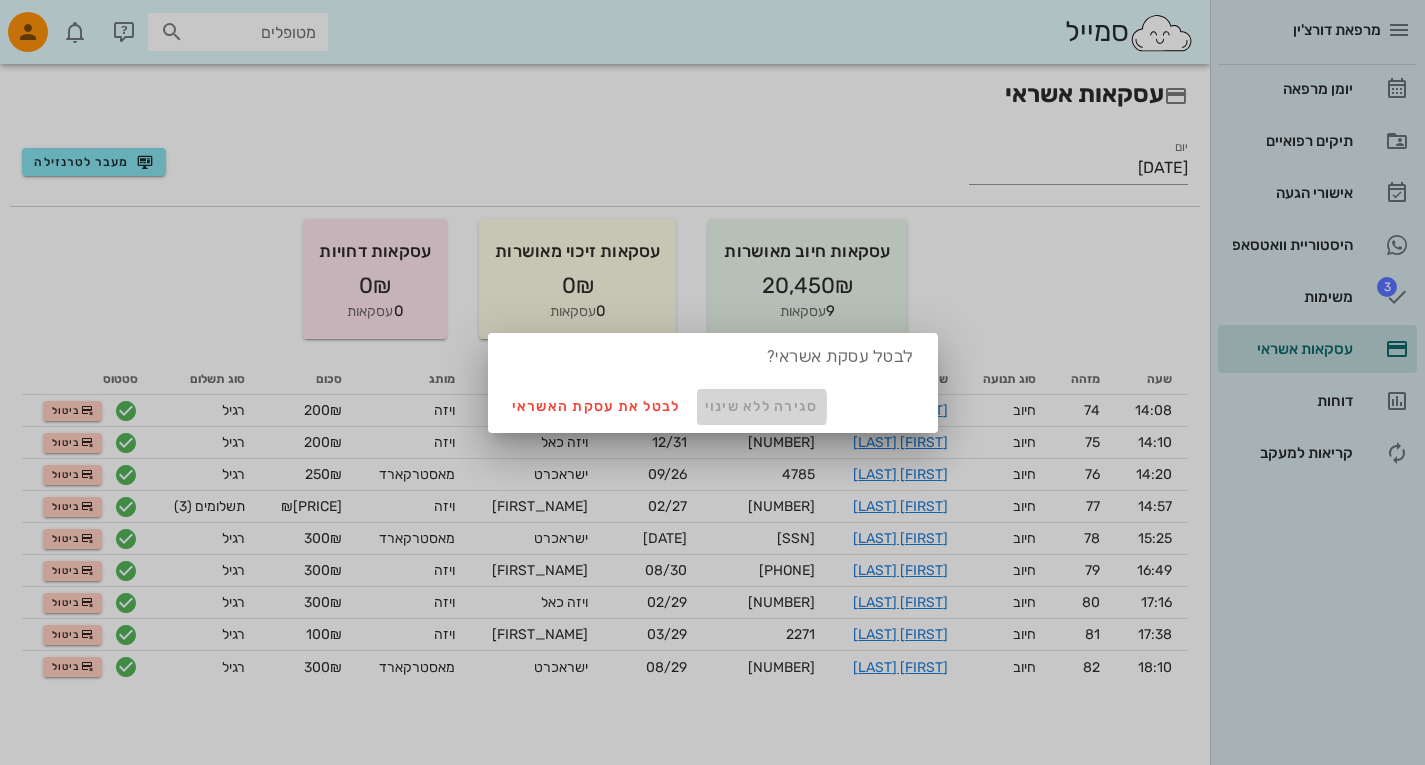 click on "סגירה ללא שינוי" at bounding box center (762, 406) 